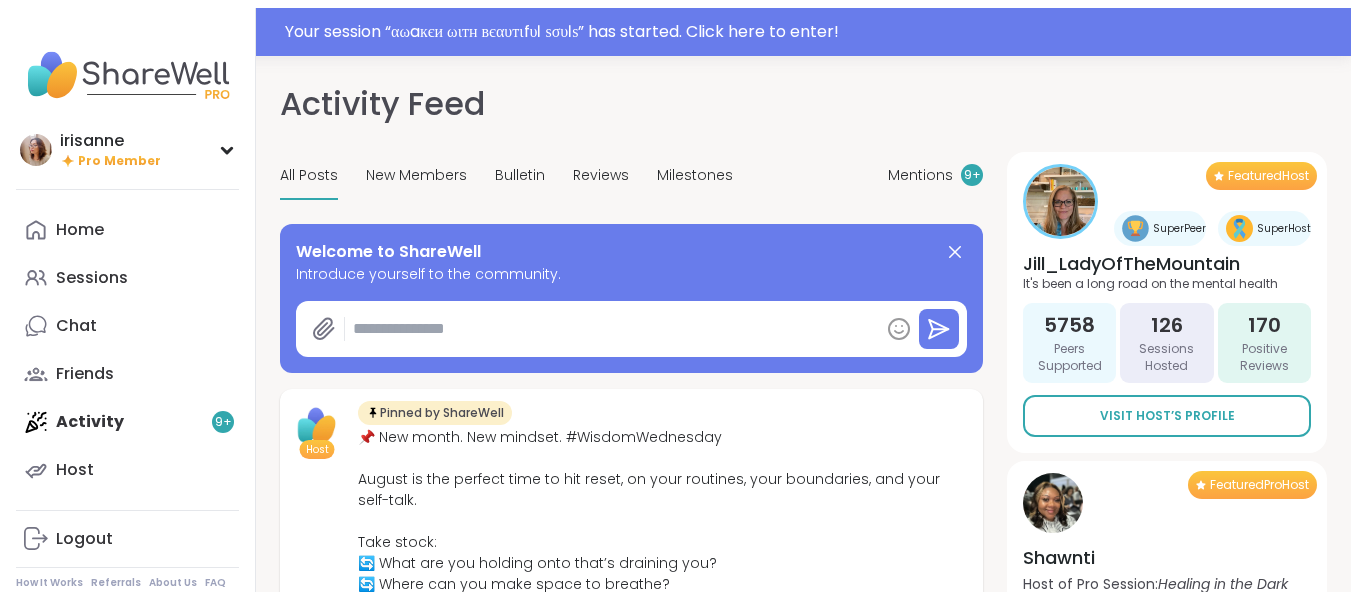 scroll, scrollTop: 0, scrollLeft: 0, axis: both 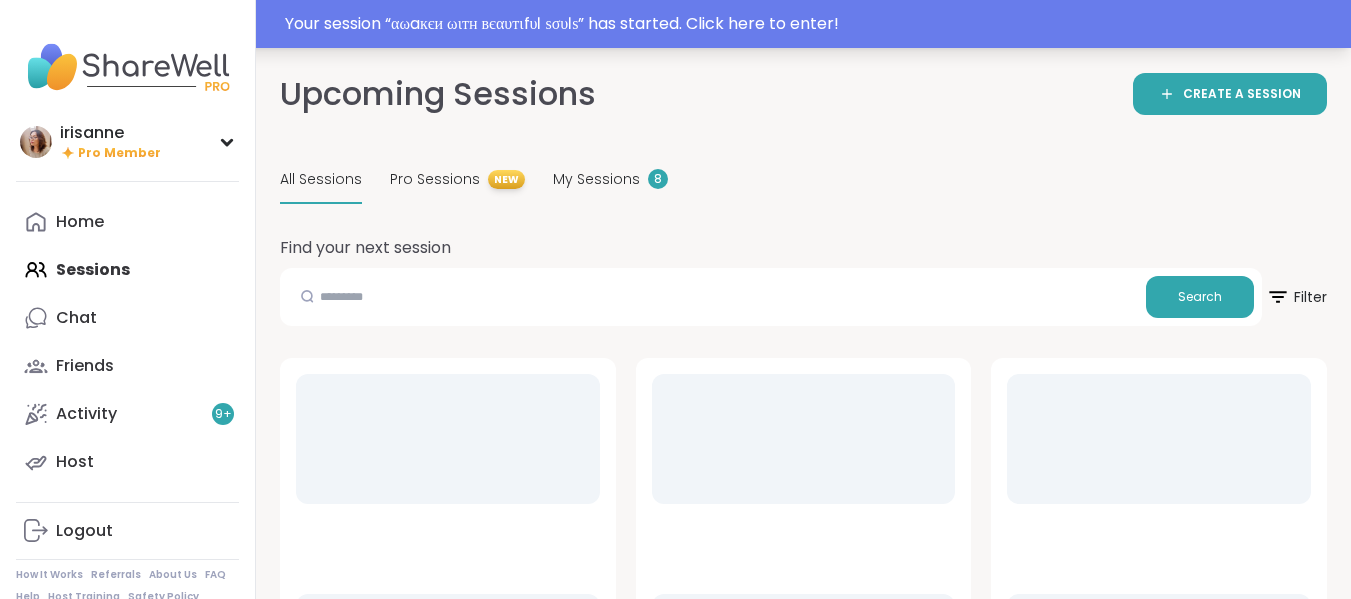 click on "Your session “ [SESSION_NAME] ” has started. Click here to enter!" at bounding box center [812, 24] 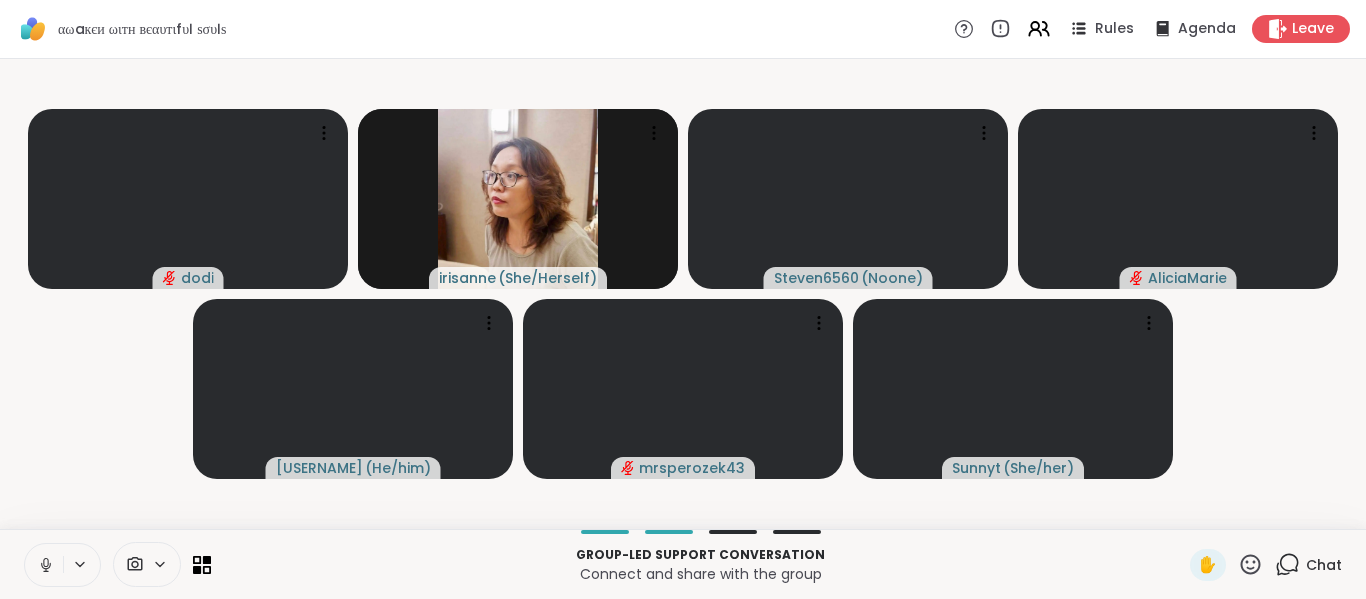 click 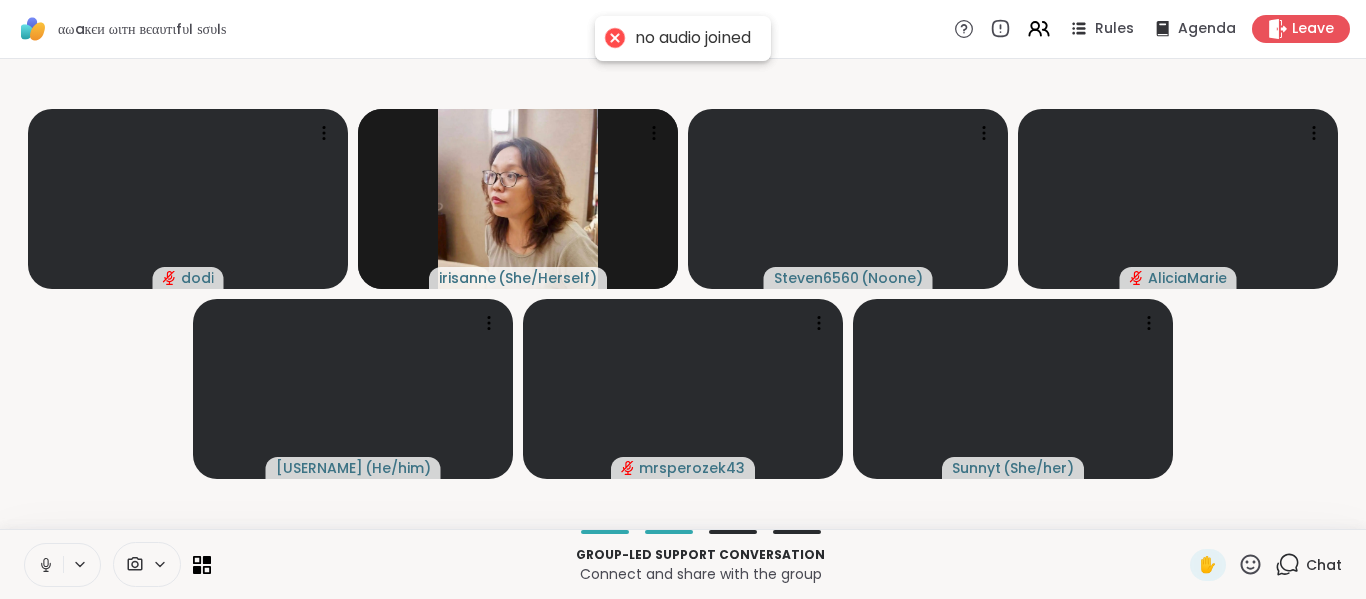 click 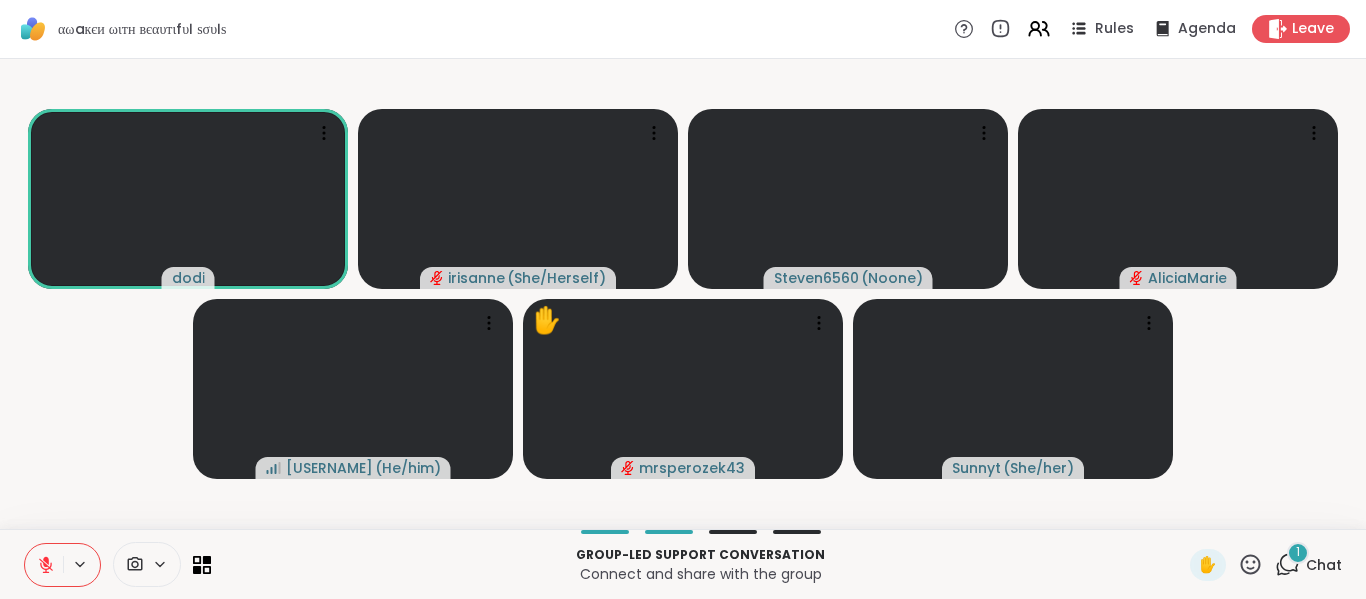 click on "✋ 1 Chat" at bounding box center [1266, 565] 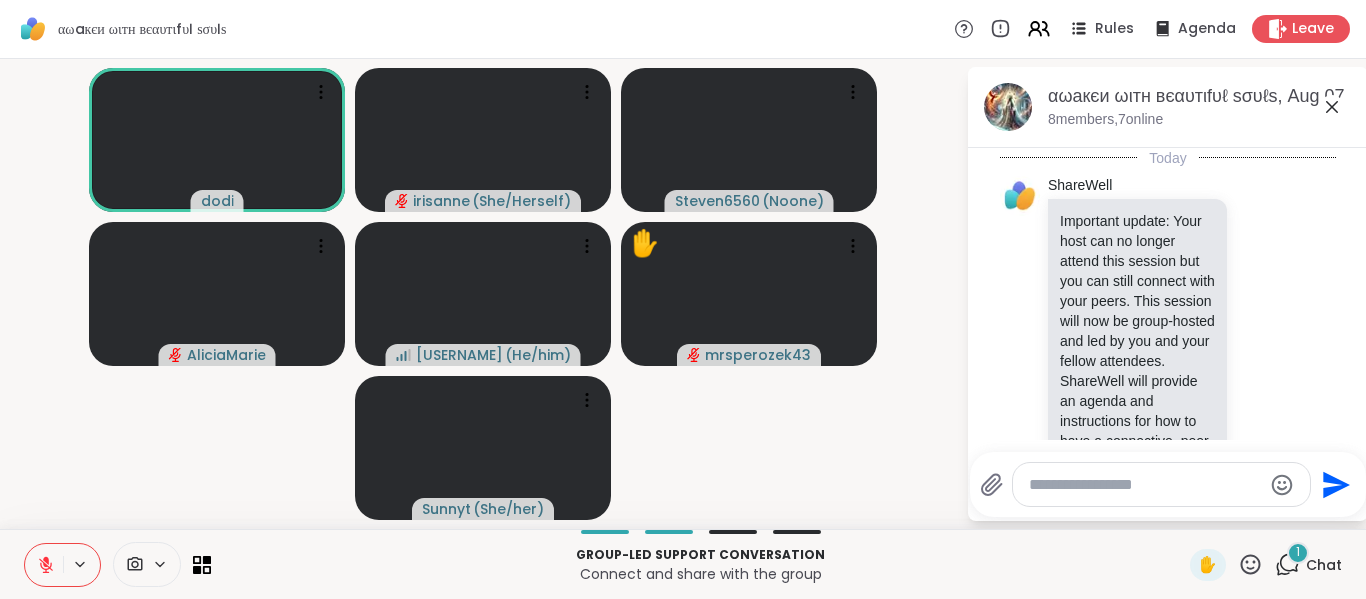 scroll, scrollTop: 309, scrollLeft: 0, axis: vertical 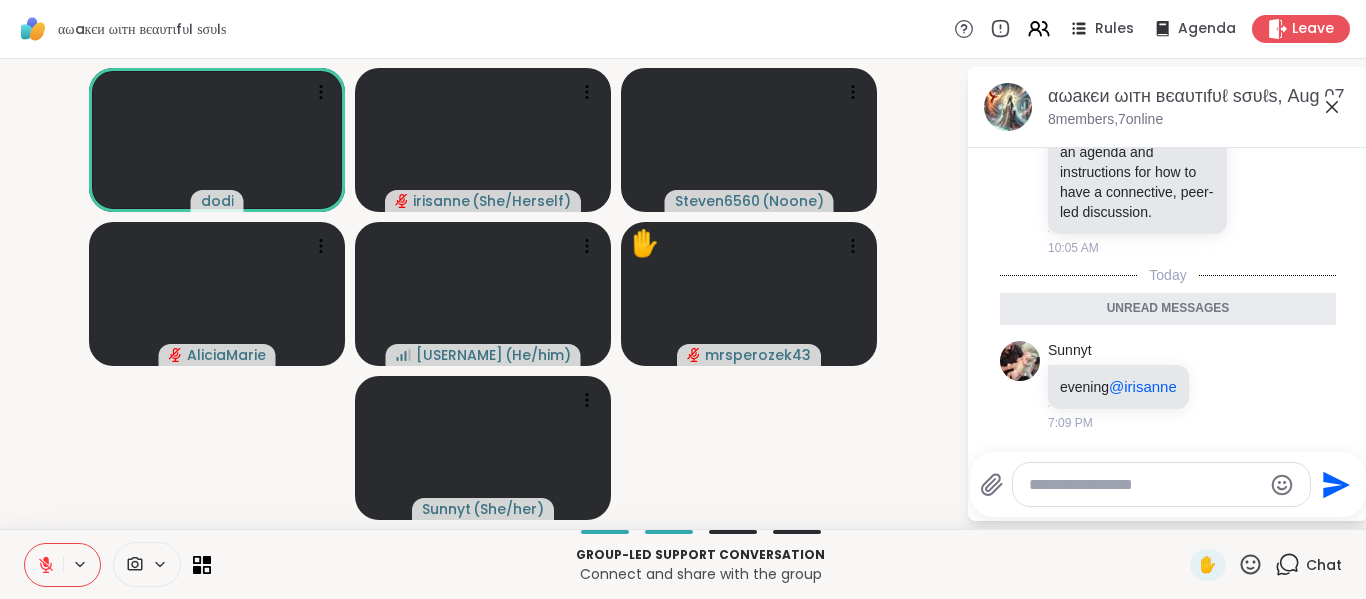 click at bounding box center (1145, 485) 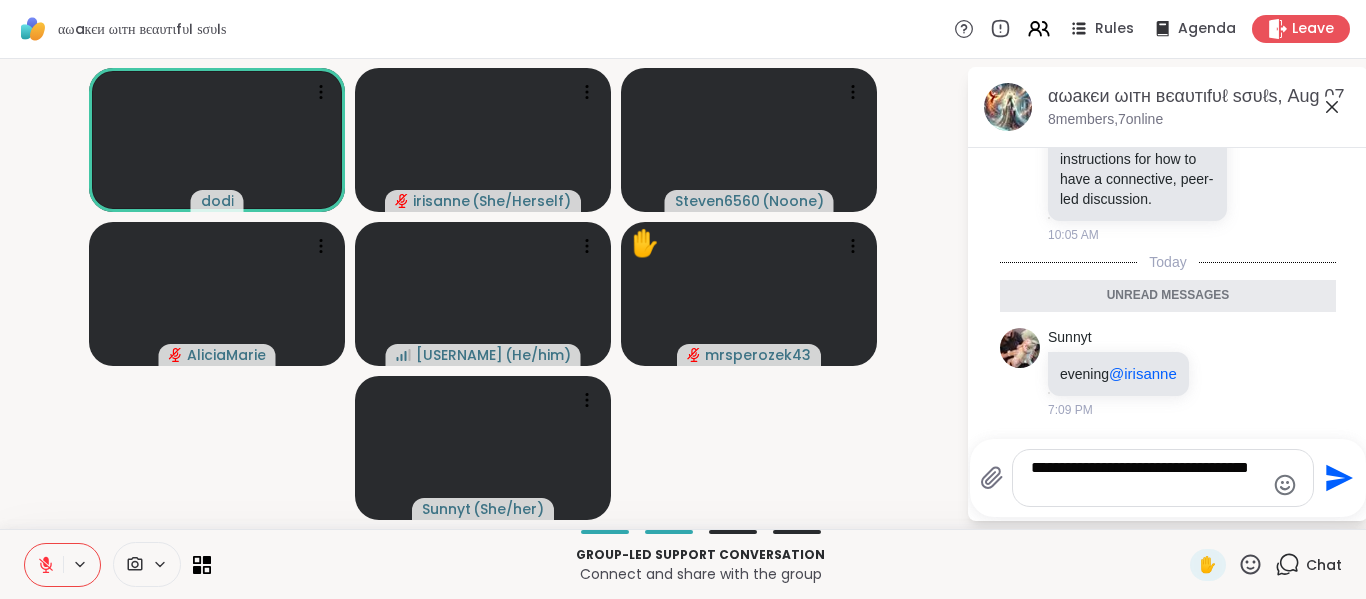 type on "**********" 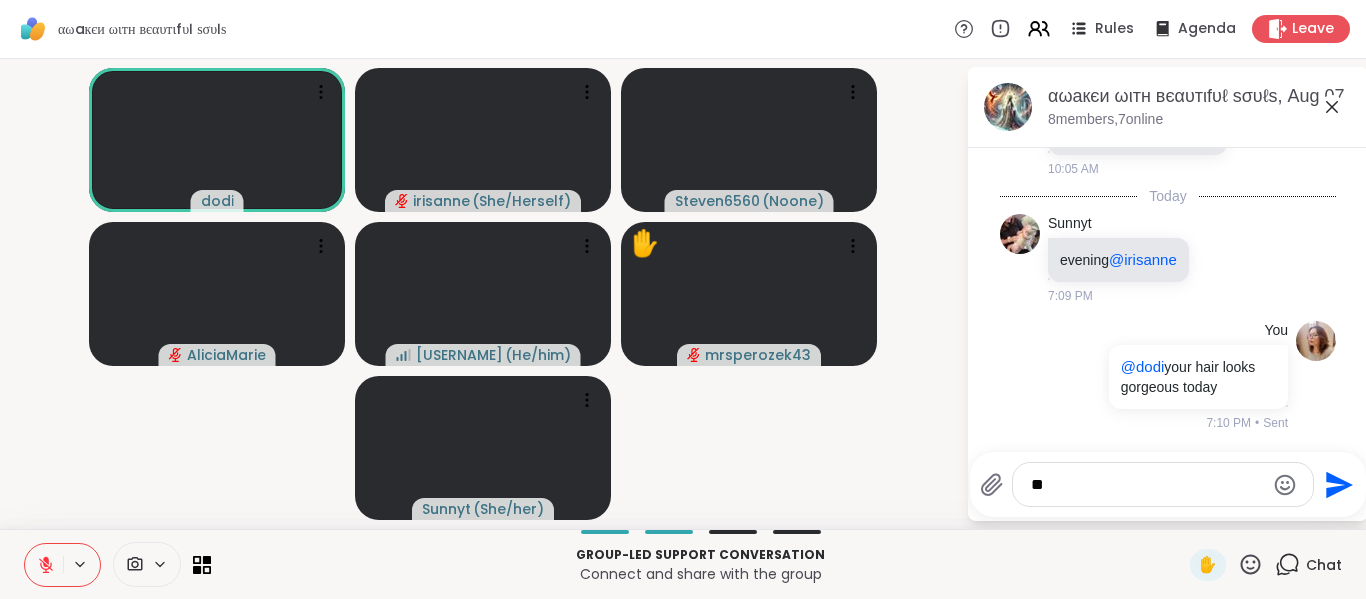 scroll, scrollTop: 388, scrollLeft: 0, axis: vertical 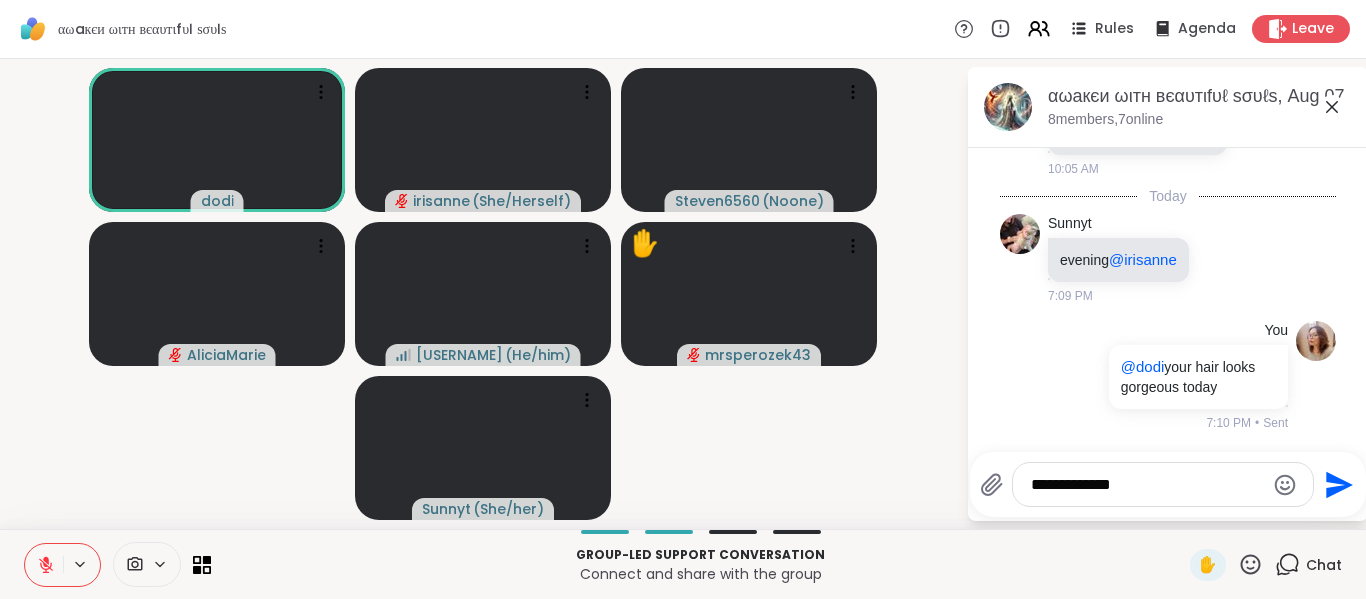 type on "**********" 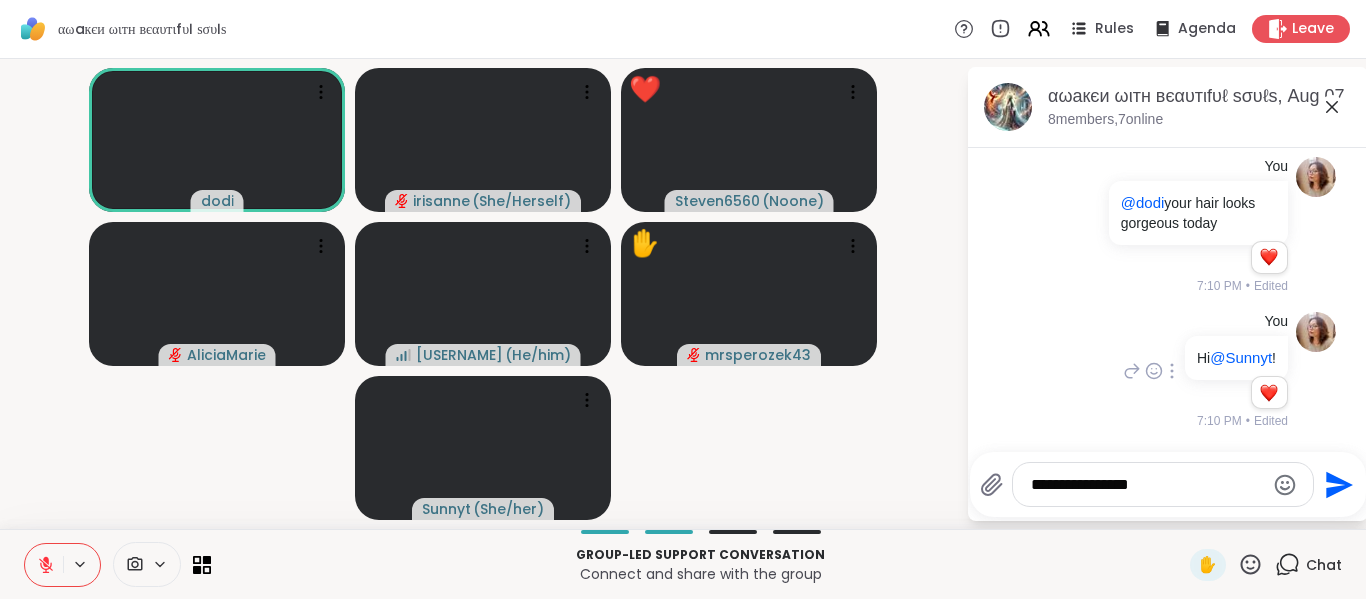 scroll, scrollTop: 552, scrollLeft: 0, axis: vertical 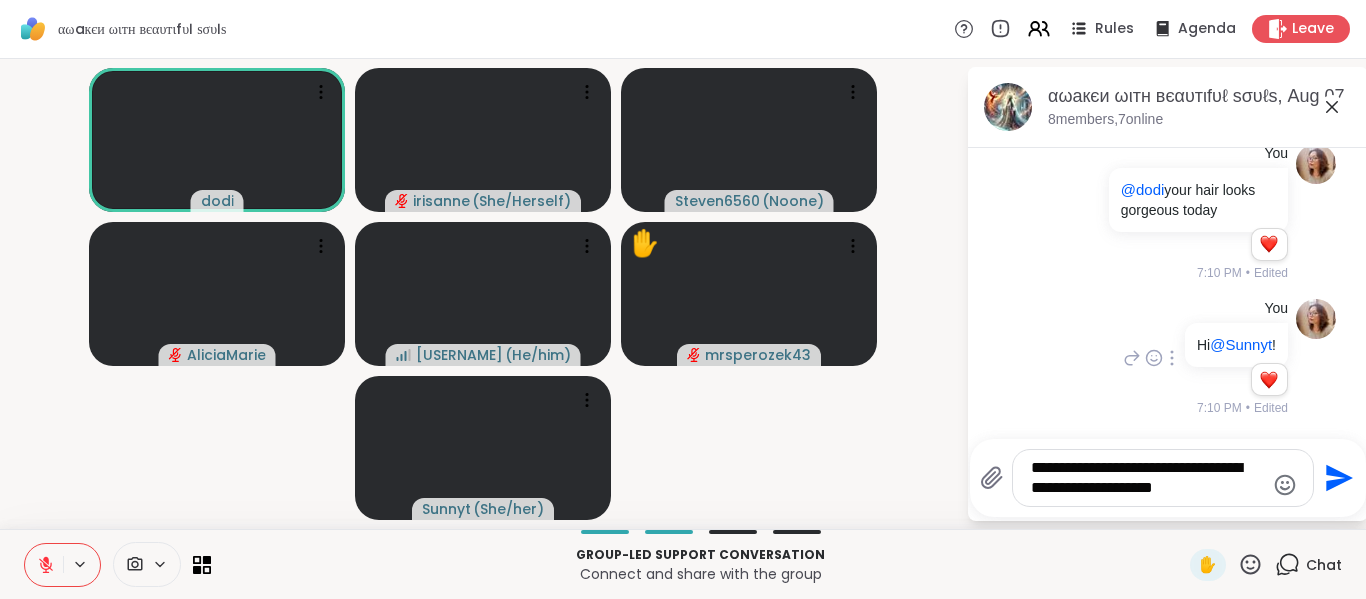 type on "**********" 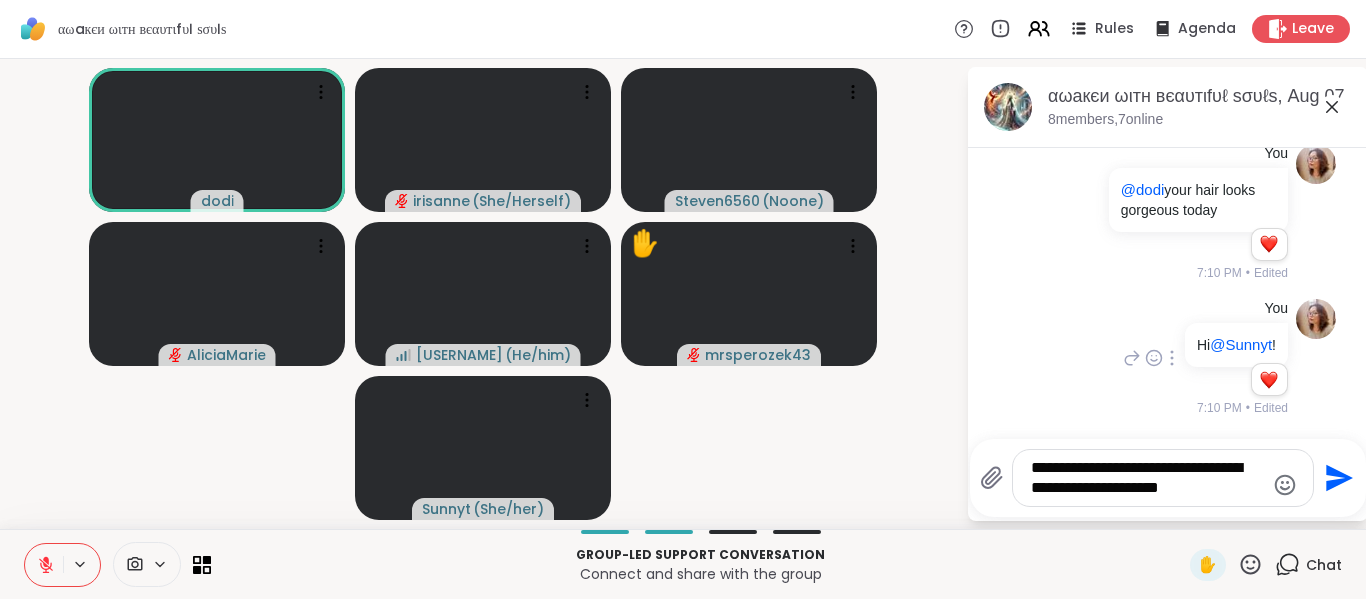 type 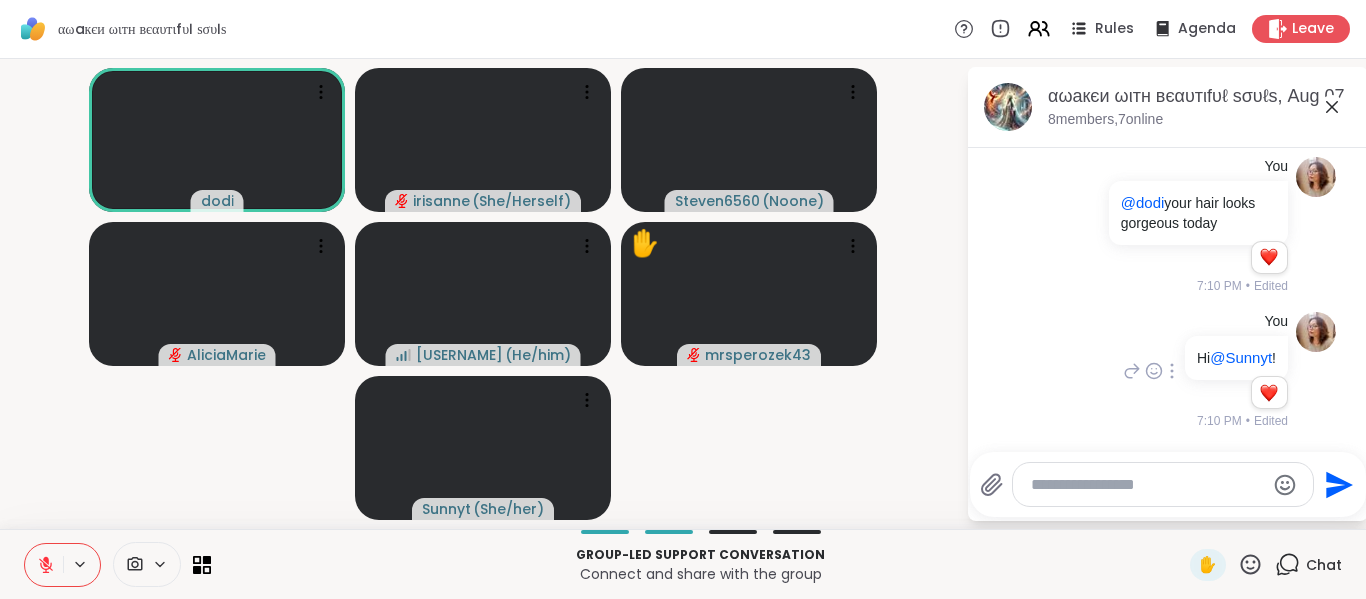 scroll, scrollTop: 698, scrollLeft: 0, axis: vertical 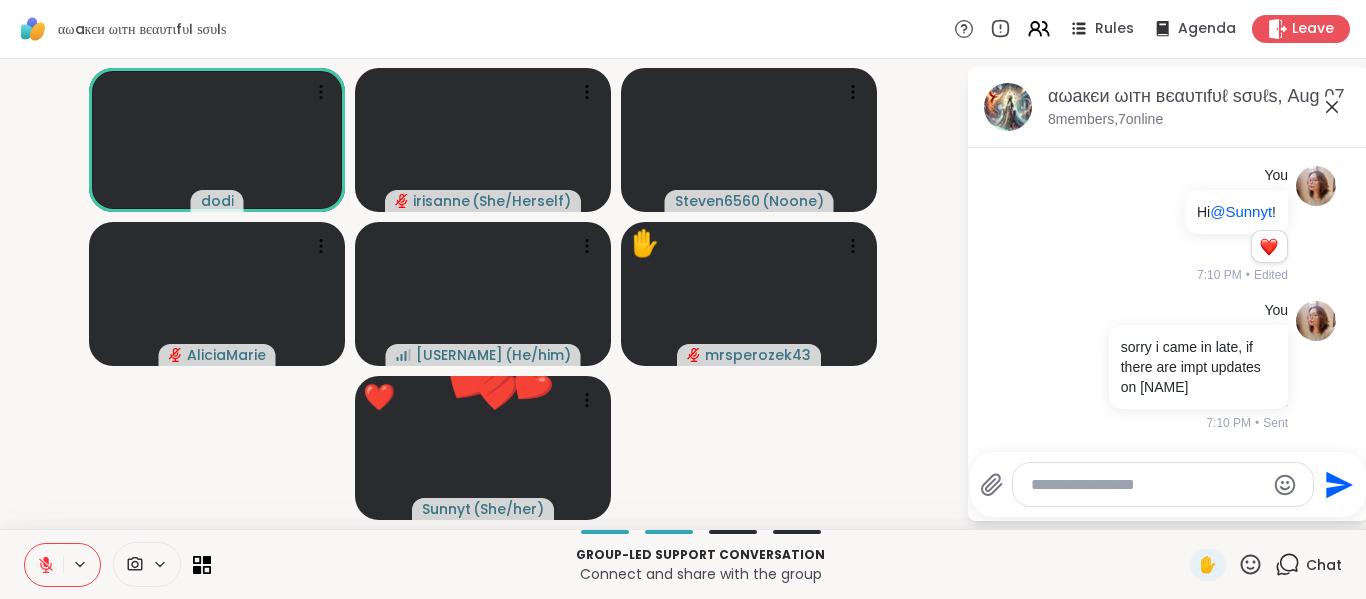 click 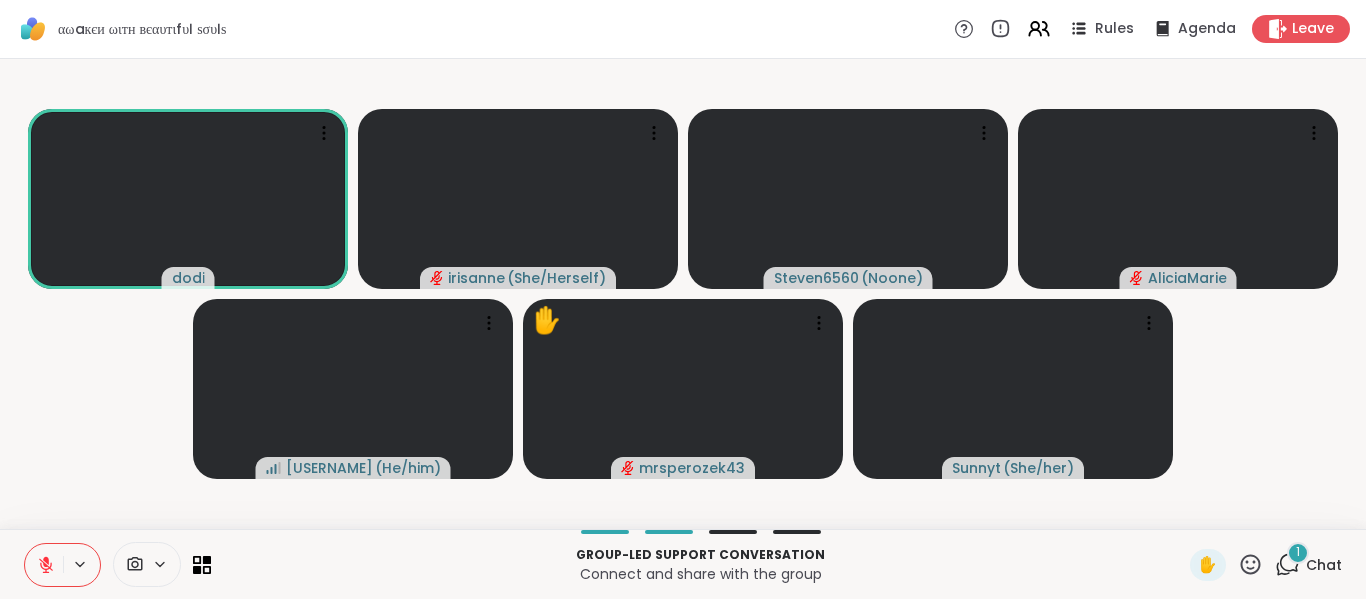click on "1 Chat" at bounding box center (1308, 565) 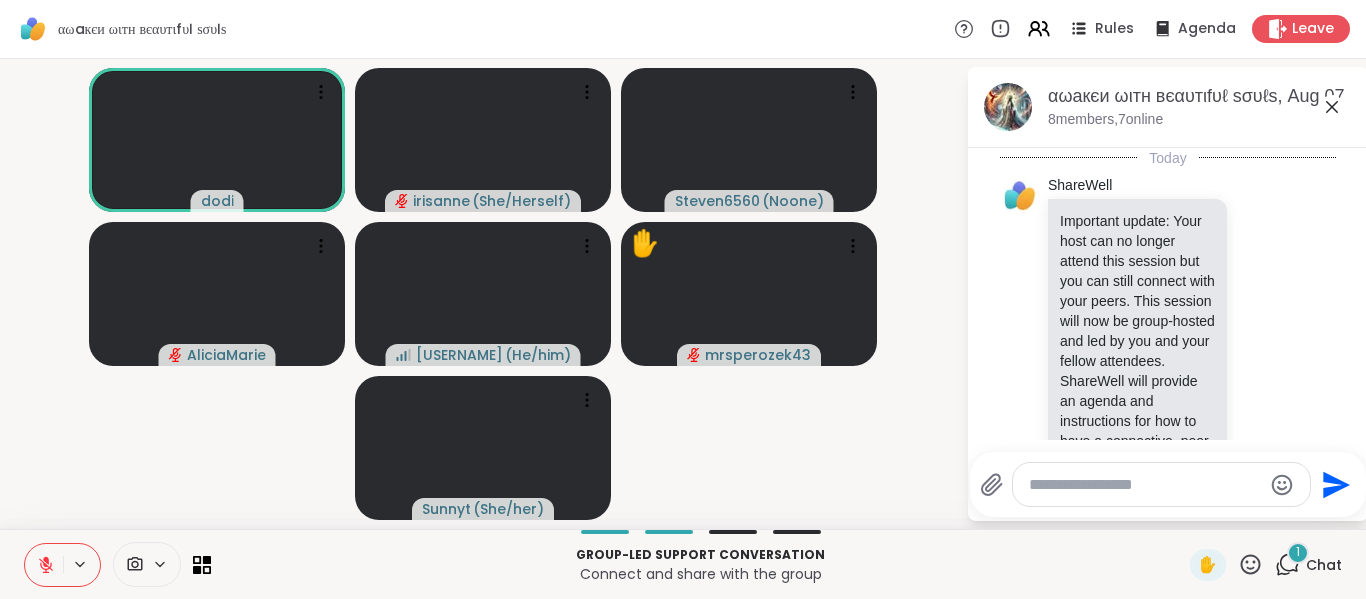 scroll, scrollTop: 1048, scrollLeft: 0, axis: vertical 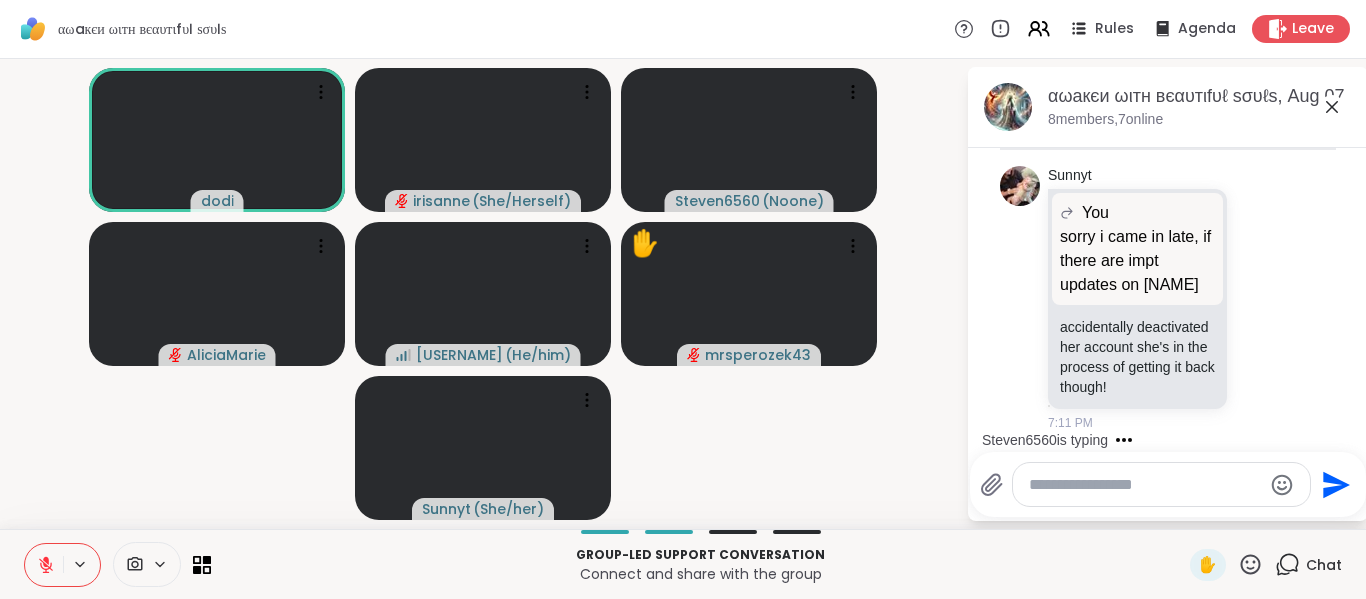 click at bounding box center (1145, 485) 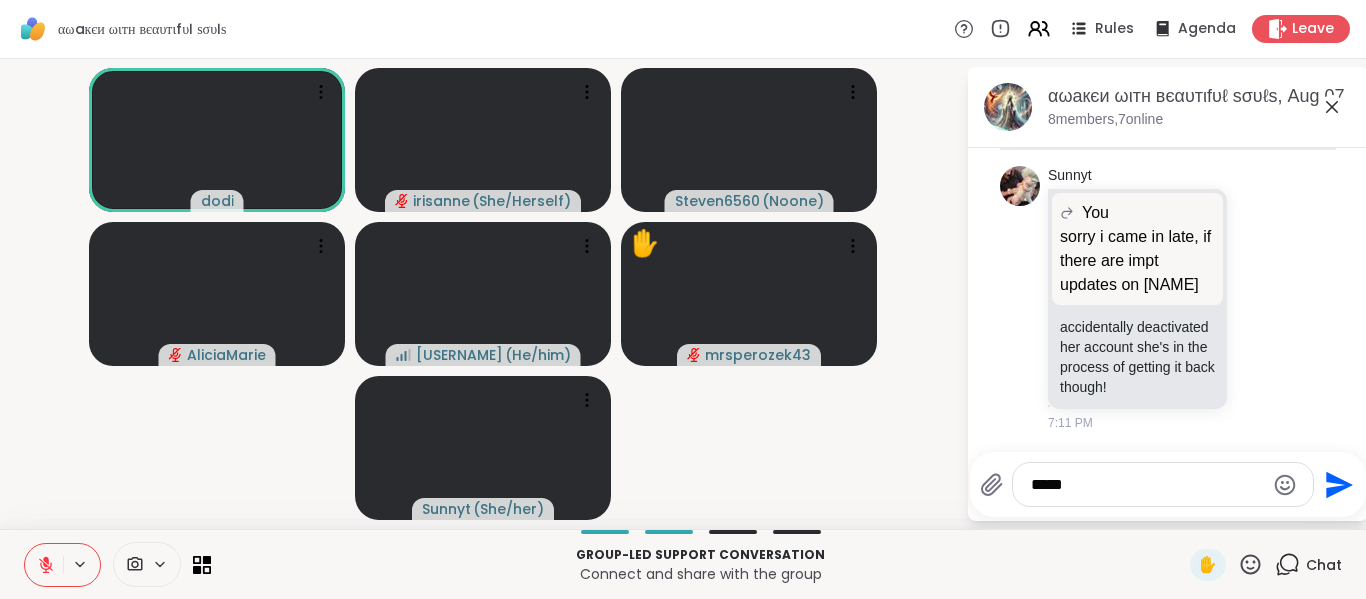 type on "******" 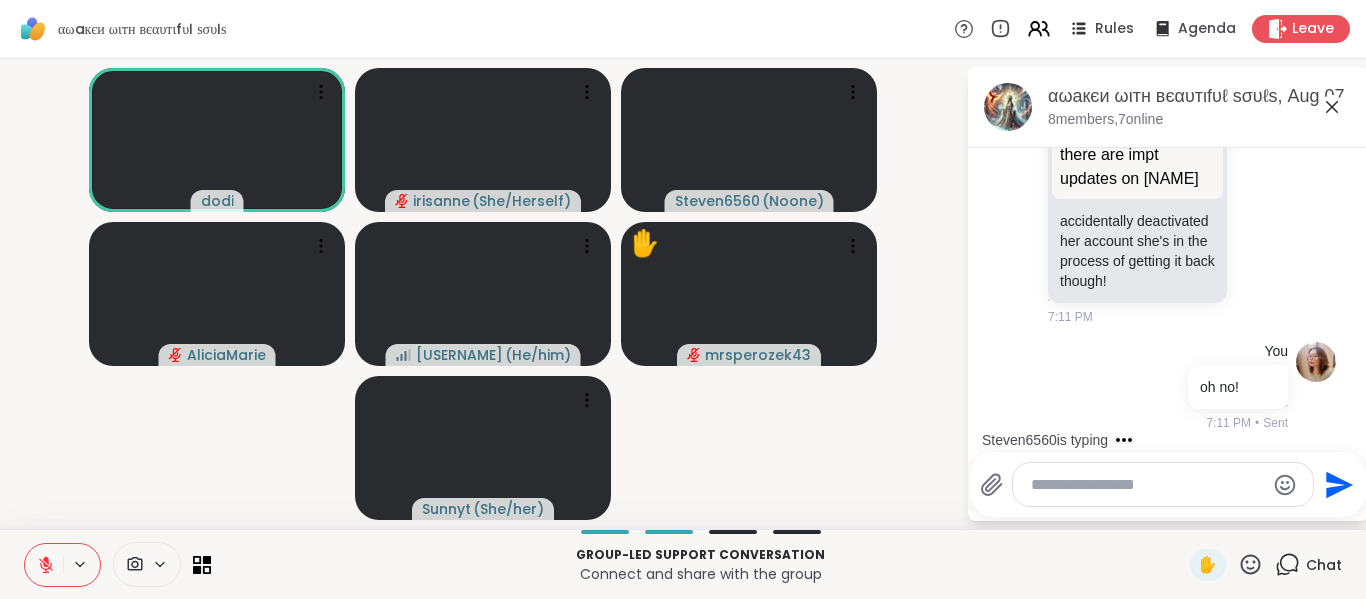 scroll, scrollTop: 1107, scrollLeft: 0, axis: vertical 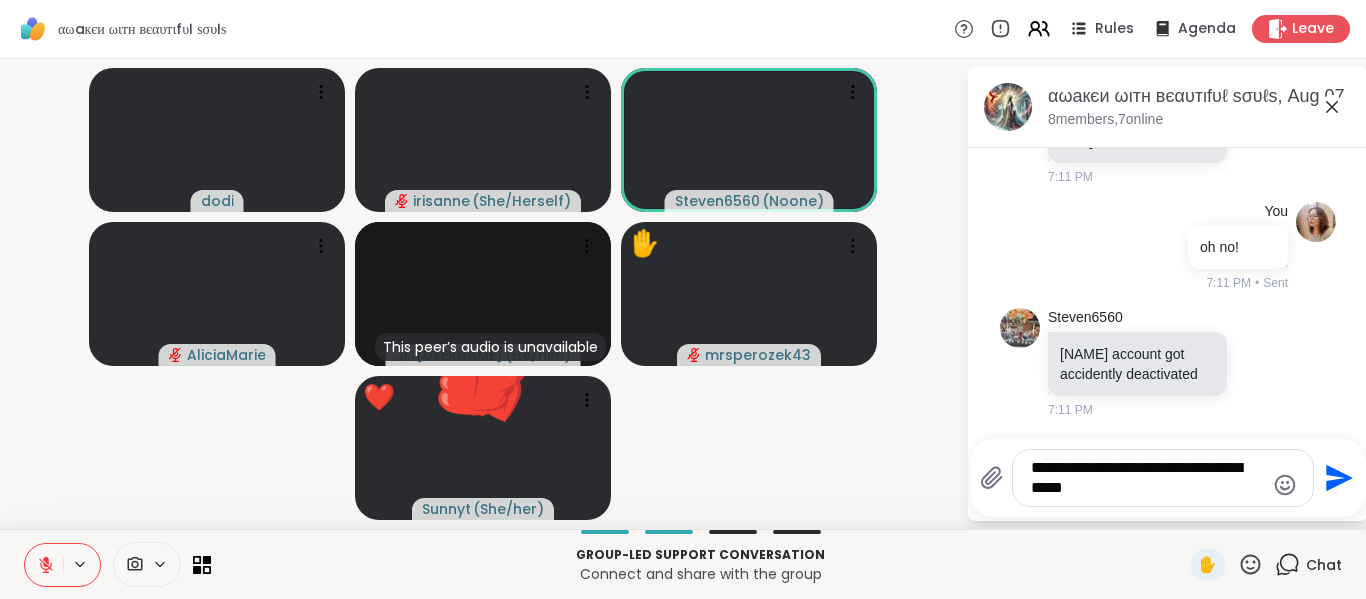 type on "**********" 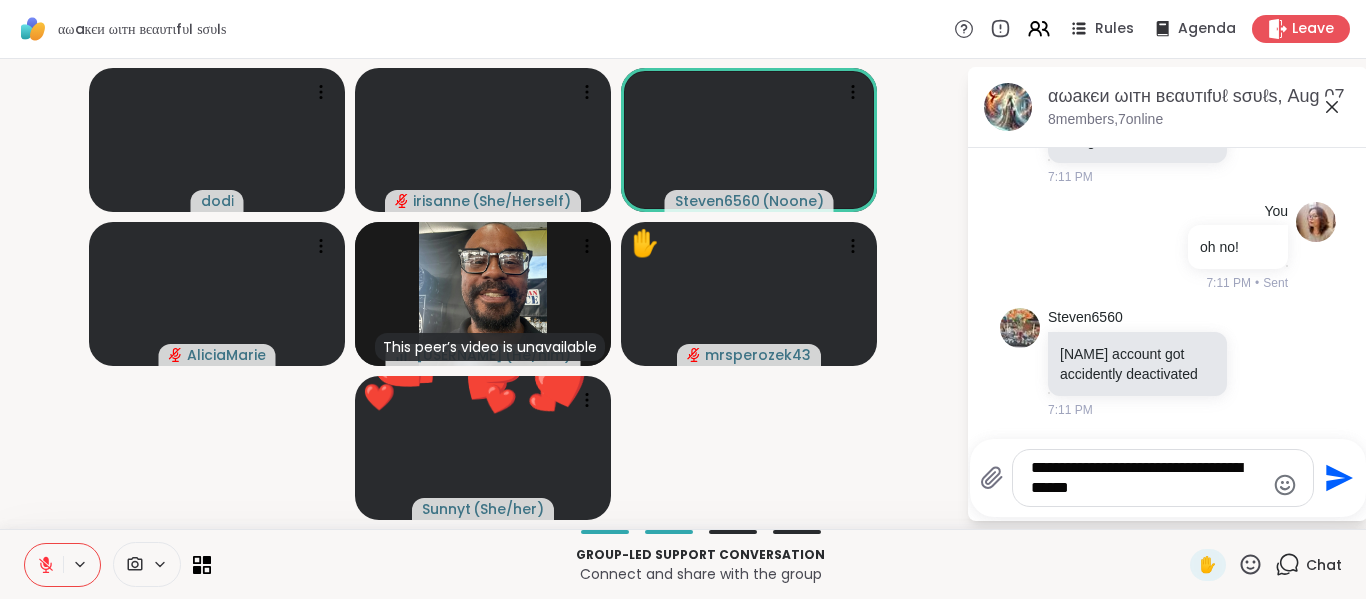 type 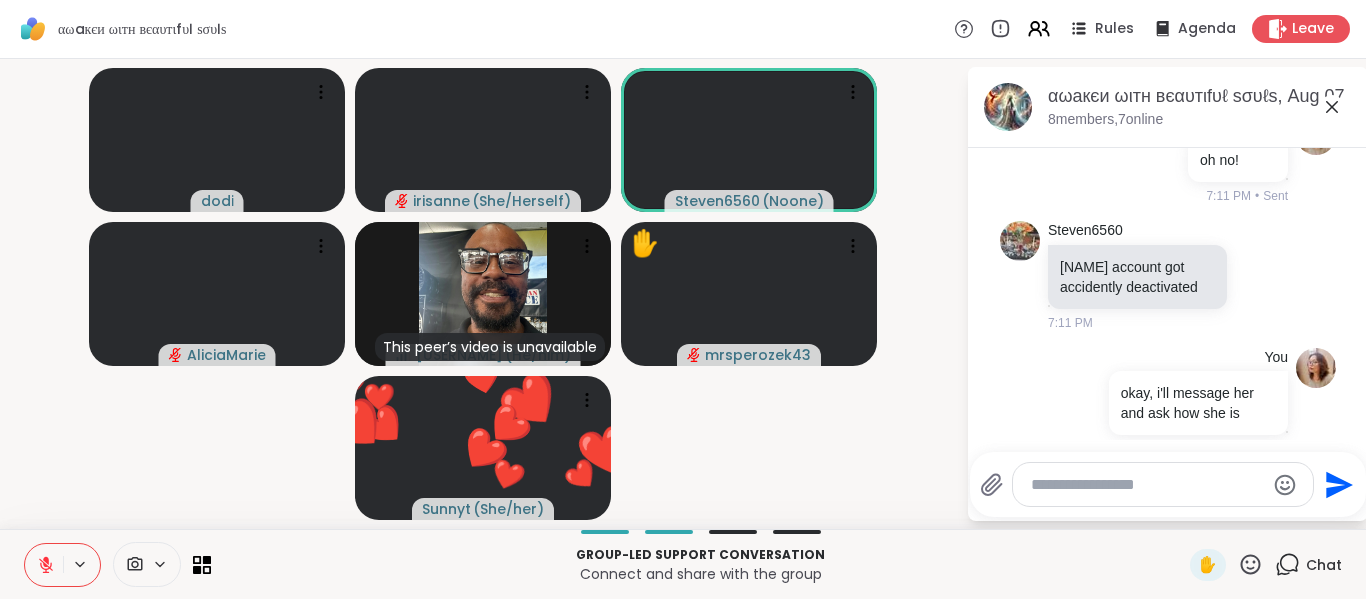 scroll, scrollTop: 1381, scrollLeft: 0, axis: vertical 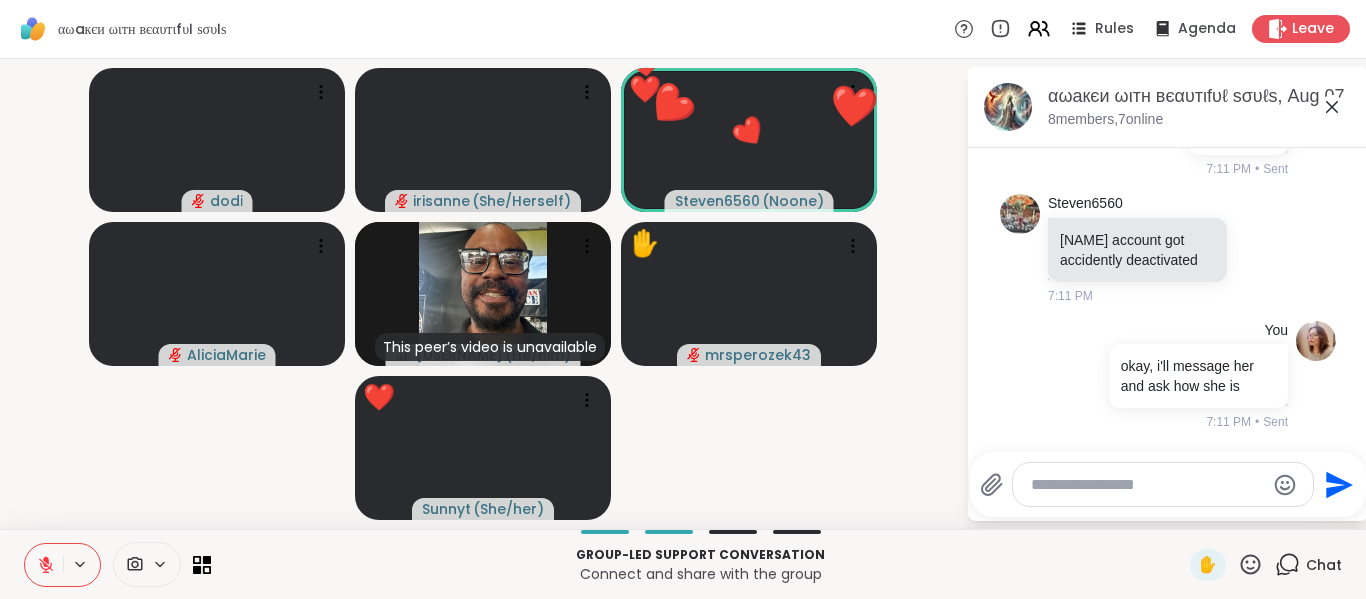 click on "dodi irisanne ( She/Herself ) ❤️ Steven6560 ( Noone ) ❤️ ❤️ ❤️ ❤️ ❤️ ❤️ ❤️ ❤️ ❤️ ❤️ ❤️ ❤️ ❤️ ❤️ ❤️ ❤️ ❤️ ❤️ ❤️ ❤️ ❤️ ❤️ ❤️ ❤️ ❤️ ❤️ ❤️ ❤️ AliciaMarie This peer’s video is unavailable Melmel3217 ( He/him ) ✋ mrsperozek43 ❤️ Sunnyt ( She/her ) ❤️ ❤️ ❤️ ❤️ ❤️ ❤️ ❤️ ❤️ ❤️ ❤️ ❤️ ❤️ ❤️ ❤️ ❤️ ❤️ ❤️ ❤️ ❤️" at bounding box center (483, 294) 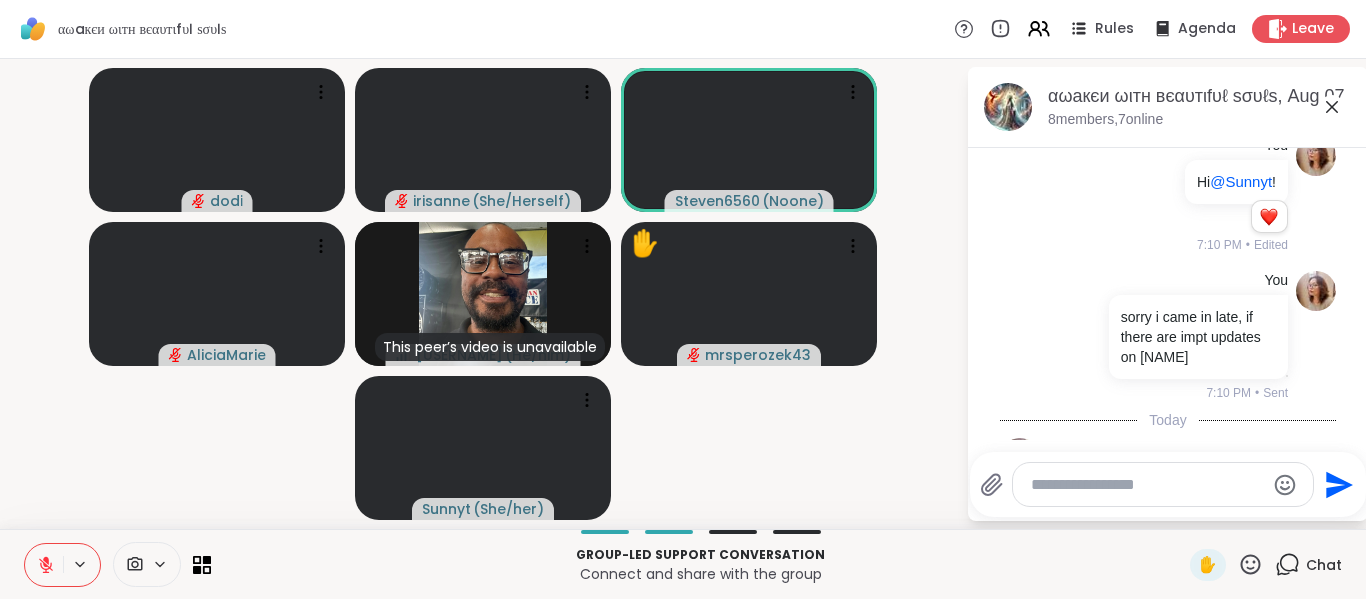 scroll, scrollTop: 0, scrollLeft: 0, axis: both 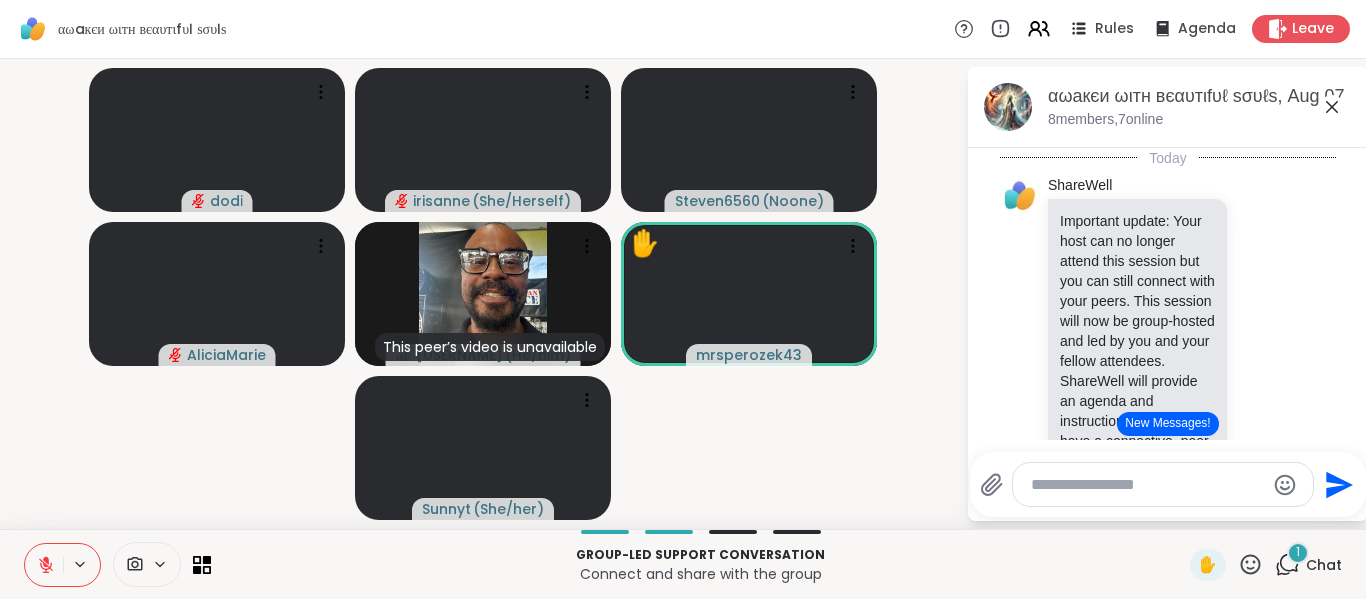 click 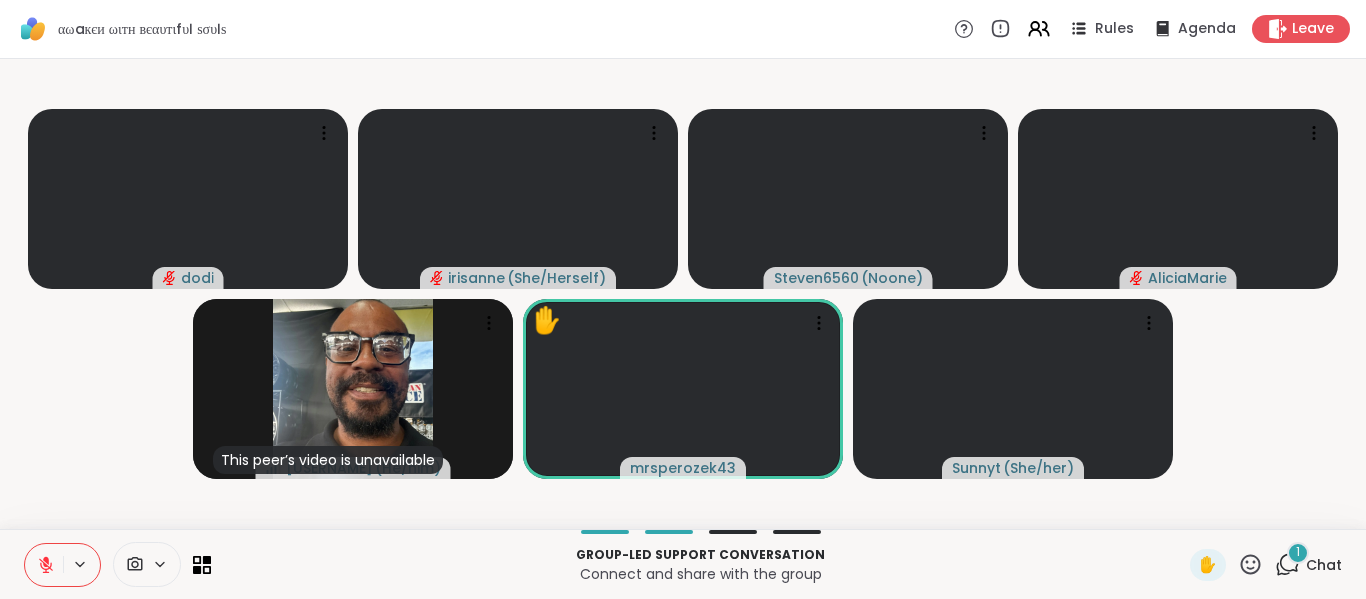click on "Group-led support conversation" at bounding box center (700, 555) 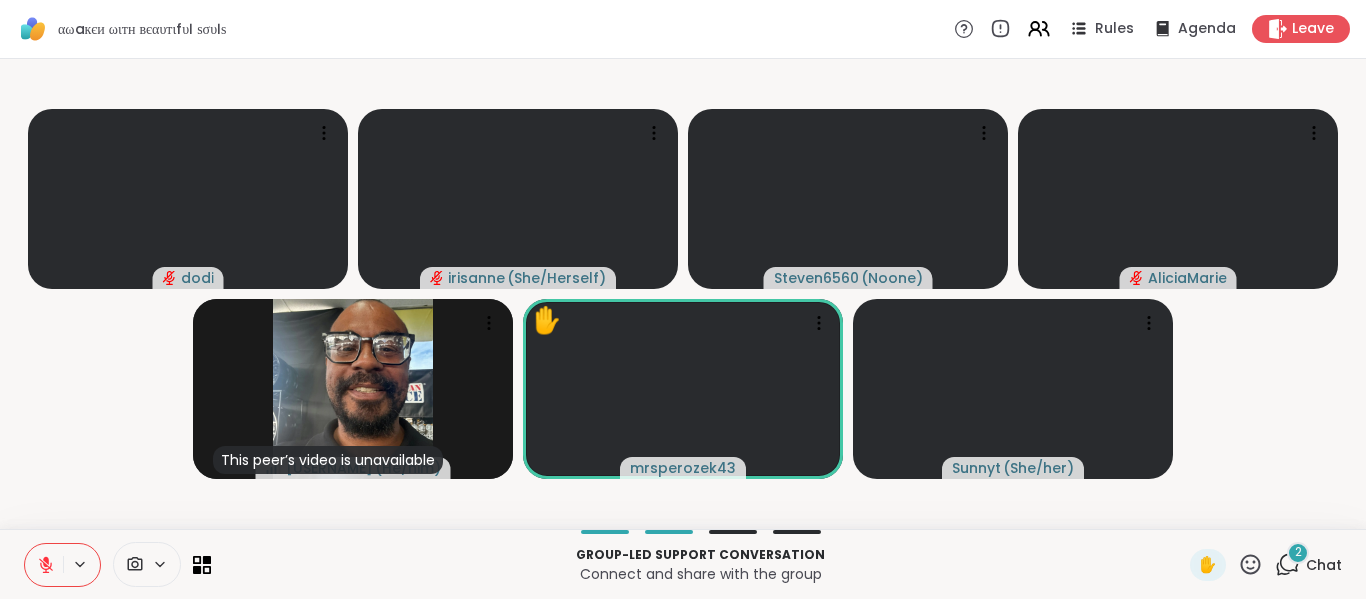 click 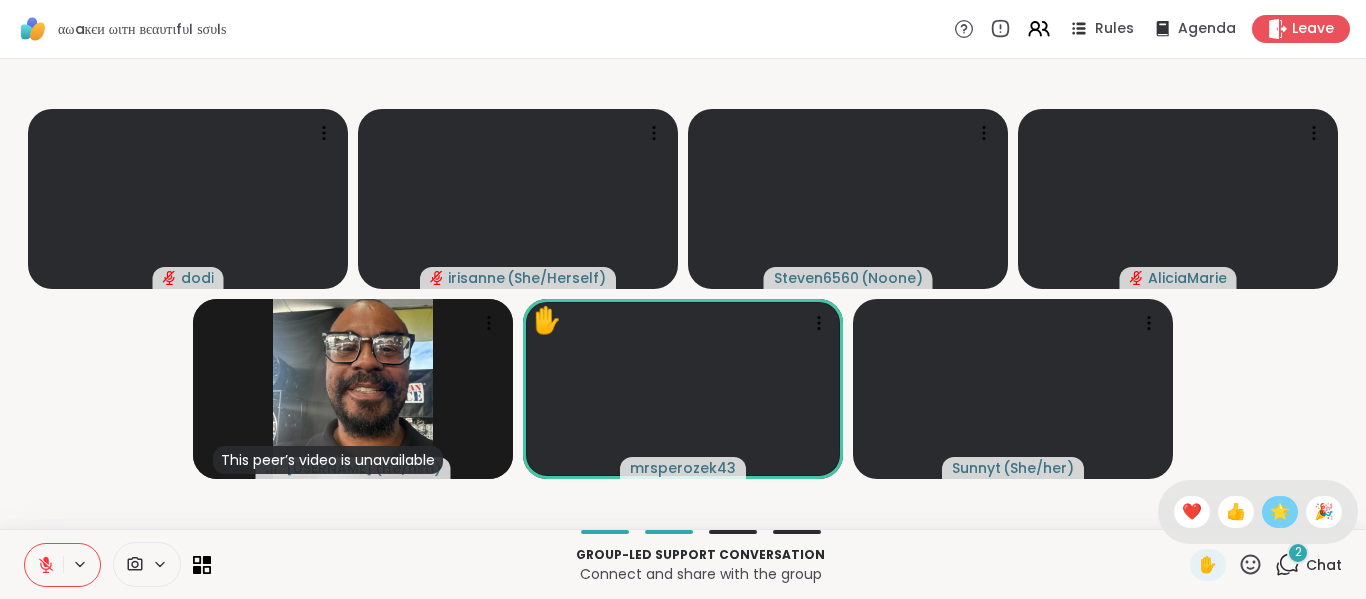 click on "🌟" at bounding box center (1280, 512) 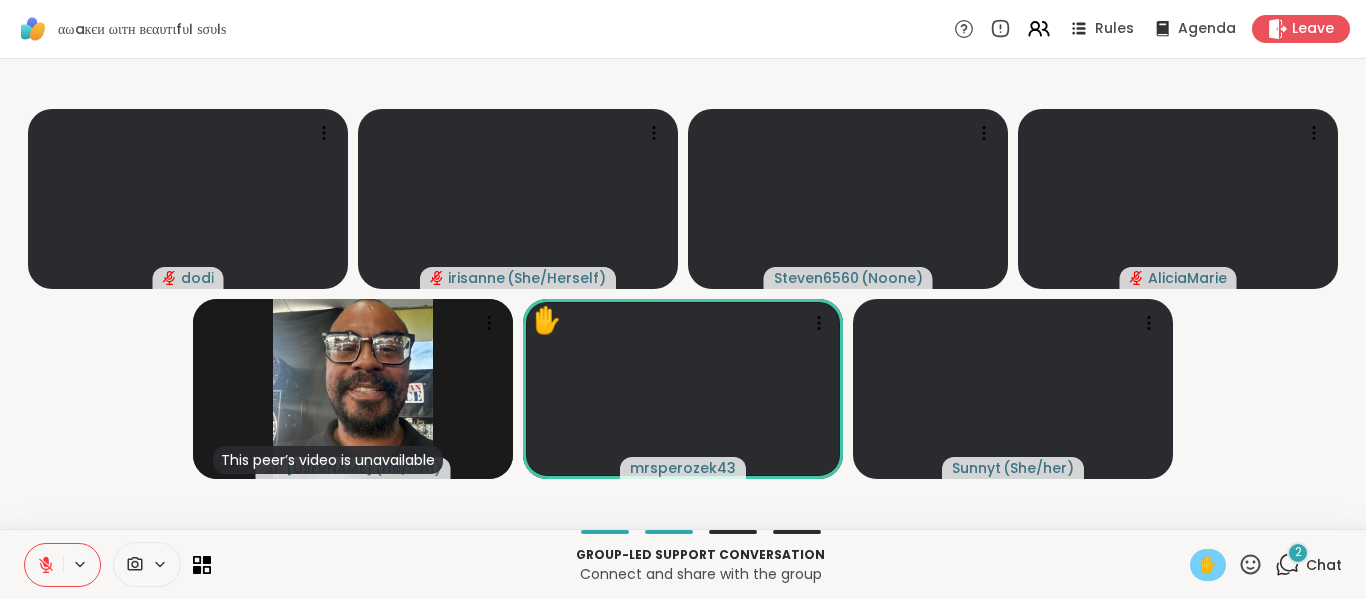 click on "✋" at bounding box center [1208, 565] 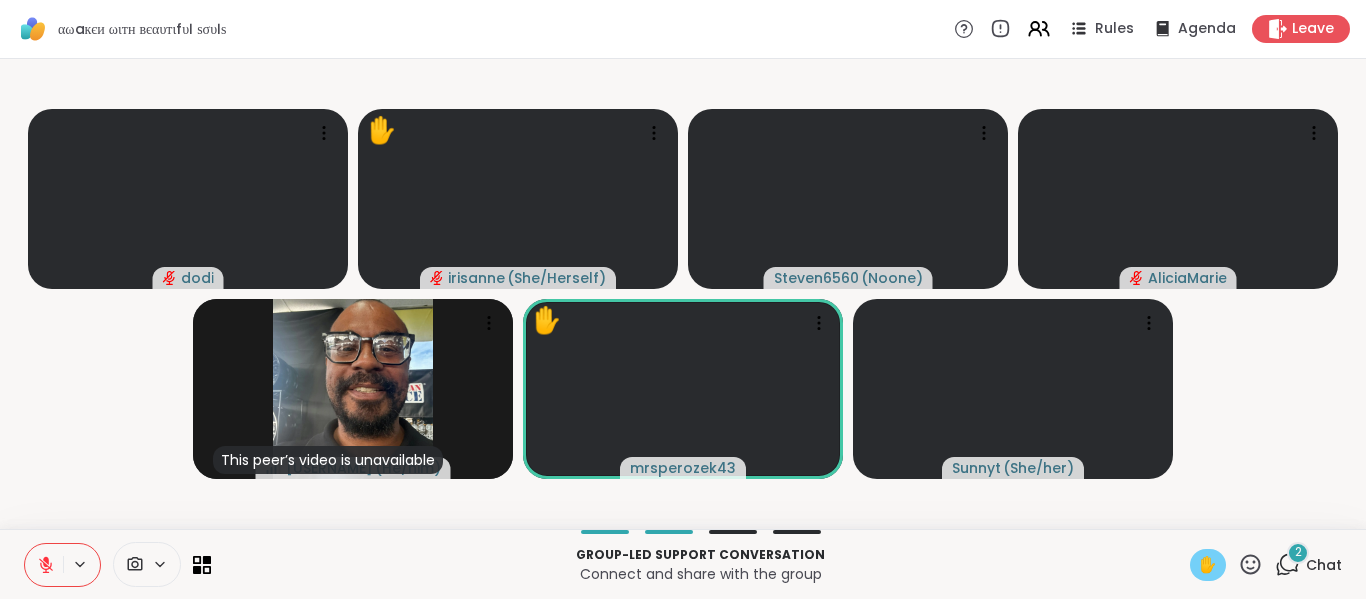 click on "✋ 2 Chat" at bounding box center (1266, 565) 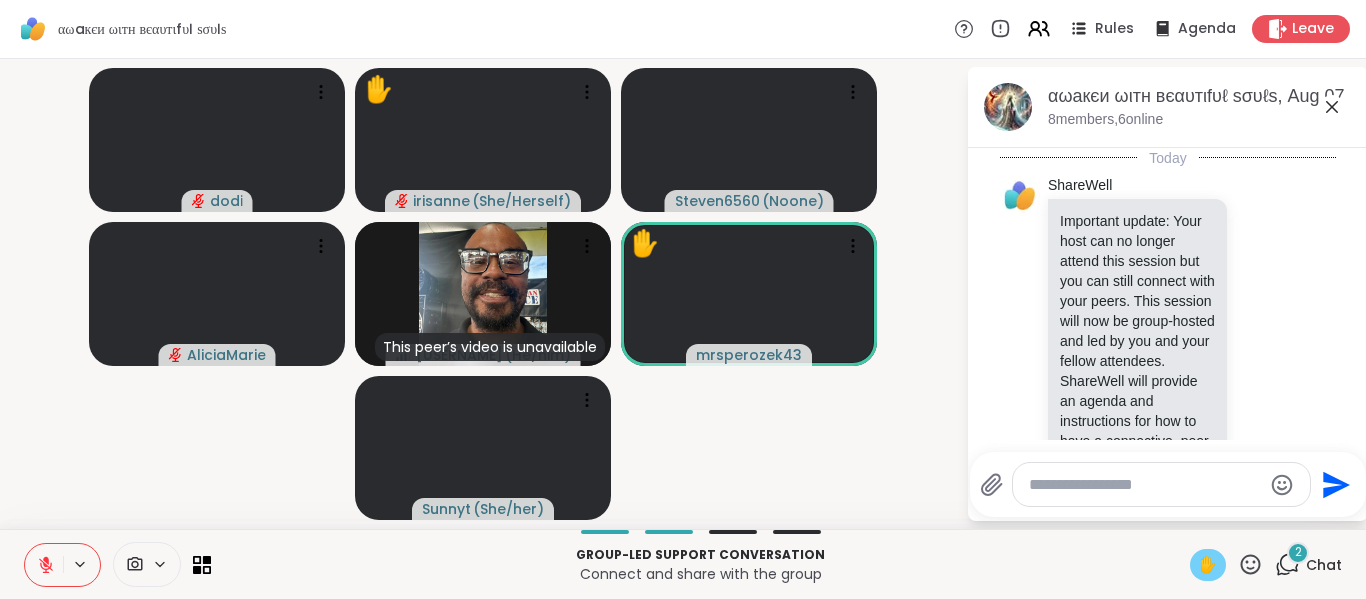 scroll, scrollTop: 1641, scrollLeft: 0, axis: vertical 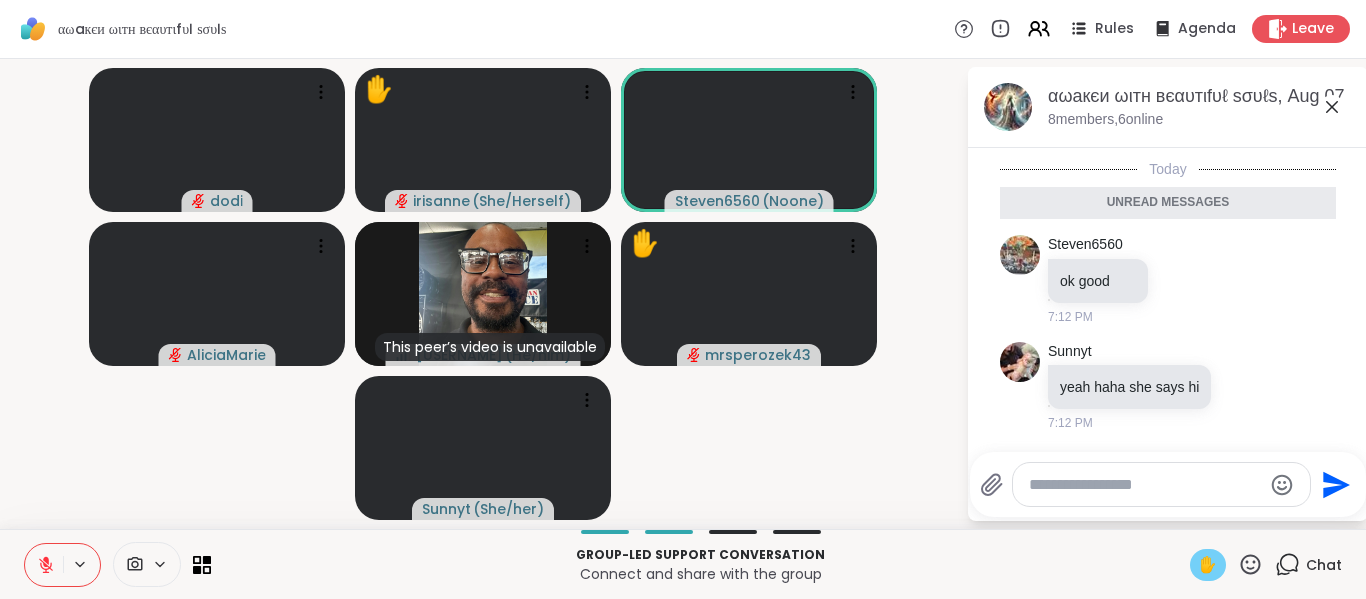 click on "dodi ✋ irisanne ( She/Herself ) Steven6560 ( Noone ) AliciaMarie This peer’s video is unavailable Melmel3217 ( He/him ) ✋ mrsperozek43 Sunnyt ( She/her )" at bounding box center [483, 294] 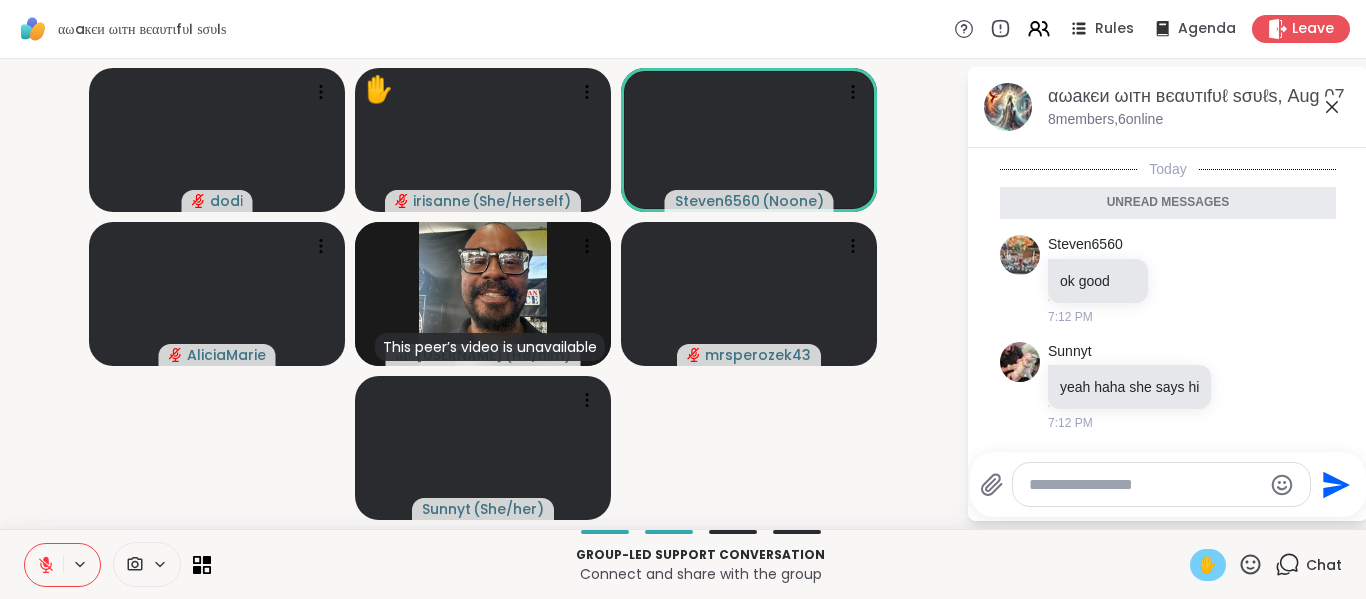click 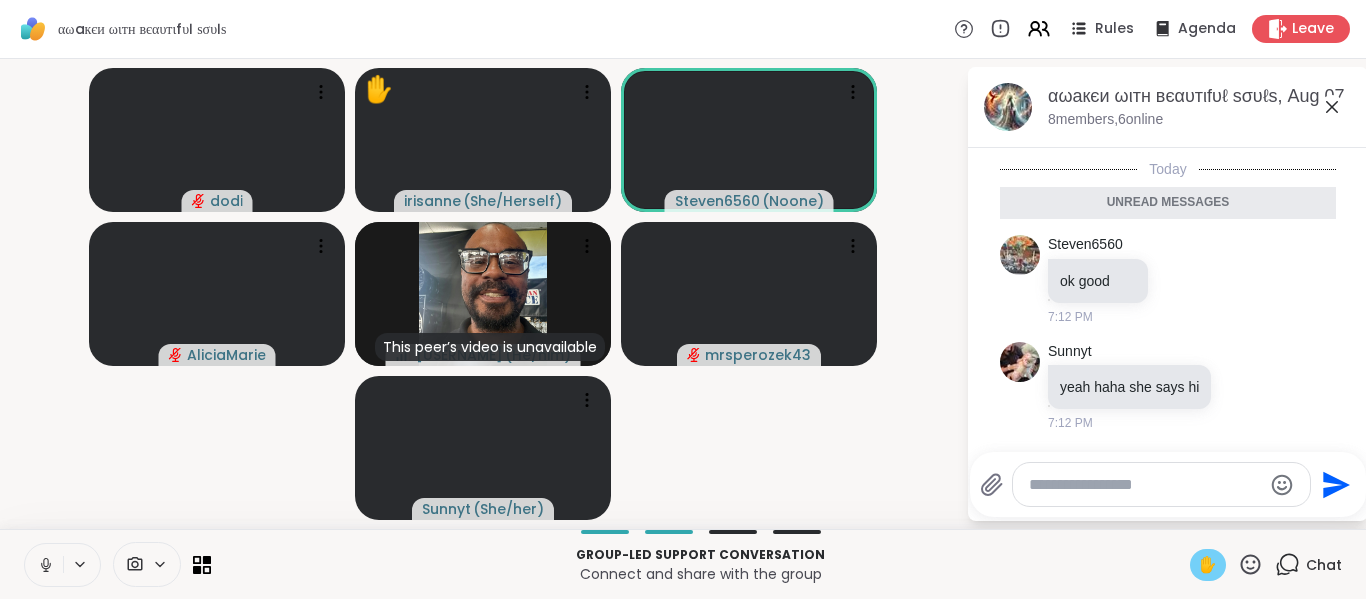 drag, startPoint x: 47, startPoint y: 573, endPoint x: 78, endPoint y: 646, distance: 79.30952 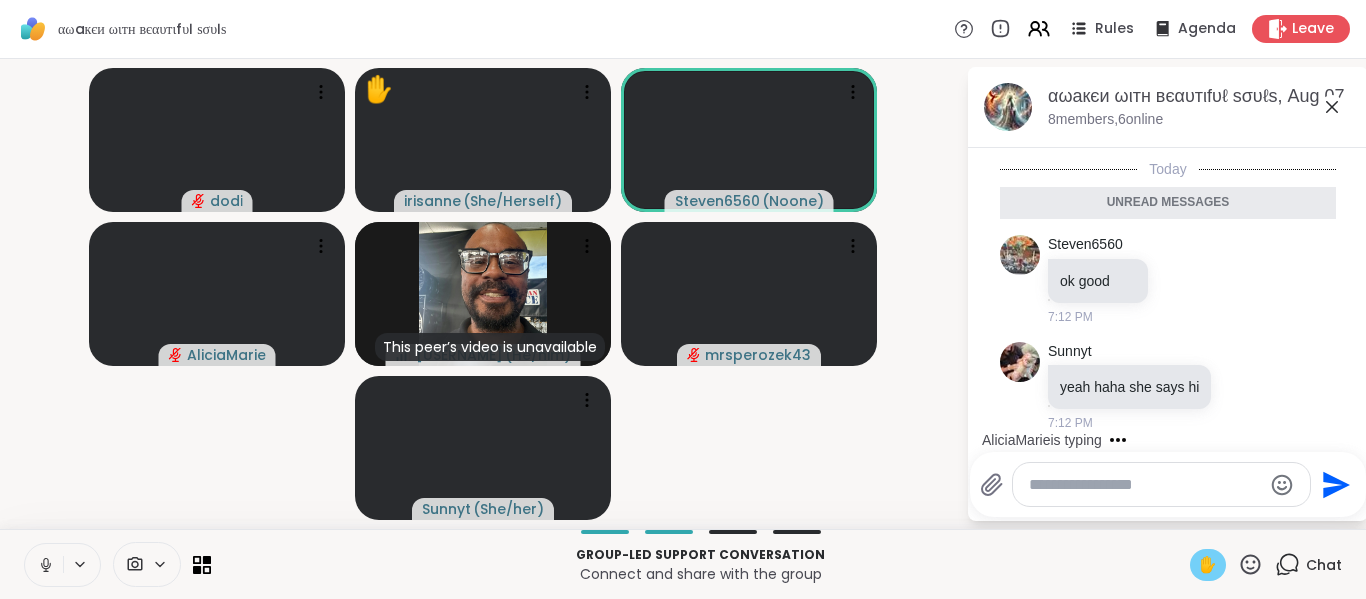 click 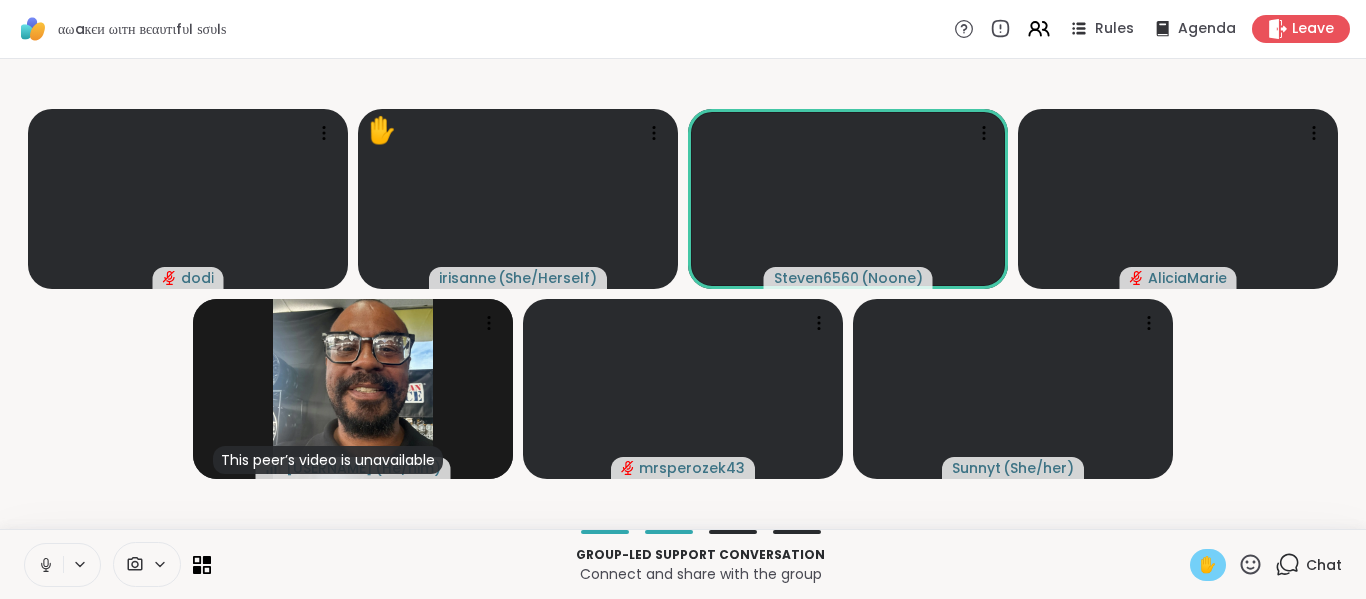 click 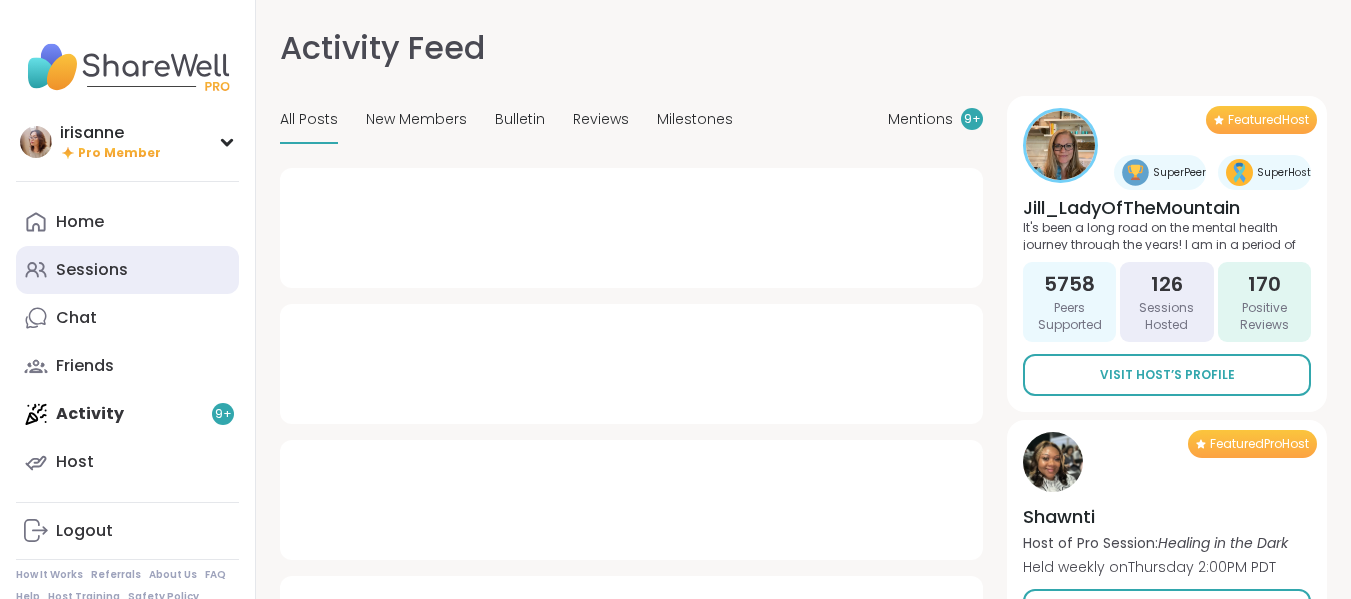 scroll, scrollTop: 0, scrollLeft: 0, axis: both 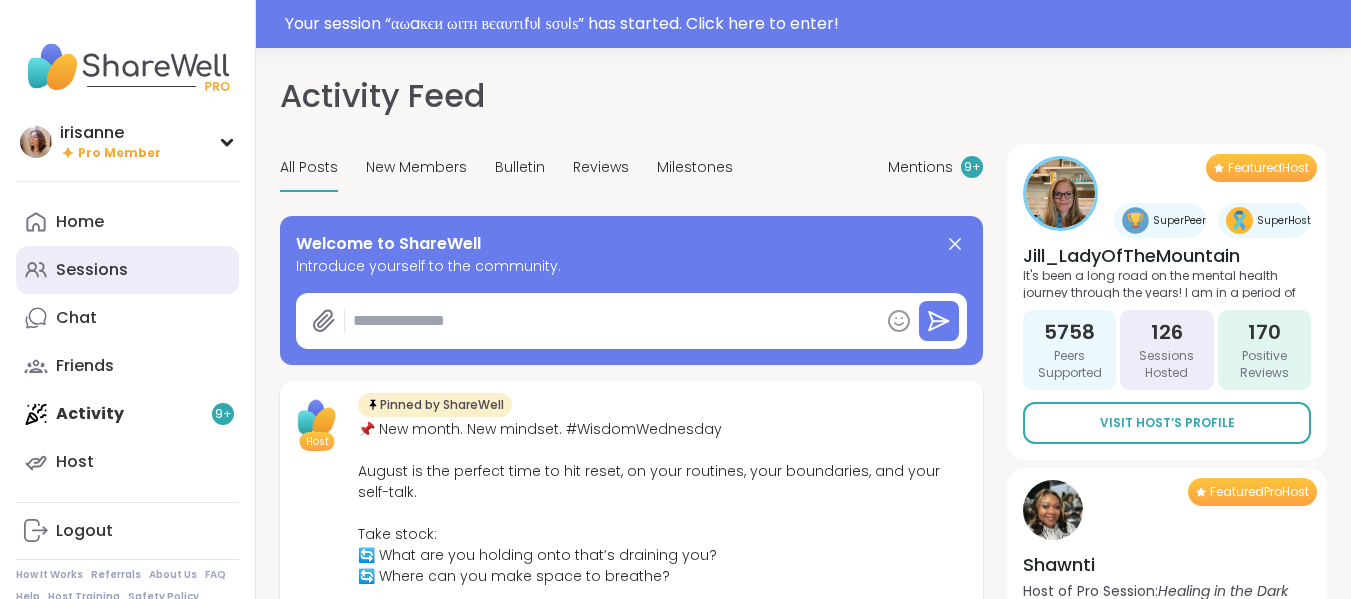click on "Sessions" at bounding box center [127, 270] 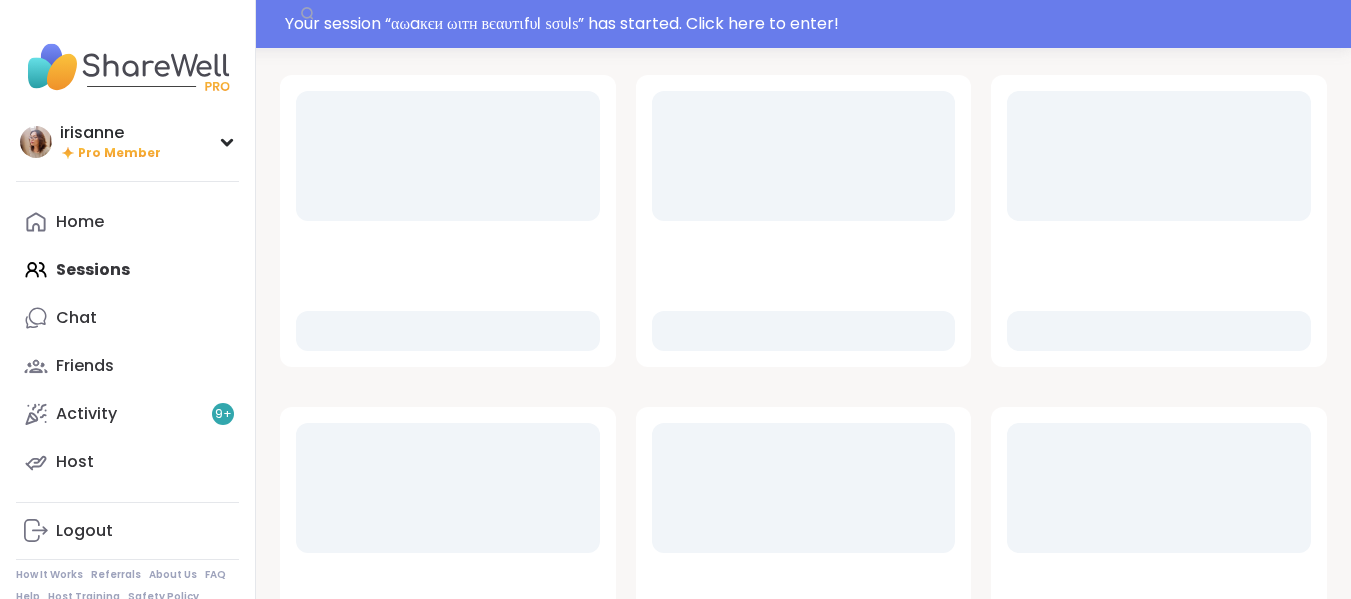 scroll, scrollTop: 284, scrollLeft: 0, axis: vertical 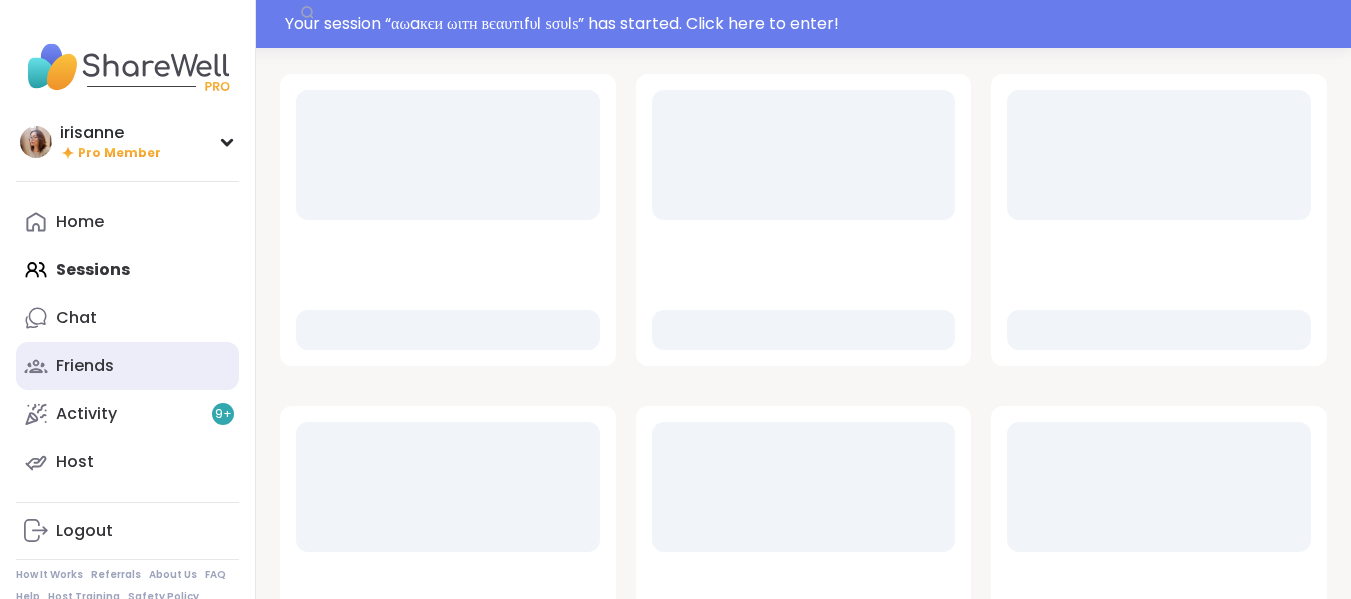 click on "Friends" at bounding box center [127, 366] 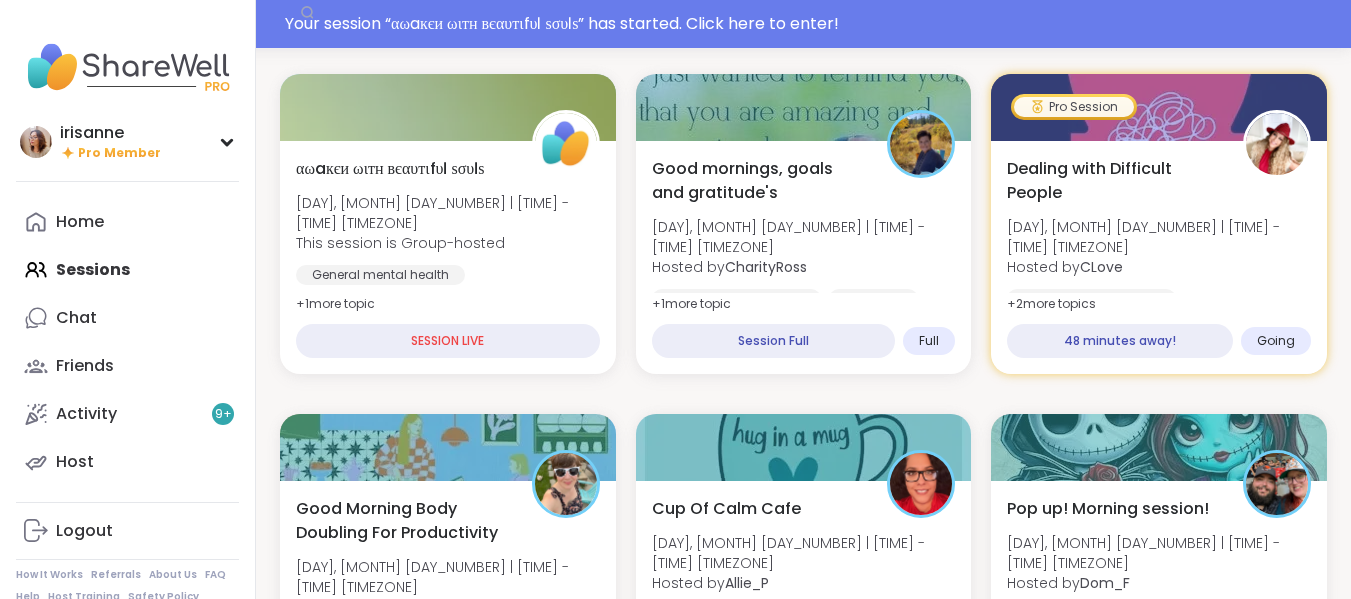 scroll, scrollTop: 0, scrollLeft: 0, axis: both 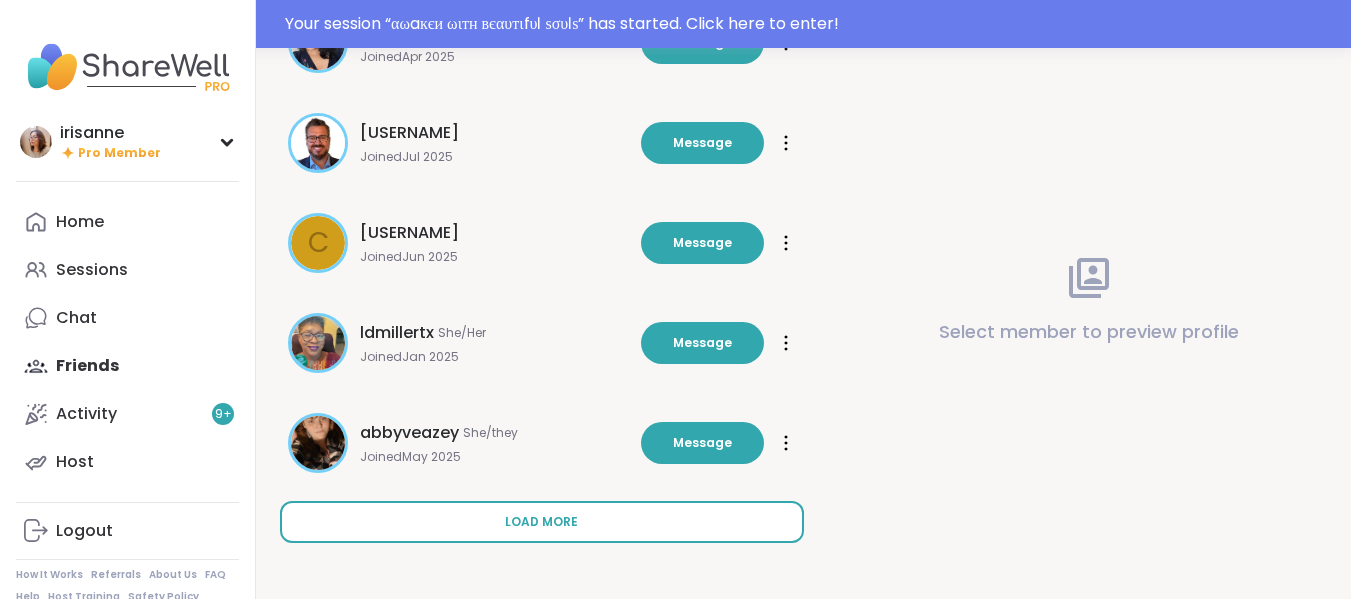 click on "Load more" at bounding box center [542, 522] 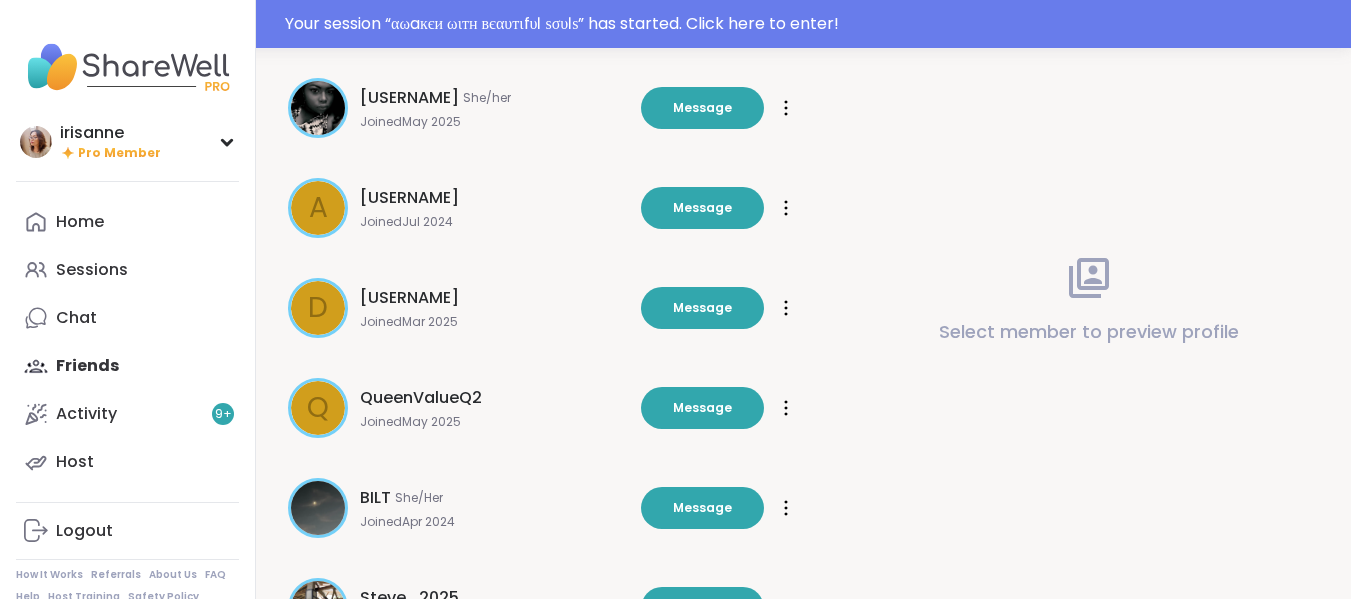 scroll, scrollTop: 1734, scrollLeft: 0, axis: vertical 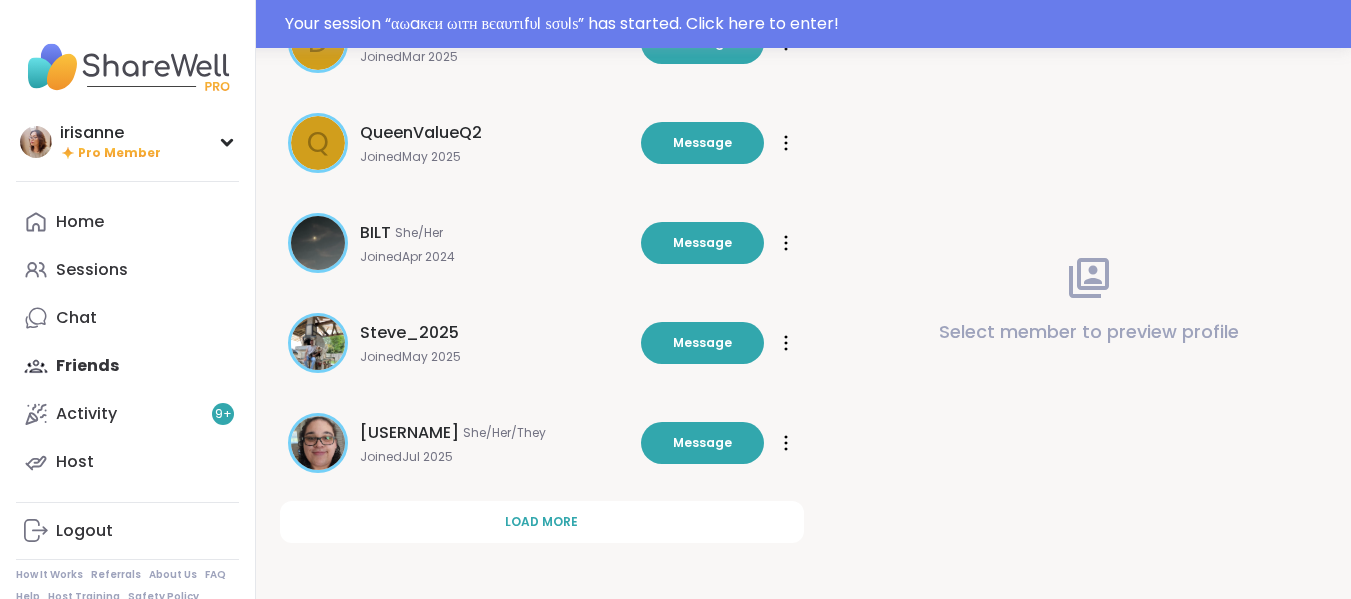 click on "Load more" at bounding box center (542, 522) 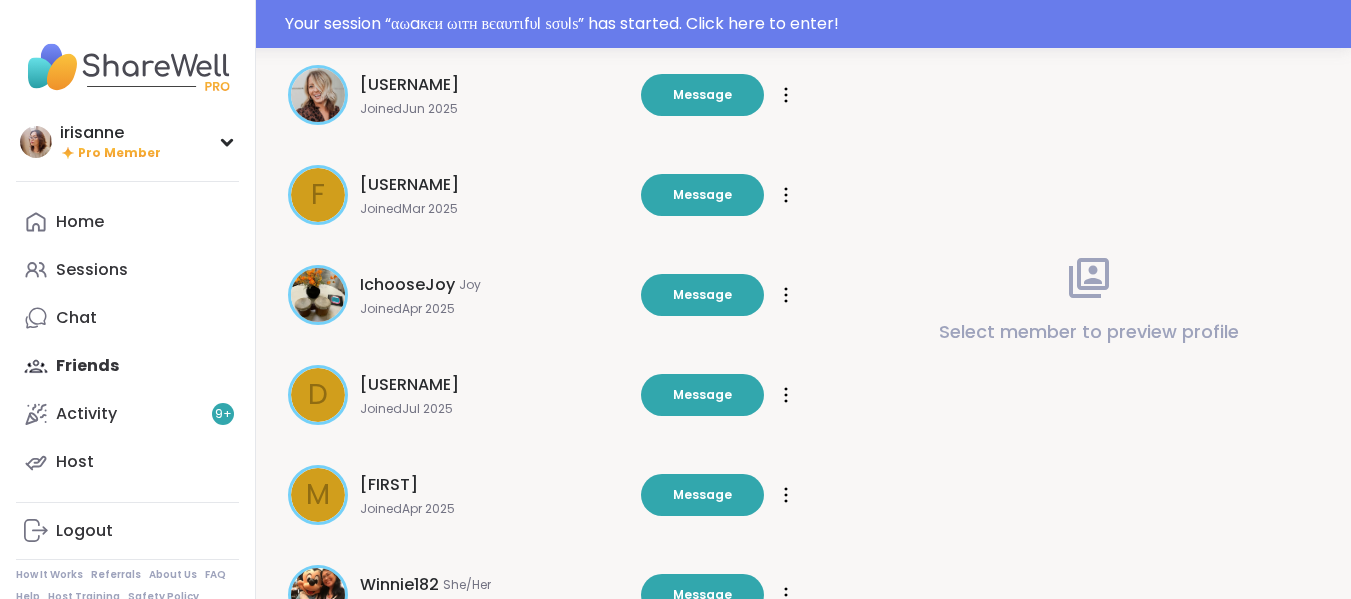 scroll, scrollTop: 2734, scrollLeft: 0, axis: vertical 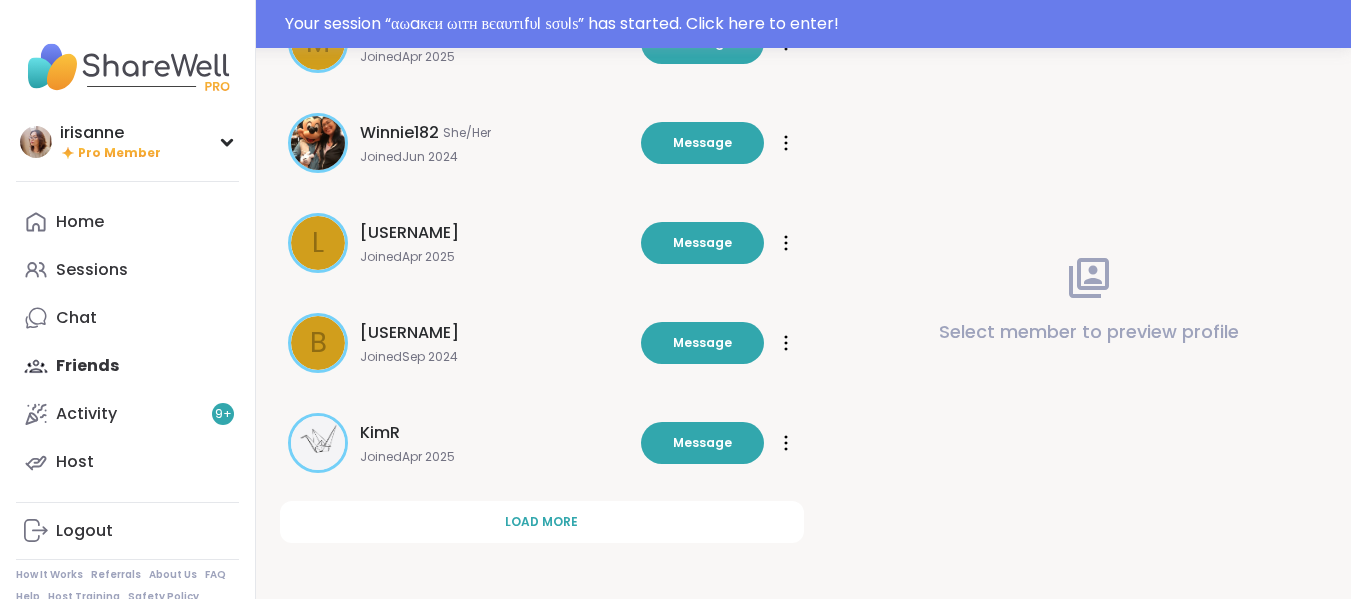 click on "Load more" at bounding box center [542, 522] 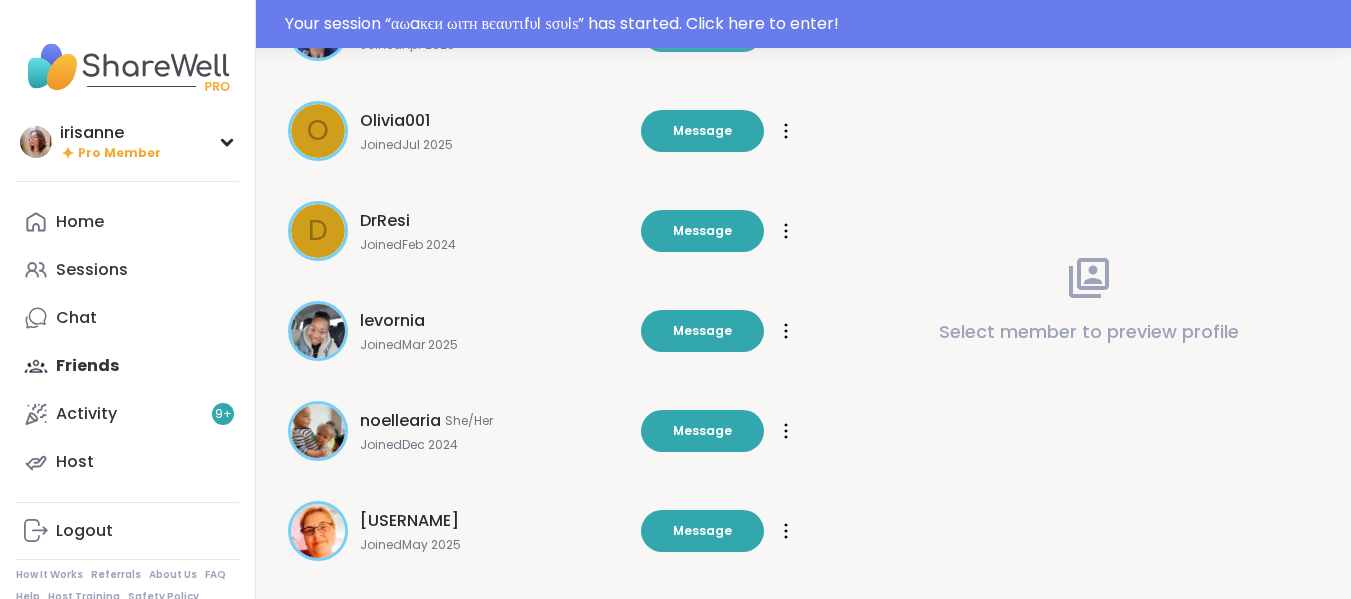 scroll, scrollTop: 3734, scrollLeft: 0, axis: vertical 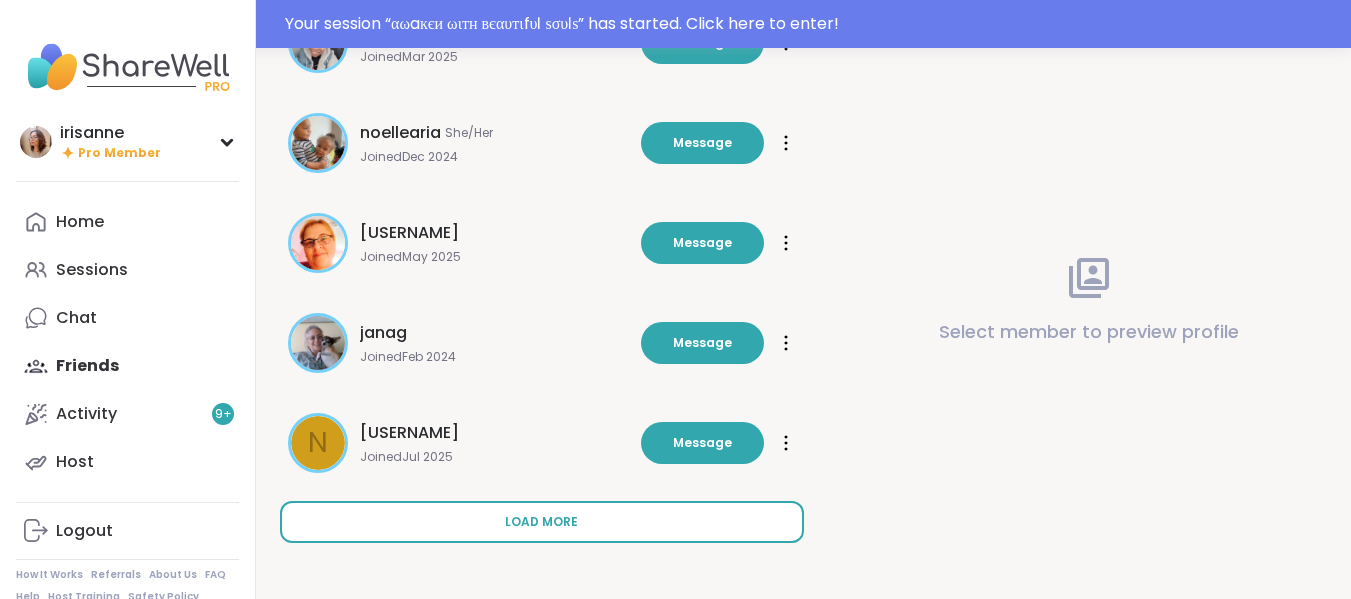 click on "Load more" at bounding box center (542, 522) 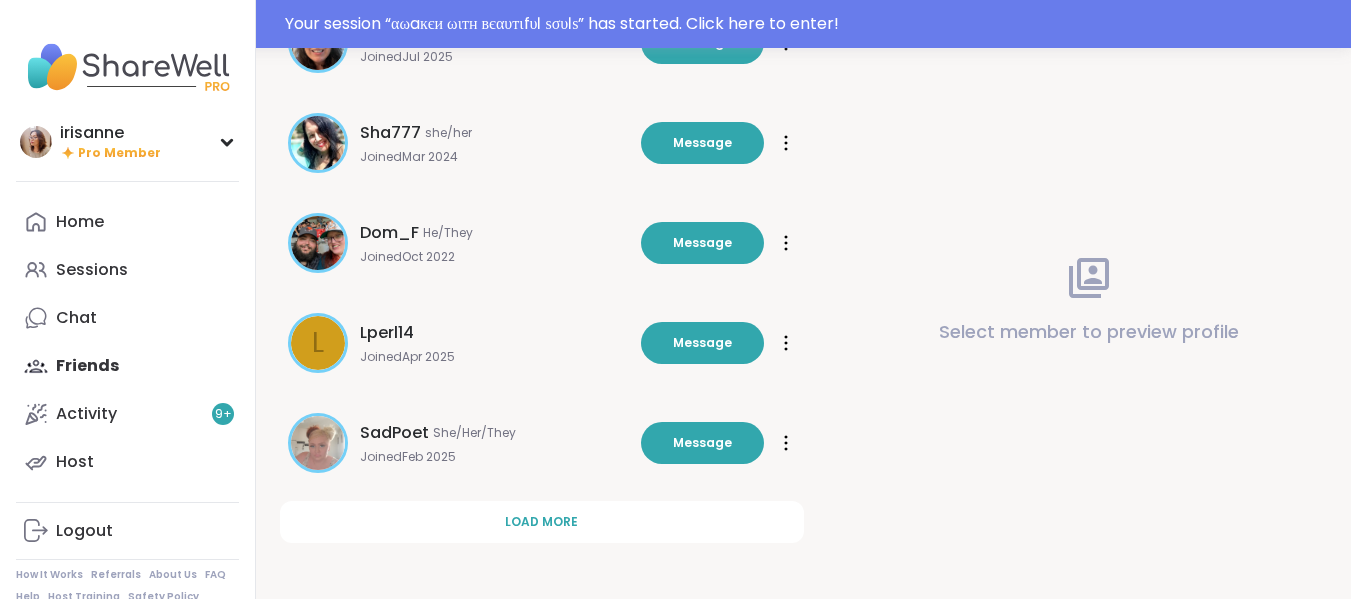 scroll, scrollTop: 4731, scrollLeft: 0, axis: vertical 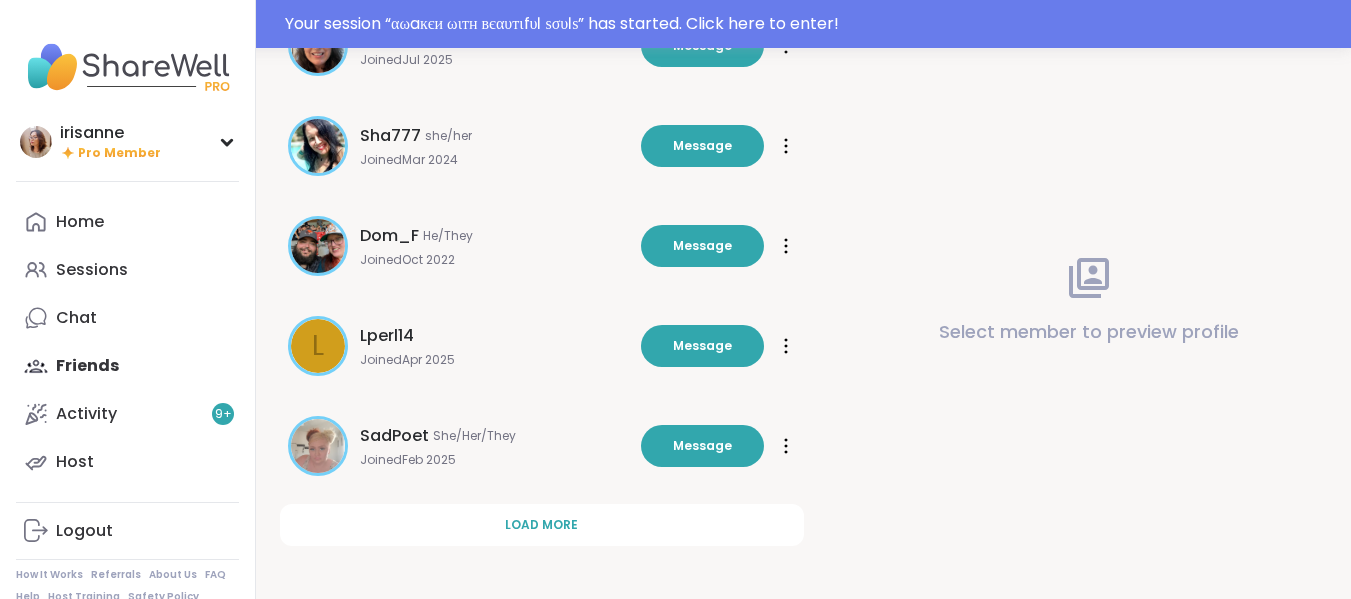 click on "Load more" at bounding box center [542, 525] 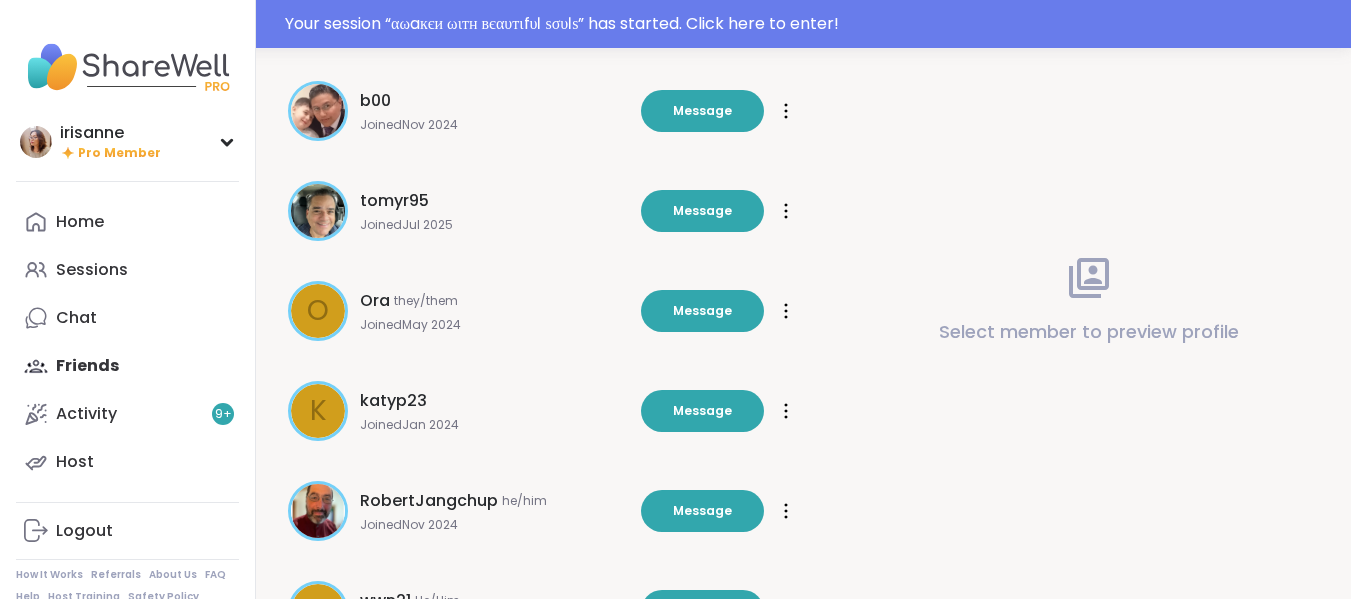 scroll, scrollTop: 5734, scrollLeft: 0, axis: vertical 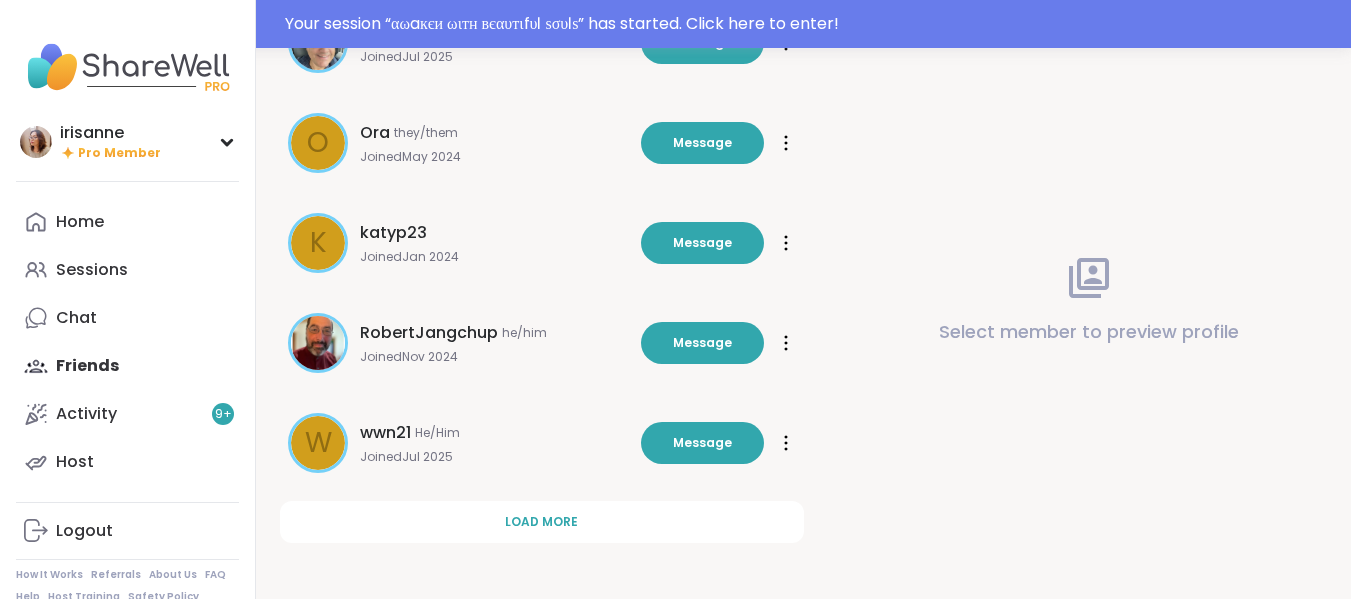 click on "Load more" at bounding box center [542, 522] 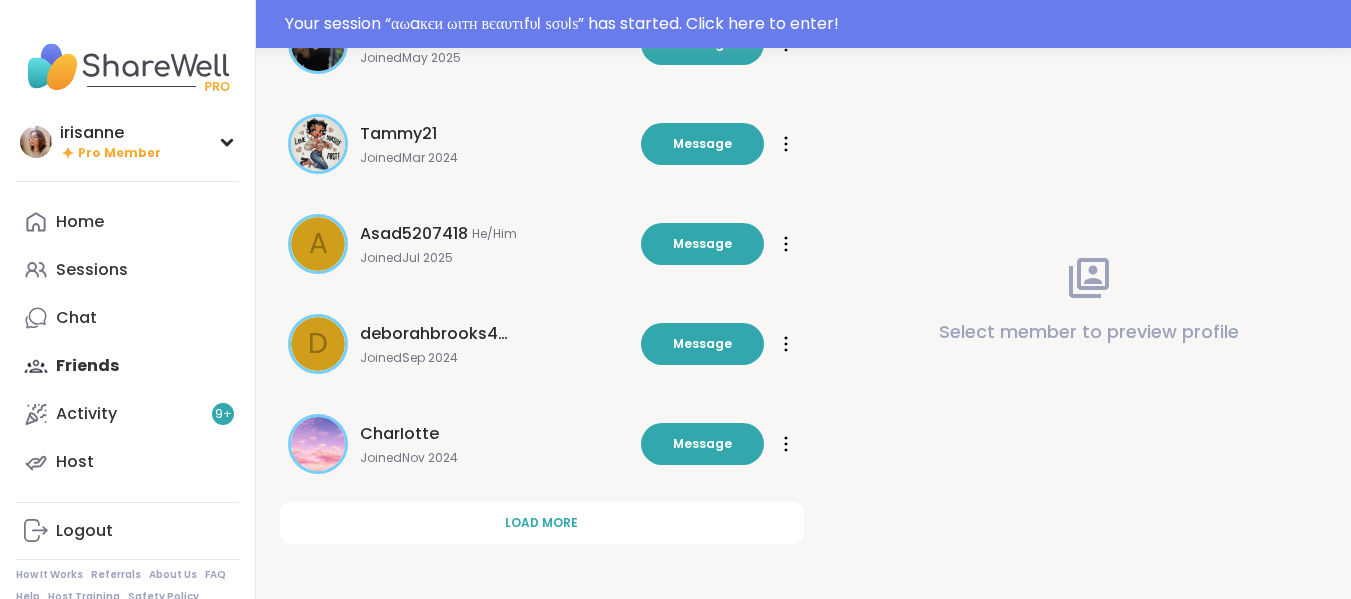 click on "Load more" at bounding box center (542, 523) 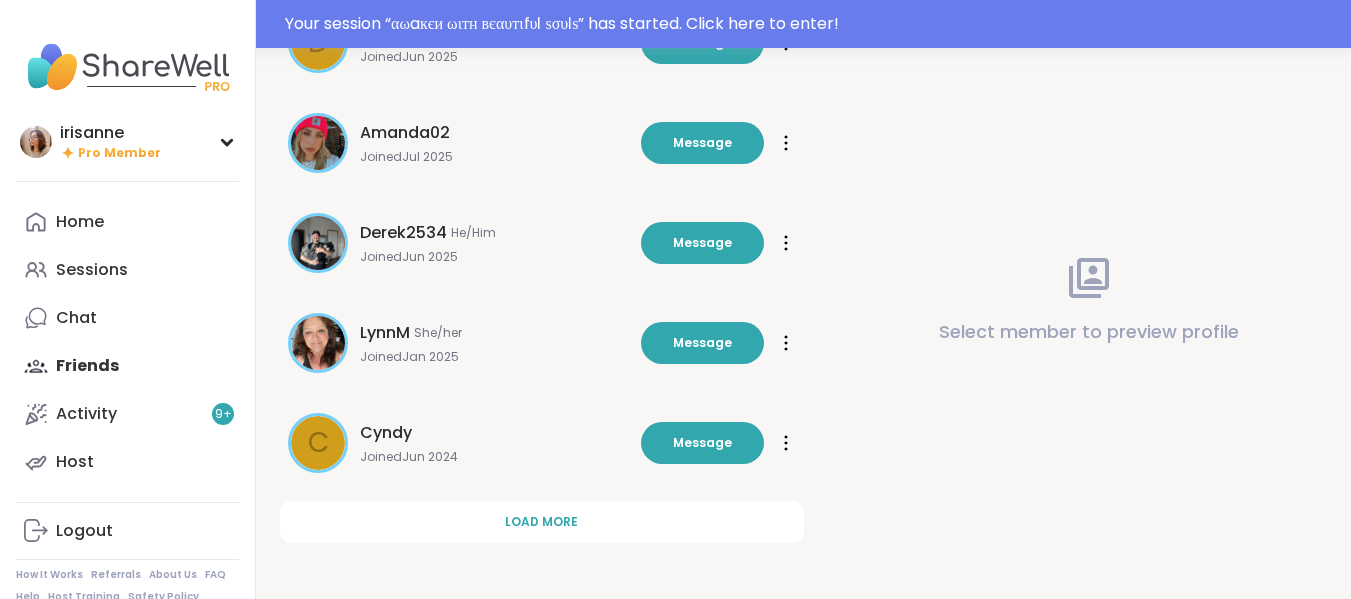 scroll, scrollTop: 7732, scrollLeft: 0, axis: vertical 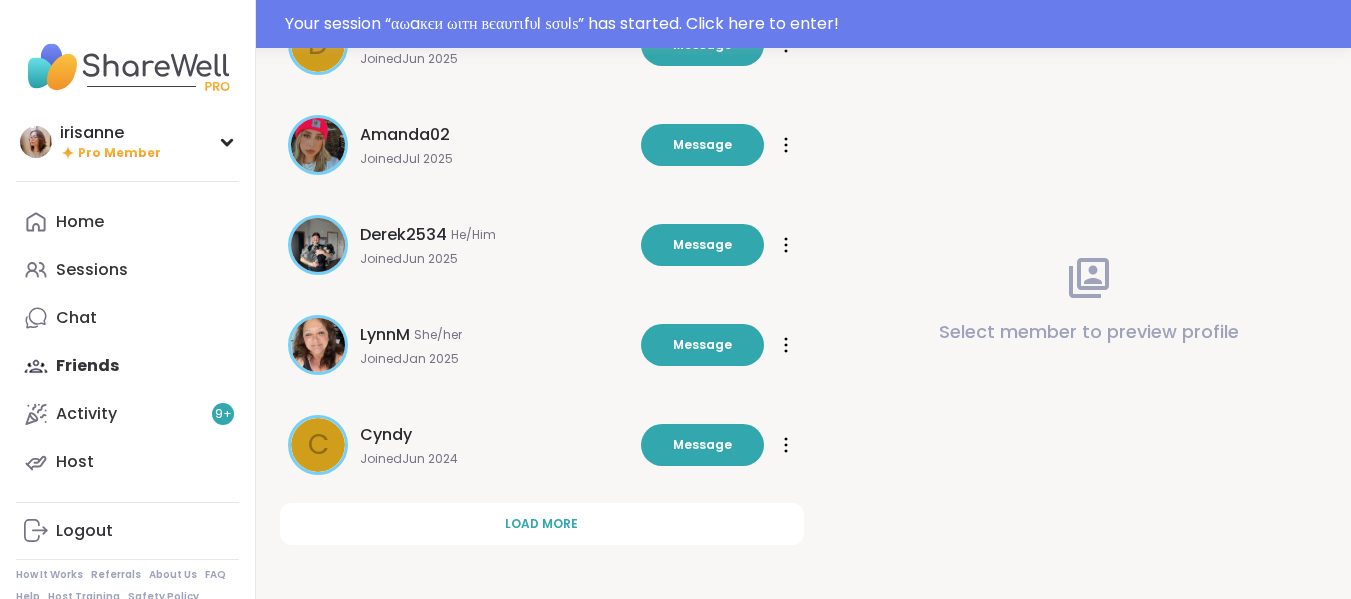 click on "Load more" at bounding box center (542, 524) 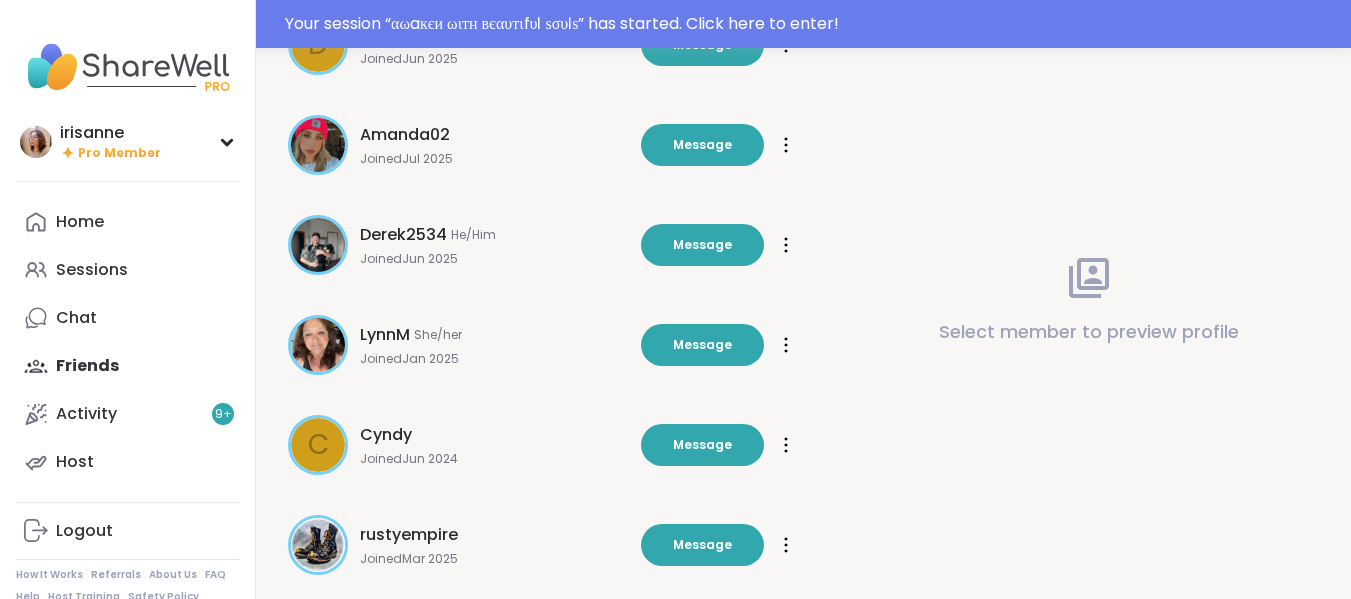 scroll, scrollTop: 8734, scrollLeft: 0, axis: vertical 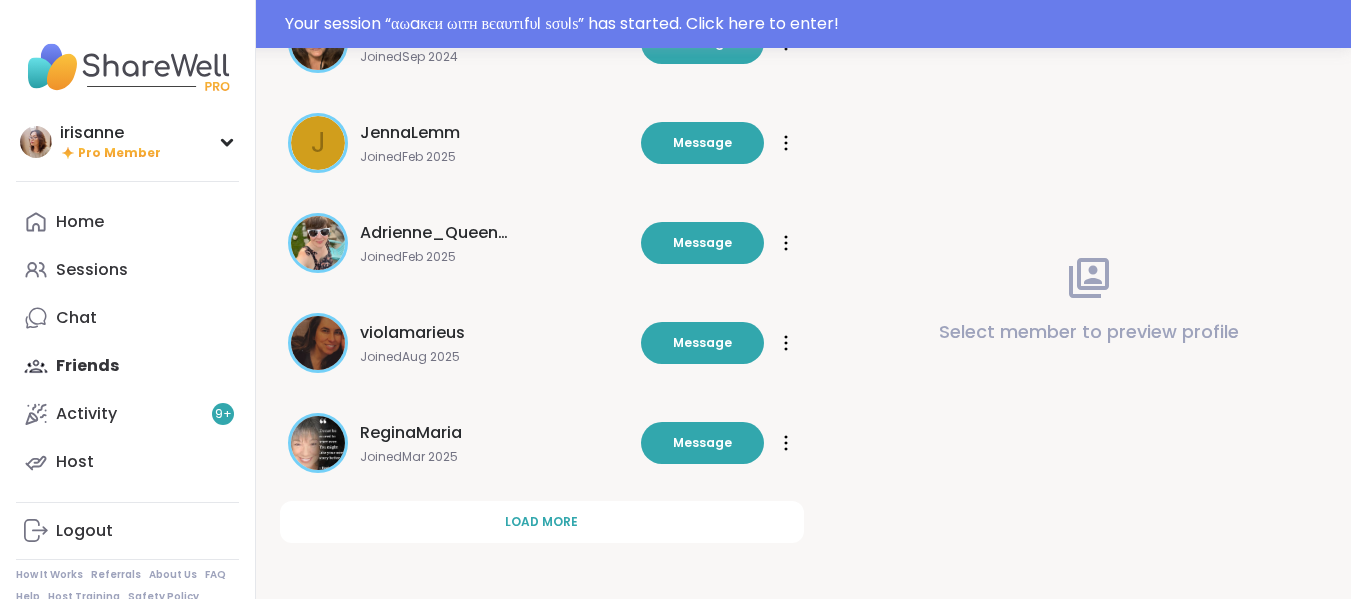 click on "Load more" at bounding box center [542, 522] 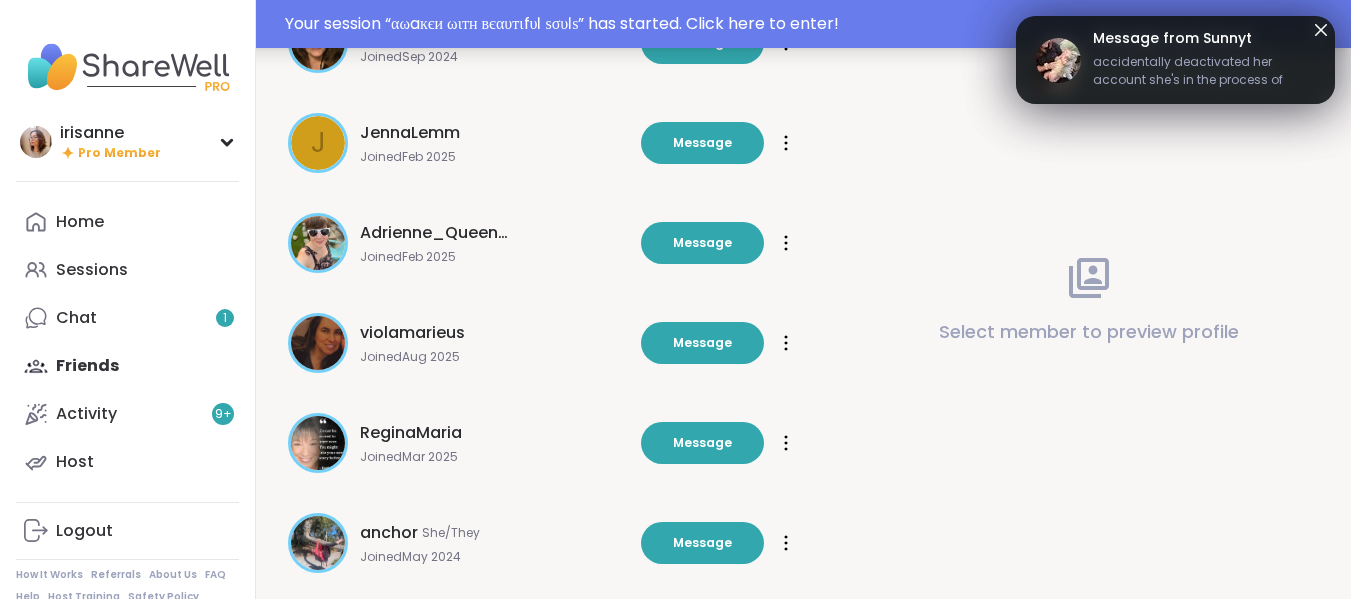 click on "Your session “ αωaкєи ωιтн вєαυтιfυℓ ѕσυℓѕ ” has started. Click here to enter!" at bounding box center (812, 24) 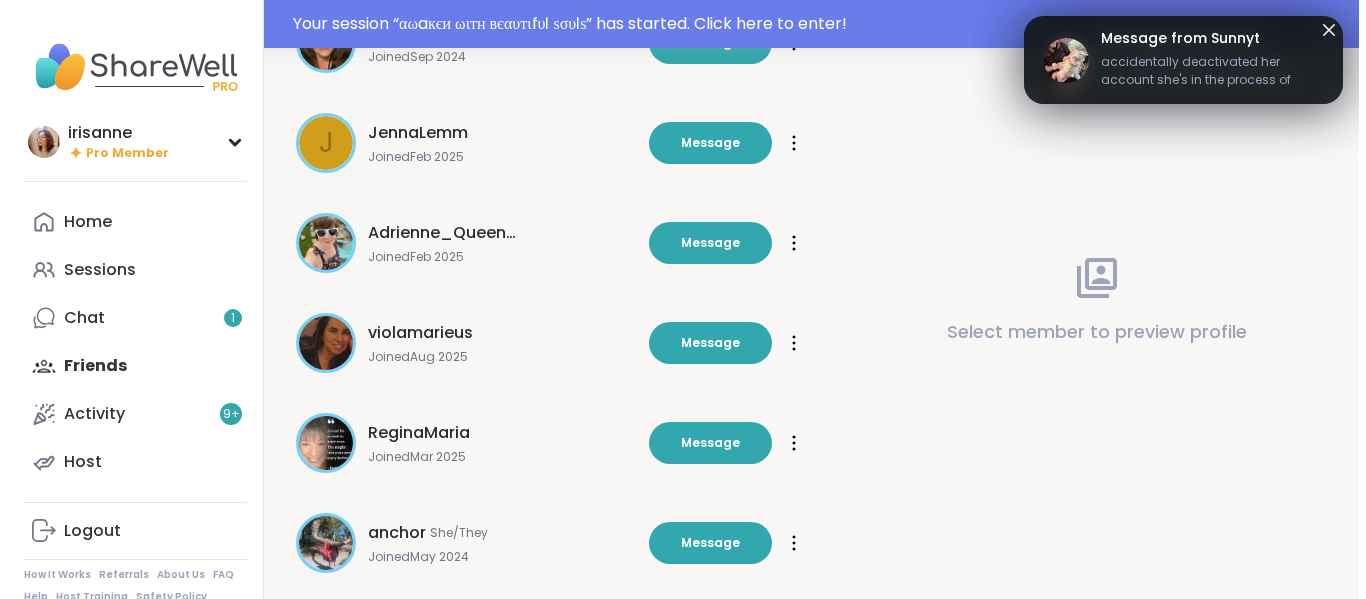 scroll, scrollTop: 0, scrollLeft: 0, axis: both 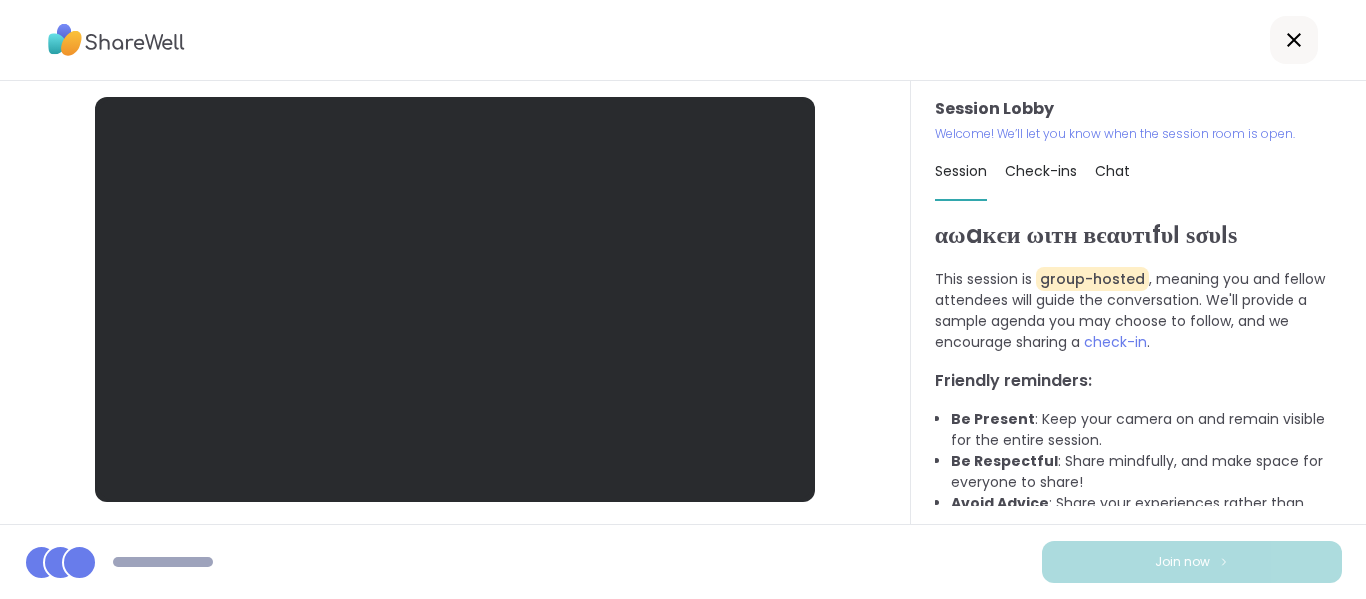 click at bounding box center (683, 40) 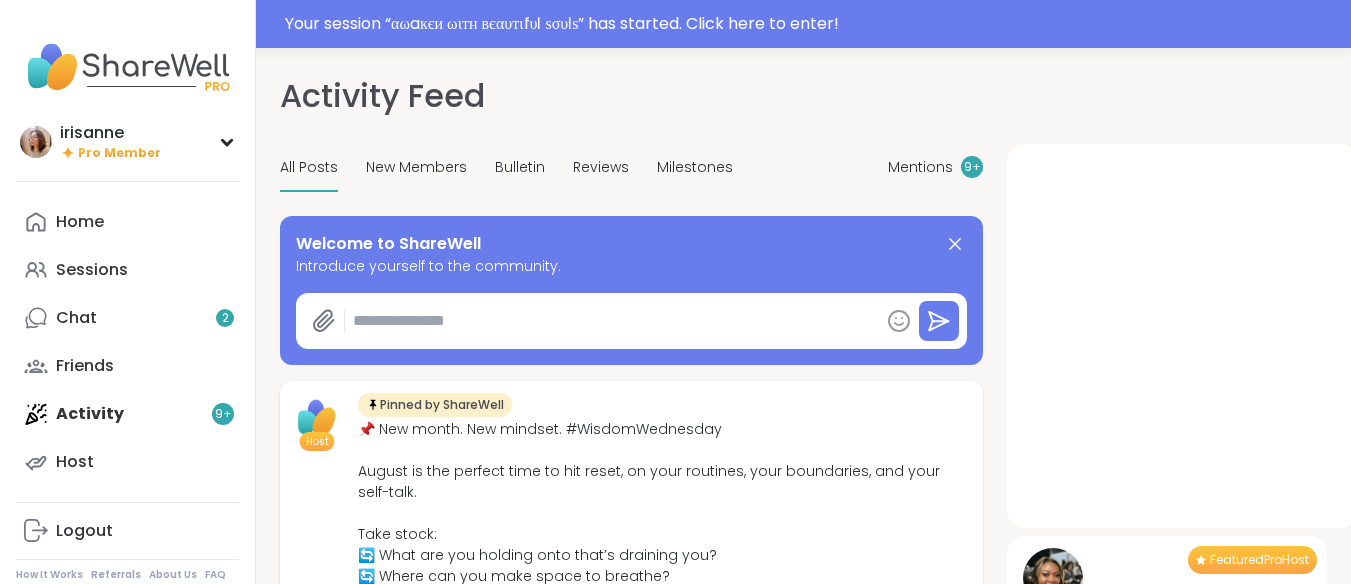 click on "Sessions" at bounding box center [127, 270] 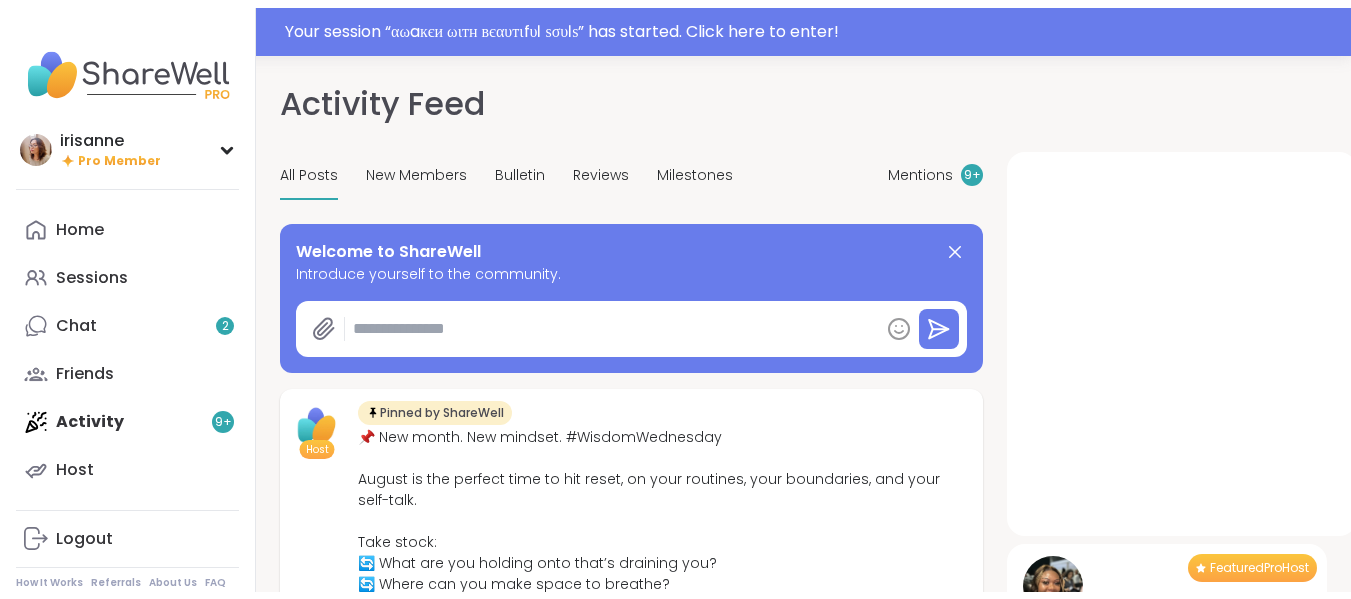 scroll, scrollTop: 0, scrollLeft: 0, axis: both 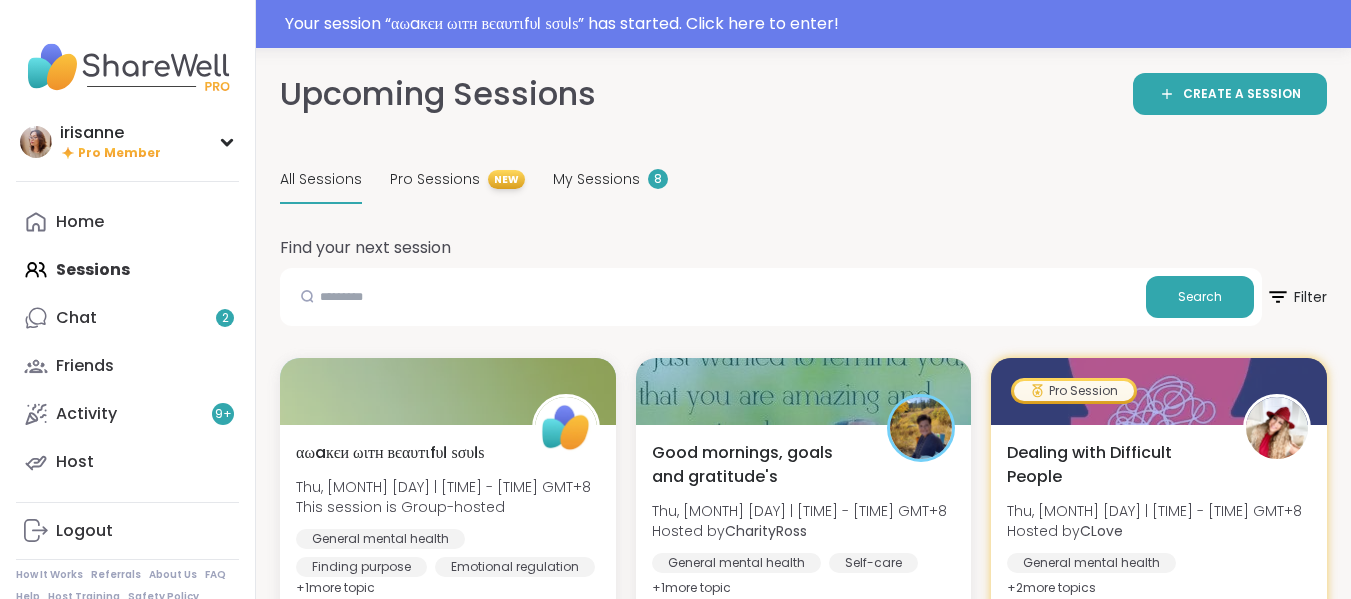 click on "Upcoming Sessions CREATE A SESSION All Sessions Pro Sessions NEW My Sessions 8 Find your next session Search  Filter   αωaкєи ωιтн вєαυтιfυℓ ѕσυℓѕ Thu, Aug 07 | 7:00PM - 8:00PM GMT+8 This session is Group-hosted General mental health Finding purpose Emotional regulation + 1  more topic SESSION LIVE Good mornings, goals and gratitude's Thu, Aug 07 | 8:00PM - 9:30PM GMT+8 Hosted by  CharityRoss General mental health Self-care Goal-setting + 1  more topic Session Full Full Pro Session Dealing with Difficult People Thu, Aug 07 | 8:00PM - 9:00PM GMT+8 Hosted by  CLove General mental health Stress management Relationship struggles + 2  more topic s 47 minutes away! Going Good Morning Body Doubling For Productivity Thu, Aug 07 | 9:00PM - 10:00PM GMT+8 Hosted by  Adrienne_QueenOfTheDawn Good company Body doubling Goal-setting + 1  more topic Sign Up 6 spots left Cup Of Calm Cafe Thu, Aug 07 | 9:30PM - 10:00PM GMT+8 Hosted by  Allie_P Daily check-in Session Full Going Hosted by  Dom_F +" at bounding box center [803, 2266] 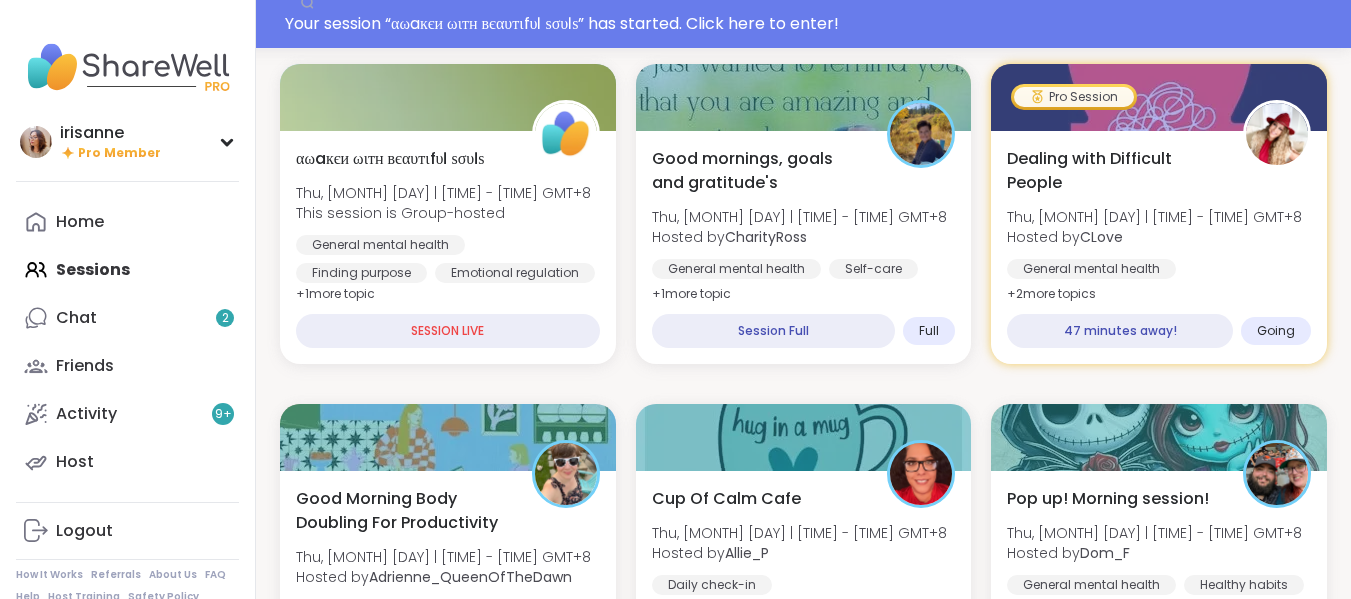 scroll, scrollTop: 293, scrollLeft: 0, axis: vertical 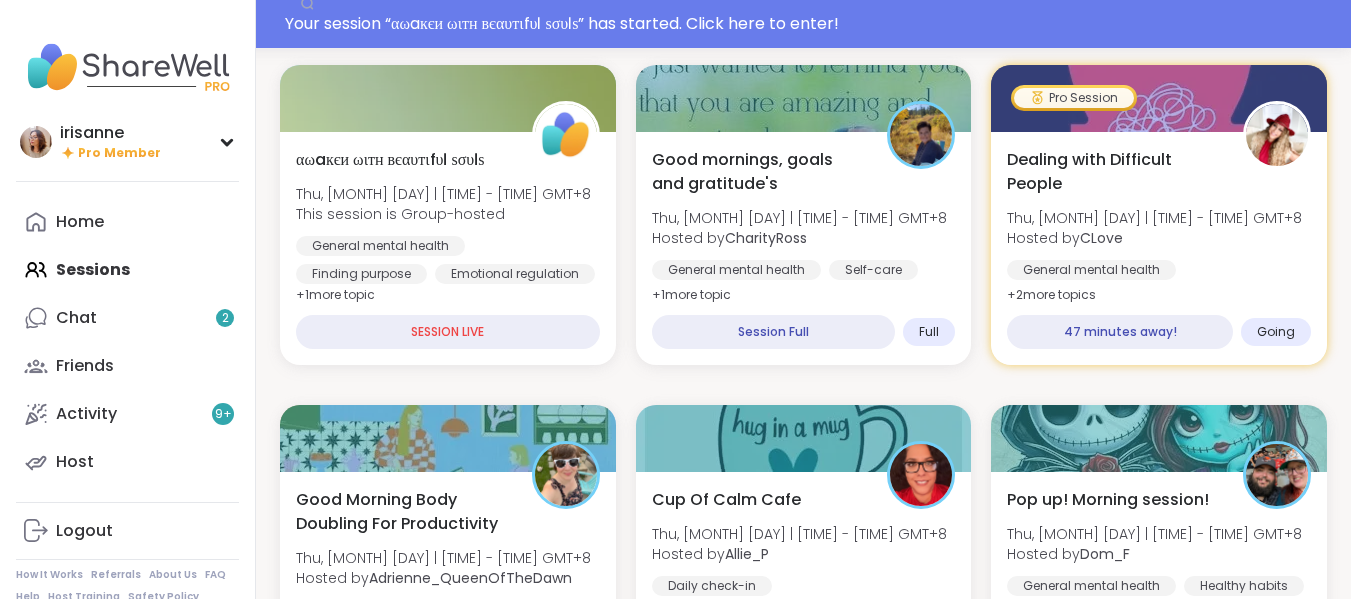 click on "Thu, Aug 07 | 8:00PM - 9:30PM GMT+8" at bounding box center [799, 218] 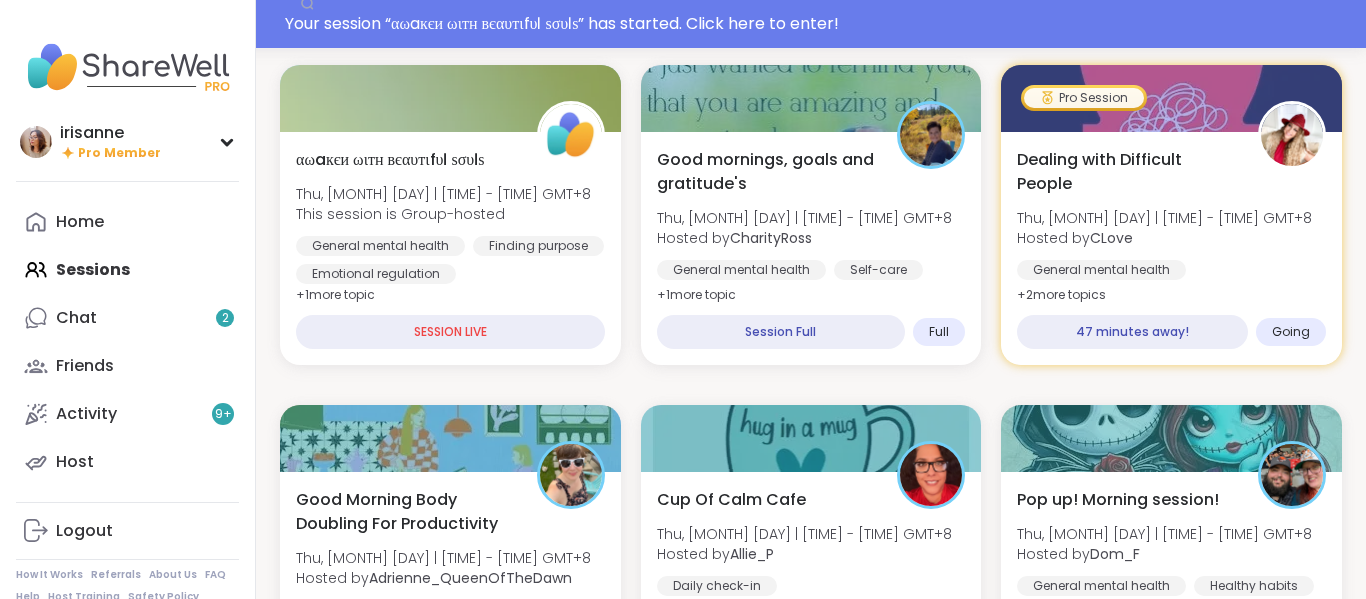 click on "αωaкєи ωιтн вєαυтιfυℓ ѕσυℓѕ Thu, Aug 07 | 7:00PM - 8:00PM GMT+8 This session is Group-hosted General mental health Finding purpose Emotional regulation + 1  more topic SESSION LIVE Good mornings, goals and gratitude's Thu, Aug 07 | 8:00PM - 9:30PM GMT+8 Hosted by  CharityRoss General mental health Self-care Goal-setting + 1  more topic Session Full Full Pro Session Dealing with Difficult People Thu, Aug 07 | 8:00PM - 9:00PM GMT+8 Hosted by  CLove General mental health Stress management Relationship struggles + 2  more topic s 47 minutes away! Going Good Morning Body Doubling For Productivity Thu, Aug 07 | 9:00PM - 10:00PM GMT+8 Hosted by  Adrienne_QueenOfTheDawn Good company Body doubling Goal-setting + 1  more topic Sign Up 6 spots left Cup Of Calm Cafe Thu, Aug 07 | 9:30PM - 10:00PM GMT+8 Hosted by  Allie_P Daily check-in Session Full Going Pop up! Morning session! Thu, Aug 07 | 10:00PM - 11:00PM GMT+8 Hosted by  Dom_F General mental health Healthy habits Self-care Sign Up + 1 +" at bounding box center (811, 2085) 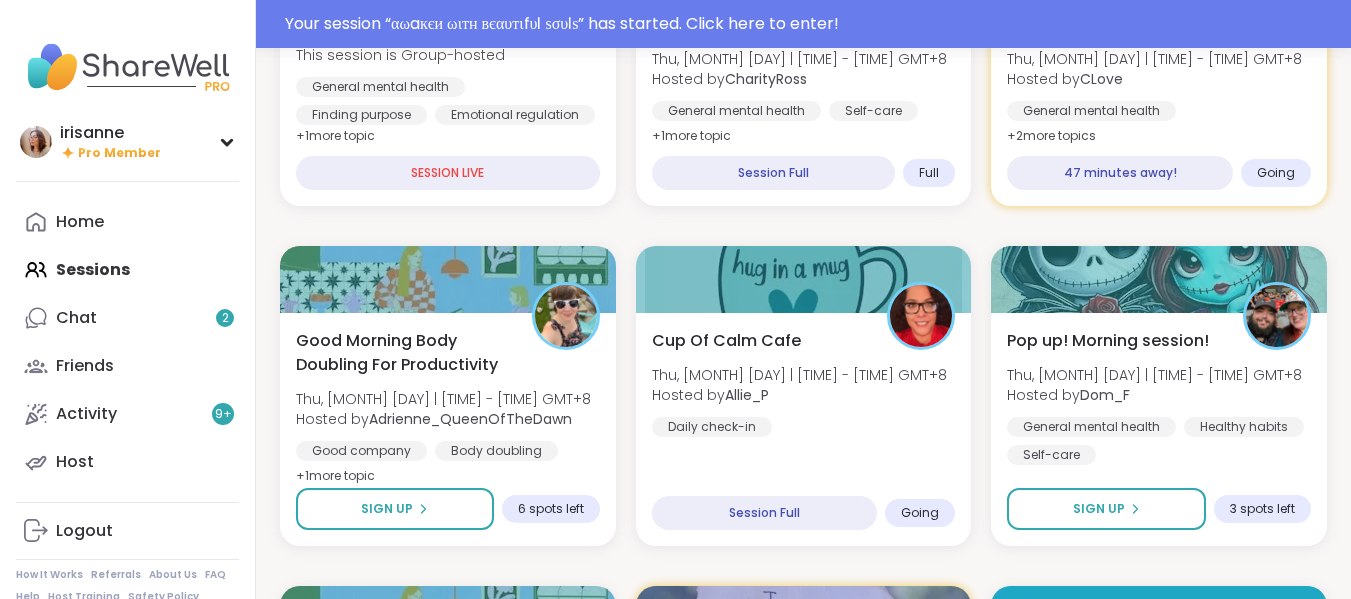 scroll, scrollTop: 453, scrollLeft: 0, axis: vertical 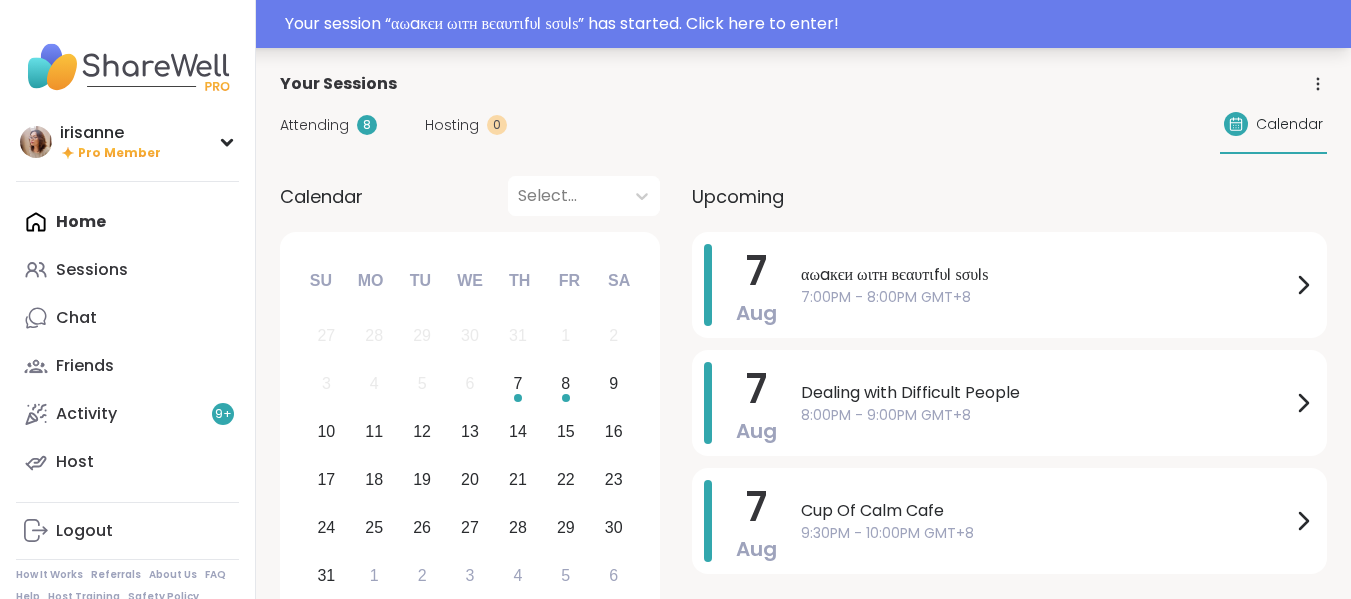 click on "Your session “ αωaкєи ωιтн вєαυтιfυℓ ѕσυℓѕ ” has started. Click here to enter!" at bounding box center [675, 24] 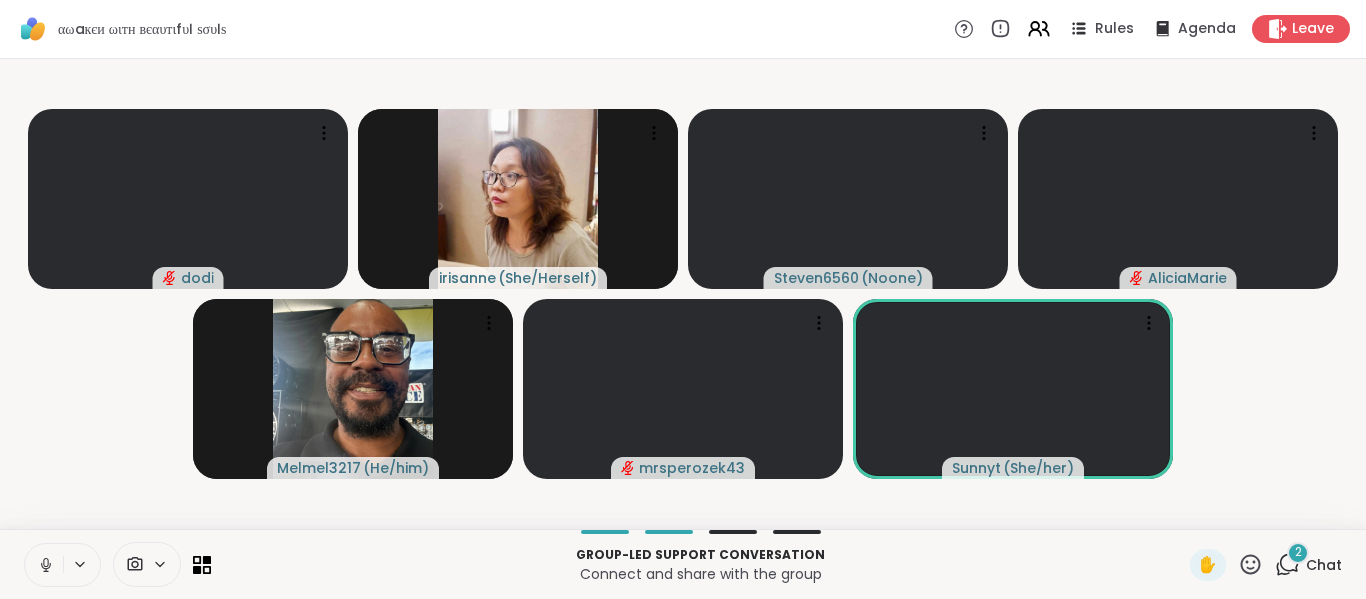 click 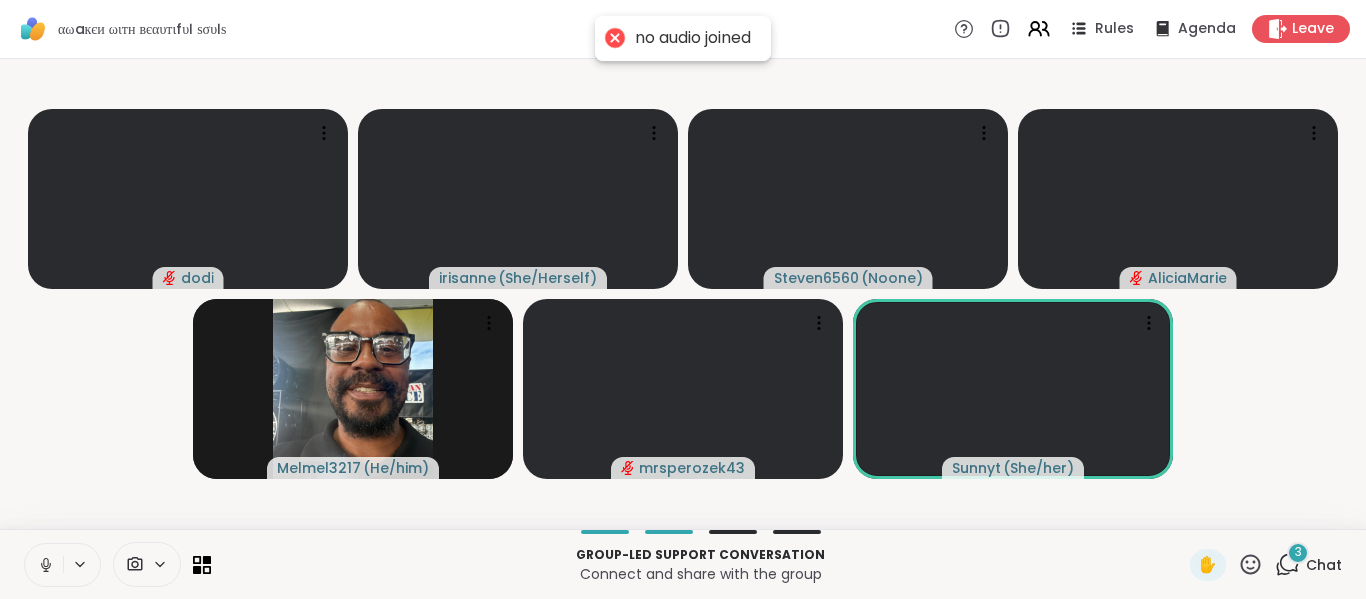 click 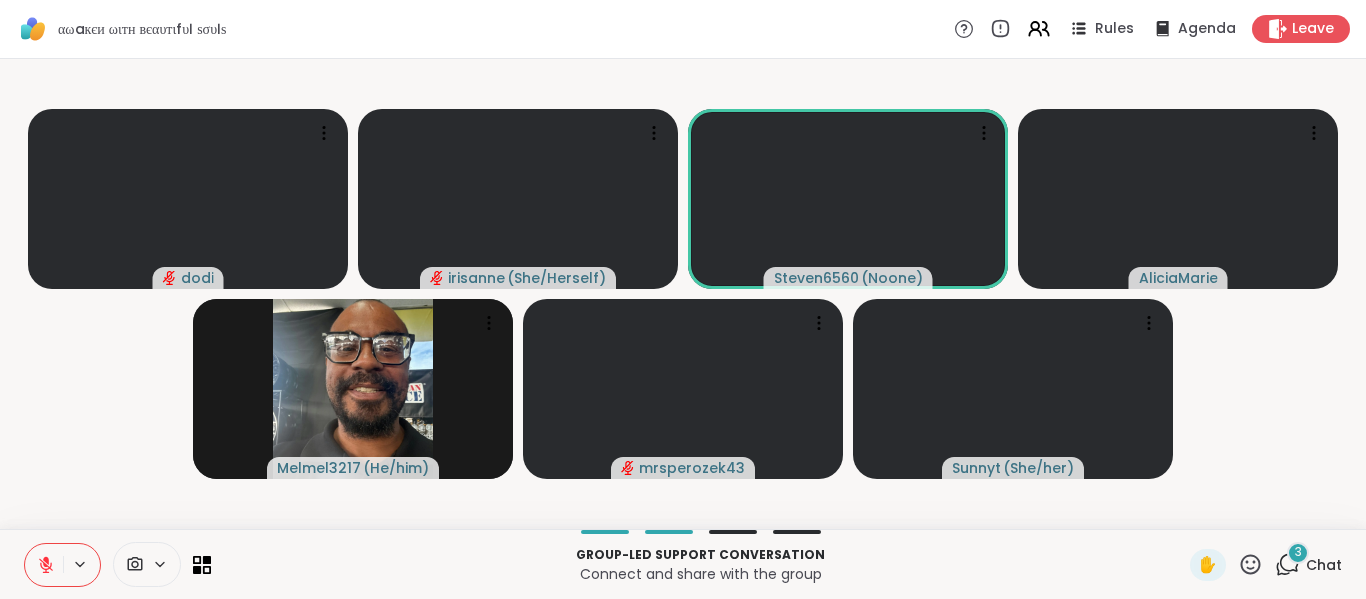 click on "Group-led support conversation Connect and share with the group ✋ 3 Chat" at bounding box center (683, 564) 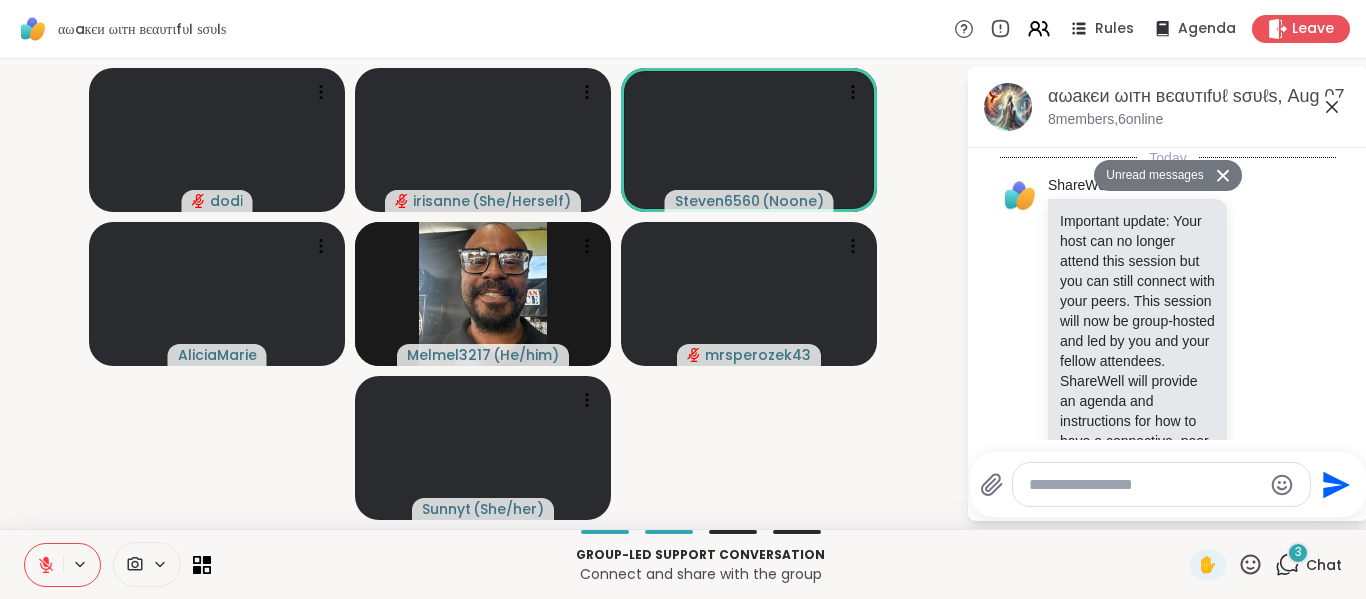 scroll, scrollTop: 2117, scrollLeft: 0, axis: vertical 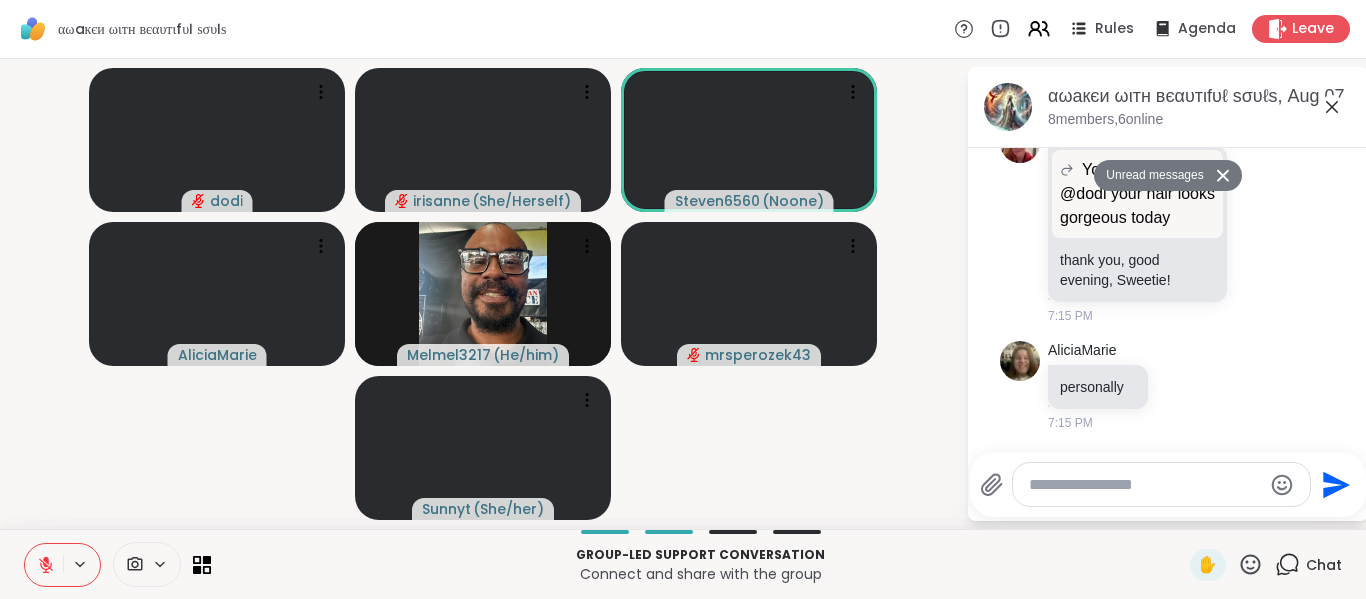 click at bounding box center (44, 565) 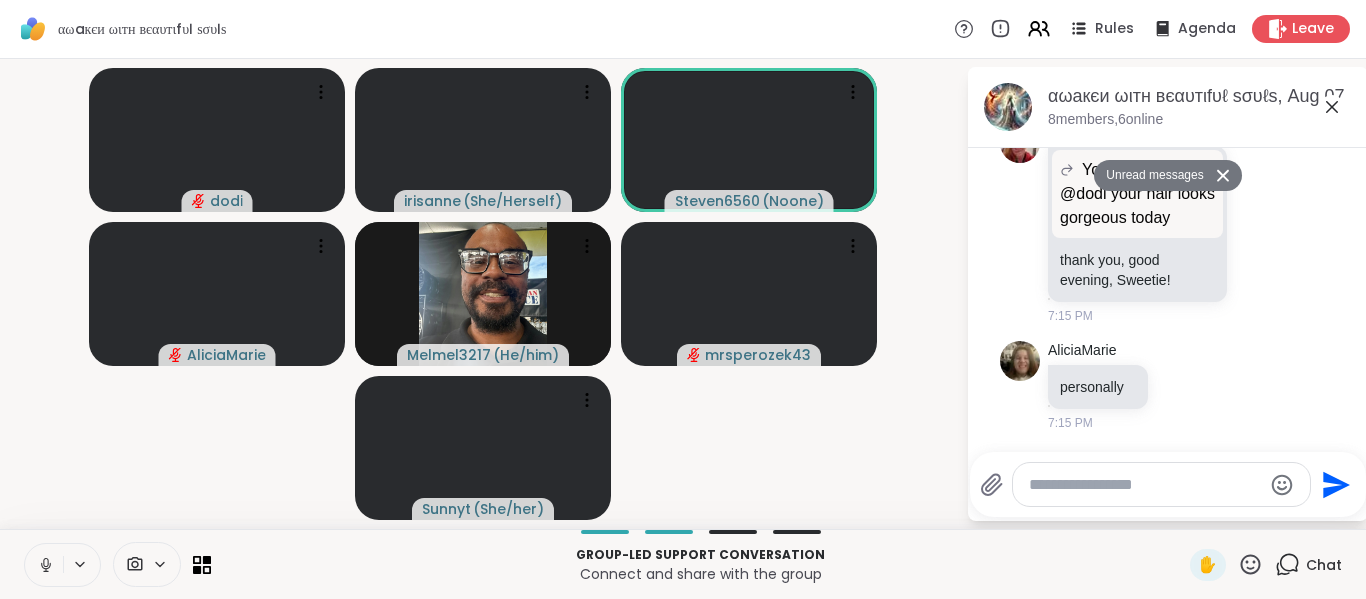 click 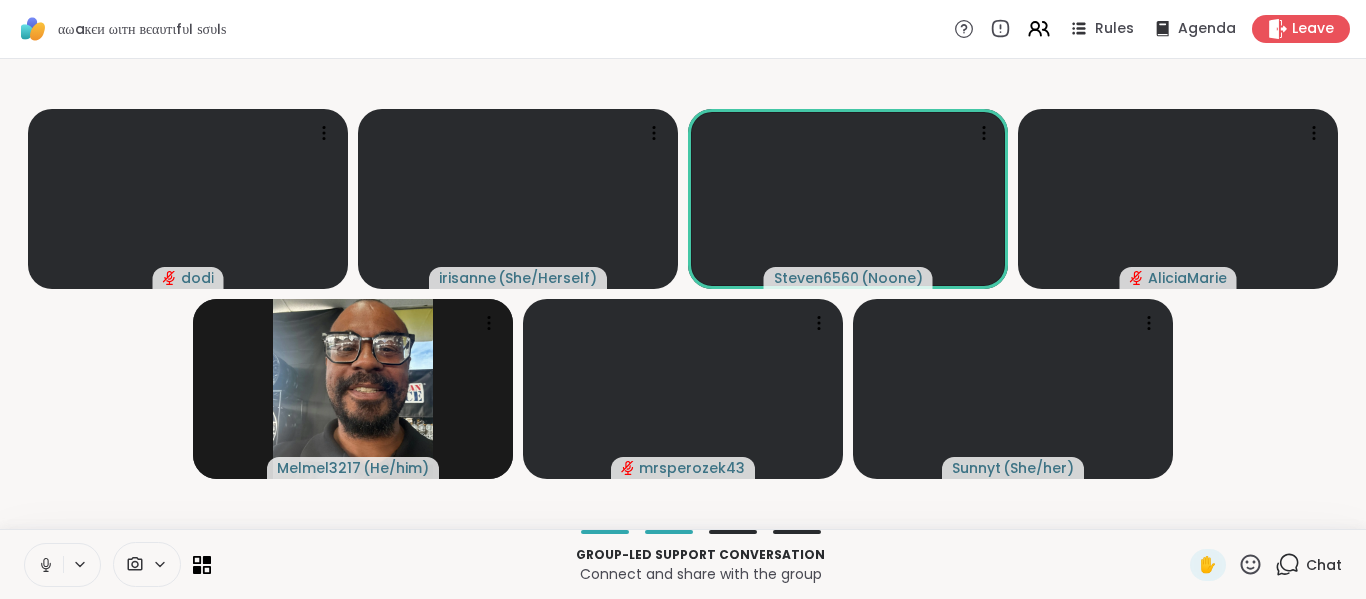 click 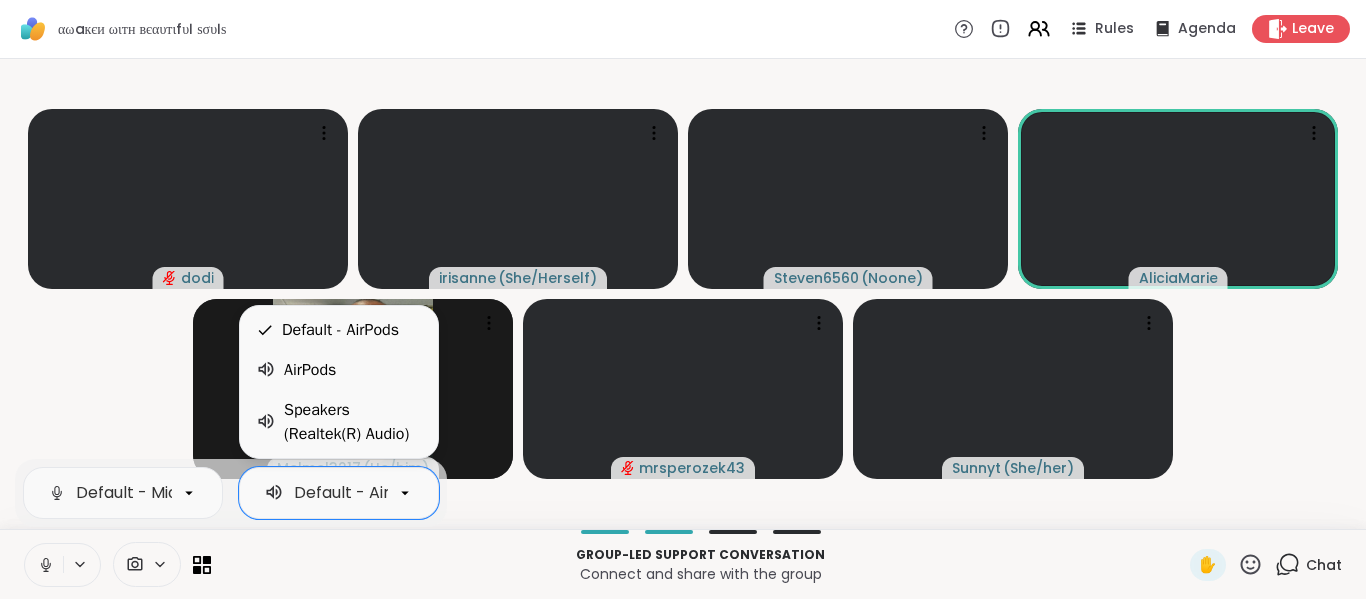 click at bounding box center (405, 493) 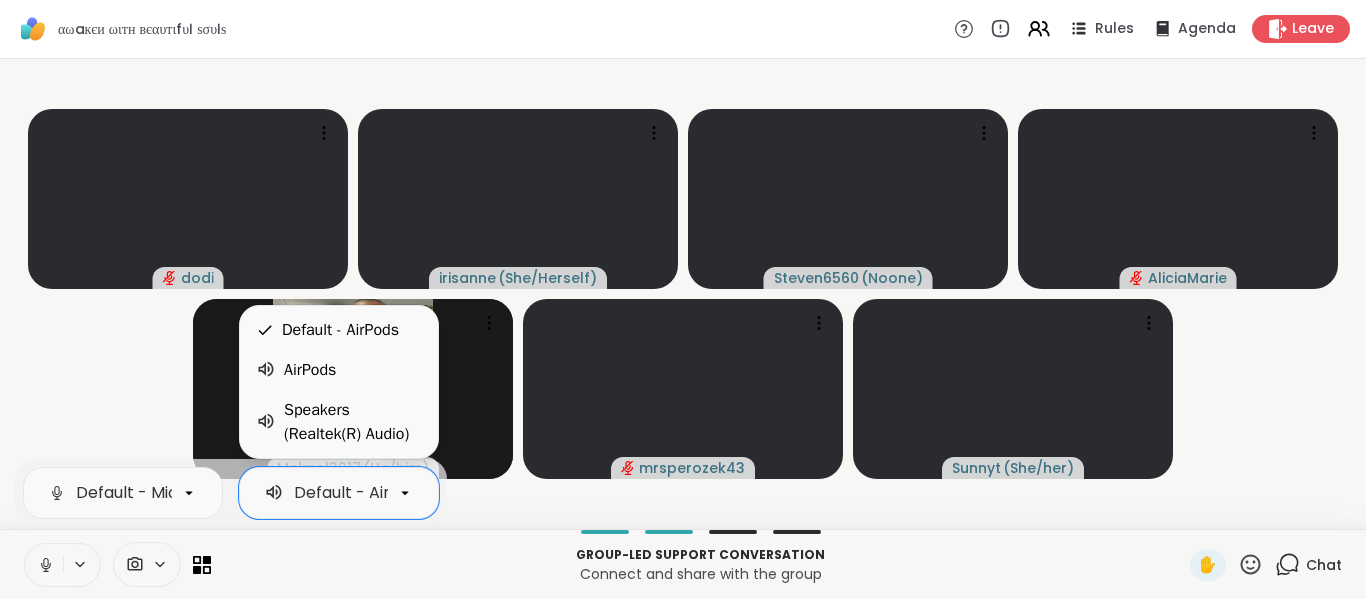 click on "AirPods" at bounding box center [339, 370] 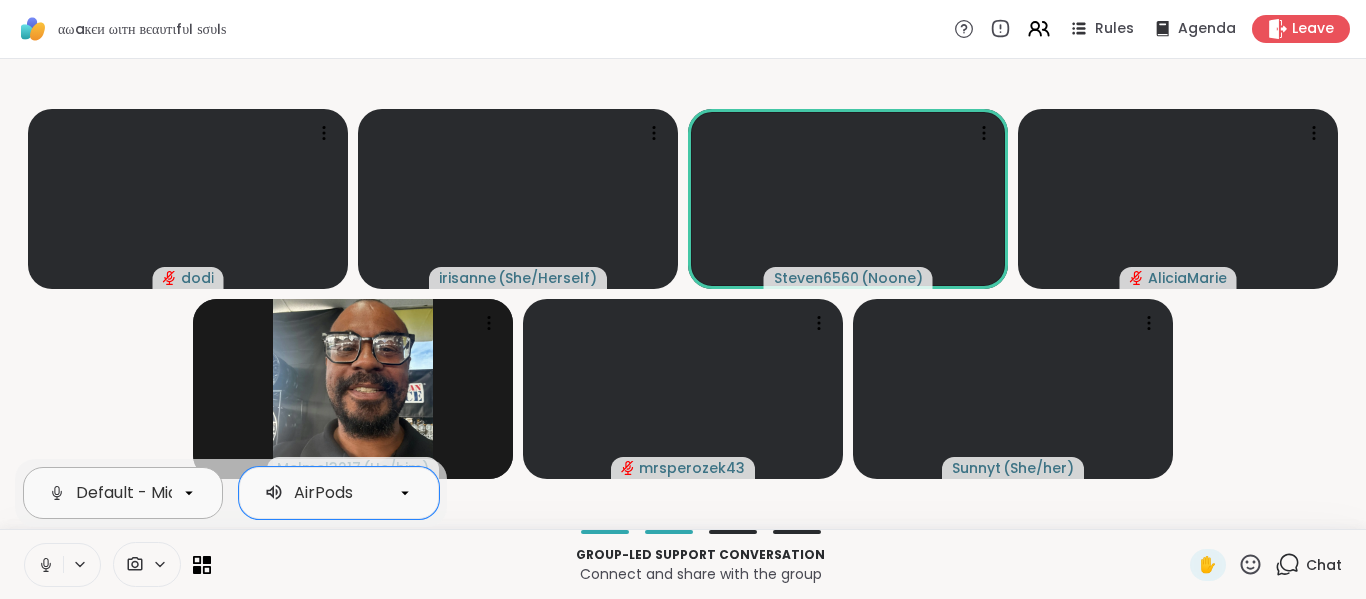 scroll, scrollTop: 0, scrollLeft: 543, axis: horizontal 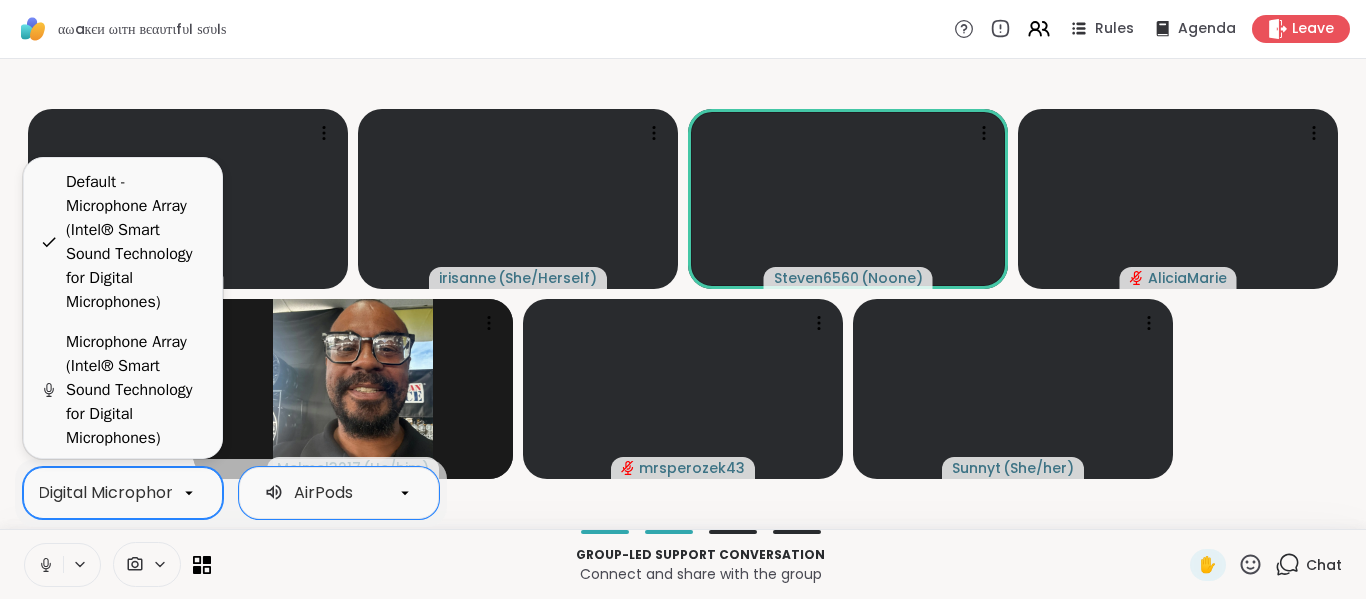 click 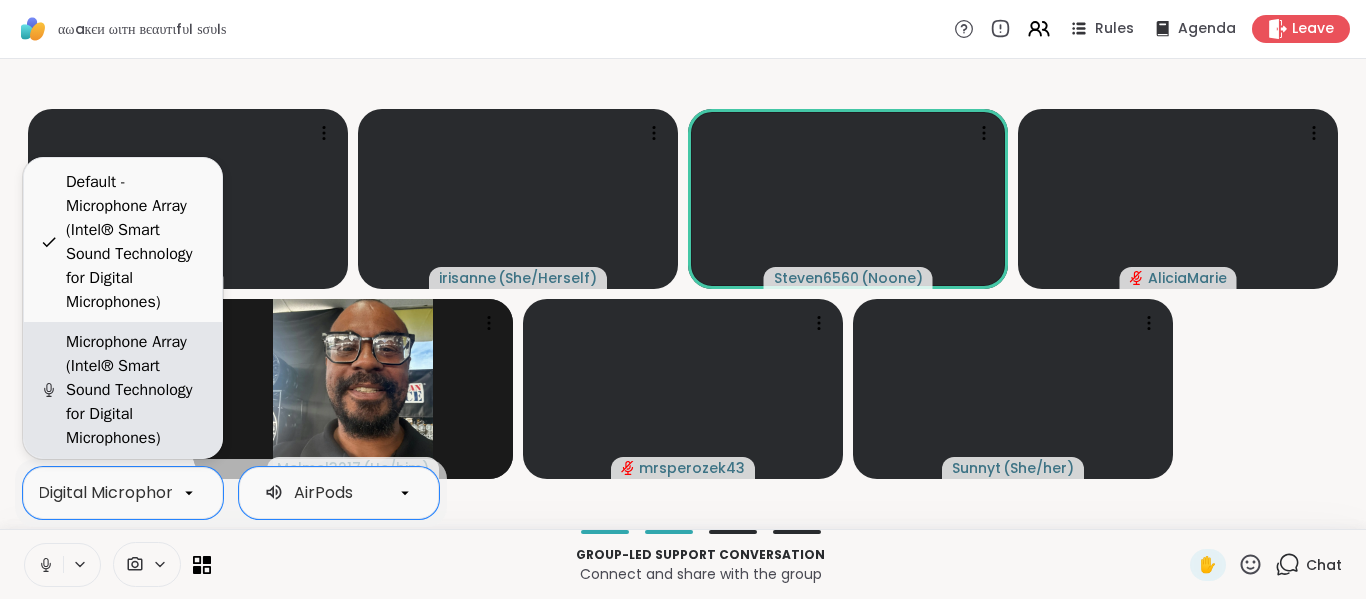 scroll, scrollTop: 92, scrollLeft: 0, axis: vertical 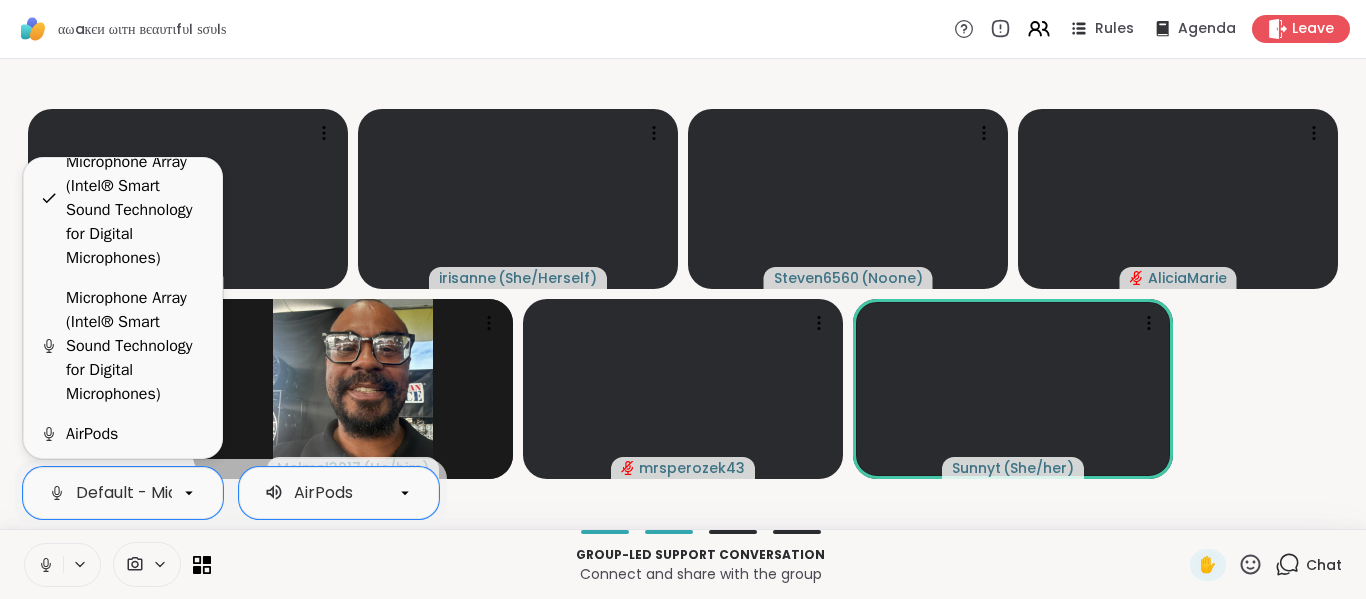 click on "AirPods" at bounding box center [92, 434] 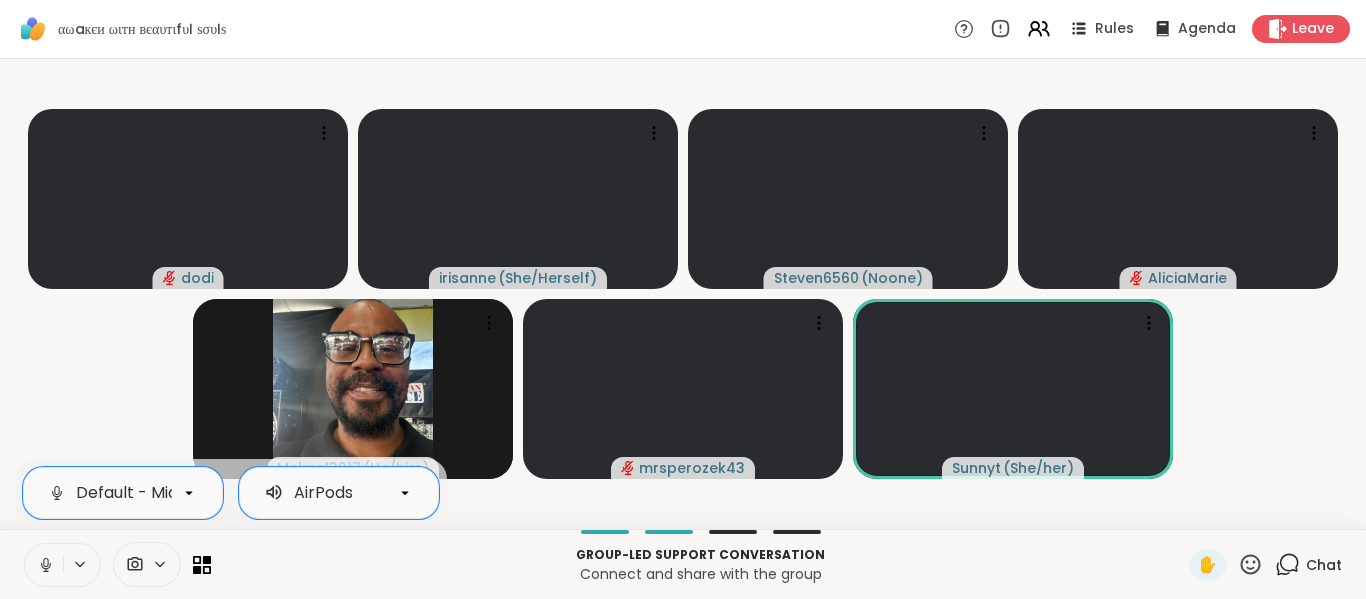 scroll, scrollTop: 0, scrollLeft: 543, axis: horizontal 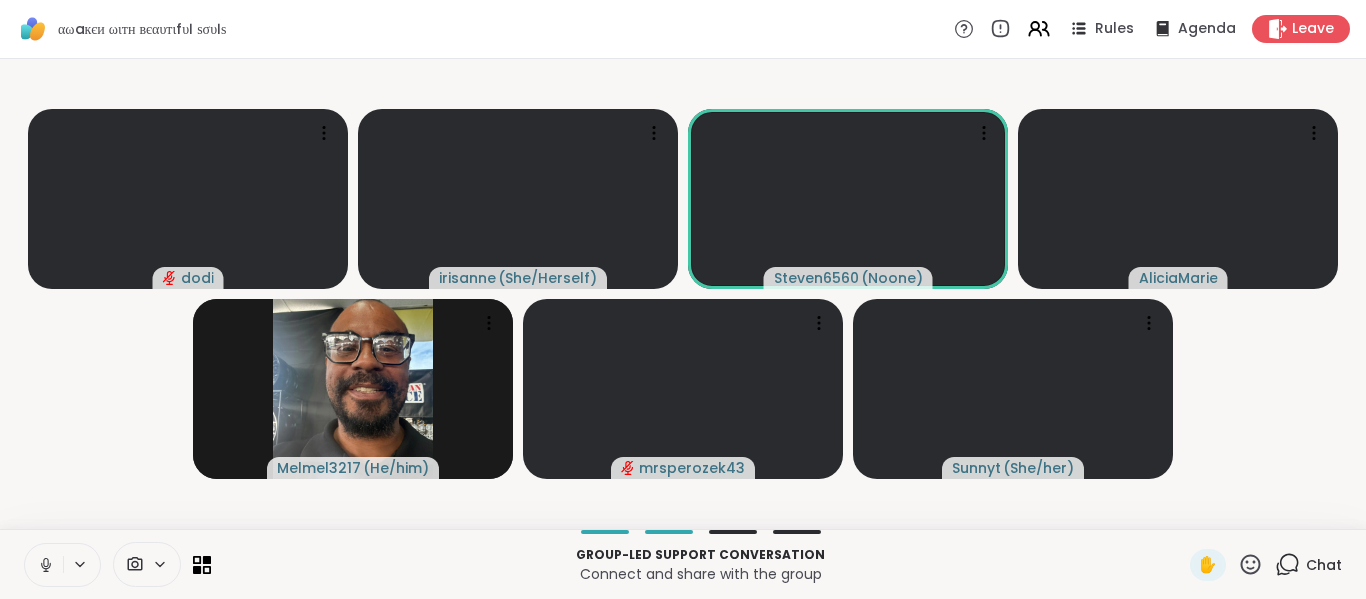 click on "dodi irisanne ( She/Herself ) Steven6560 ( Noone ) AliciaMarie Melmel3217 ( He/him ) mrsperozek43 Sunnyt ( She/her )" at bounding box center [683, 294] 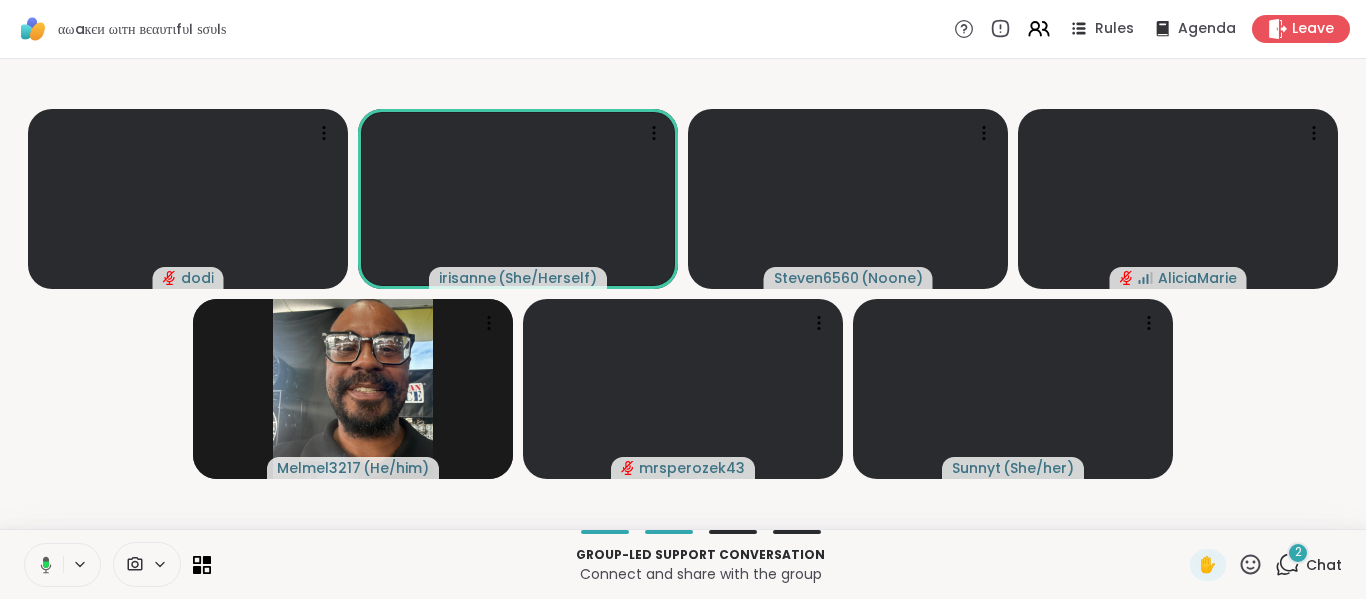 click at bounding box center [42, 565] 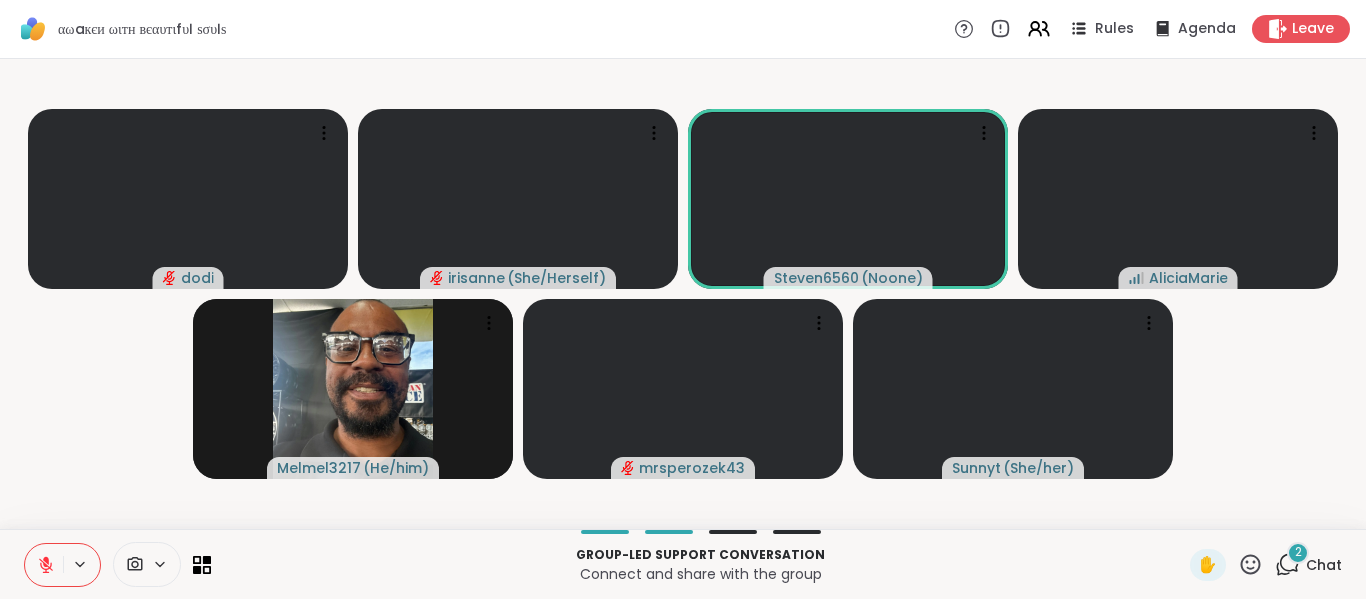 click at bounding box center (44, 565) 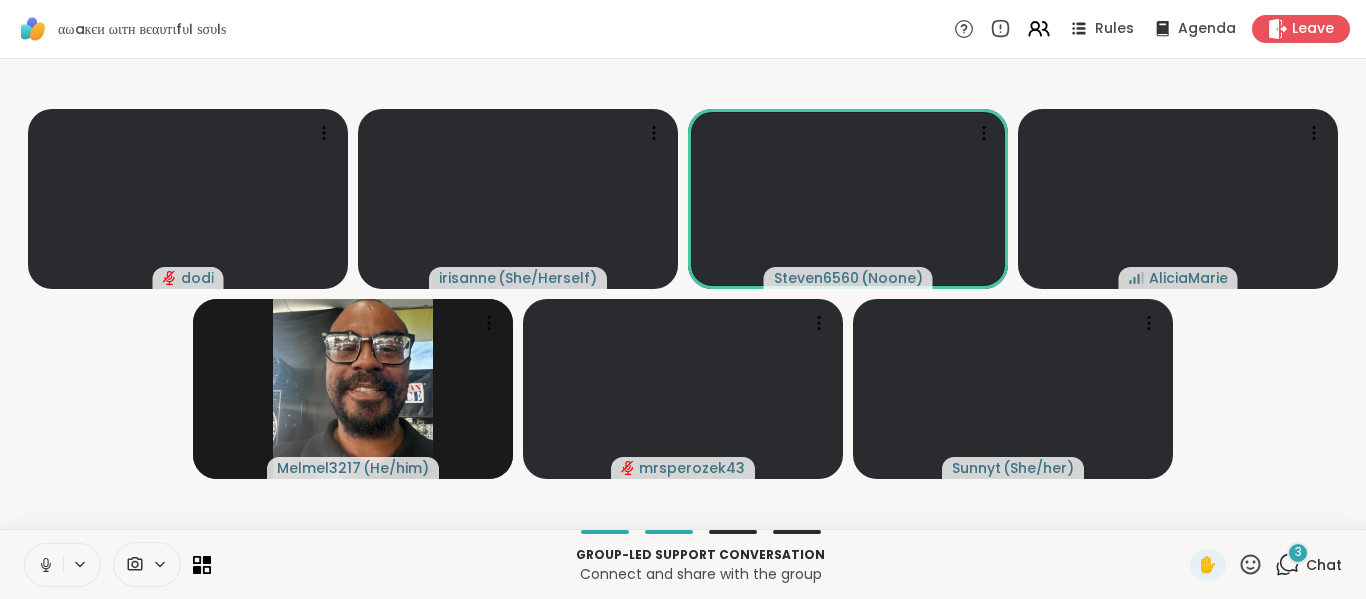 click at bounding box center [44, 565] 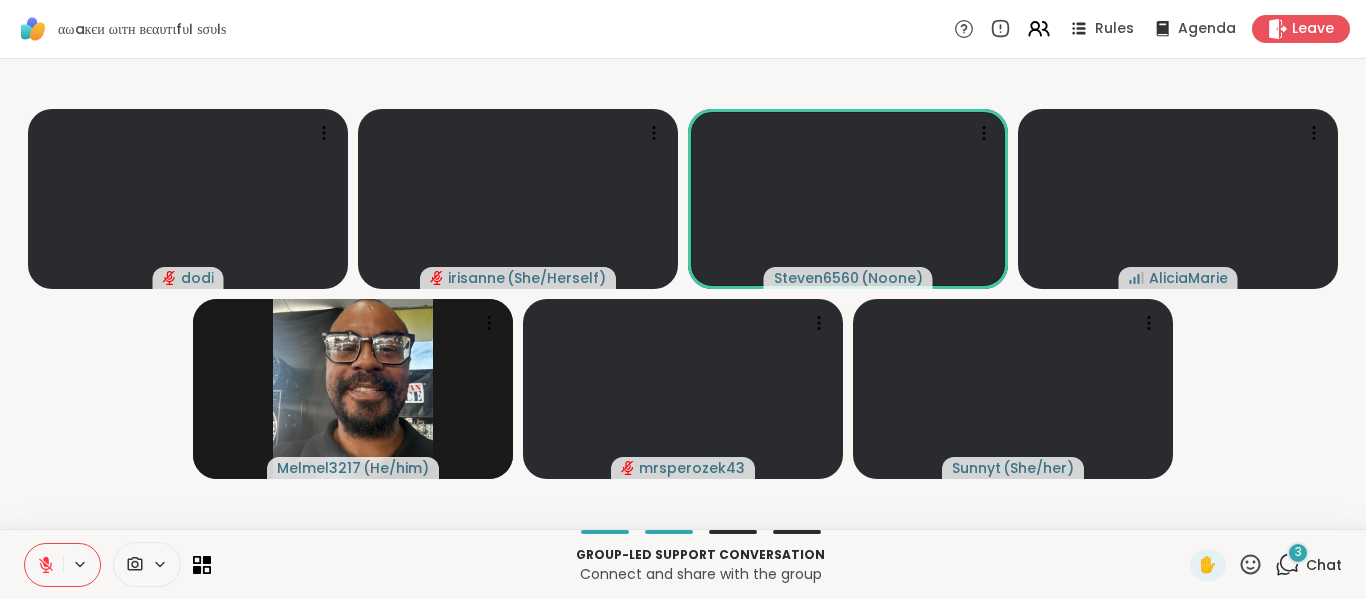 click on "dodi irisanne ( She/Herself ) Steven6560 ( Noone ) AliciaMarie Melmel3217 ( He/him ) mrsperozek43 Sunnyt ( She/her )" at bounding box center (683, 294) 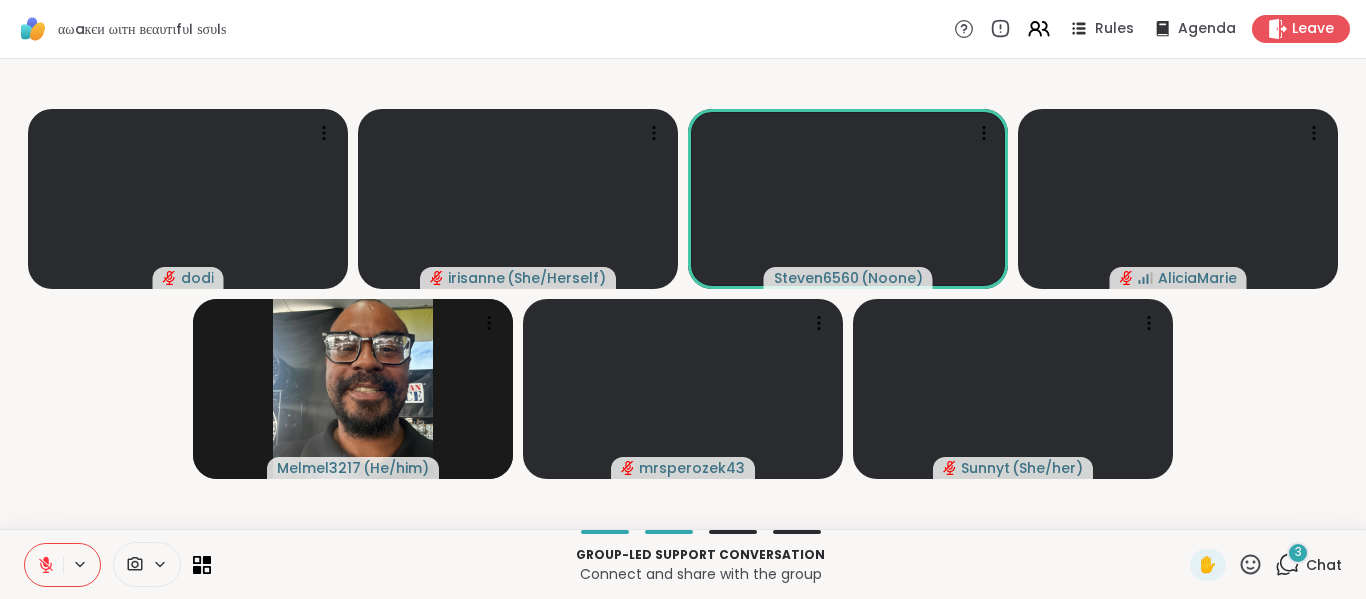 click 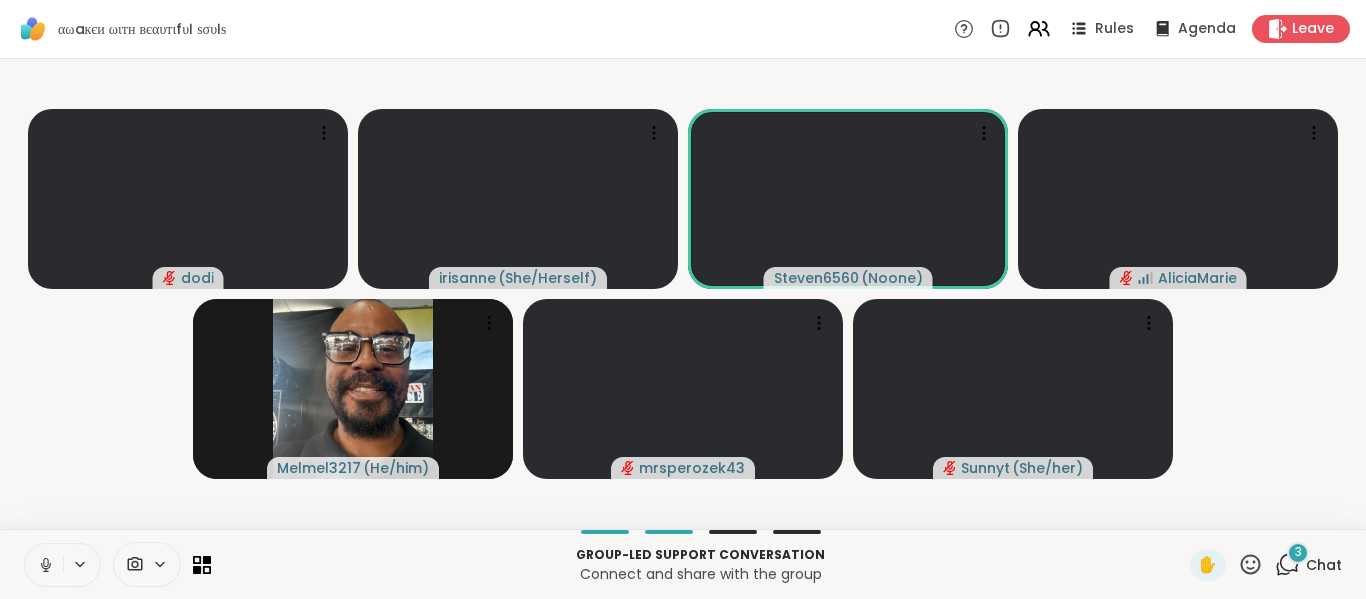 click 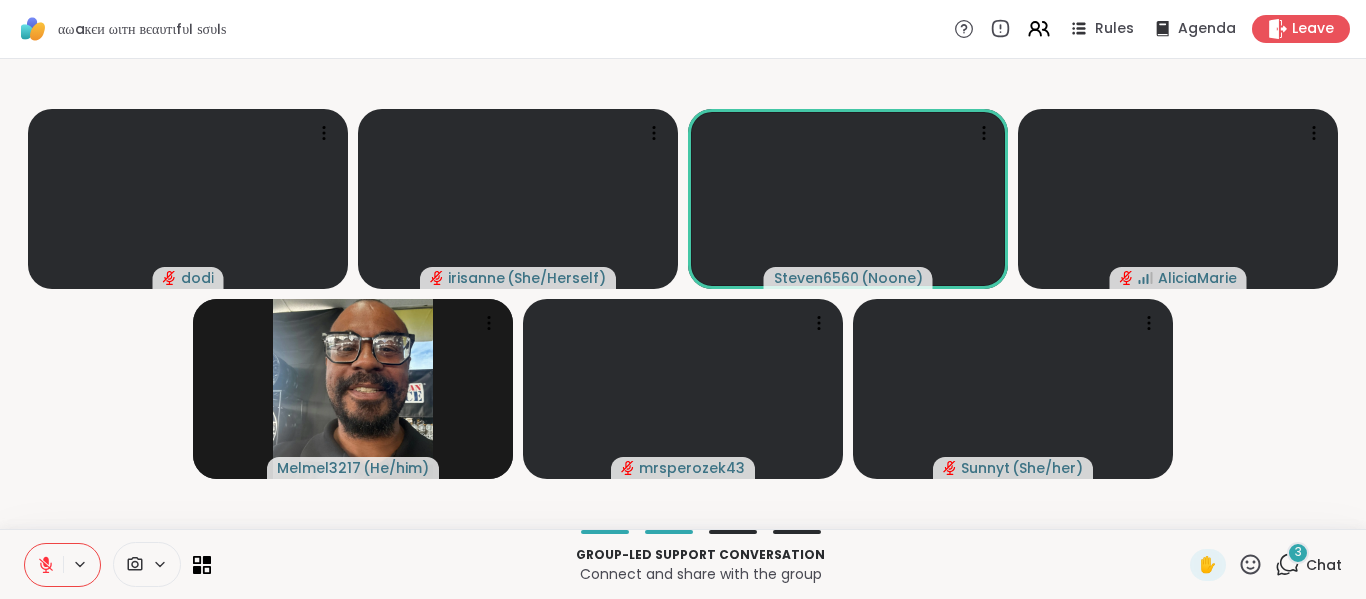 click 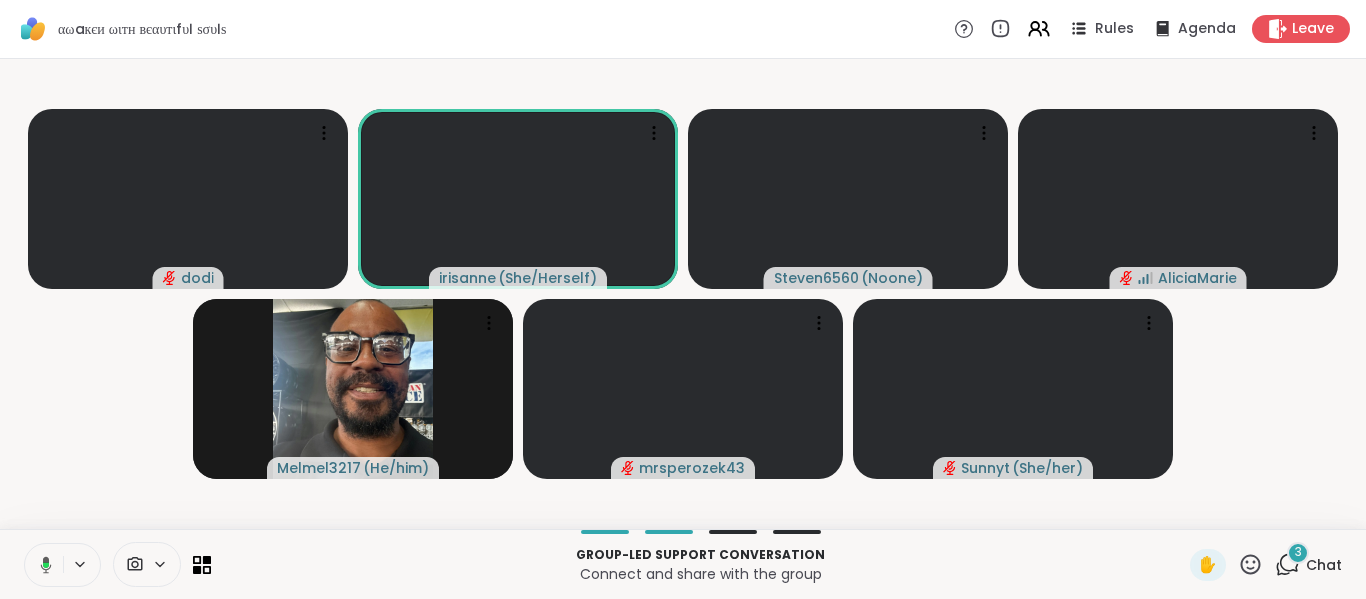 click 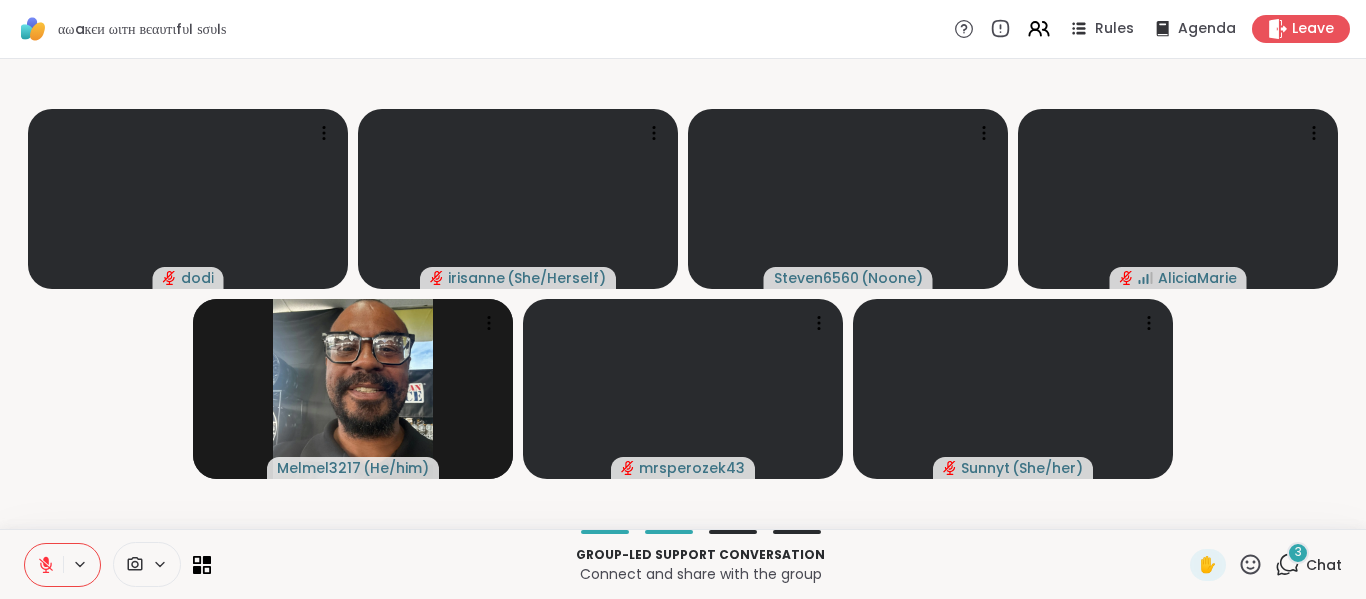 click 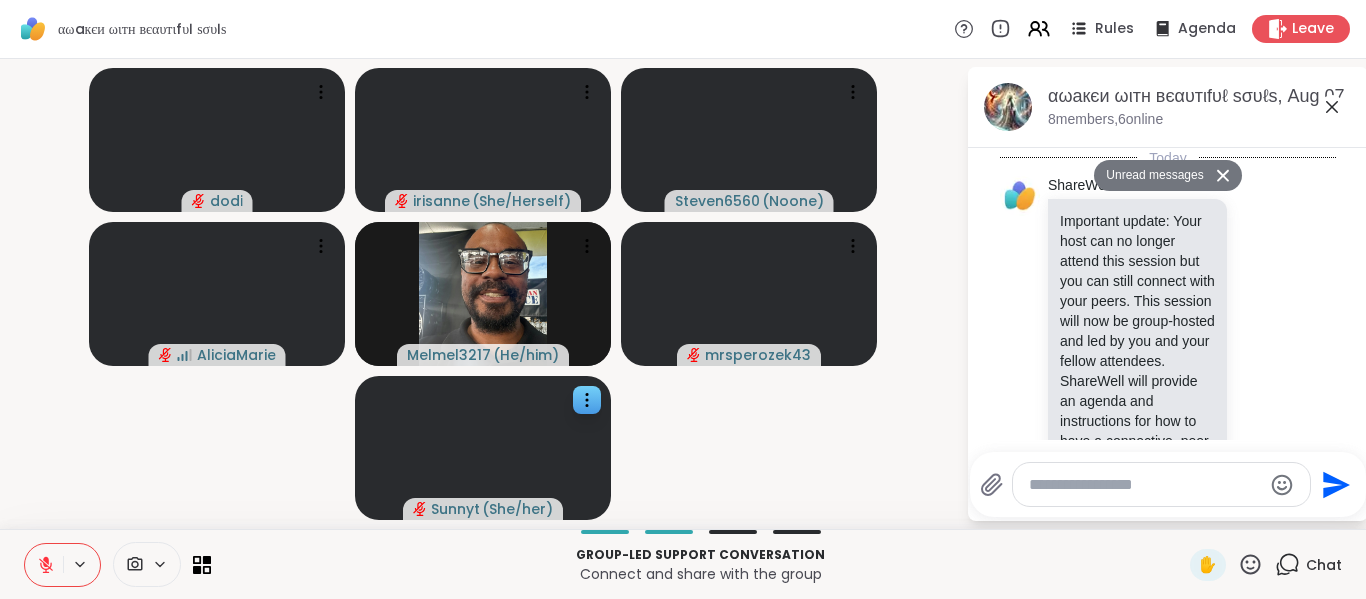 scroll, scrollTop: 2795, scrollLeft: 0, axis: vertical 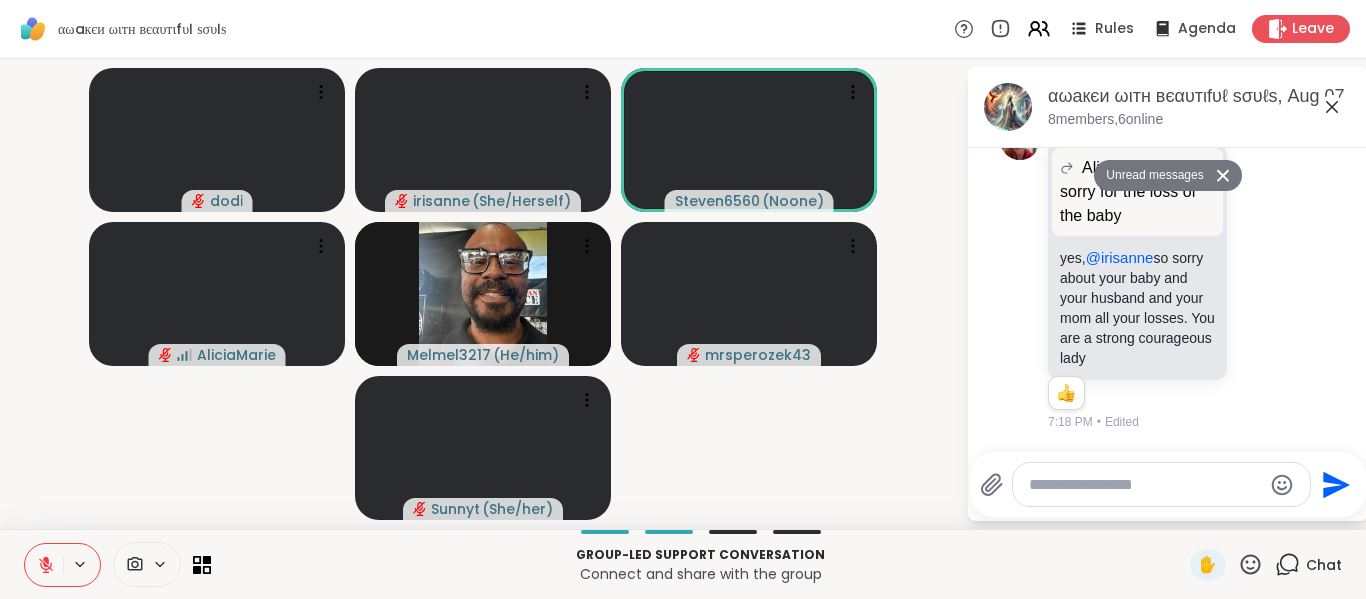 click at bounding box center [1145, 485] 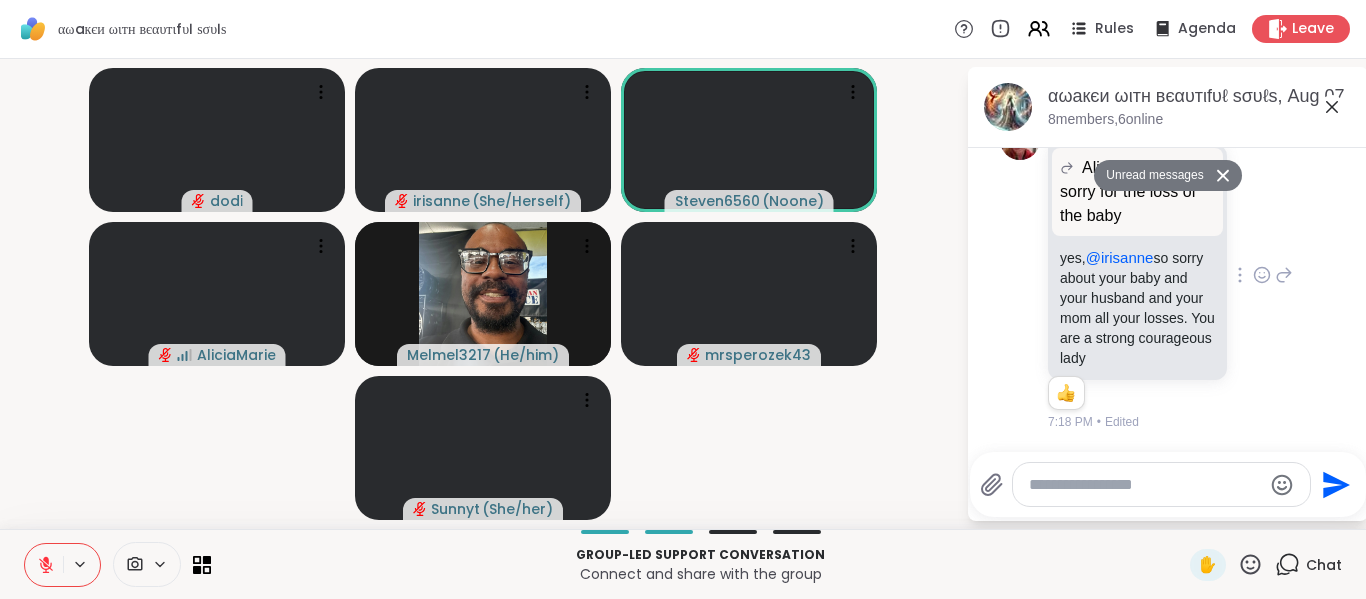 scroll, scrollTop: 2756, scrollLeft: 0, axis: vertical 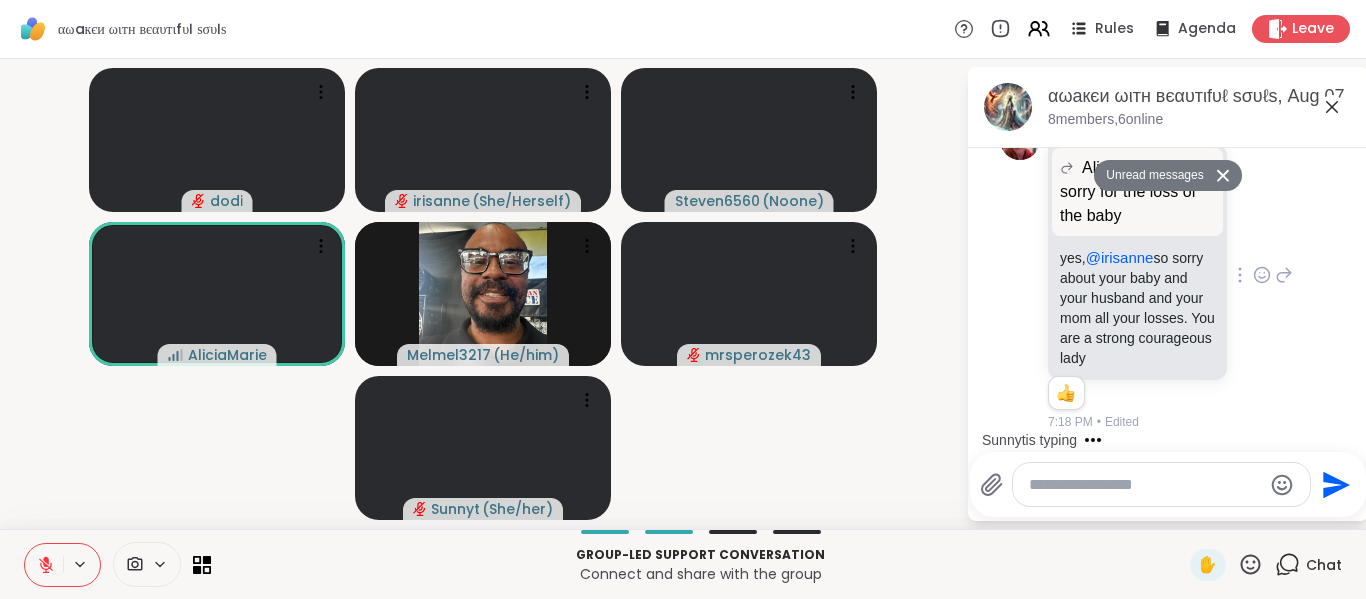 click 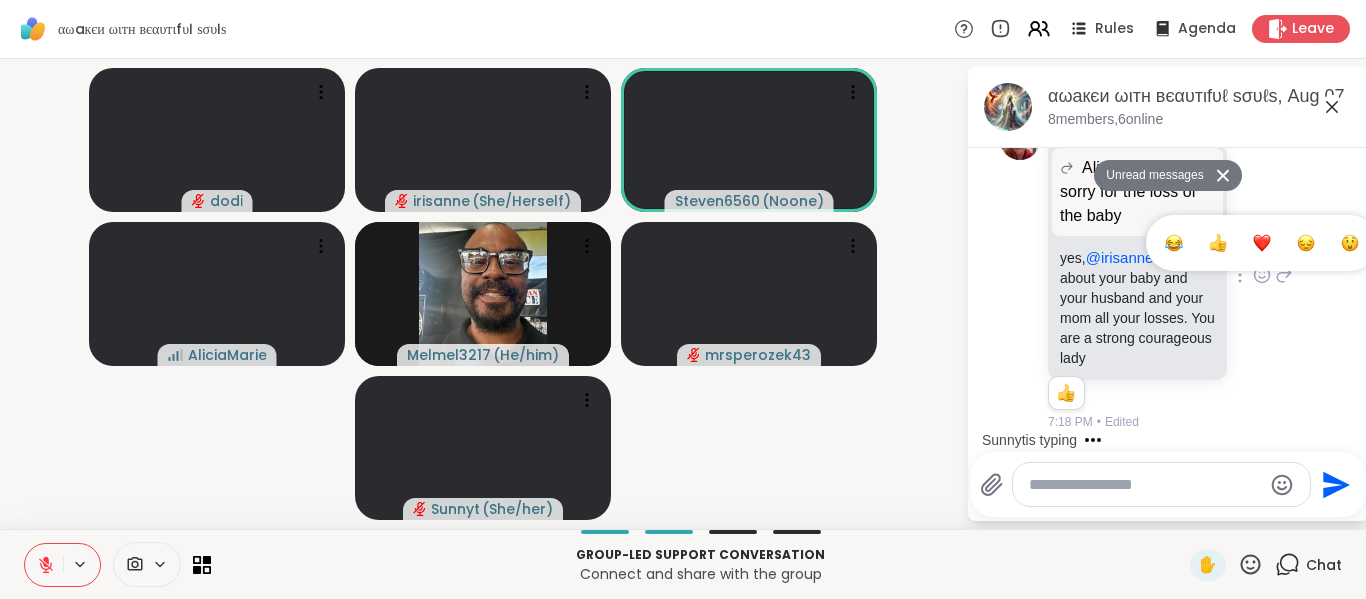 click at bounding box center [1262, 243] 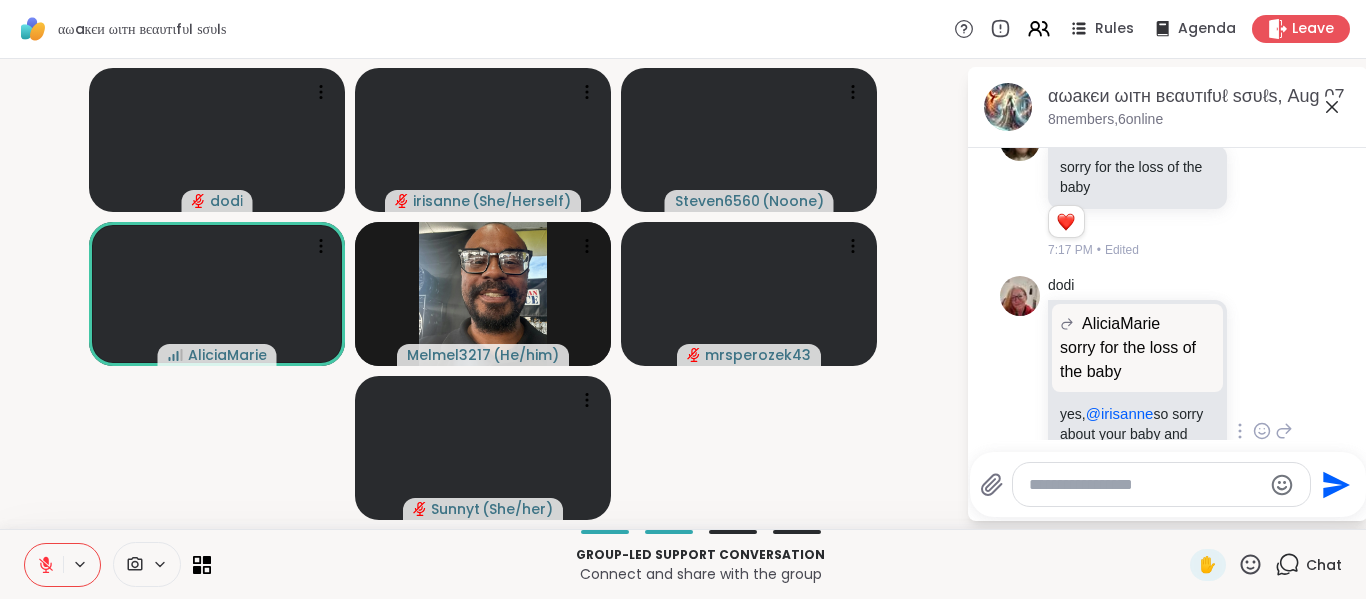 scroll, scrollTop: 2476, scrollLeft: 0, axis: vertical 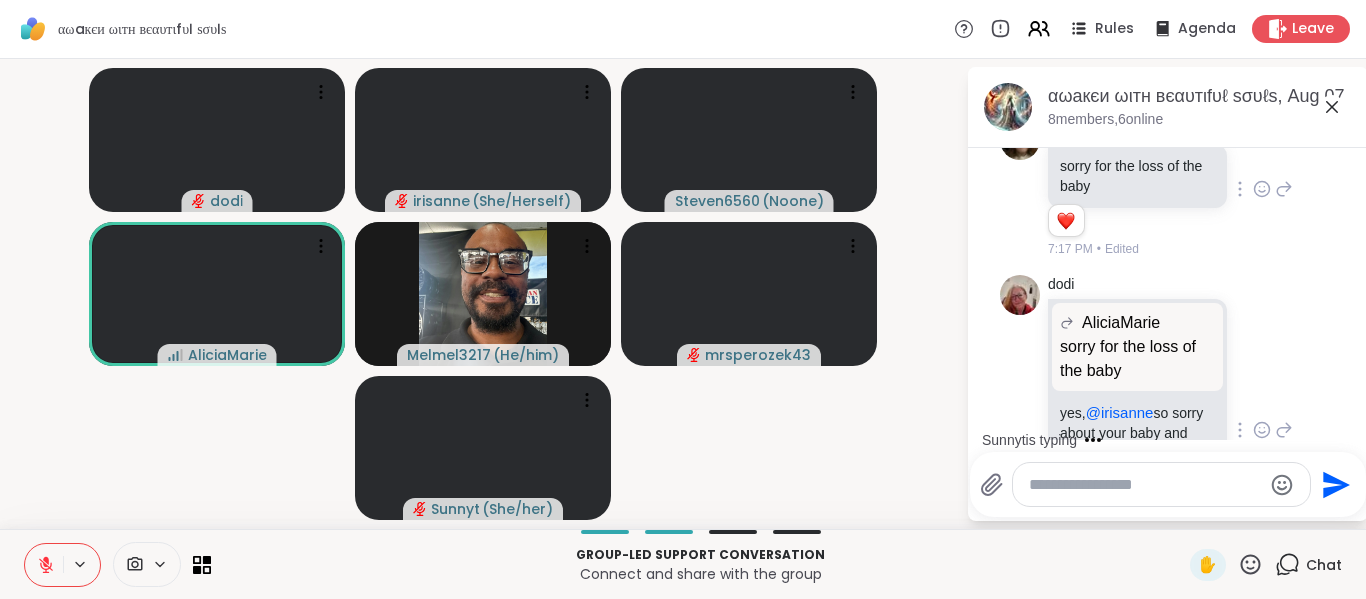 click at bounding box center (1240, 189) 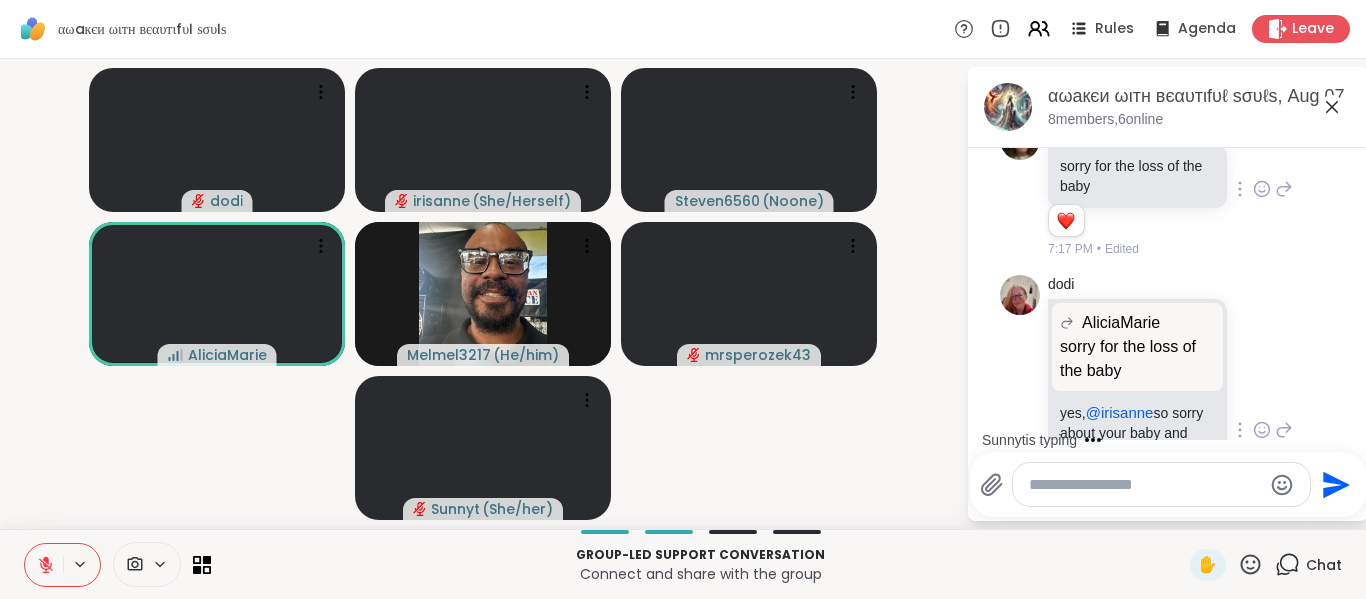 click 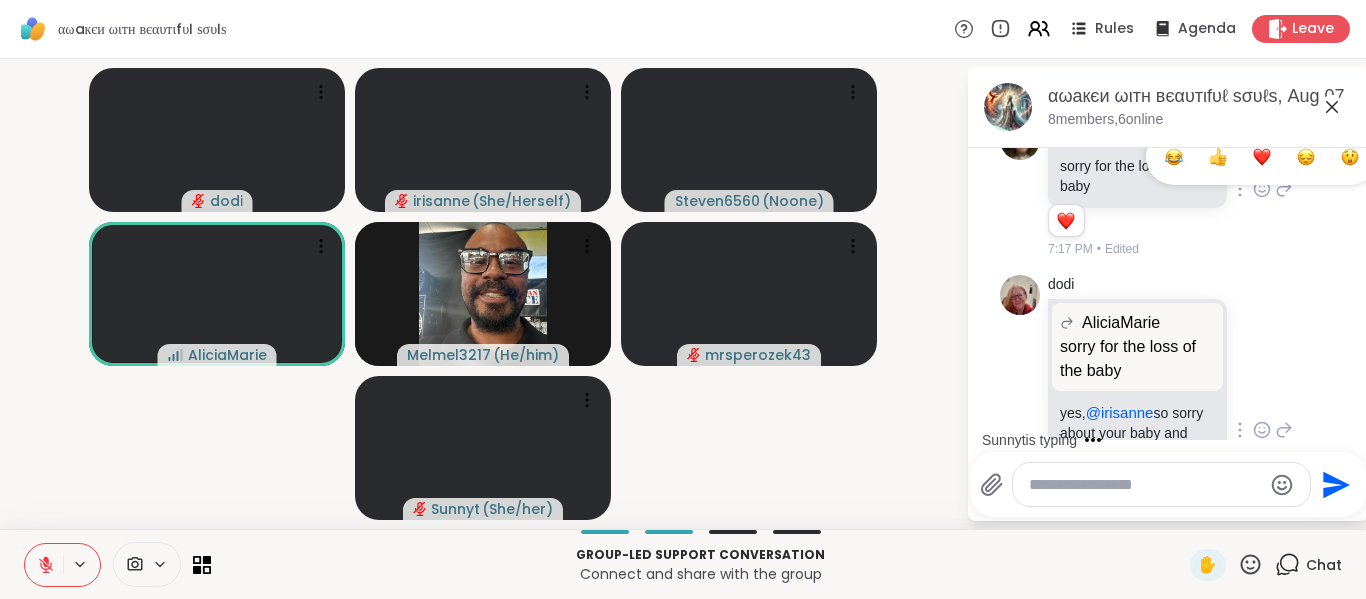 click at bounding box center [1262, 157] 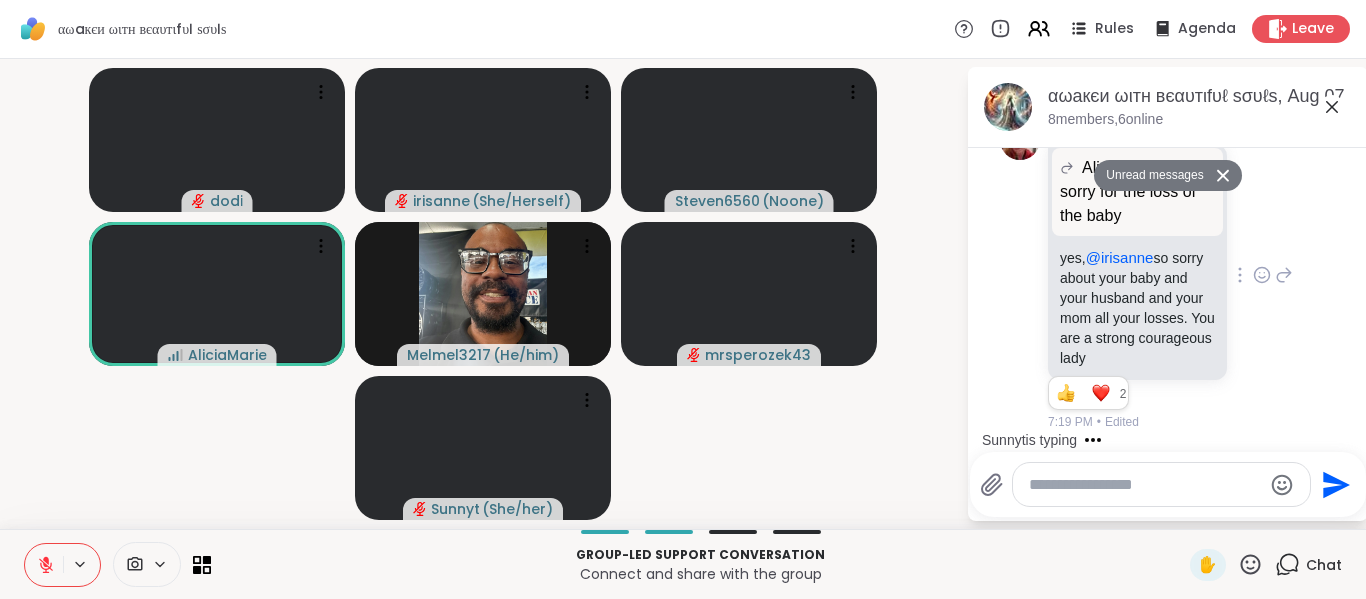 scroll, scrollTop: 2794, scrollLeft: 0, axis: vertical 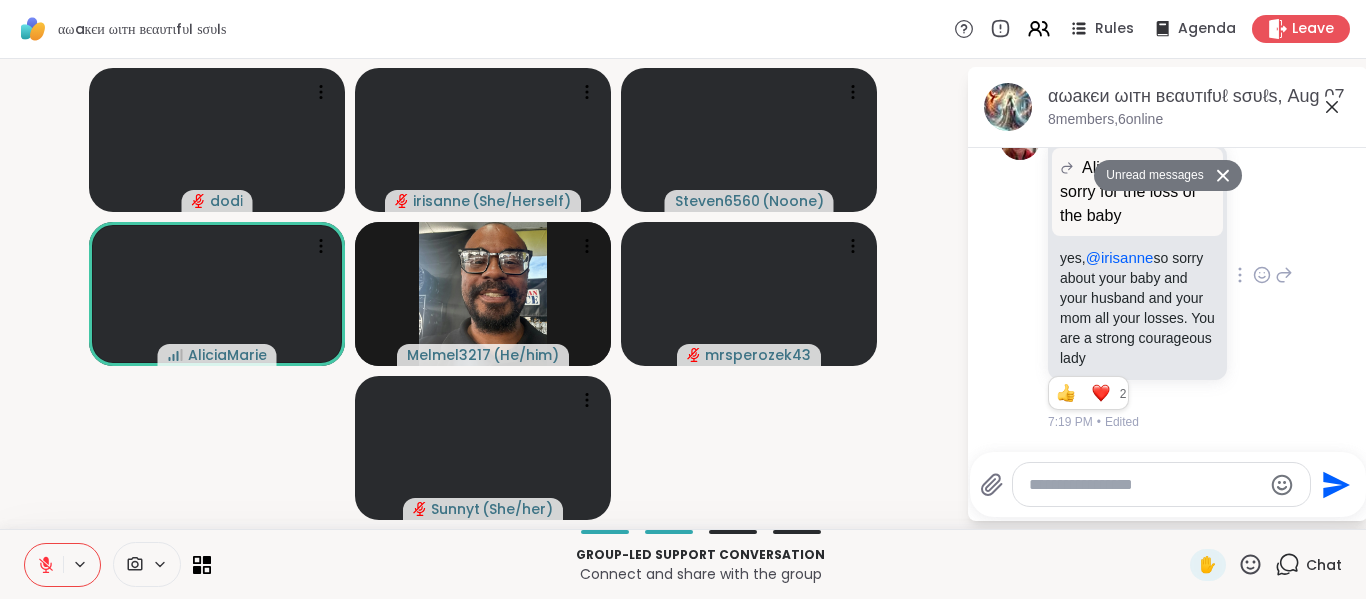 click at bounding box center (1145, 485) 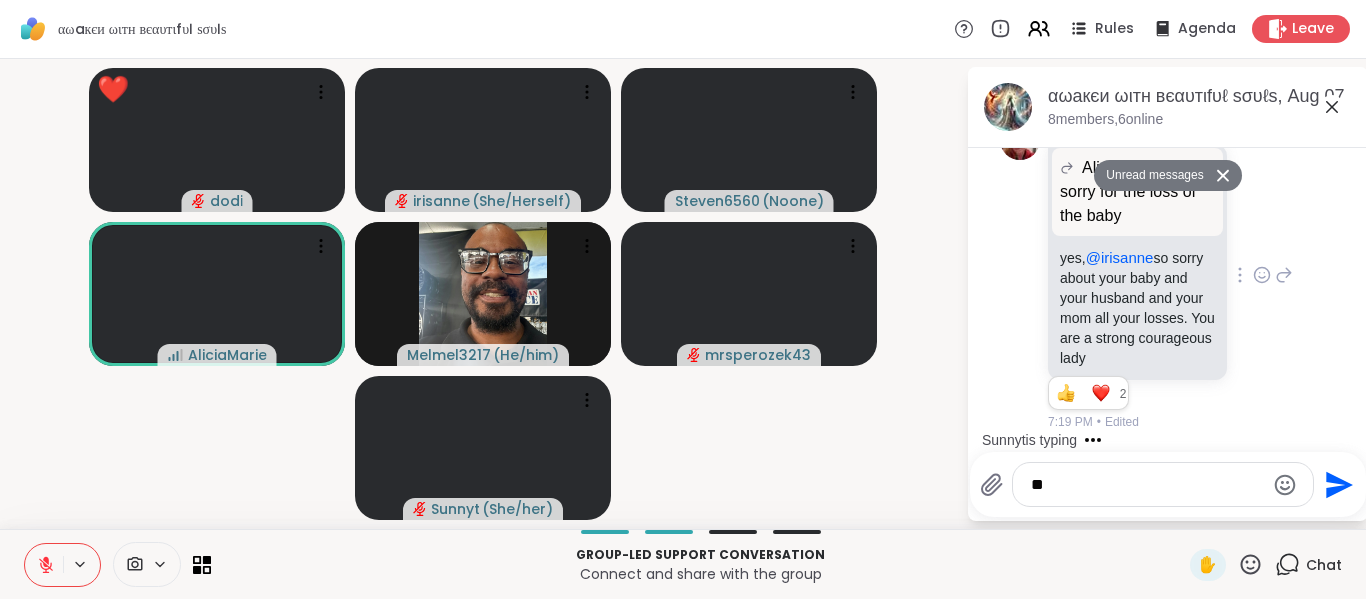 type on "*" 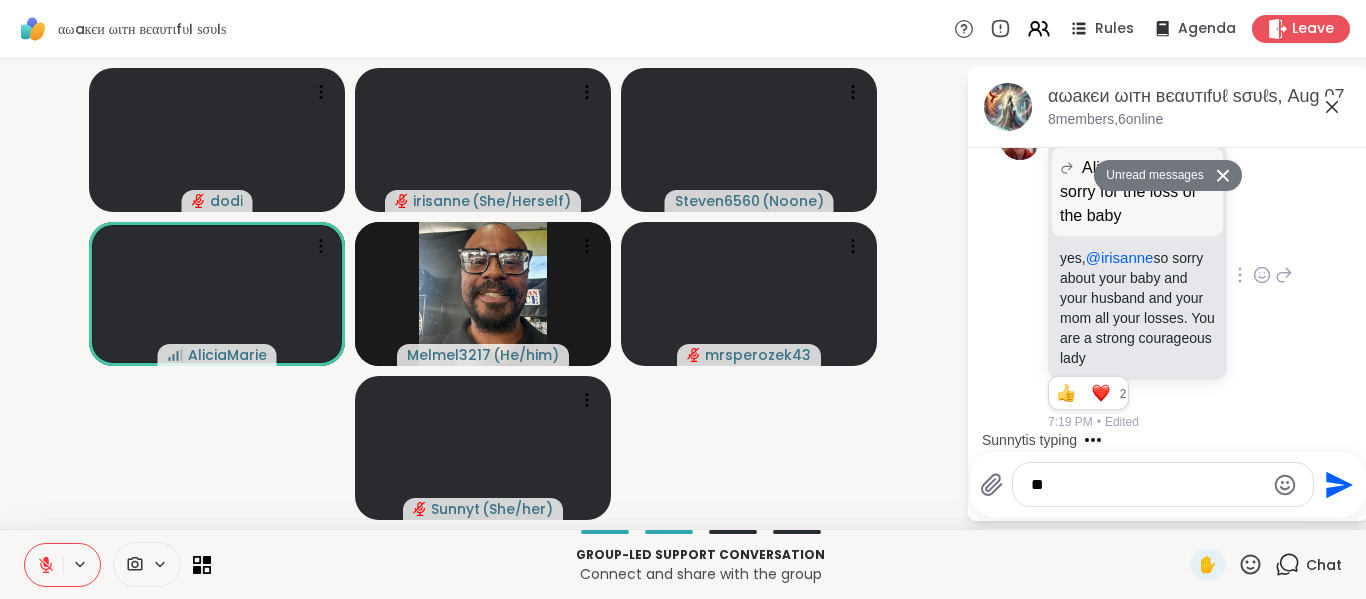 type on "*" 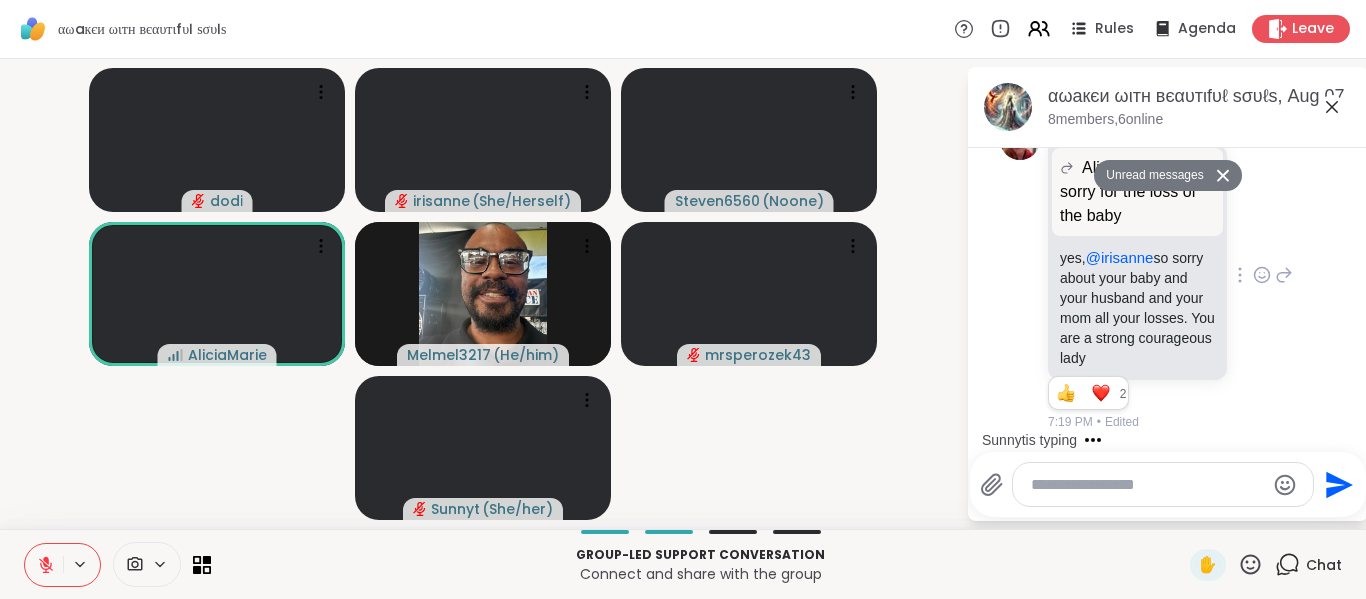 type on "*" 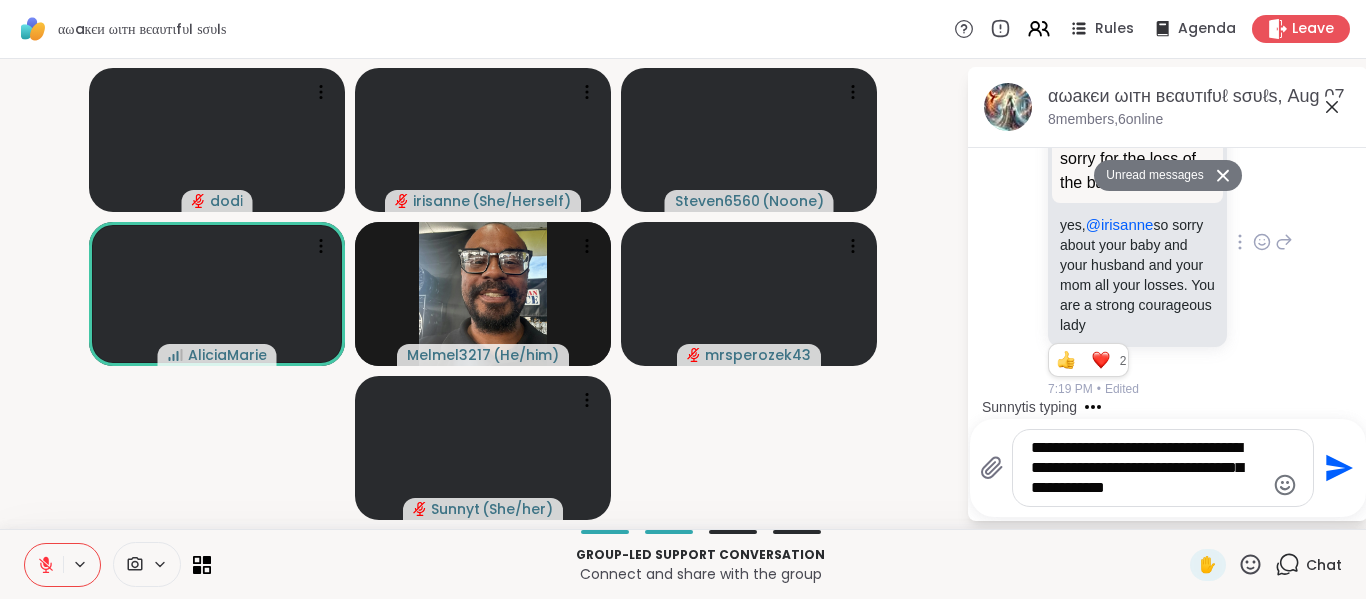 type on "**********" 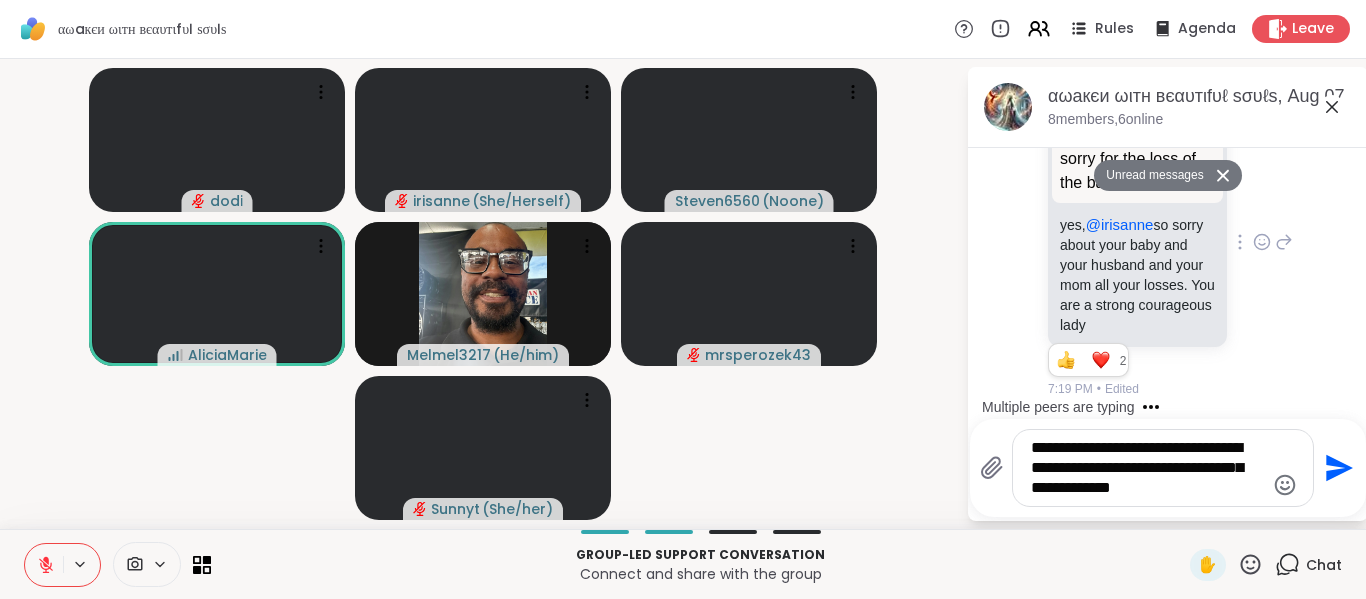 type 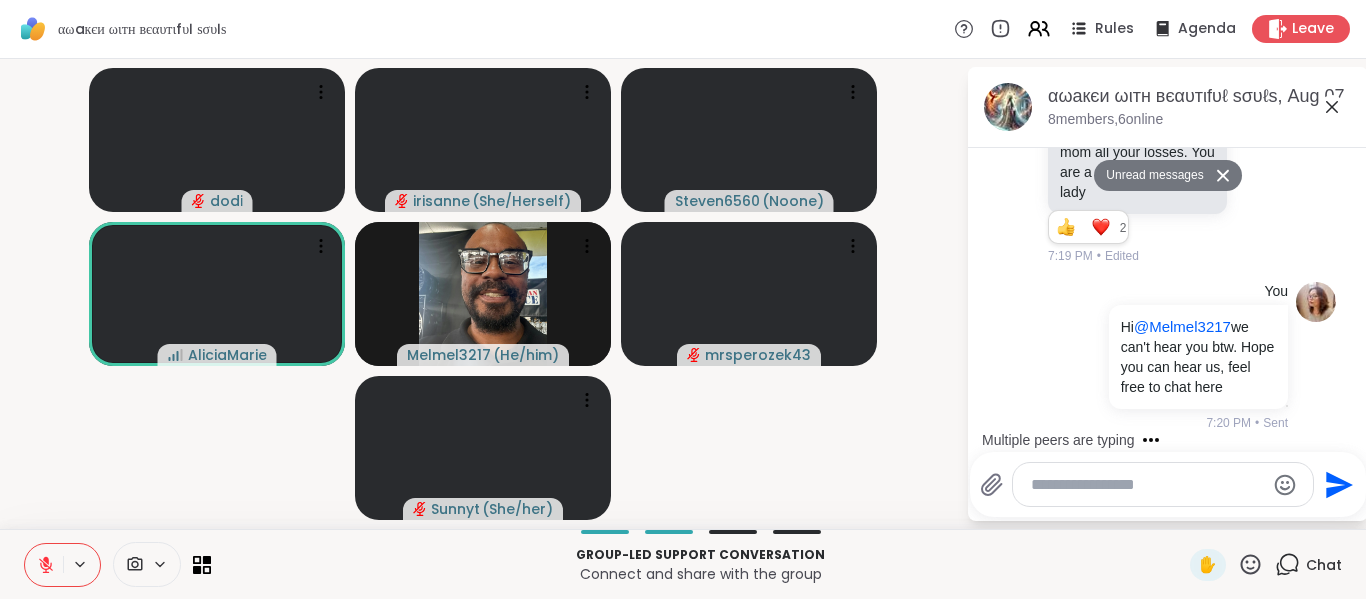 scroll, scrollTop: 2933, scrollLeft: 0, axis: vertical 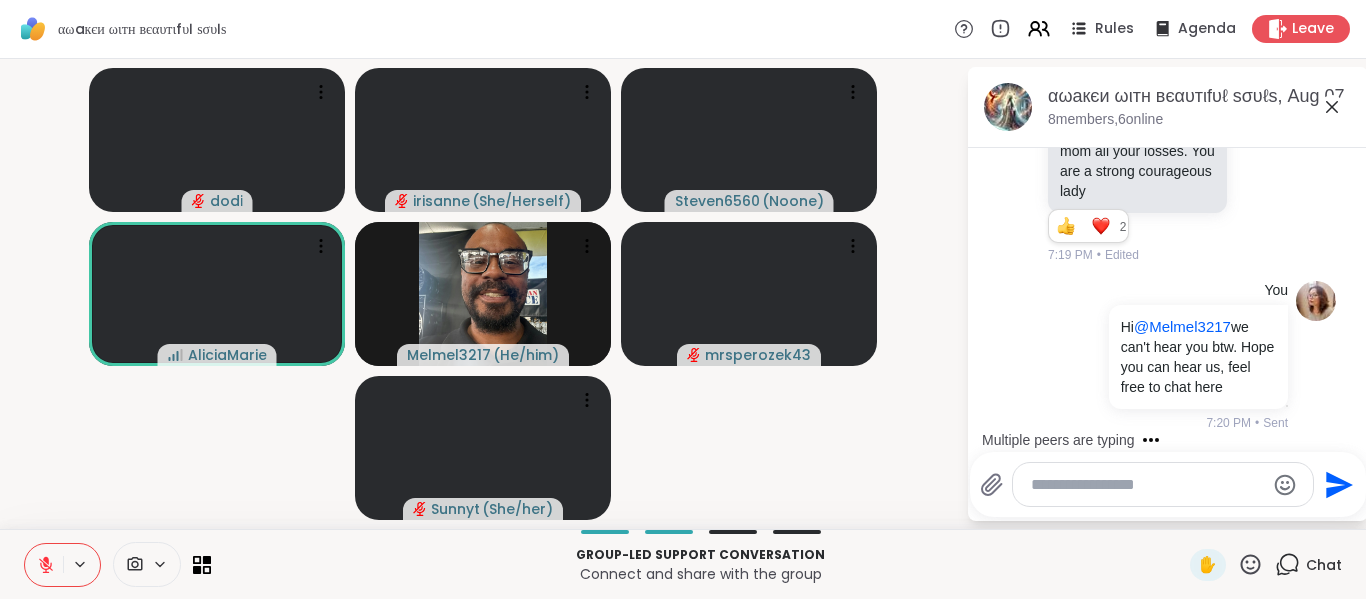 click 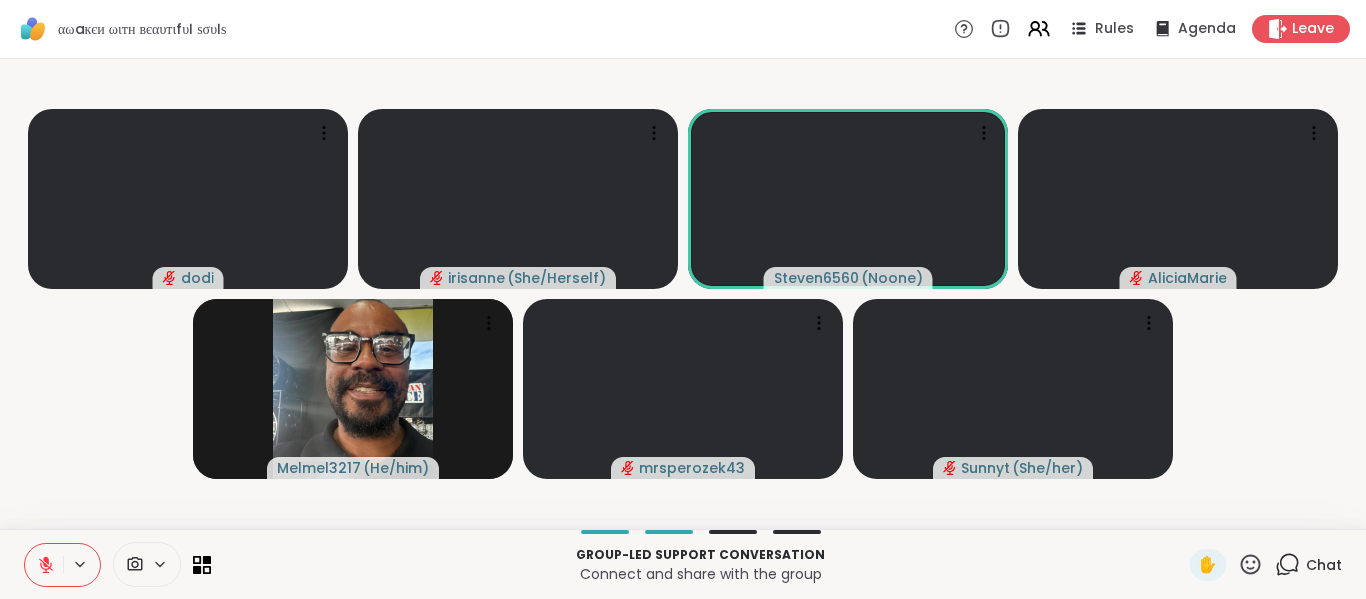 click 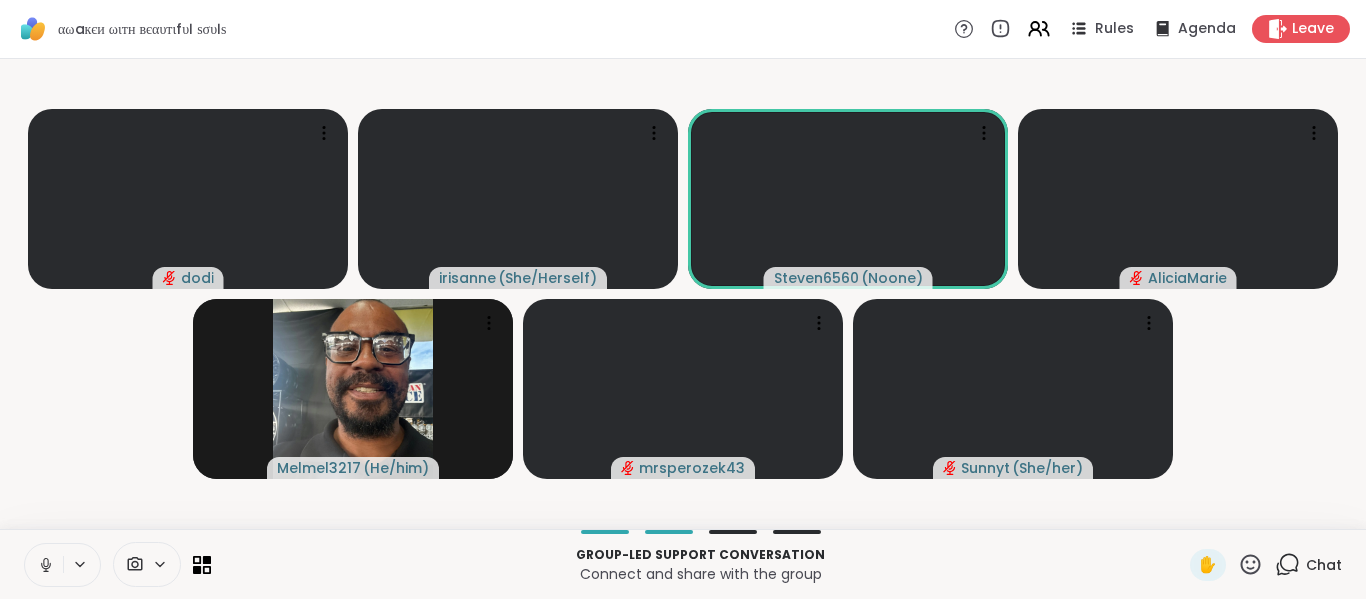 click 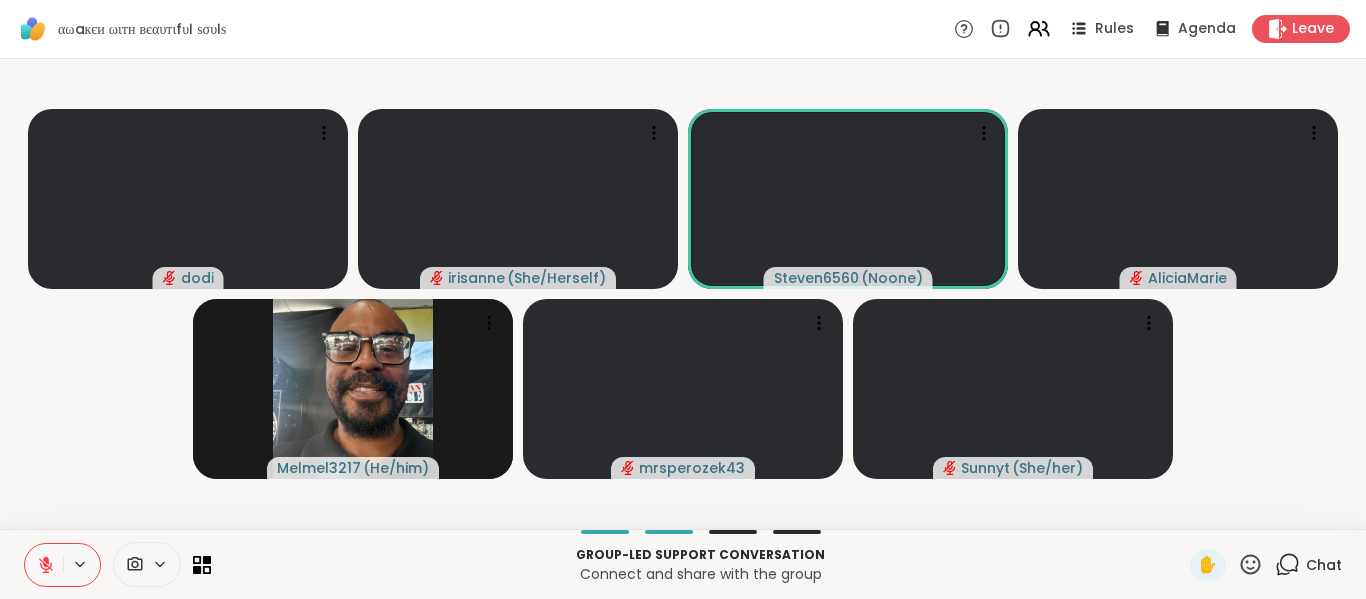 click 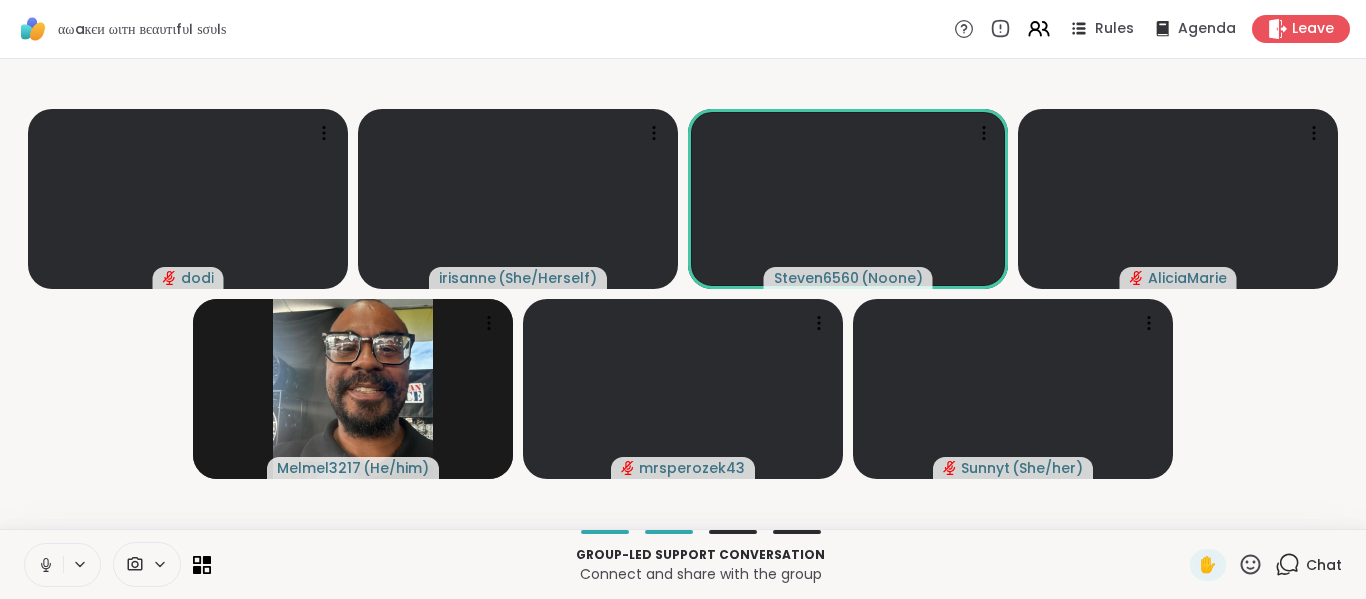 click 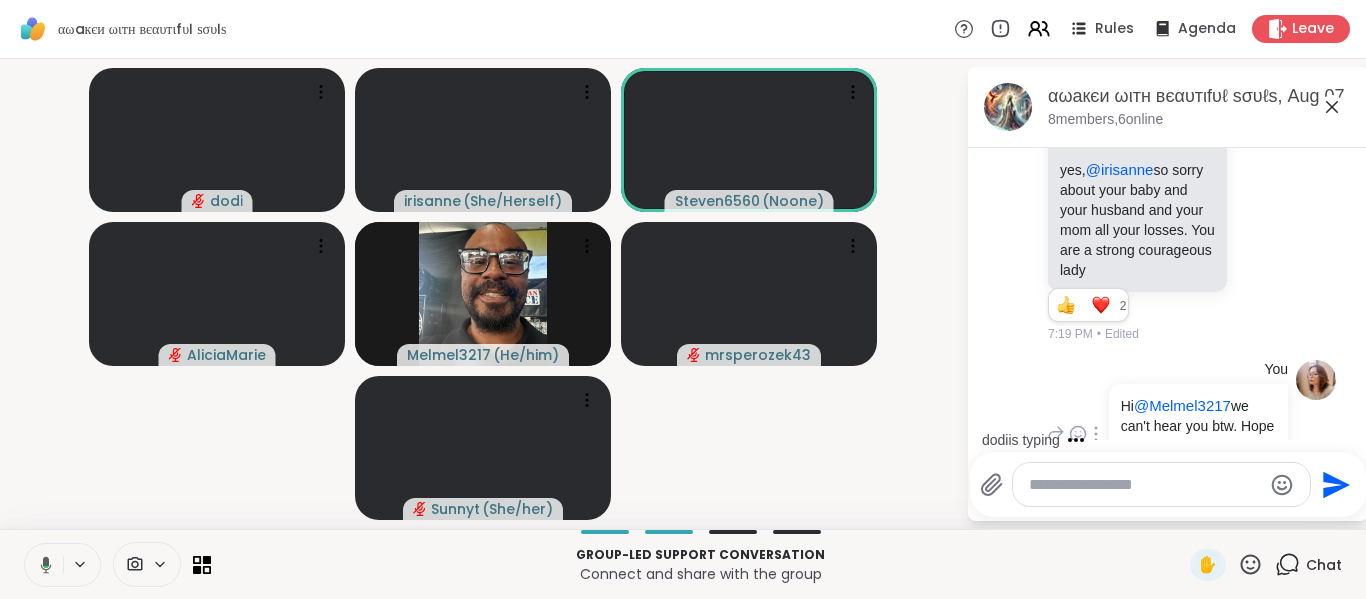 scroll, scrollTop: 2914, scrollLeft: 0, axis: vertical 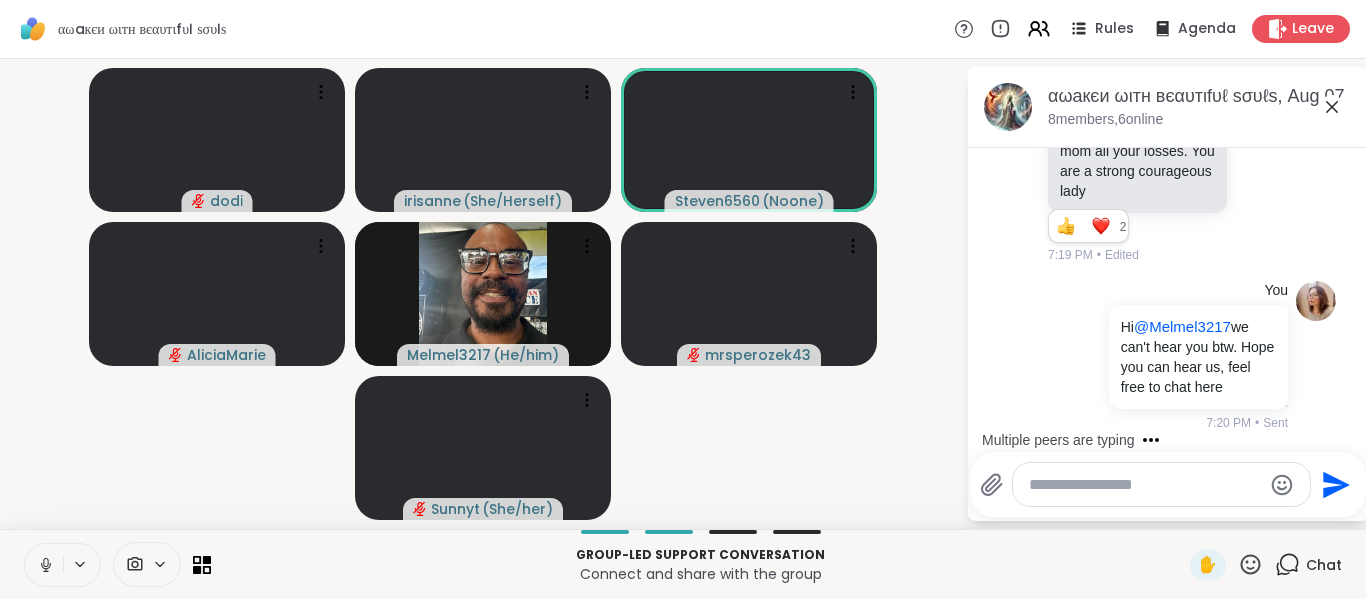click 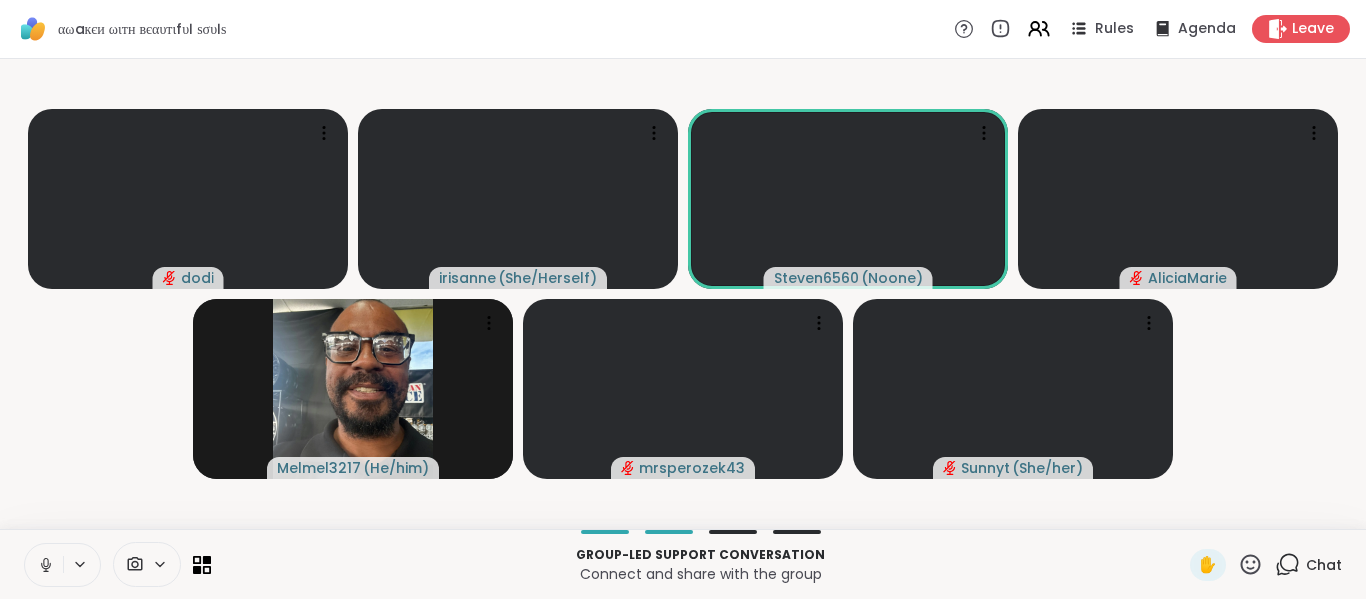 click on "dodi irisanne ( She/Herself ) Steven6560 ( Noone ) AliciaMarie Melmel3217 ( He/him ) mrsperozek43 Sunnyt ( She/her )" at bounding box center (683, 294) 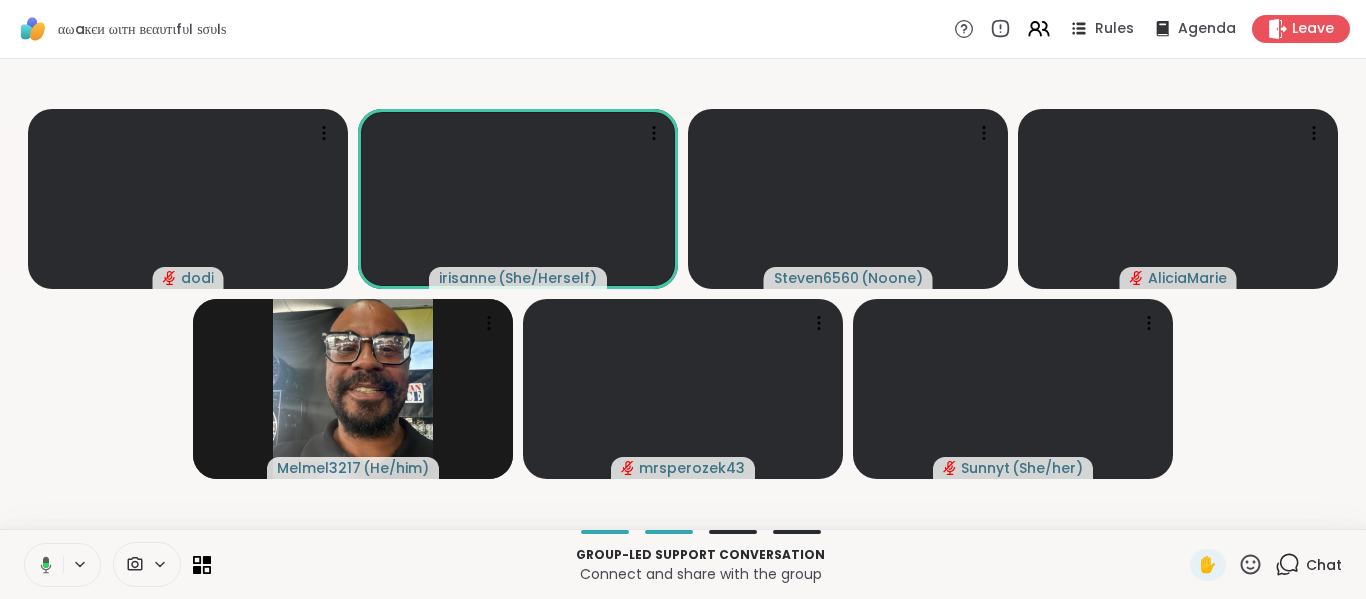 click at bounding box center (42, 565) 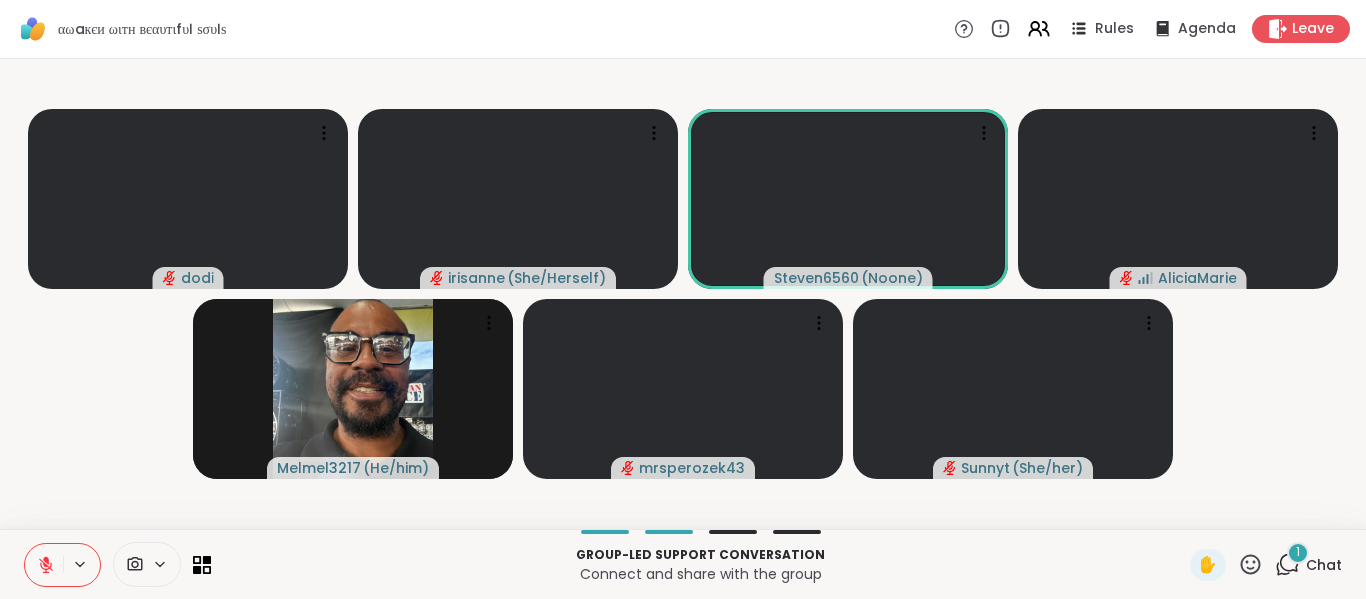 click 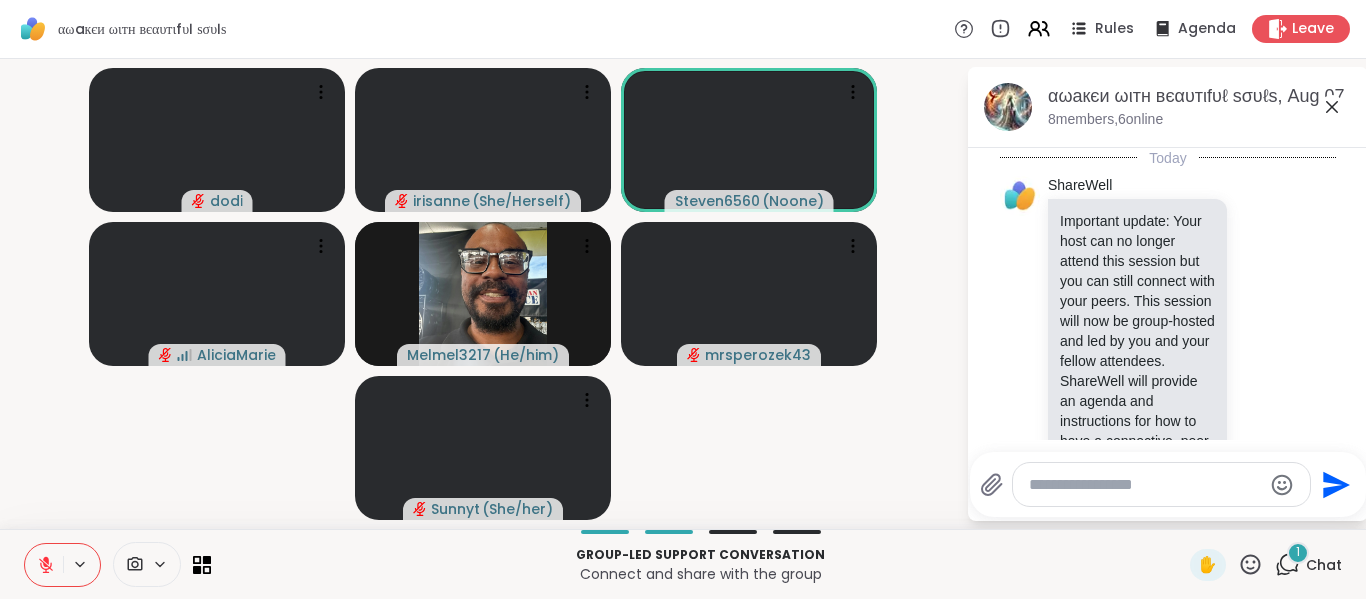 scroll, scrollTop: 3188, scrollLeft: 0, axis: vertical 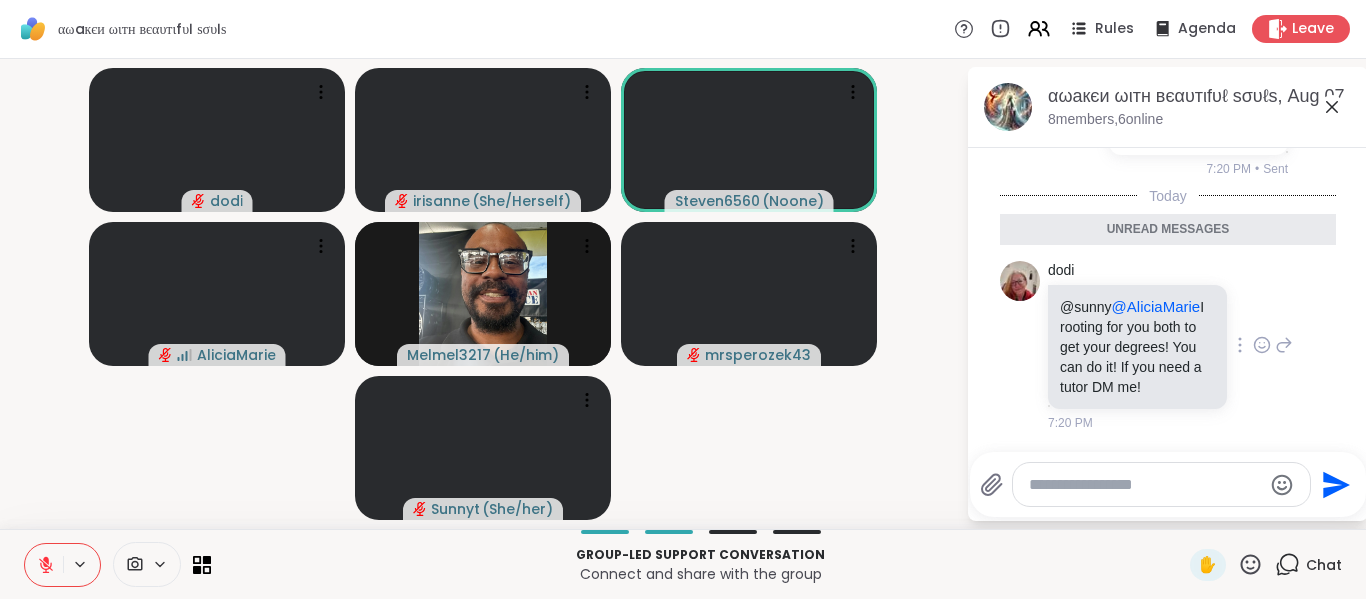 click 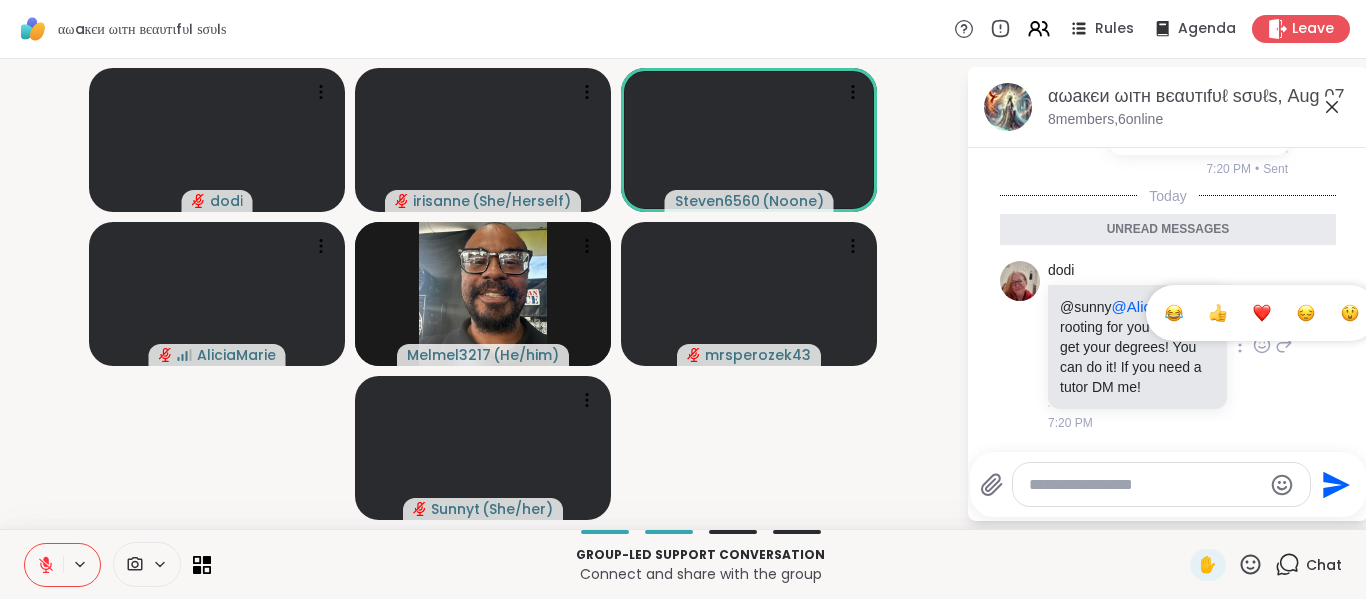 click at bounding box center [1262, 313] 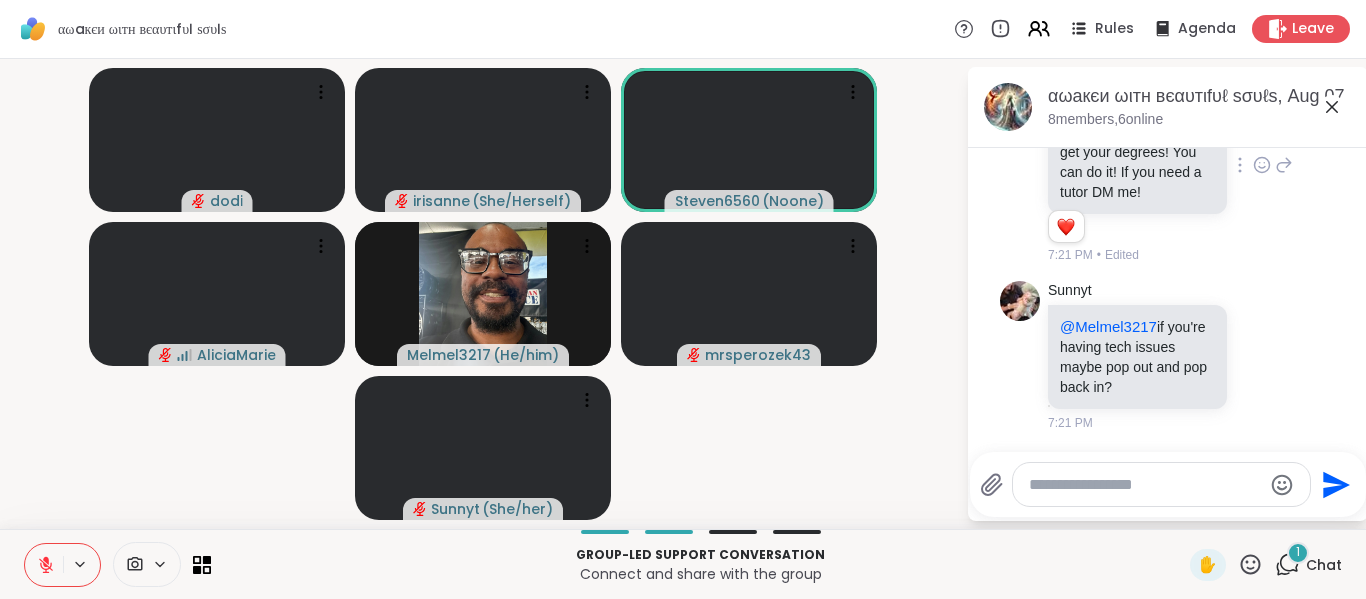 scroll, scrollTop: 3335, scrollLeft: 0, axis: vertical 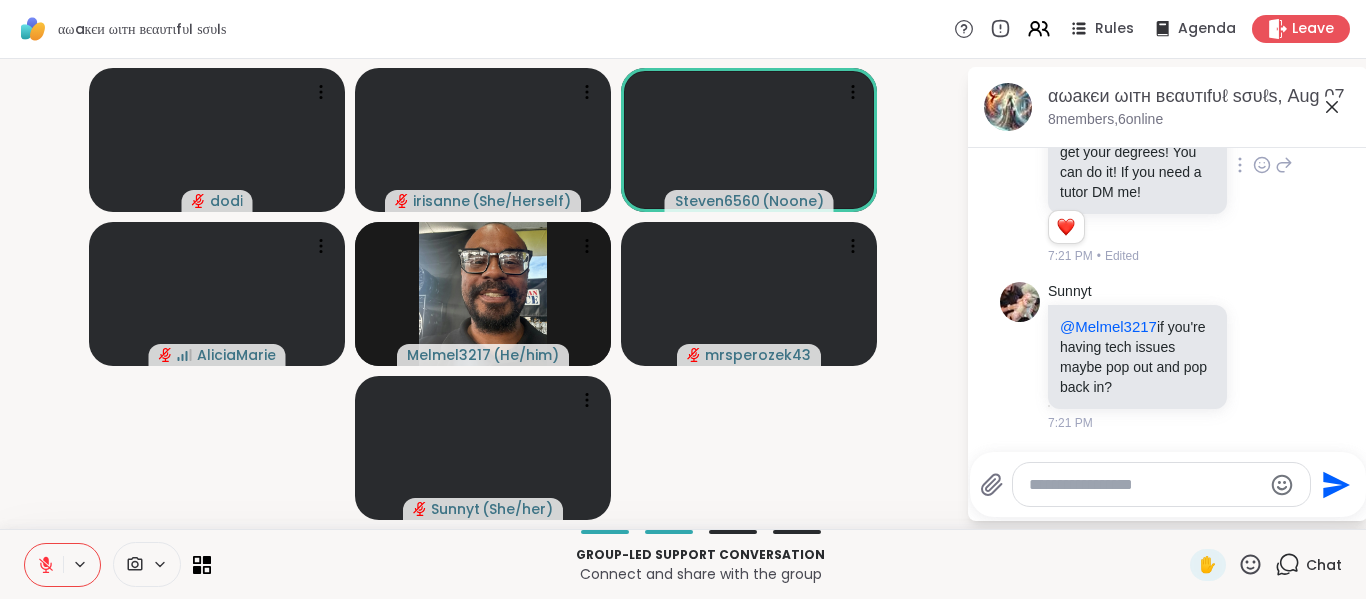 click at bounding box center [1161, 484] 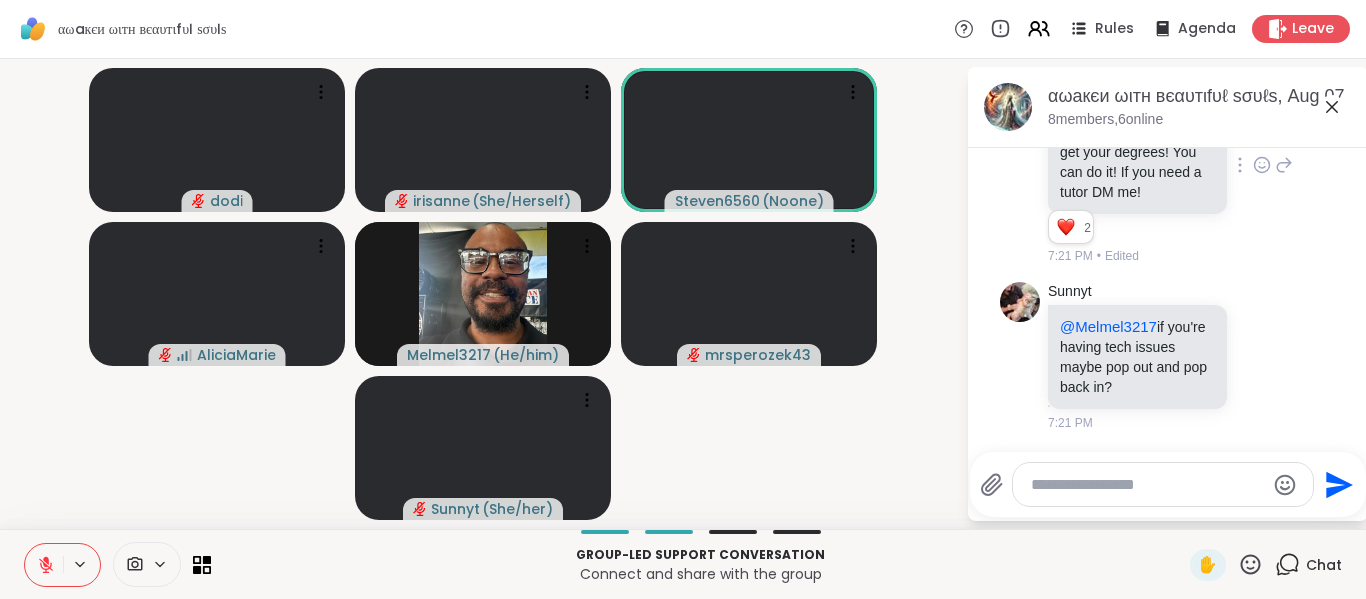 type on "*" 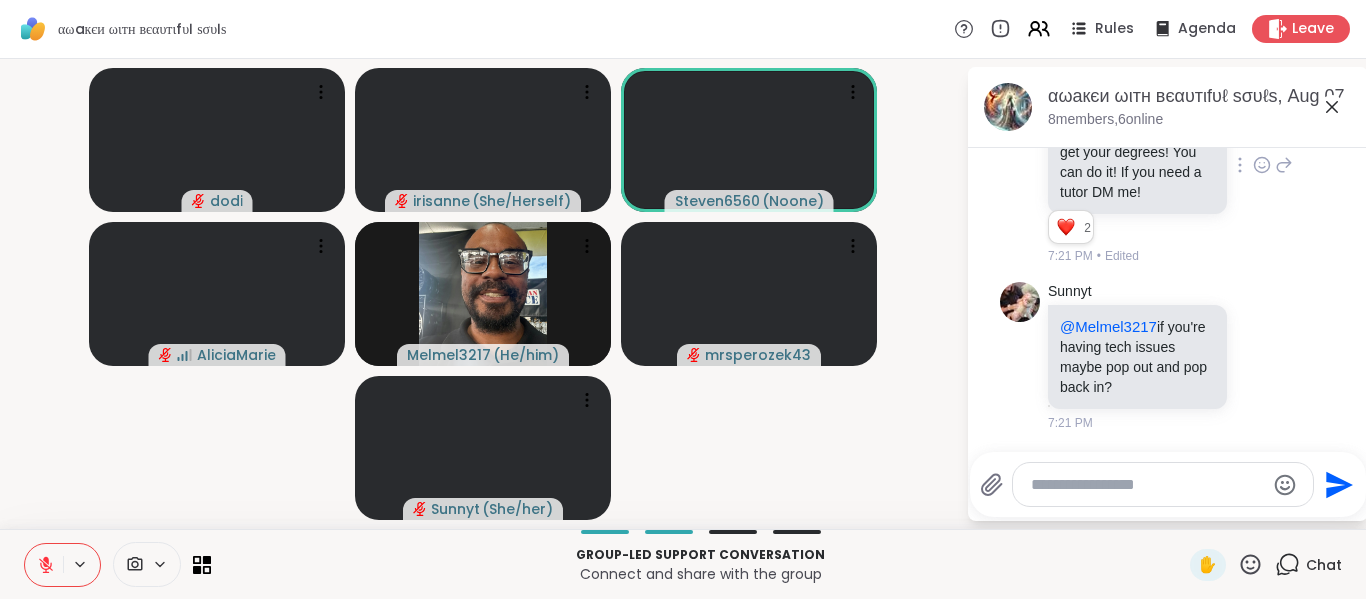 type on "*" 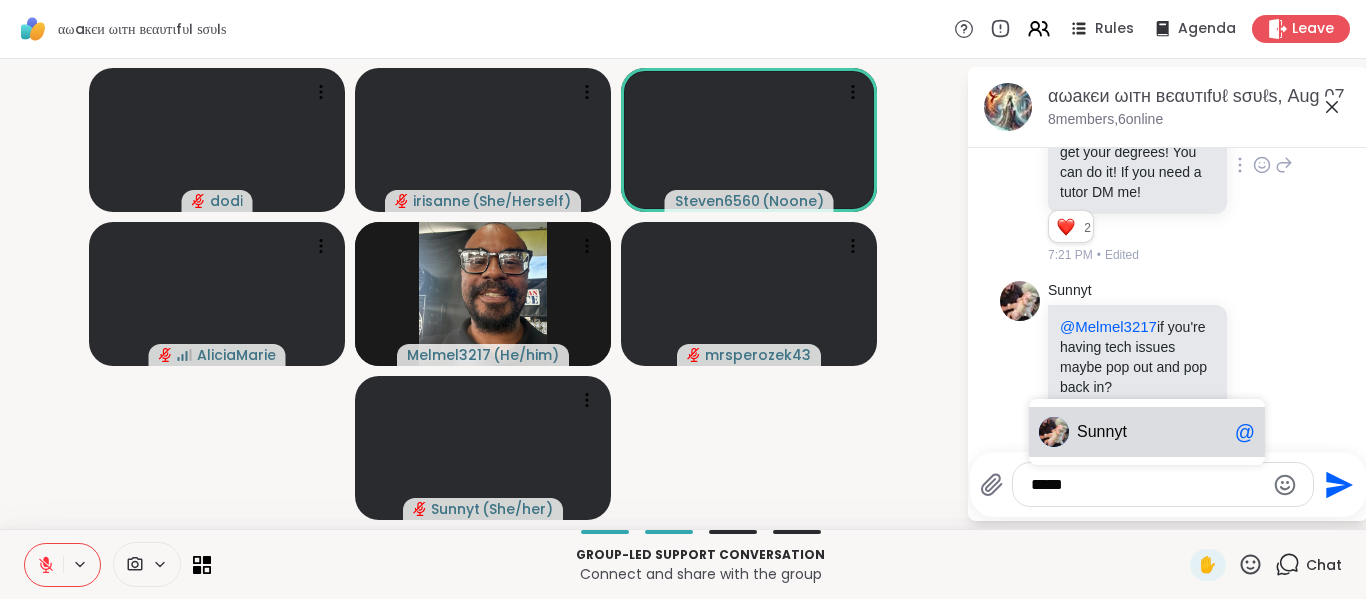 scroll, scrollTop: 3364, scrollLeft: 0, axis: vertical 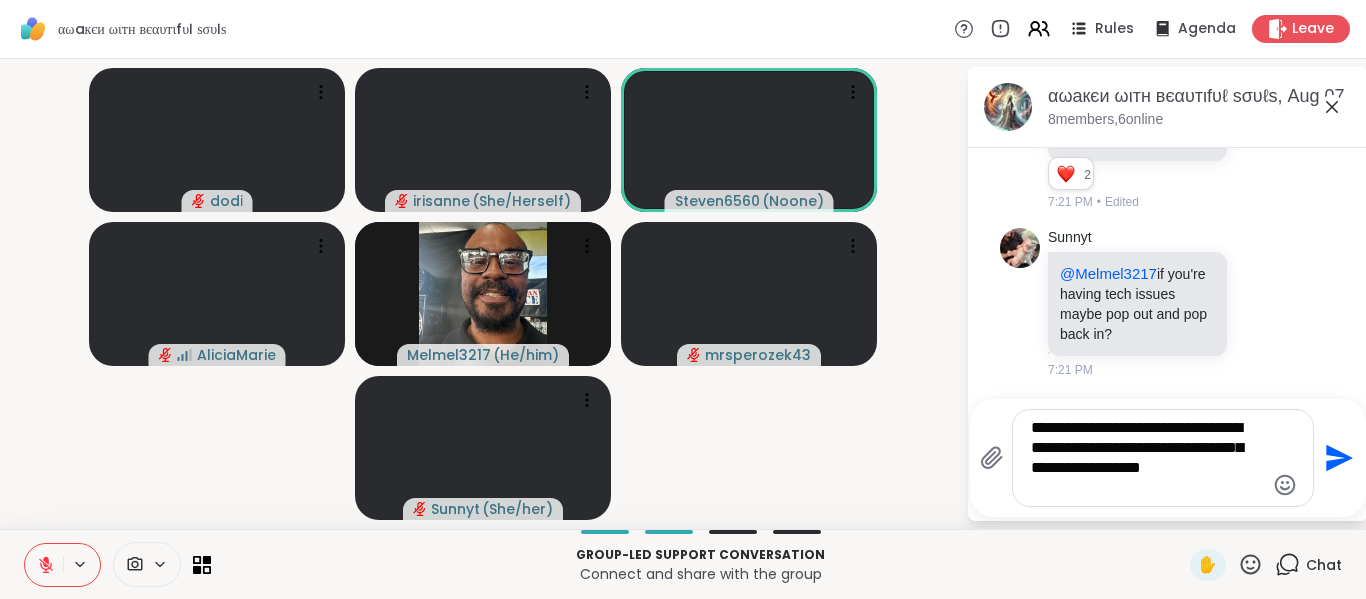 type on "**********" 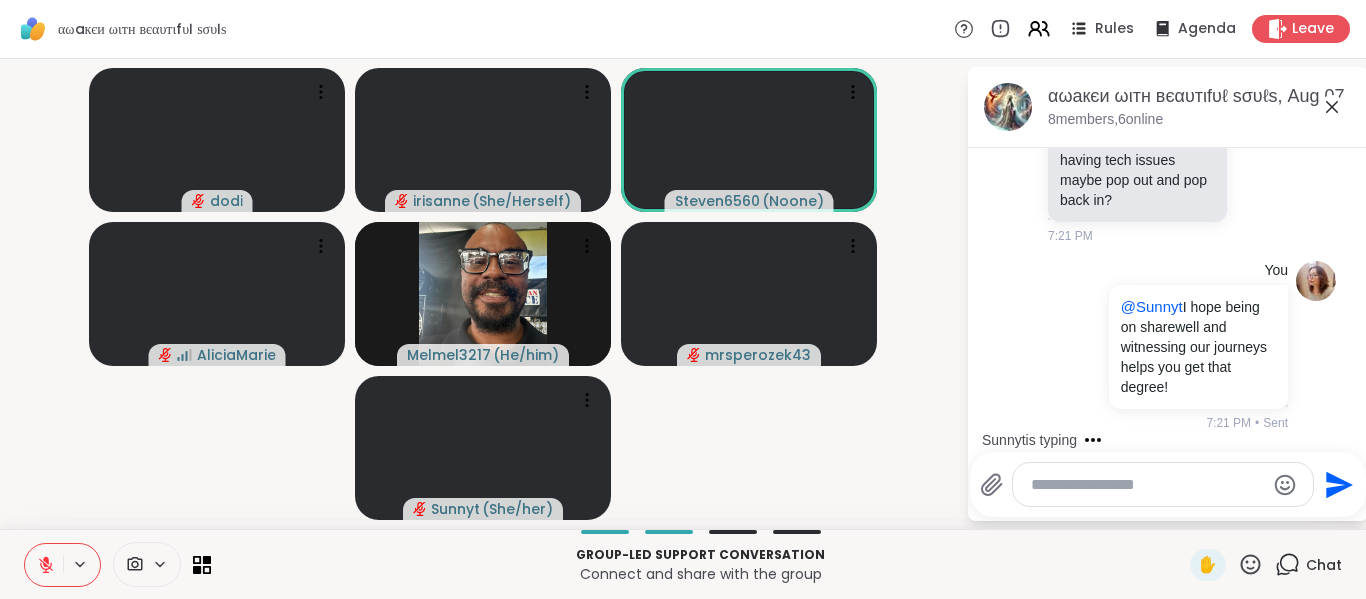 scroll, scrollTop: 3551, scrollLeft: 0, axis: vertical 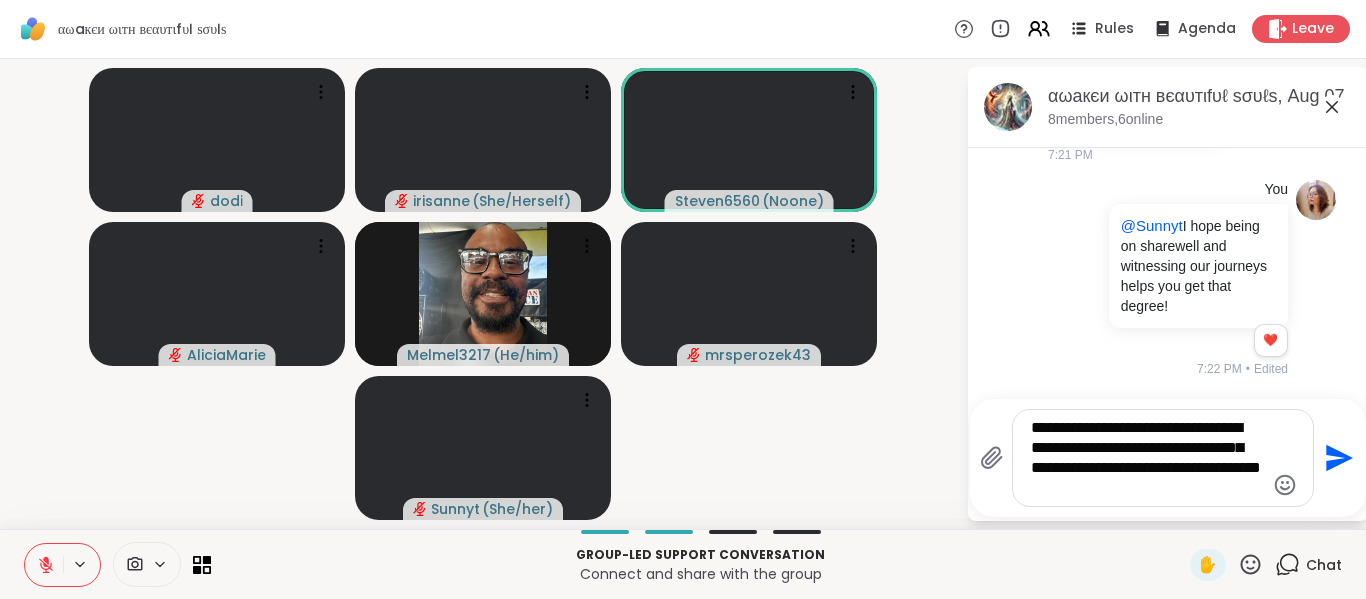 type on "**********" 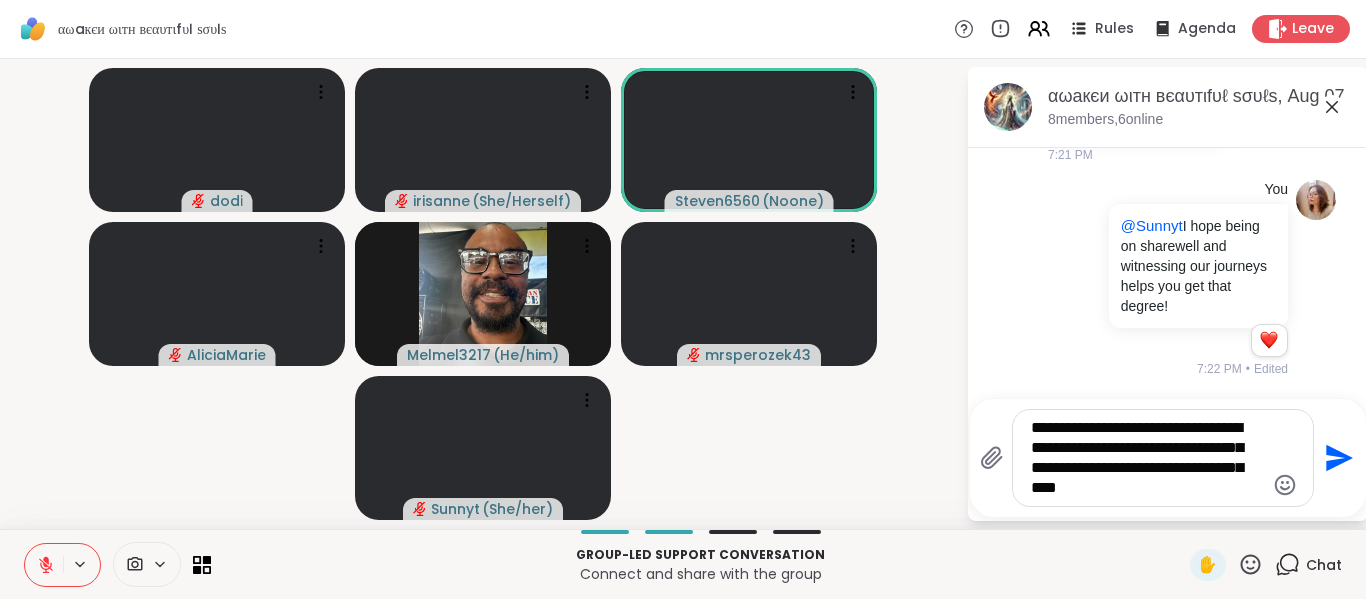 type 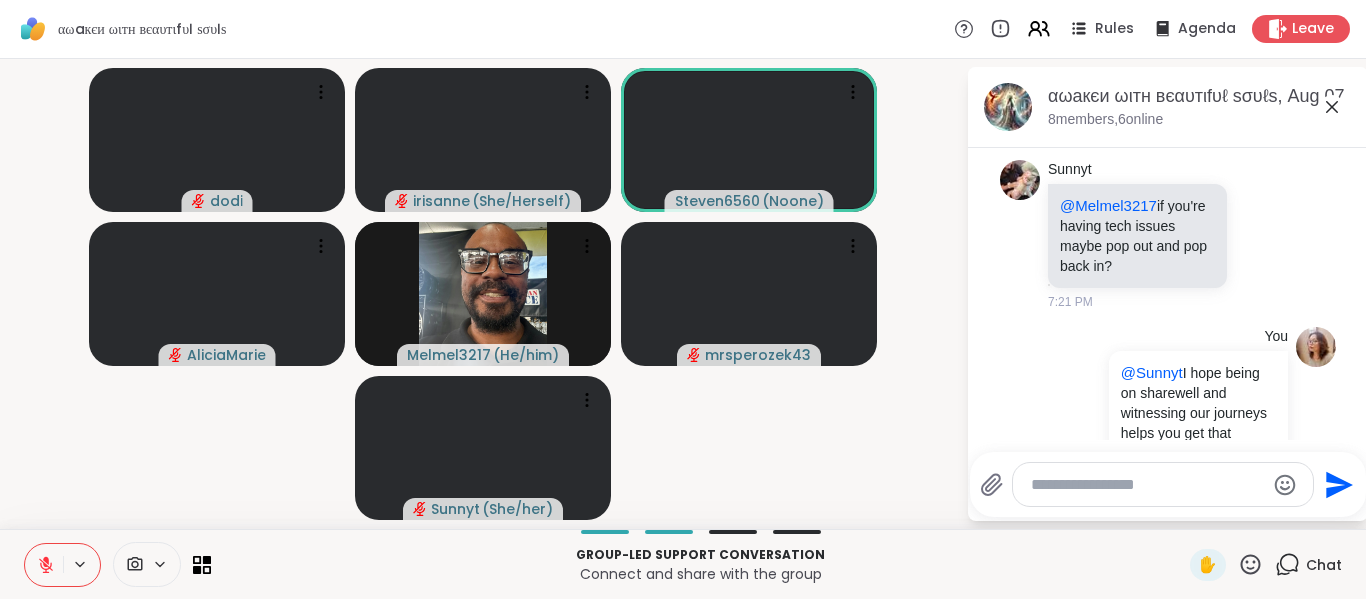 scroll, scrollTop: 3346, scrollLeft: 0, axis: vertical 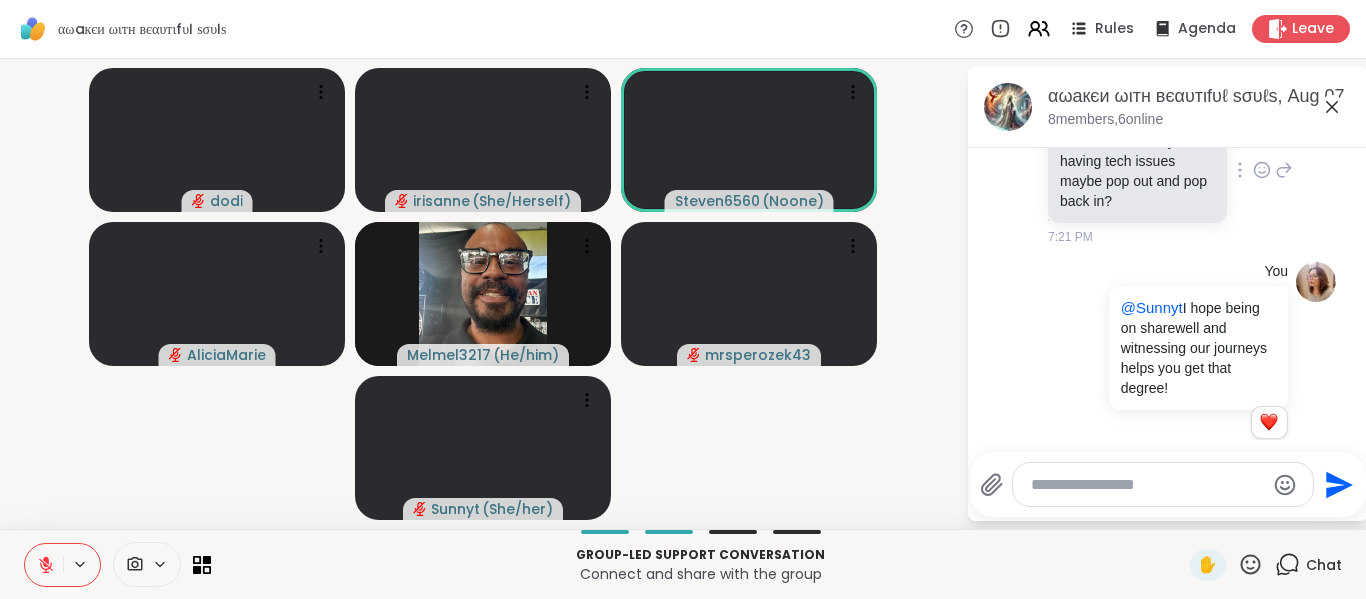 click 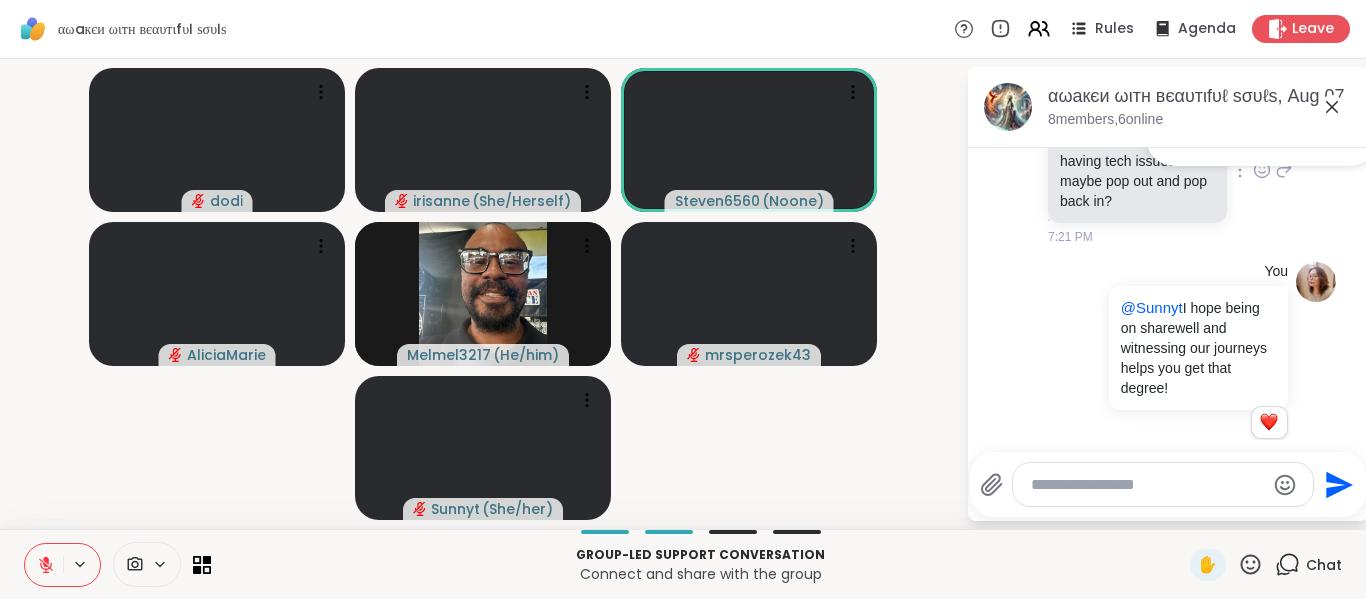 click at bounding box center (1218, 138) 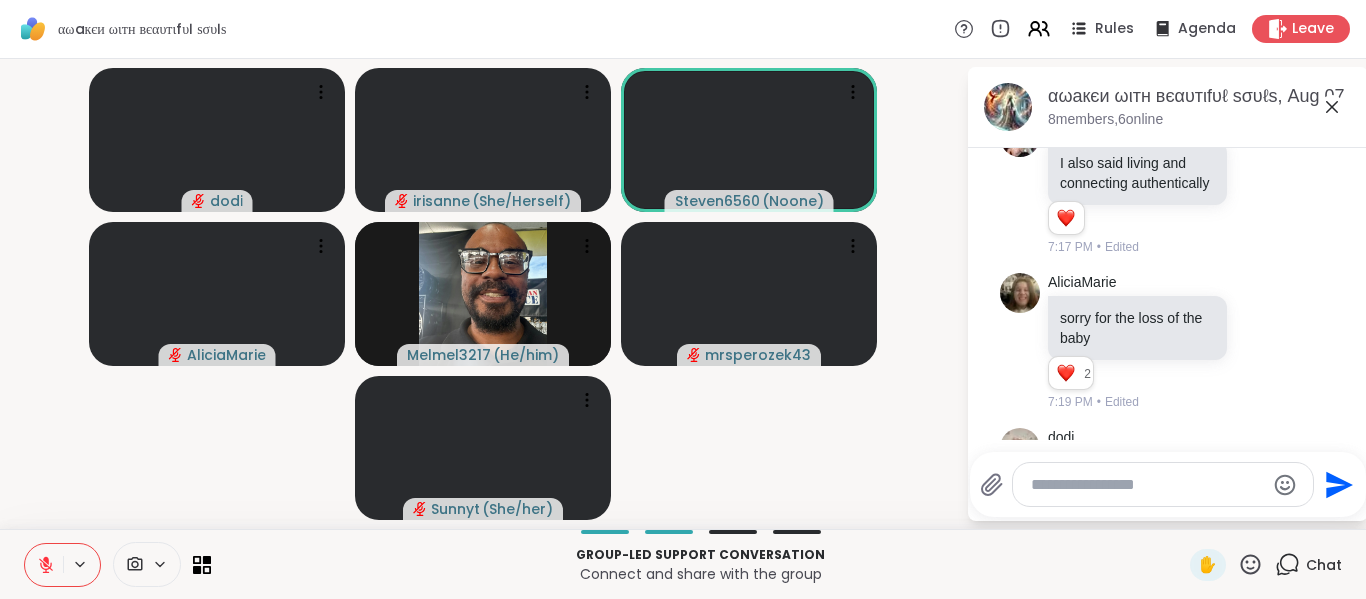scroll, scrollTop: 2236, scrollLeft: 0, axis: vertical 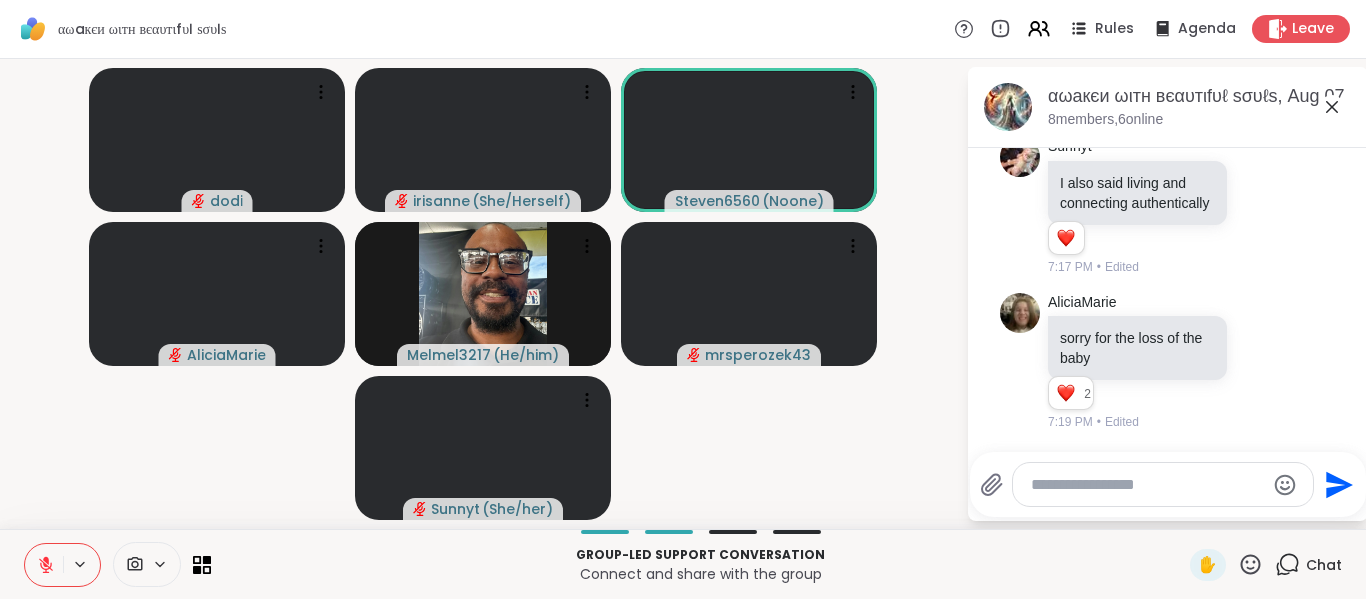drag, startPoint x: 1245, startPoint y: 580, endPoint x: 1236, endPoint y: 570, distance: 13.453624 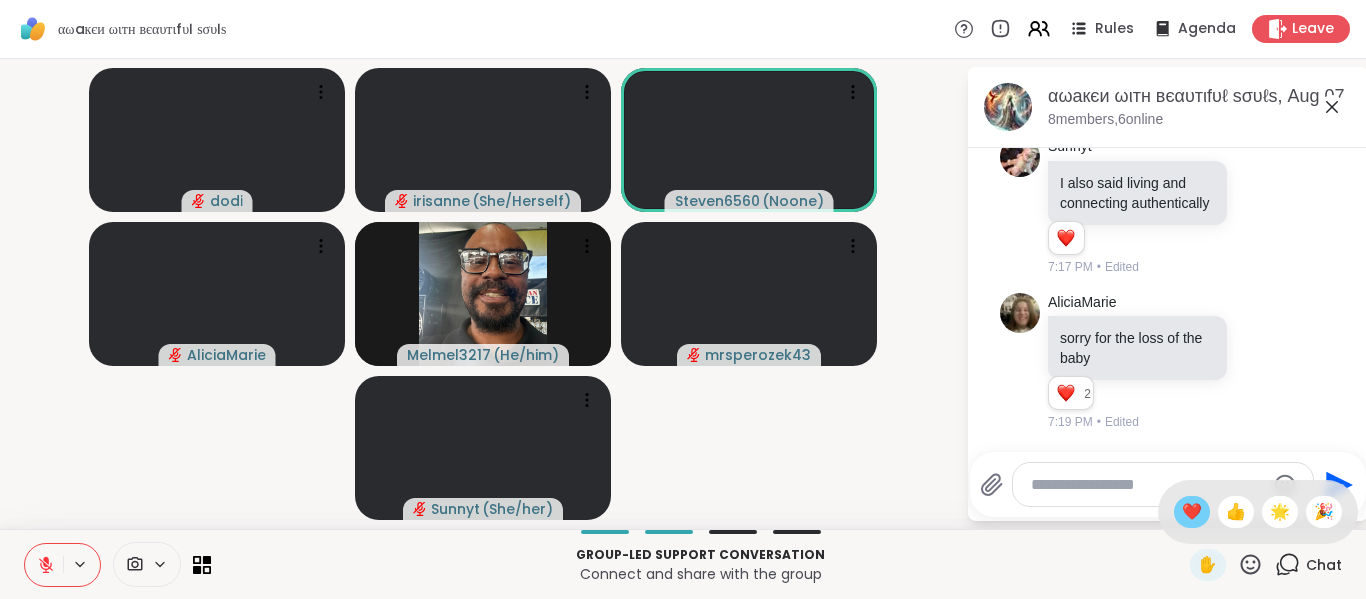 click on "❤️" at bounding box center (1192, 512) 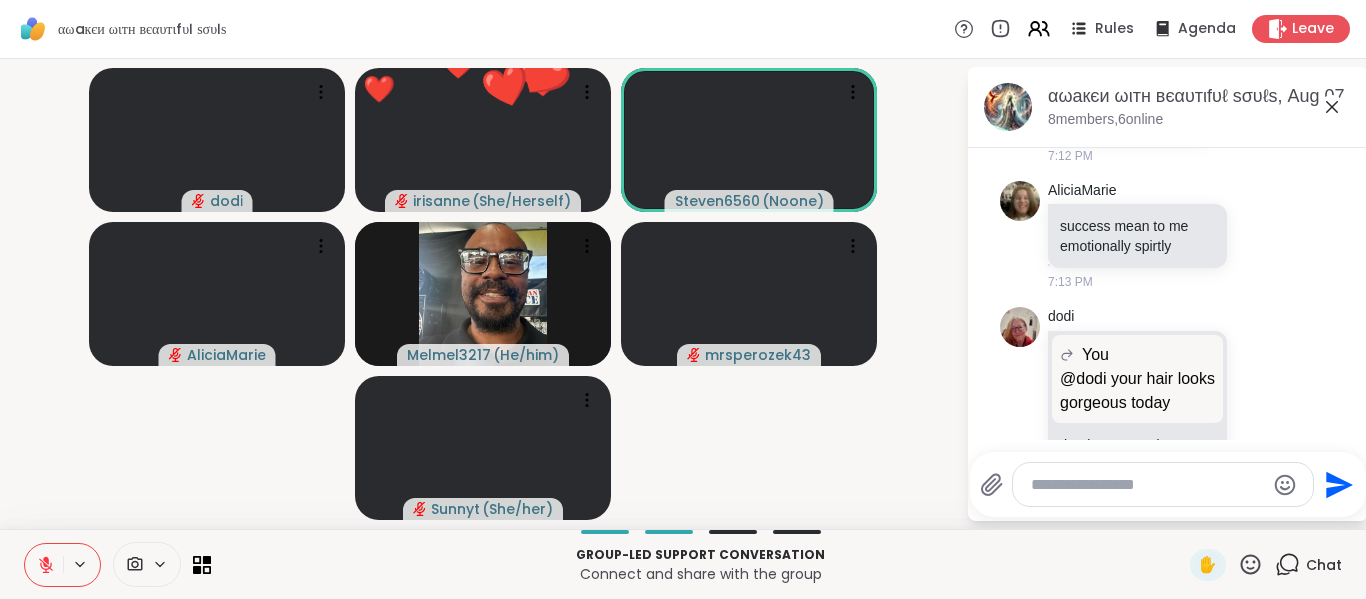 scroll, scrollTop: 1681, scrollLeft: 0, axis: vertical 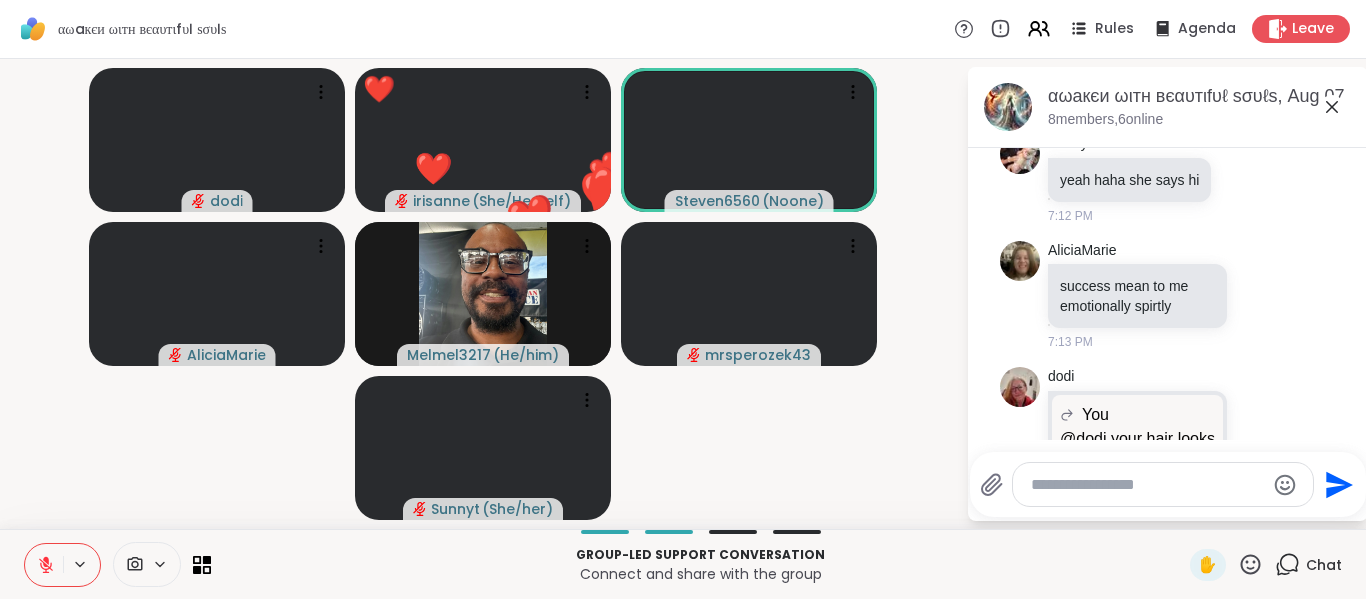 click on "7:12 PM" at bounding box center [1131, 216] 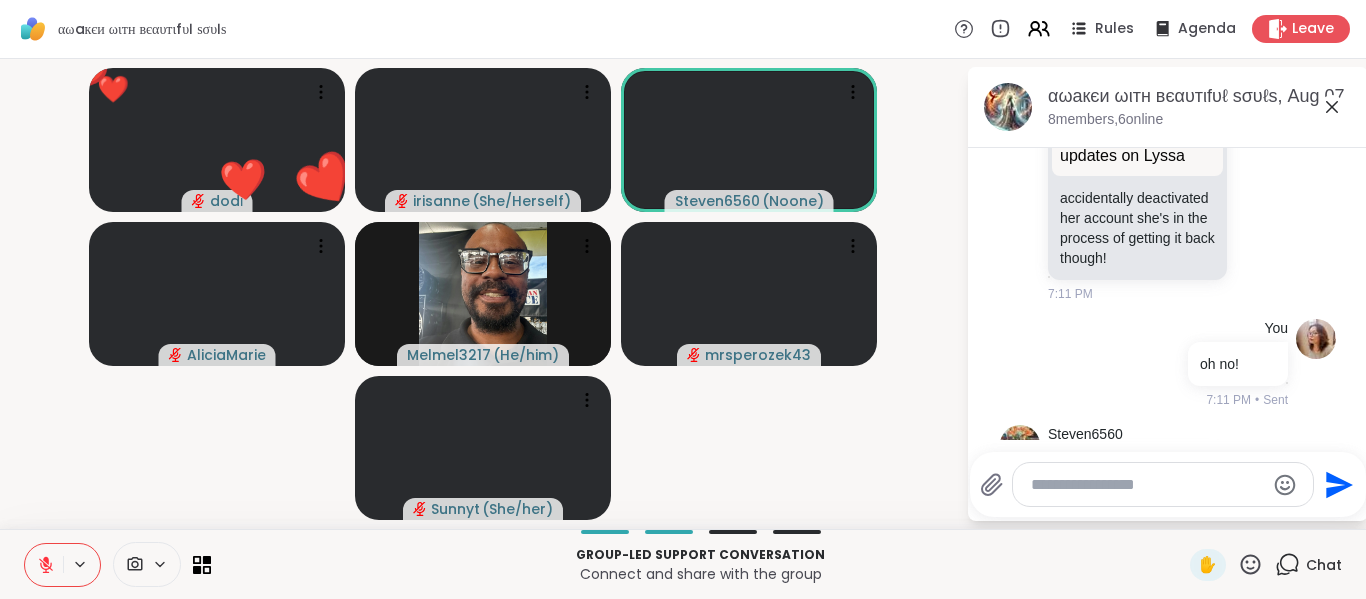 scroll, scrollTop: 1354, scrollLeft: 0, axis: vertical 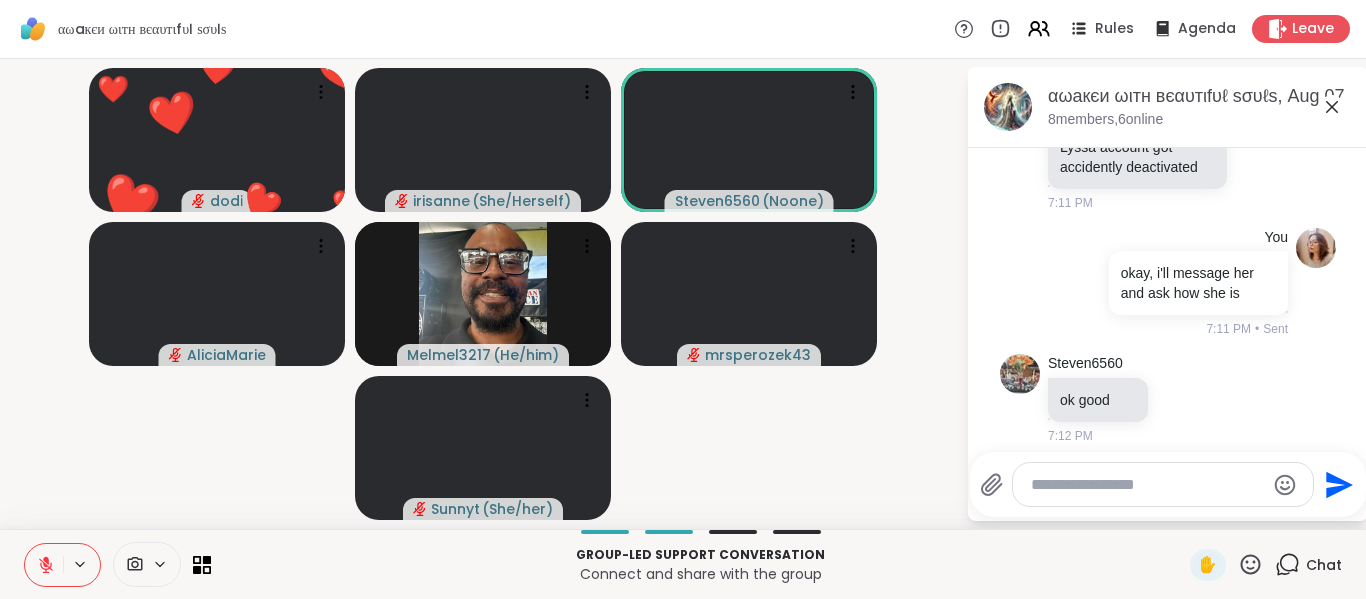 click 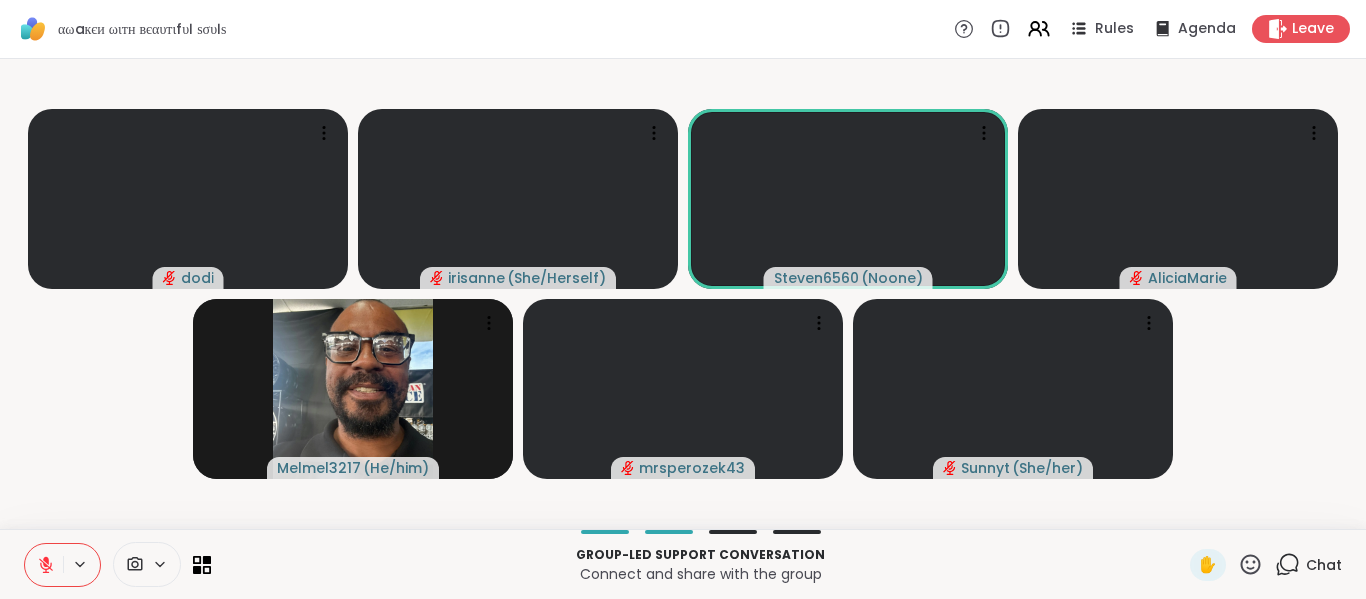 click on "dodi irisanne ( She/Herself ) Steven6560 ( Noone ) AliciaMarie Melmel3217 ( He/him ) mrsperozek43 Sunnyt ( She/her )" at bounding box center (683, 294) 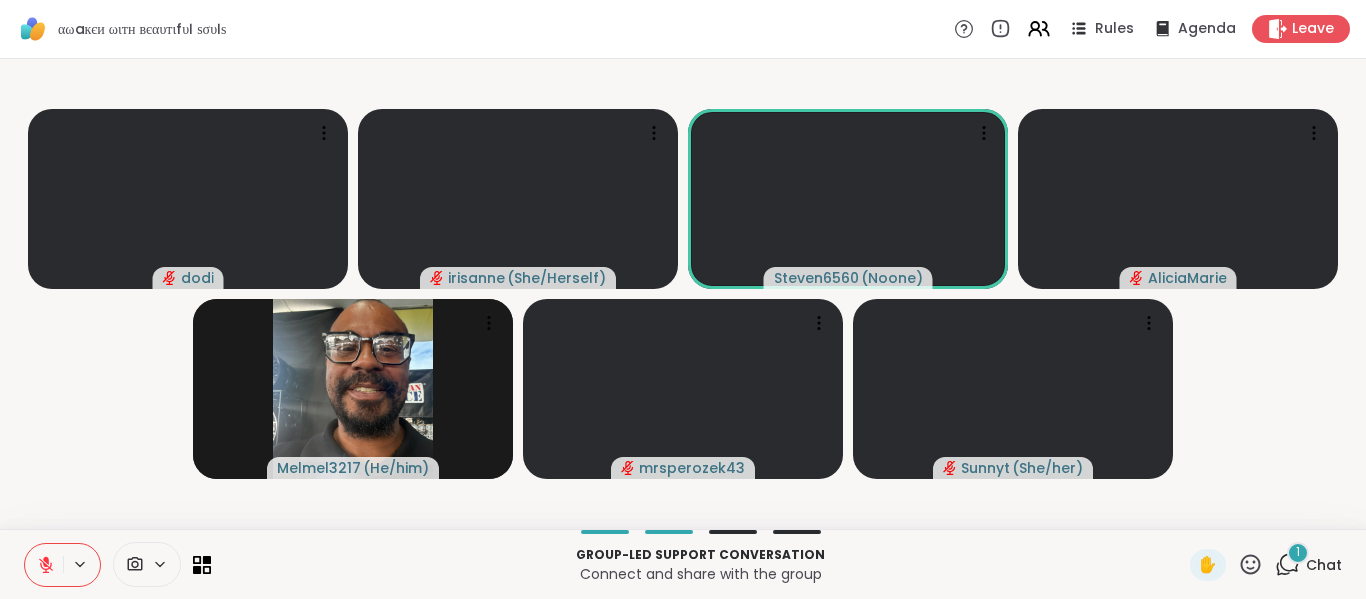 click 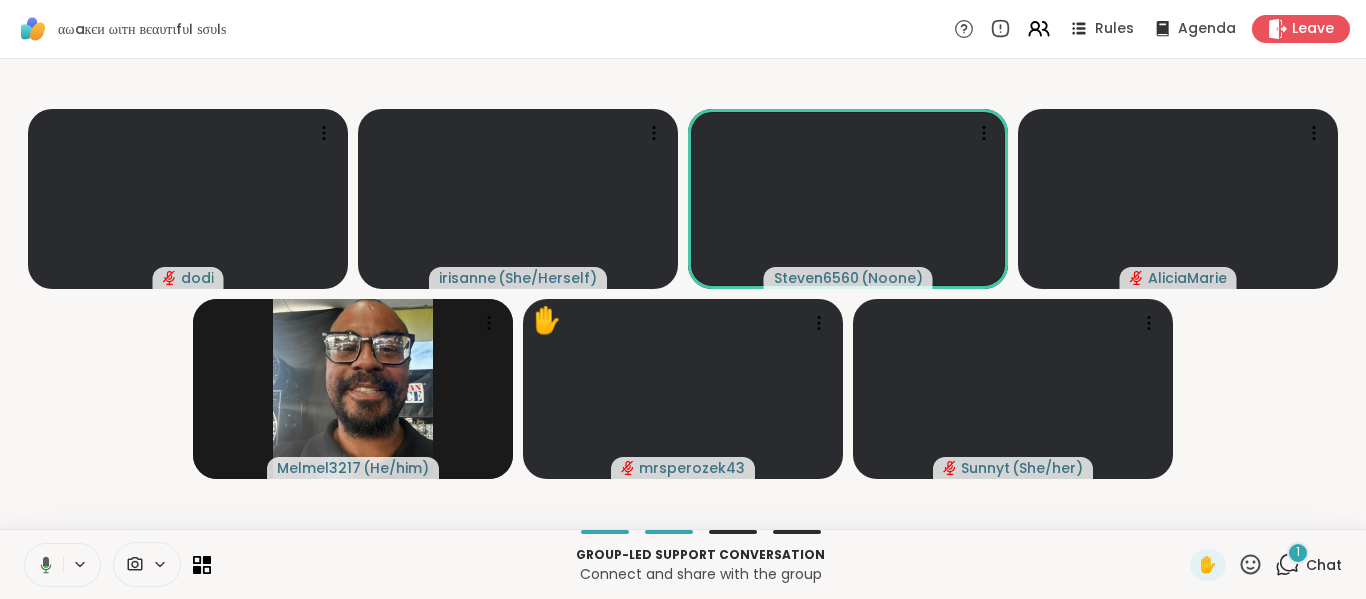click 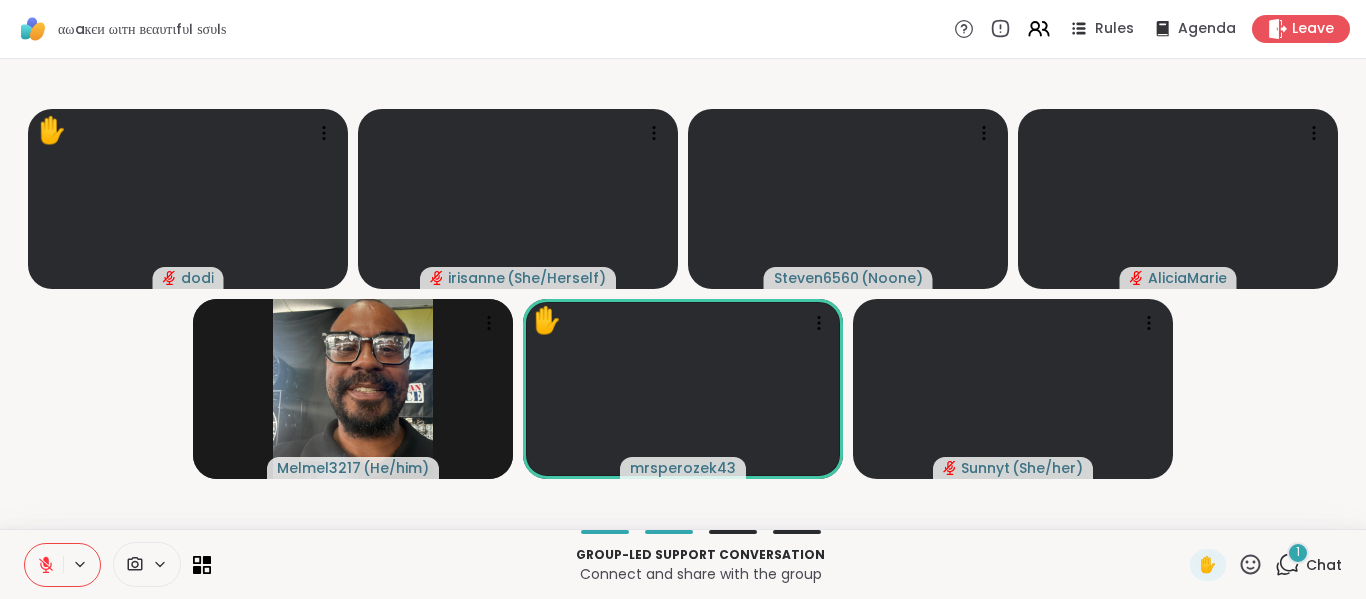 click 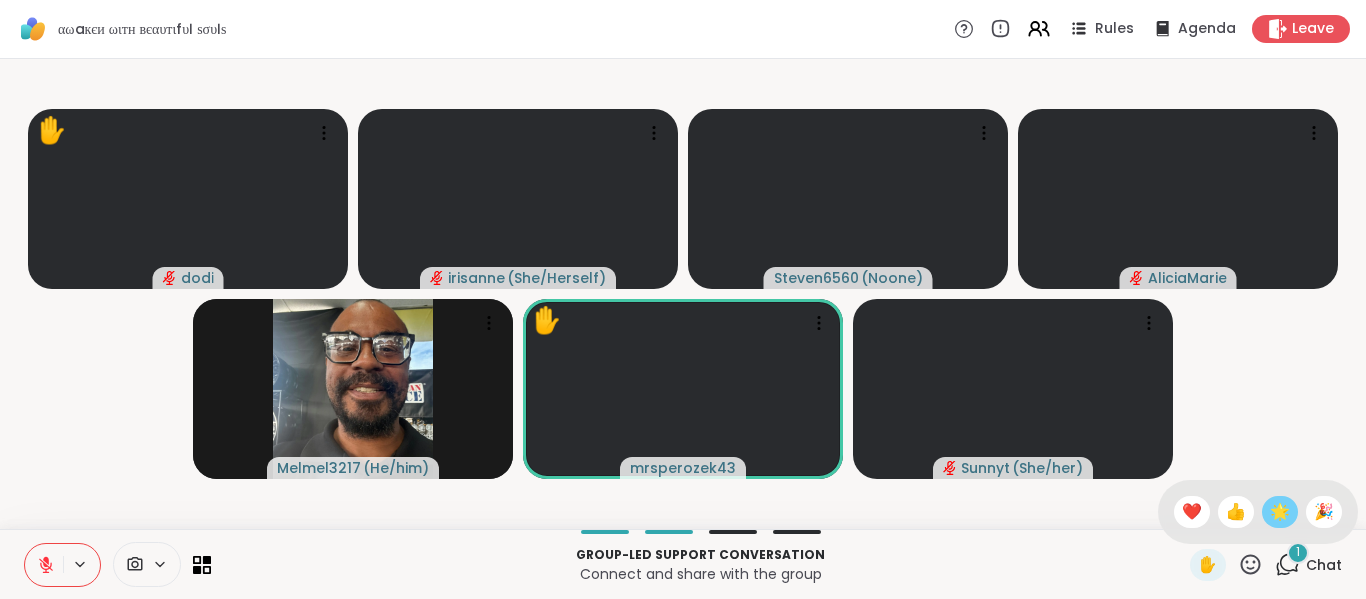 click on "🌟" at bounding box center [1280, 512] 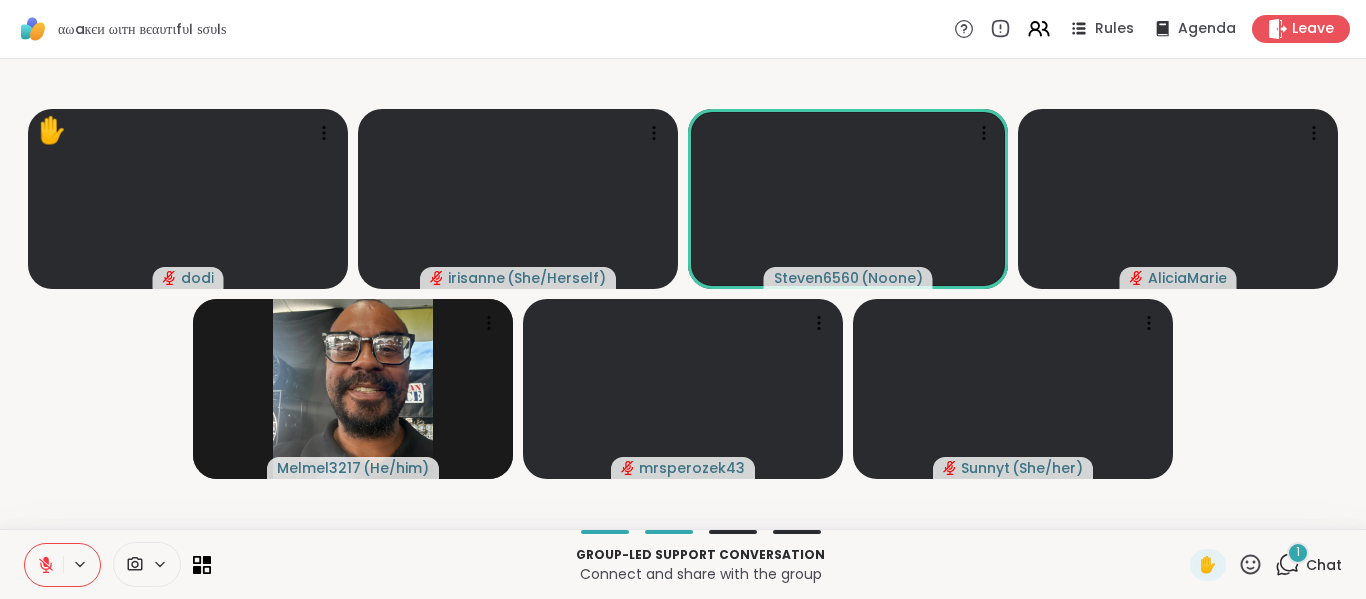 click 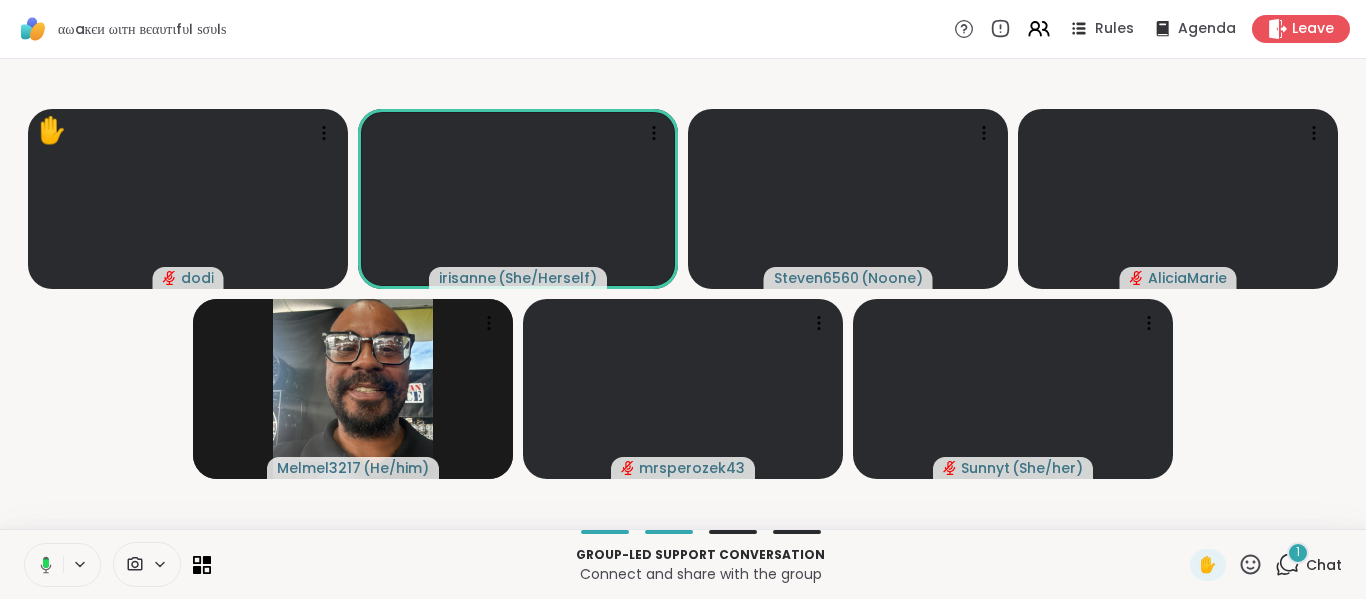 click at bounding box center [42, 565] 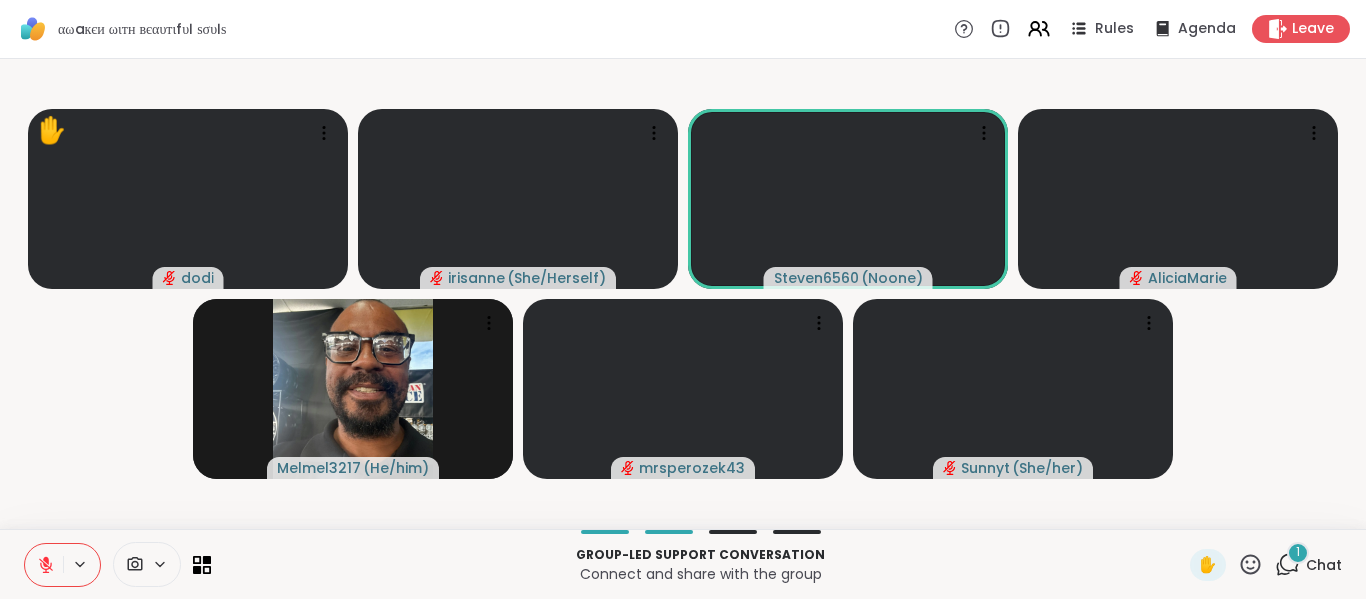 click 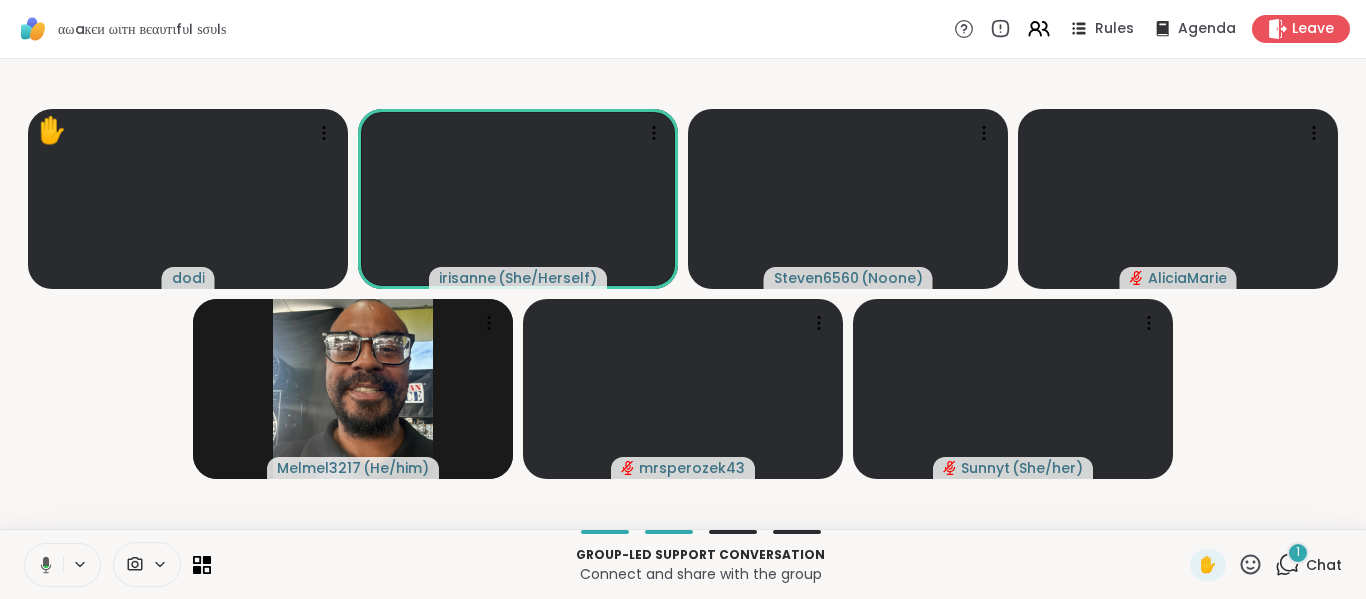 click at bounding box center [42, 565] 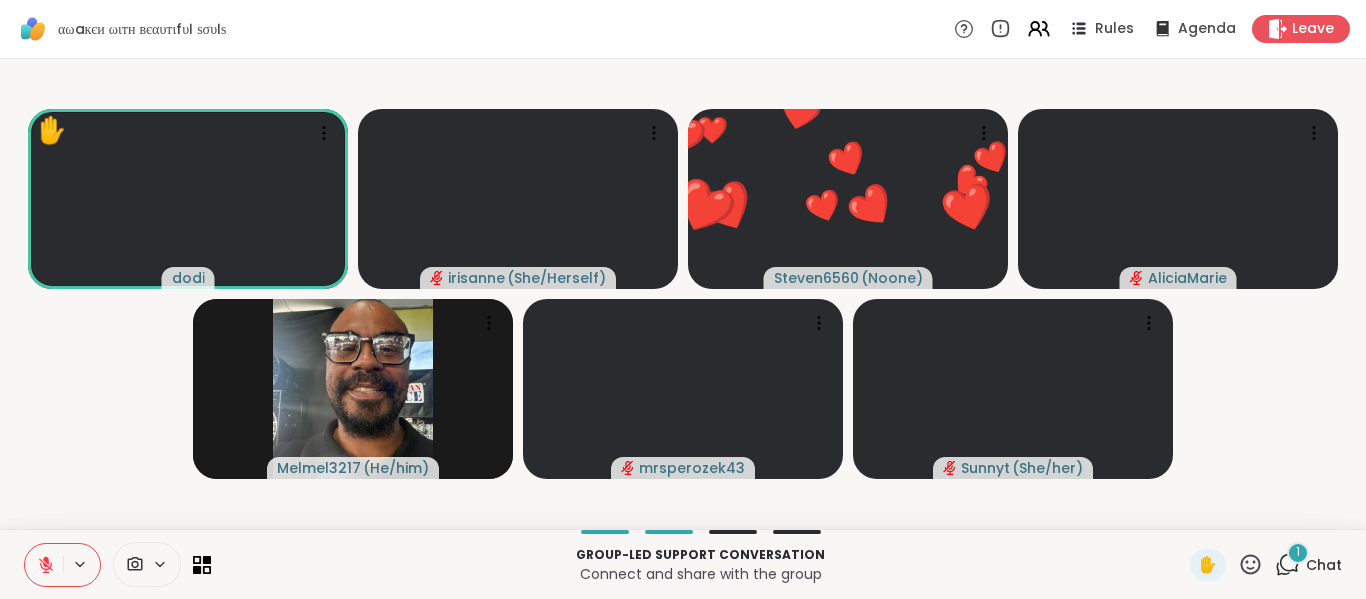 click 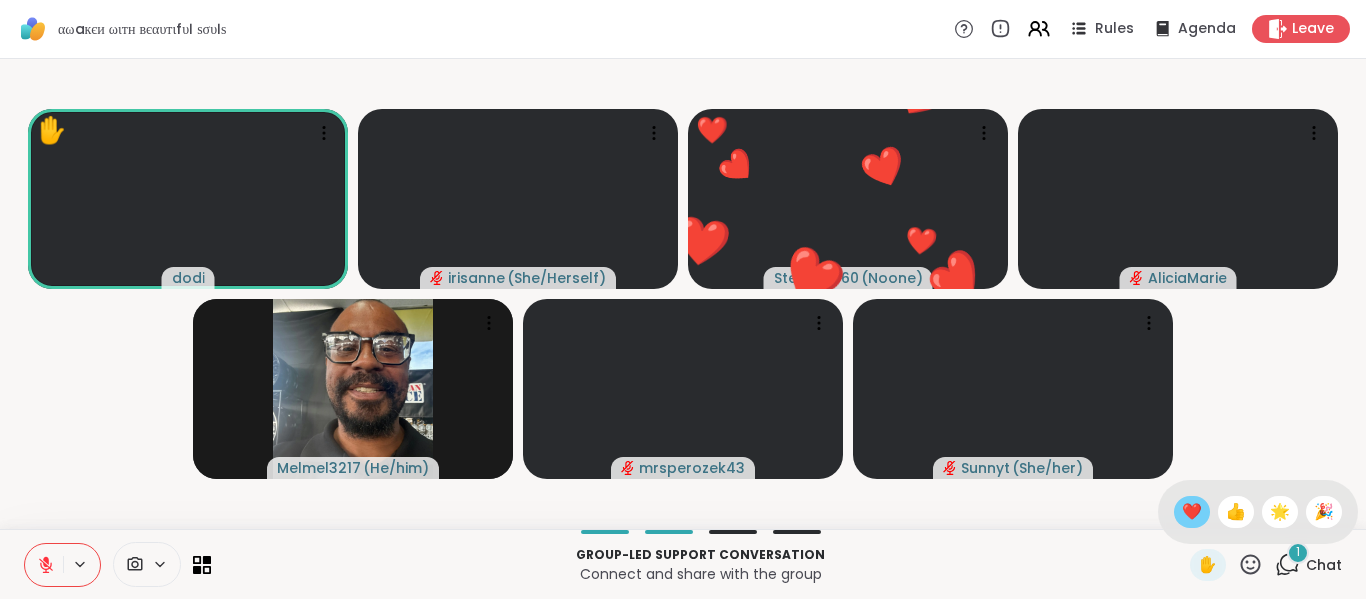 click on "❤️" at bounding box center [1192, 512] 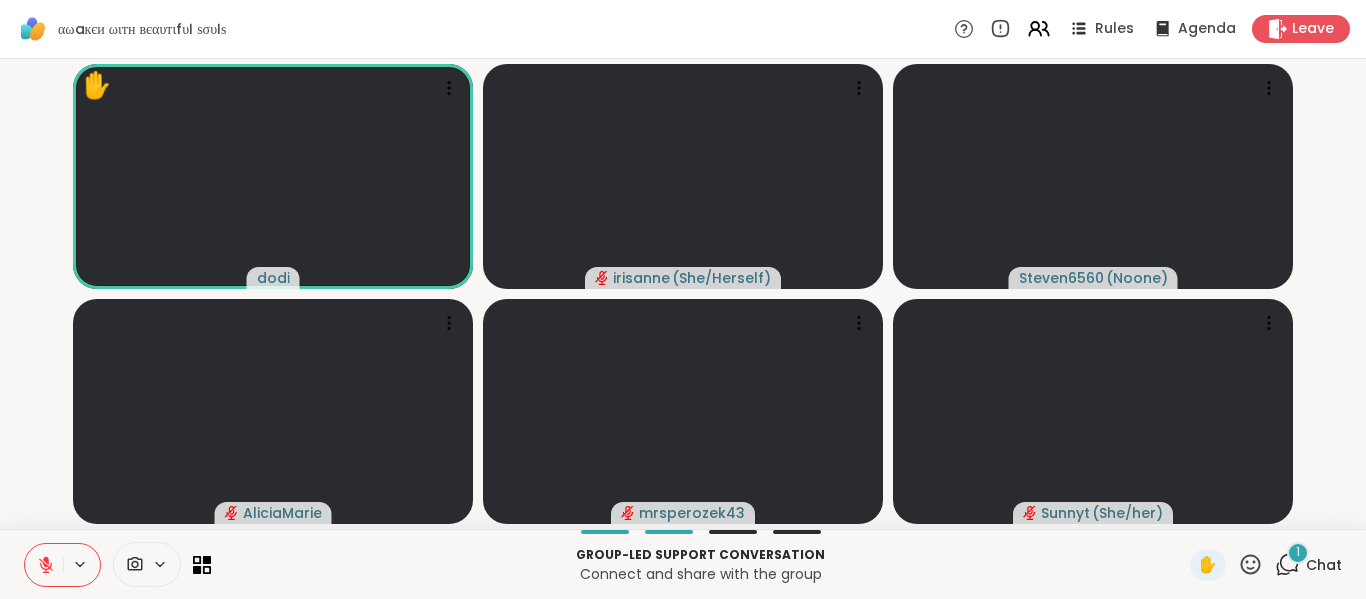 click on "Group-led support conversation Connect and share with the group ✋ 1 Chat" at bounding box center (683, 564) 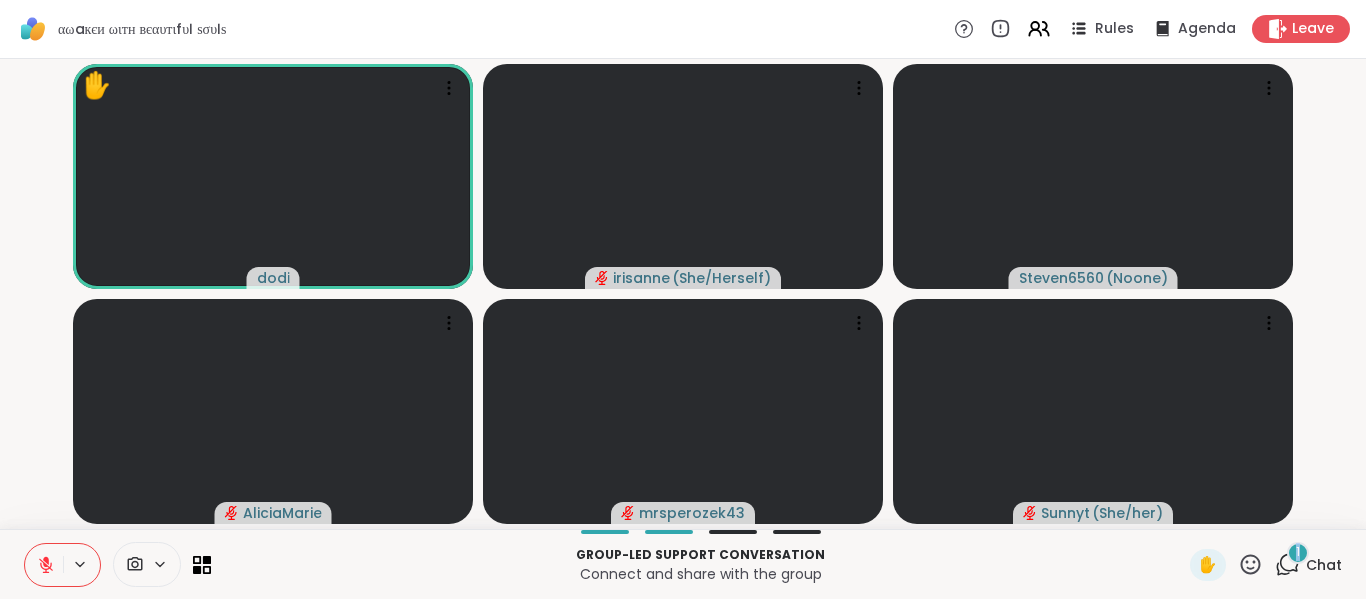 click on "Group-led support conversation Connect and share with the group ✋ 1 Chat" at bounding box center (683, 564) 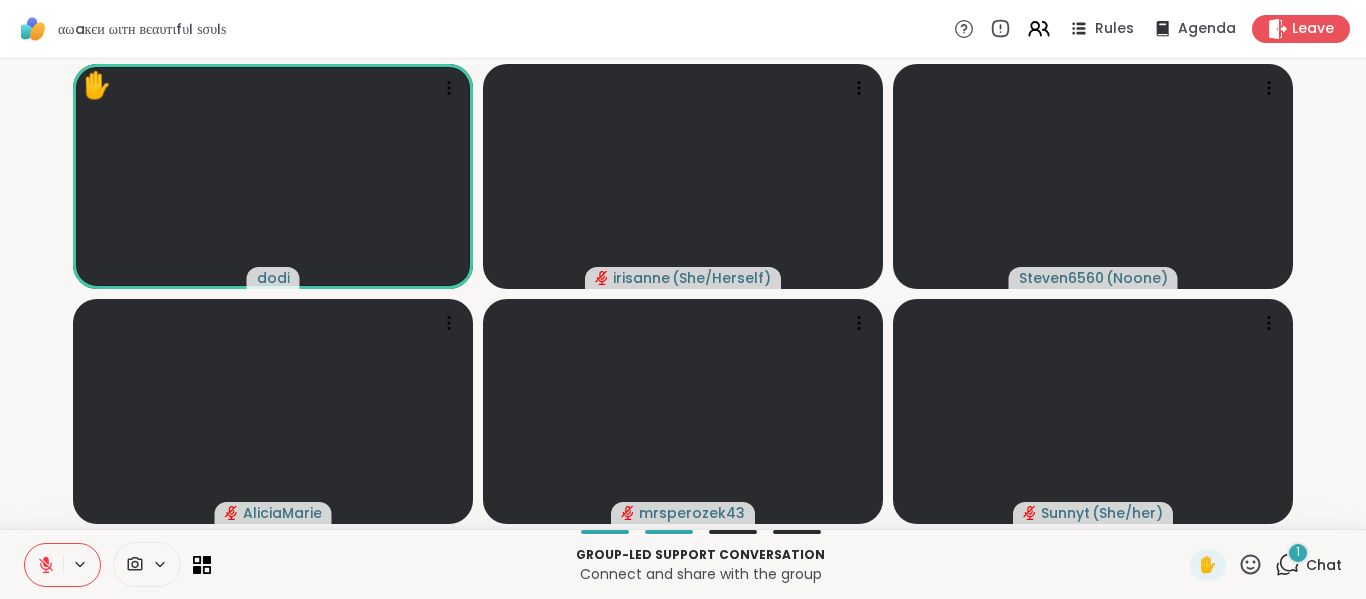 click on "1 Chat" at bounding box center (1308, 565) 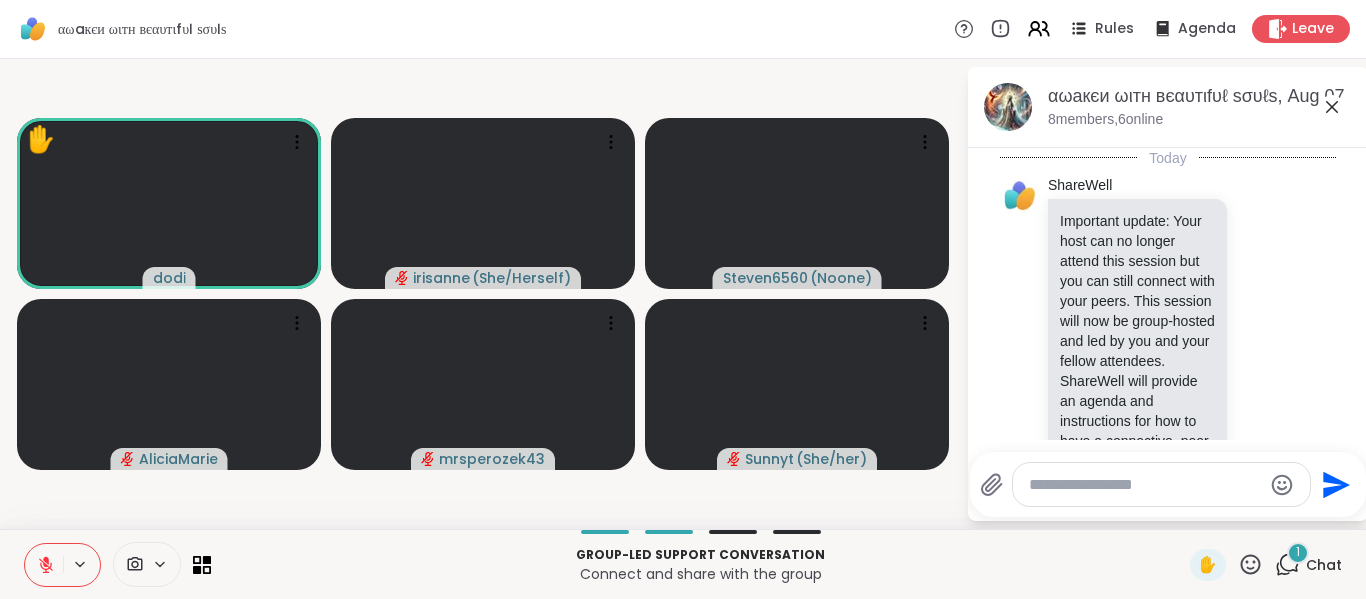 scroll, scrollTop: 4017, scrollLeft: 0, axis: vertical 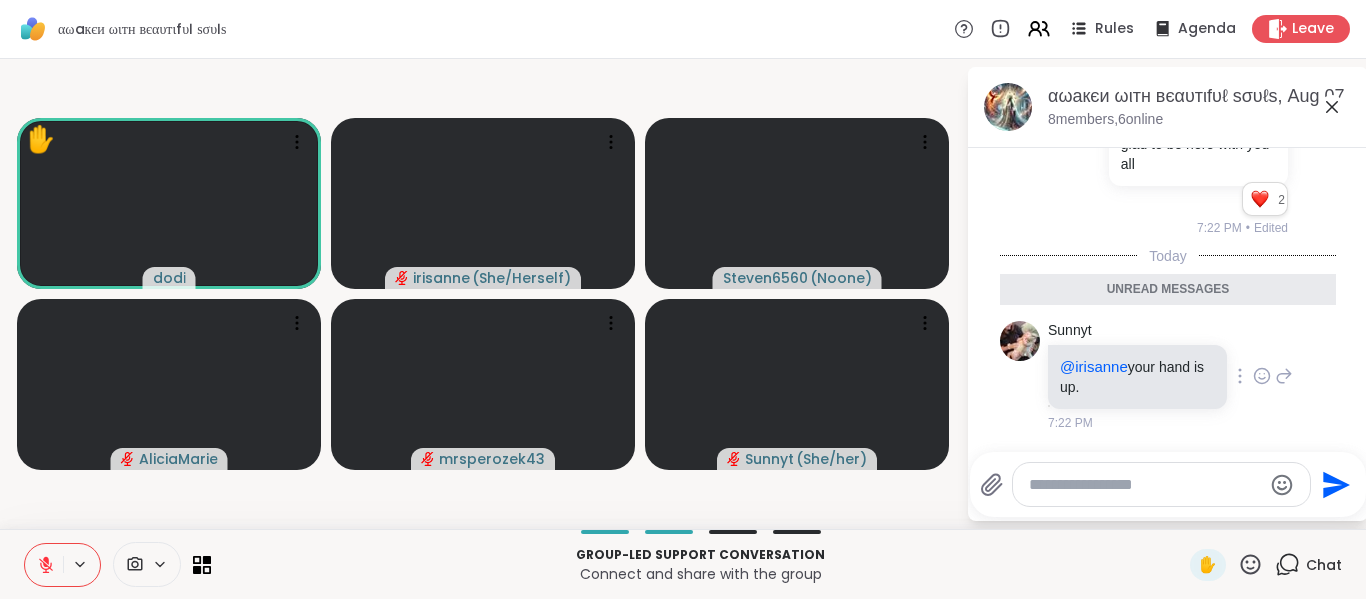 click 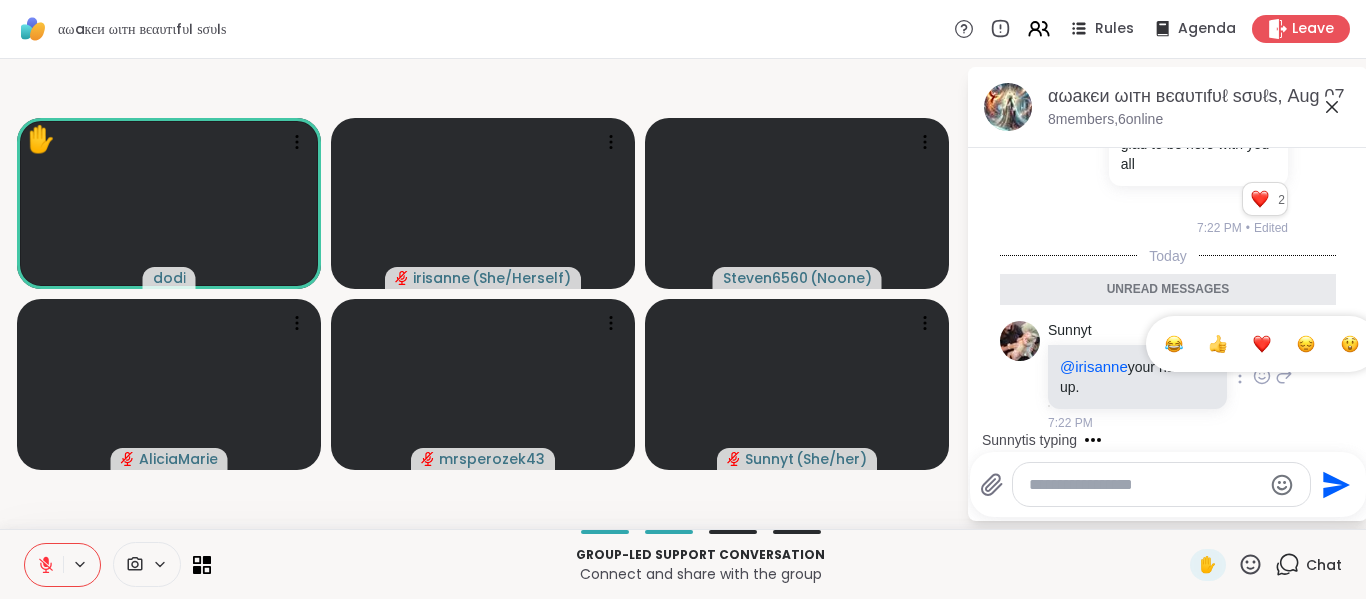 click at bounding box center (1174, 344) 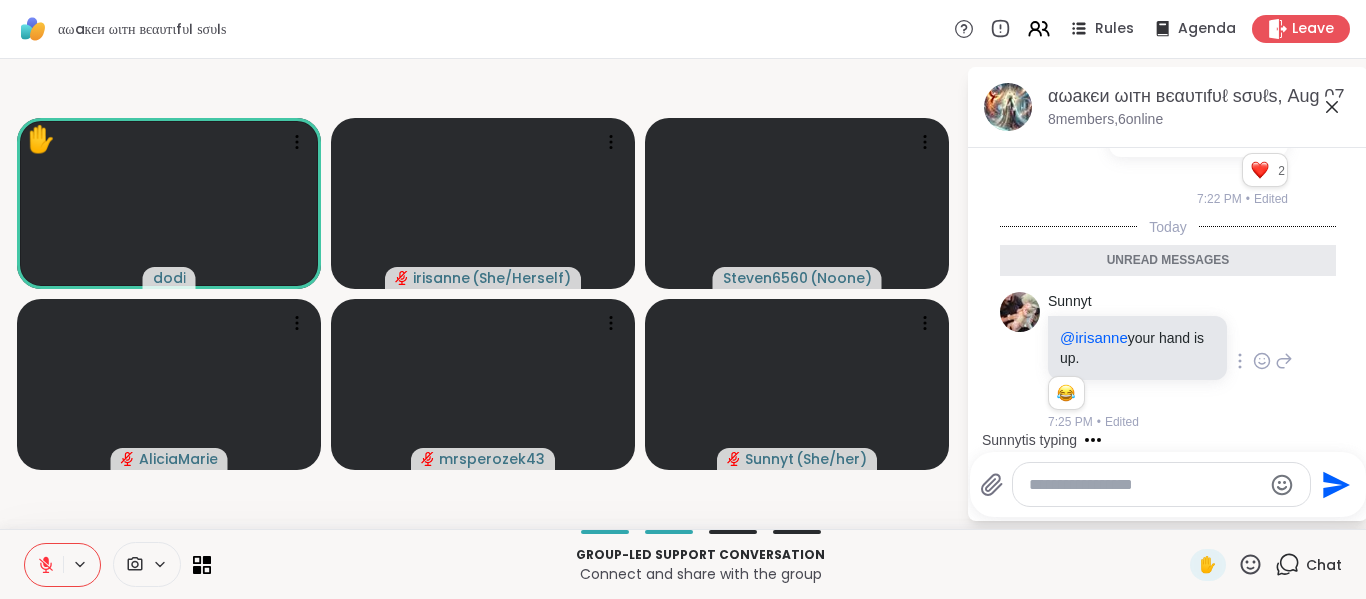 scroll, scrollTop: 4046, scrollLeft: 0, axis: vertical 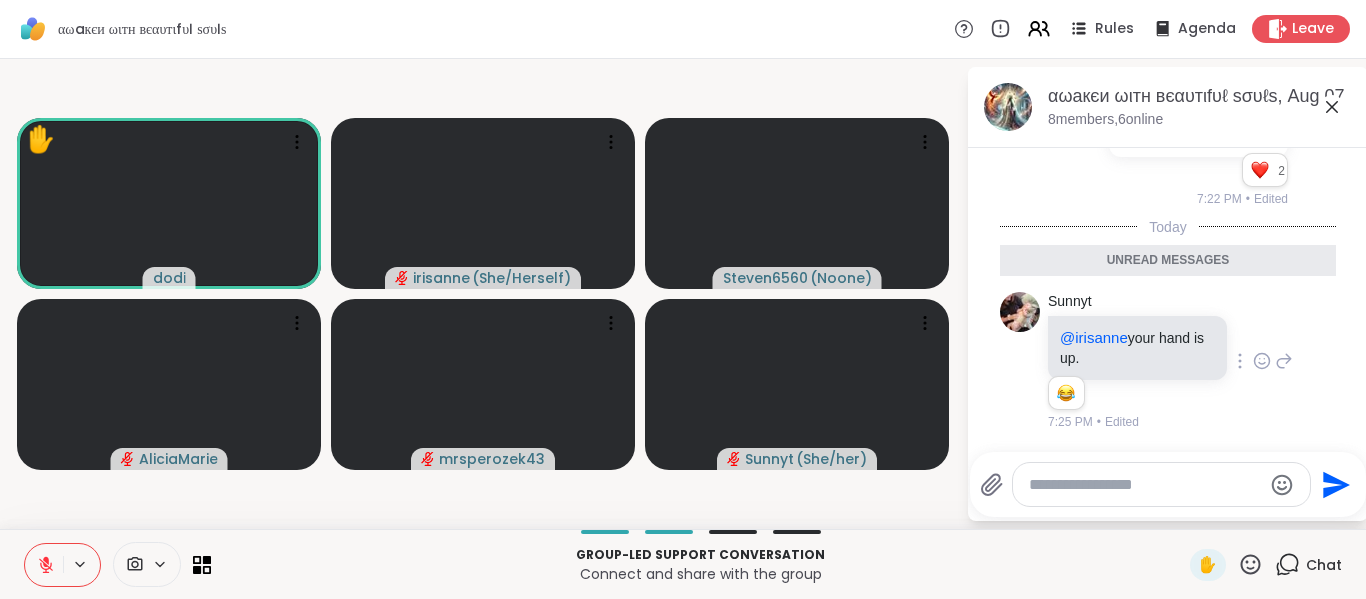 click 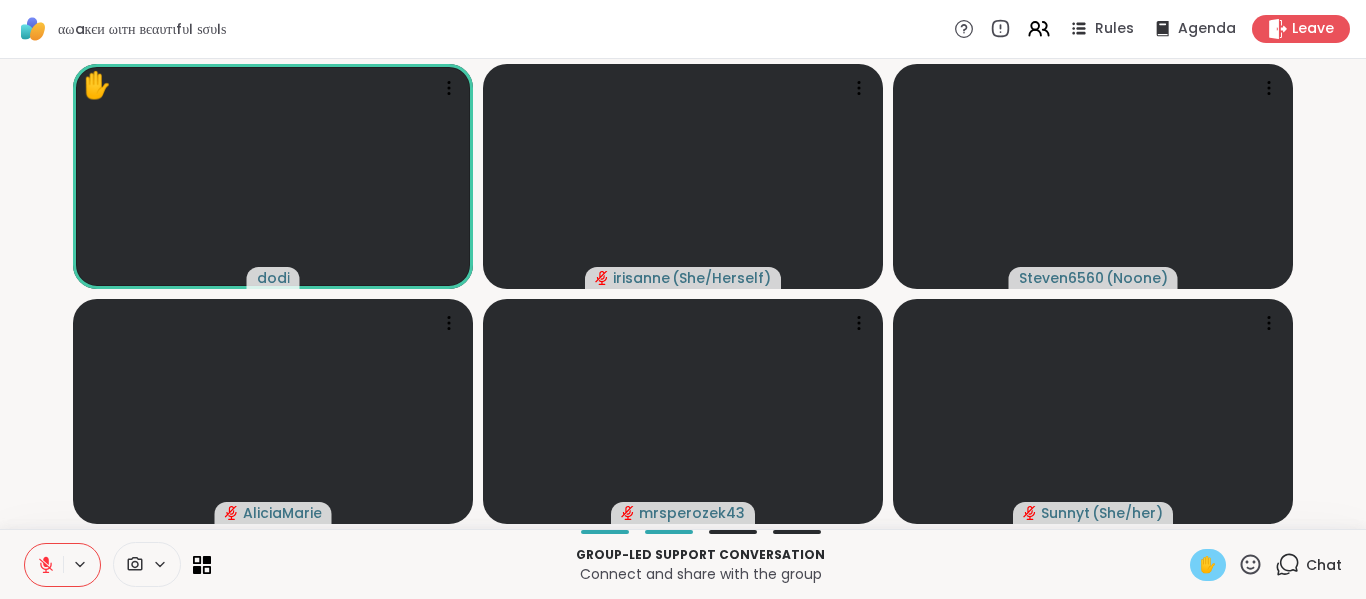 click on "✋" at bounding box center [1208, 565] 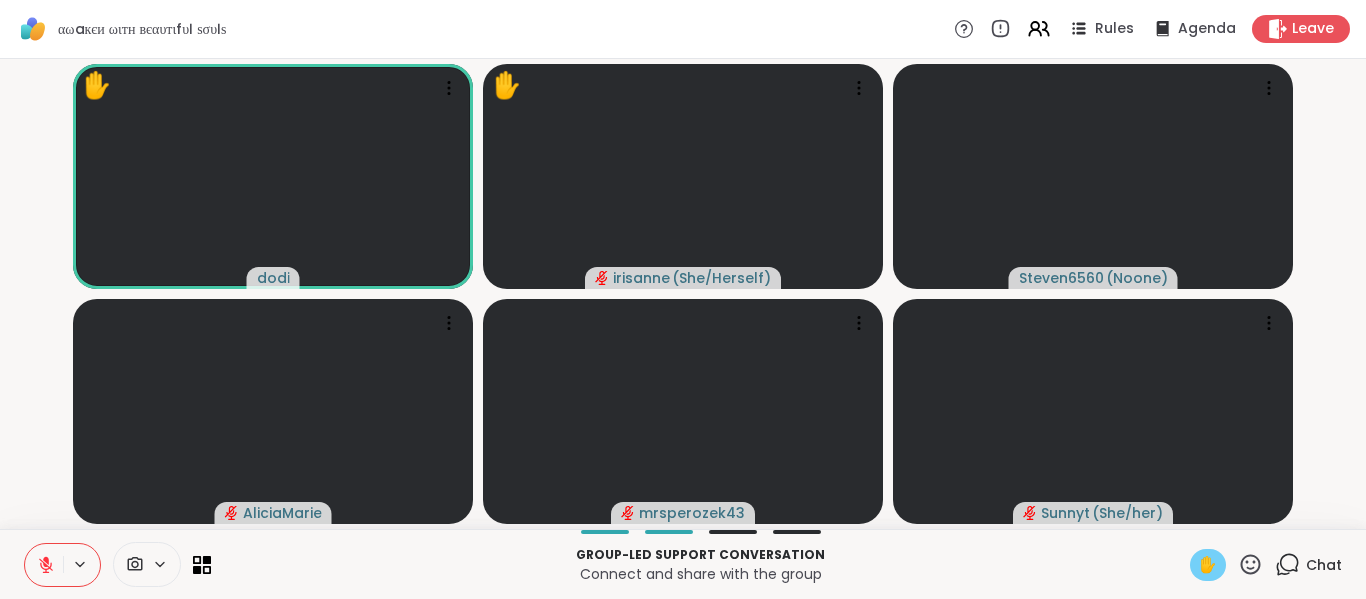 click on "✋" at bounding box center [1208, 565] 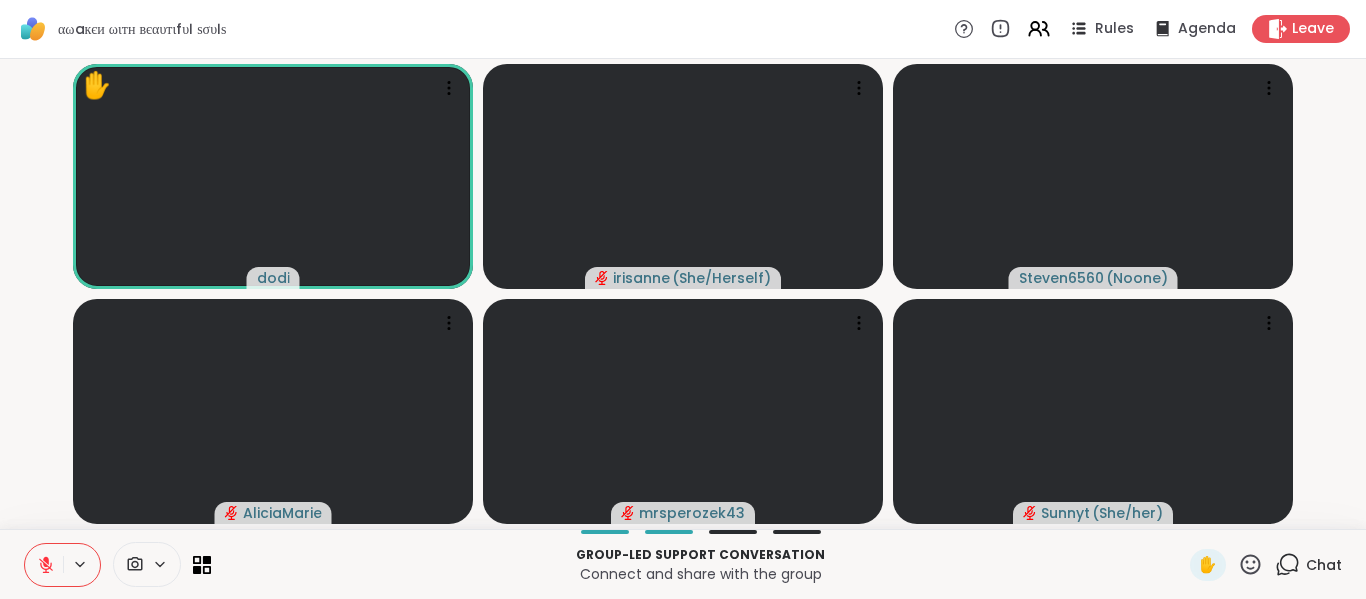 click 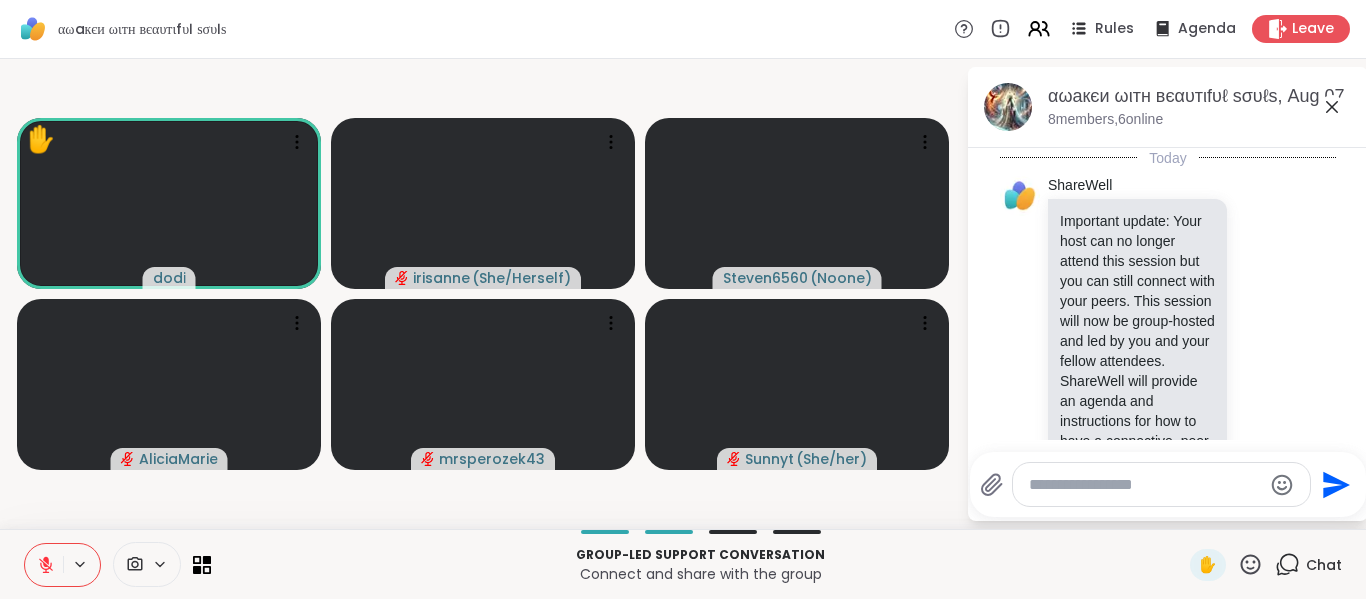 scroll, scrollTop: 3978, scrollLeft: 0, axis: vertical 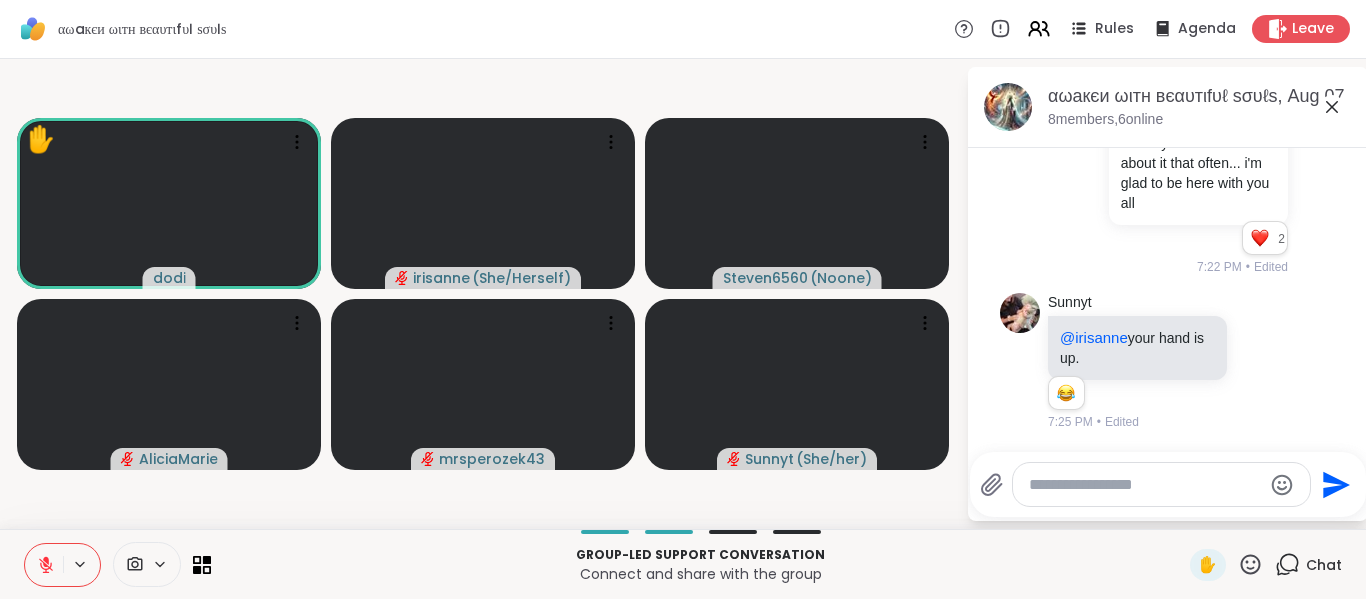 click at bounding box center (1161, 484) 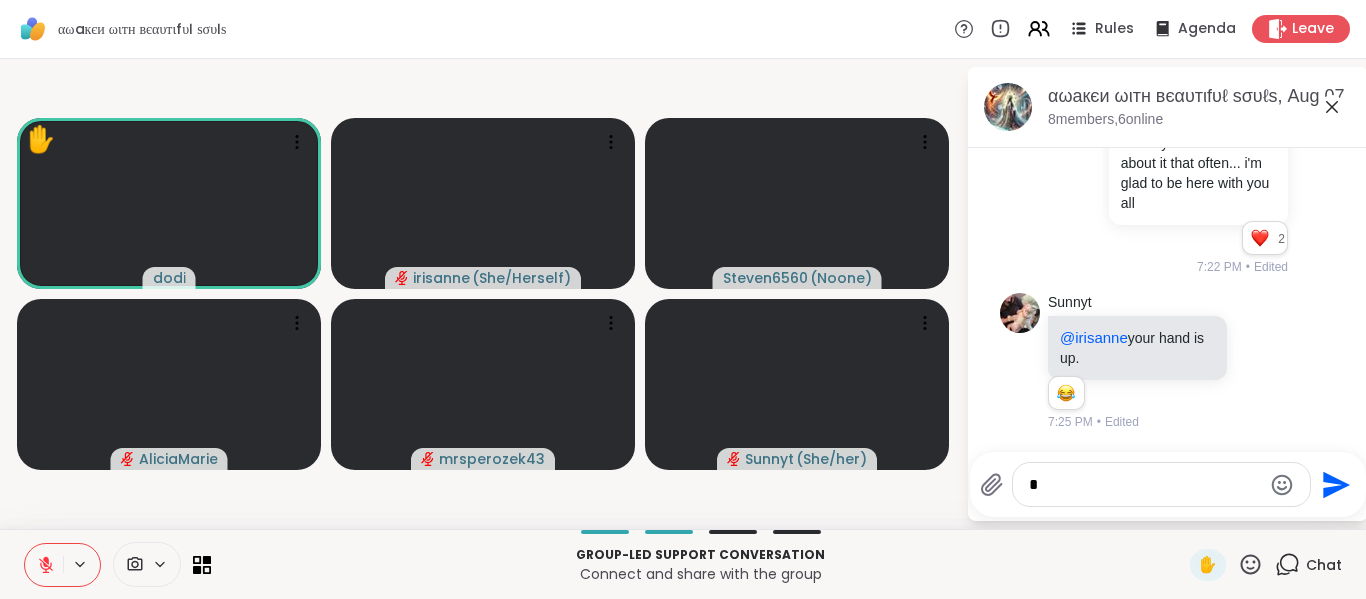 click on "*" at bounding box center (1145, 485) 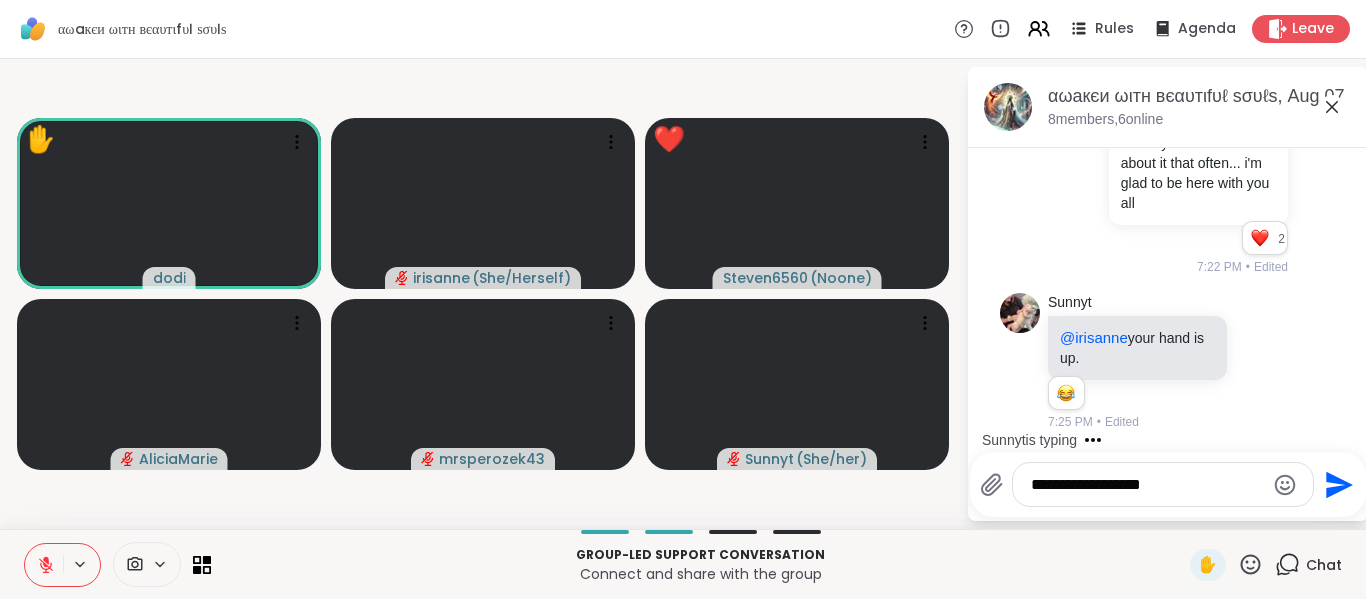 type on "**********" 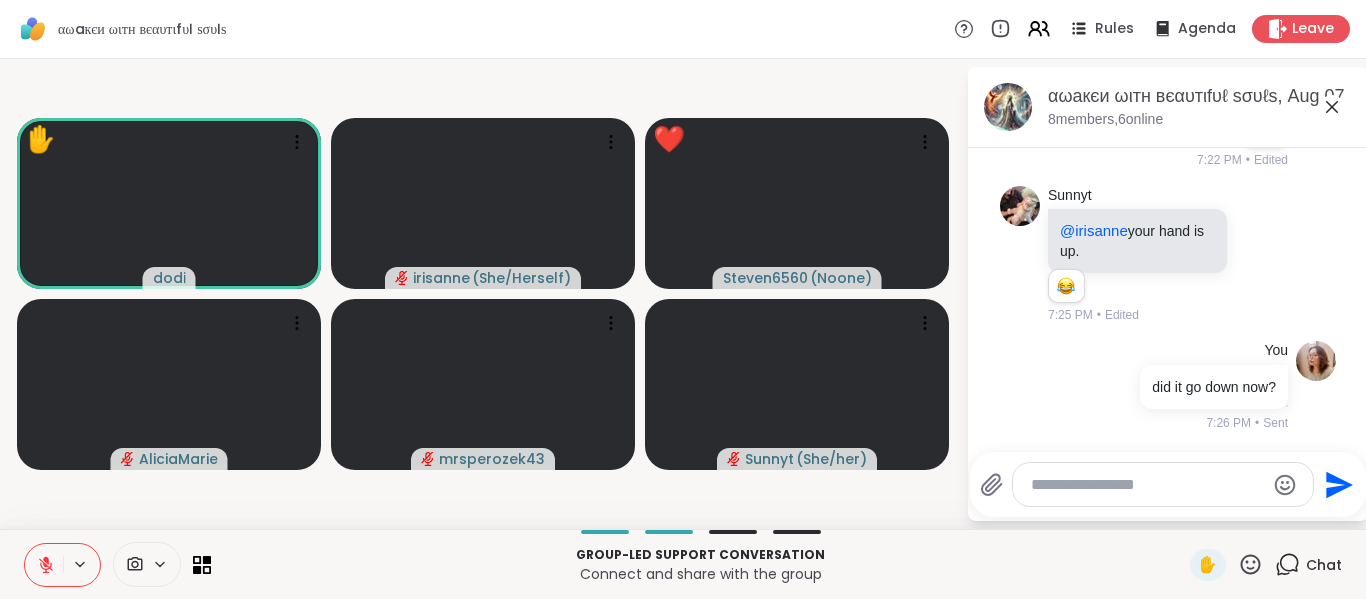 scroll, scrollTop: 4085, scrollLeft: 0, axis: vertical 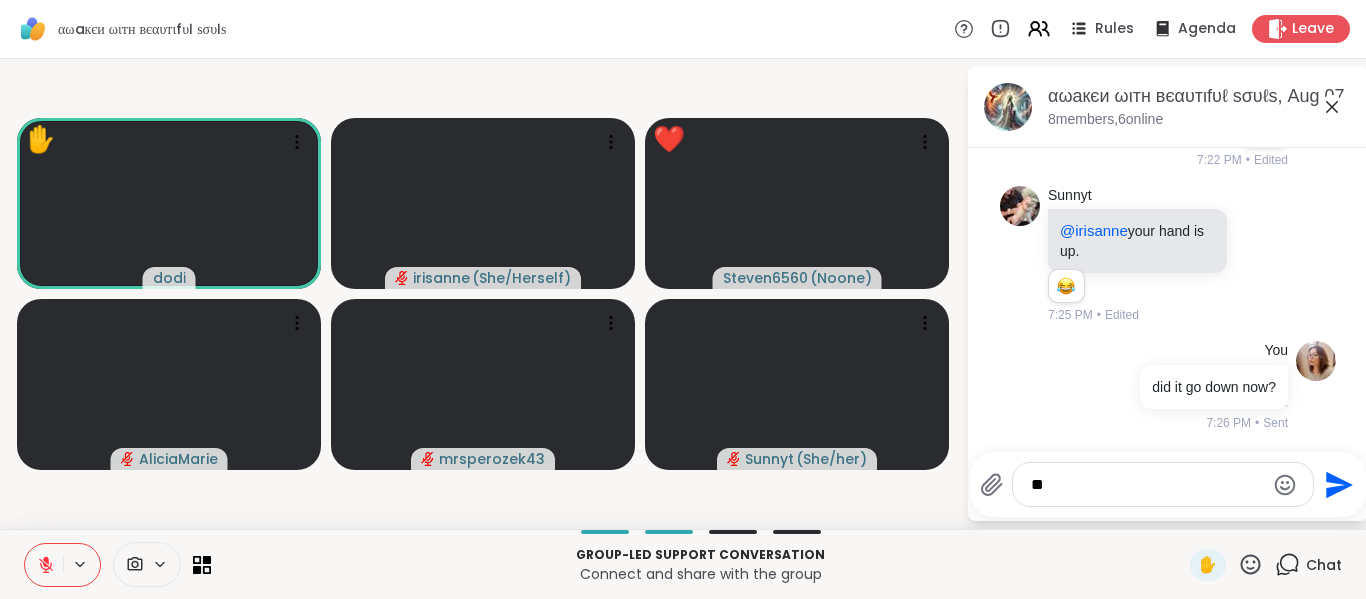 type on "*" 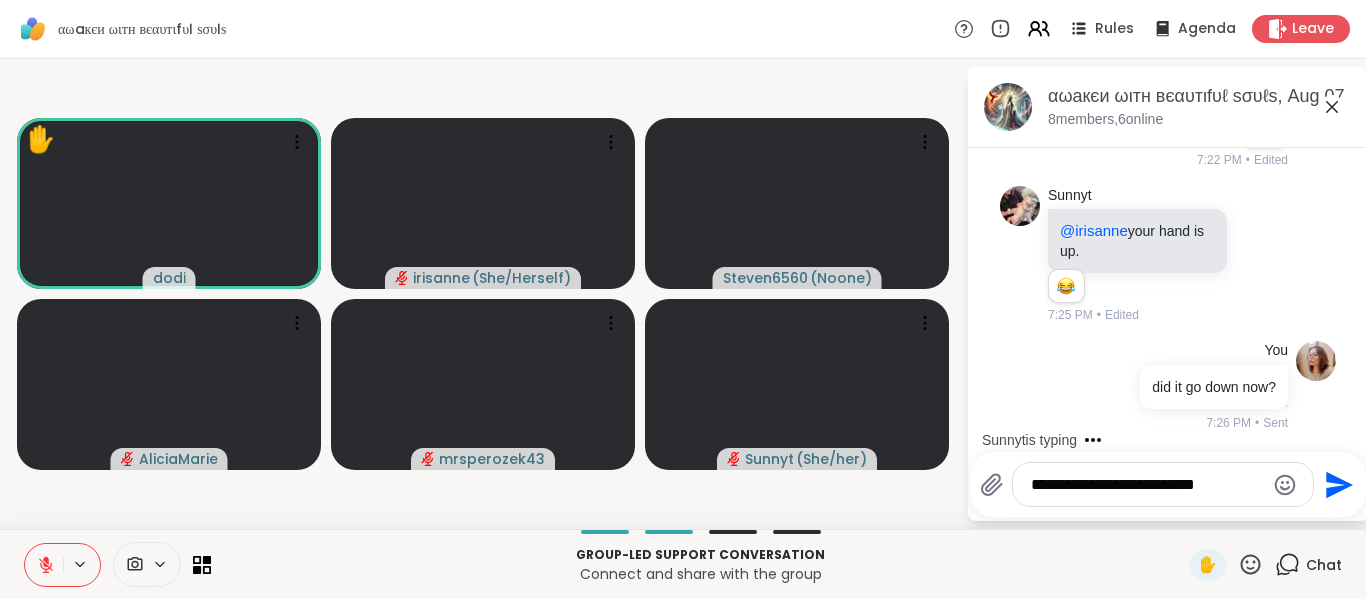 type on "**********" 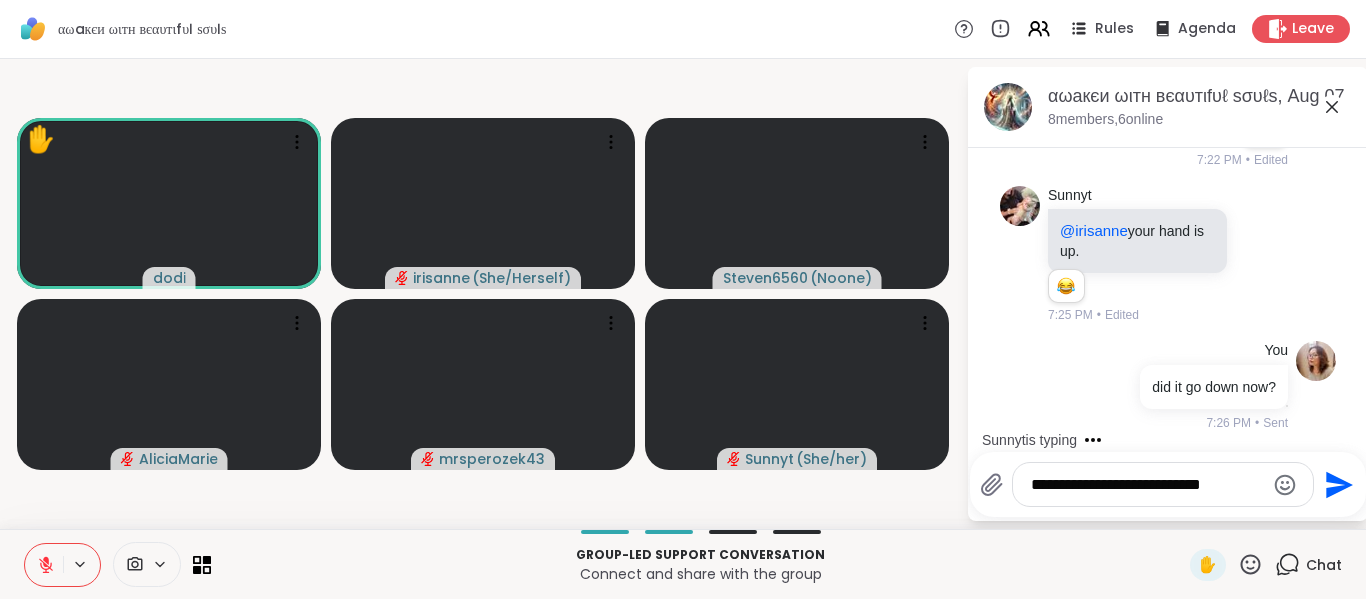 type 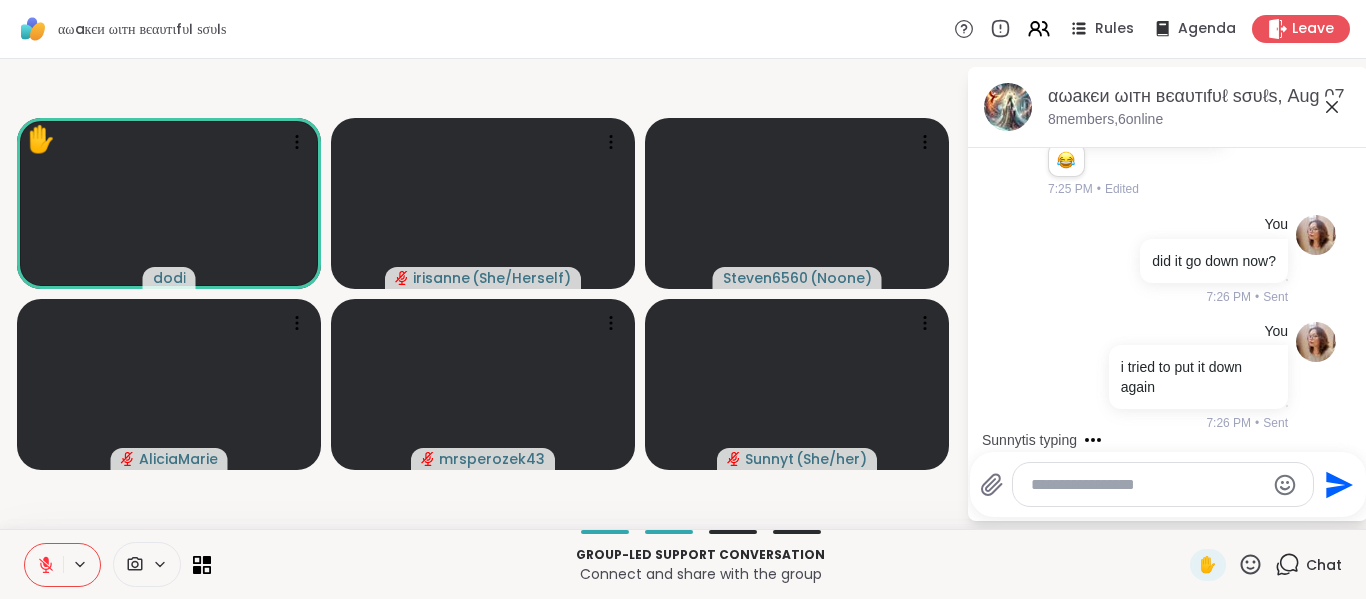 scroll, scrollTop: 4211, scrollLeft: 0, axis: vertical 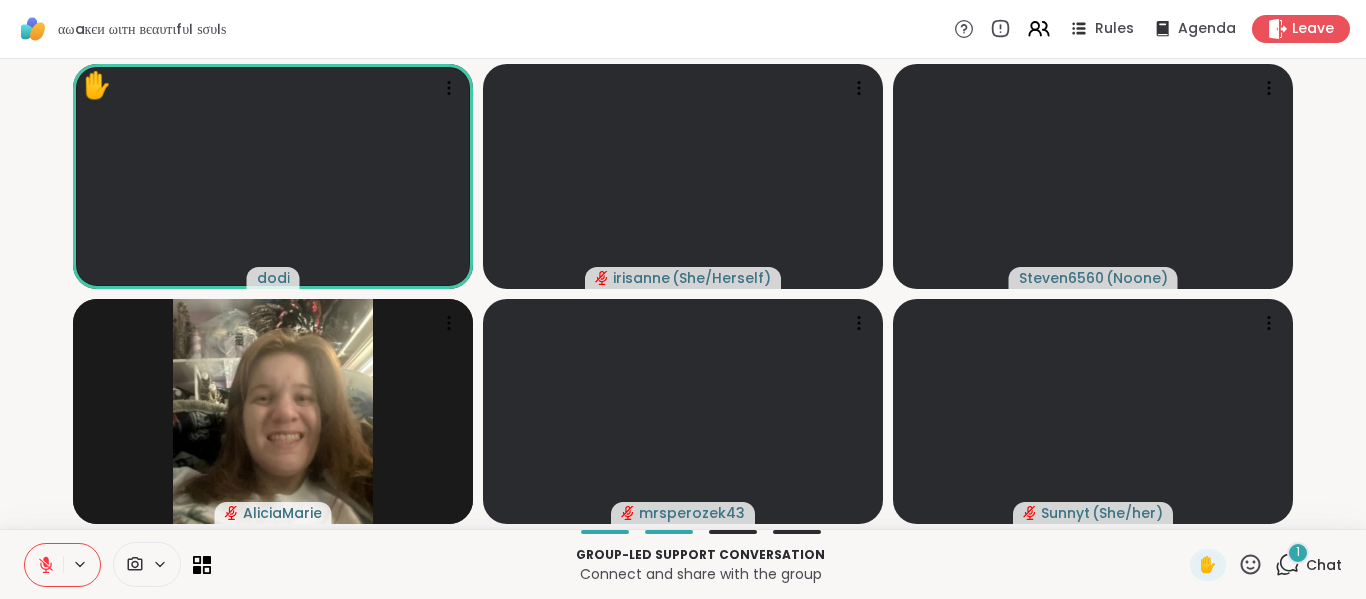 click 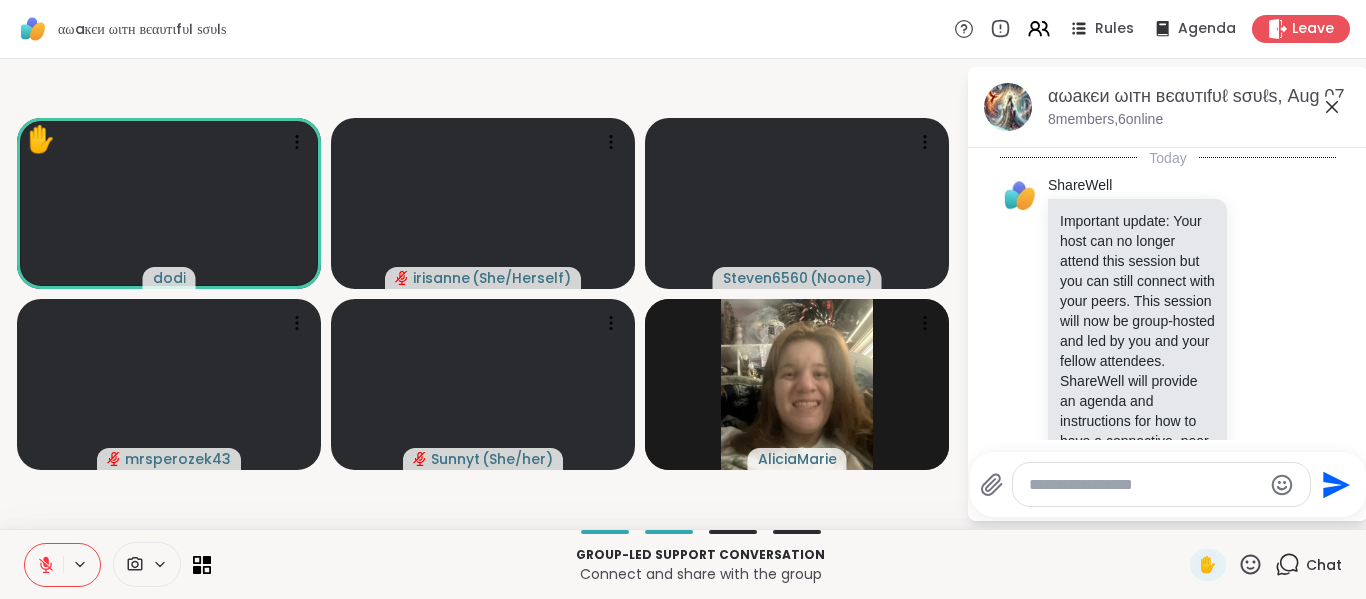 scroll, scrollTop: 4446, scrollLeft: 0, axis: vertical 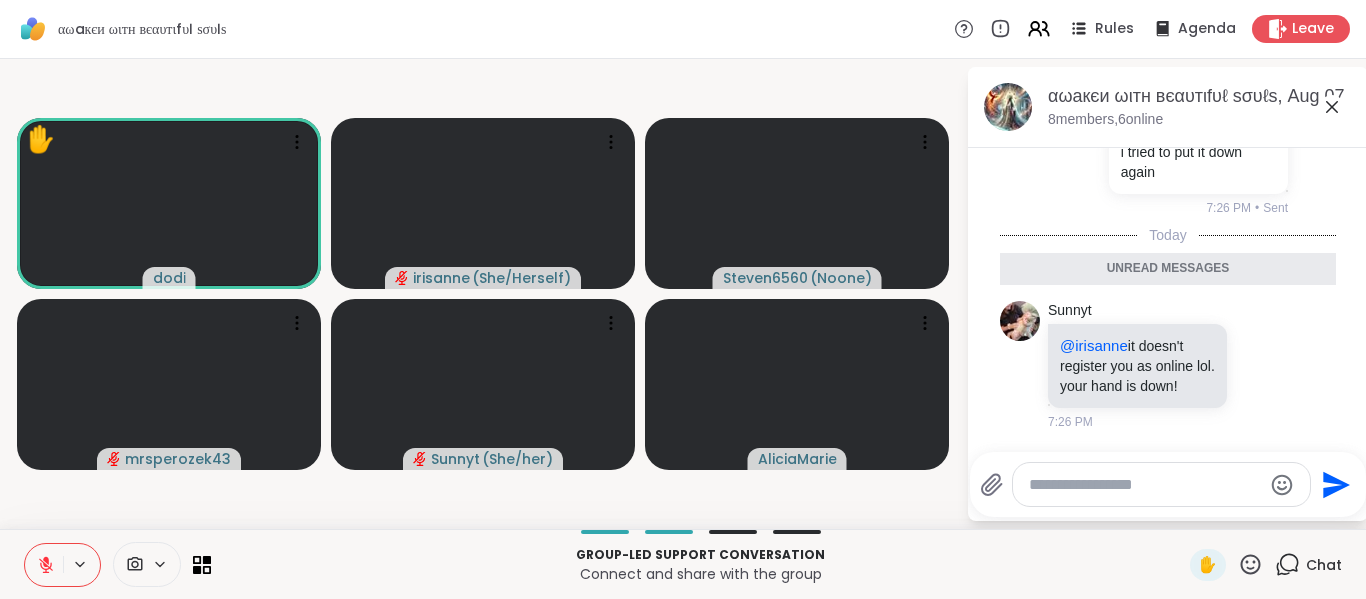 click at bounding box center [1161, 484] 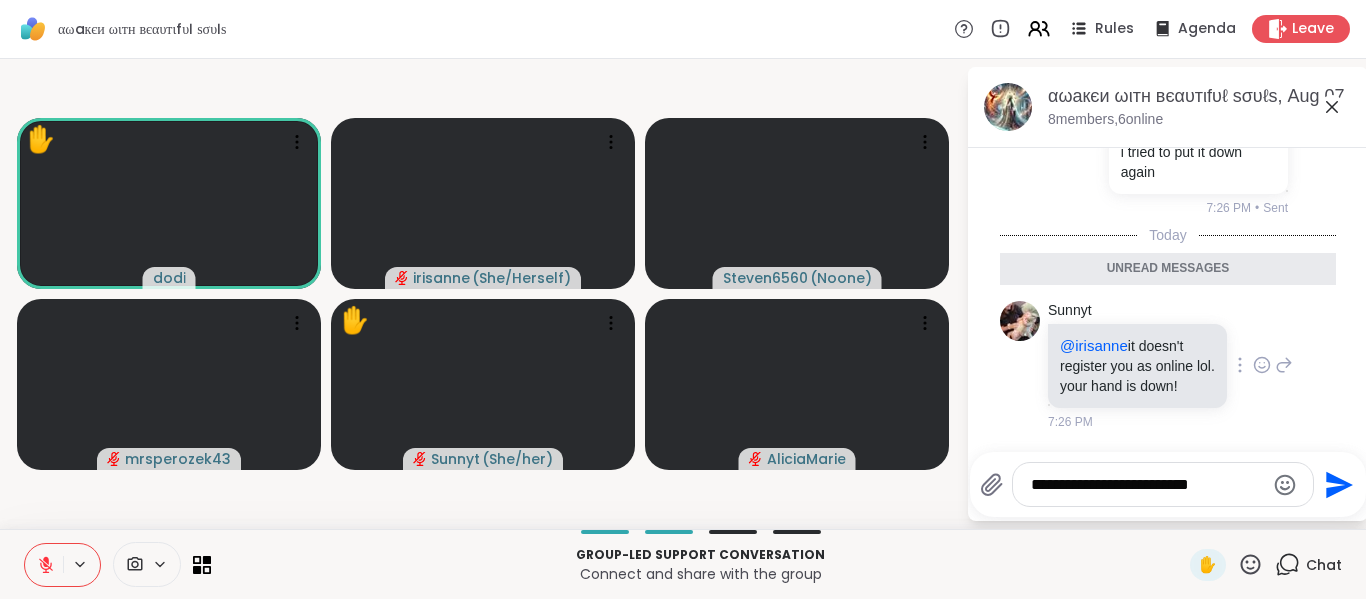 type on "**********" 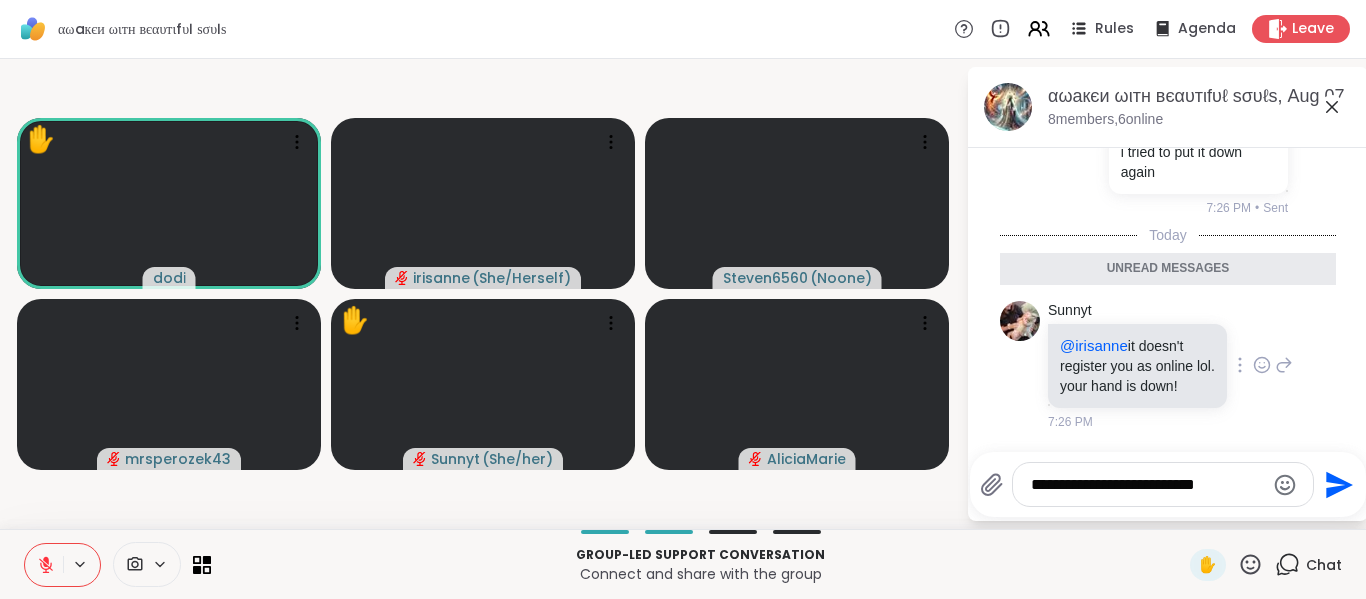 type 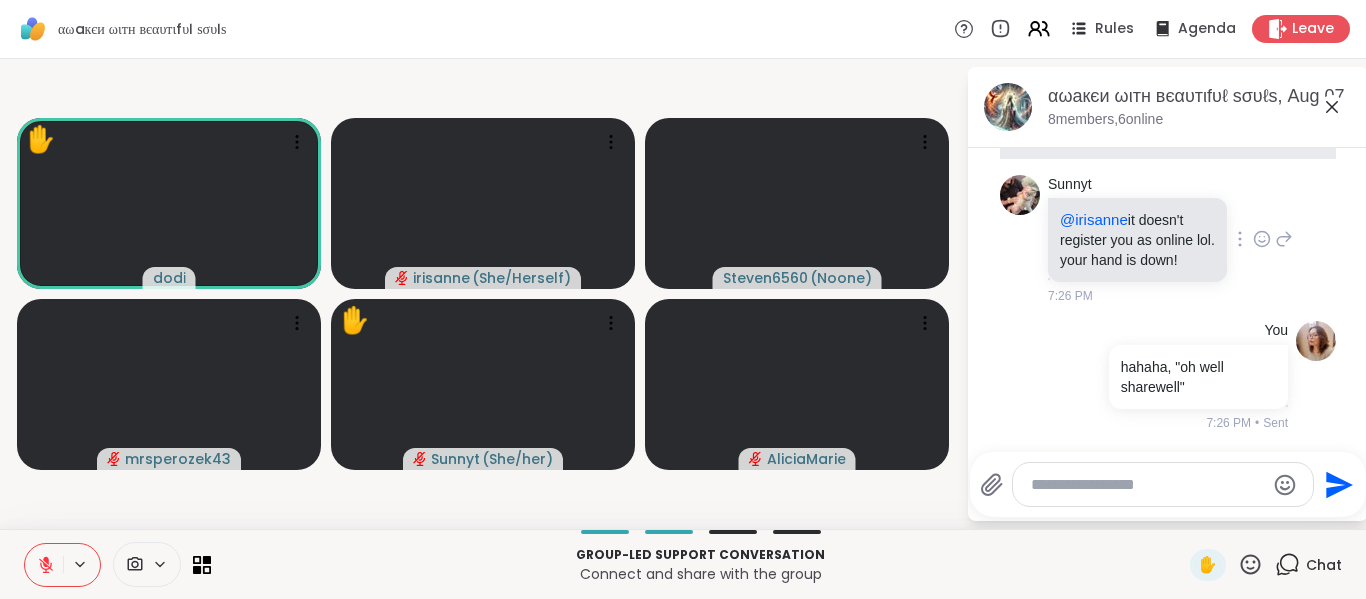 scroll, scrollTop: 4524, scrollLeft: 0, axis: vertical 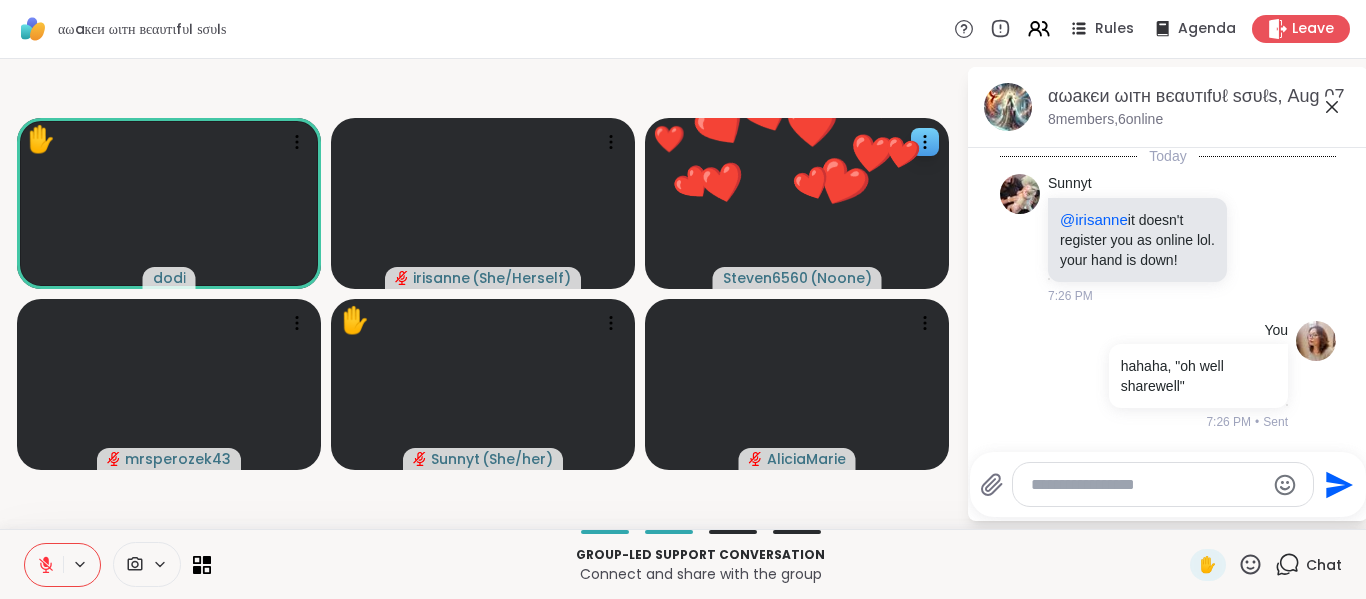 drag, startPoint x: 1341, startPoint y: 102, endPoint x: 836, endPoint y: 212, distance: 516.8414 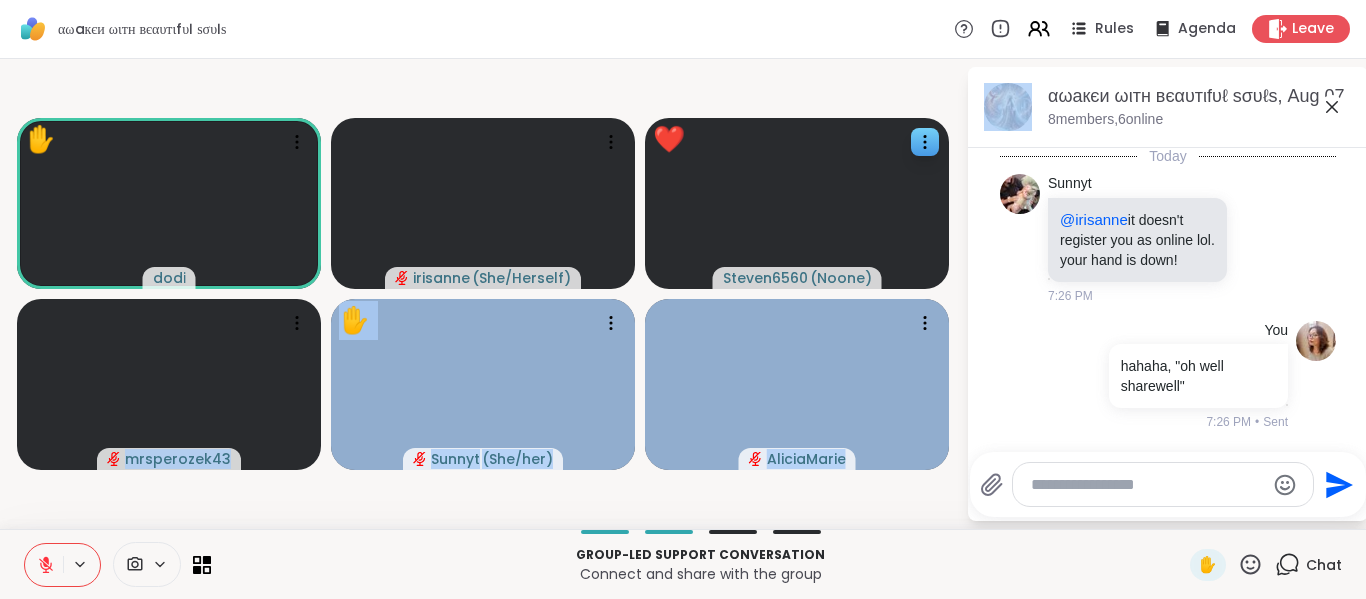 click 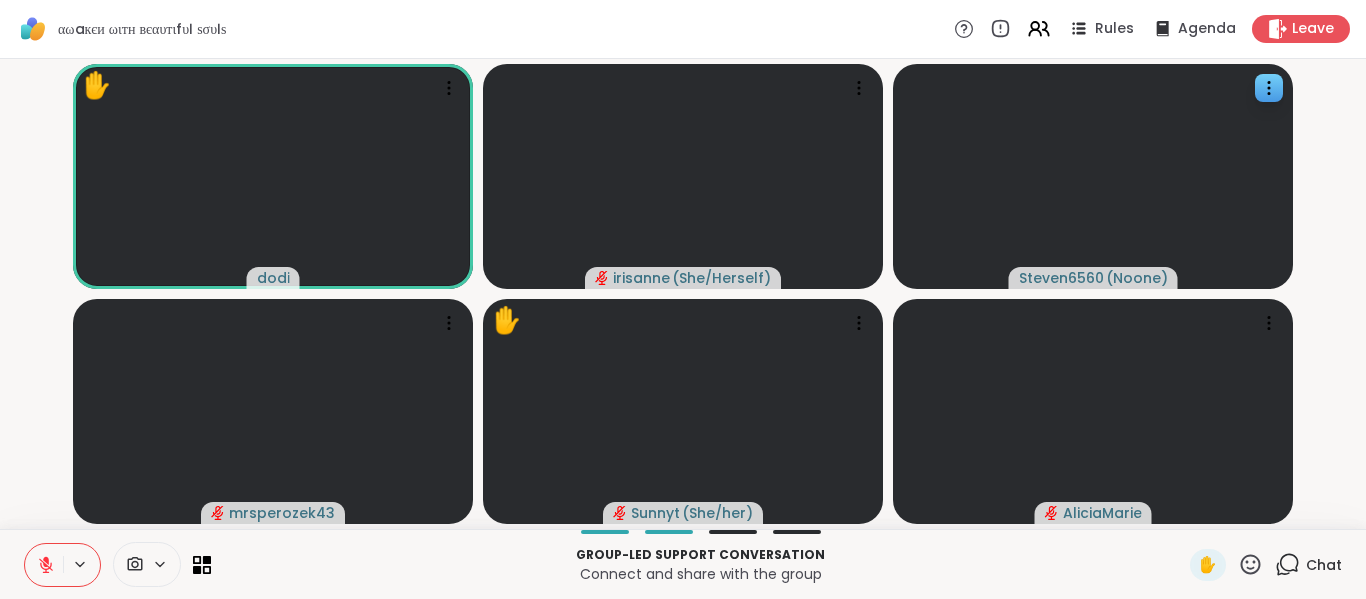 click on "αωaкєи ωιтн вєαυтιfυℓ ѕσυℓѕ Rules Agenda Leave" at bounding box center (683, 29) 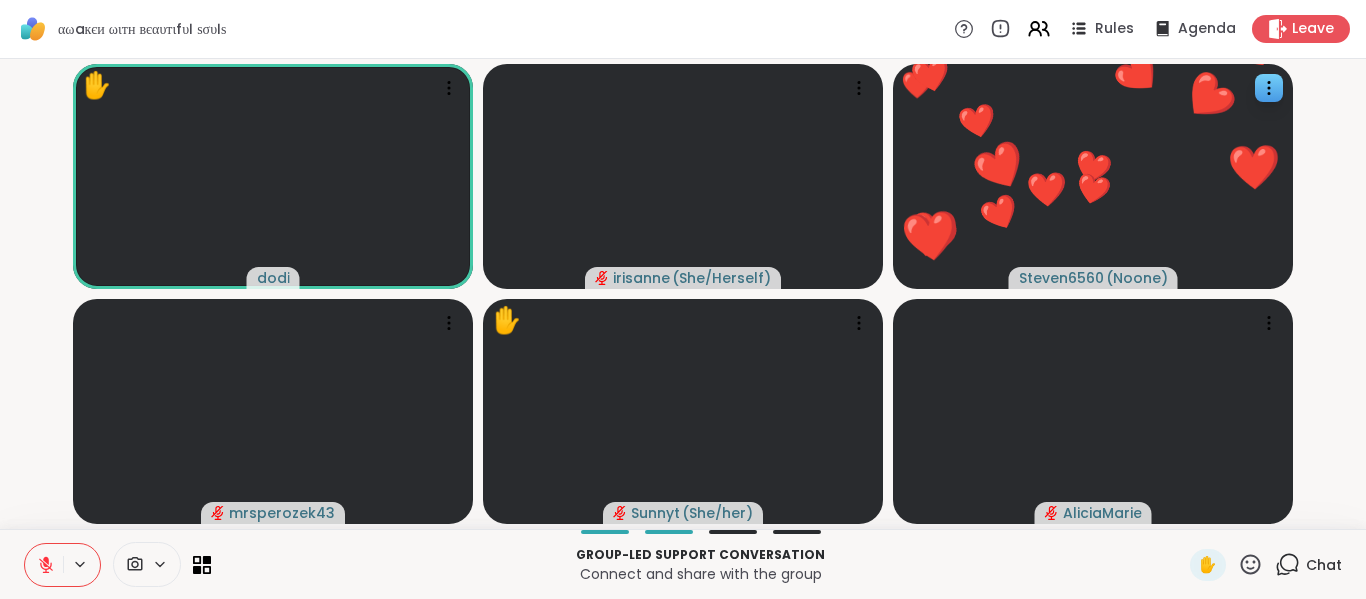 click 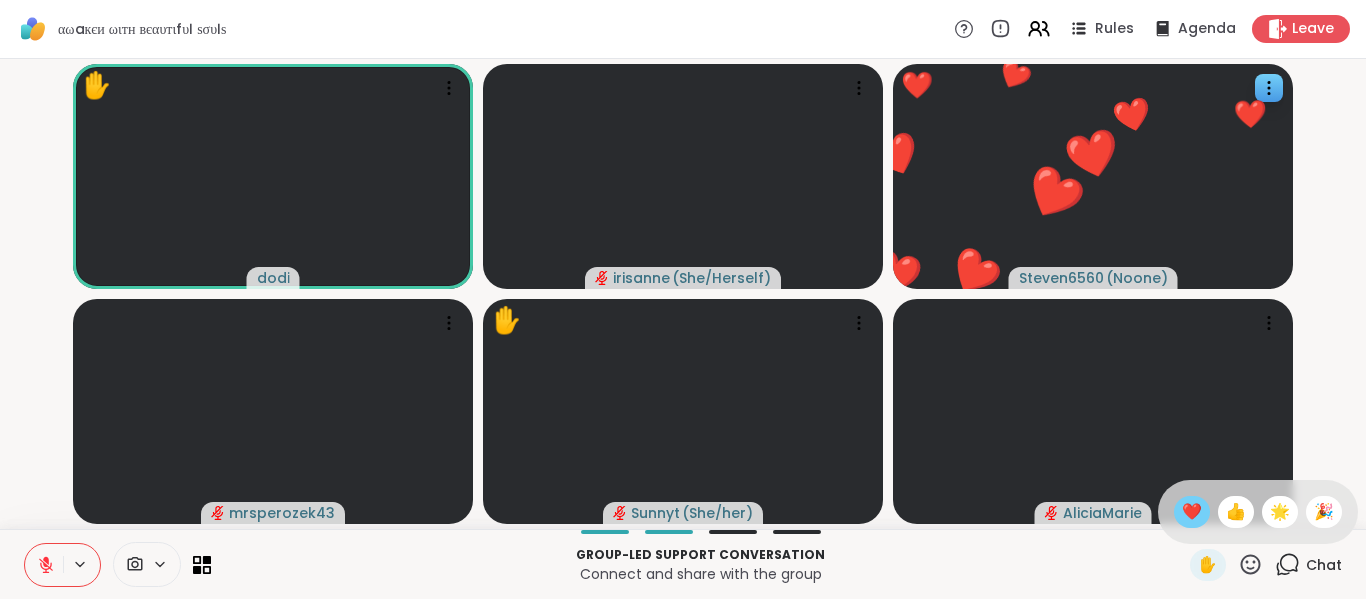 click on "❤️" at bounding box center (1192, 512) 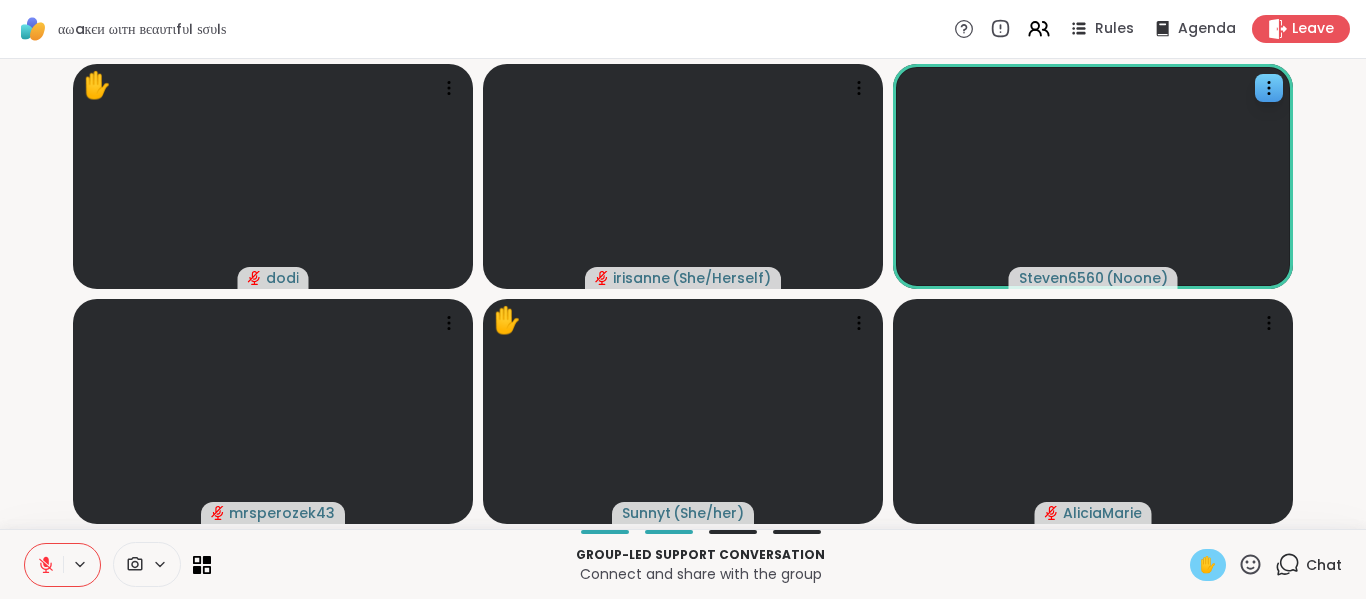 click on "✋" at bounding box center [1208, 565] 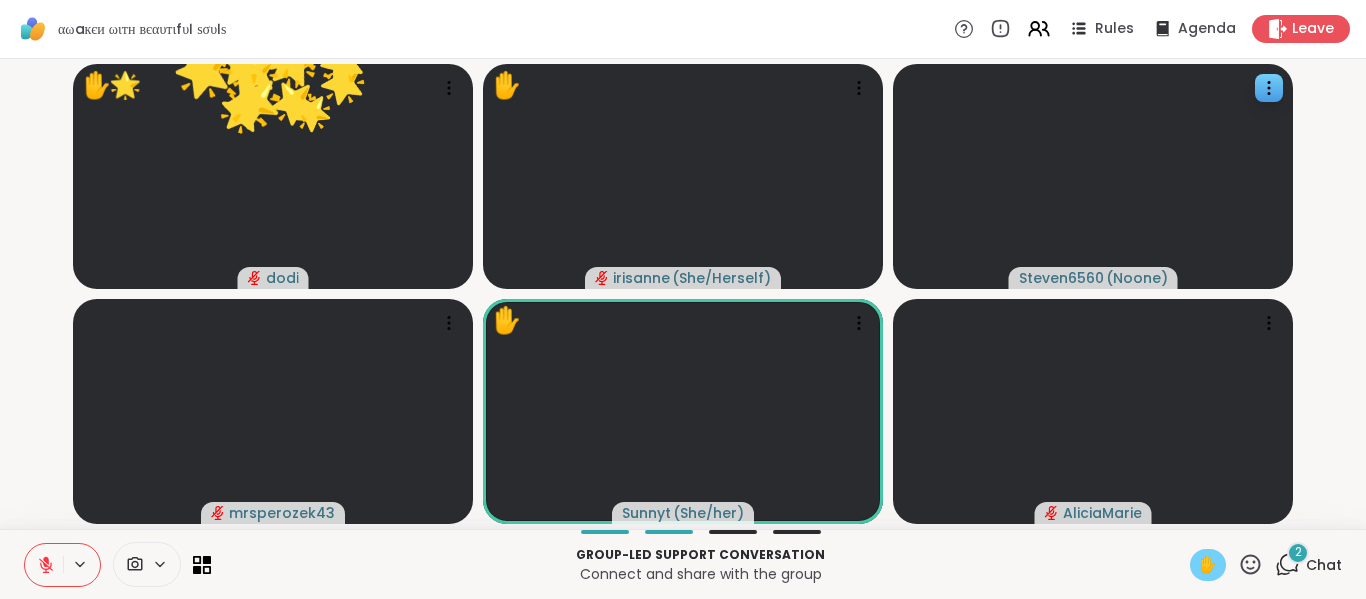click 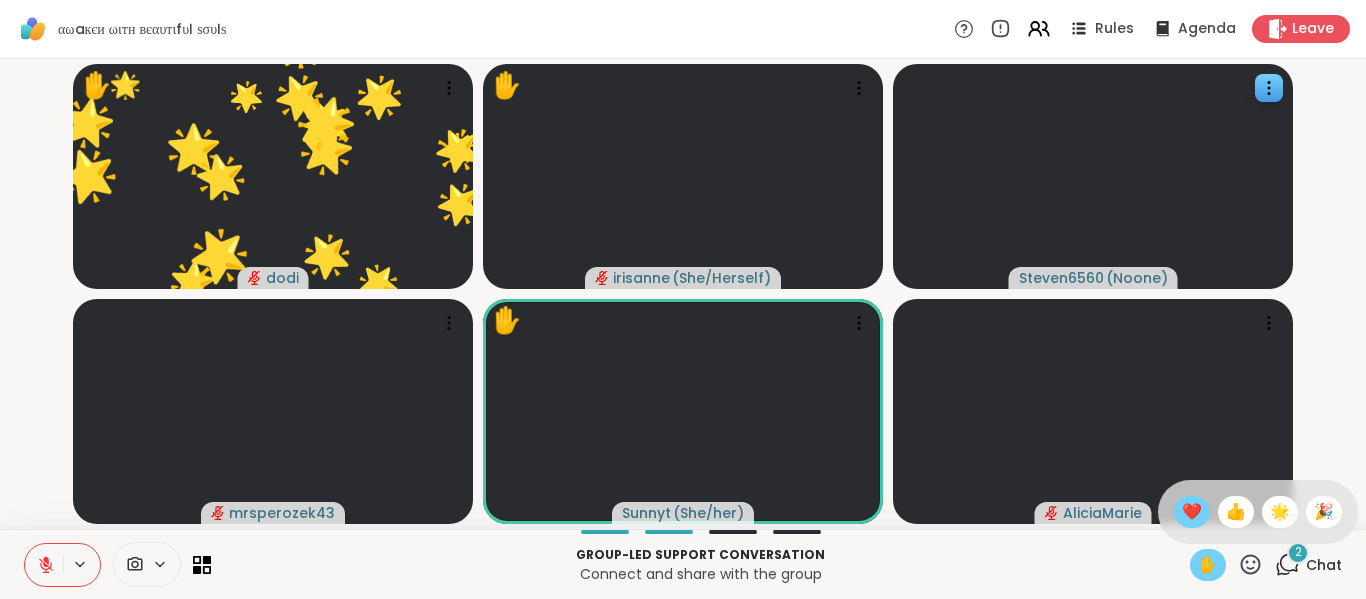 click on "❤️" at bounding box center [1192, 512] 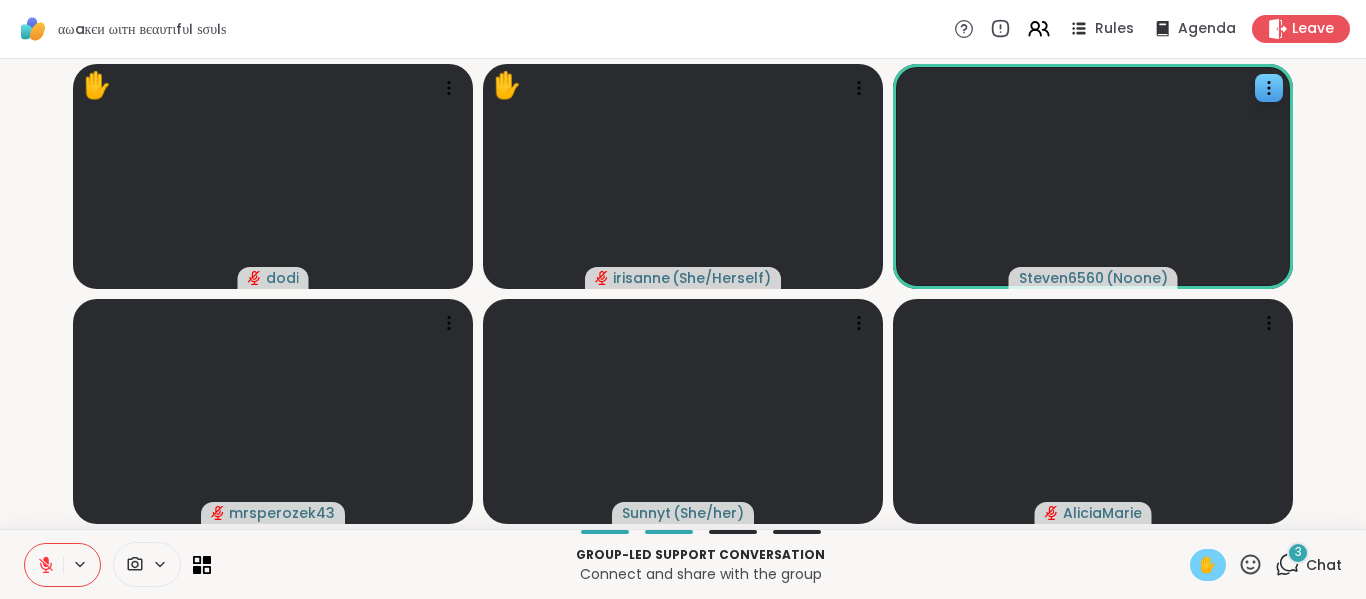click 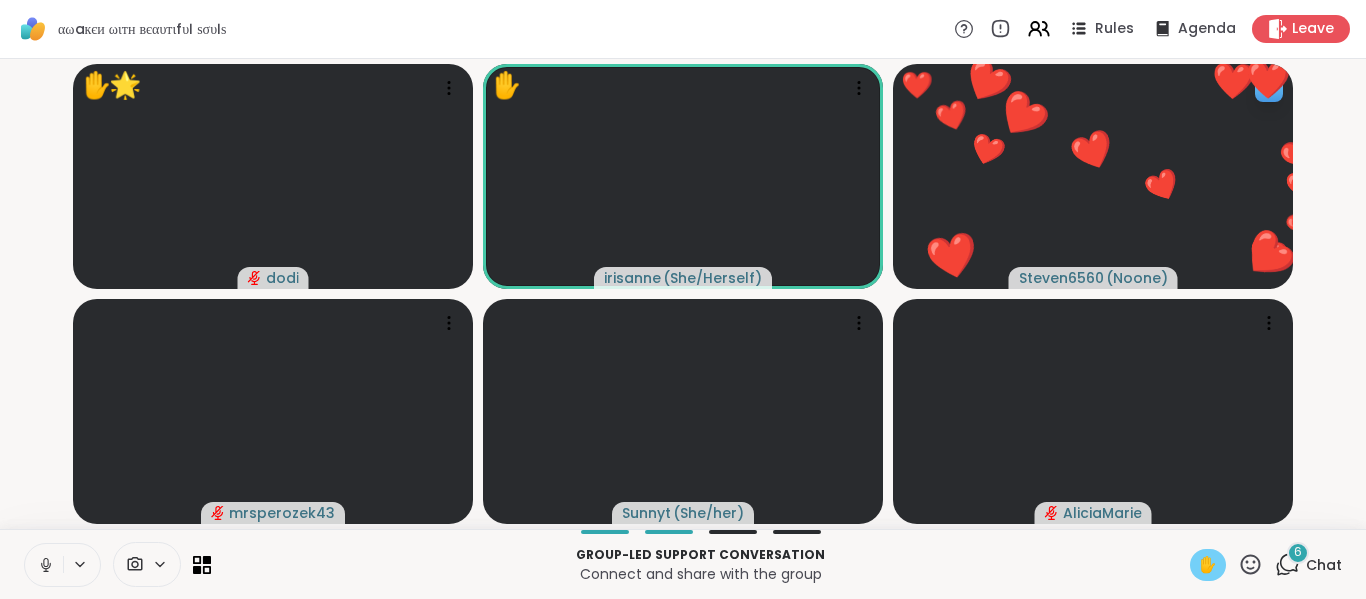 click 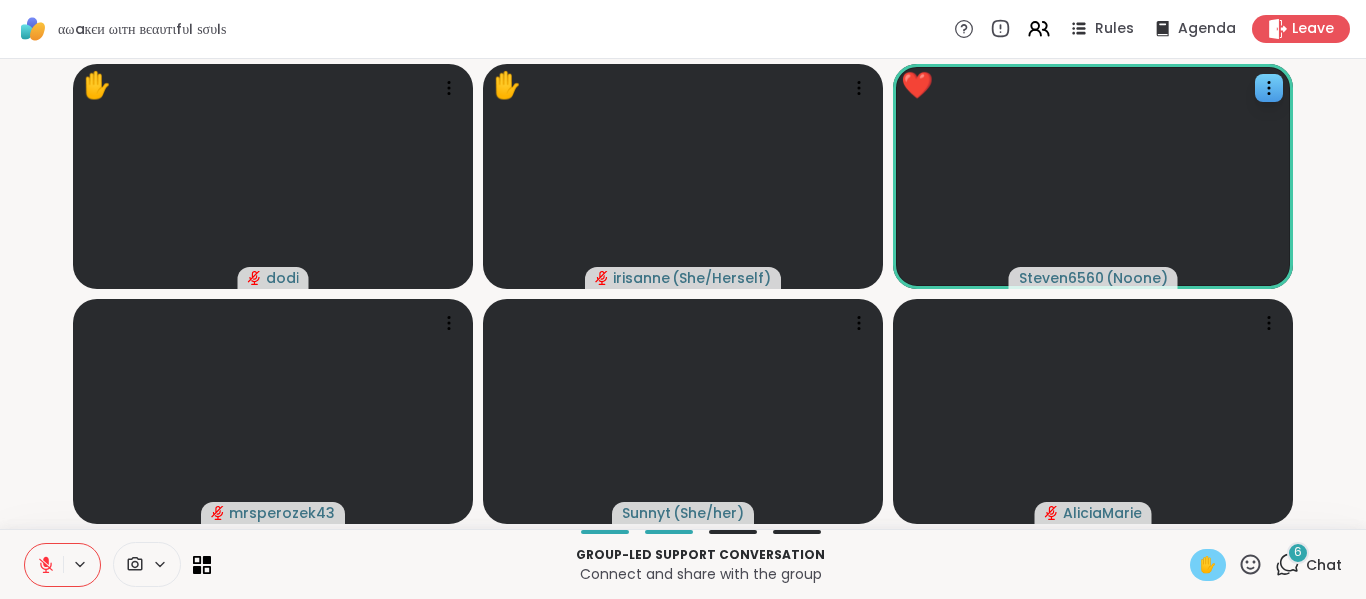 click on "✋" at bounding box center (1208, 565) 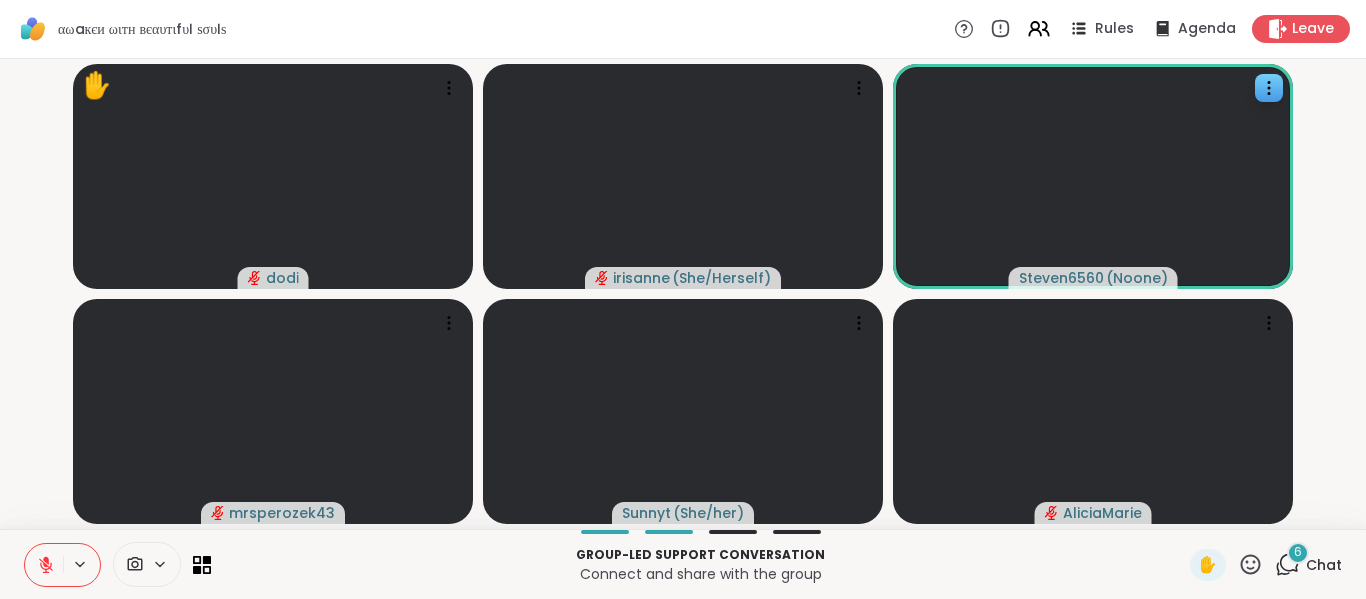 click at bounding box center [44, 565] 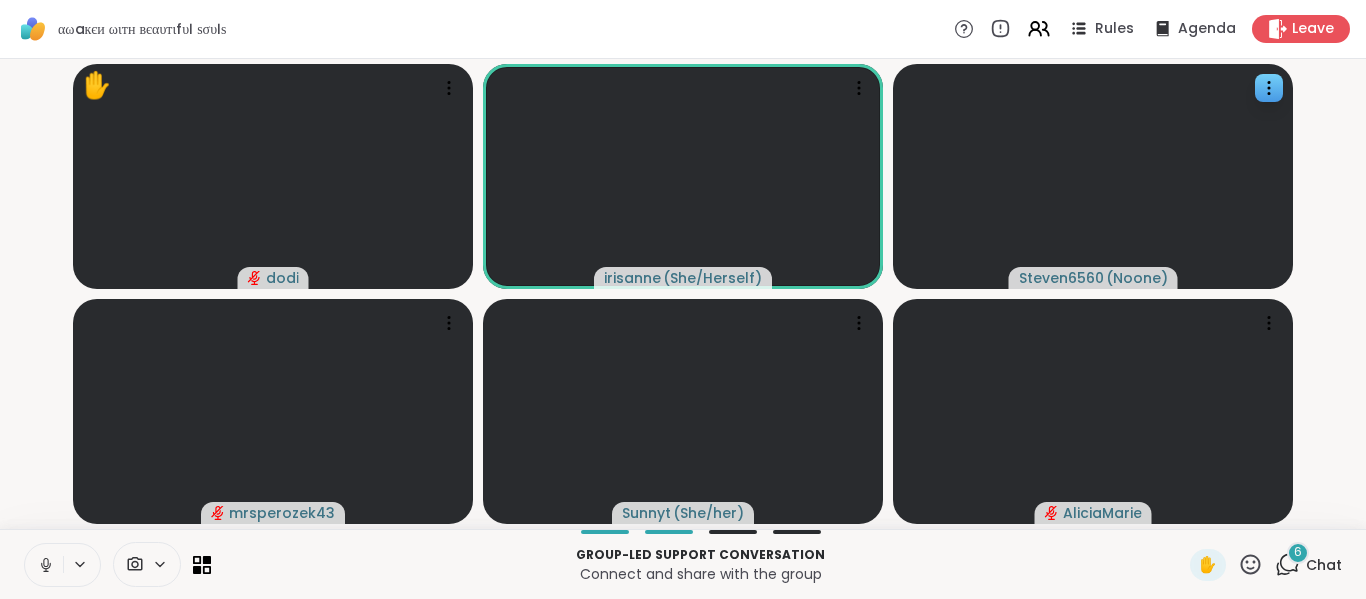 click at bounding box center [44, 565] 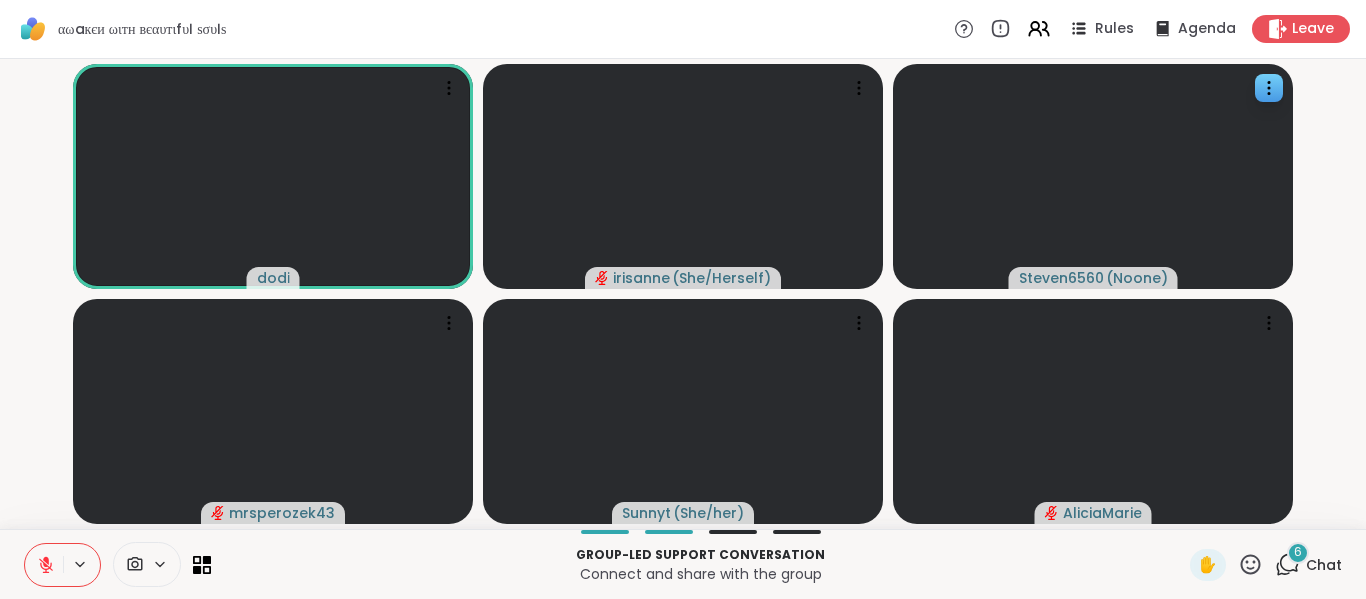 click at bounding box center [44, 565] 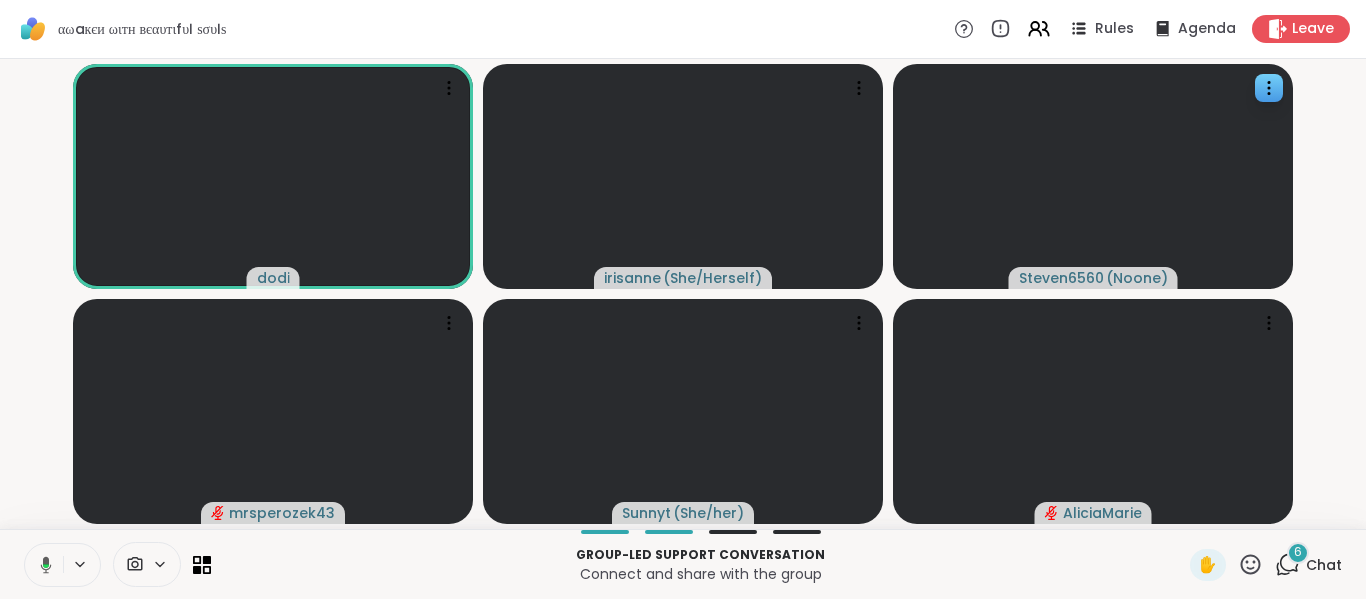click 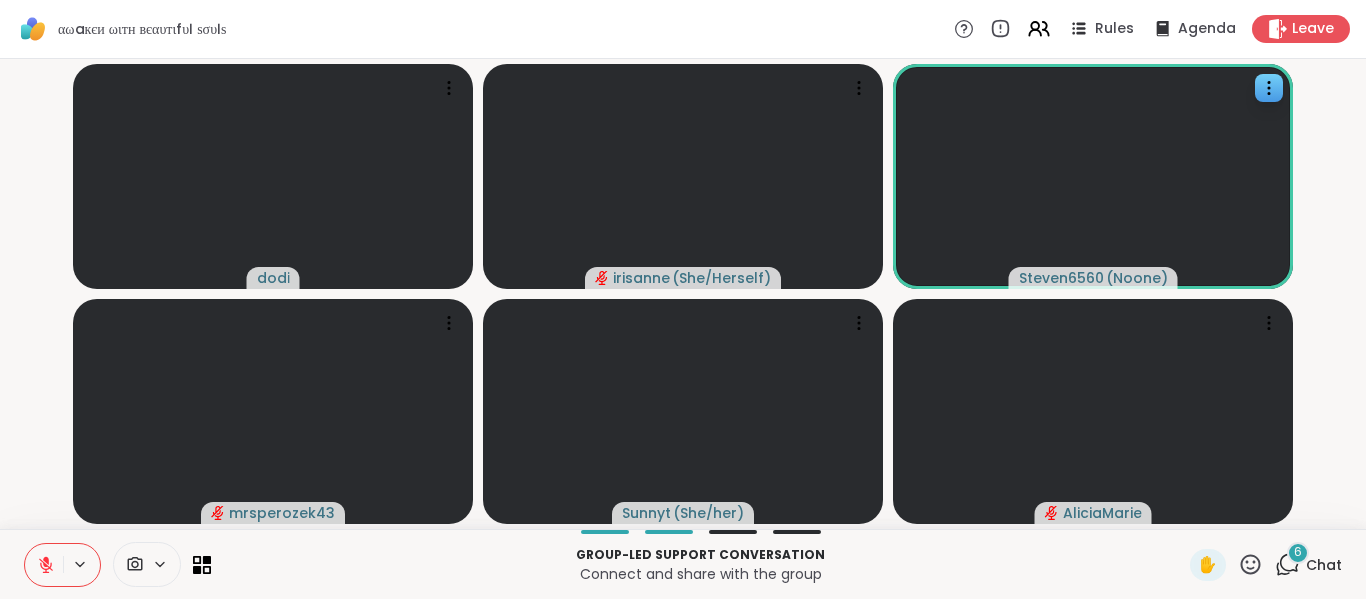 click 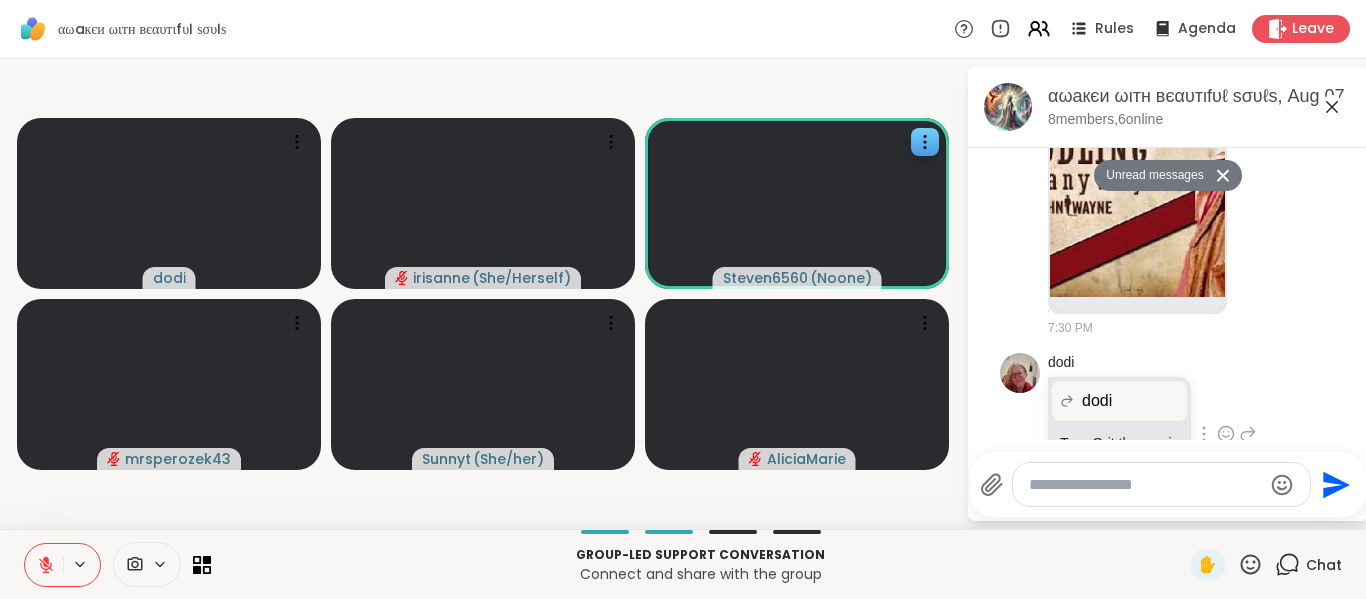 scroll, scrollTop: 5791, scrollLeft: 0, axis: vertical 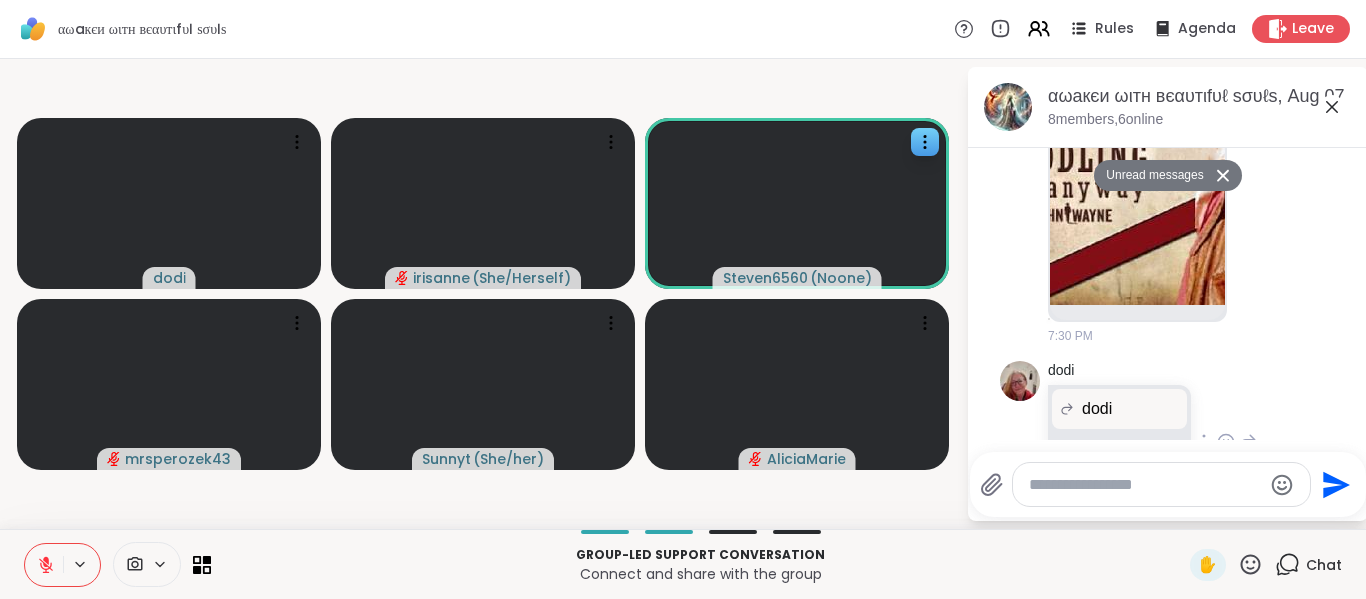 click at bounding box center [1137, 145] 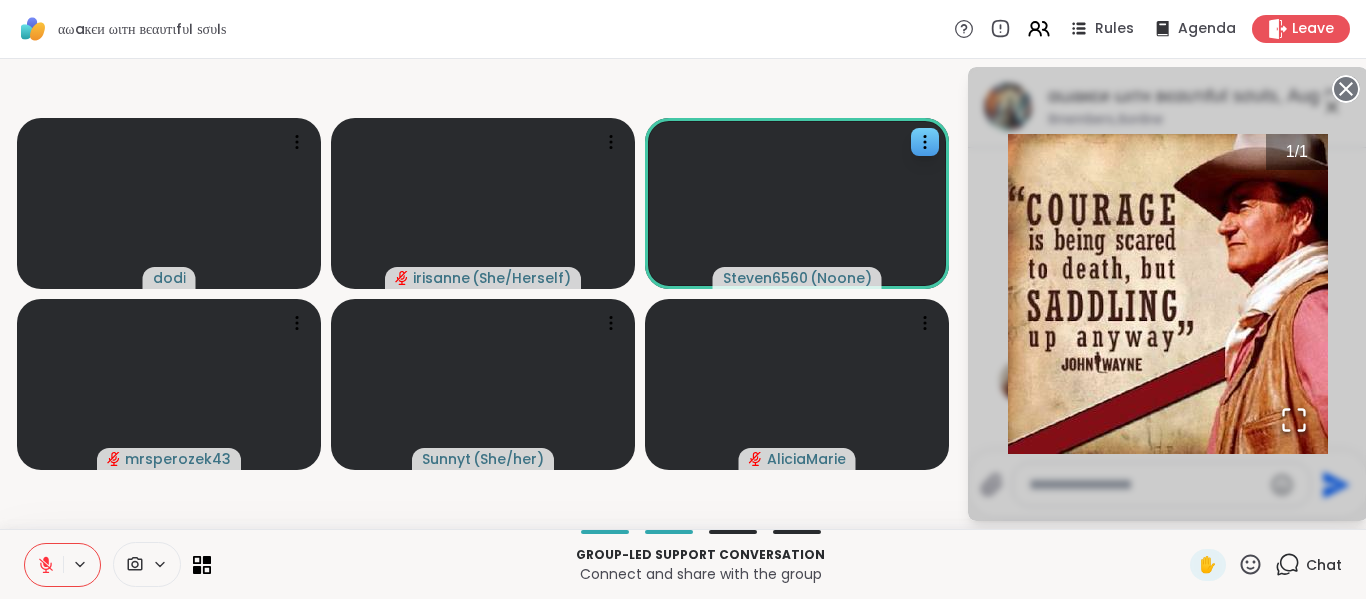 click 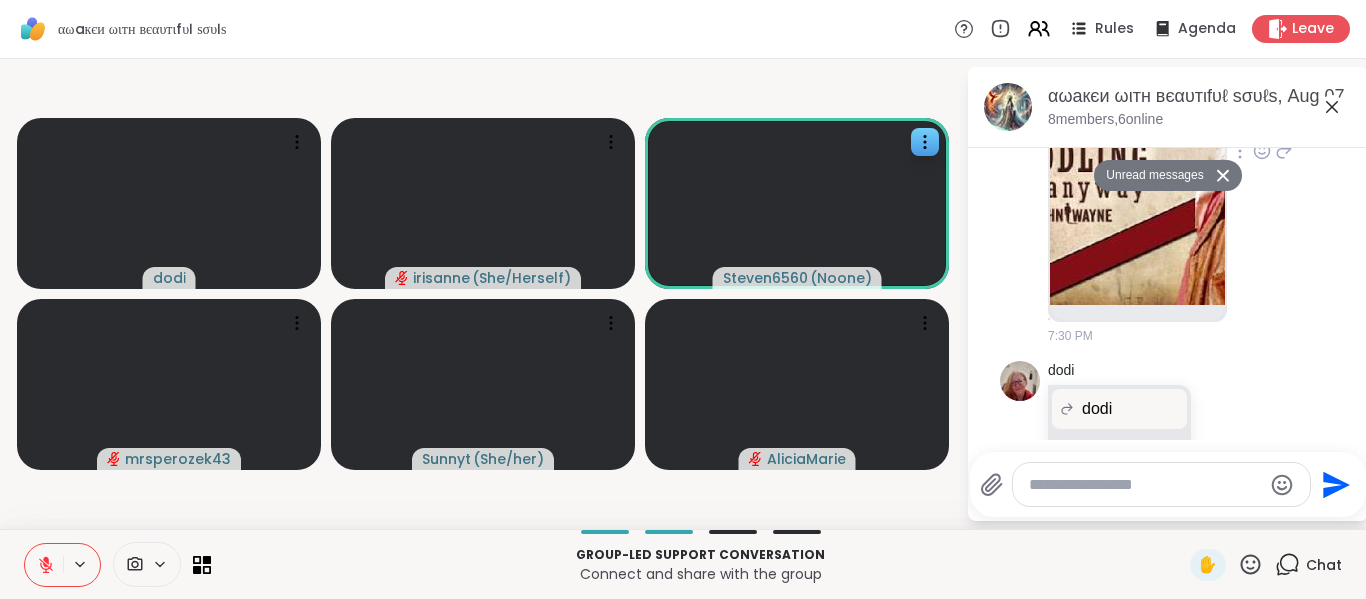 scroll, scrollTop: 5569, scrollLeft: 0, axis: vertical 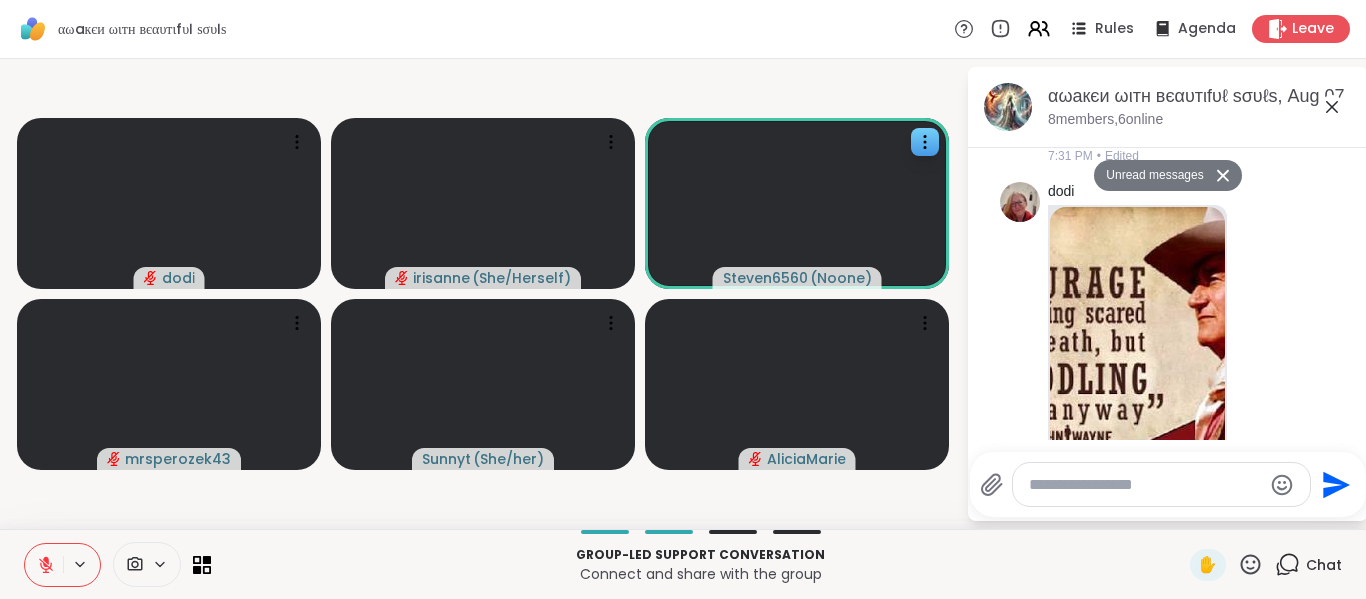 click 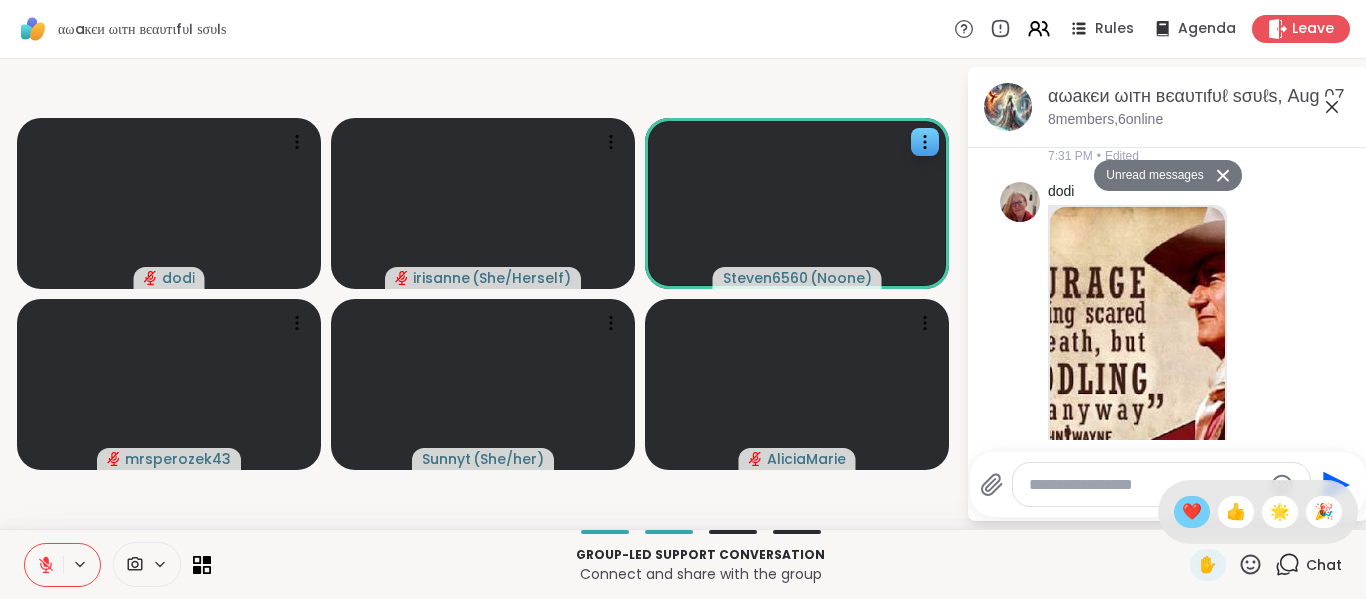 click on "❤️" at bounding box center (1192, 512) 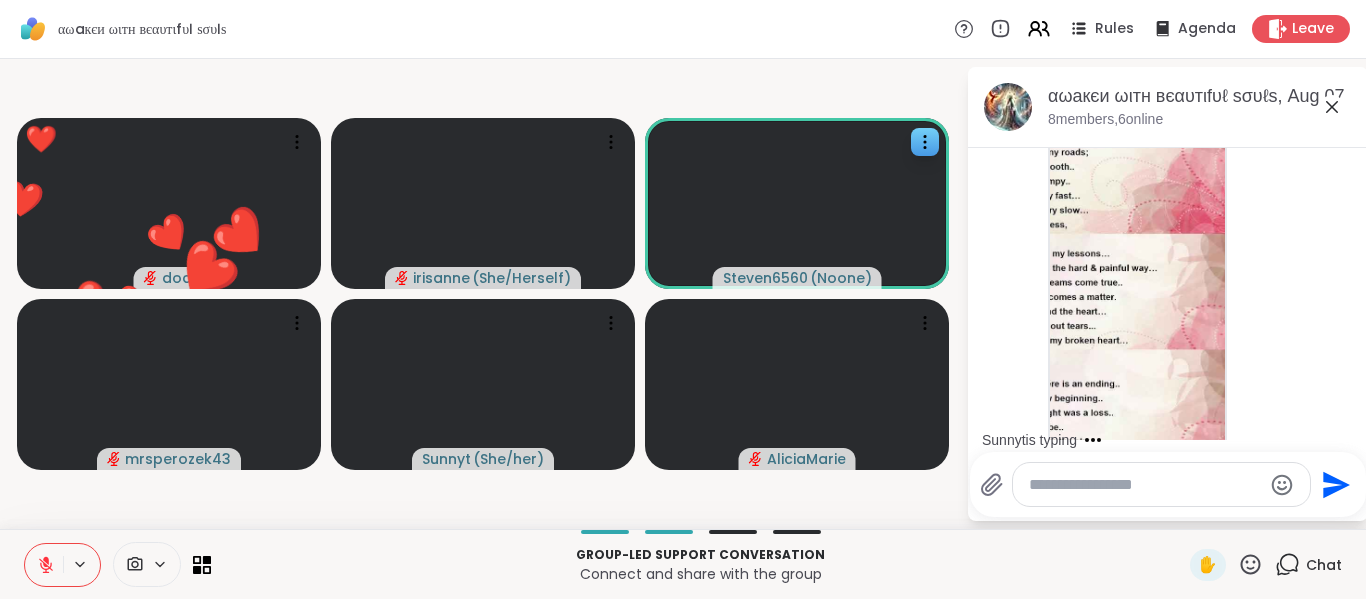 scroll, scrollTop: 5130, scrollLeft: 0, axis: vertical 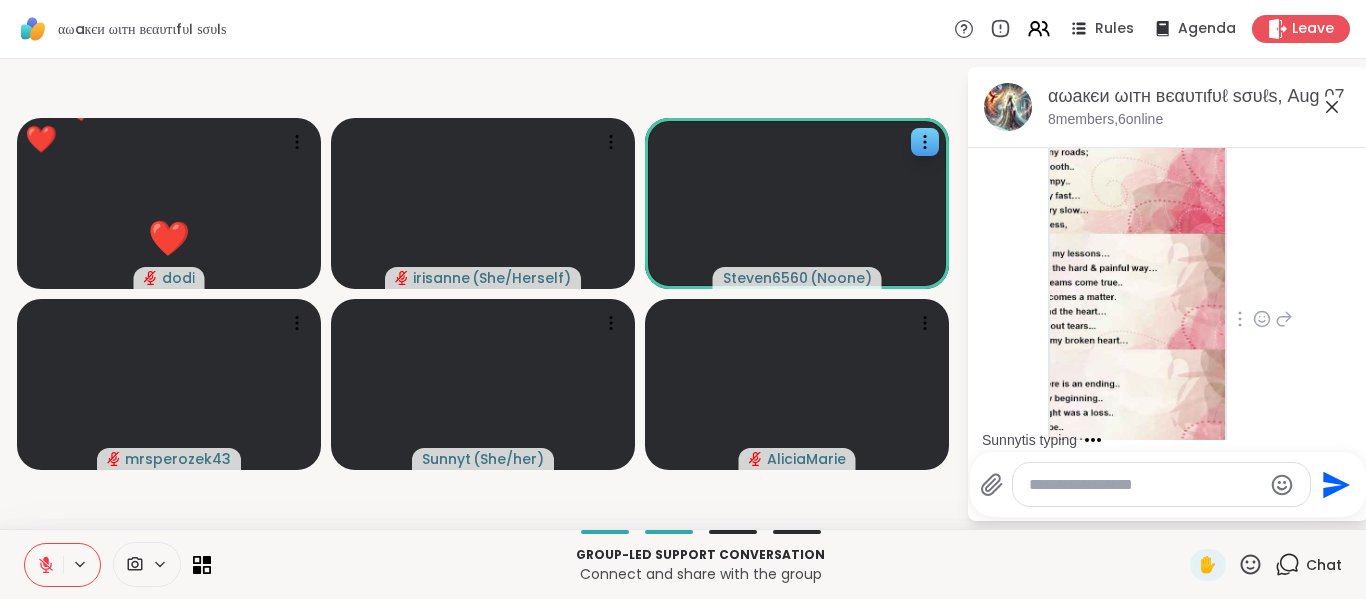 click at bounding box center [1137, 298] 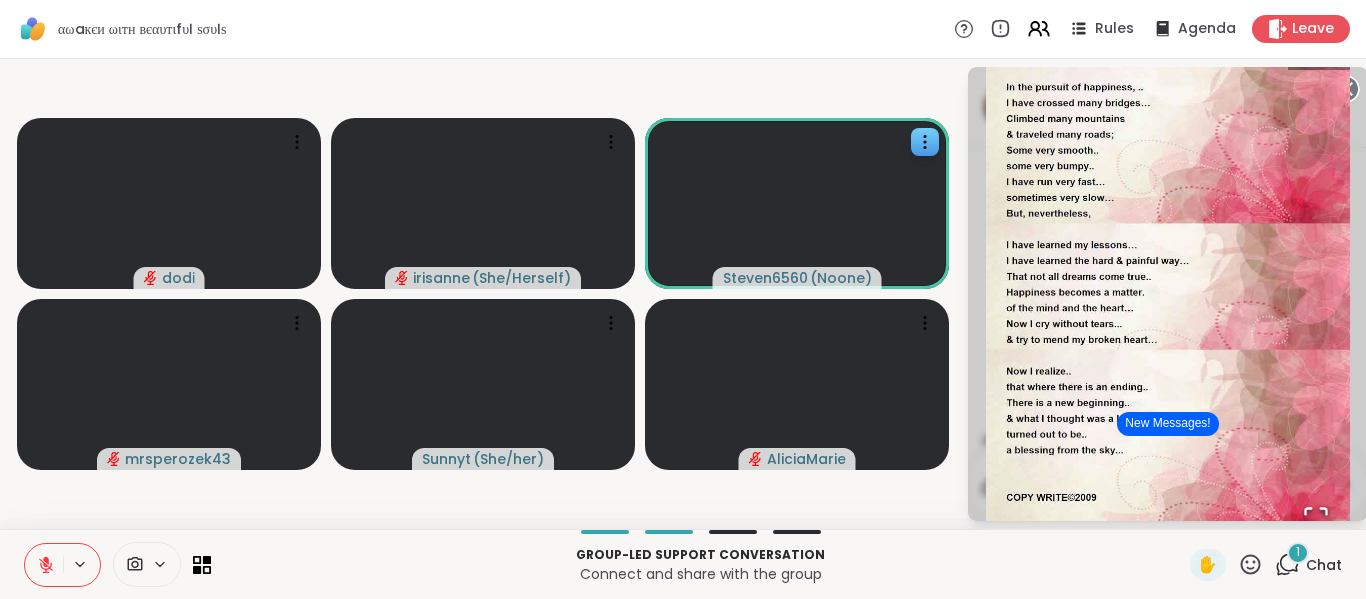 click 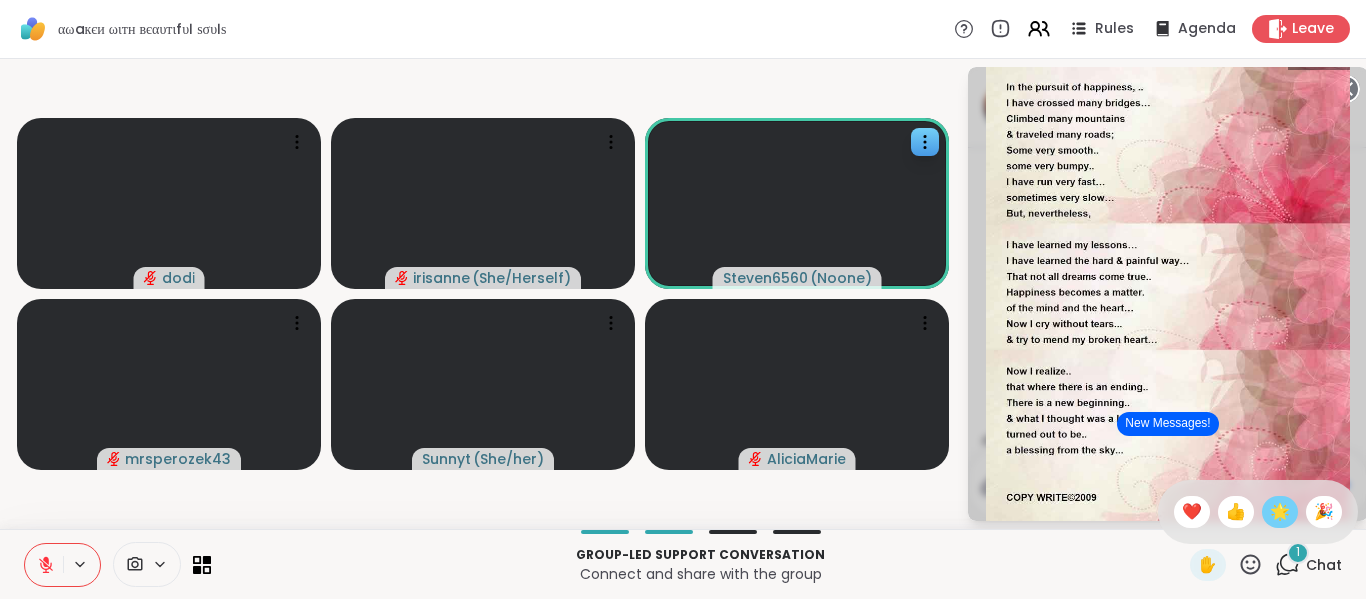 click on "🌟" at bounding box center [1280, 512] 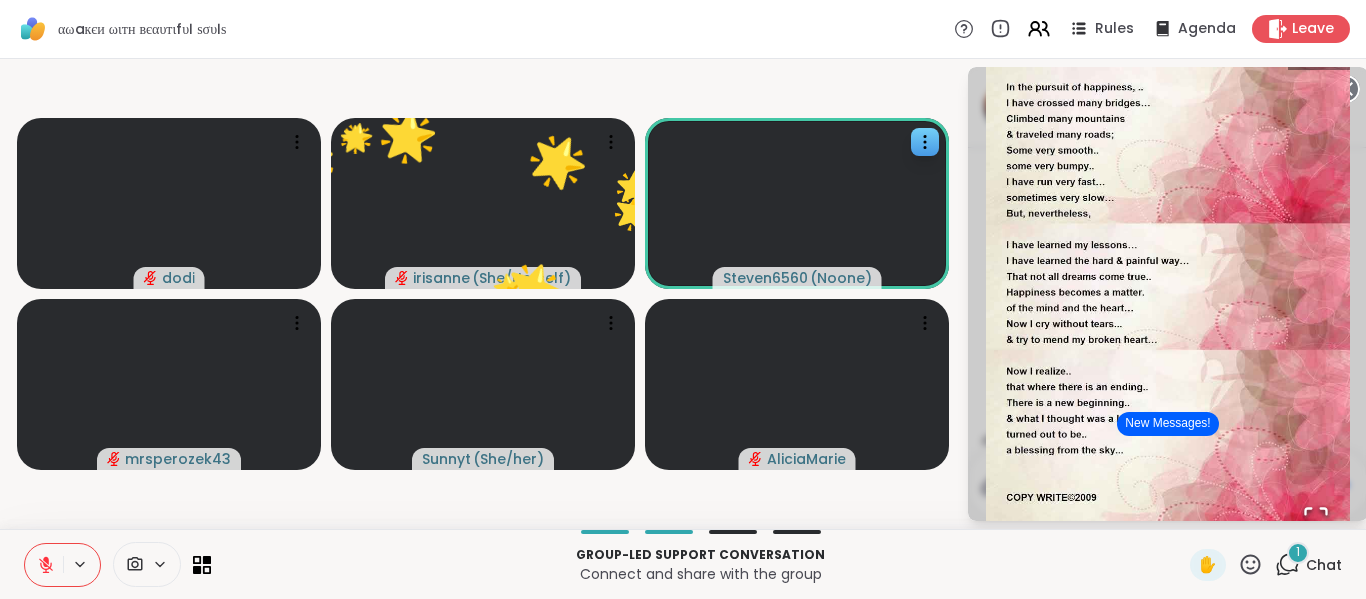 click 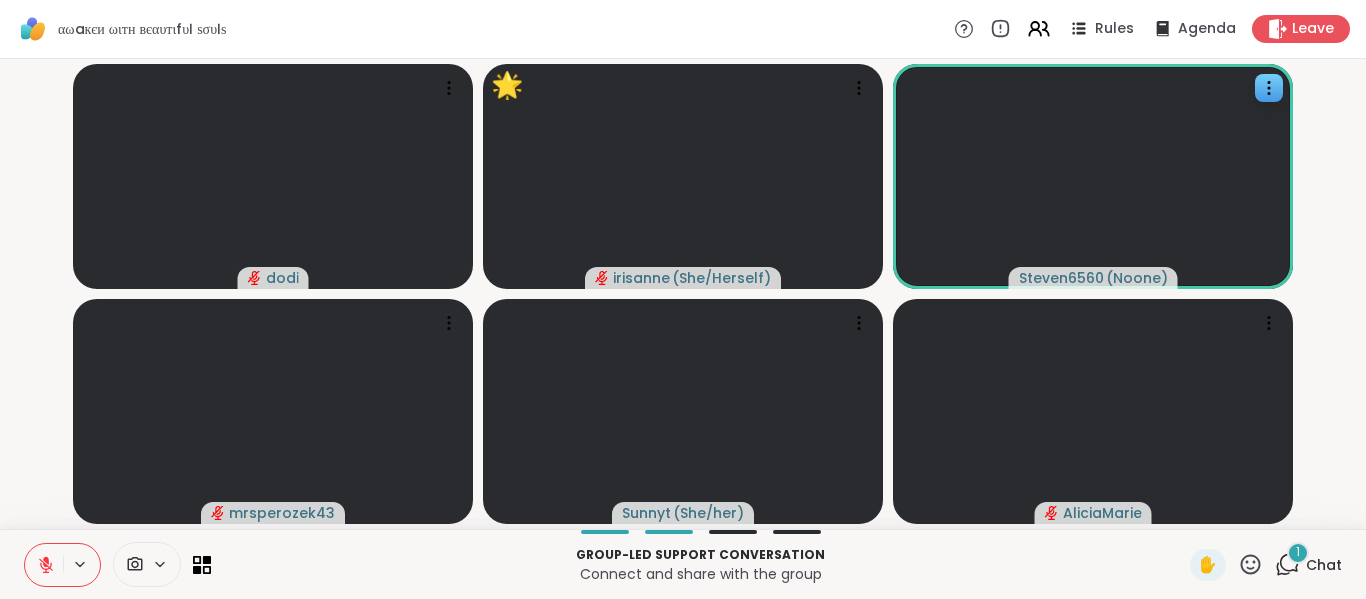 click on "1 Chat" at bounding box center (1308, 565) 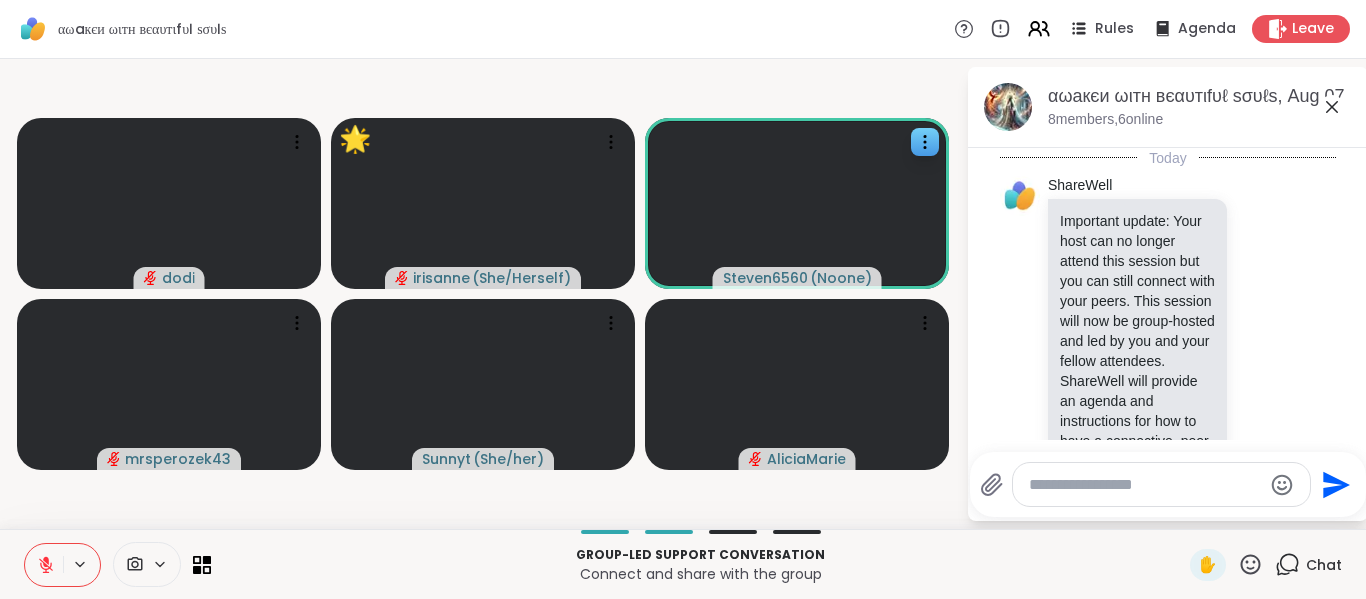 scroll, scrollTop: 6302, scrollLeft: 0, axis: vertical 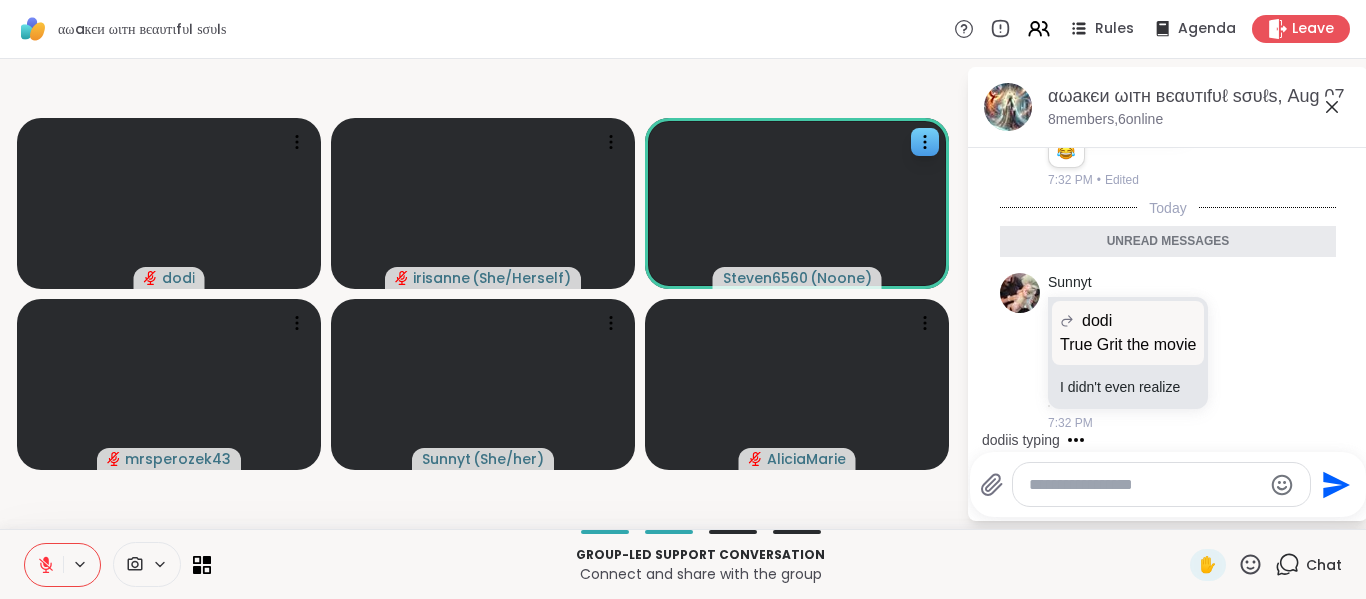 click 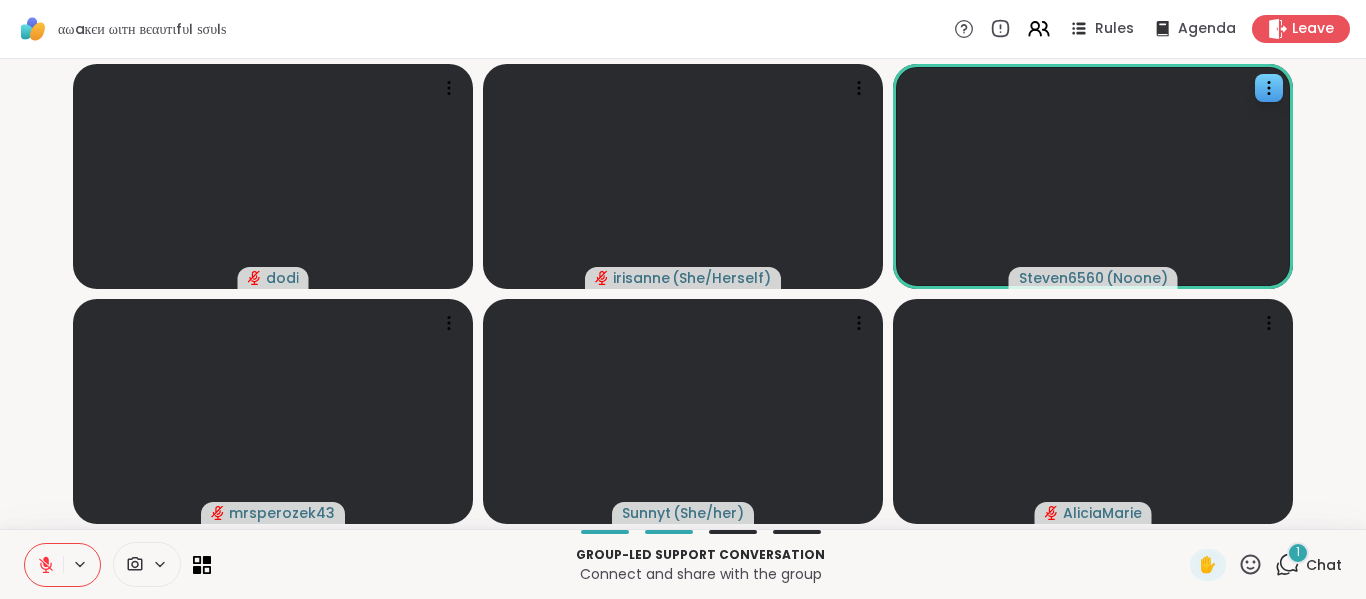 click 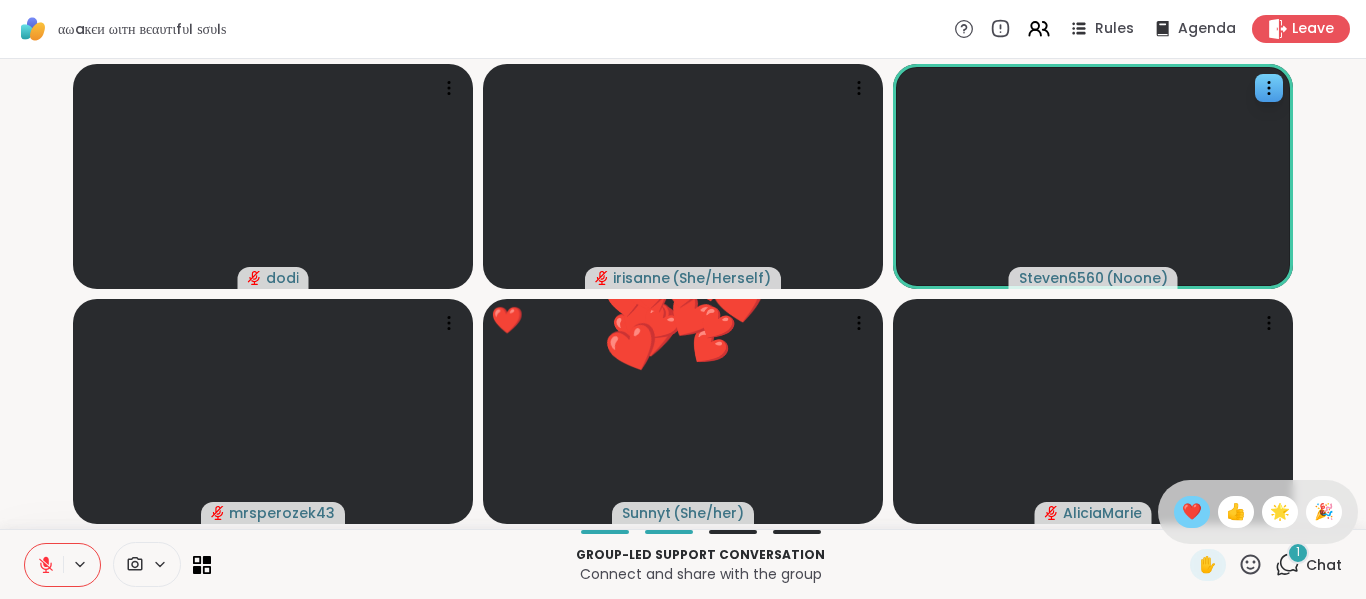 click on "❤️" at bounding box center [1192, 512] 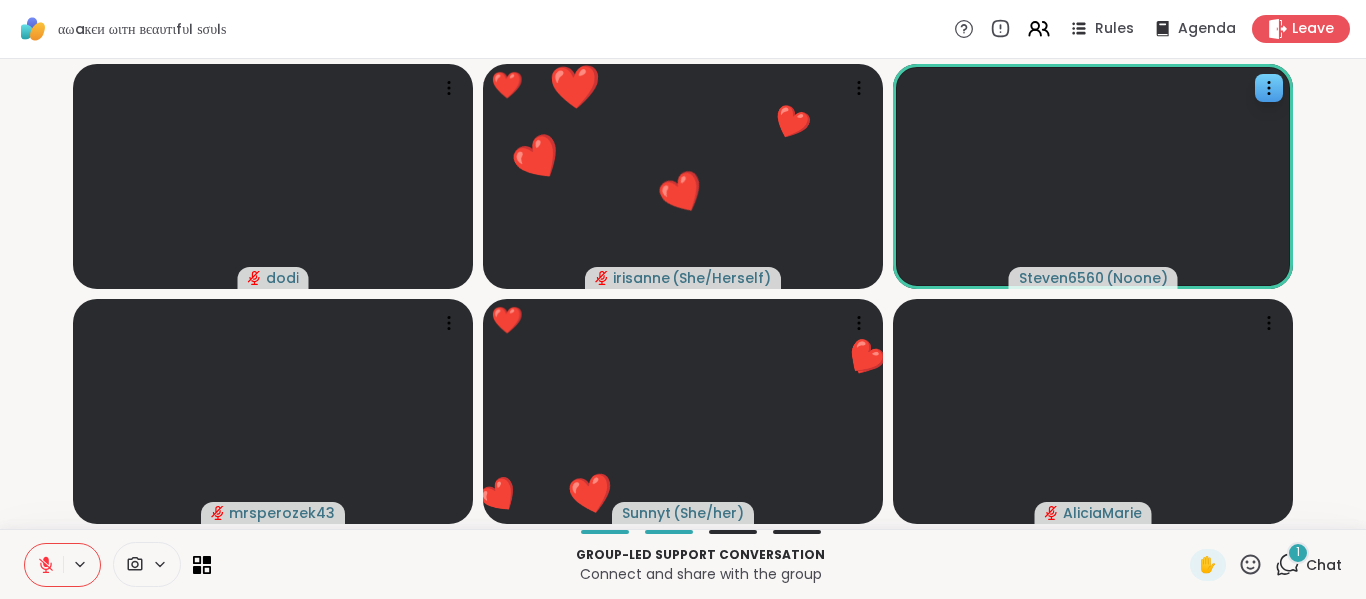 click 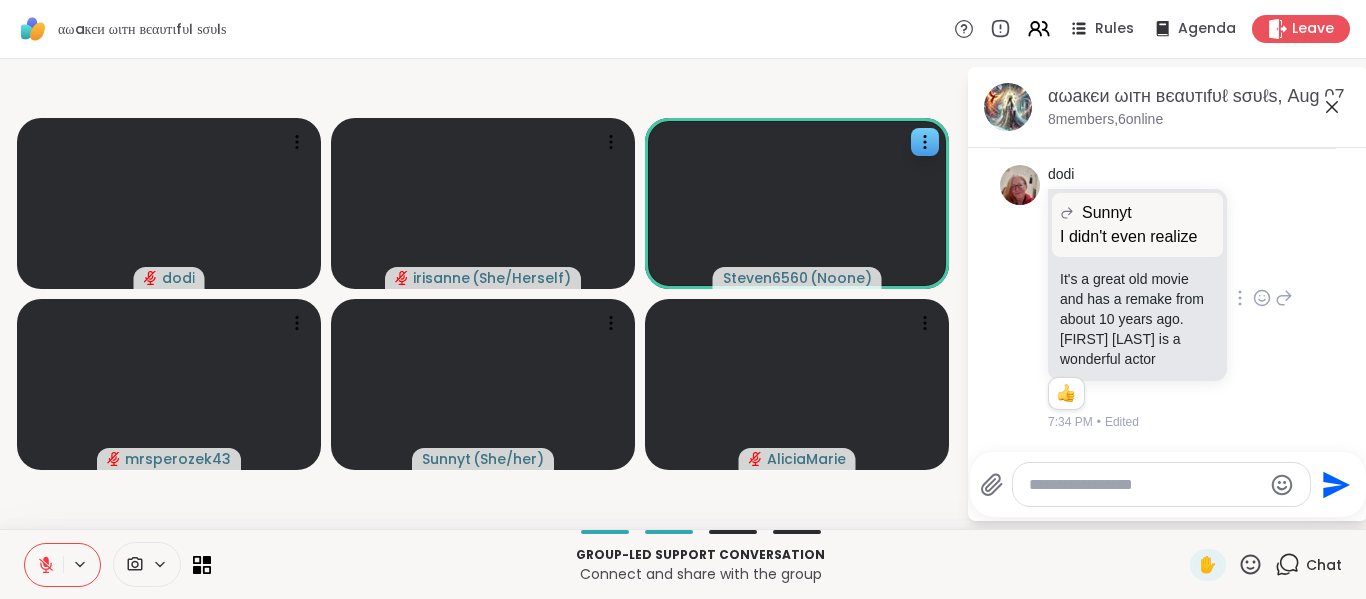 scroll, scrollTop: 6549, scrollLeft: 0, axis: vertical 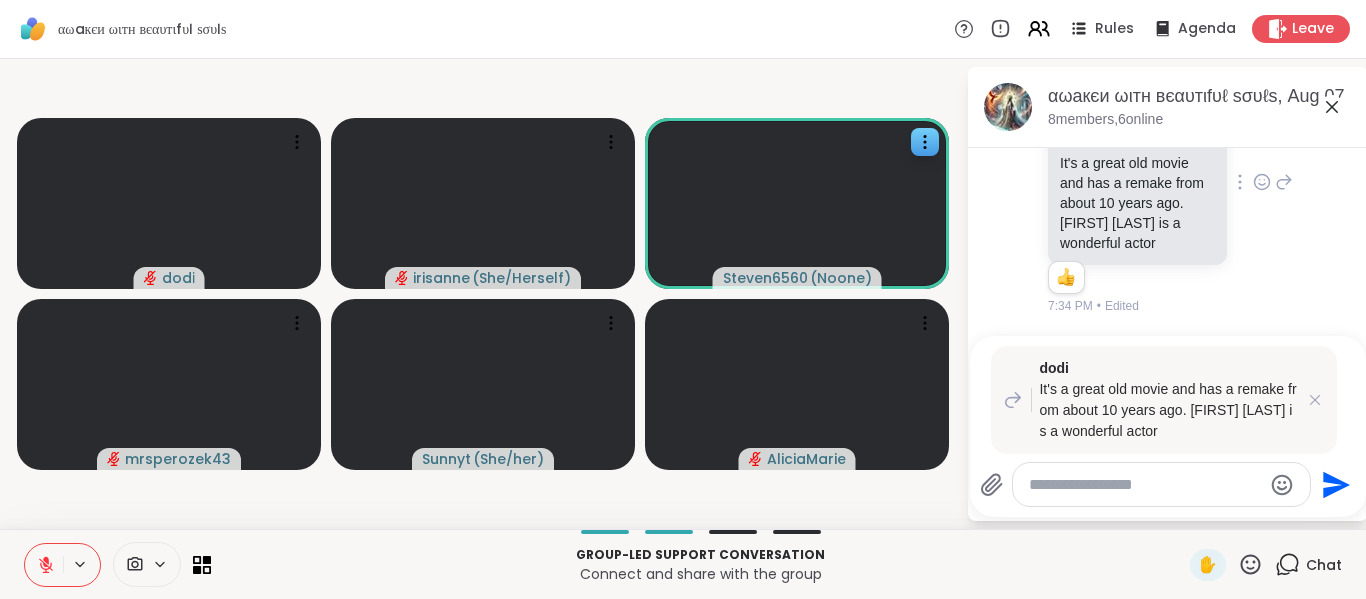 click on "dodi It's a great old movie and has a remake from about 10 years ago. John Wayne is a wonderful actor" at bounding box center (1164, 400) 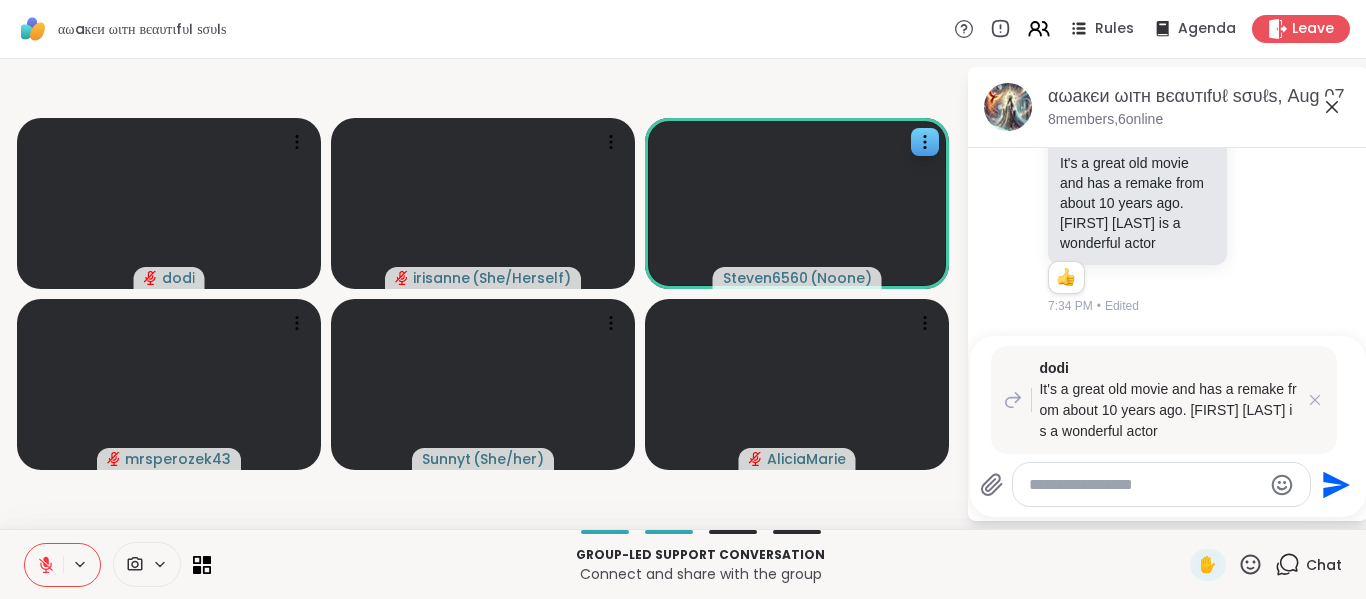 click at bounding box center (1145, 485) 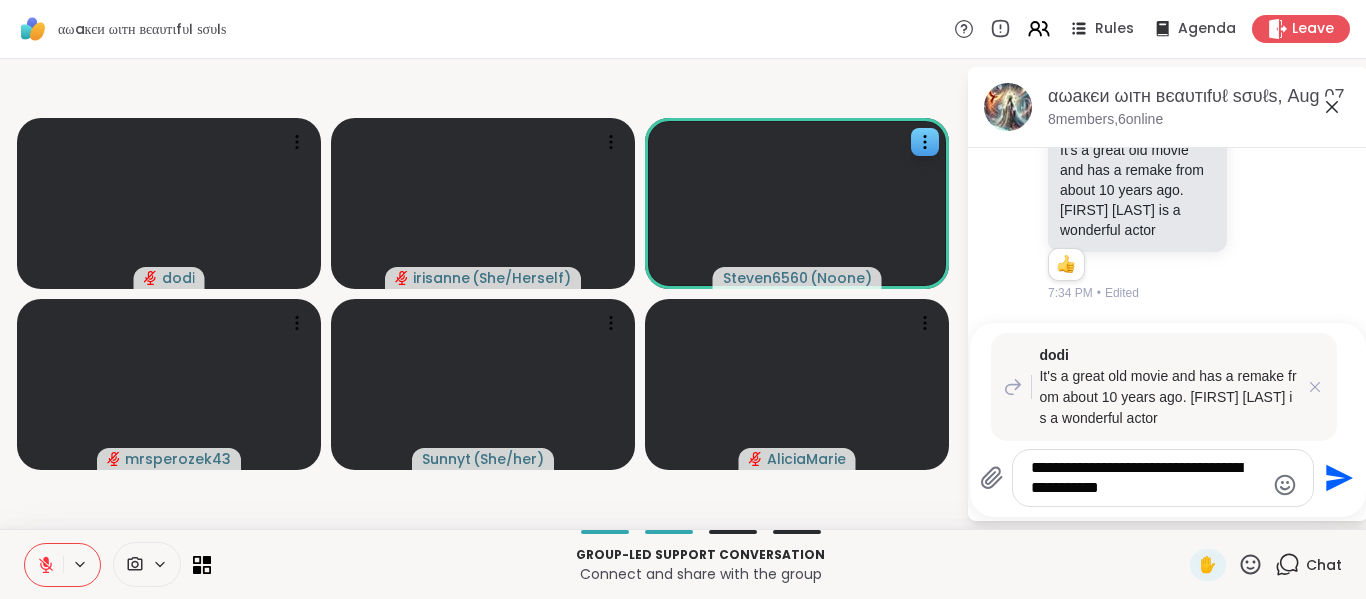 type on "**********" 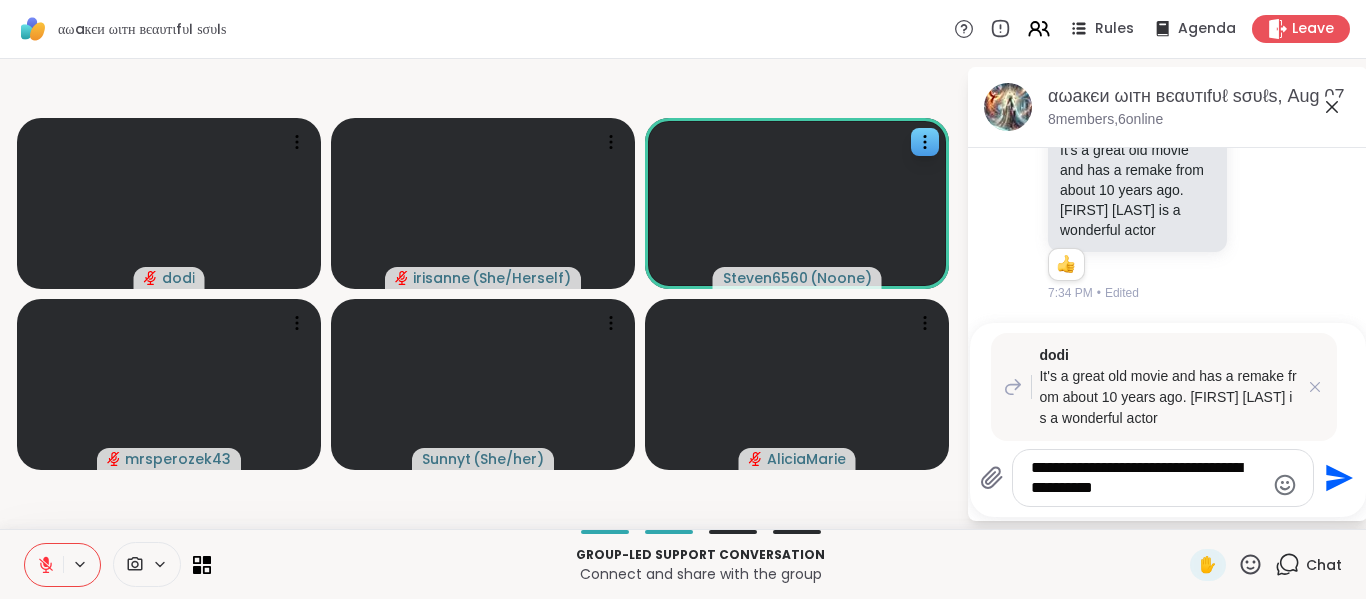 type 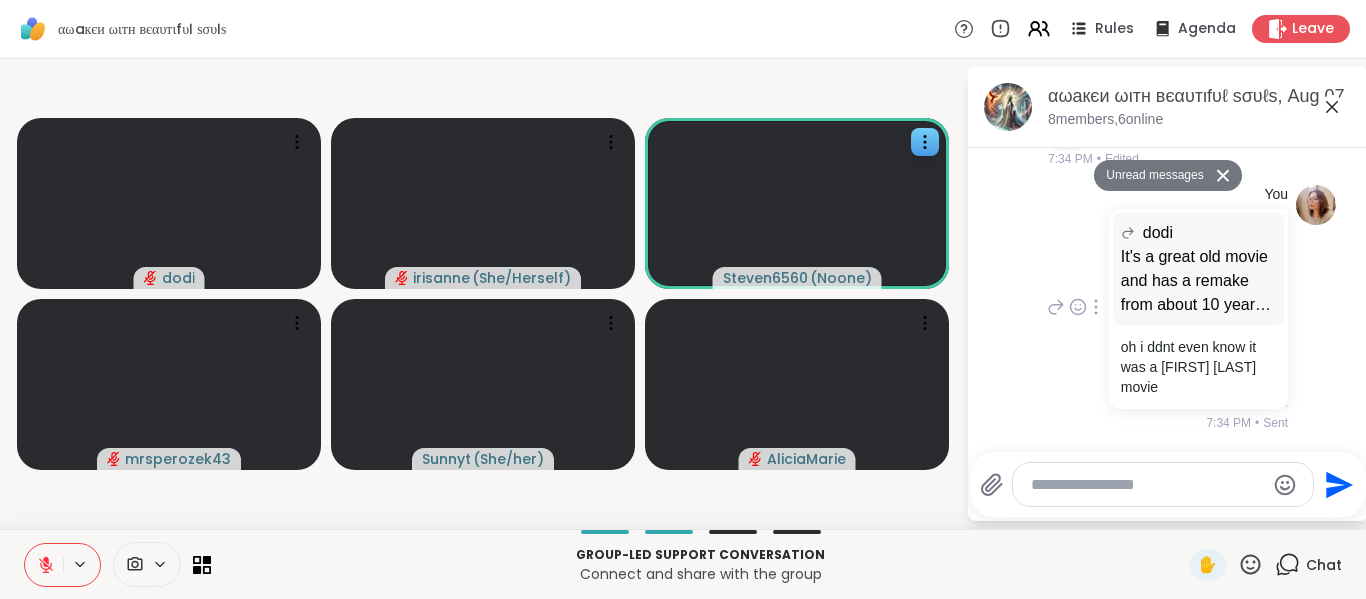 scroll, scrollTop: 6824, scrollLeft: 0, axis: vertical 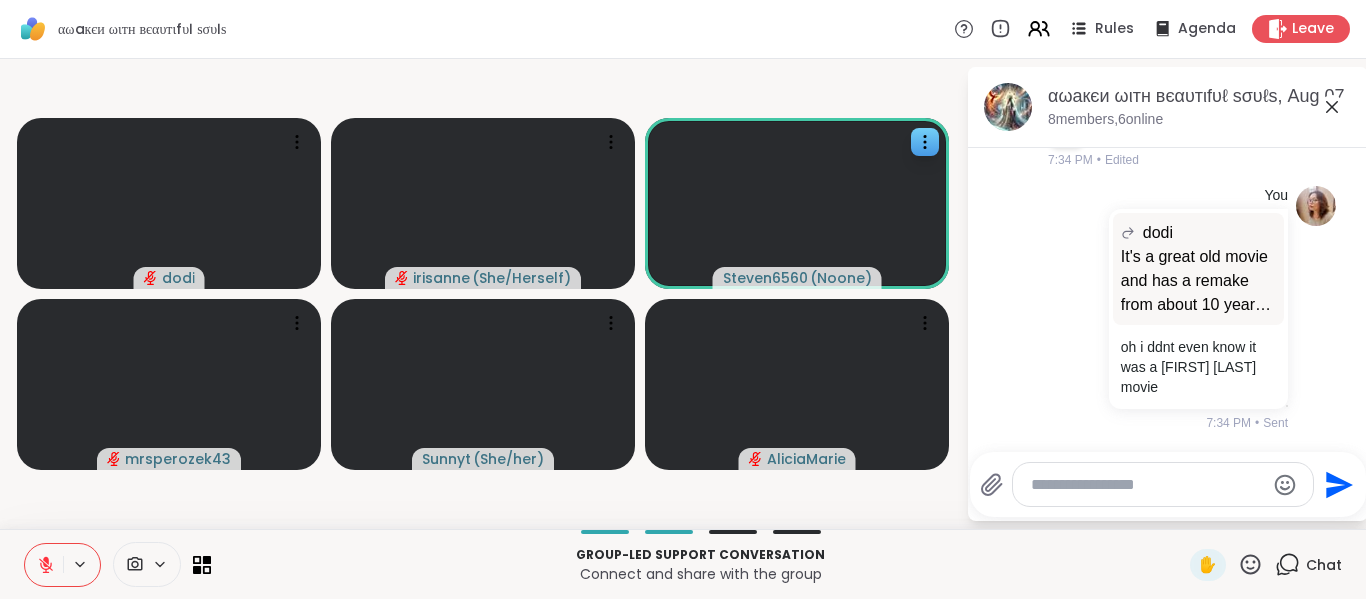 click 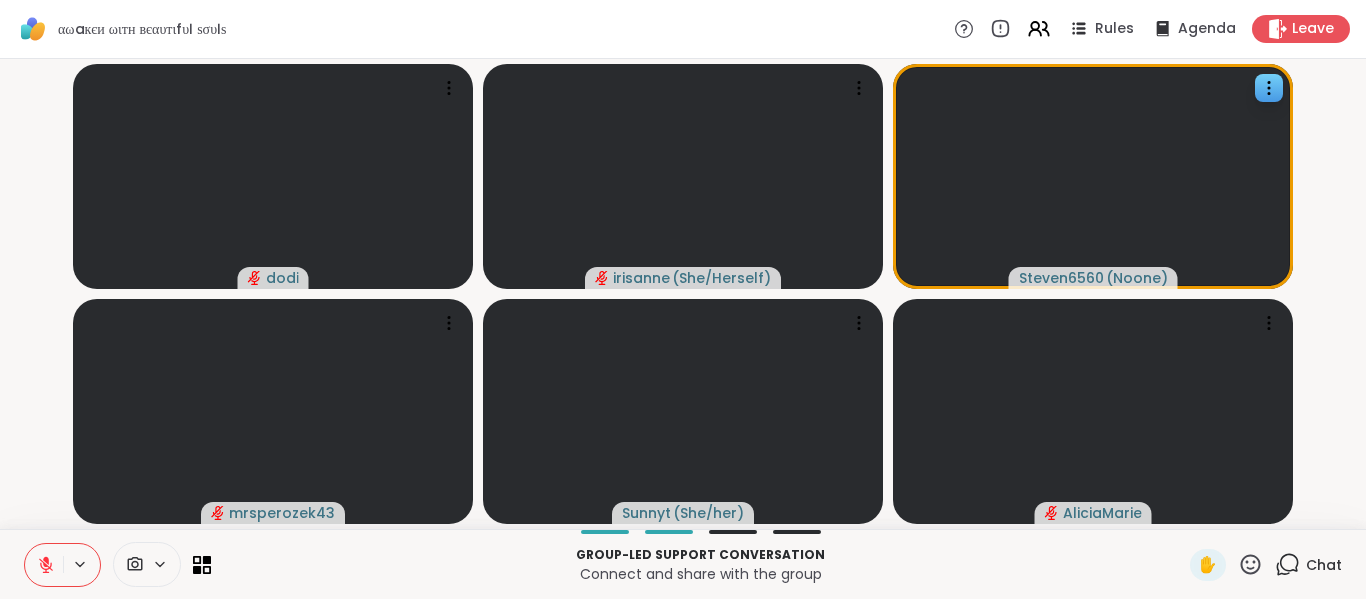 click 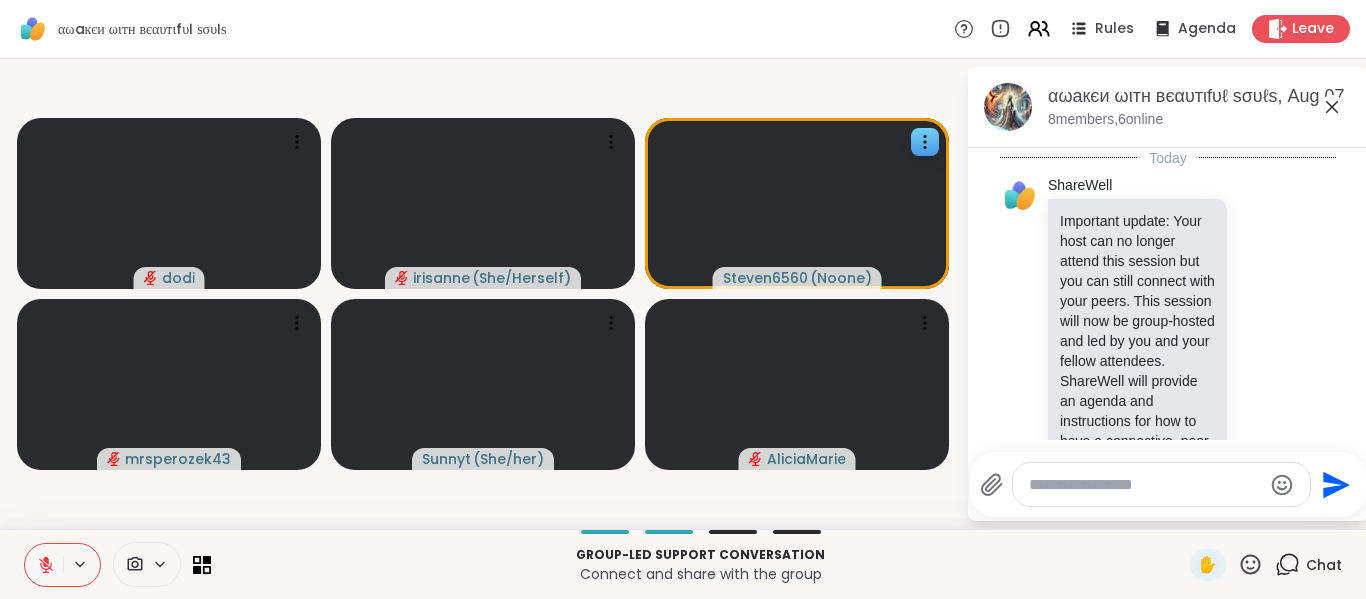 scroll, scrollTop: 6804, scrollLeft: 0, axis: vertical 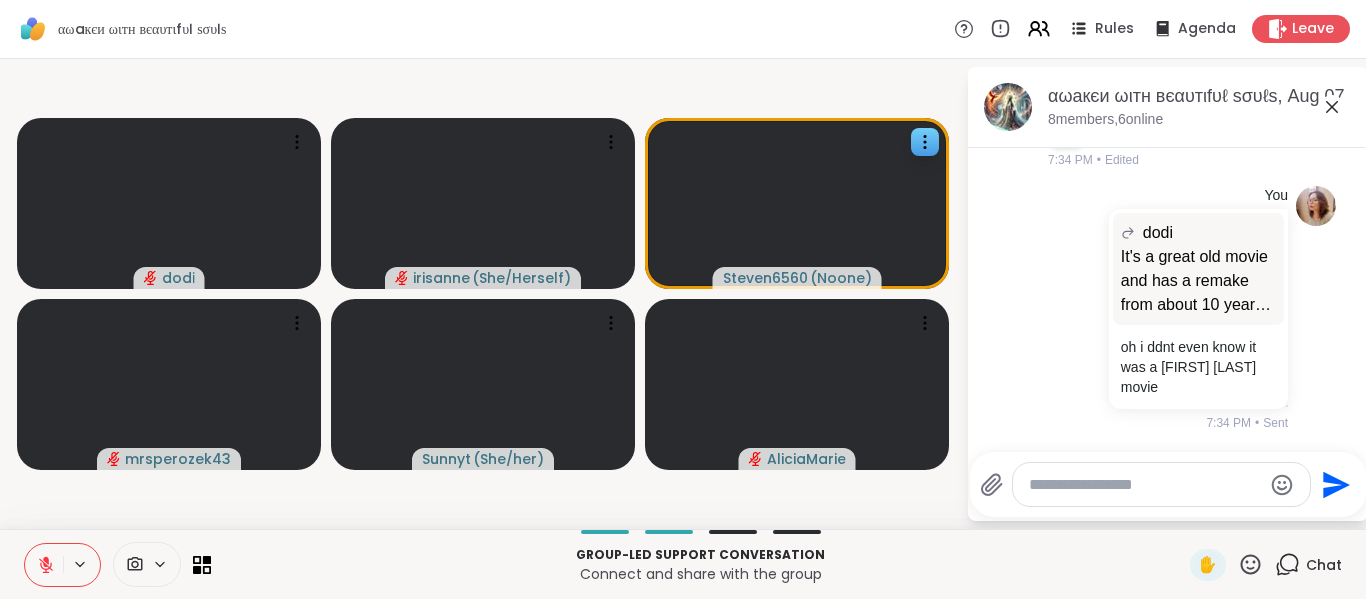 click at bounding box center [1145, 485] 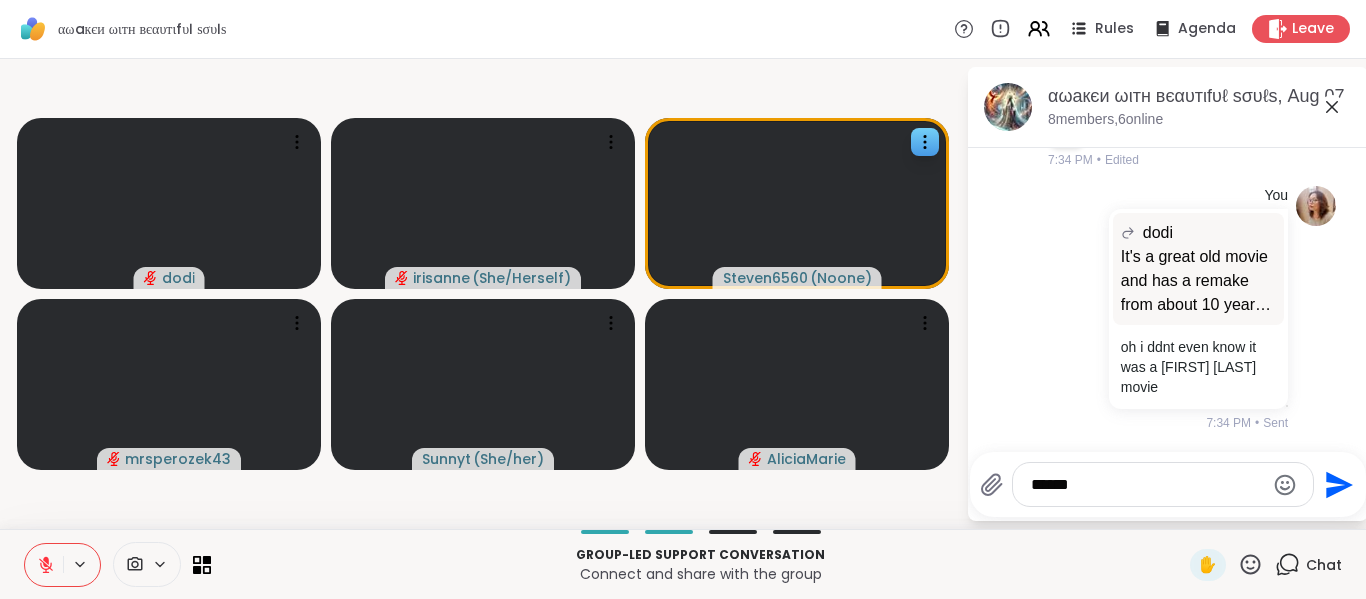 scroll, scrollTop: 7071, scrollLeft: 0, axis: vertical 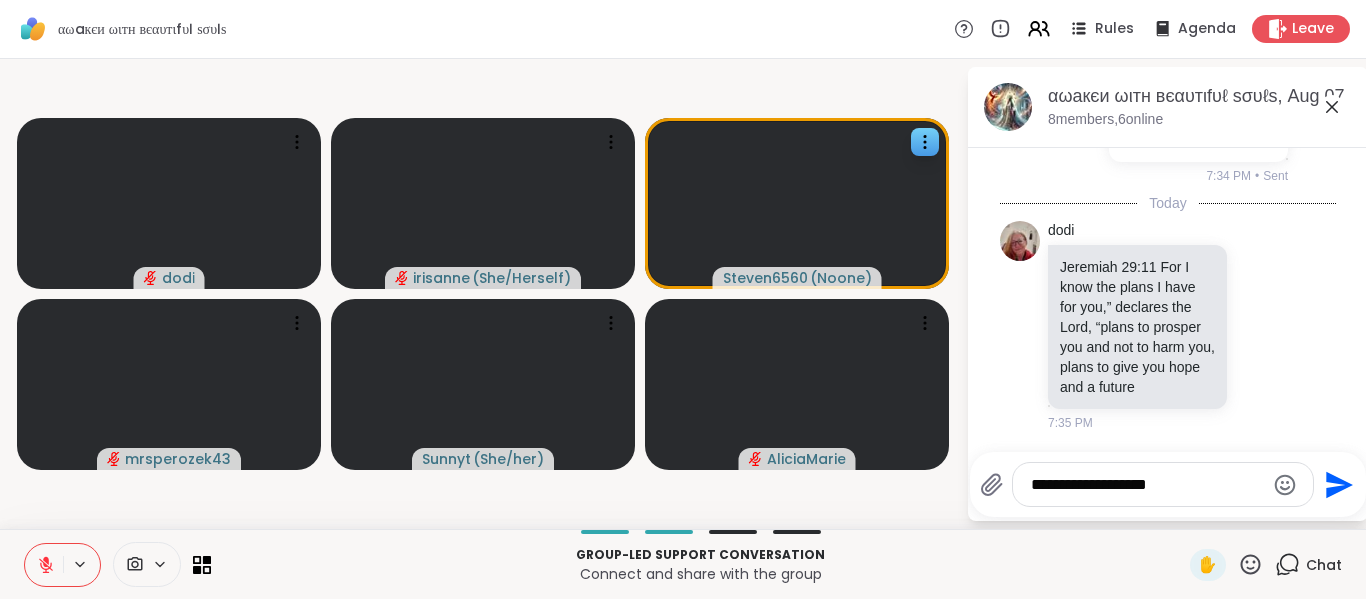 paste on "**********" 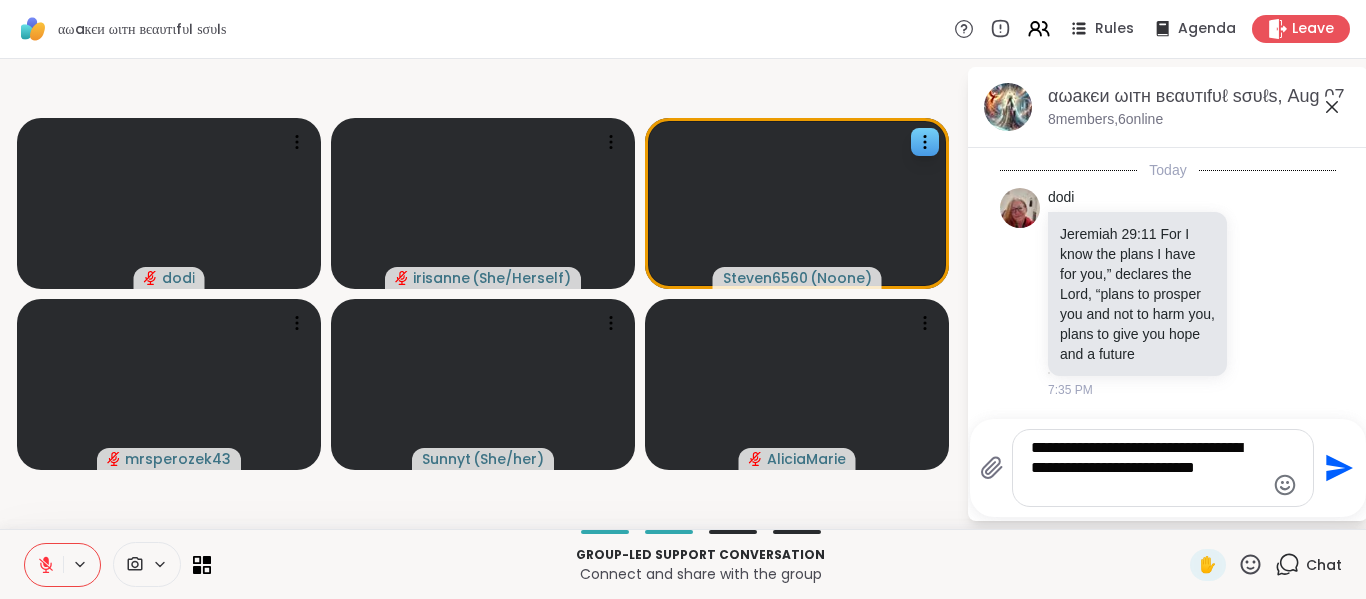type on "**********" 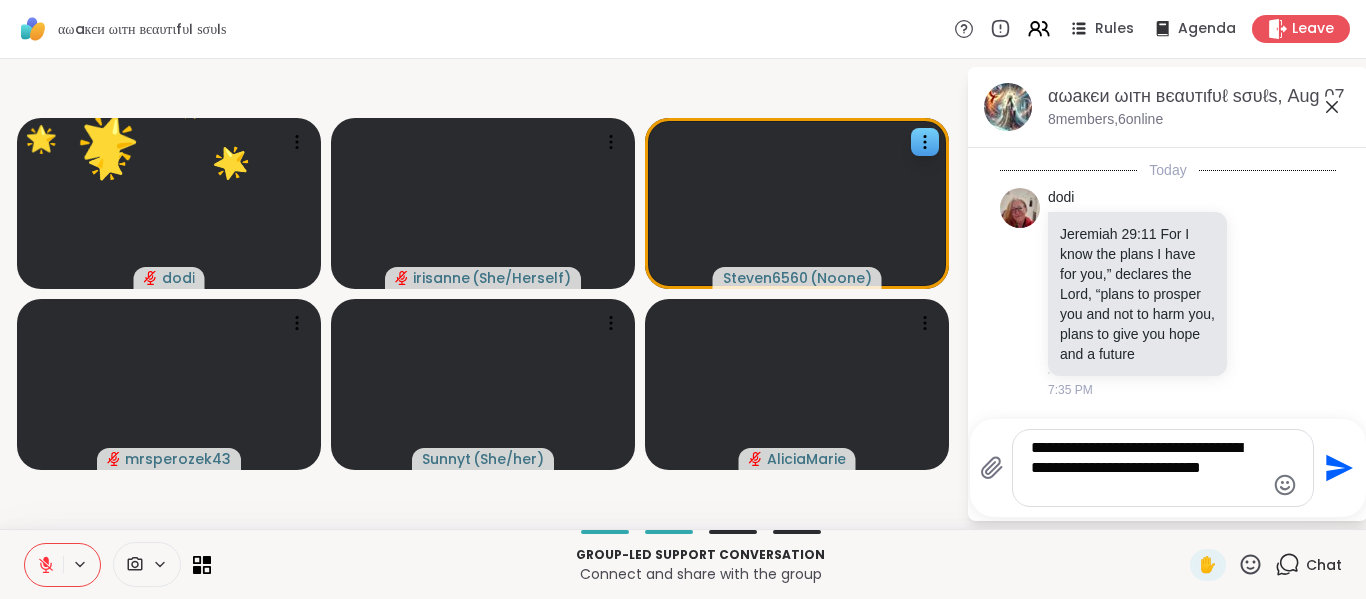 type 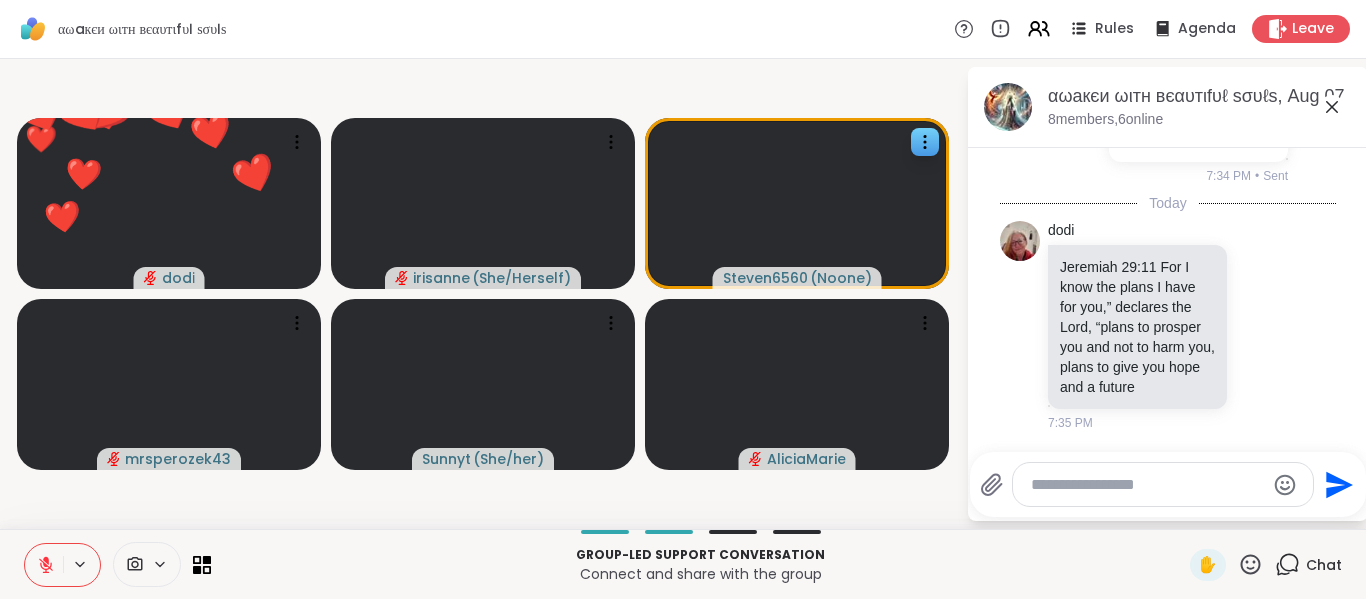 click 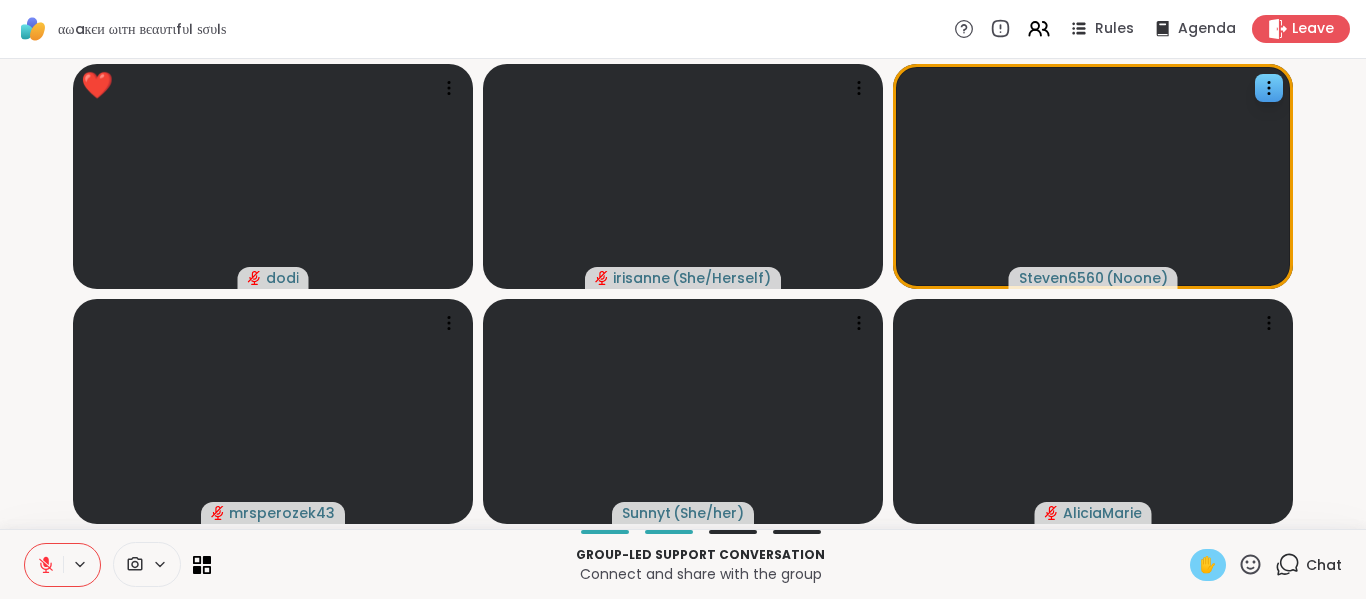 click on "✋" at bounding box center (1208, 565) 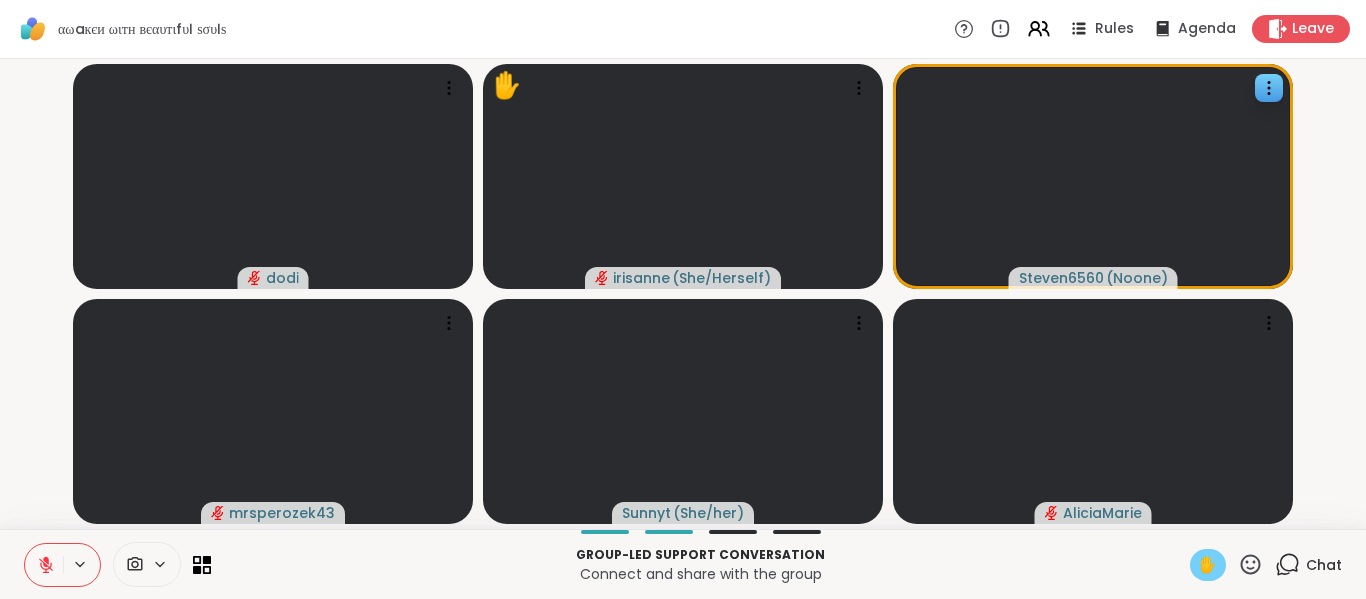 click 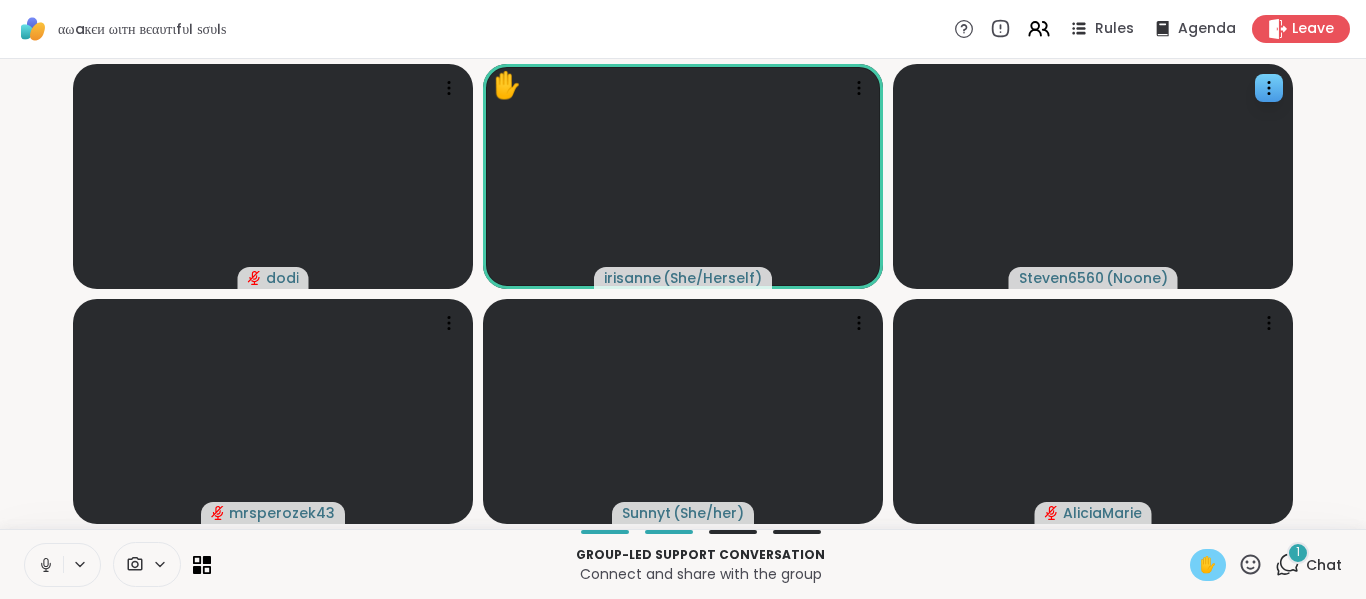click 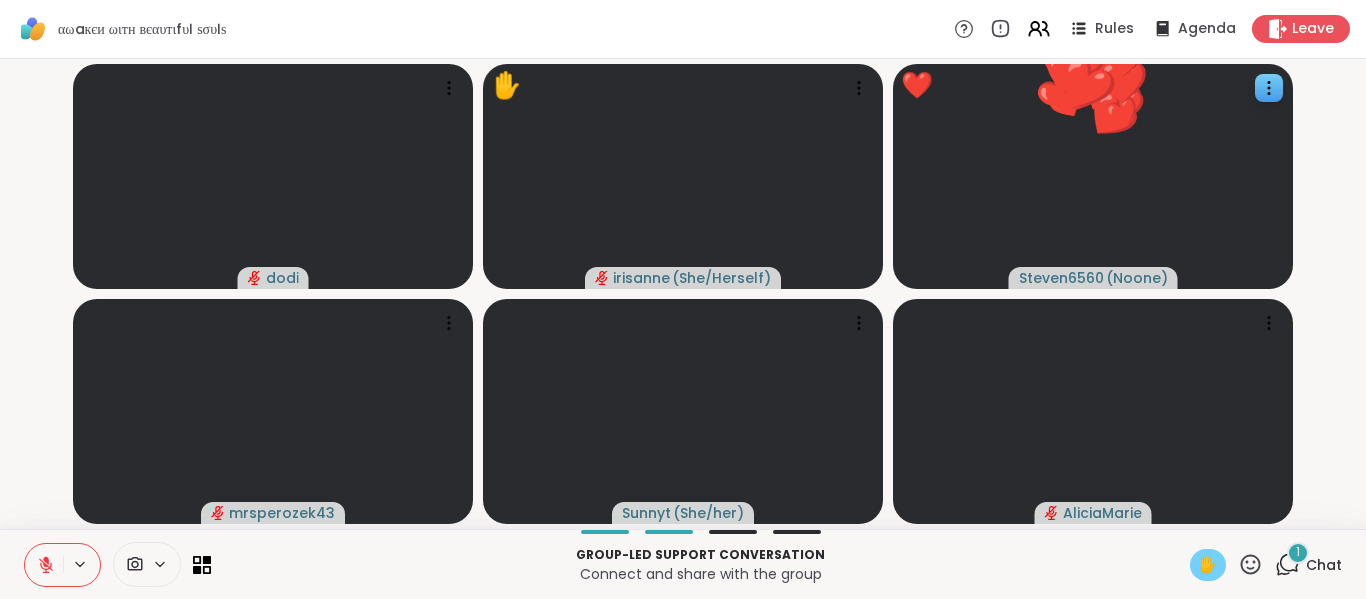 click on "✋" at bounding box center [1208, 565] 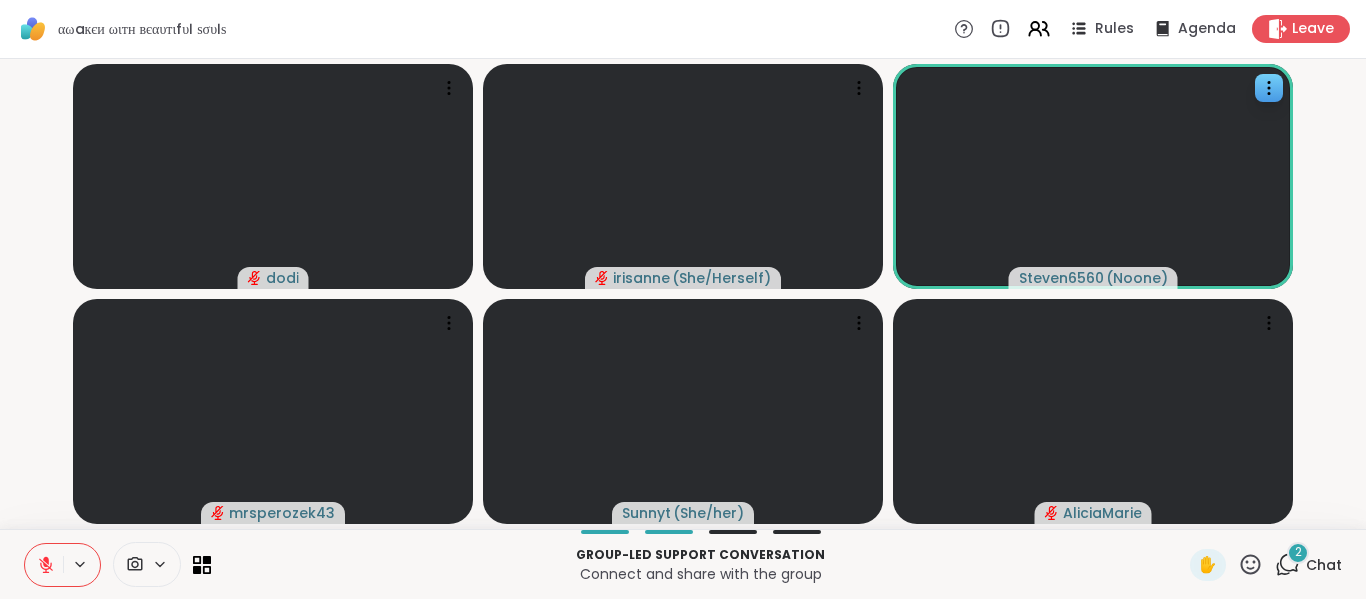 click 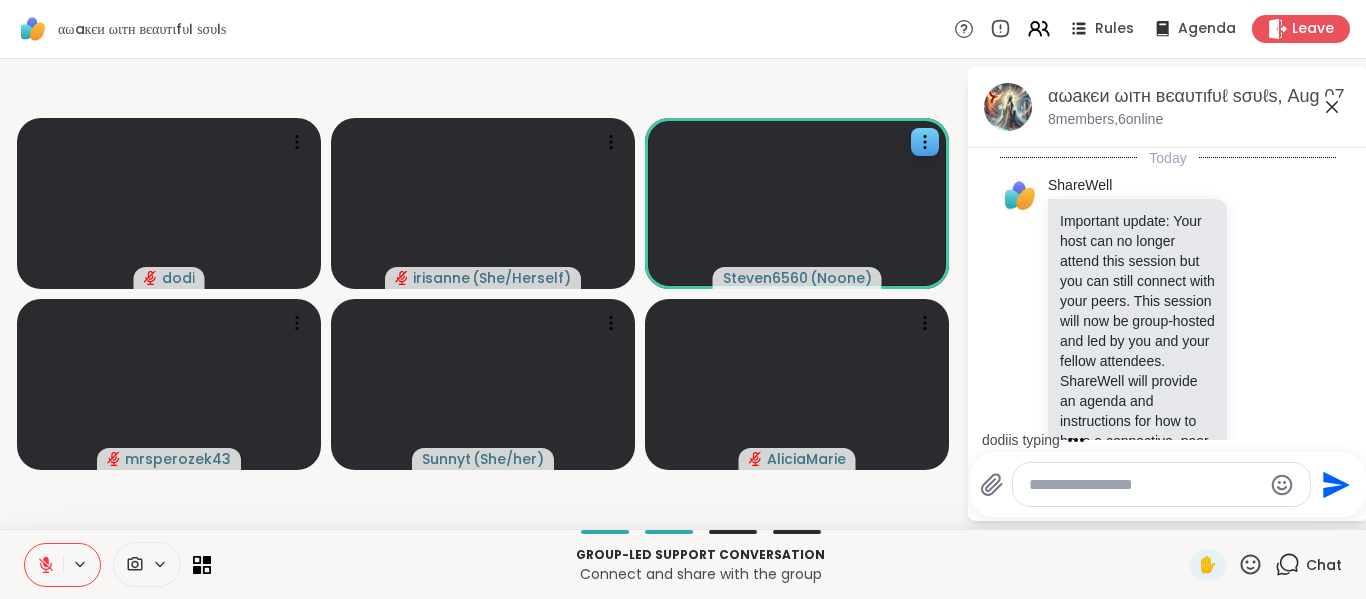 scroll, scrollTop: 7489, scrollLeft: 0, axis: vertical 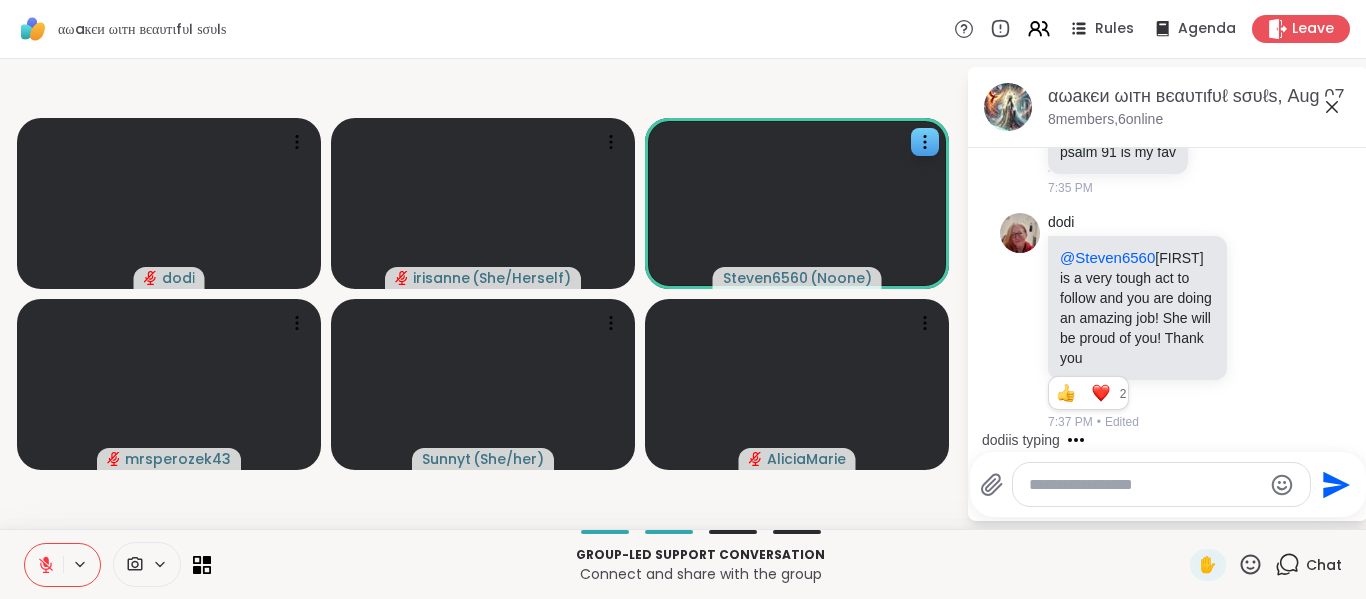 click 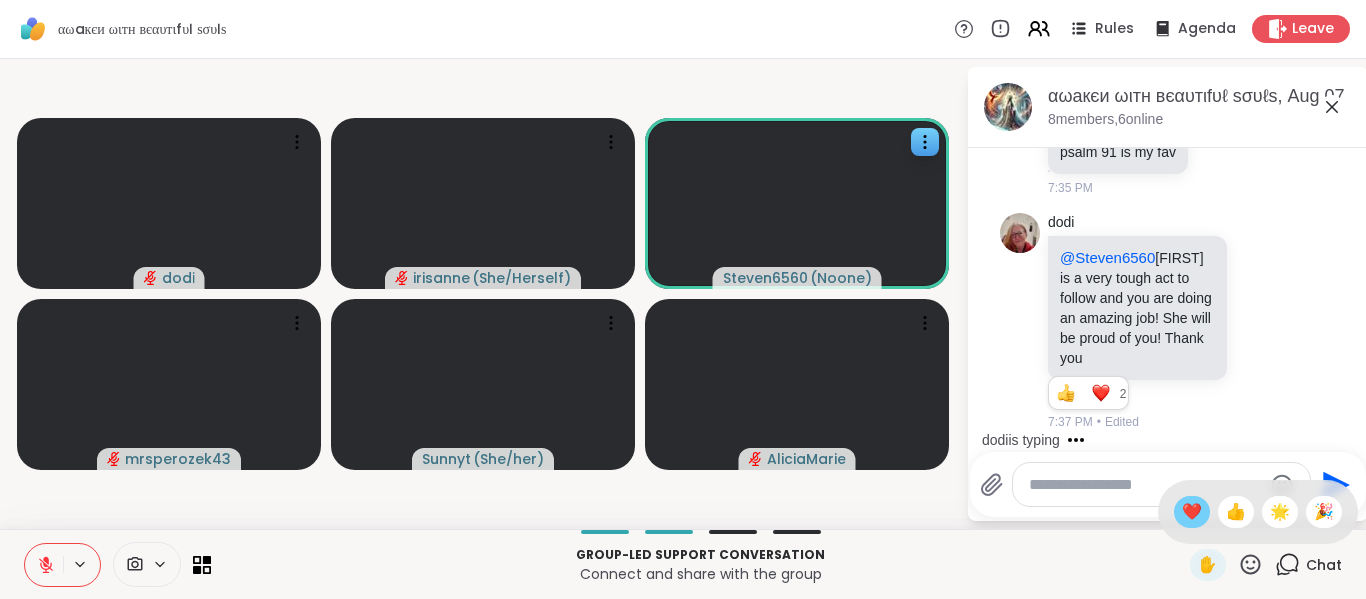 click on "❤️" at bounding box center (1192, 512) 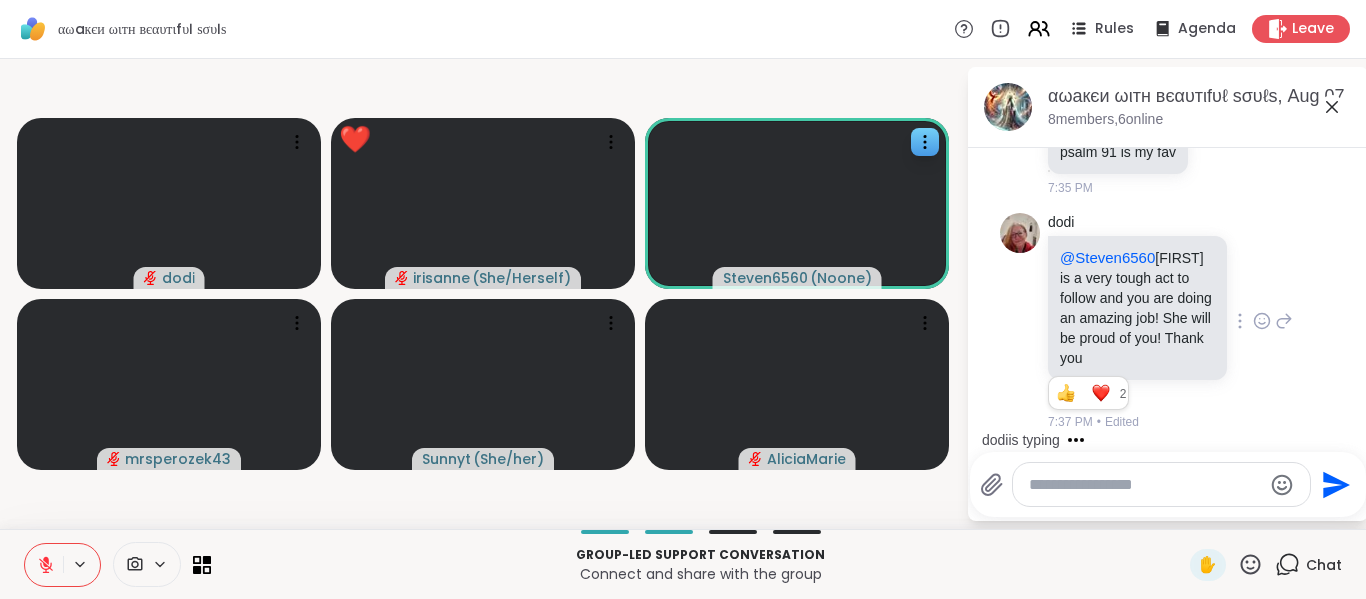 click 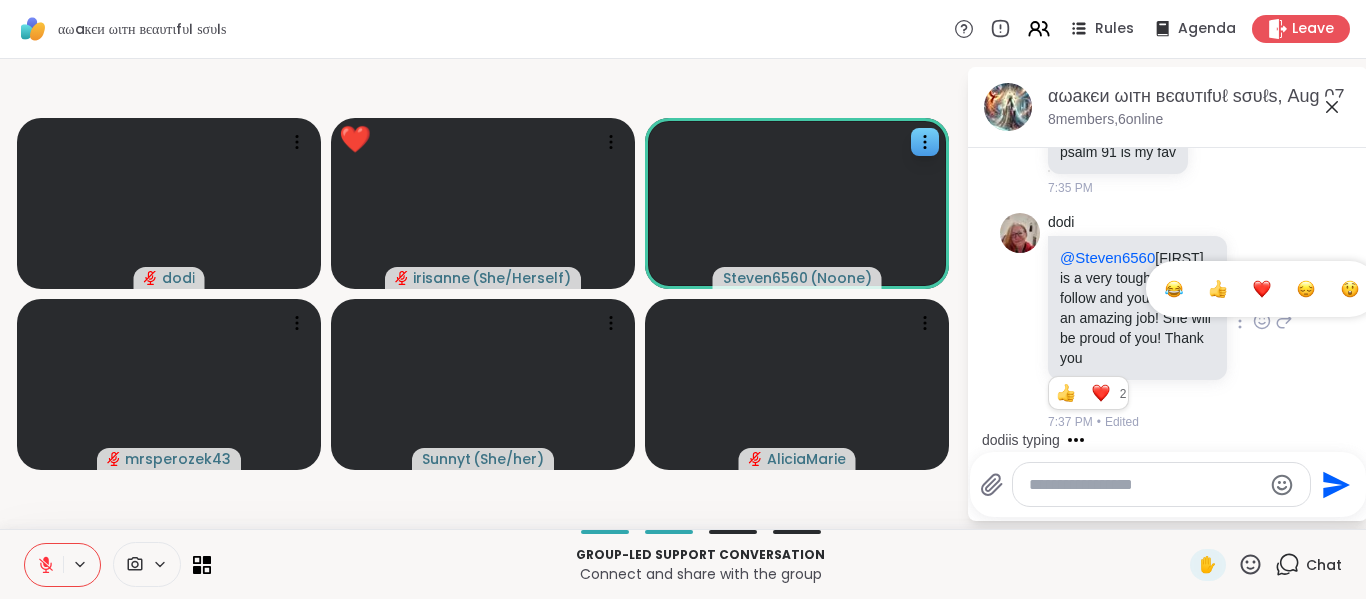 click at bounding box center (1262, 289) 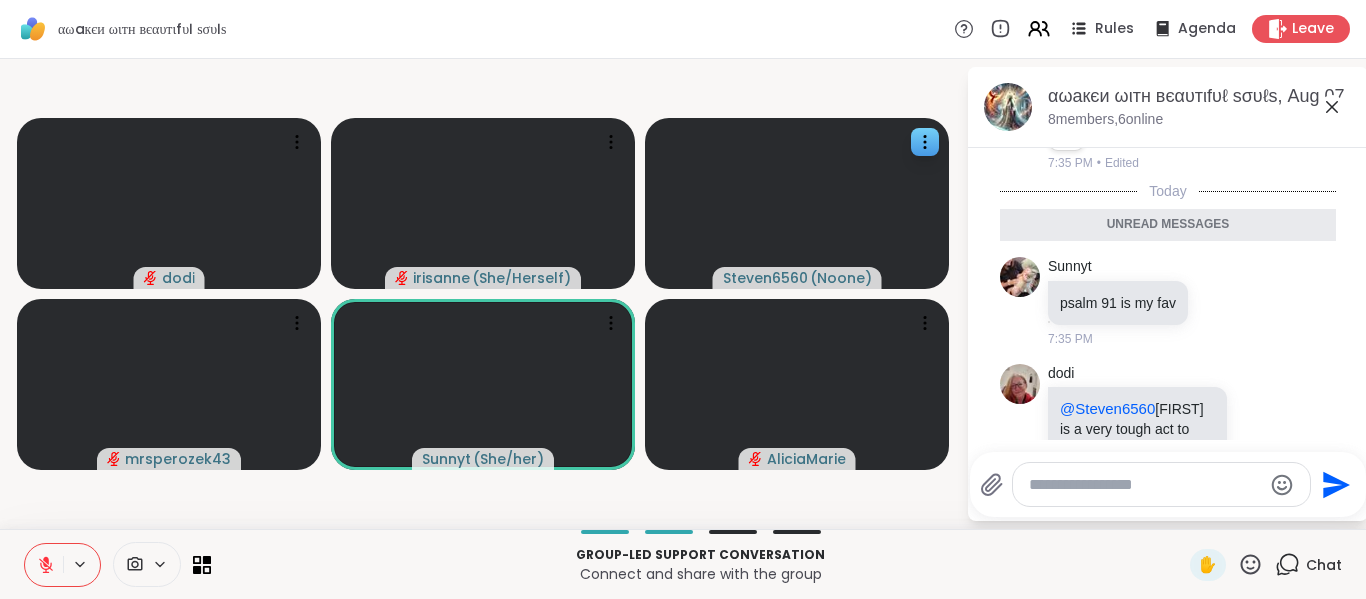 scroll, scrollTop: 7049, scrollLeft: 0, axis: vertical 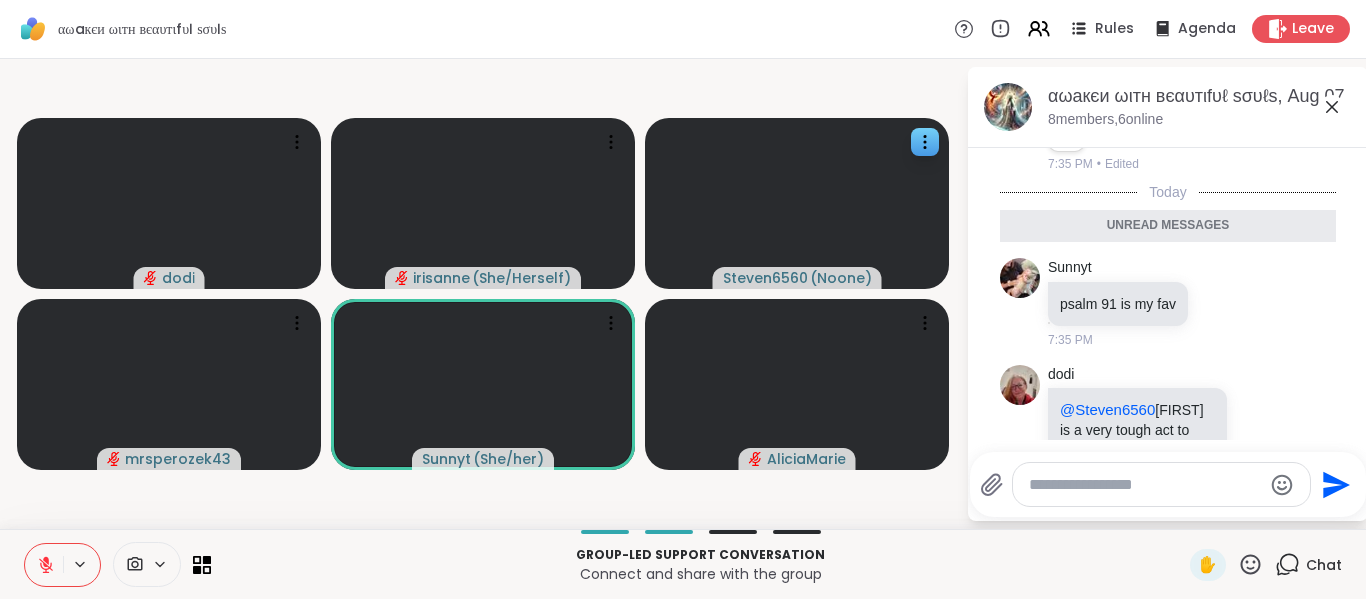 click 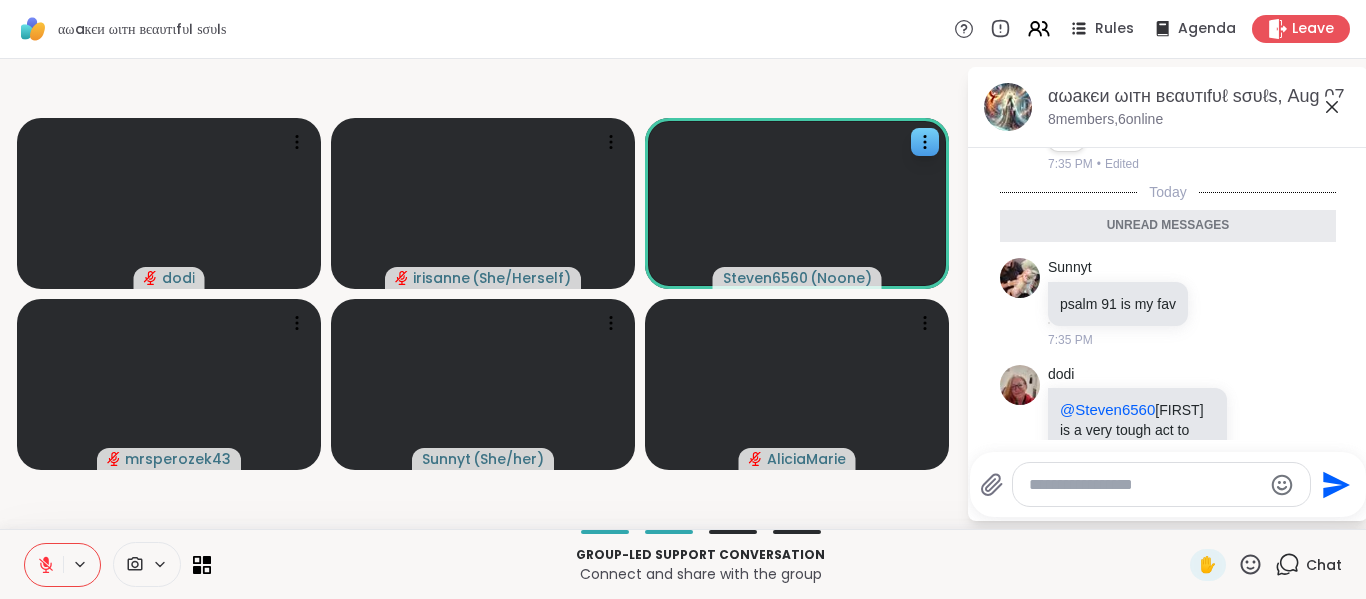 click at bounding box center [1262, 22] 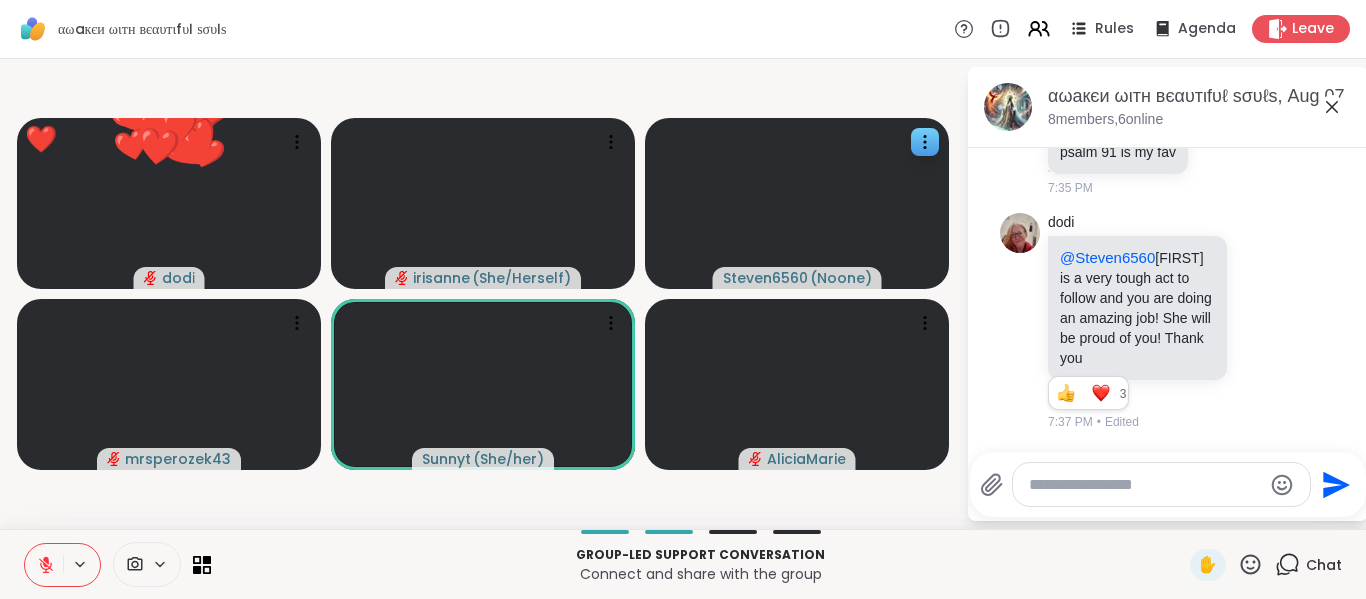 scroll, scrollTop: 7345, scrollLeft: 0, axis: vertical 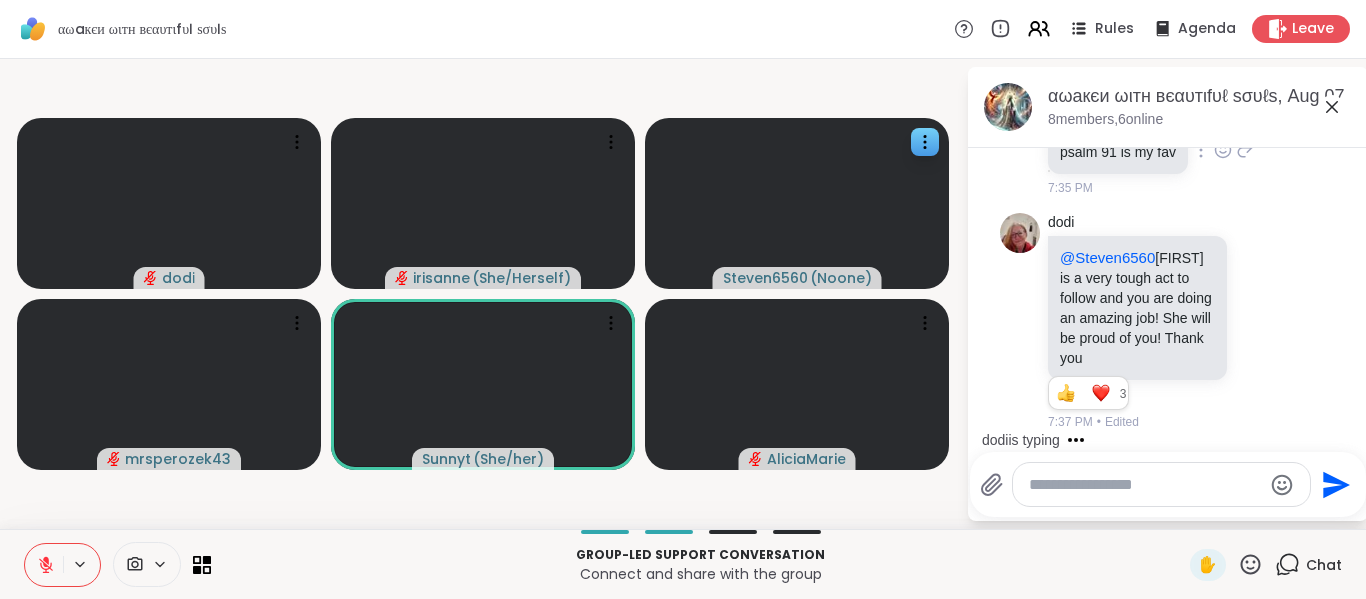 click 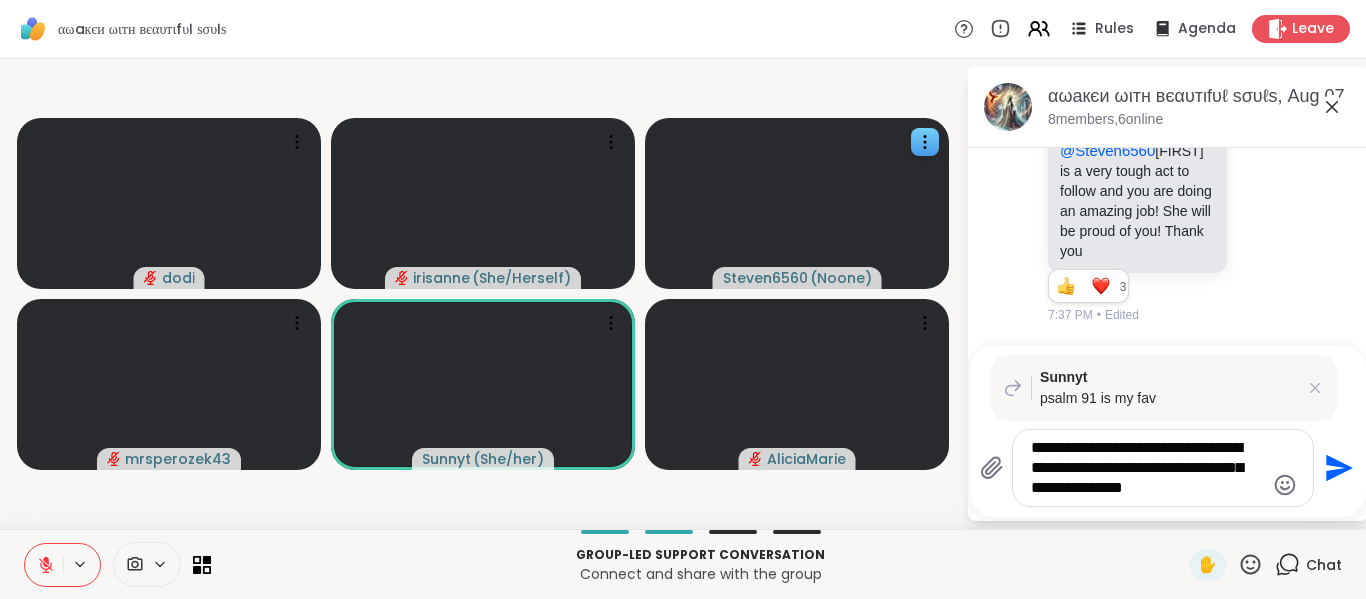 type on "**********" 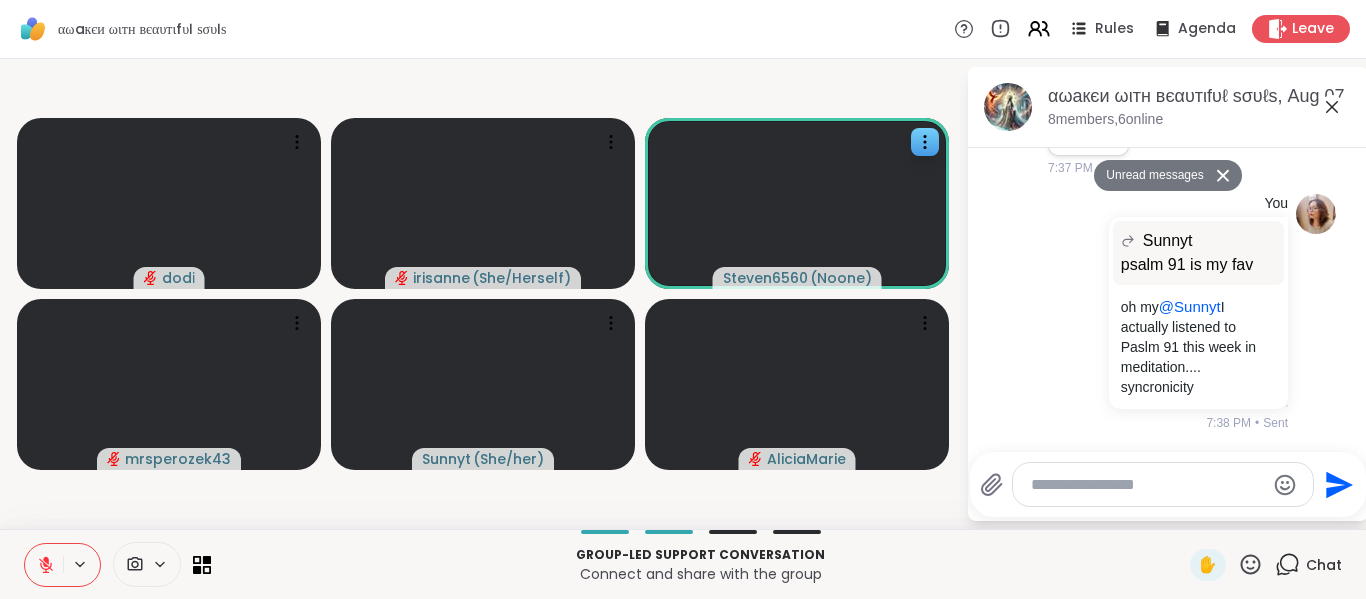 scroll, scrollTop: 7695, scrollLeft: 0, axis: vertical 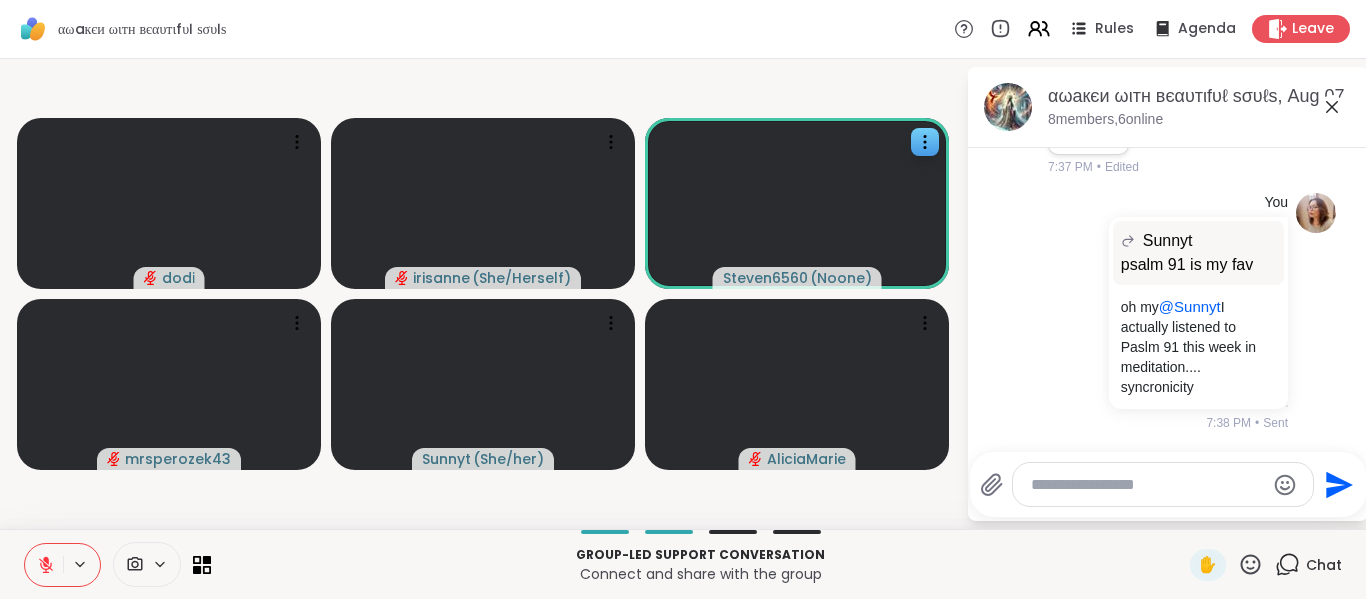 click on "✋" at bounding box center [1226, 565] 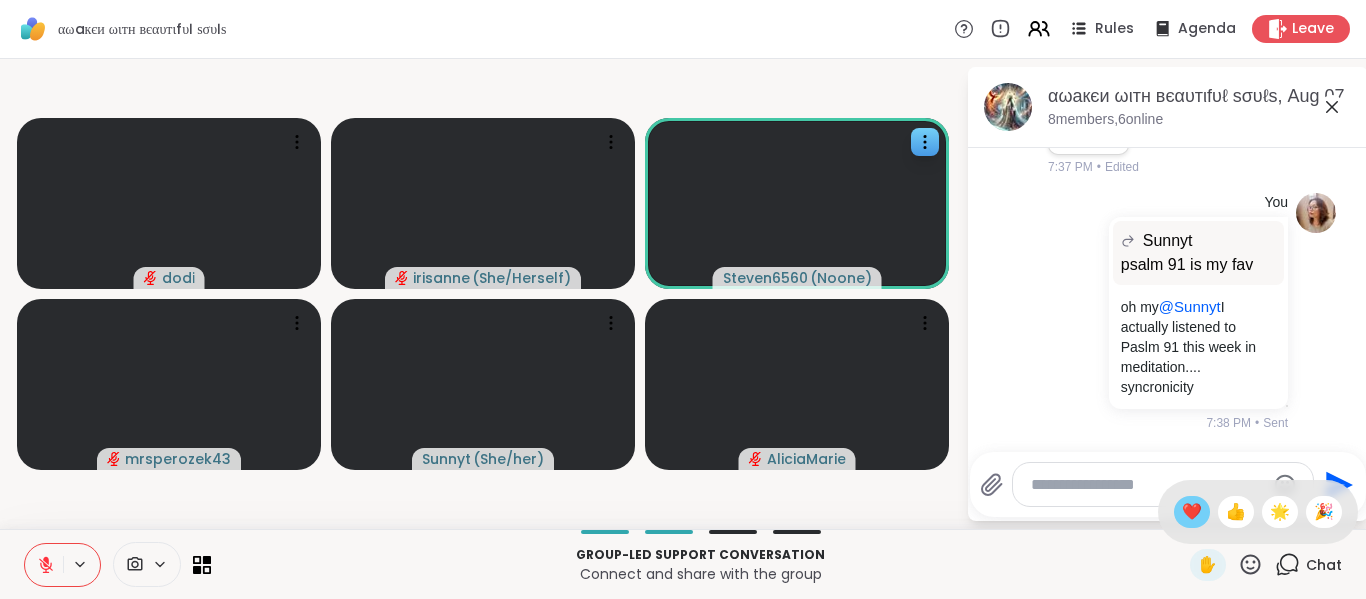 click on "❤️" at bounding box center [1192, 512] 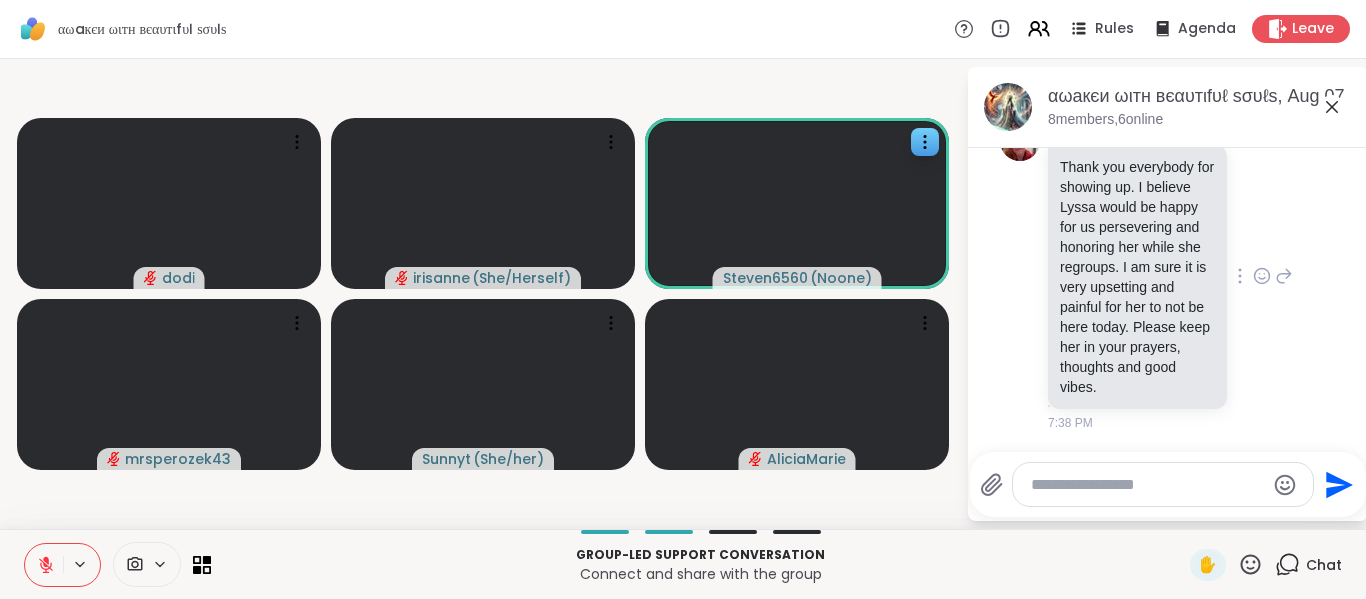 scroll, scrollTop: 8046, scrollLeft: 0, axis: vertical 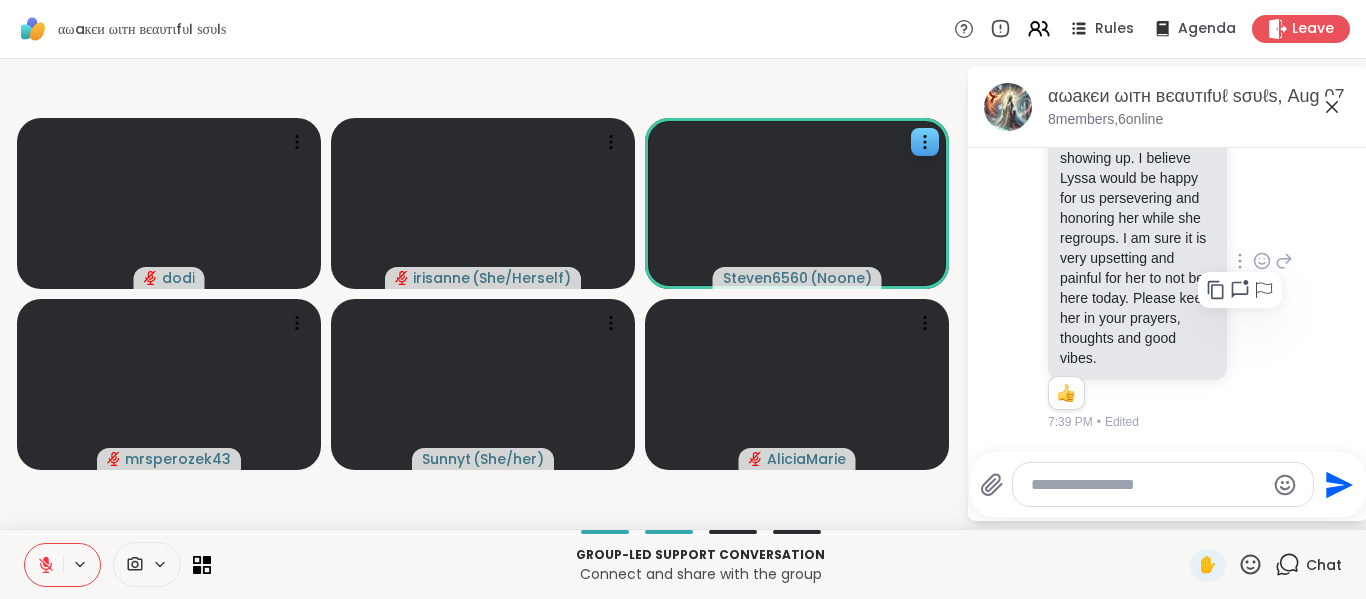 click at bounding box center (1240, 290) 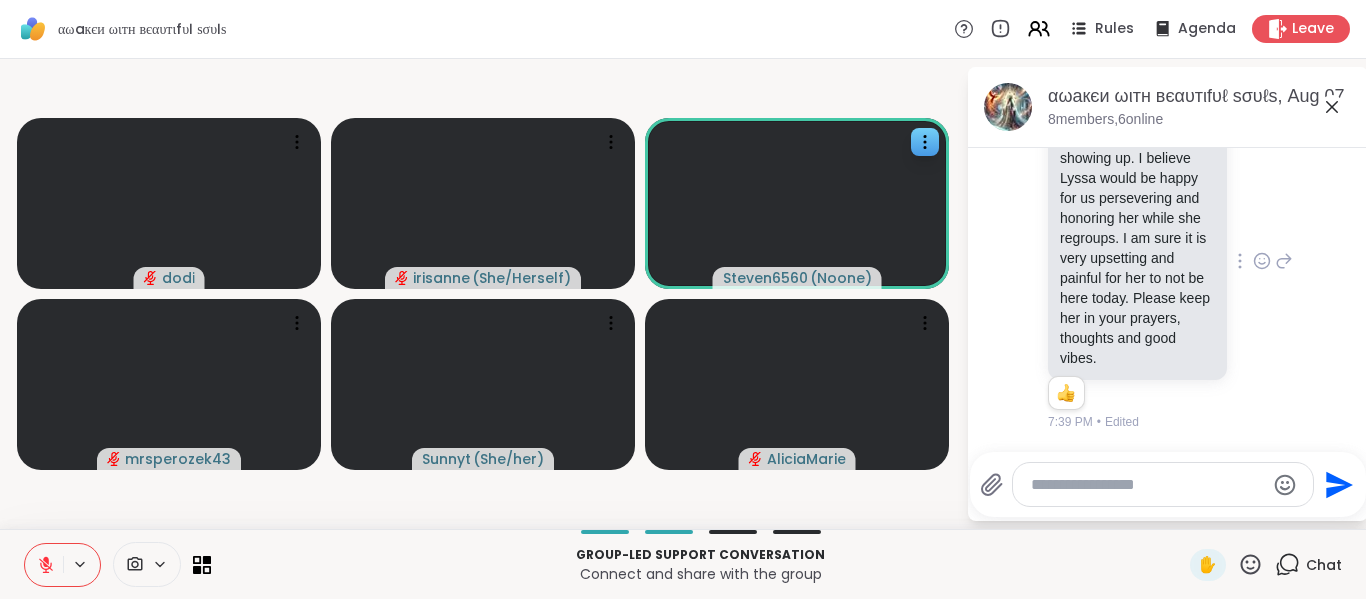click 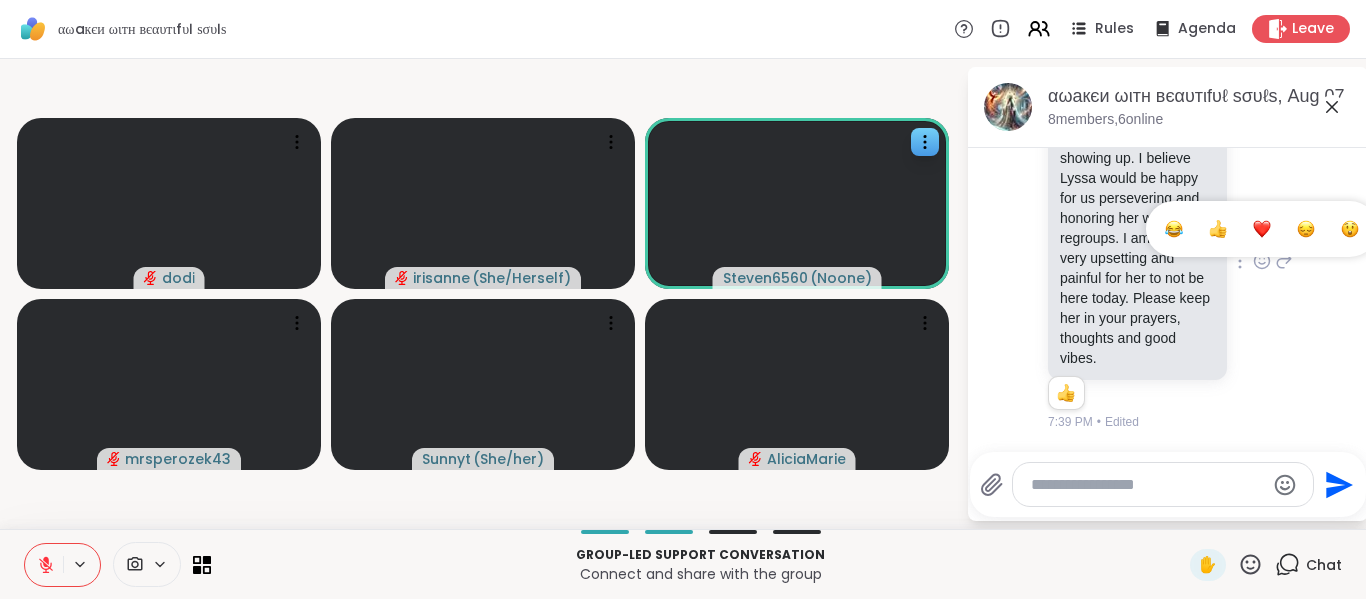 click at bounding box center [1262, 229] 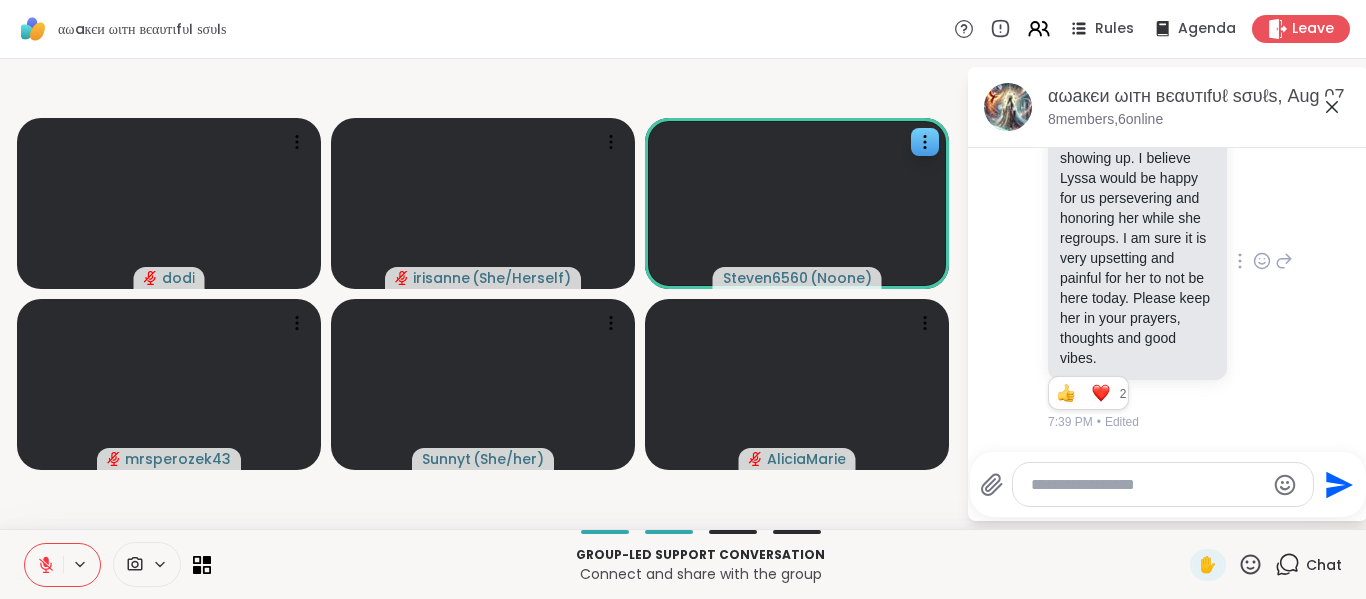 click on "Send" at bounding box center [1168, 484] 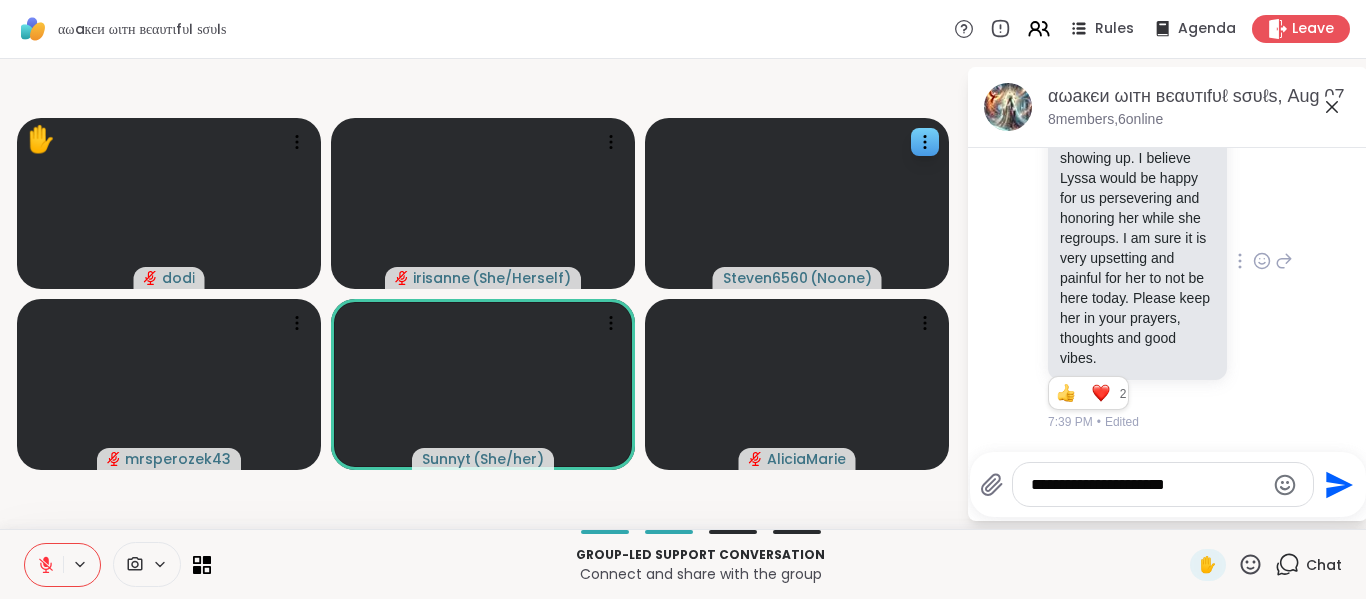 type on "**********" 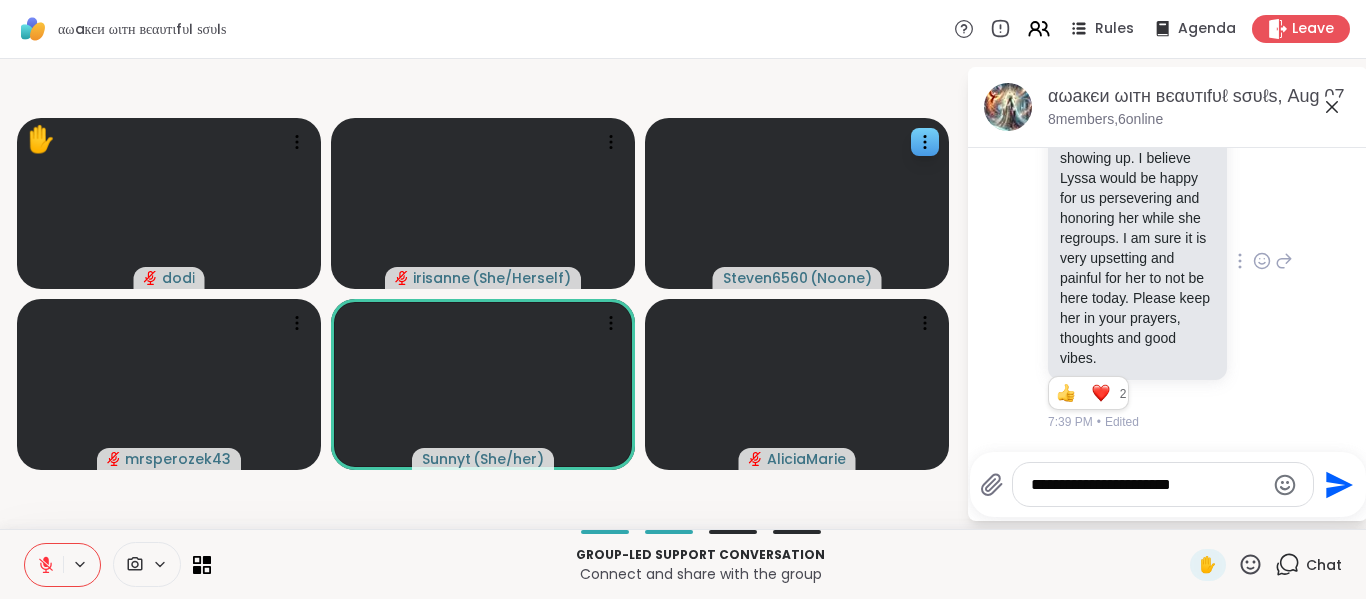 type 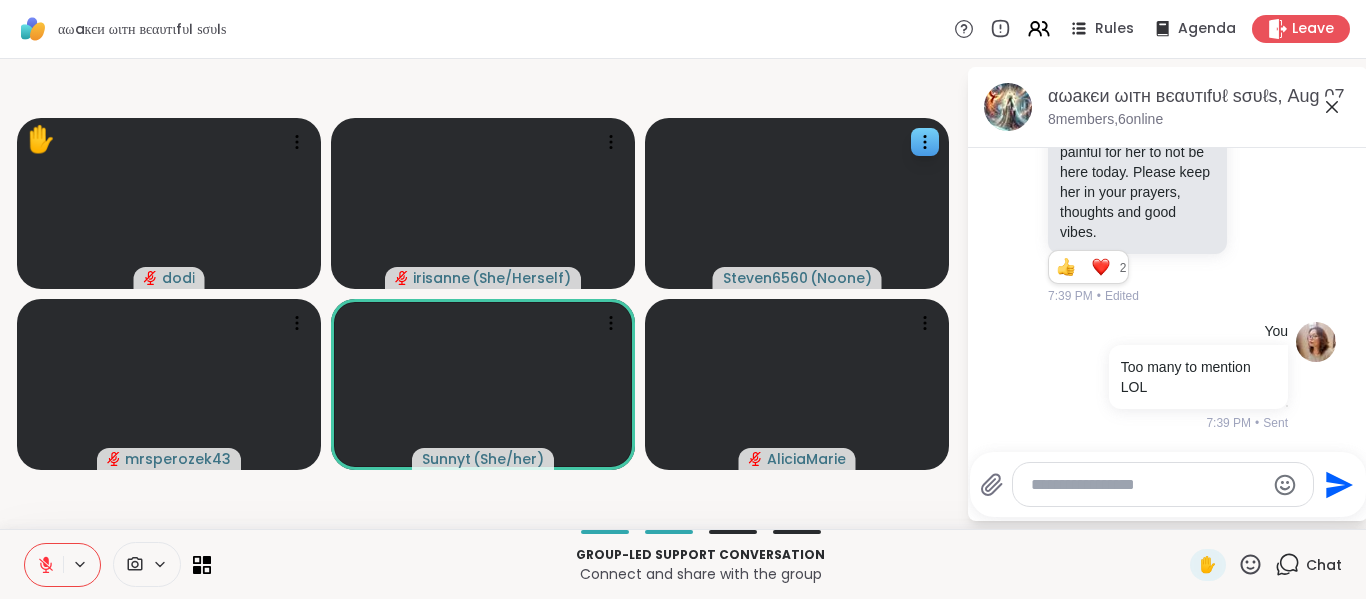 scroll, scrollTop: 8246, scrollLeft: 0, axis: vertical 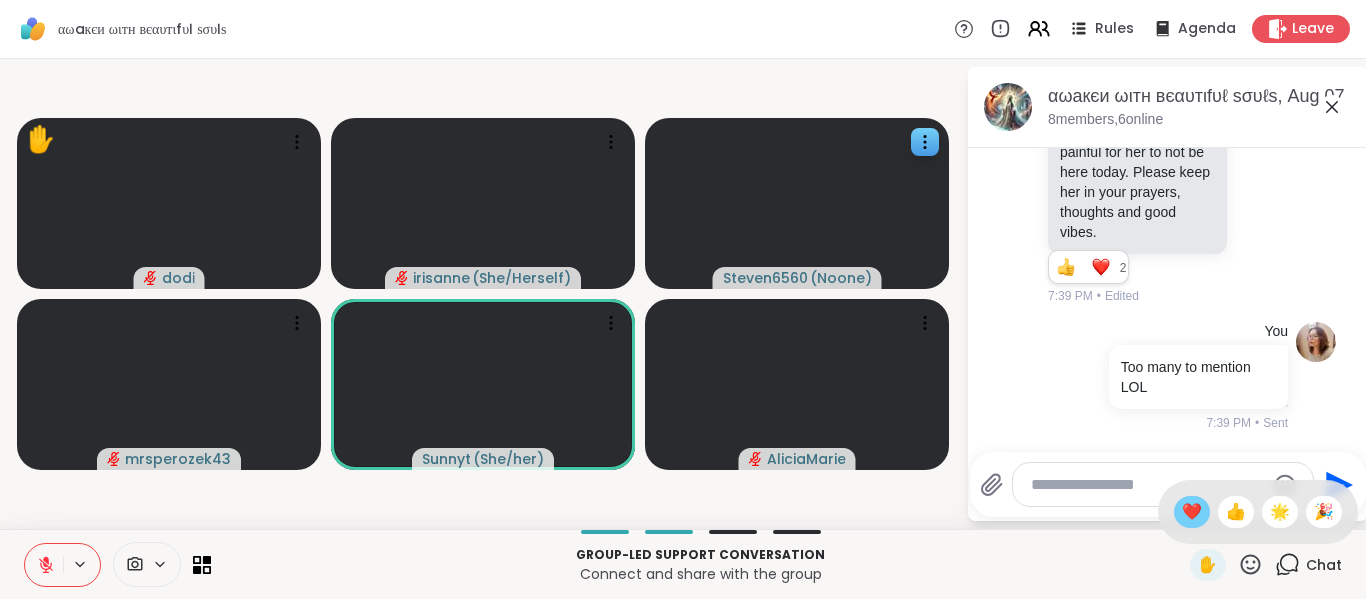 click on "❤️" at bounding box center (1192, 512) 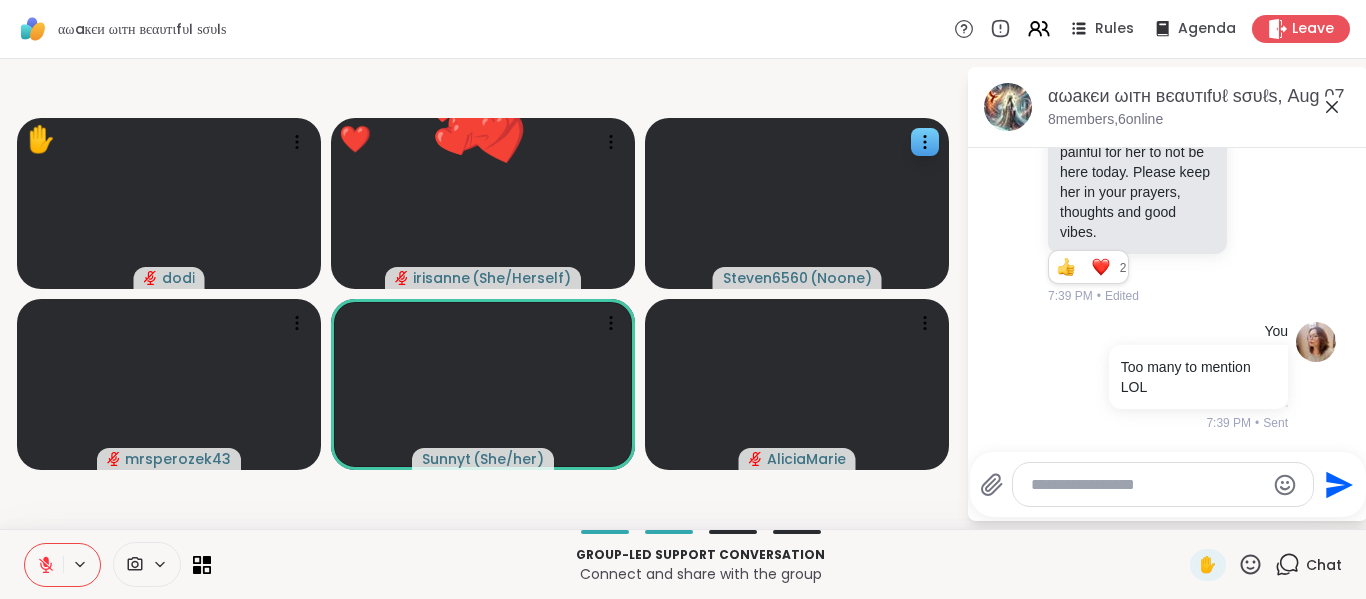 click 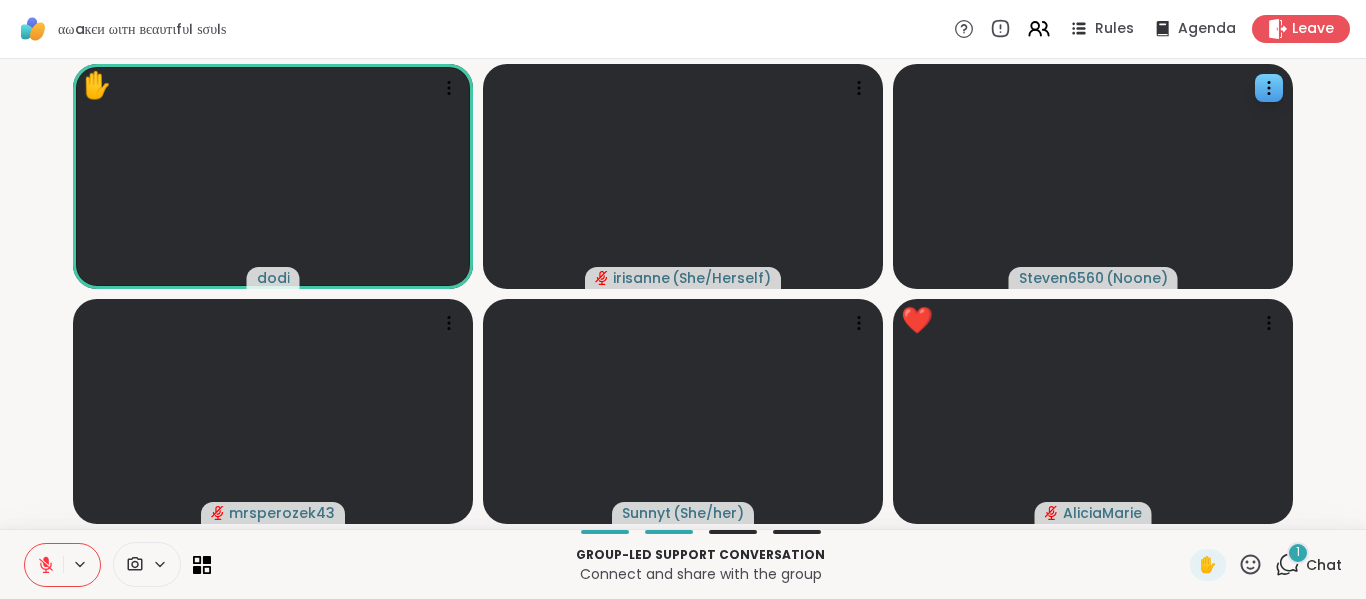 click 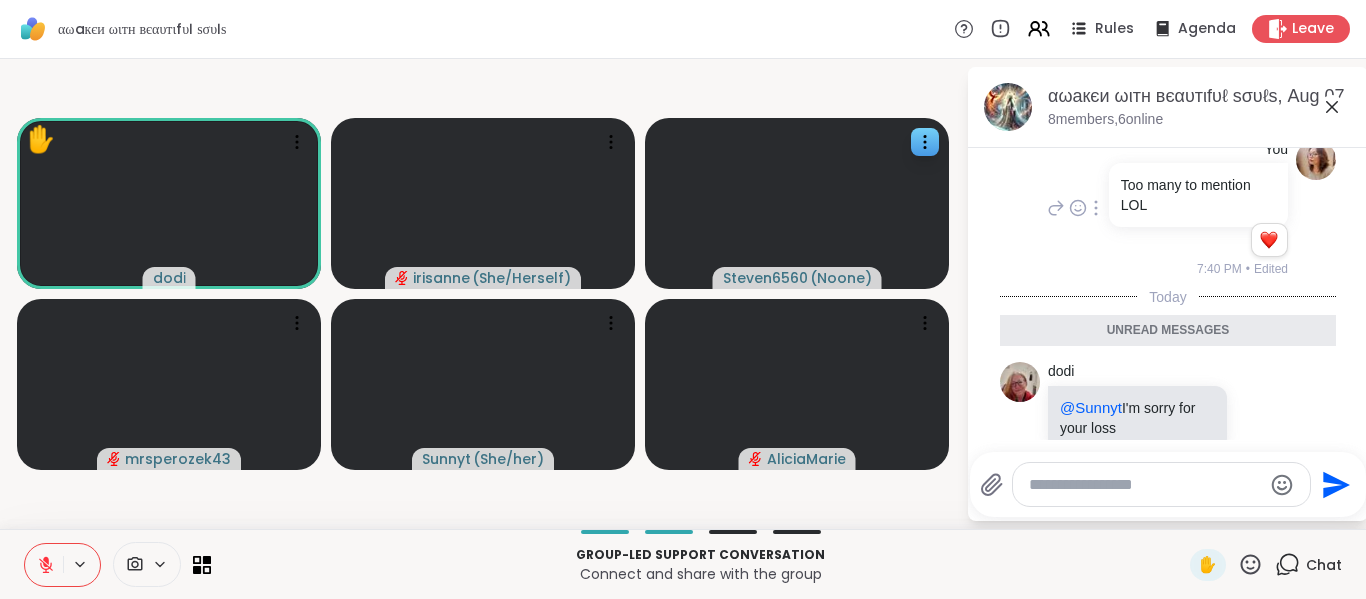 scroll, scrollTop: 8078, scrollLeft: 0, axis: vertical 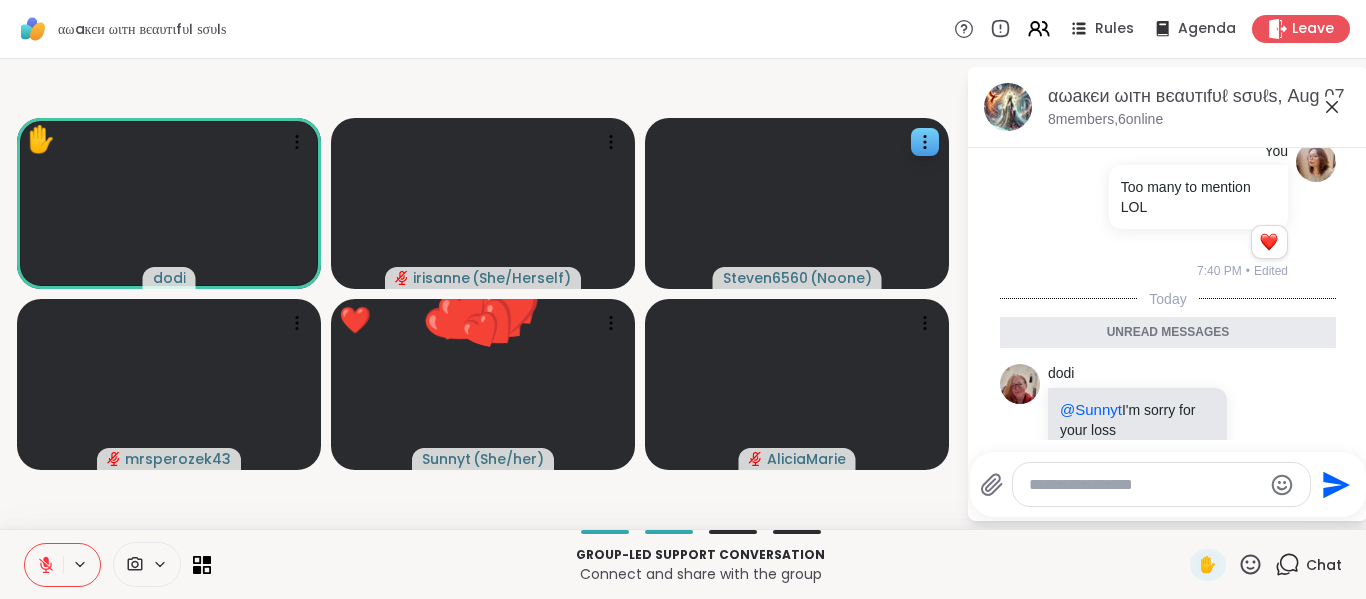 click on "✋" at bounding box center (1226, 565) 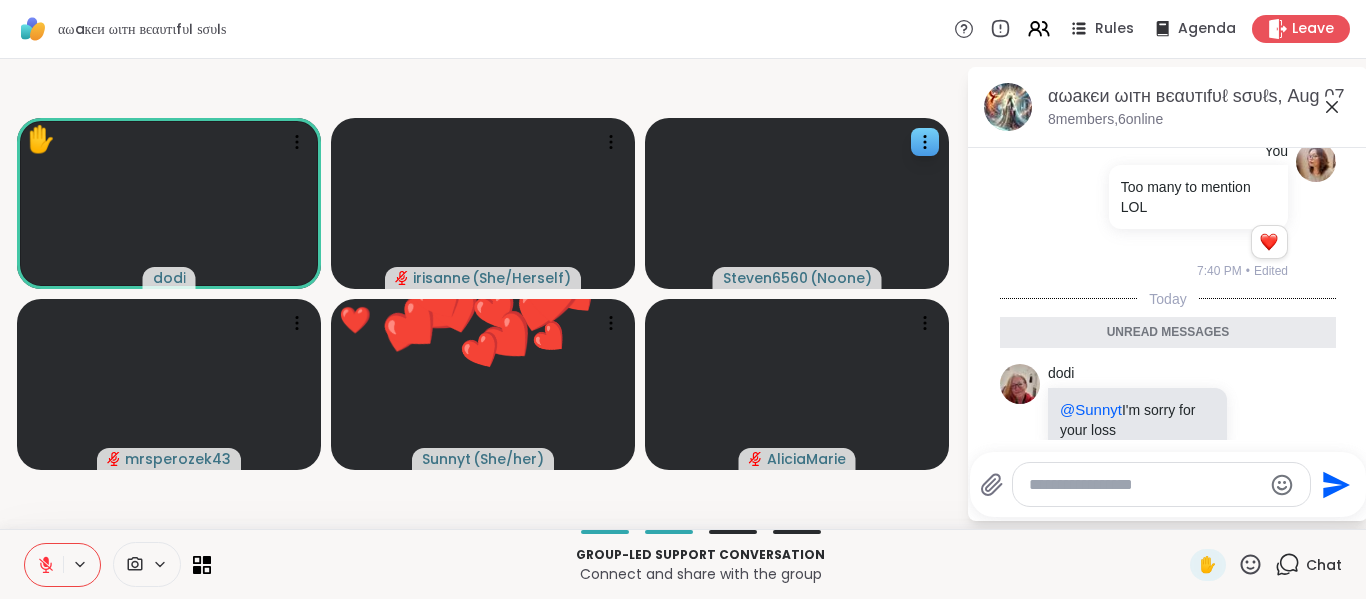 click 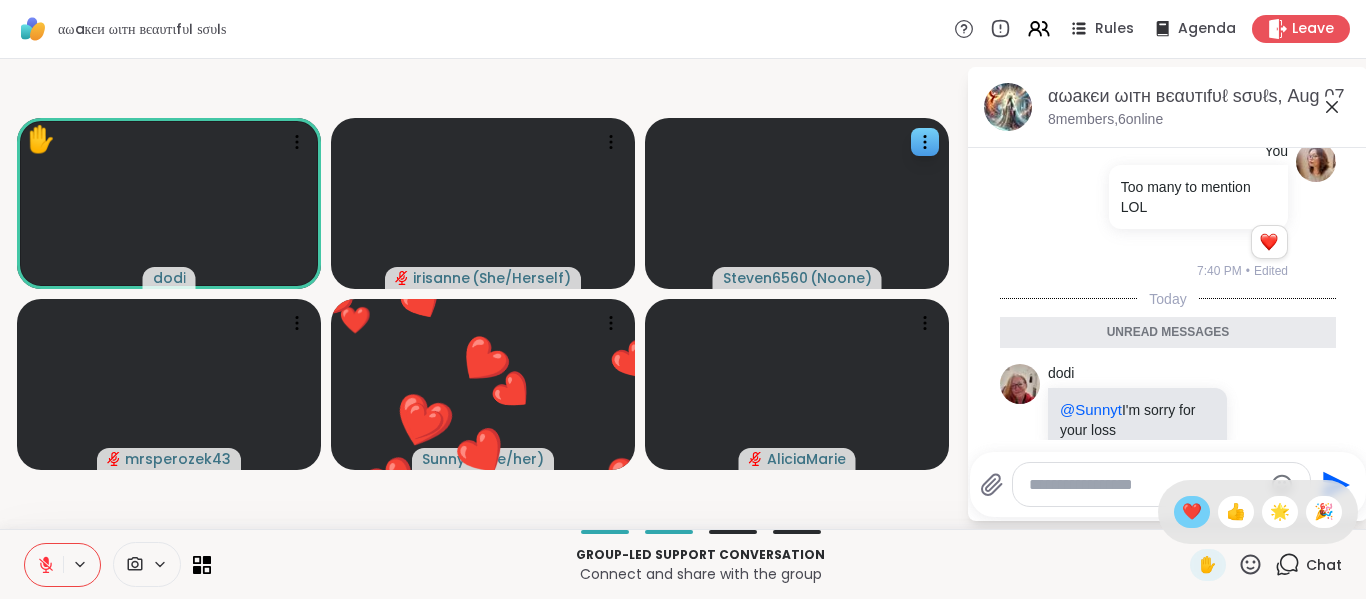 click on "❤️" at bounding box center [1192, 512] 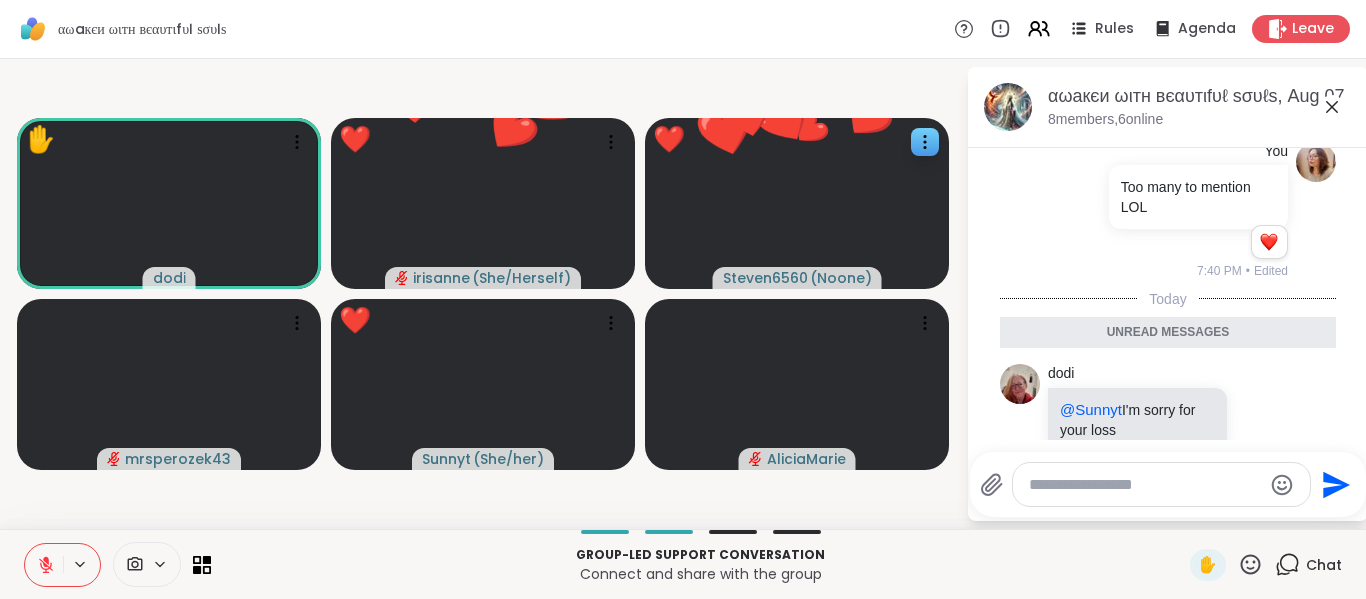 click 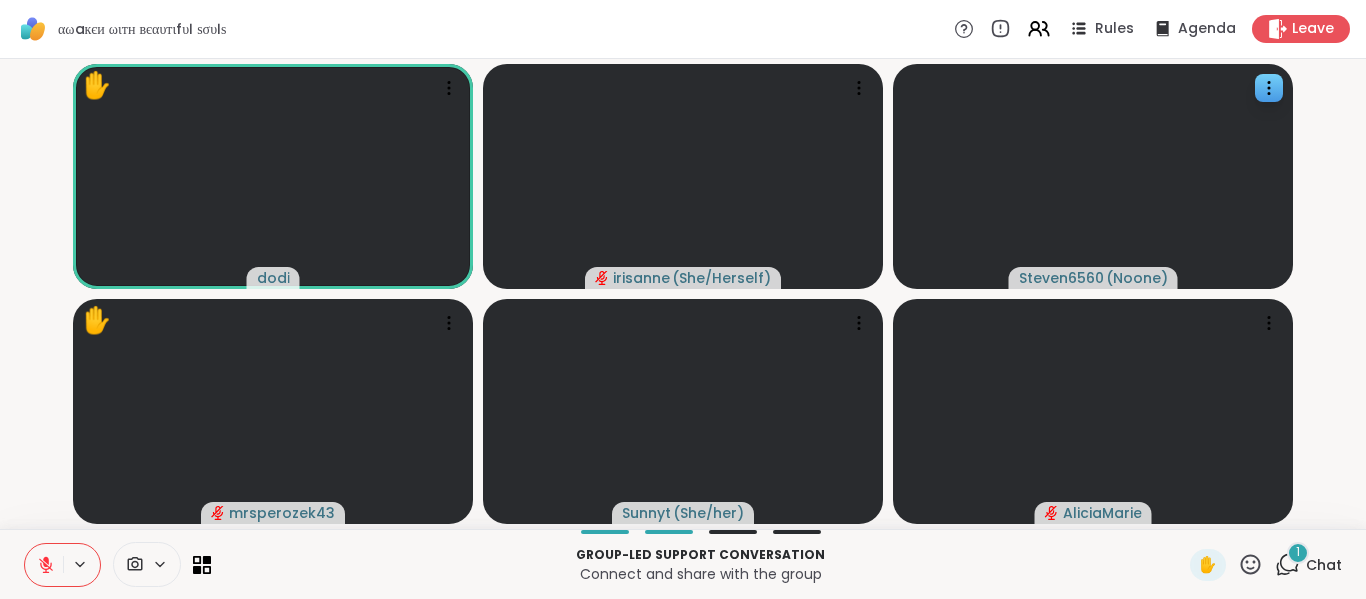 click on "1" at bounding box center [1298, 552] 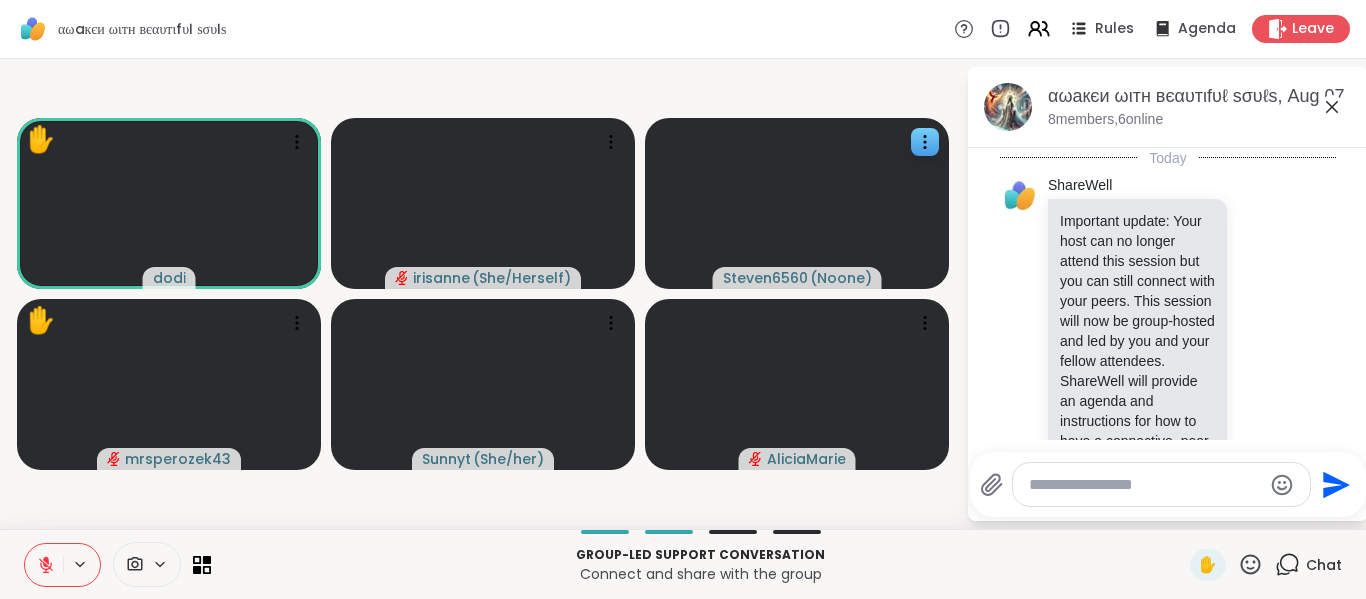 scroll, scrollTop: 8684, scrollLeft: 0, axis: vertical 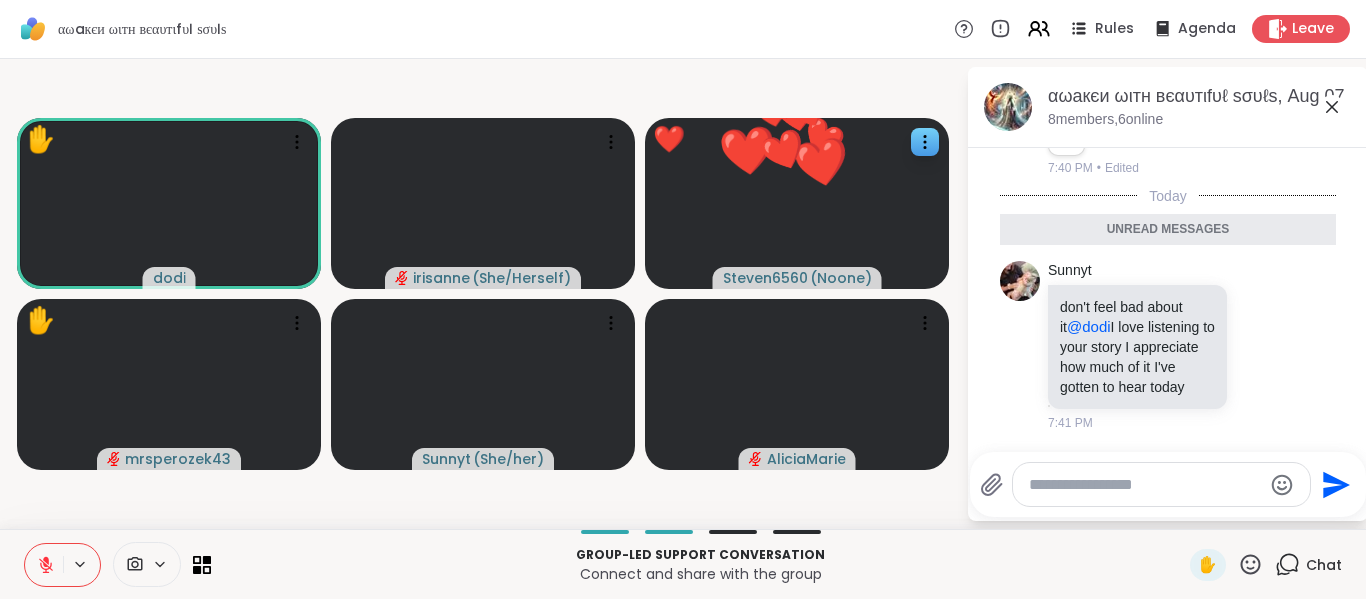 click at bounding box center [1145, 485] 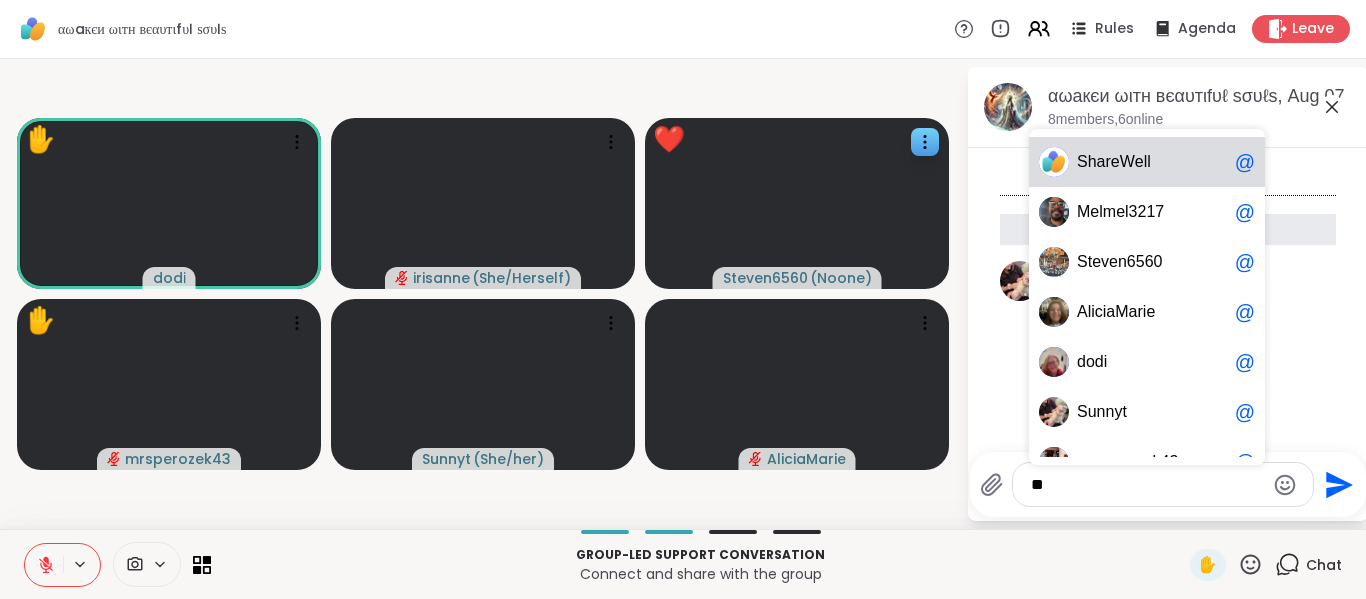type on "*" 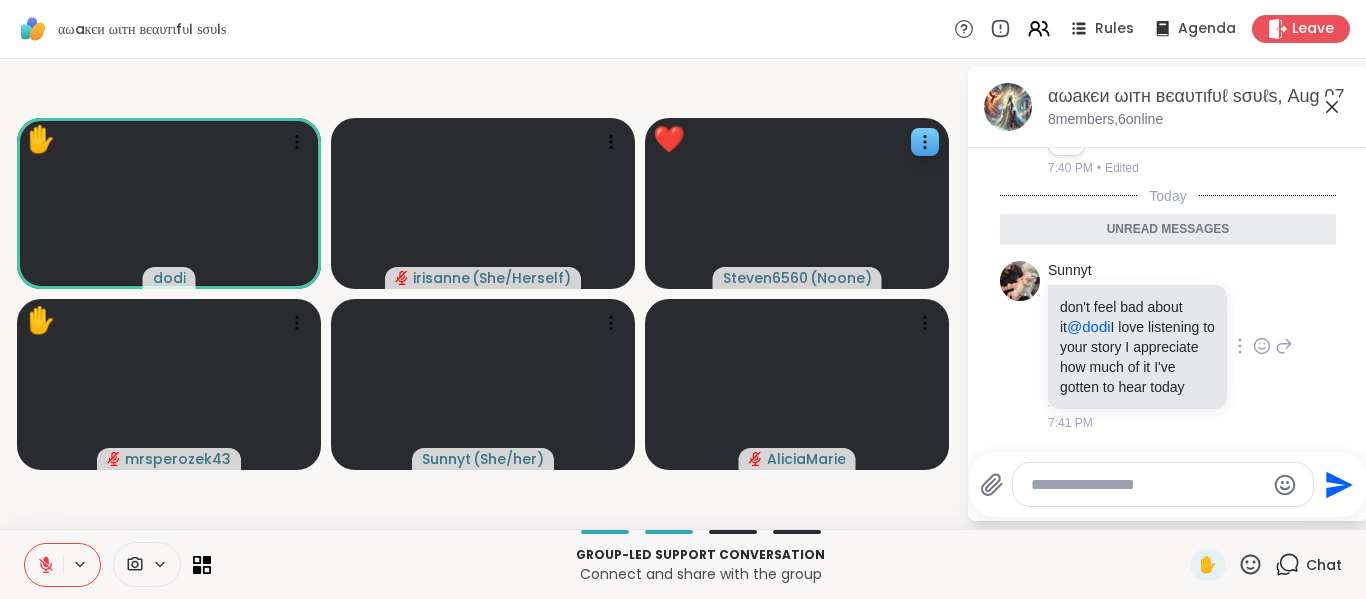 click 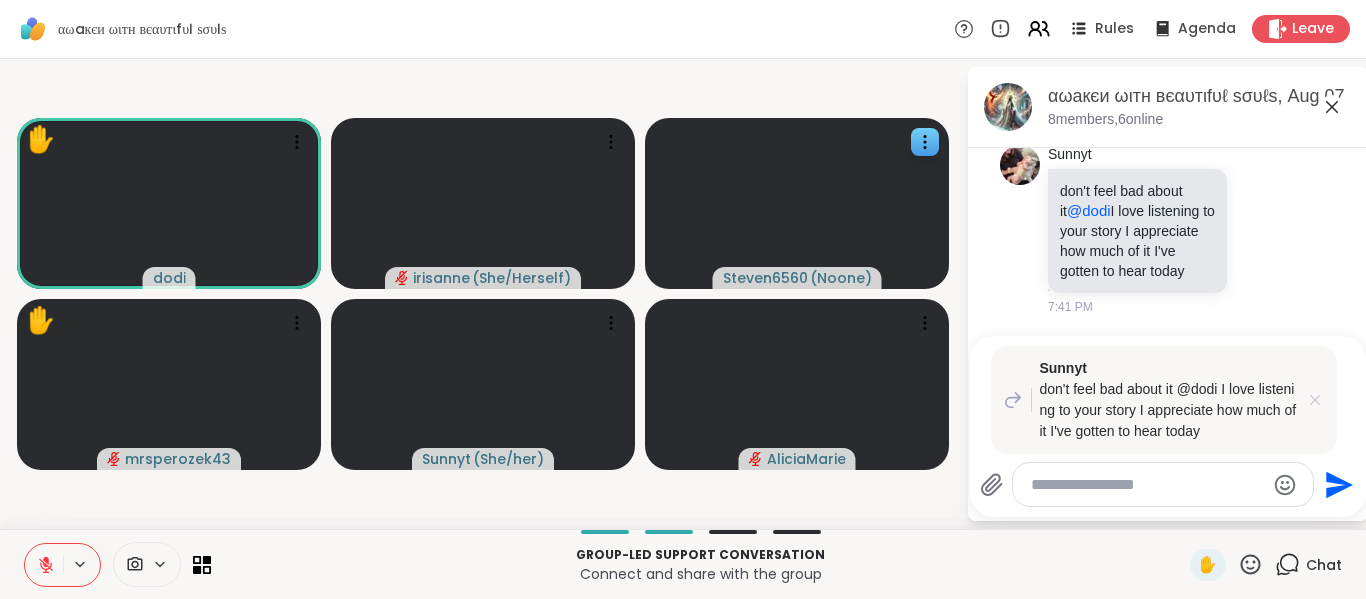 click 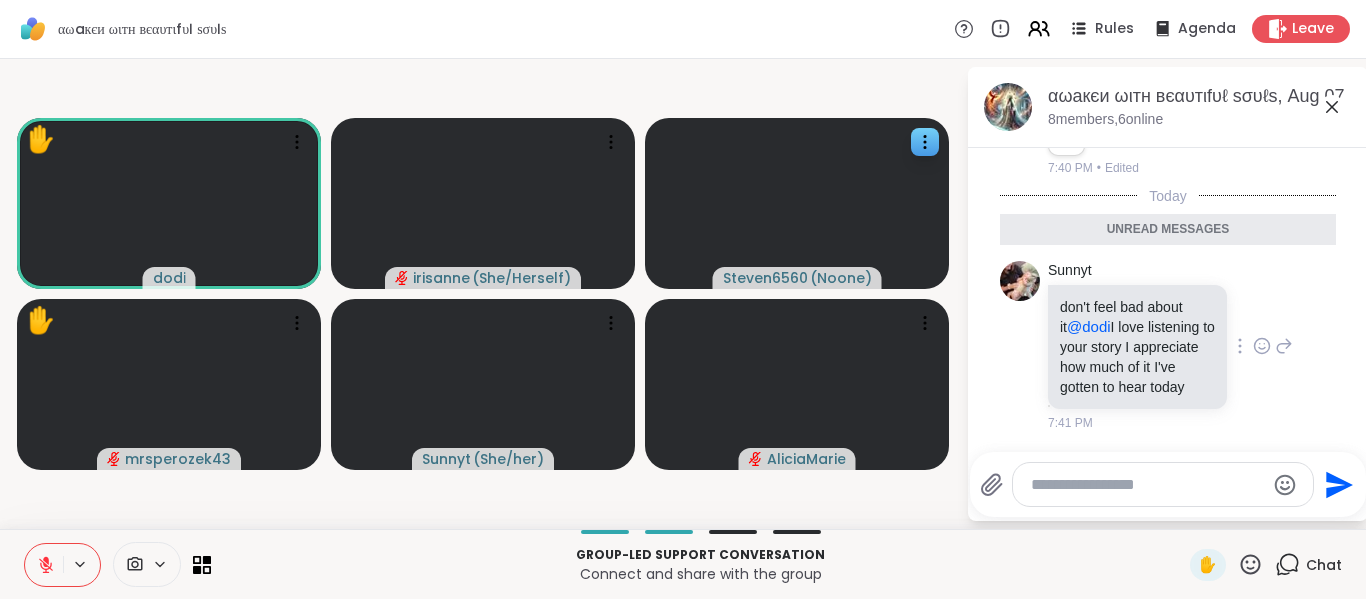 click 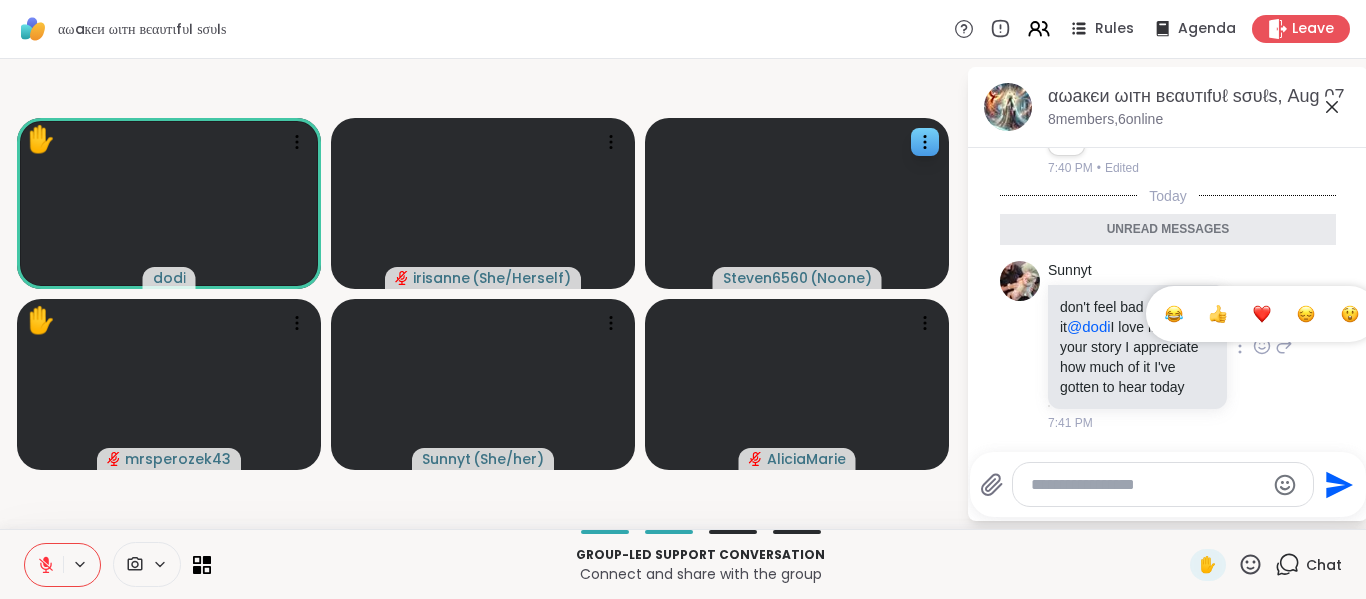 click at bounding box center [1262, 314] 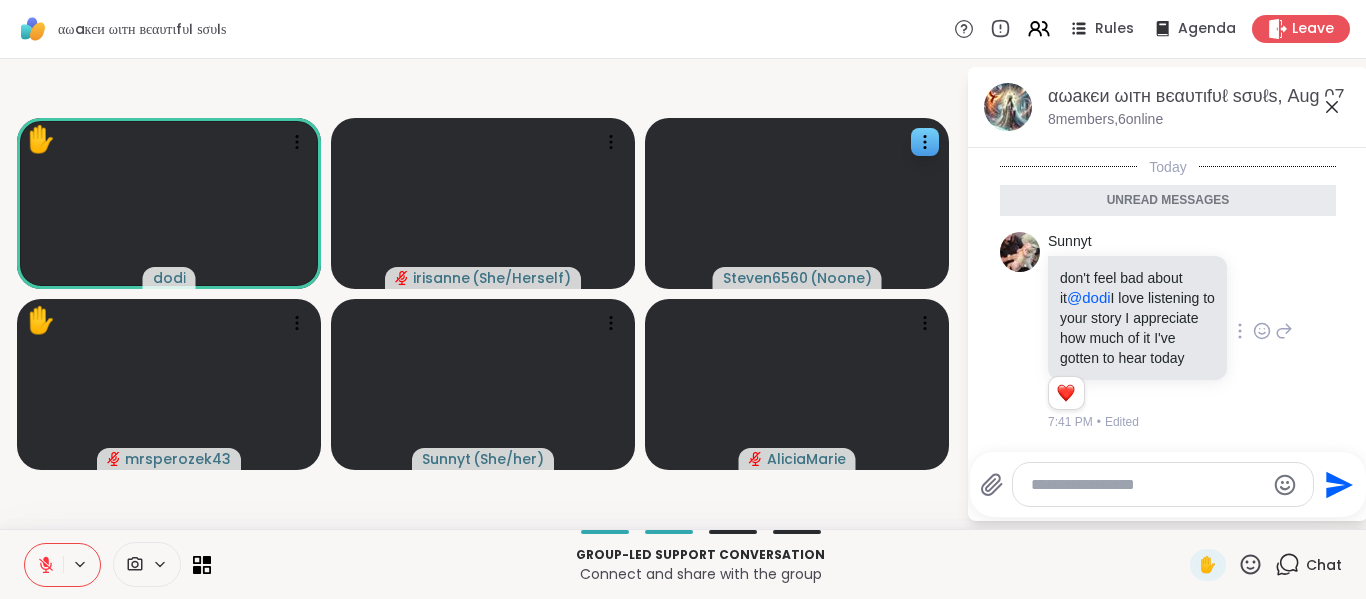 scroll, scrollTop: 8713, scrollLeft: 0, axis: vertical 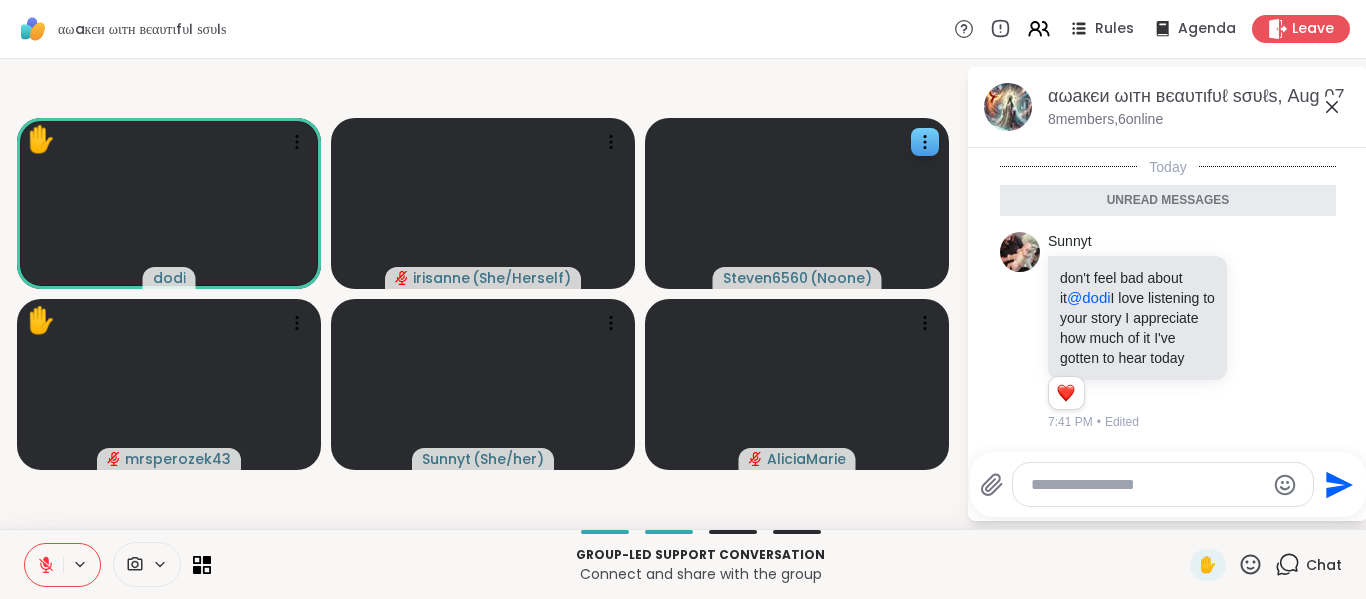 click on "Sunnyt don't feel bad about it  @dodi  I love listening to your story I appreciate how much of it I've gotten to hear today   1 1 7:41 PM • Edited" at bounding box center (1170, 331) 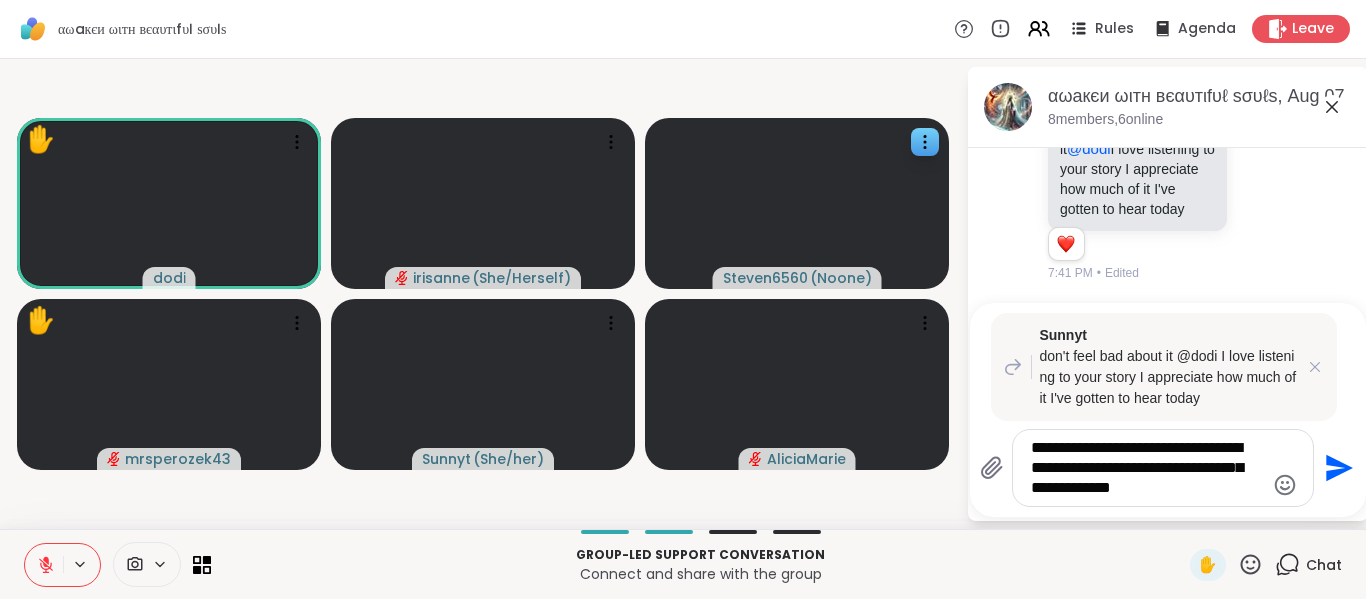 type on "**********" 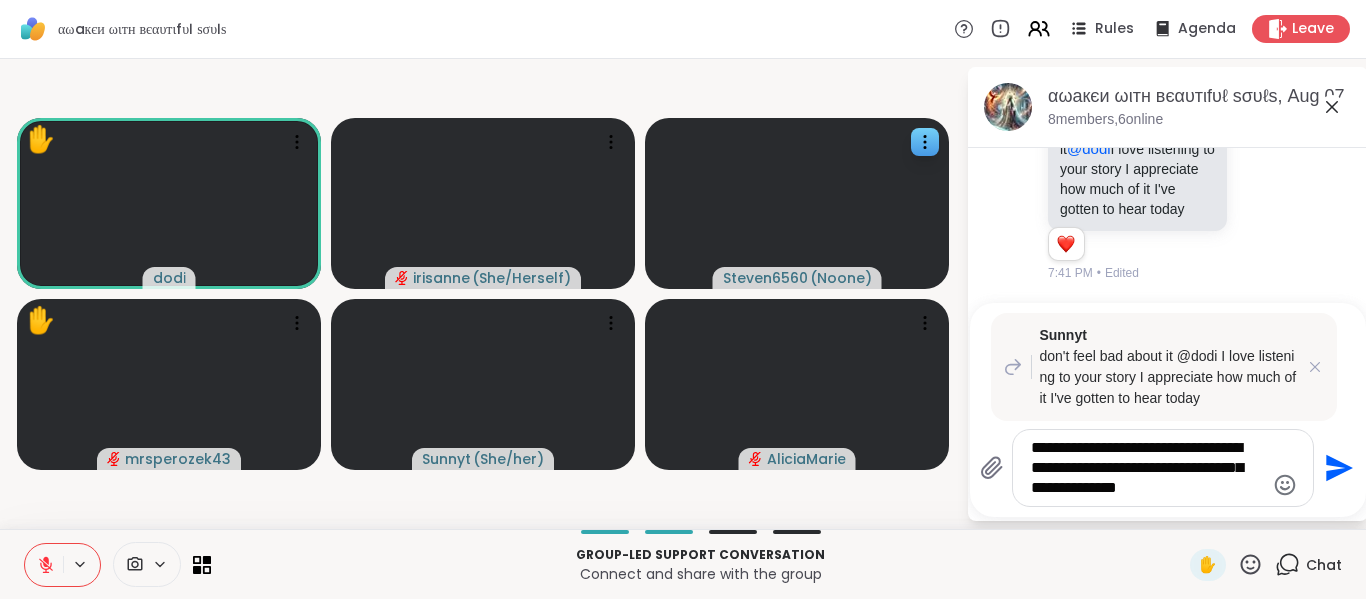 type 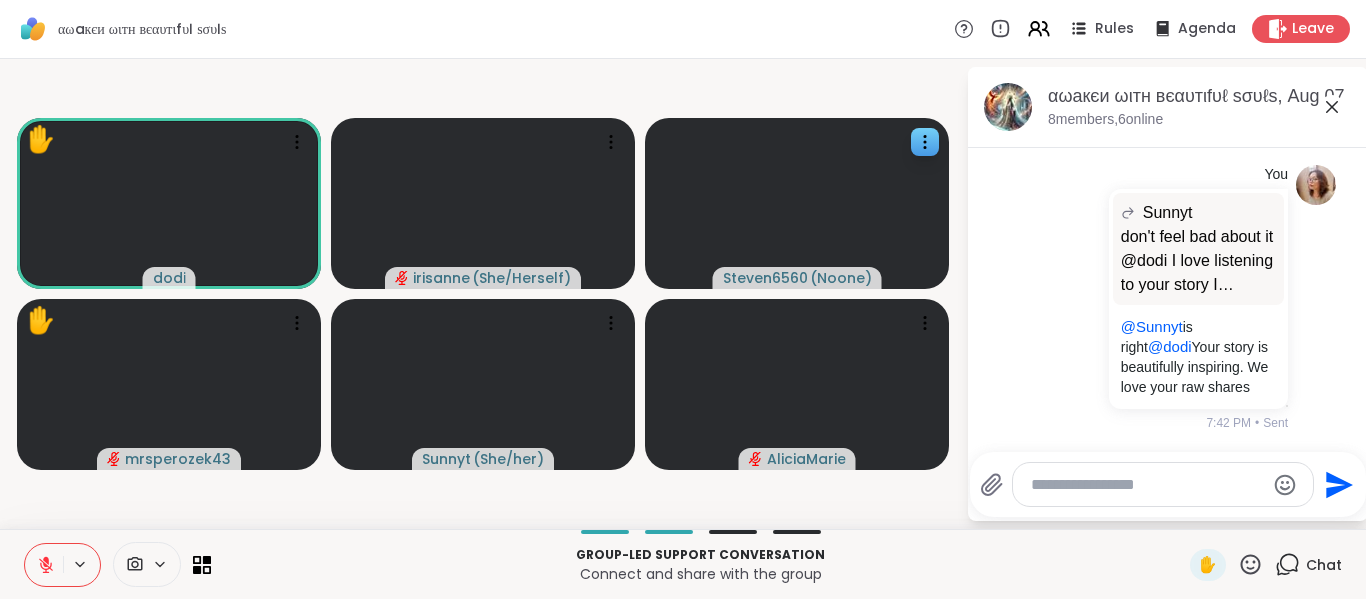 scroll, scrollTop: 8968, scrollLeft: 0, axis: vertical 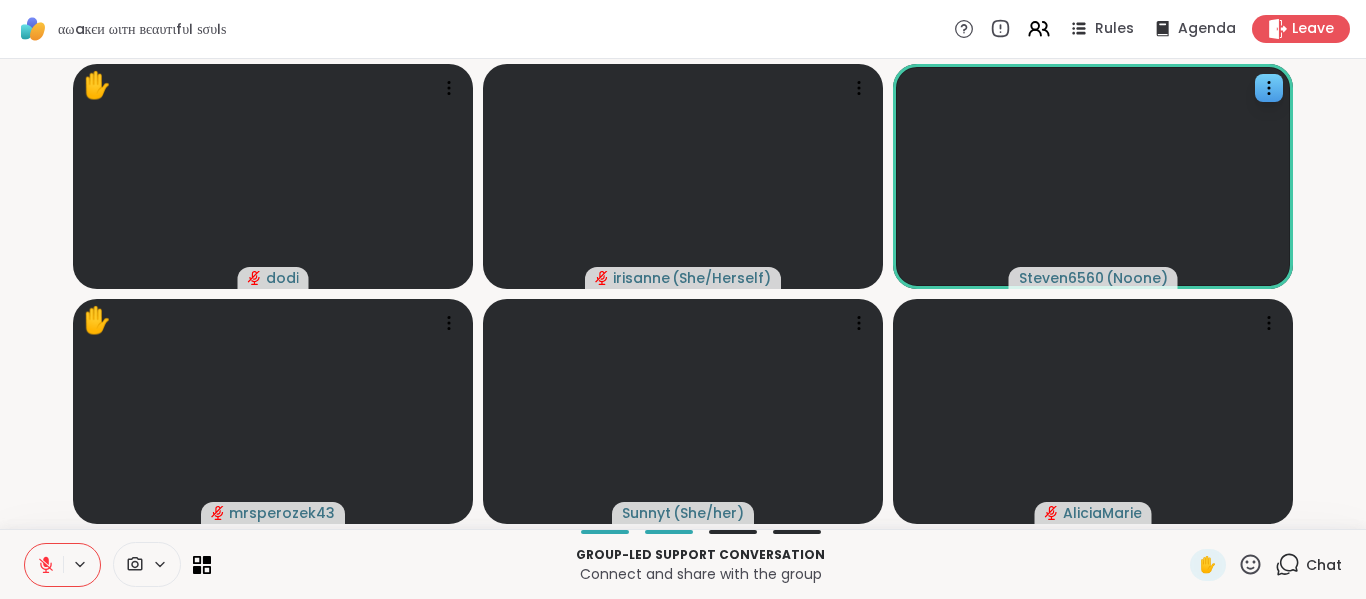 click 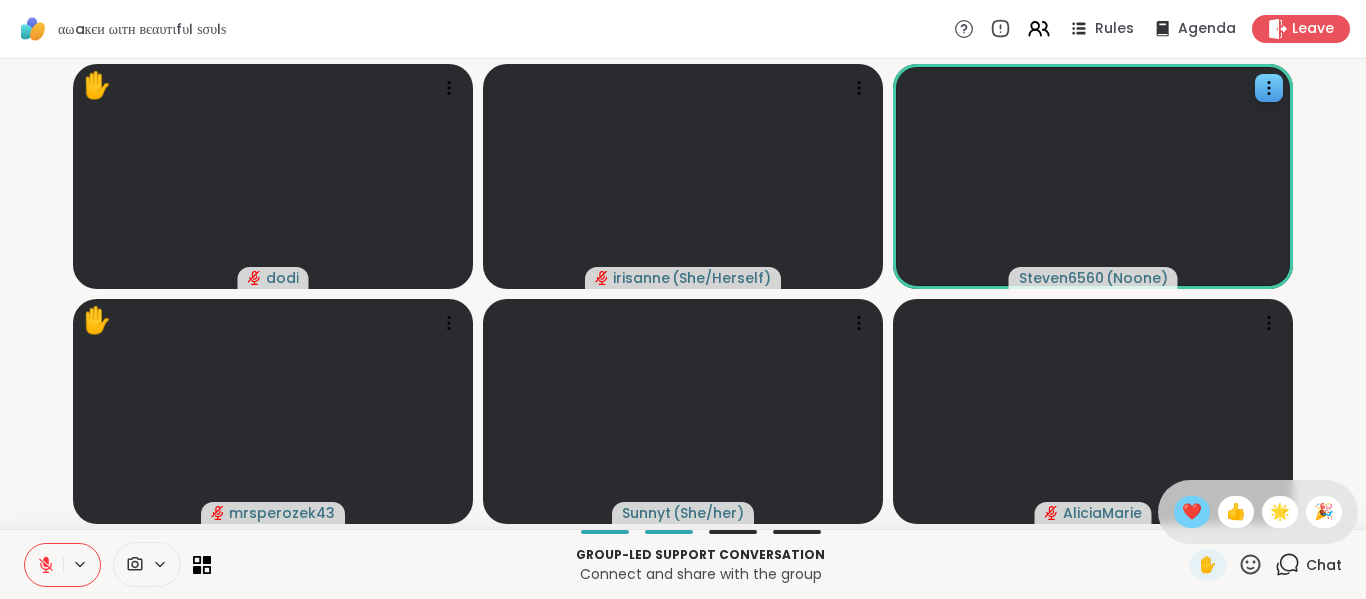 click on "❤️" at bounding box center [1192, 512] 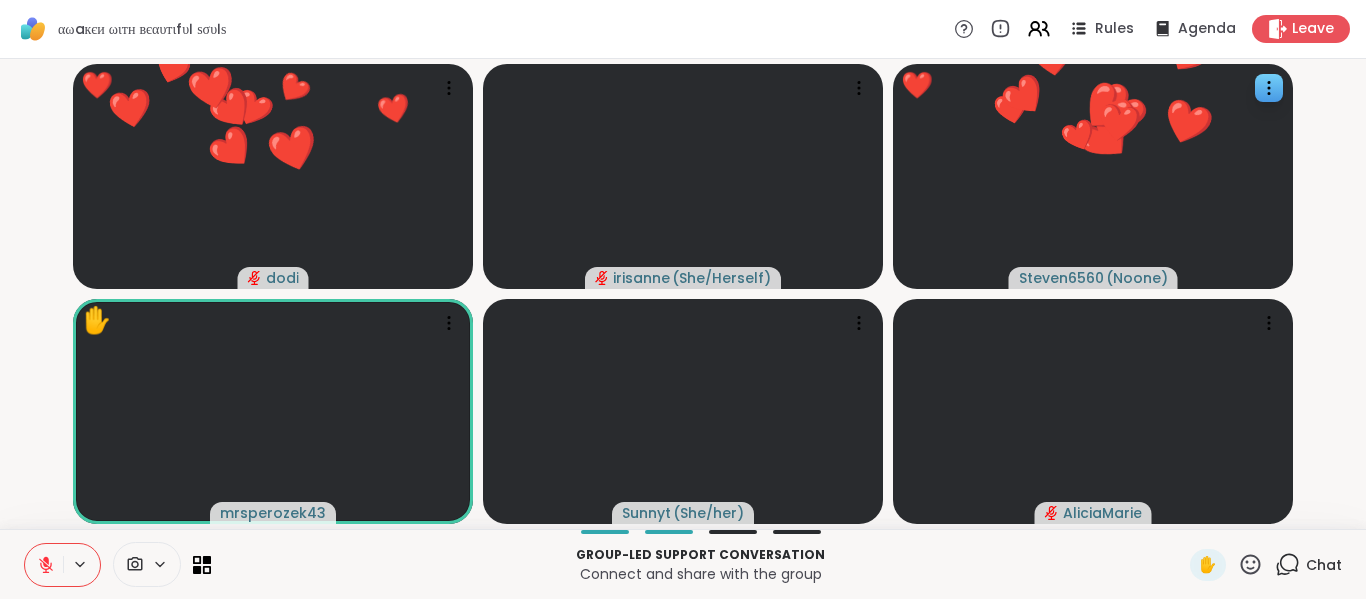 click 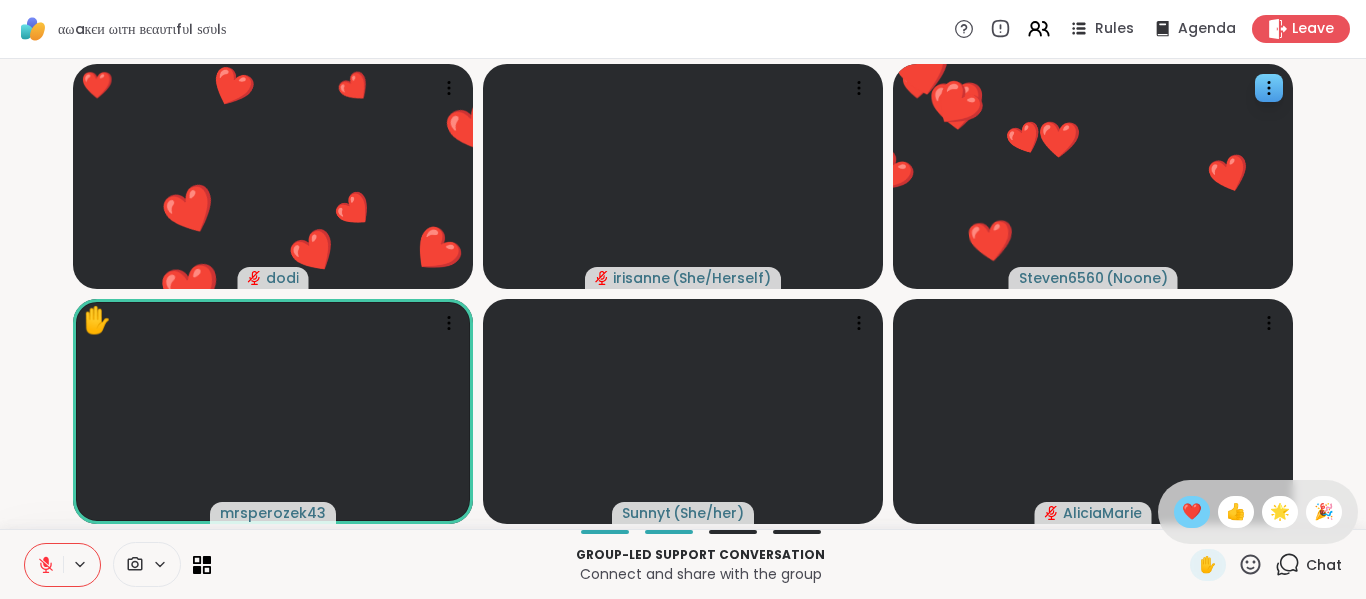 click on "❤️" at bounding box center (1192, 512) 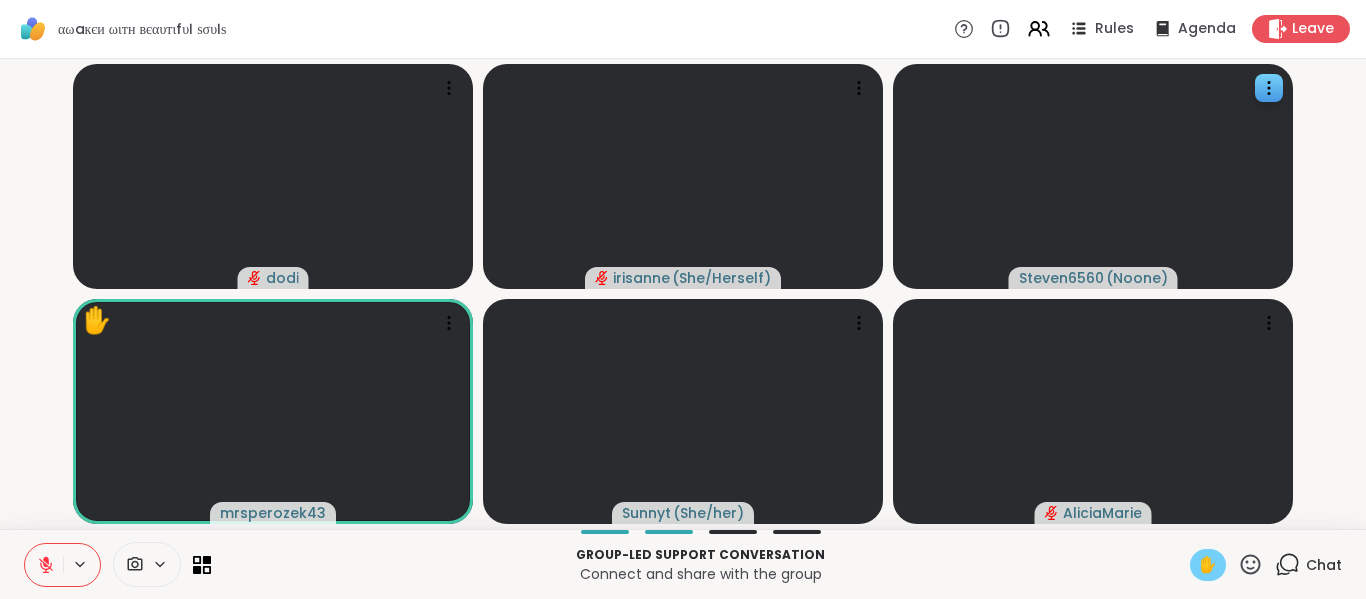 click on "✋" at bounding box center [1208, 565] 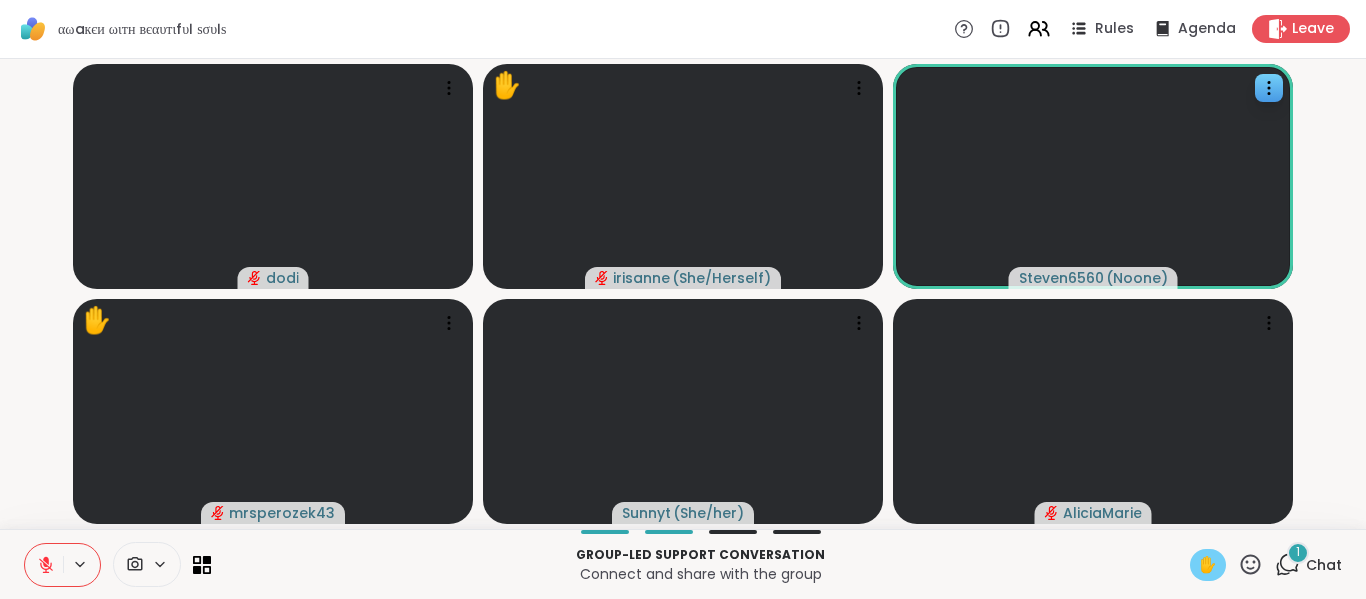 click 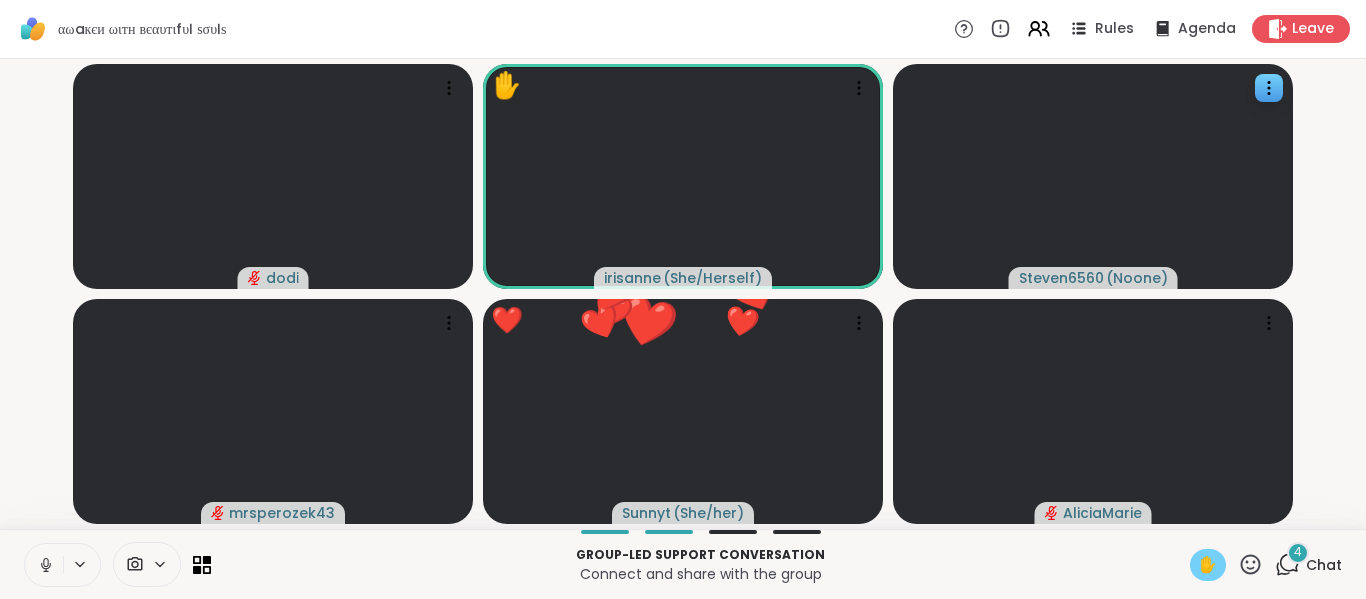 click 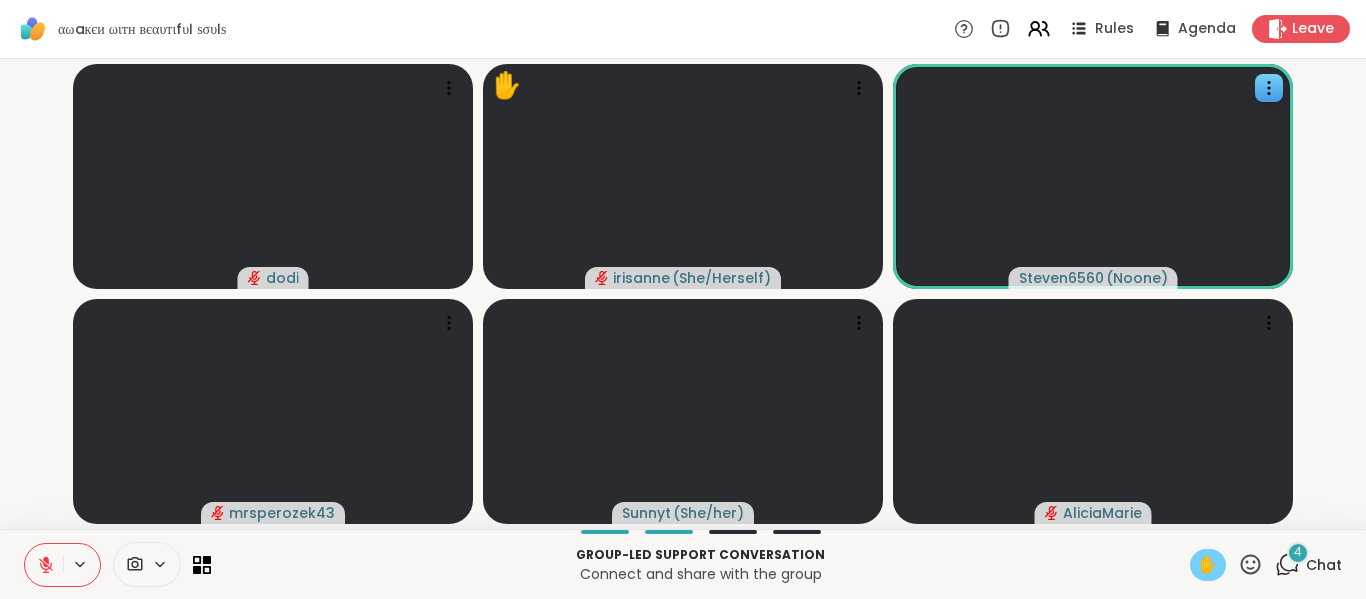click on "✋" at bounding box center (1208, 565) 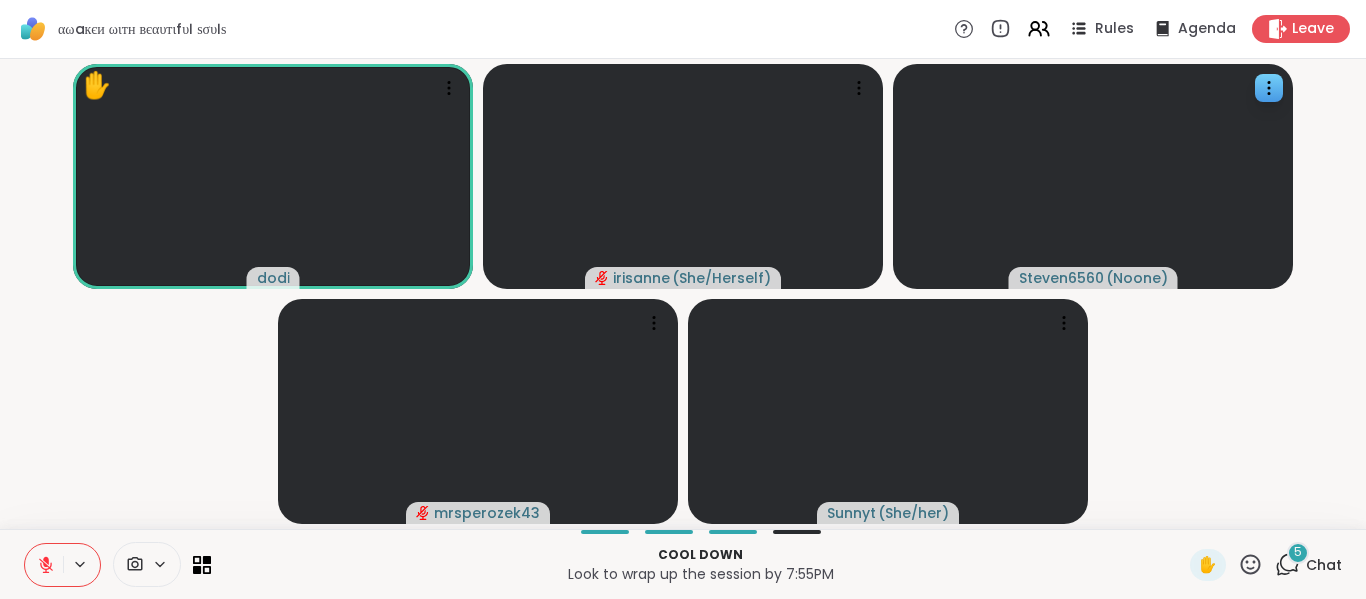 click on "5" at bounding box center [1298, 553] 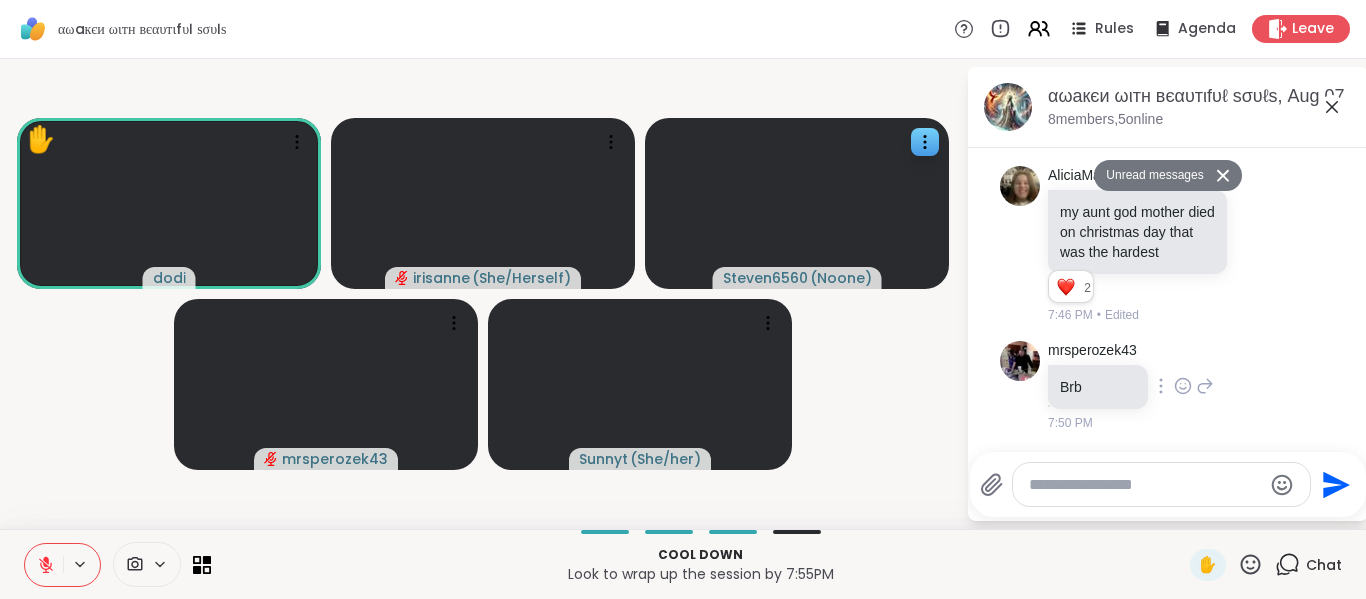 scroll, scrollTop: 9634, scrollLeft: 0, axis: vertical 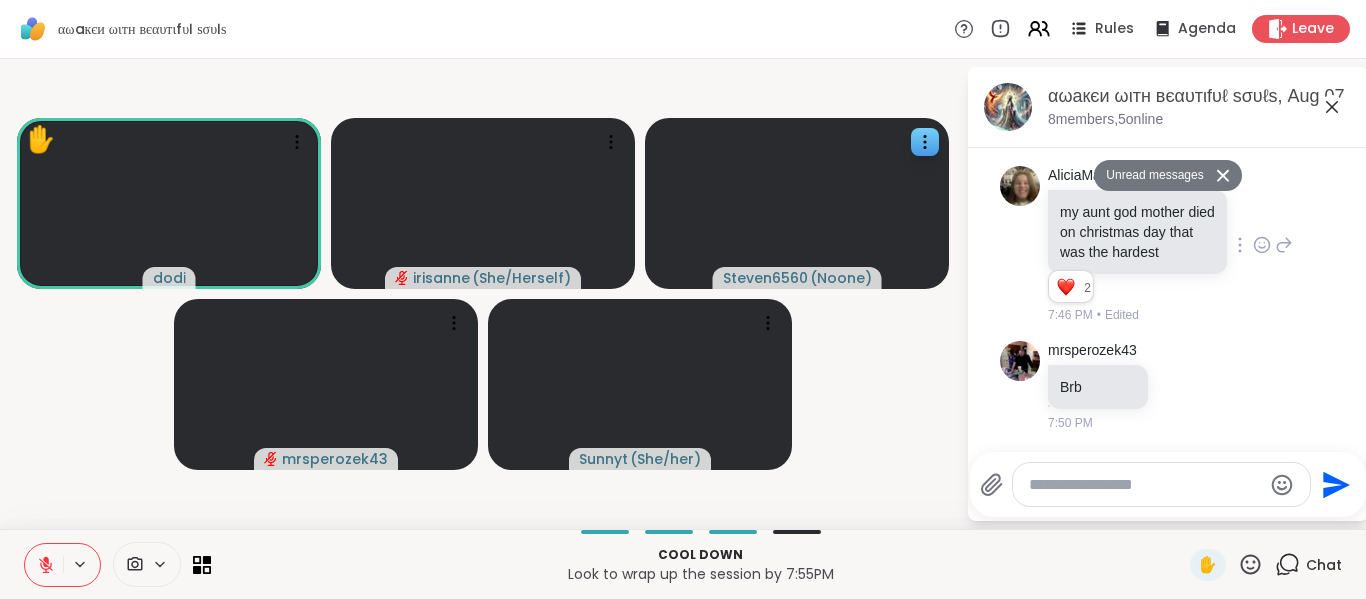 click 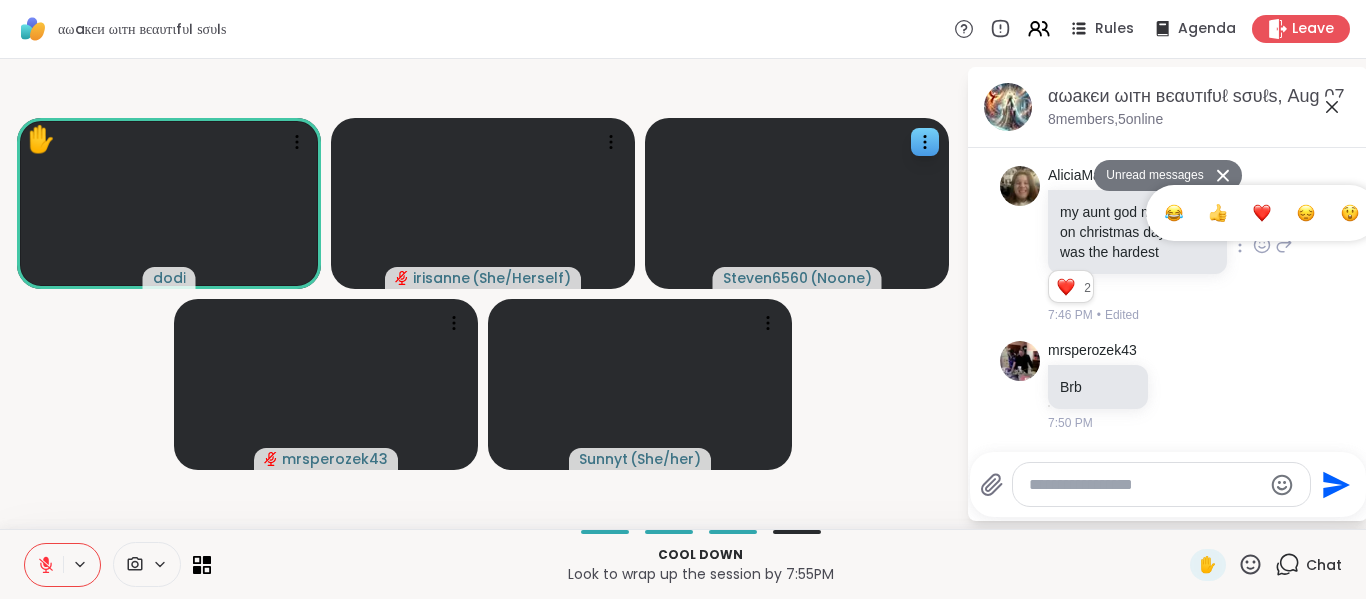 click at bounding box center (1262, 213) 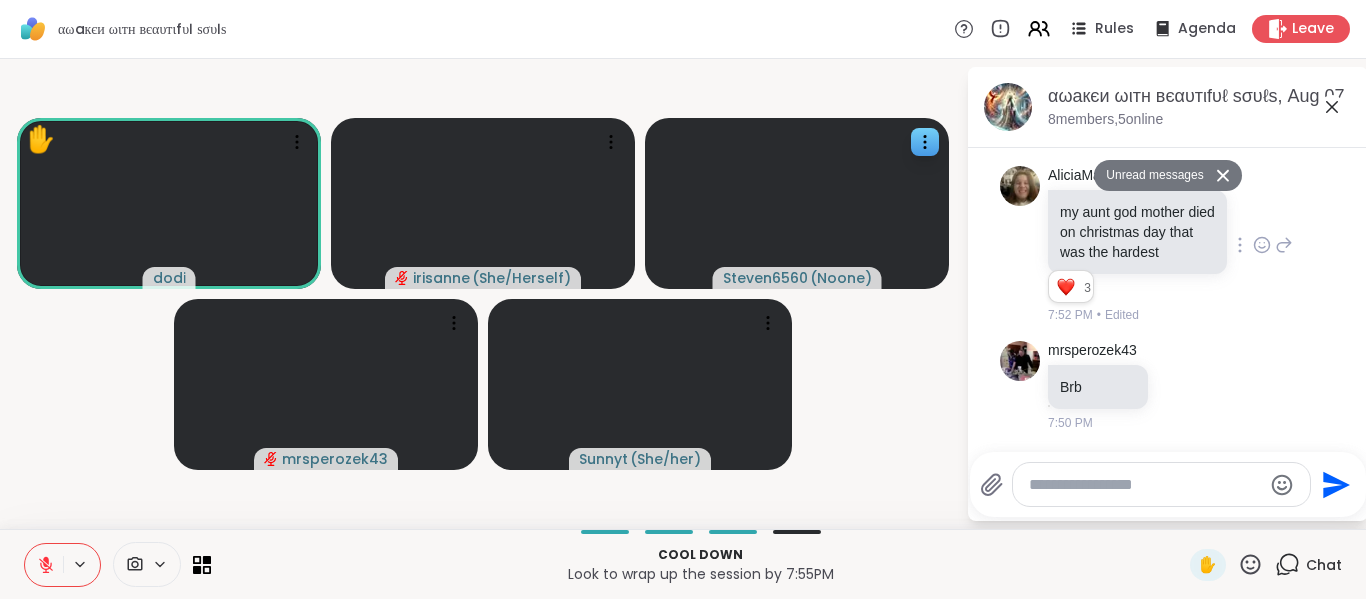 scroll, scrollTop: 9579, scrollLeft: 0, axis: vertical 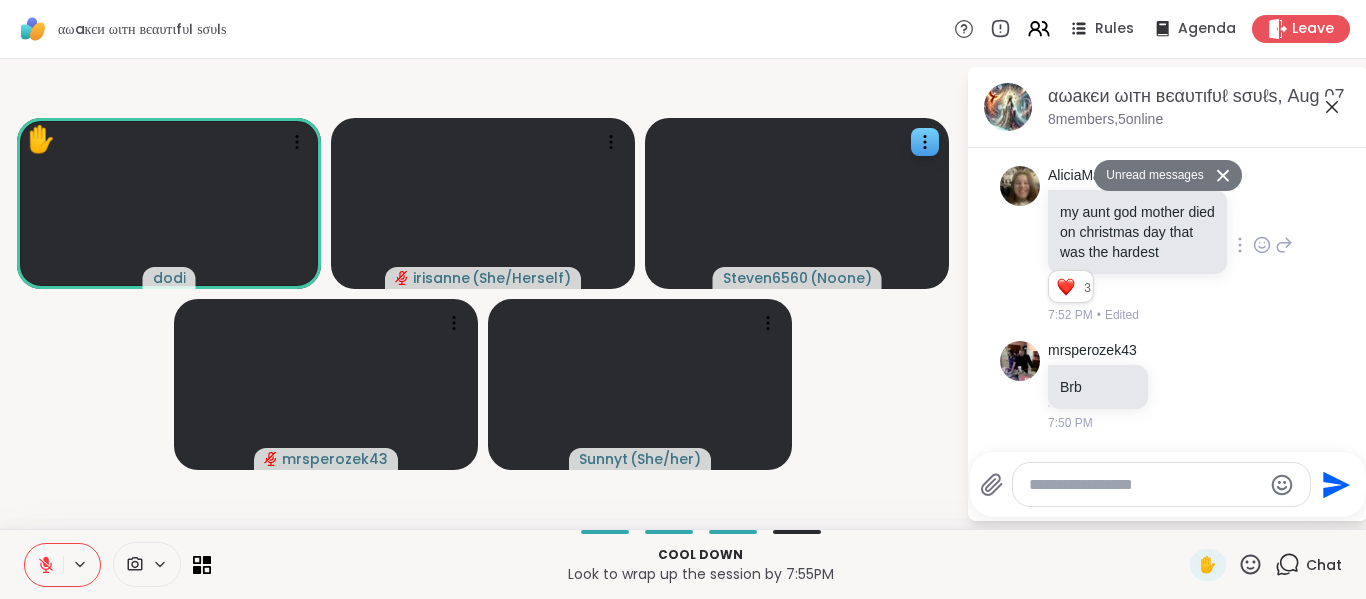 click at bounding box center [1262, 48] 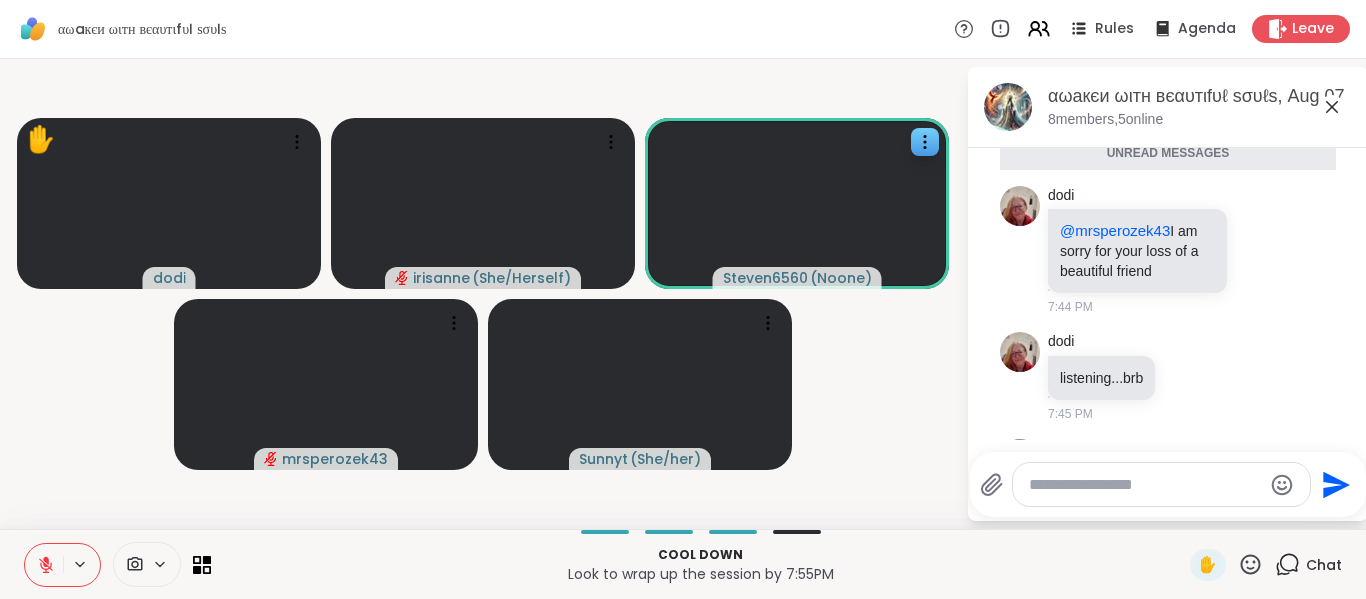 scroll, scrollTop: 8937, scrollLeft: 0, axis: vertical 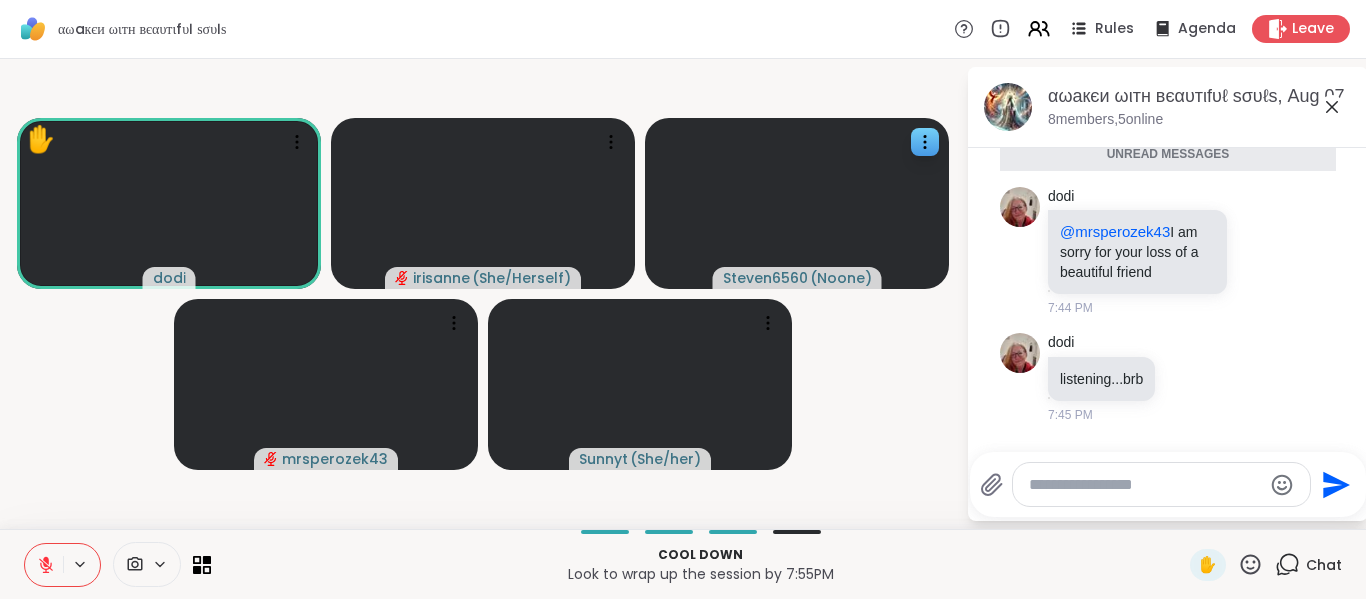 click 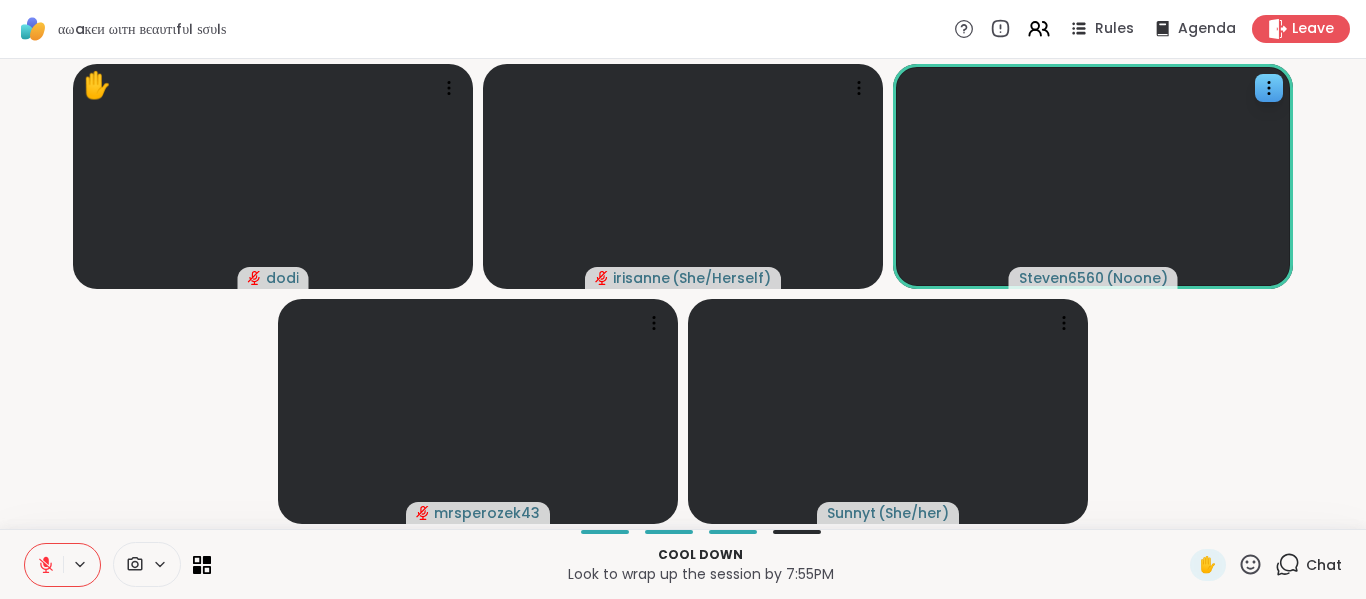 click on "✋ dodi irisanne ( She/Herself ) Steven6560 ( Noone ) mrsperozek43 Sunnyt ( She/her )" at bounding box center (683, 294) 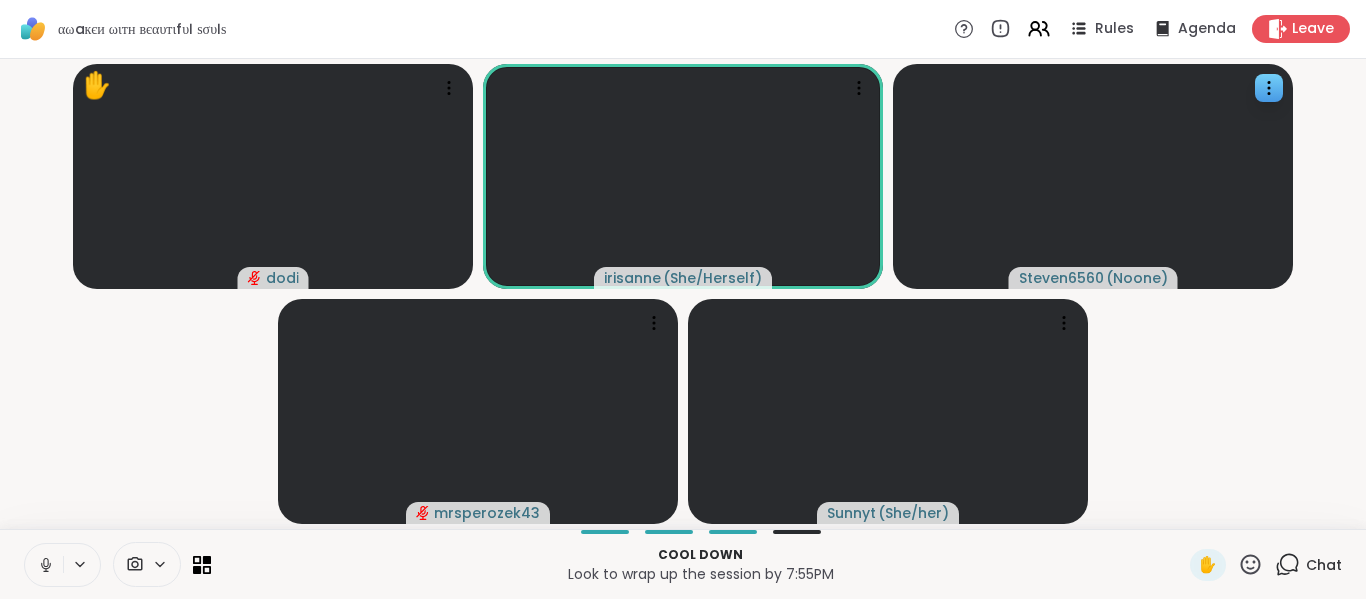 click at bounding box center (44, 565) 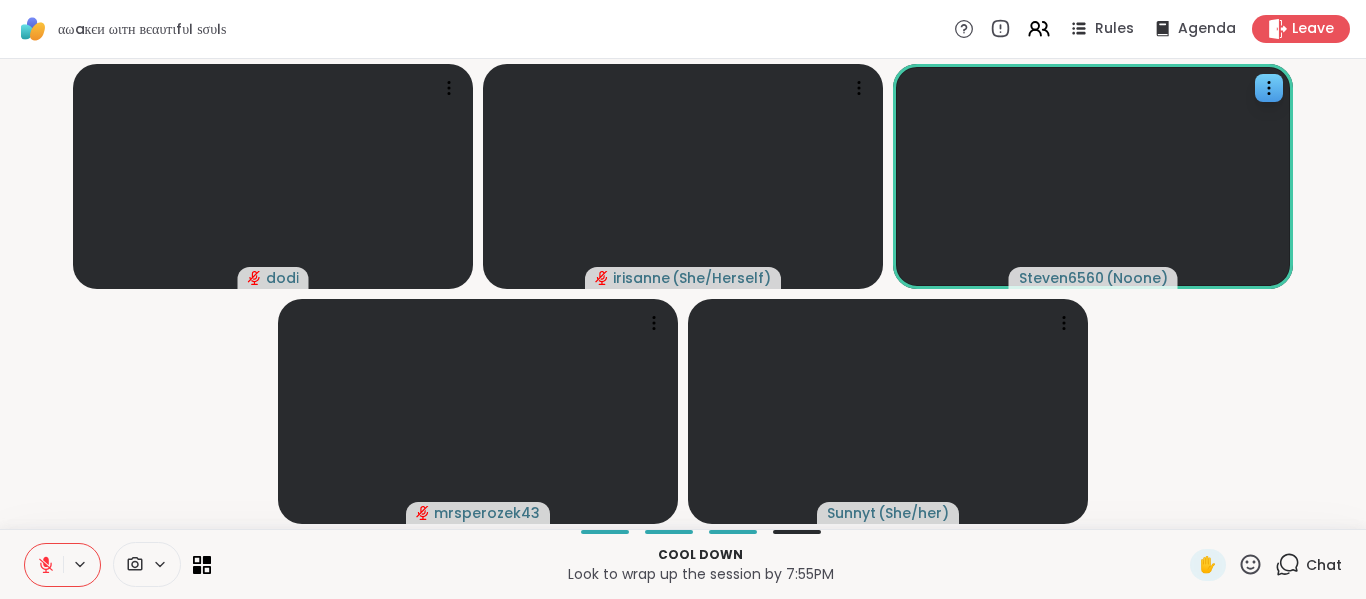 click 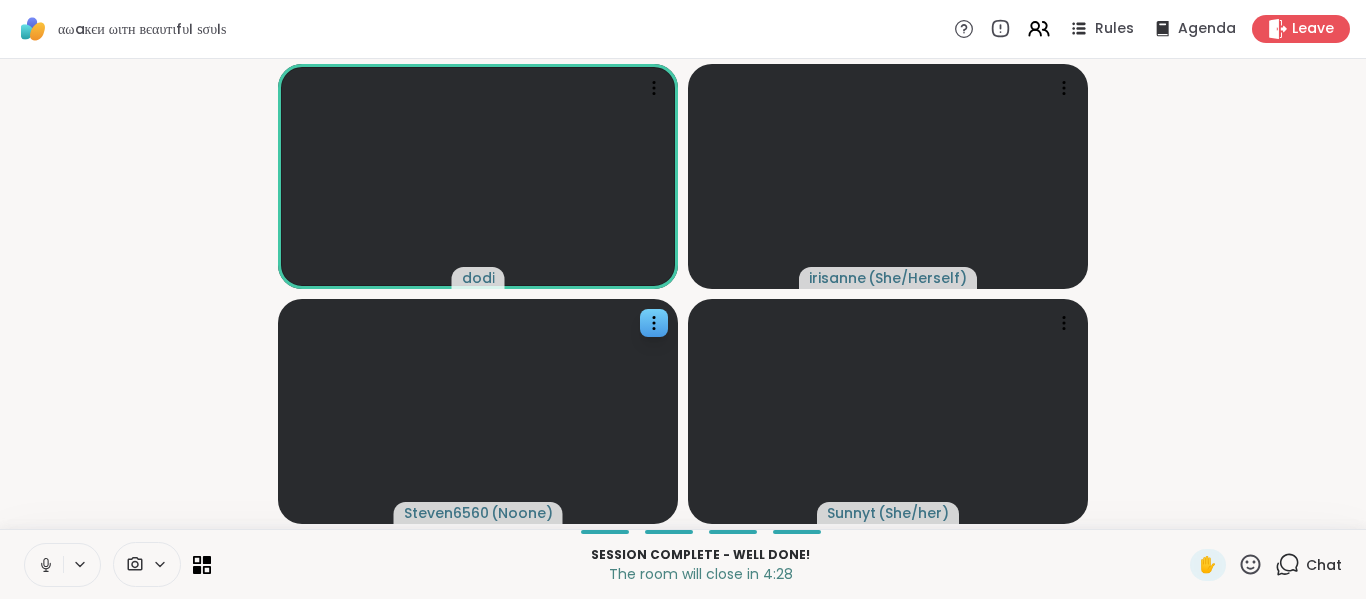 click 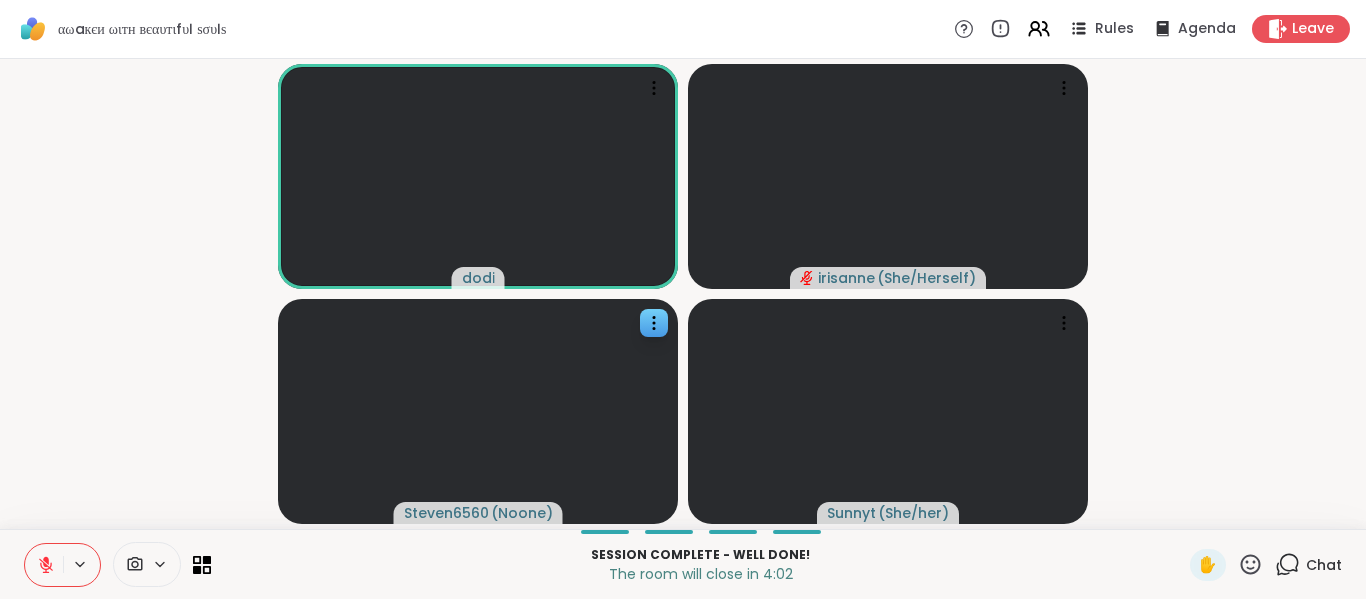click on "dodi irisanne ( She/Herself ) Steven6560 ( Noone ) Sunnyt ( She/her )" at bounding box center (683, 294) 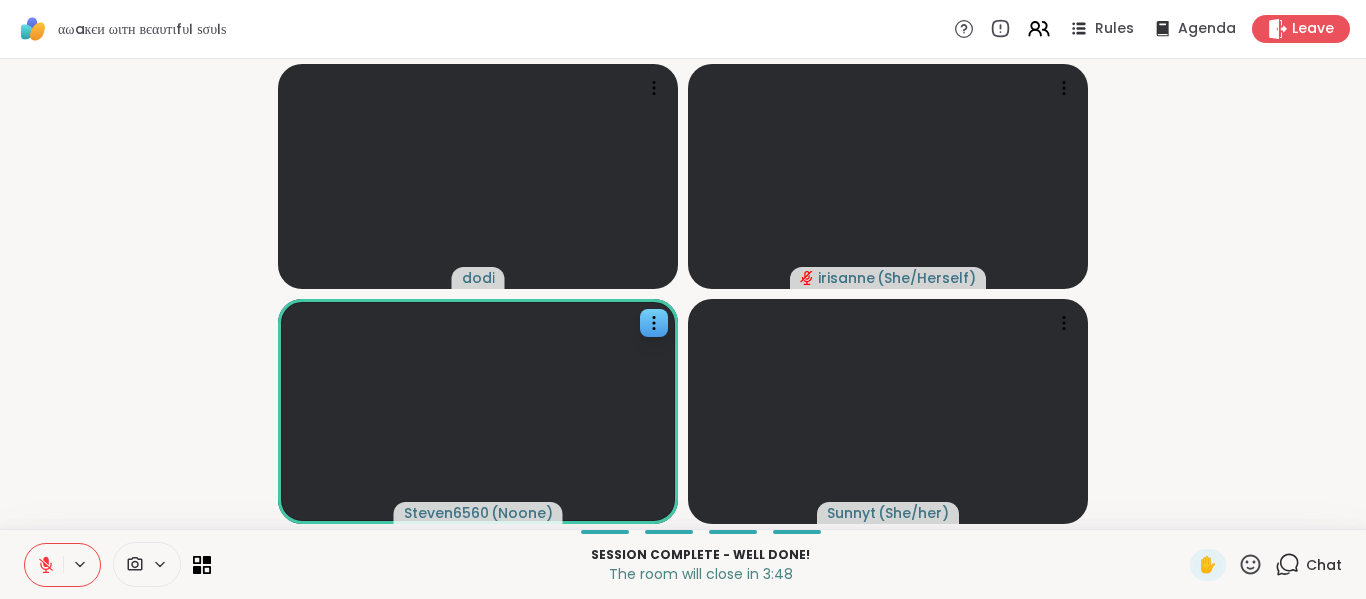 click at bounding box center [44, 565] 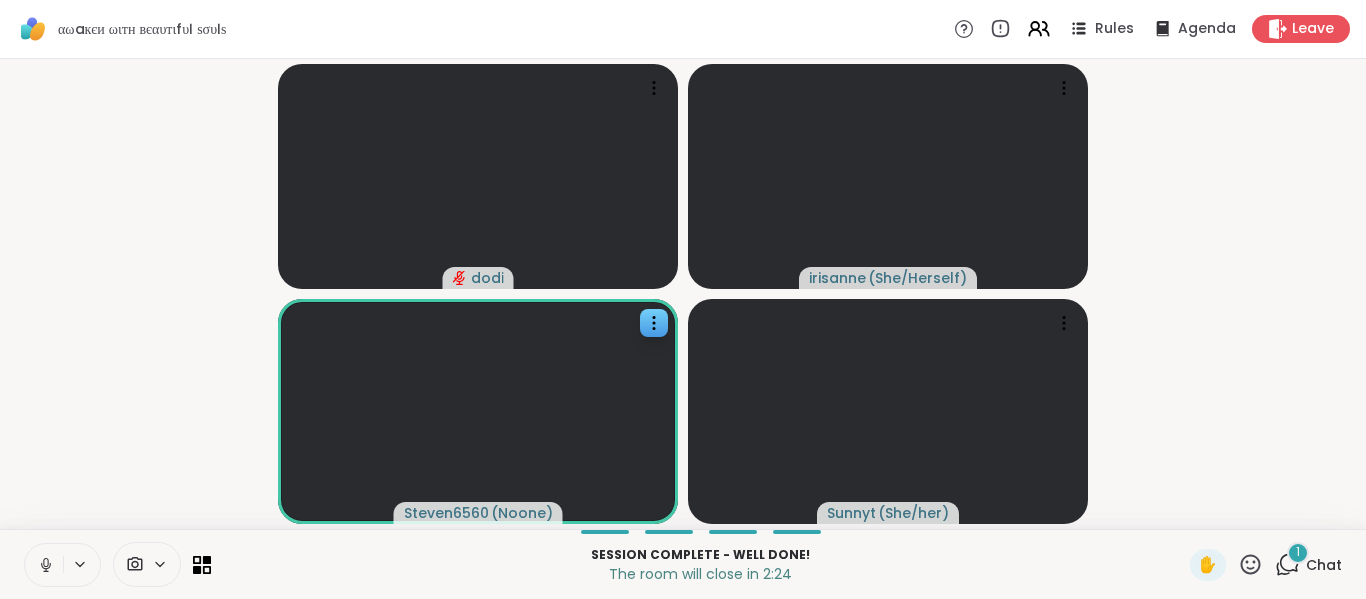 click at bounding box center (44, 565) 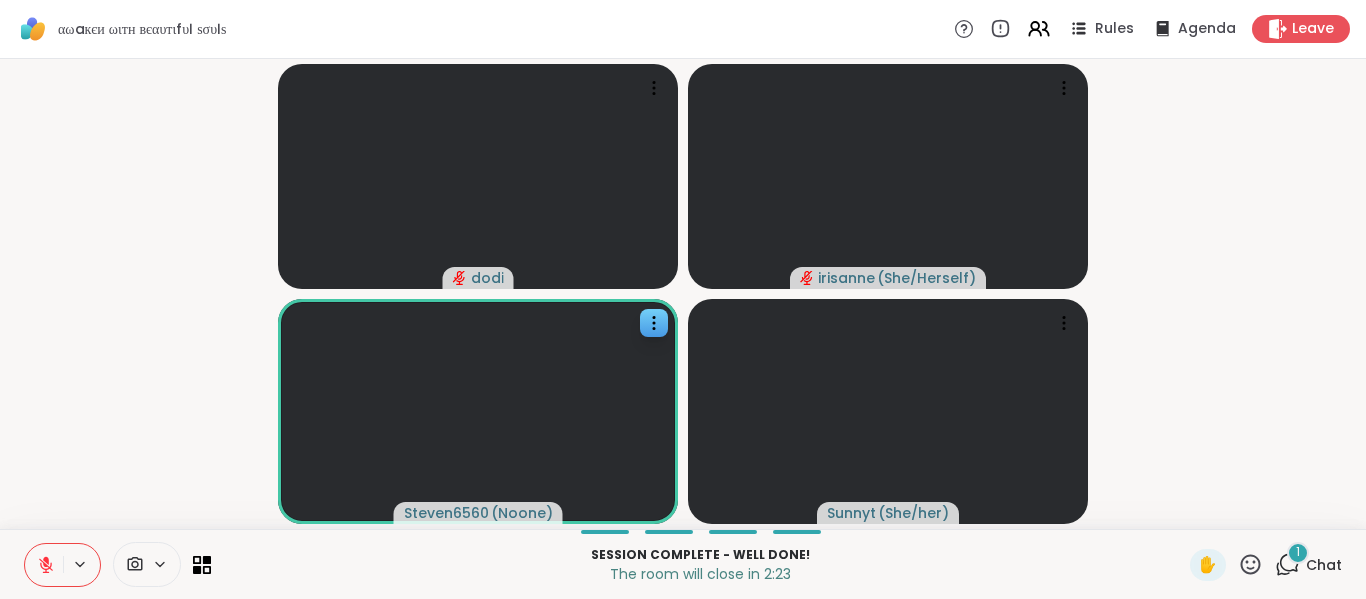 click 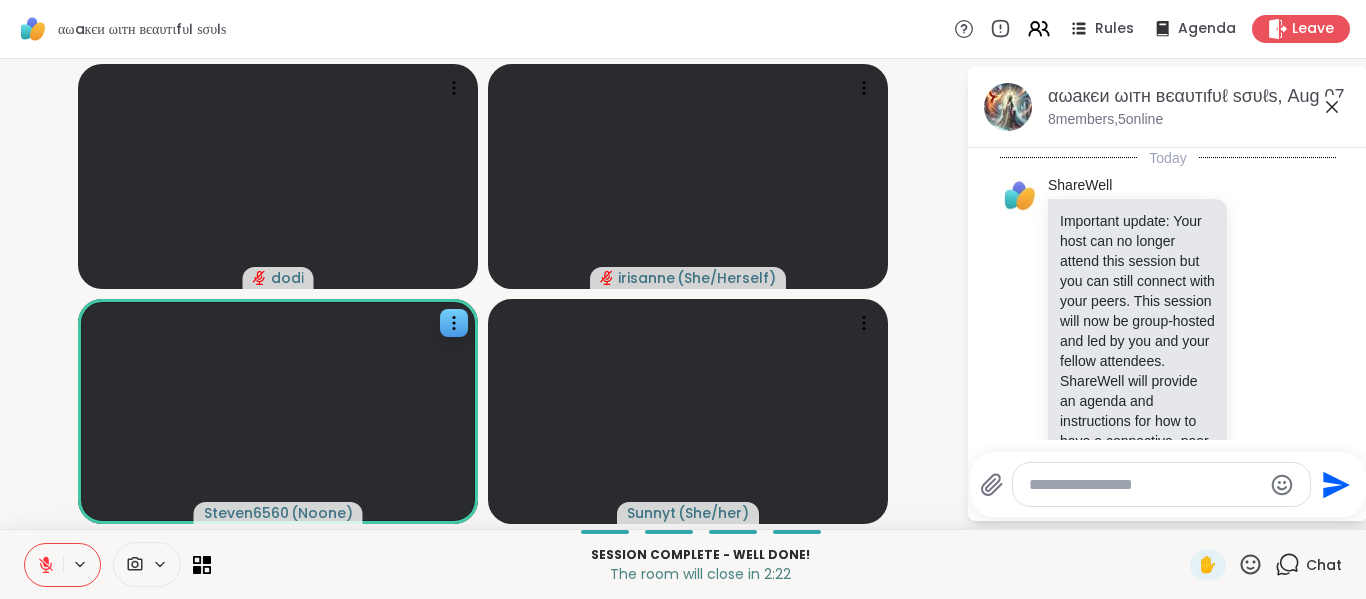 scroll, scrollTop: 9958, scrollLeft: 0, axis: vertical 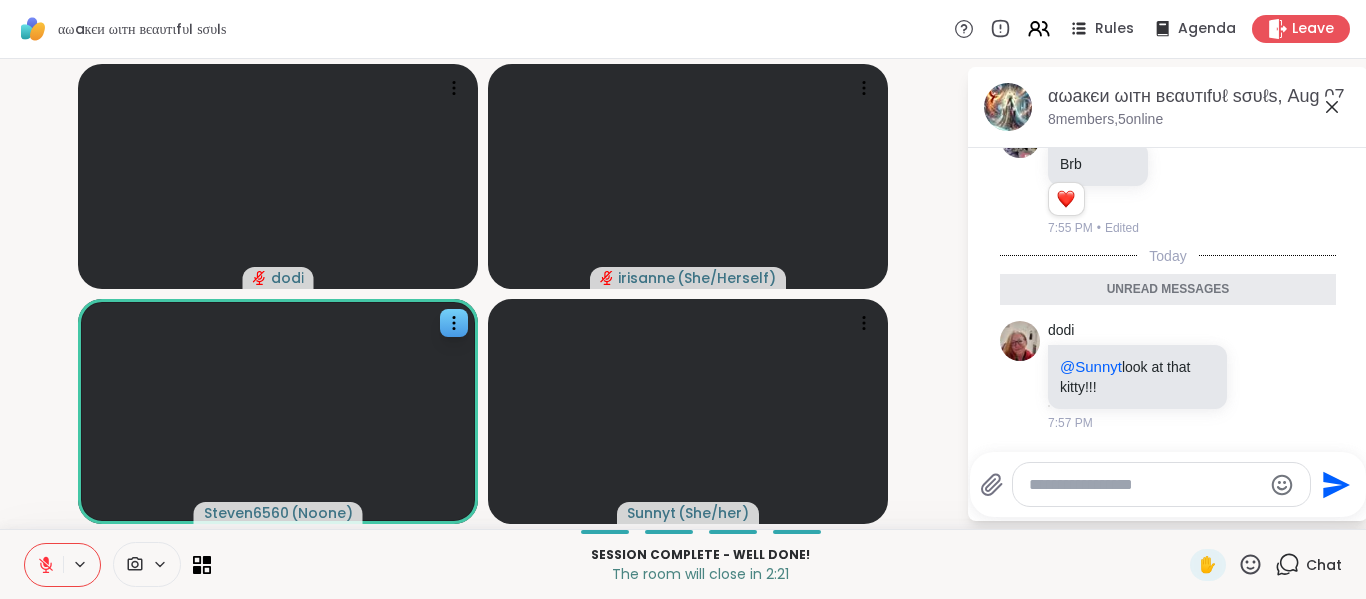 click at bounding box center (1145, 485) 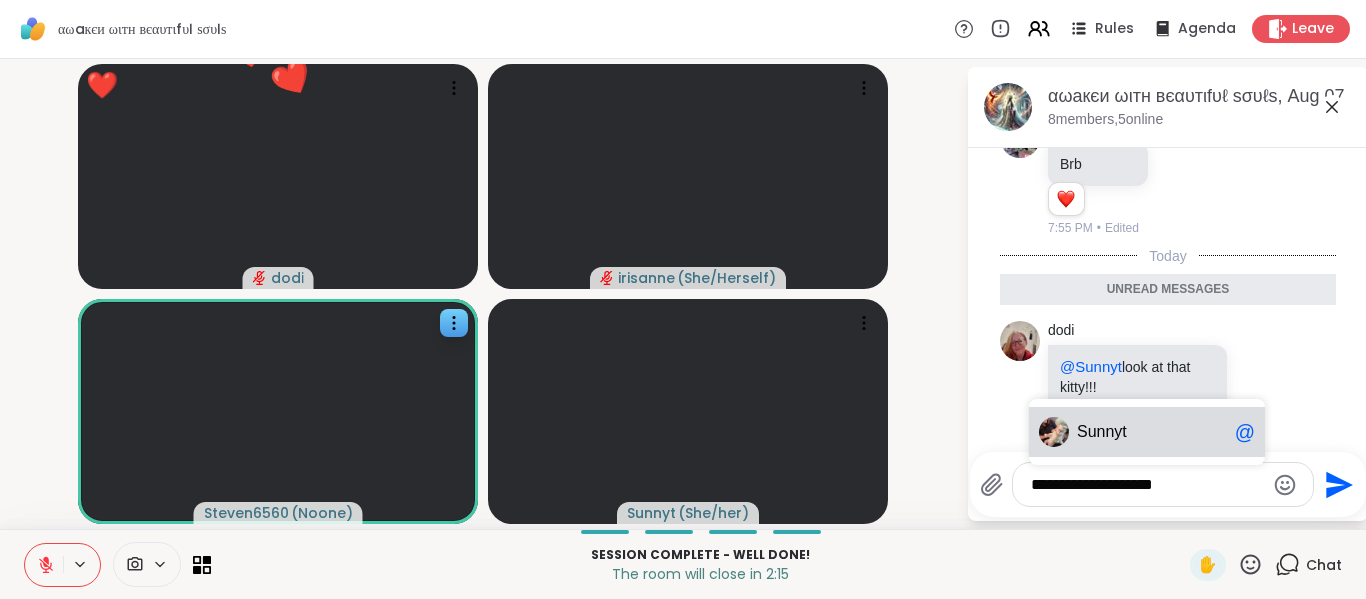type on "**********" 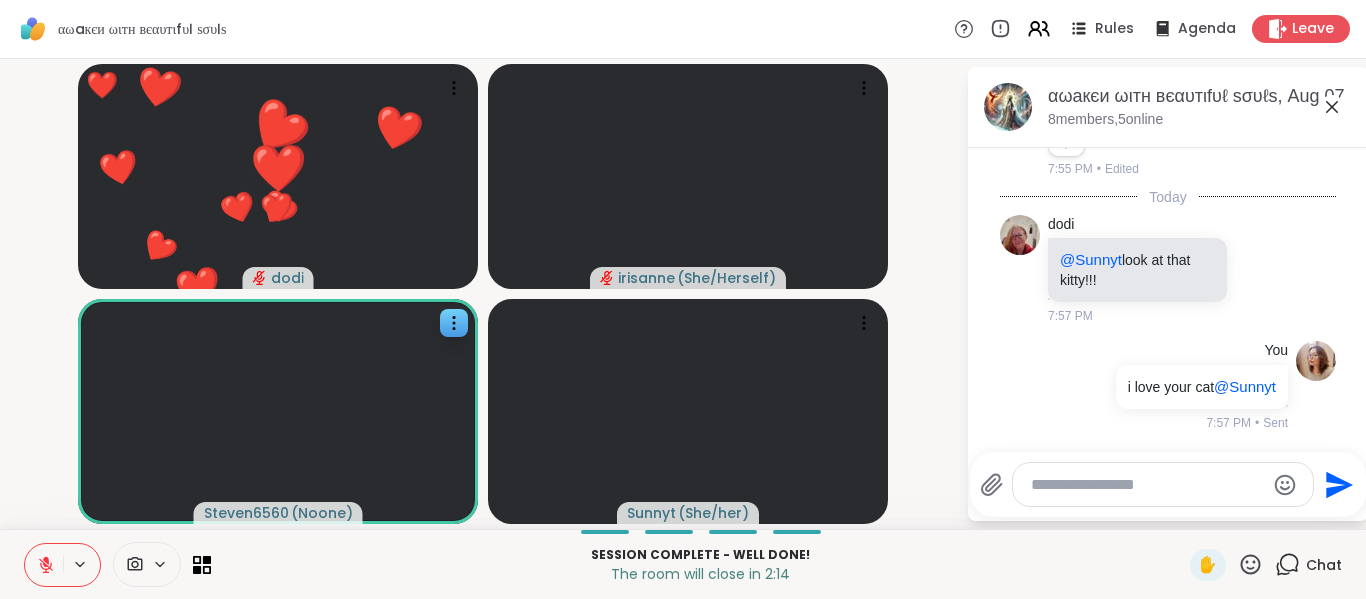scroll, scrollTop: 10037, scrollLeft: 0, axis: vertical 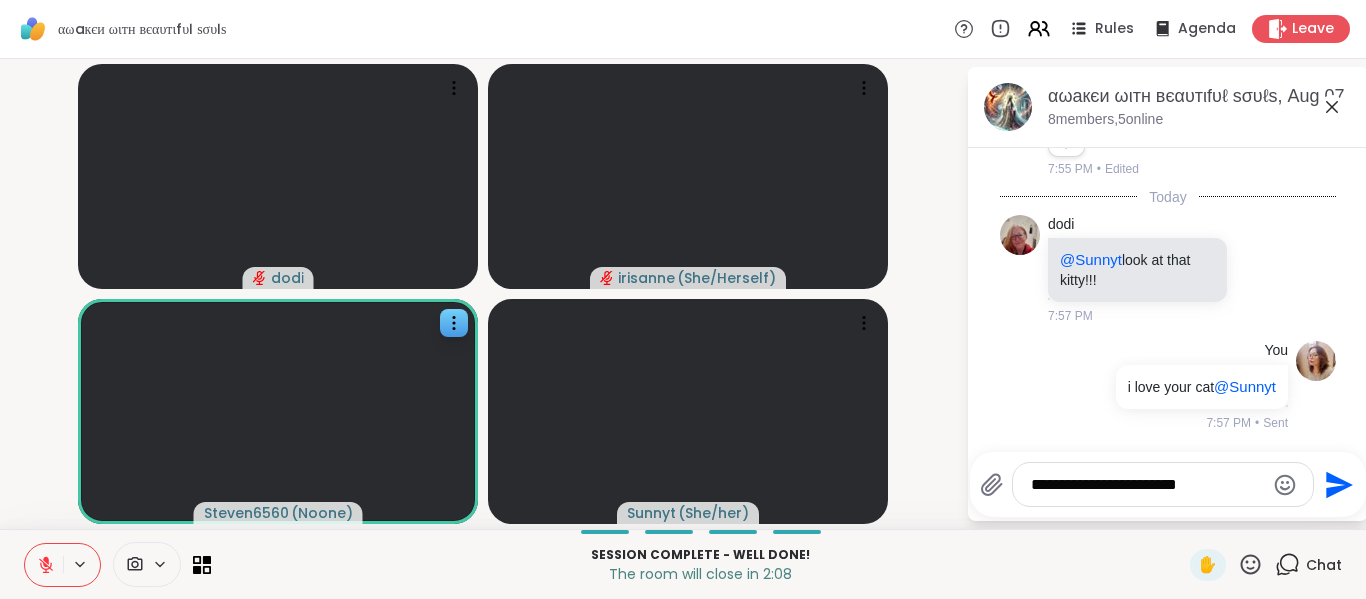type on "**********" 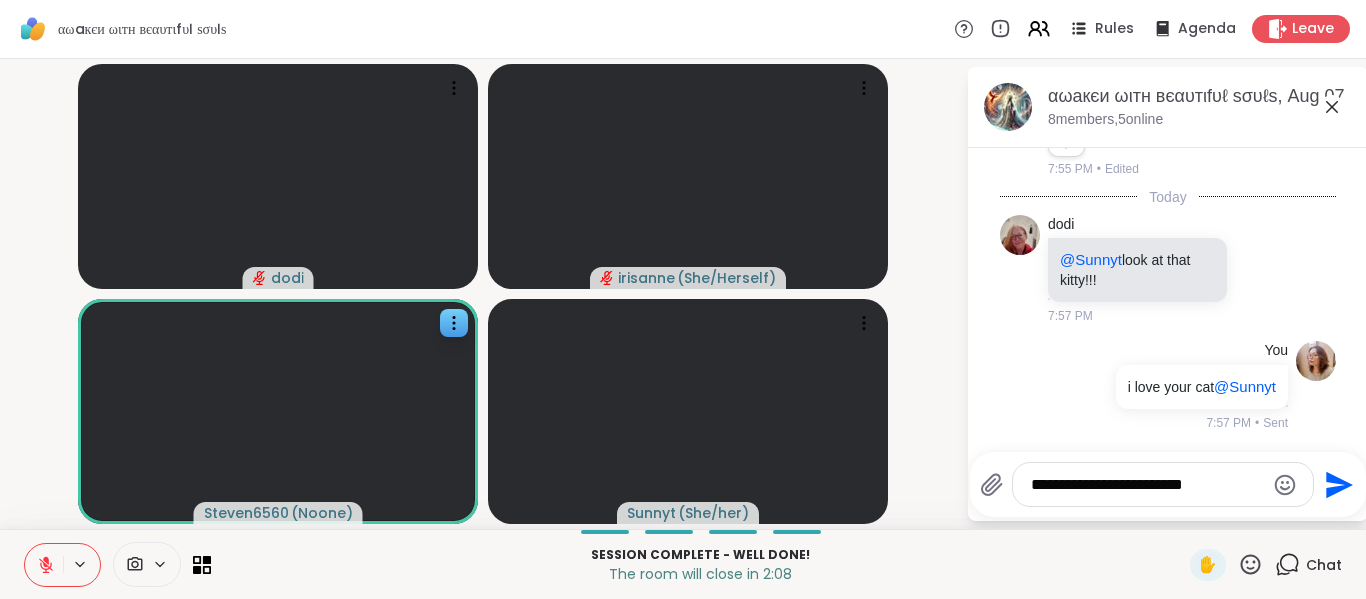 type 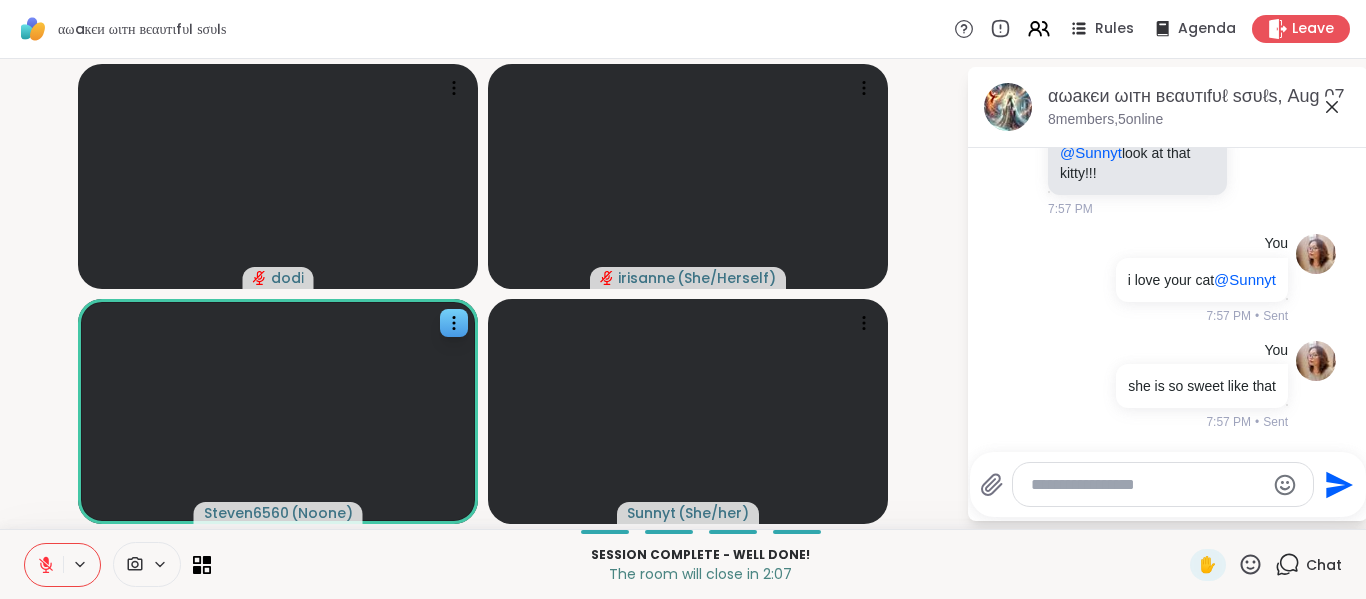 scroll, scrollTop: 10164, scrollLeft: 0, axis: vertical 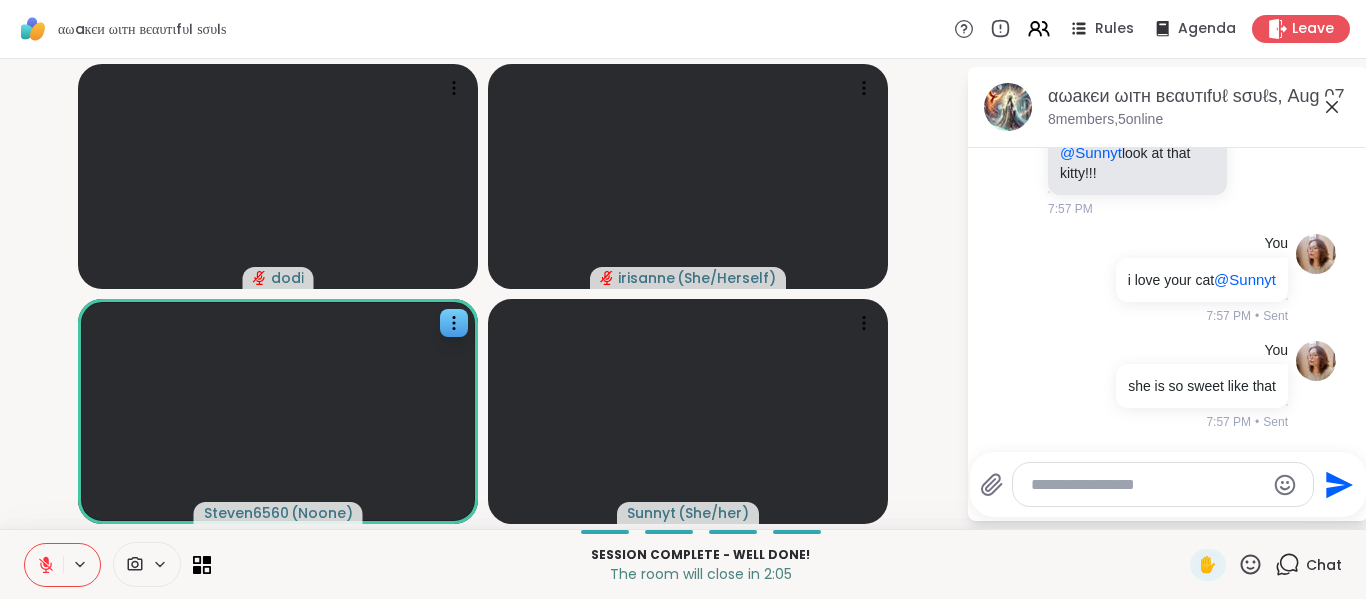 click 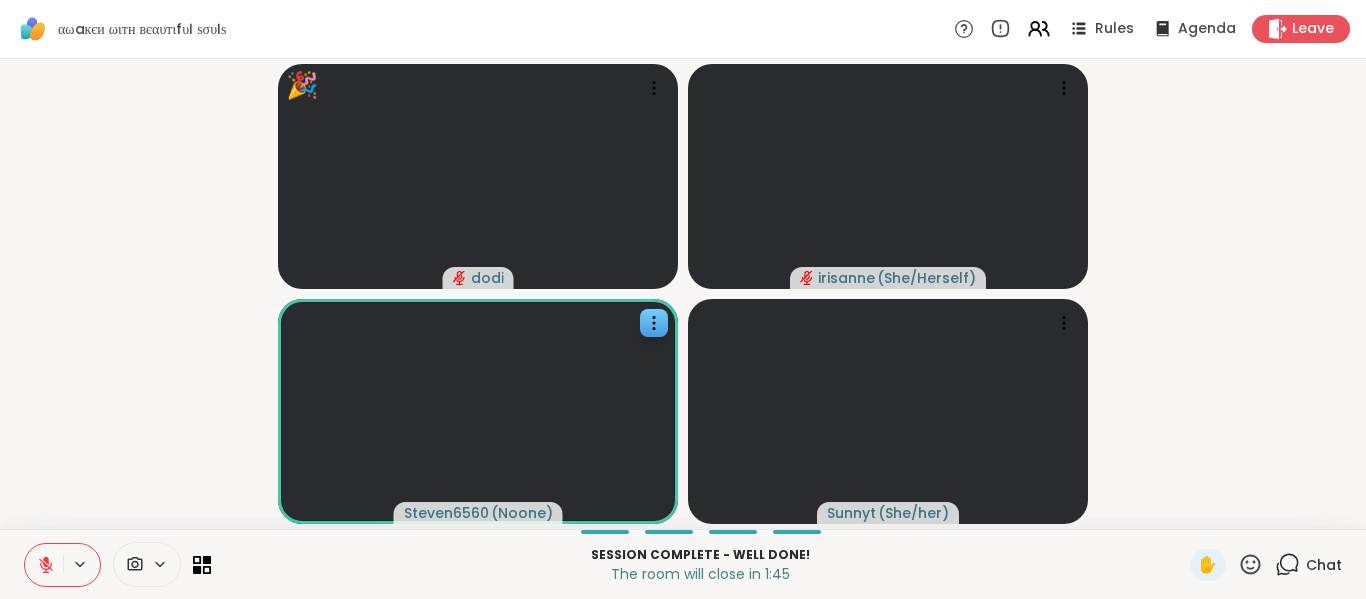 click 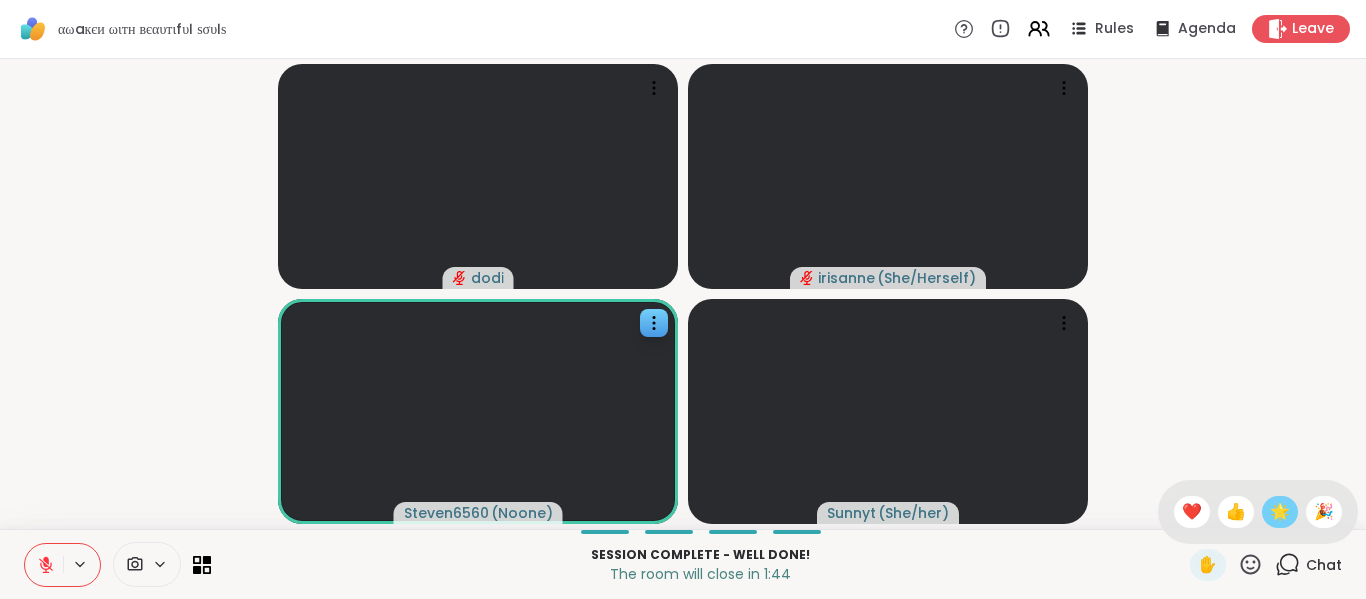 click on "🌟" at bounding box center [1280, 512] 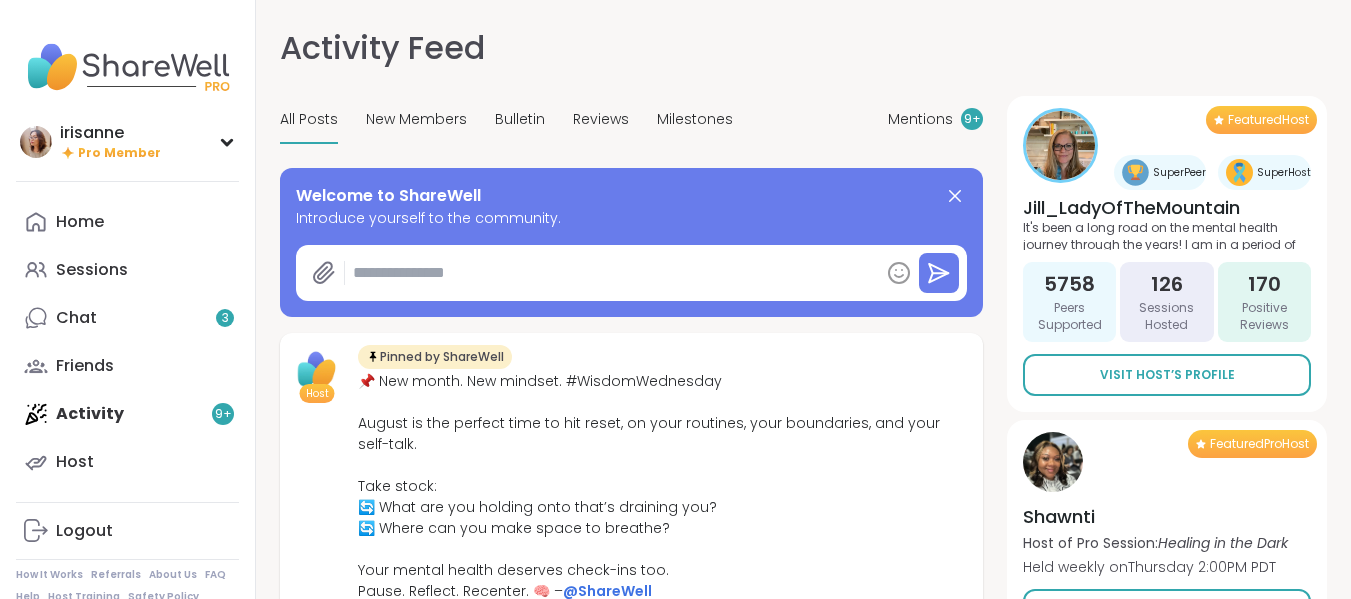 scroll, scrollTop: 0, scrollLeft: 0, axis: both 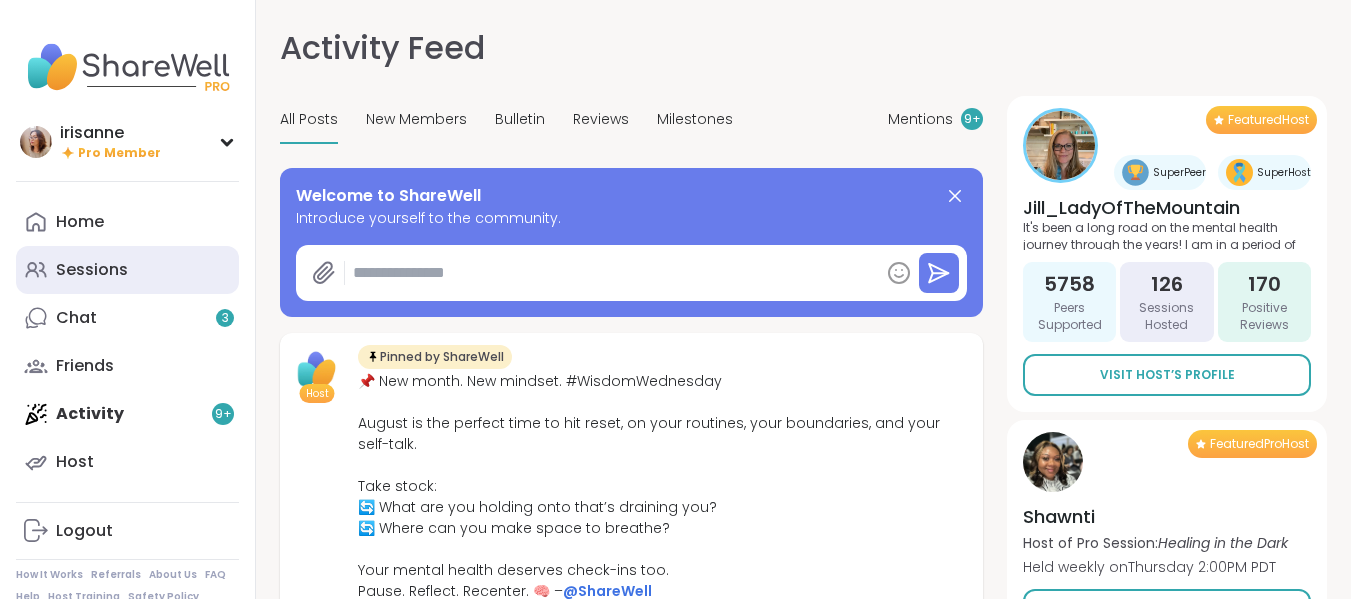 click 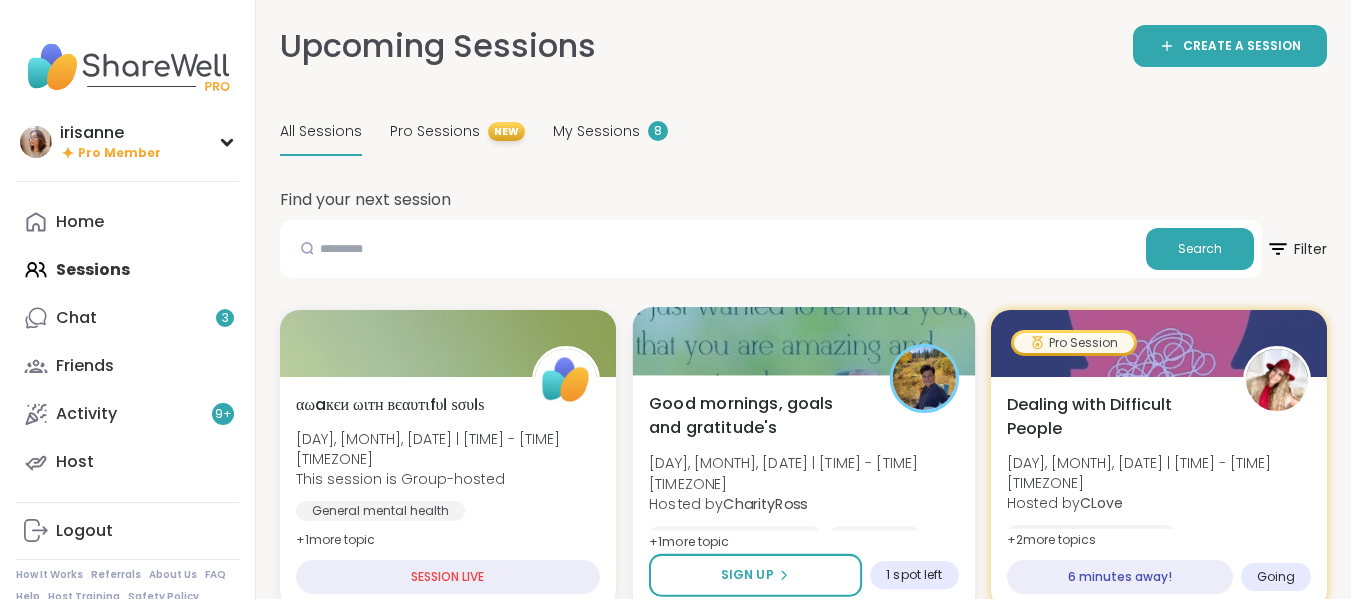 click on "Good mornings, goals and gratitude's" at bounding box center (758, 415) 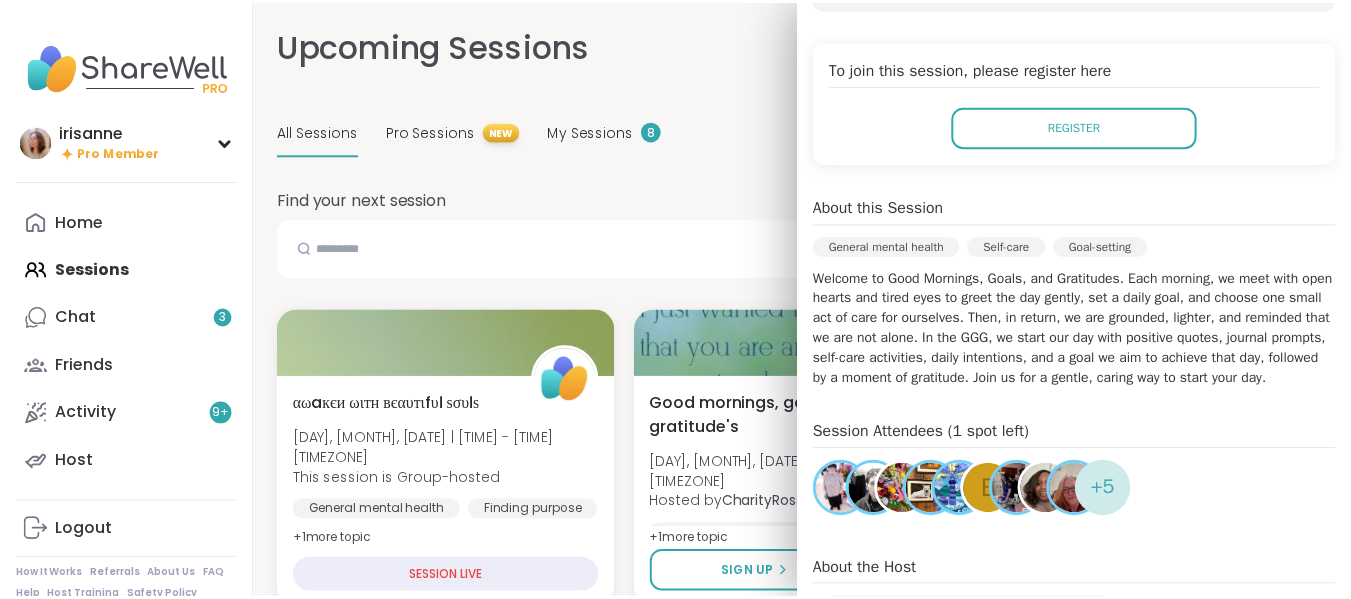 scroll, scrollTop: 382, scrollLeft: 0, axis: vertical 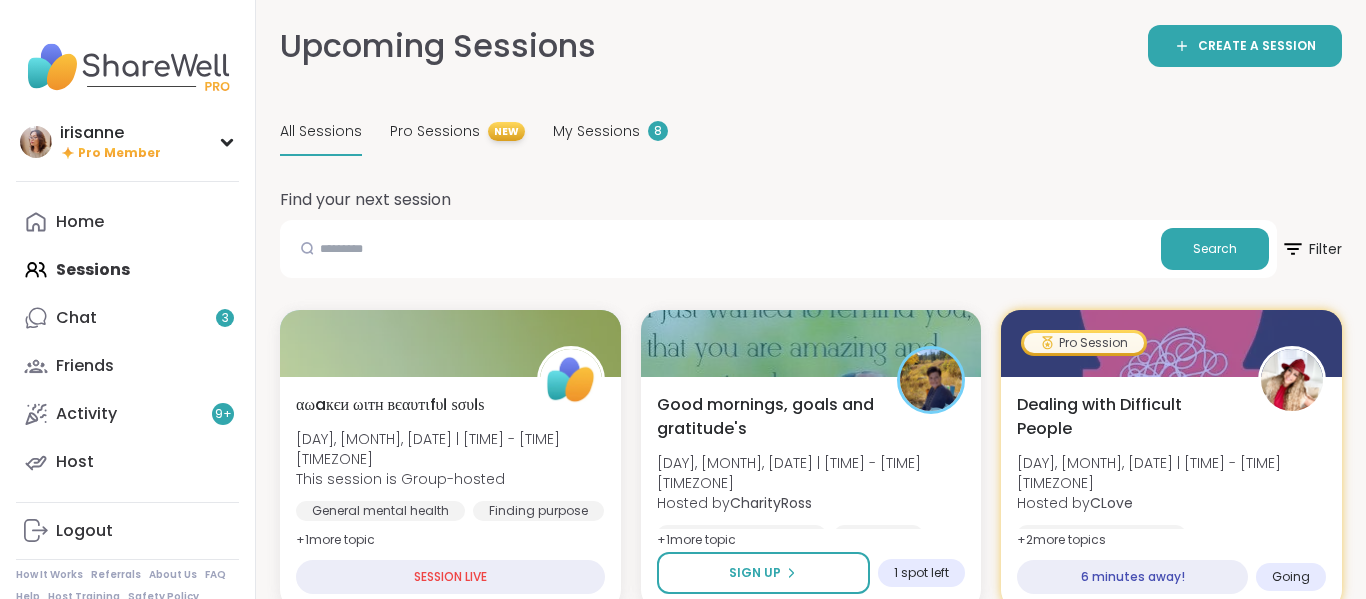 click on "Find your next session Search  Filter   αωaкєи ωιтн вєαυтιfυℓ ѕσυℓѕ [DAY], [MONTH], [DATE] | [TIME] - [TIME] [TIMEZONE] This session is Group-hosted General mental health Finding purpose Emotional regulation + 1  more topic SESSION LIVE Good mornings, goals and gratitude's [DAY], [MONTH], [DATE] | [TIME] - [TIME] [TIMEZONE] Hosted by [USERNAME] General mental health Self-care Goal-setting + 1  more topic Sign Up 1 spot left Pro Session Dealing with Difficult People [DAY], [MONTH], [DATE] | [TIME] - [TIME] [TIMEZONE] Hosted by [USERNAME] General mental health Stress management Relationship struggles + 2  more topic s 6 minutes away! Going Good Morning Body Doubling For Productivity [DAY], [MONTH], [DATE] | [TIME] - [TIME] [TIMEZONE] Hosted by [USERNAME] Good company Body doubling Goal-setting + 1  more topic Sign Up 6 spots left Cup Of Calm Cafe [DAY], [MONTH], [DATE] | [TIME] - [TIME] [TIMEZONE] Hosted by [USERNAME] Daily check-in Session Full Going Pop up! Morning session! [DAY], [MONTH], [DATE] | [TIME] - [TIME] [TIMEZONE] Hosted by [USERNAME] Healthy habits + 1 +" at bounding box center [811, 2300] 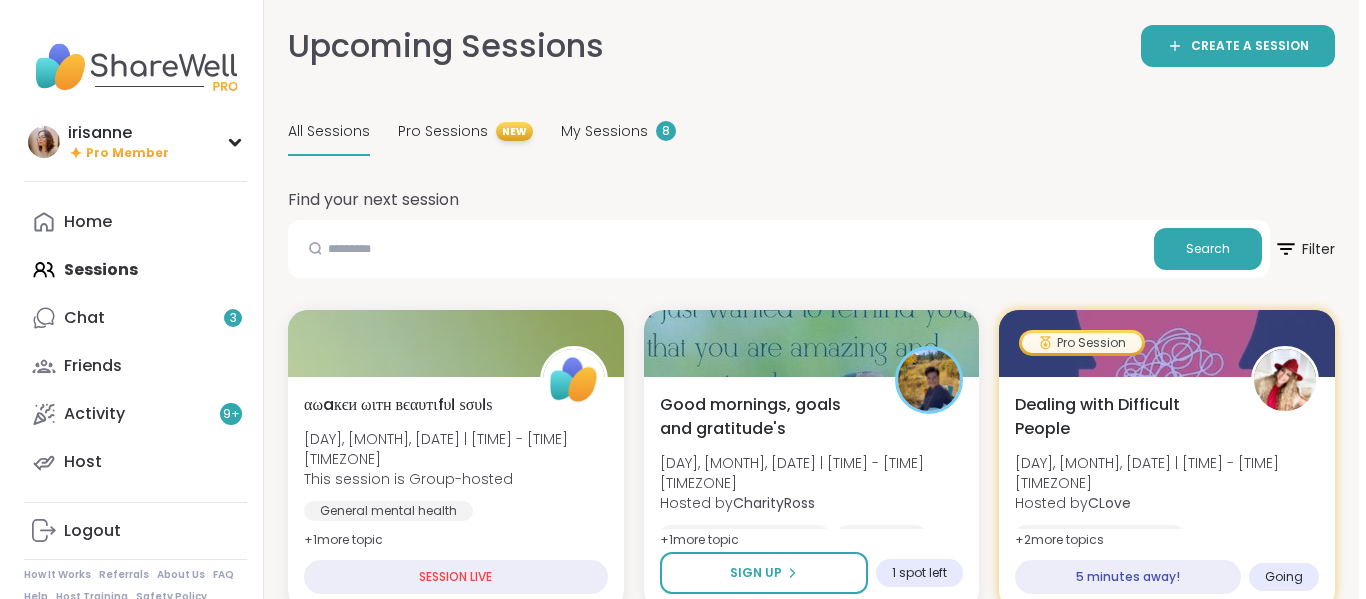scroll, scrollTop: 123, scrollLeft: 0, axis: vertical 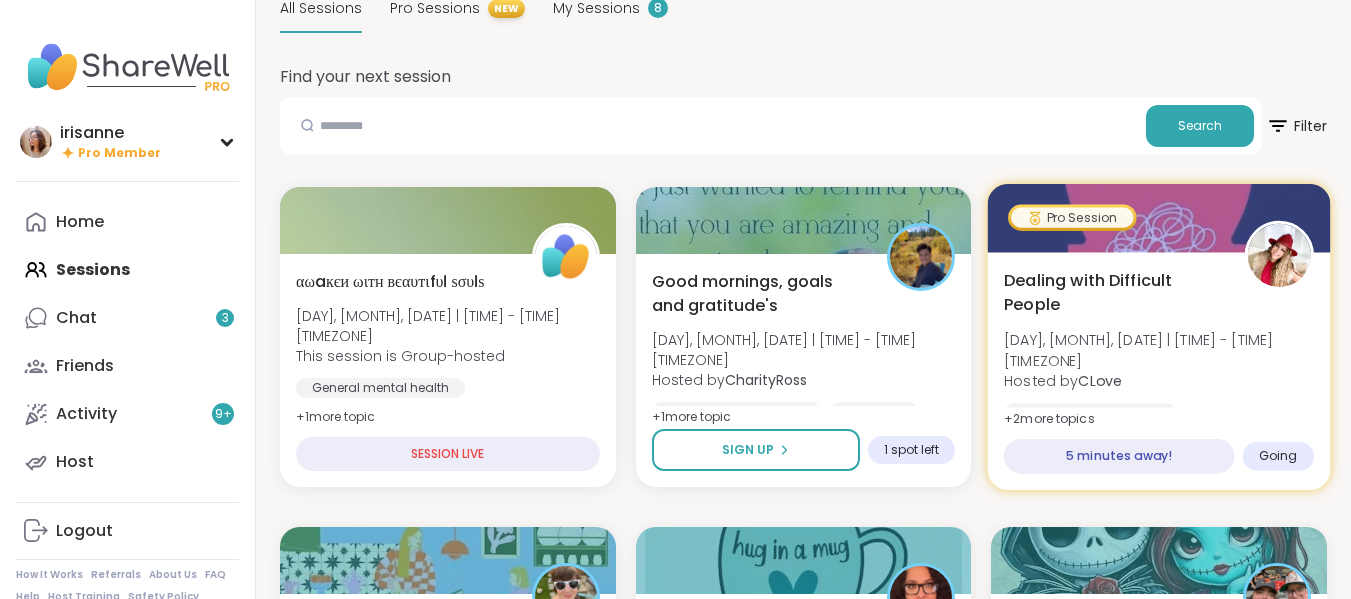 click on "Dealing with Difficult People" at bounding box center [1113, 292] 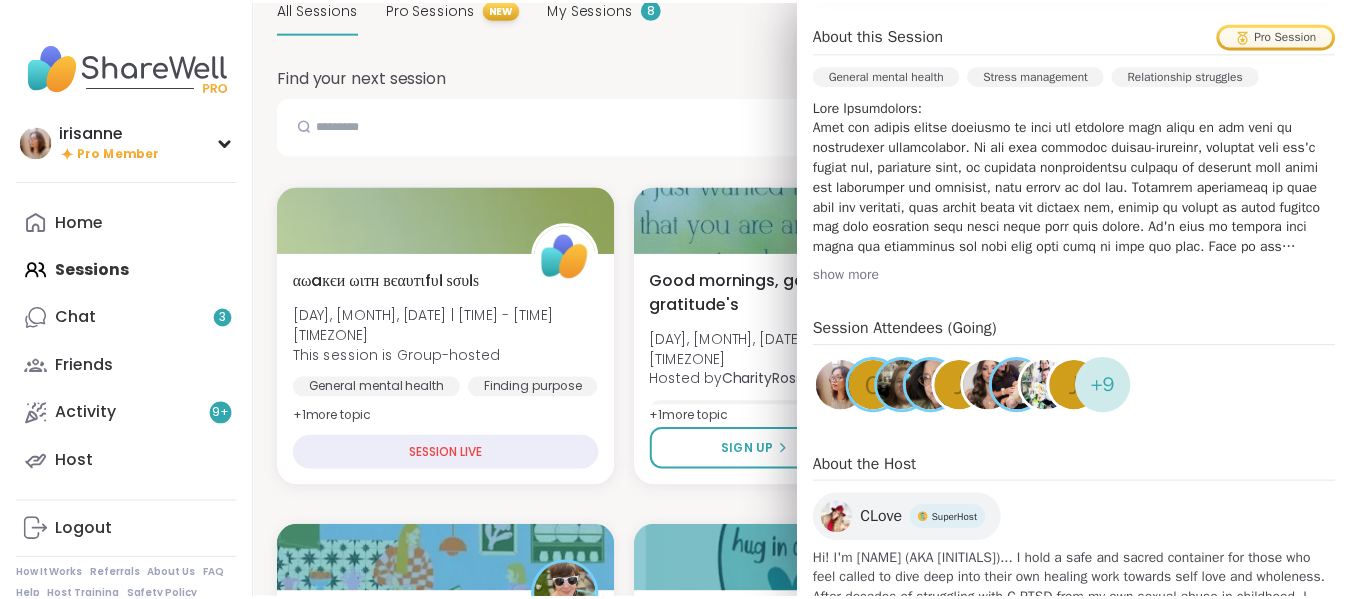 scroll, scrollTop: 0, scrollLeft: 0, axis: both 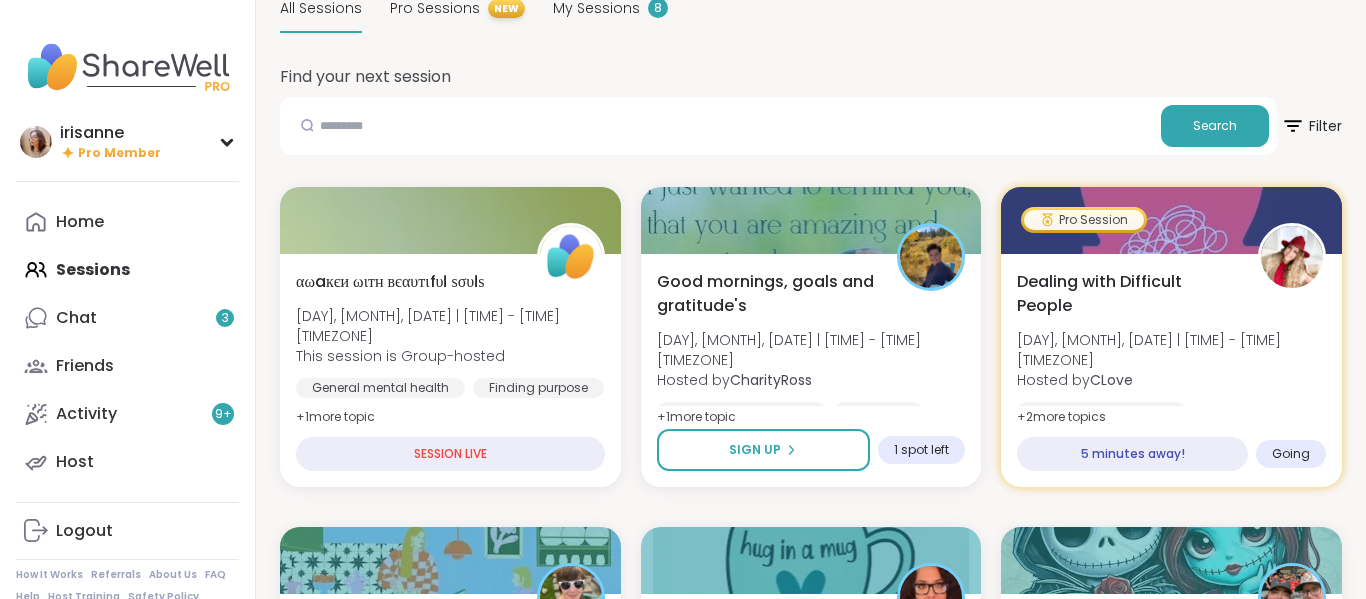 click on "Find your next session Search  Filter   αωaкєи ωιтн вєαυтιfυℓ ѕσυℓѕ [DAY], [MONTH], [DATE] | [TIME] - [TIME] [TIMEZONE] This session is Group-hosted General mental health Finding purpose Emotional regulation + 1  more topic SESSION LIVE Good mornings, goals and gratitude's [DAY], [MONTH], [DATE] | [TIME] - [TIME] [TIMEZONE] Hosted by [USERNAME] General mental health Self-care Goal-setting + 1  more topic Sign Up 1 spot left Pro Session Dealing with Difficult People [DAY], [MONTH], [DATE] | [TIME] - [TIME] [TIMEZONE] Hosted by [USERNAME] General mental health Stress management Relationship struggles + 2  more topic s 5 minutes away! Going Good Morning Body Doubling For Productivity [DAY], [MONTH], [DATE] | [TIME] - [TIME] [TIMEZONE] Hosted by [USERNAME] Good company Body doubling Goal-setting + 1  more topic Sign Up 6 spots left Cup Of Calm Cafe [DAY], [MONTH], [DATE] | [TIME] - [TIME] [TIMEZONE] Hosted by [USERNAME] Daily check-in Session Full Going Pop up! Morning session! [DAY], [MONTH], [DATE] | [TIME] - [TIME] [TIMEZONE] Hosted by [USERNAME] Healthy habits + 1 +" at bounding box center [811, 2177] 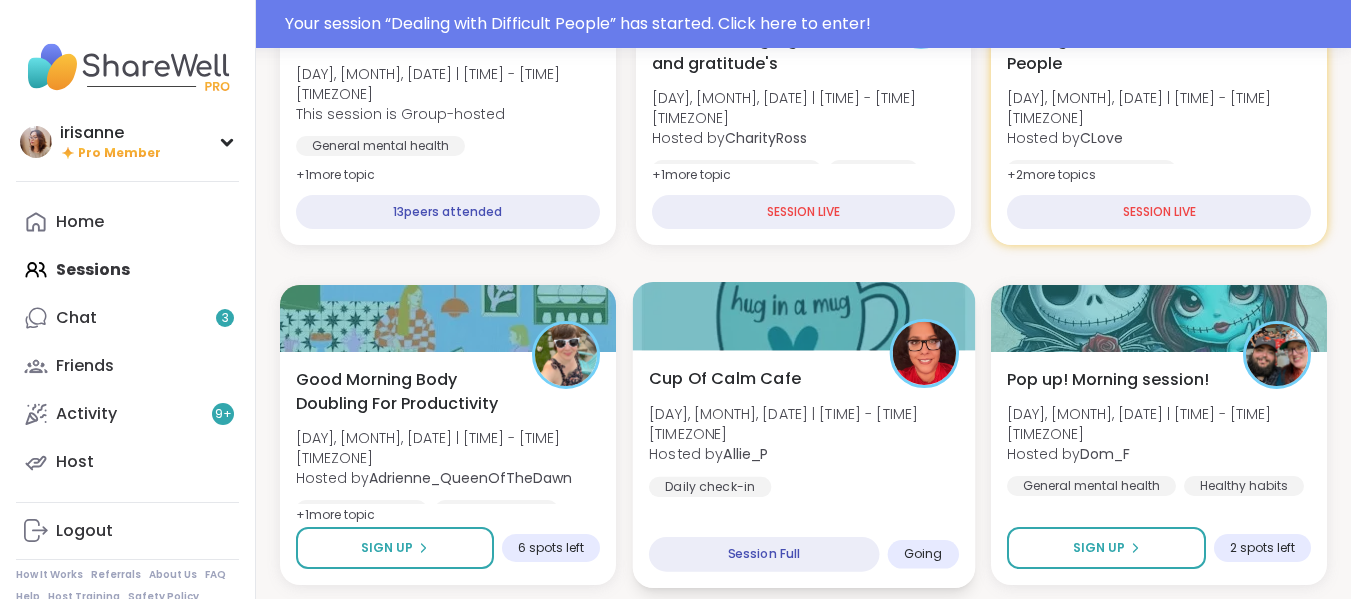 scroll, scrollTop: 461, scrollLeft: 0, axis: vertical 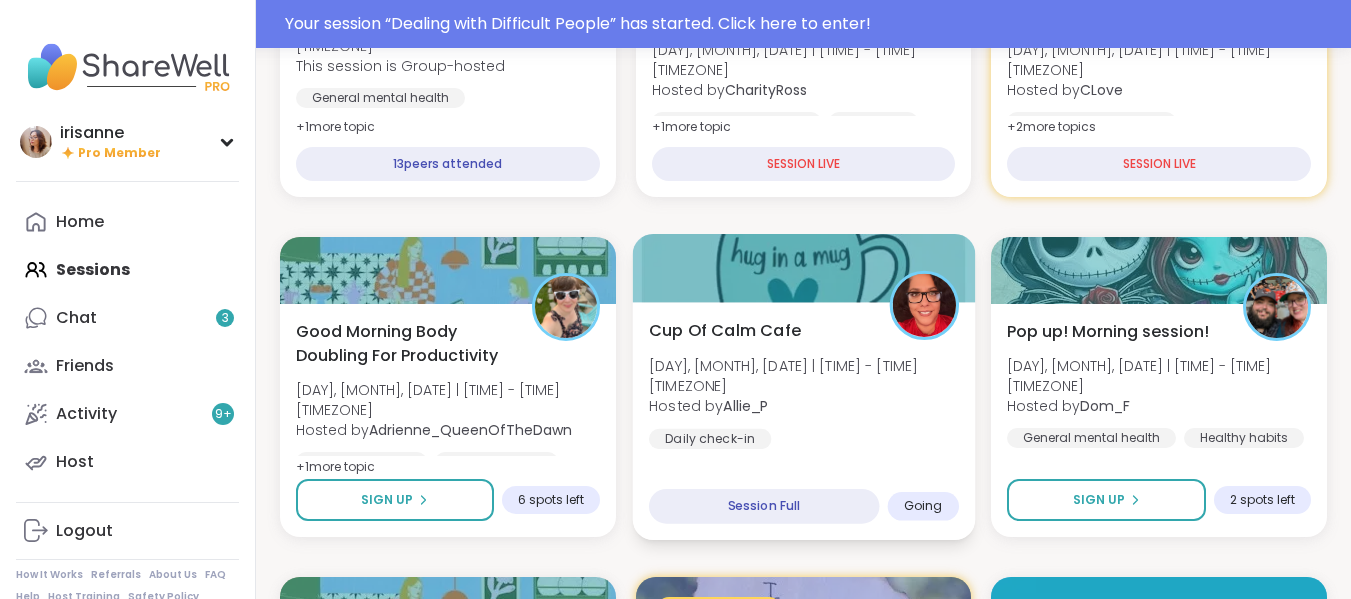 click on "Hosted by [USERNAME]" at bounding box center [804, 406] 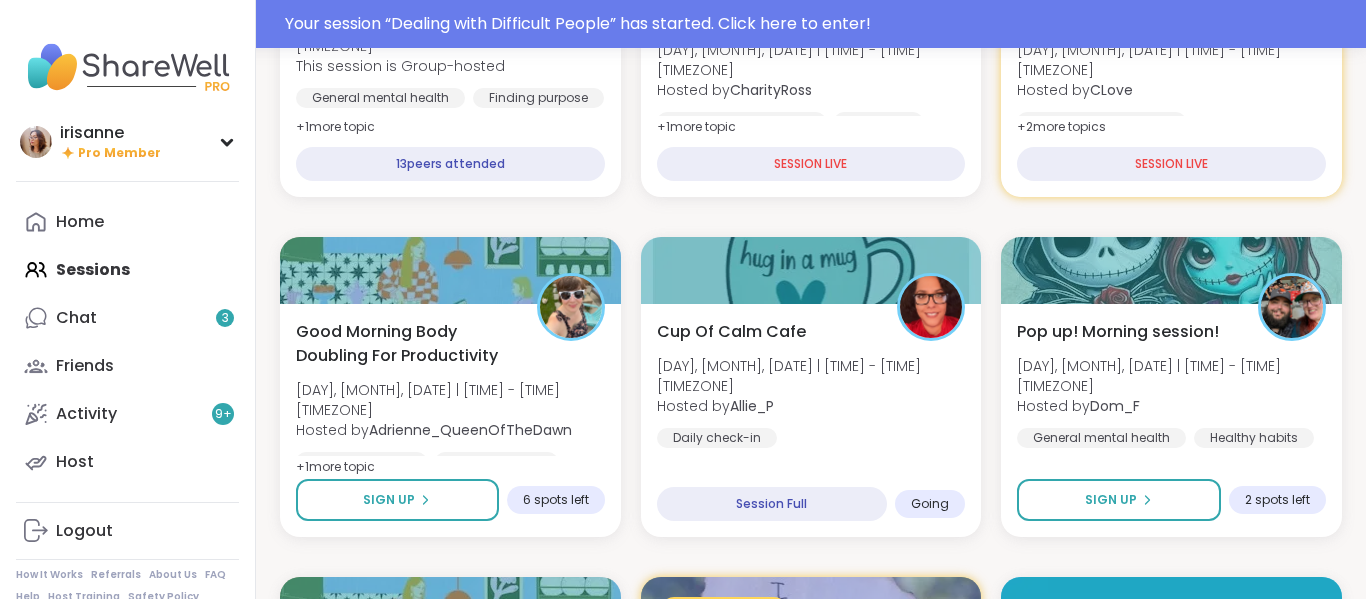 click on "αωaкєи ωιтн вєαυтιfυℓ ѕσυℓѕ [DAY], [MONTH], [DATE] | [TIME] - [TIME] [TIMEZONE] This session is Group-hosted General mental health Finding purpose Emotional regulation + 1  more topic 13  peers attended Good mornings, goals and gratitude's [DAY], [MONTH], [DATE] | [TIME] - [TIME] [TIMEZONE] Hosted by [USERNAME] General mental health Self-care Goal-setting + 1  more topic SESSION LIVE Pro Session Dealing with Difficult People [DAY], [MONTH], [DATE] | [TIME] - [TIME] [TIMEZONE] Hosted by [USERNAME] General mental health Stress management Relationship struggles + 2  more topic s SESSION LIVE Good Morning Body Doubling For Productivity [DAY], [MONTH], [DATE] | [TIME] - [TIME] [TIMEZONE] Hosted by [USERNAME] Good company Body doubling Goal-setting + 1  more topic Sign Up 6 spots left Cup Of Calm Cafe [DAY], [MONTH], [DATE] | [TIME] - [TIME] [TIMEZONE] Hosted by [USERNAME] Daily check-in Session Full Going Pop up! Morning session! [DAY], [MONTH], [DATE] | [TIME] - [TIME] [TIMEZONE] Hosted by [USERNAME] General mental health Healthy habits Self-care Sign Up 2 spots left +" at bounding box center [811, 1917] 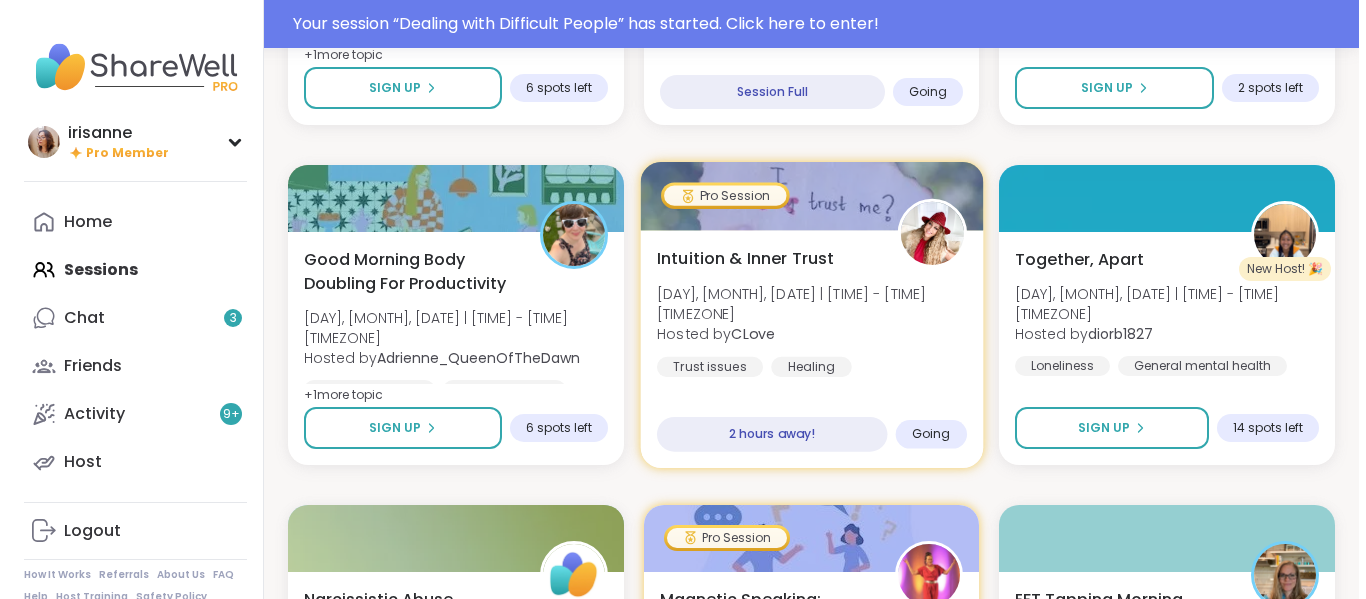 scroll, scrollTop: 874, scrollLeft: 0, axis: vertical 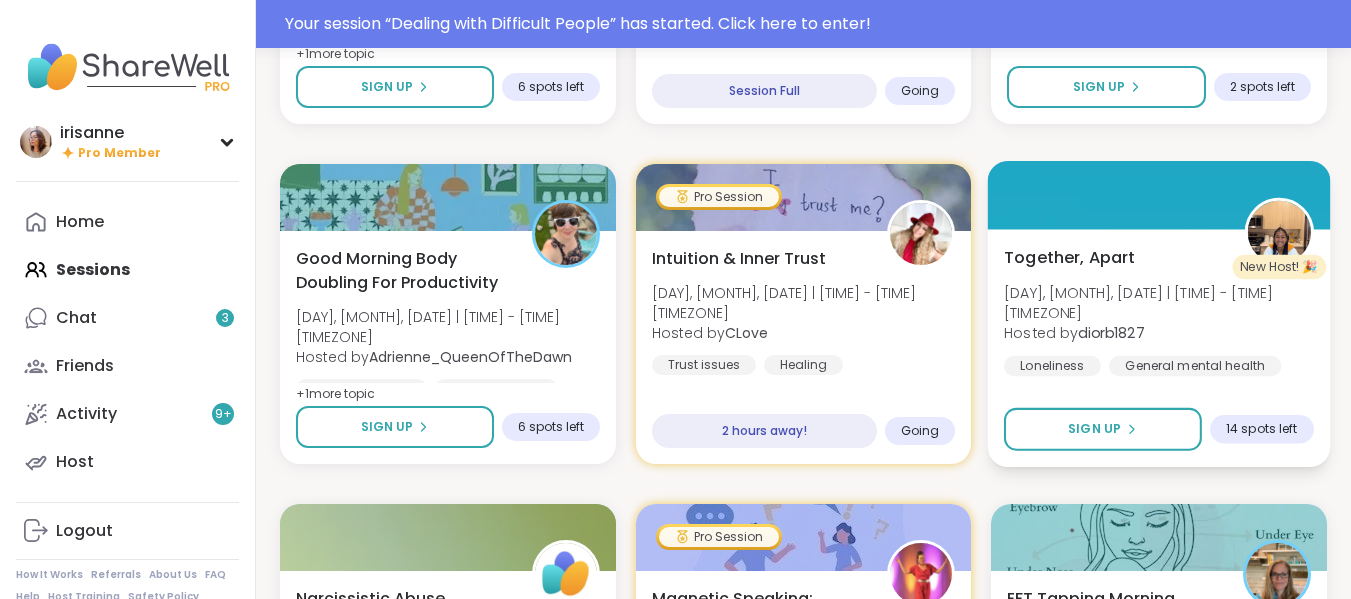 click on "General mental health" at bounding box center [1195, 366] 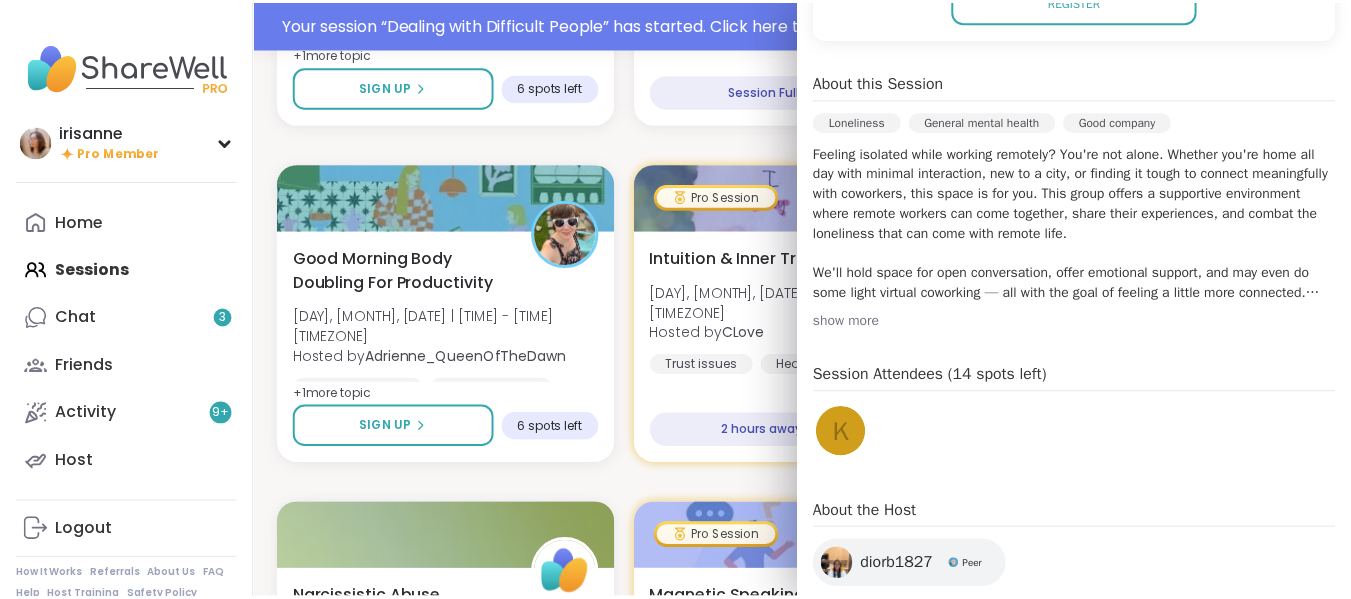 scroll, scrollTop: 507, scrollLeft: 0, axis: vertical 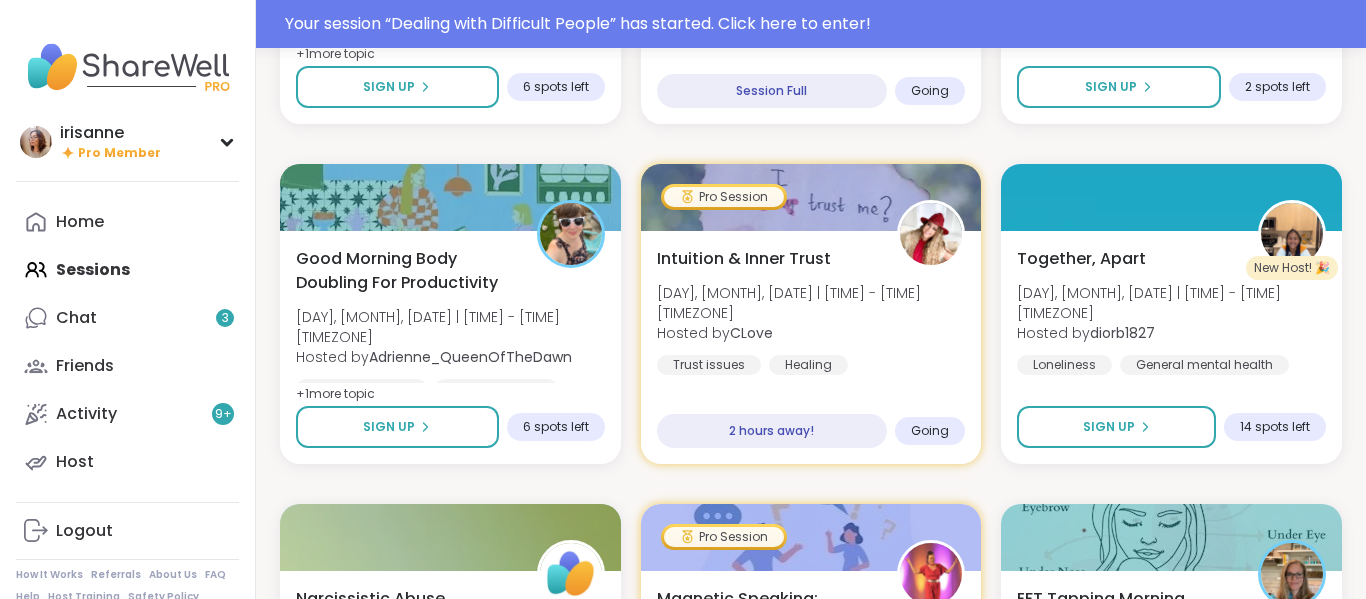 click on "αωaкєи ωιтн вєαυтιfυℓ ѕσυℓѕ [DAY], [MONTH], [DATE] | [TIME] - [TIME] [TIMEZONE] This session is Group-hosted General mental health Finding purpose Emotional regulation + 1  more topic 13  peers attended Good mornings, goals and gratitude's [DAY], [MONTH], [DATE] | [TIME] - [TIME] [TIMEZONE] Hosted by [USERNAME] General mental health Self-care Goal-setting + 1  more topic SESSION LIVE Pro Session Dealing with Difficult People [DAY], [MONTH], [DATE] | [TIME] - [TIME] [TIMEZONE] Hosted by [USERNAME] General mental health Stress management Relationship struggles + 2  more topic s SESSION LIVE Good Morning Body Doubling For Productivity [DAY], [MONTH], [DATE] | [TIME] - [TIME] [TIMEZONE] Hosted by [USERNAME] Good company Body doubling Goal-setting + 1  more topic Sign Up 6 spots left Cup Of Calm Cafe [DAY], [MONTH], [DATE] | [TIME] - [TIME] [TIMEZONE] Hosted by [USERNAME] Daily check-in Session Full Going Pop up! Morning session! [DAY], [MONTH], [DATE] | [TIME] - [TIME] [TIMEZONE] Hosted by [USERNAME] General mental health Healthy habits Self-care Sign Up 2 spots left +" at bounding box center (811, 1504) 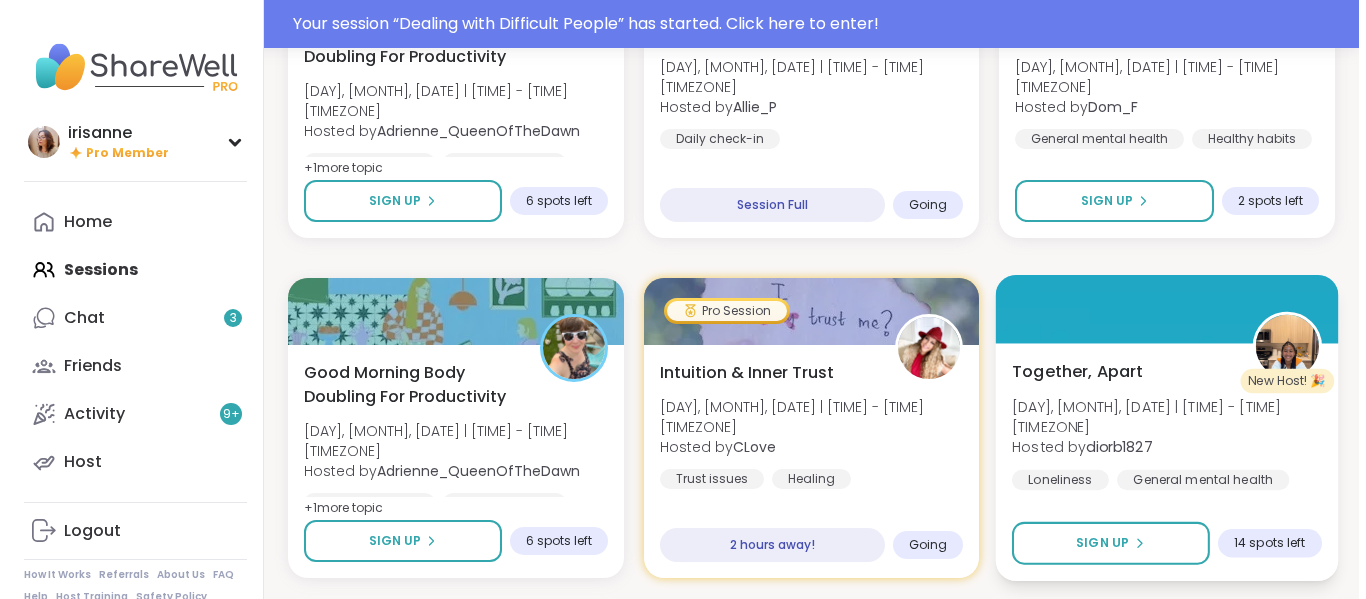 scroll, scrollTop: 385, scrollLeft: 0, axis: vertical 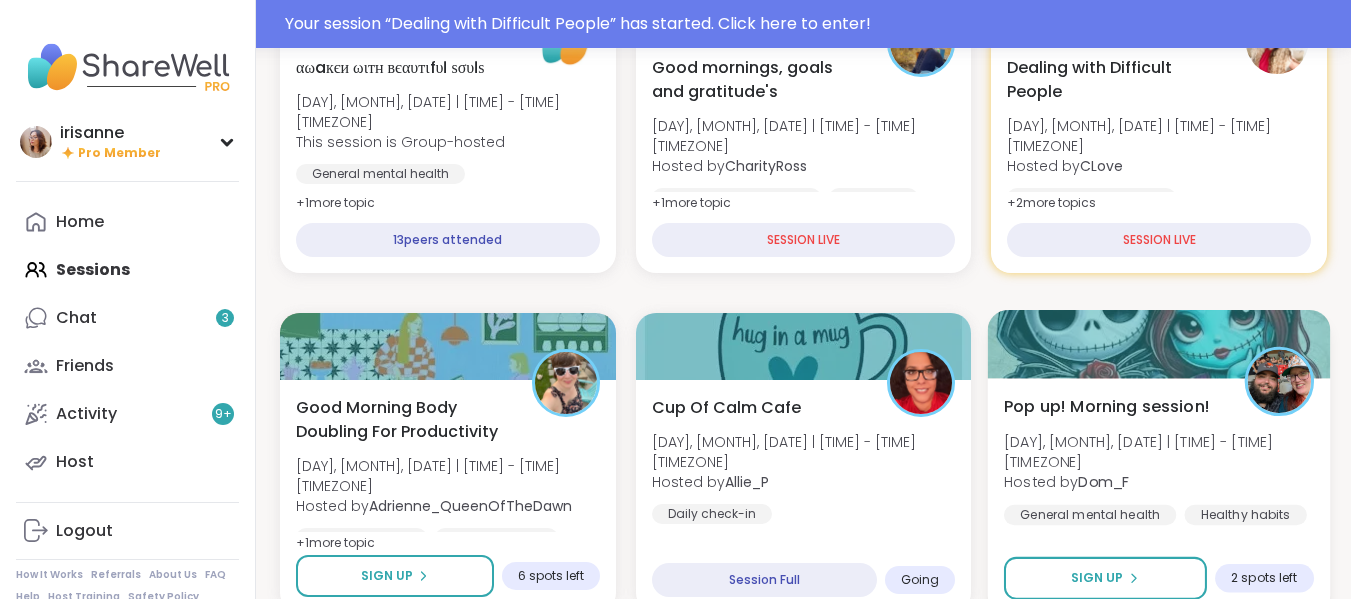 click on "Pop up! Morning session! Thu, Aug 07 | 10:00PM - 11:00PM GMT+8 Hosted by  Dom_F General mental health Healthy habits Self-care" at bounding box center (1159, 473) 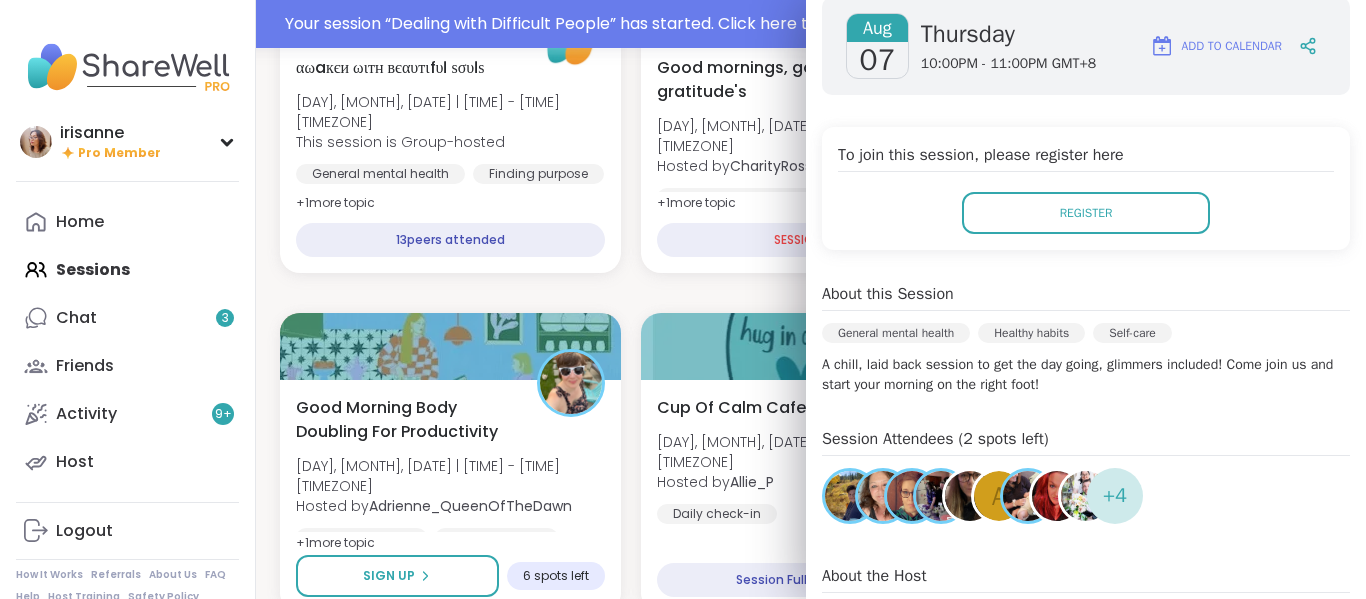 scroll, scrollTop: 296, scrollLeft: 0, axis: vertical 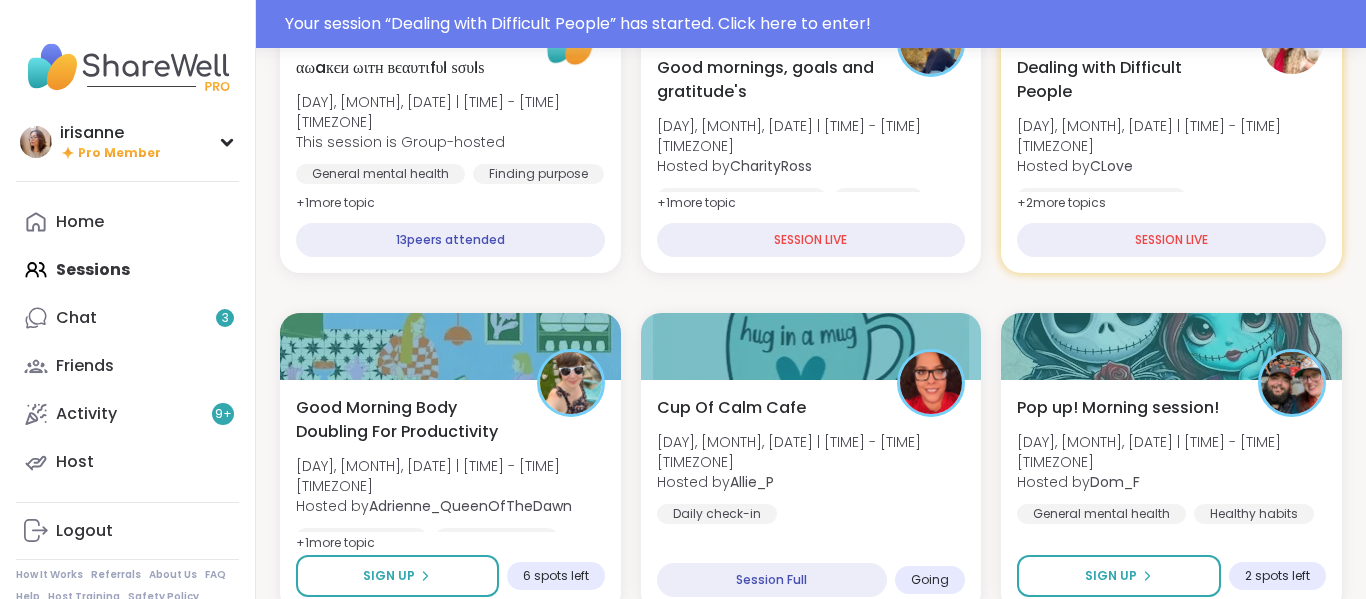 click on "αωaкєи ωιтн вєαυтιfυℓ ѕσυℓѕ Thu, Aug 07 | 7:00PM - 8:00PM GMT+8 This session is Group-hosted General mental health Finding purpose Emotional regulation + 1  more topic 13  peers attended Good mornings, goals and gratitude's Thu, Aug 07 | 8:00PM - 9:30PM GMT+8 Hosted by  CharityRoss General mental health Self-care Goal-setting + 1  more topic SESSION LIVE Pro Session Dealing with Difficult People Thu, Aug 07 | 8:00PM - 9:00PM GMT+8 Hosted by  CLove General mental health Stress management Relationship struggles + 2  more topic s SESSION LIVE Good Morning Body Doubling For Productivity Thu, Aug 07 | 9:00PM - 10:00PM GMT+8 Hosted by  Adrienne_QueenOfTheDawn Good company Body doubling Goal-setting + 1  more topic Sign Up 6 spots left Cup Of Calm Cafe Thu, Aug 07 | 9:30PM - 10:00PM GMT+8 Hosted by  Allie_P Daily check-in Session Full Going Pop up! Morning session! Thu, Aug 07 | 10:00PM - 11:00PM GMT+8 Hosted by  Dom_F General mental health Healthy habits Self-care Sign Up 2 spots left +" at bounding box center (811, 1993) 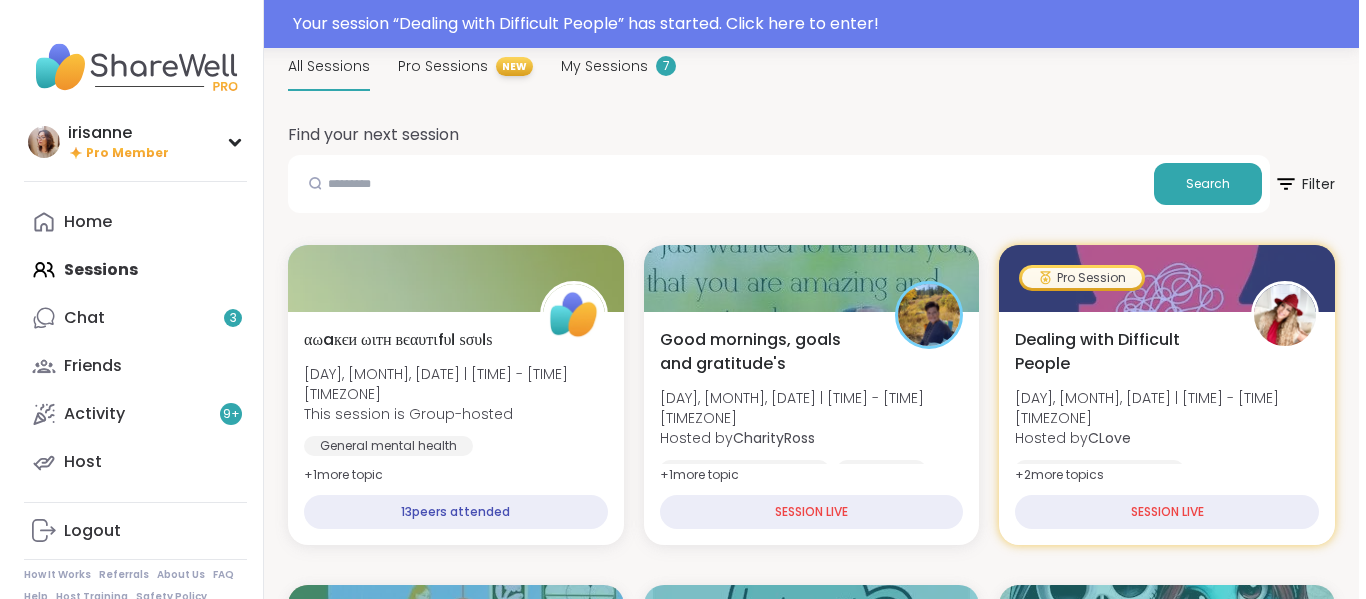 scroll, scrollTop: 114, scrollLeft: 0, axis: vertical 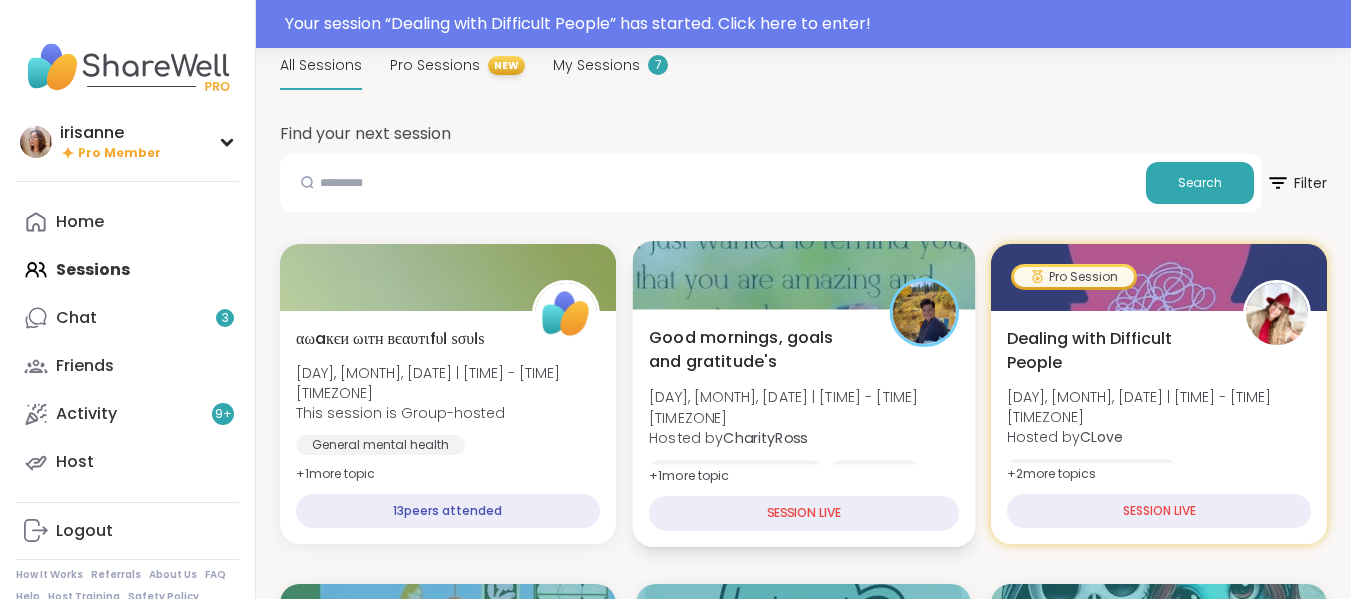 click on "General mental health Self-care Goal-setting" at bounding box center (804, 484) 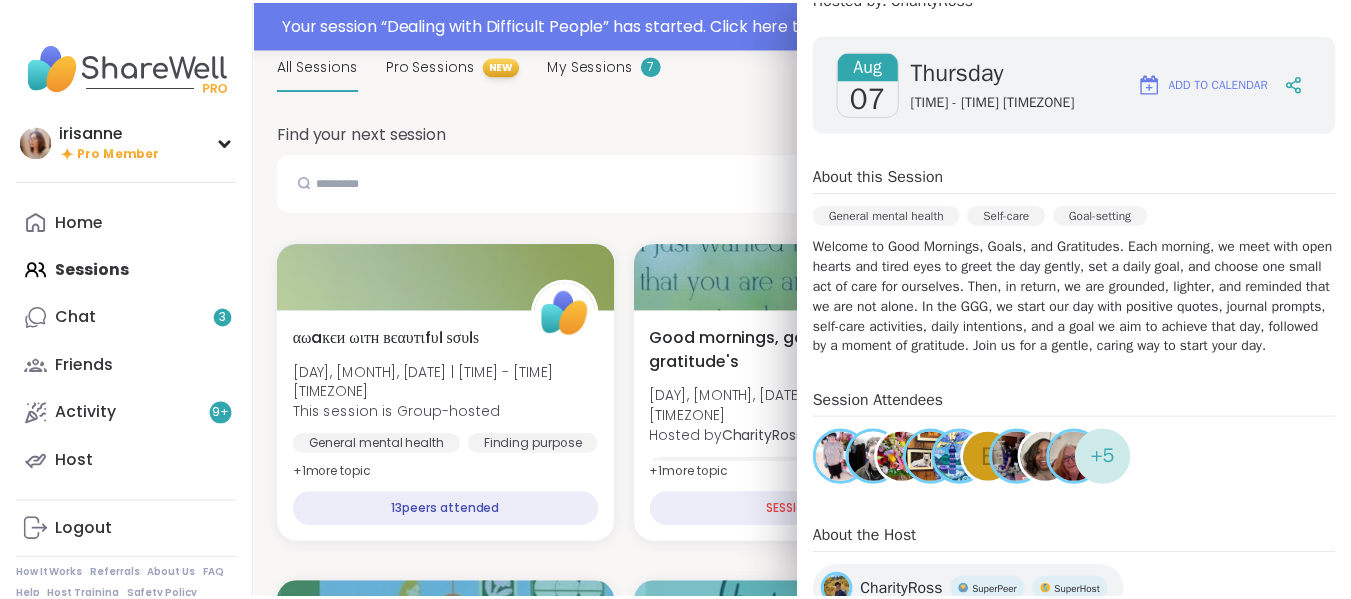 scroll, scrollTop: 257, scrollLeft: 0, axis: vertical 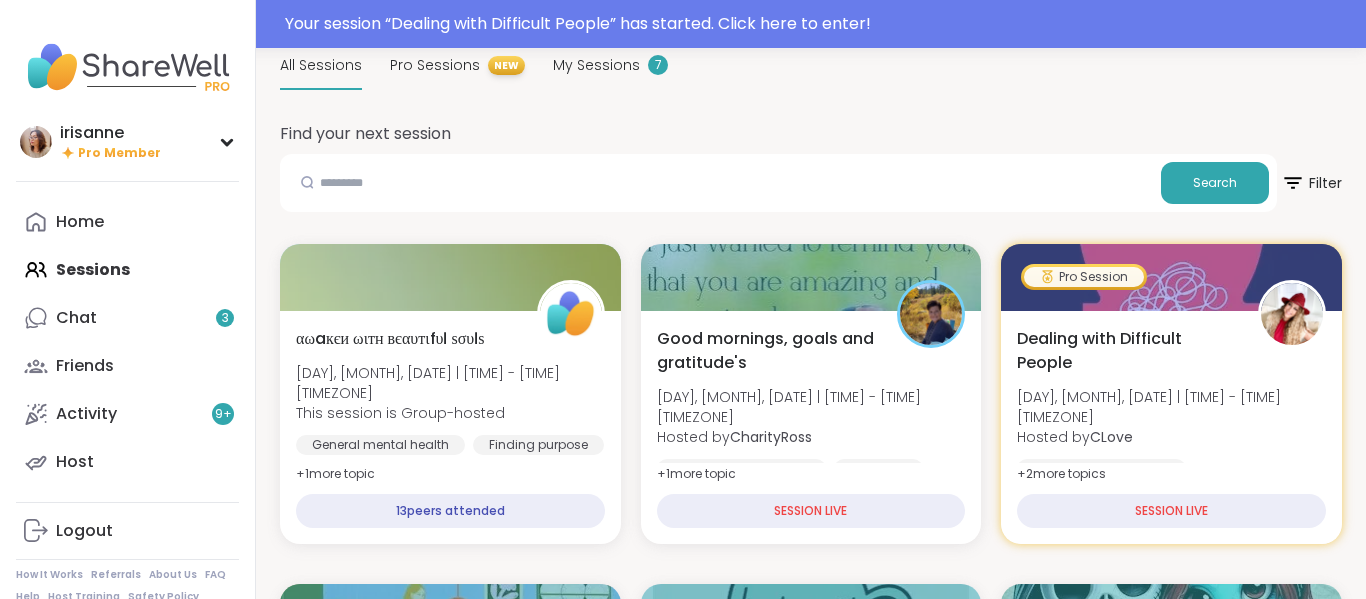 click on "Find your next session Search  Filter   αωaкєи ωιтн вєαυтιfυℓ ѕσυℓѕ Thu, Aug 07 | 7:00PM - 8:00PM GMT+8 This session is Group-hosted General mental health Finding purpose Emotional regulation + 1  more topic 13  peers attended Good mornings, goals and gratitude's Thu, Aug 07 | 8:00PM - 9:30PM GMT+8 Hosted by  CharityRoss General mental health Self-care Goal-setting + 1  more topic SESSION LIVE Pro Session Dealing with Difficult People Thu, Aug 07 | 8:00PM - 9:00PM GMT+8 Hosted by  CLove General mental health Stress management Relationship struggles + 2  more topic s SESSION LIVE Good Morning Body Doubling For Productivity Thu, Aug 07 | 9:00PM - 10:00PM GMT+8 Hosted by  Adrienne_QueenOfTheDawn Good company Body doubling Goal-setting + 1  more topic Sign Up 6 spots left Cup Of Calm Cafe Thu, Aug 07 | 9:30PM - 10:00PM GMT+8 Hosted by  Allie_P Daily check-in Session Full Going Pop up! Morning session! Thu, Aug 07 | 10:00PM - 11:00PM GMT+8 Hosted by  Dom_F General mental health Sign Up" at bounding box center [811, 2234] 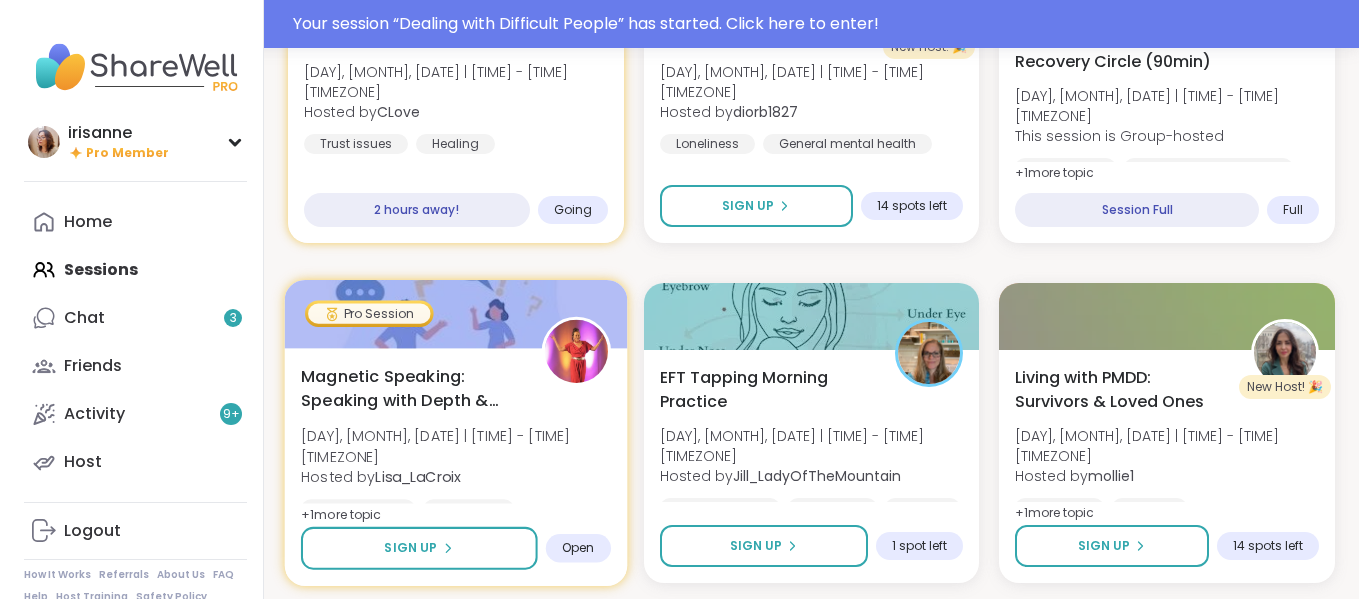 scroll, scrollTop: 791, scrollLeft: 0, axis: vertical 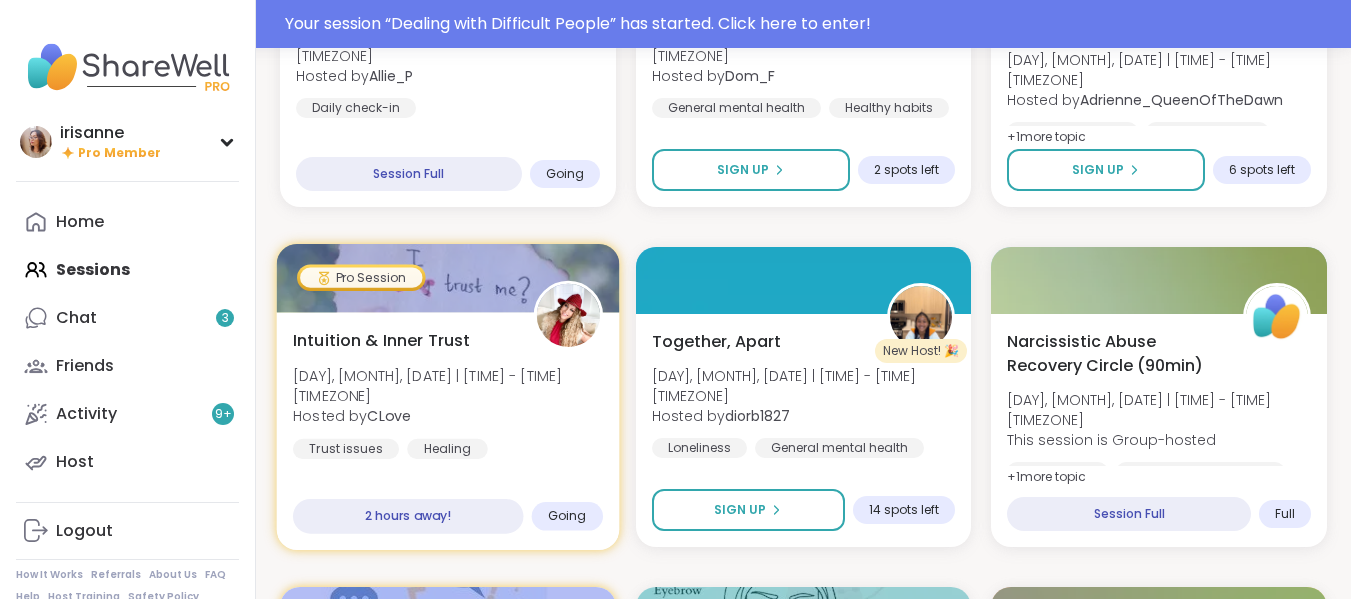 click on "Hosted by  CLove" at bounding box center (448, 416) 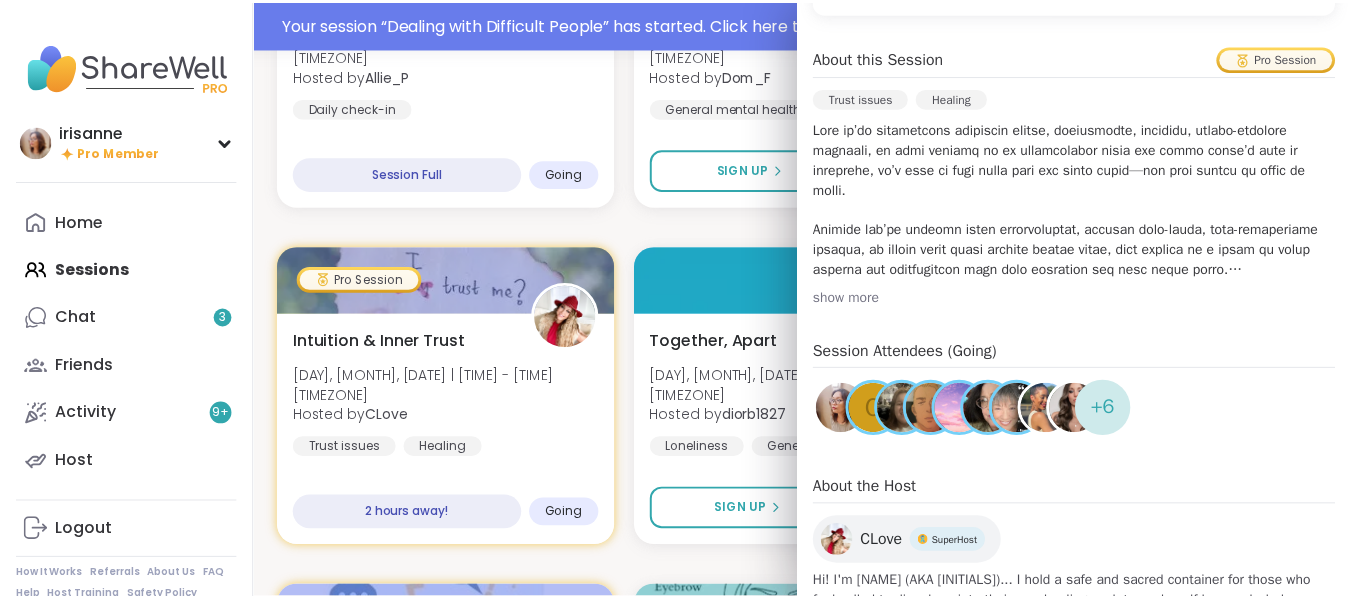 scroll, scrollTop: 557, scrollLeft: 0, axis: vertical 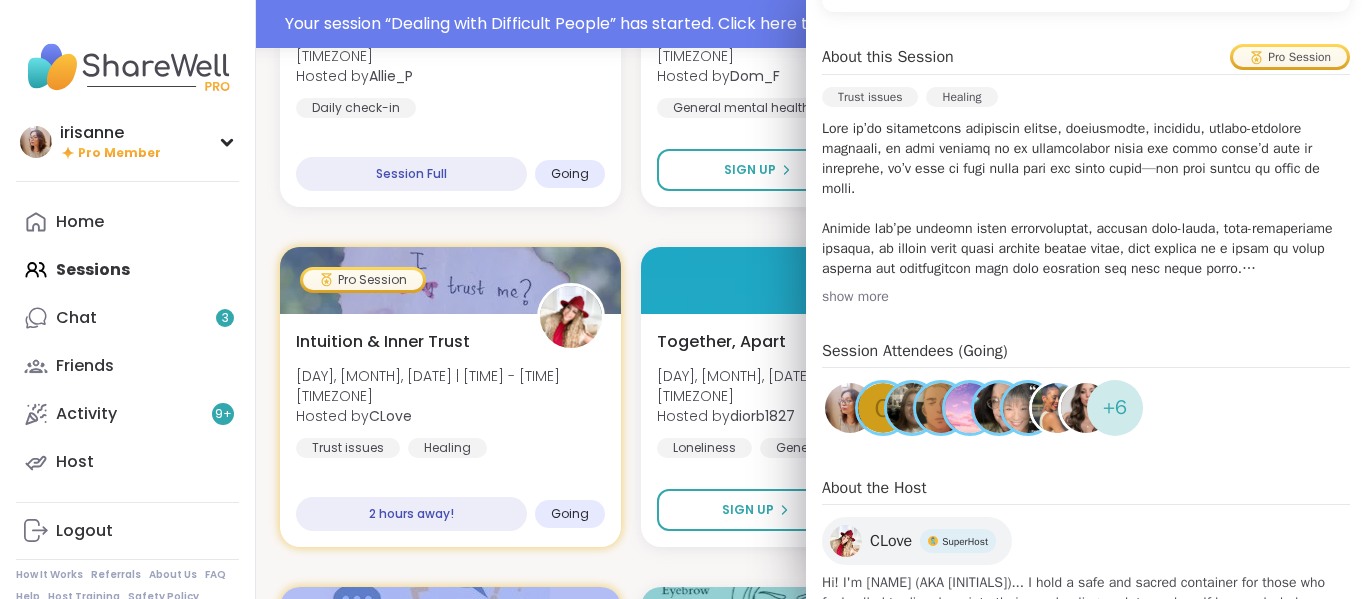 click at bounding box center [970, 408] 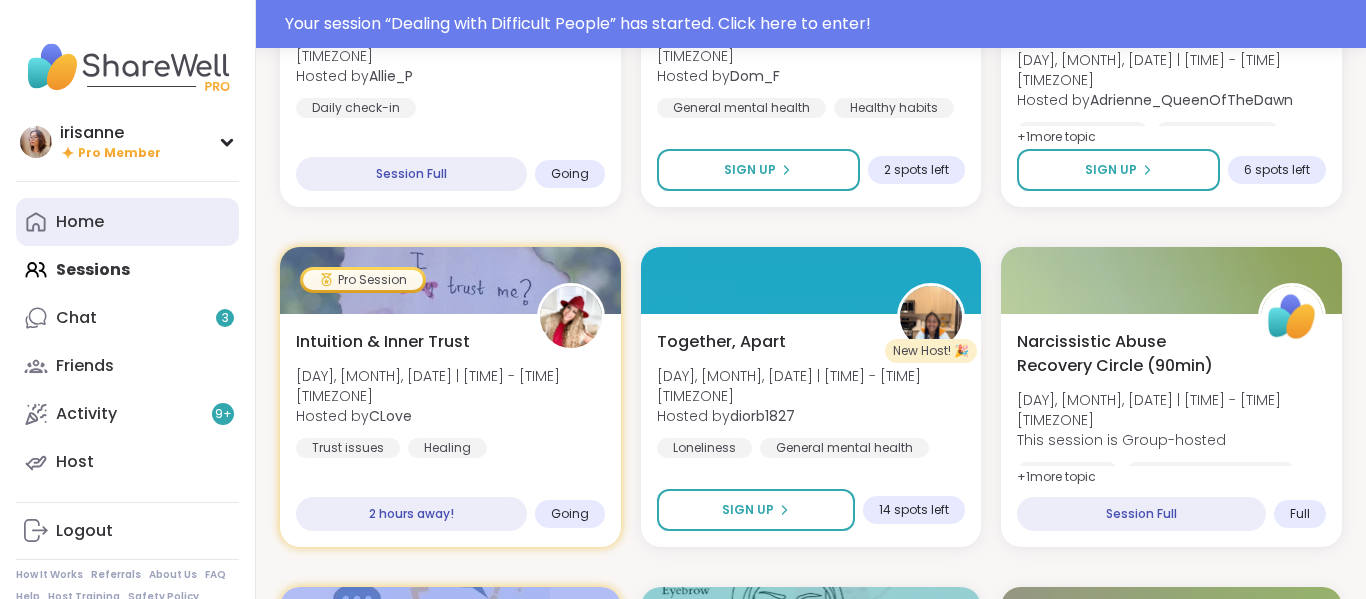 click on "Home" at bounding box center (127, 222) 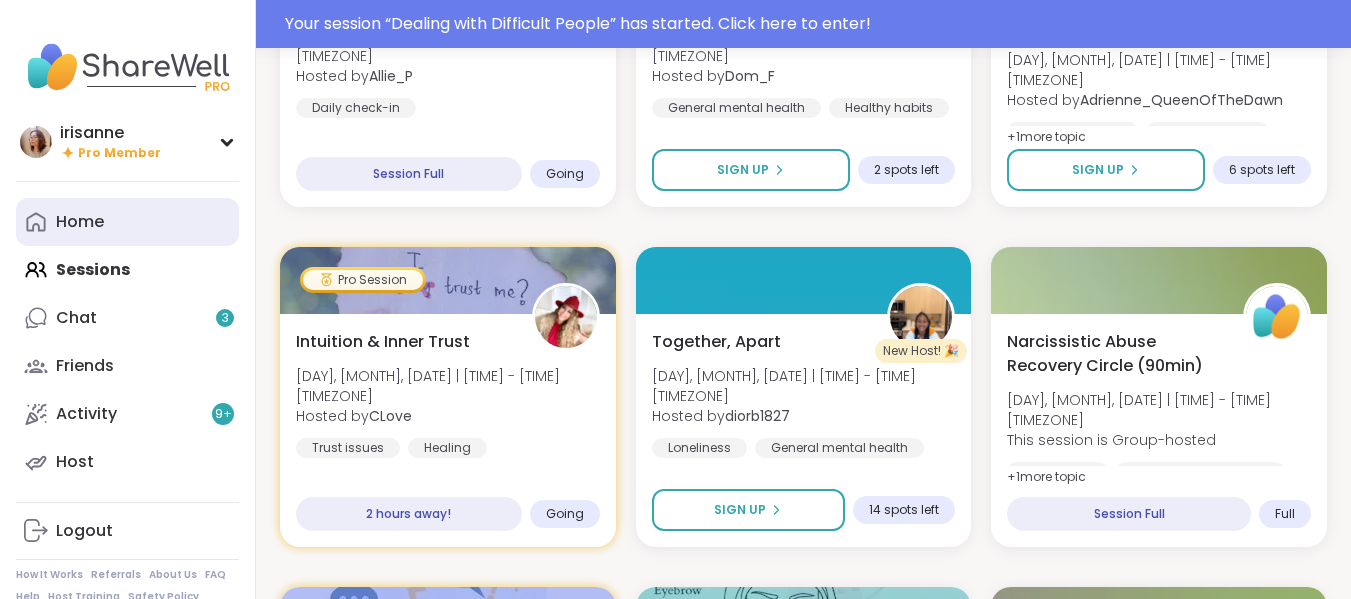 scroll, scrollTop: 0, scrollLeft: 0, axis: both 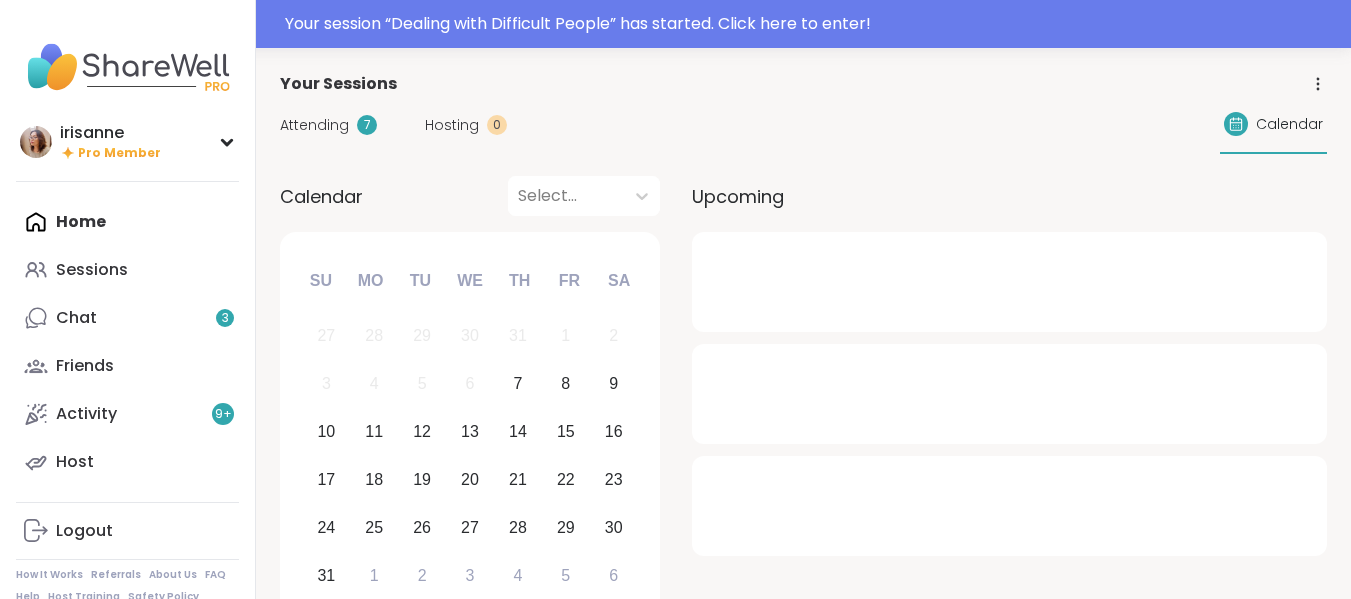 click on "Sessions" at bounding box center [127, 270] 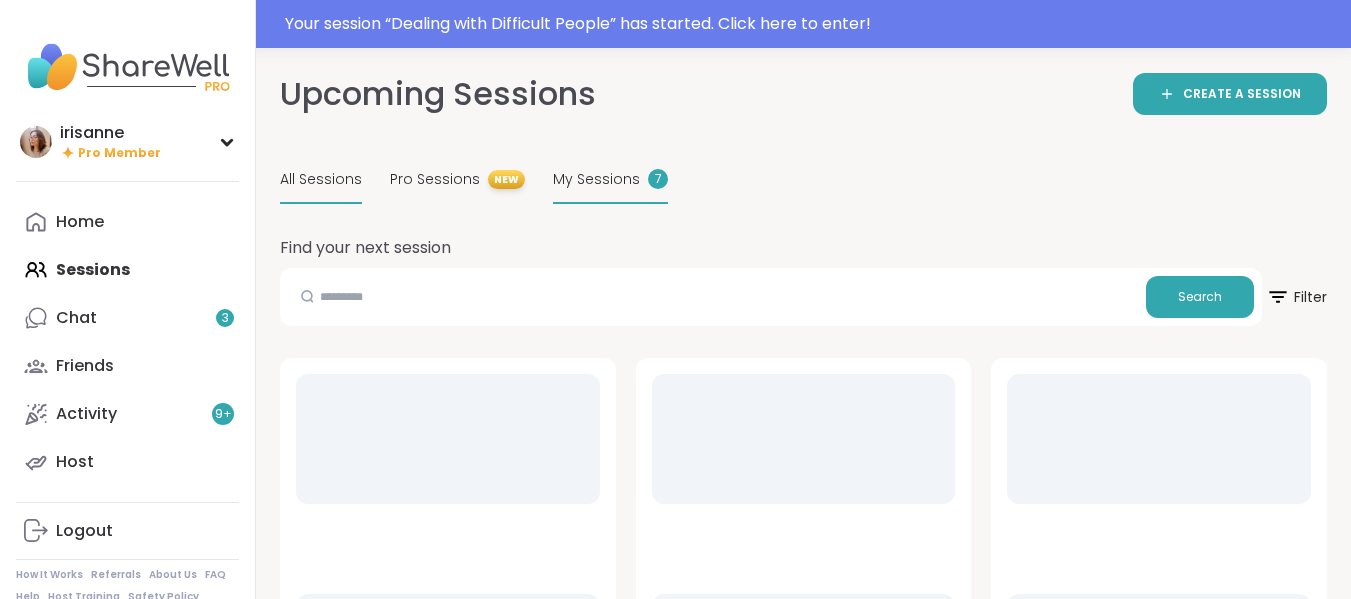 click on "My Sessions" at bounding box center (596, 179) 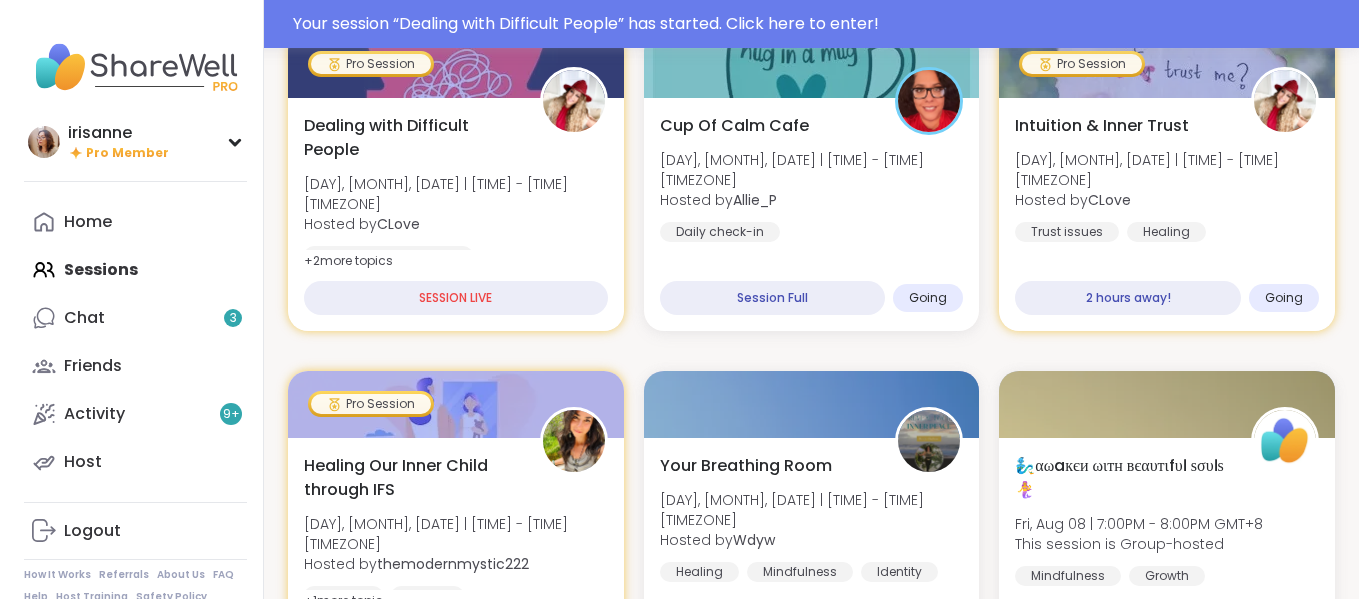 scroll, scrollTop: 401, scrollLeft: 0, axis: vertical 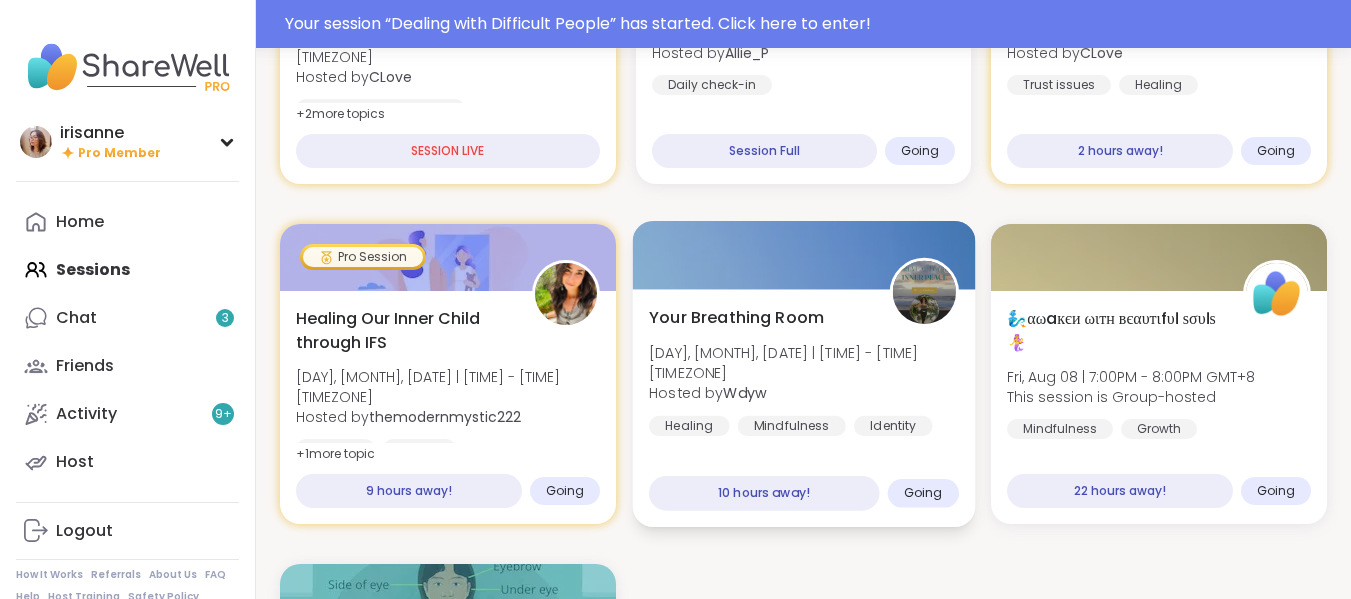 click on "Your Breathing Room Fri, Aug 08 | 7:00AM - 8:00AM GMT+8 Hosted by  Wdyw Healing Mindfulness Identity 10 hours away! Going" at bounding box center [803, 408] 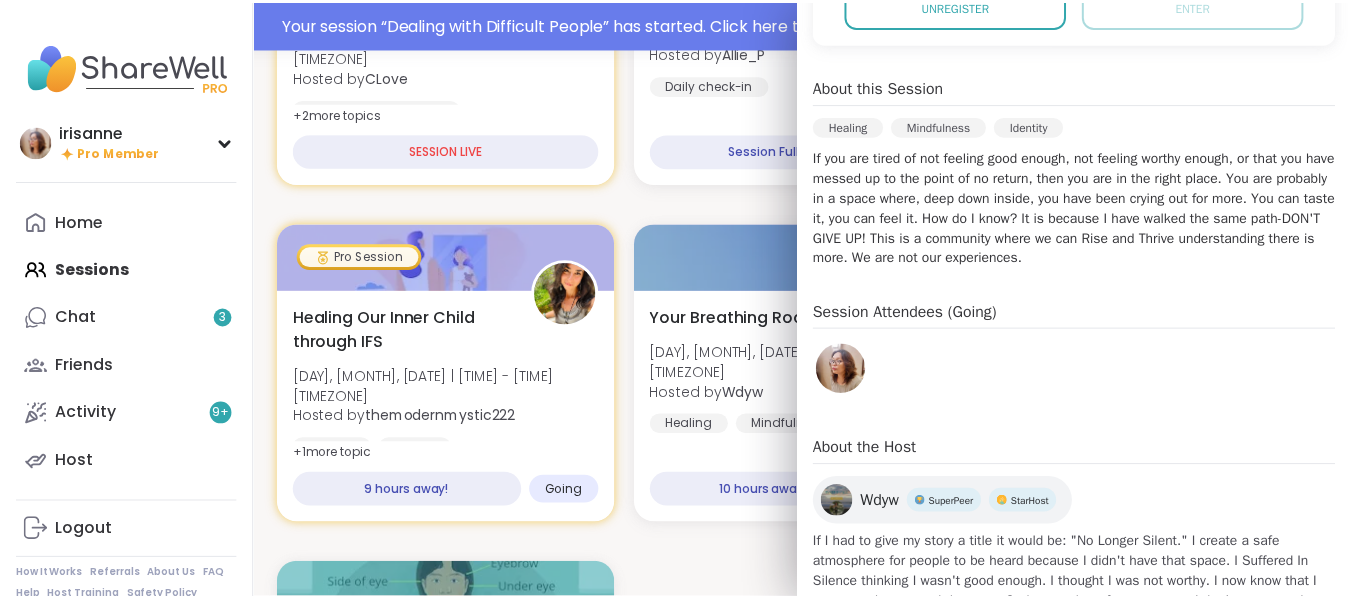 scroll, scrollTop: 526, scrollLeft: 0, axis: vertical 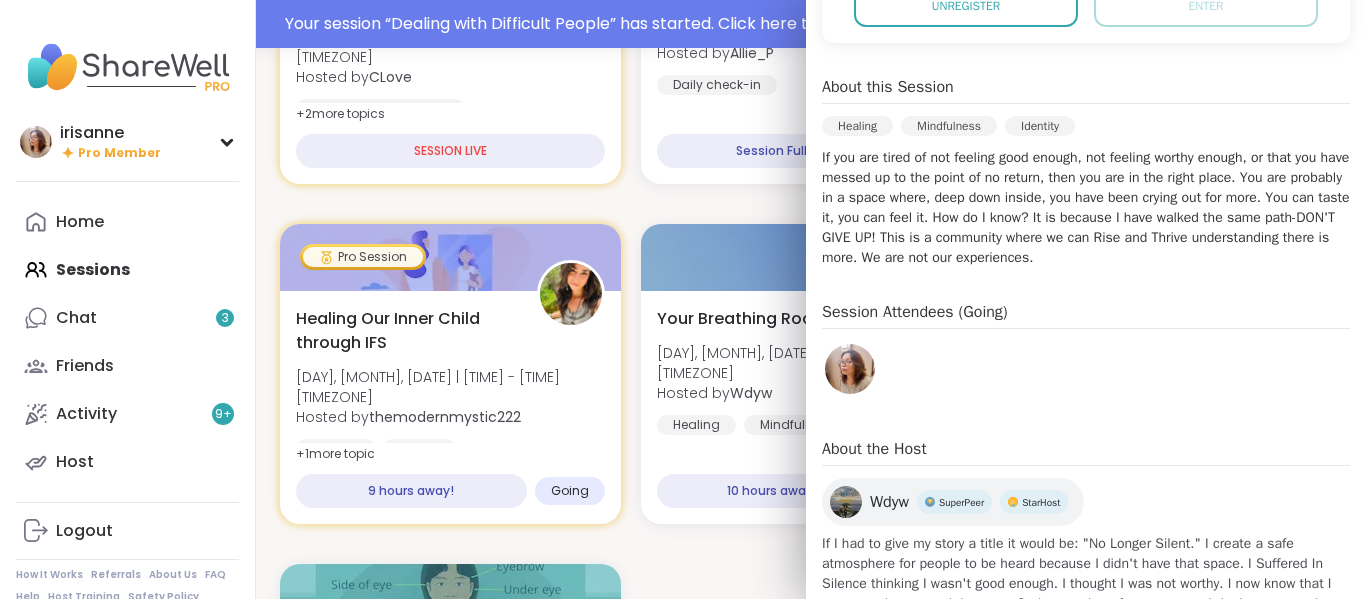 click on "Pro Session Dealing with Difficult People Thu, Aug 07 | 8:00PM - 9:00PM GMT+8 Hosted by  CLove General mental health Stress management Relationship struggles + 2  more topic s SESSION LIVE Cup Of Calm Cafe Thu, Aug 07 | 9:30PM - 10:00PM GMT+8 Hosted by  Allie_P Daily check-in Session Full Going Pro Session Intuition & Inner Trust Thu, Aug 07 | 10:30PM - 11:30PM GMT+8 Hosted by  CLove Trust issues Healing 2 hours away! Going Pro Session Healing Our Inner Child through IFS Fri, Aug 08 | 6:00AM - 7:00AM GMT+8 Hosted by  themodernmystic222 Healing Family Childhood trauma + 1  more topic 9 hours away! Going Your Breathing Room Fri, Aug 08 | 7:00AM - 8:00AM GMT+8 Hosted by  Wdyw Healing Mindfulness Identity 10 hours away! Going 🧞‍♂️αωaкєи ωιтн вєαυтιfυℓ ѕσυℓѕ🧜‍♀️ Fri, Aug 08 | 7:00PM - 8:00PM GMT+8 This session is Group-hosted Mindfulness Growth Healthy love 22 hours away! Going Morning EFT tapping, calming, clearing exercises Fri, Aug 08 | 11:00PM - 11:45PM GMT+8 janag +" at bounding box center [811, 374] 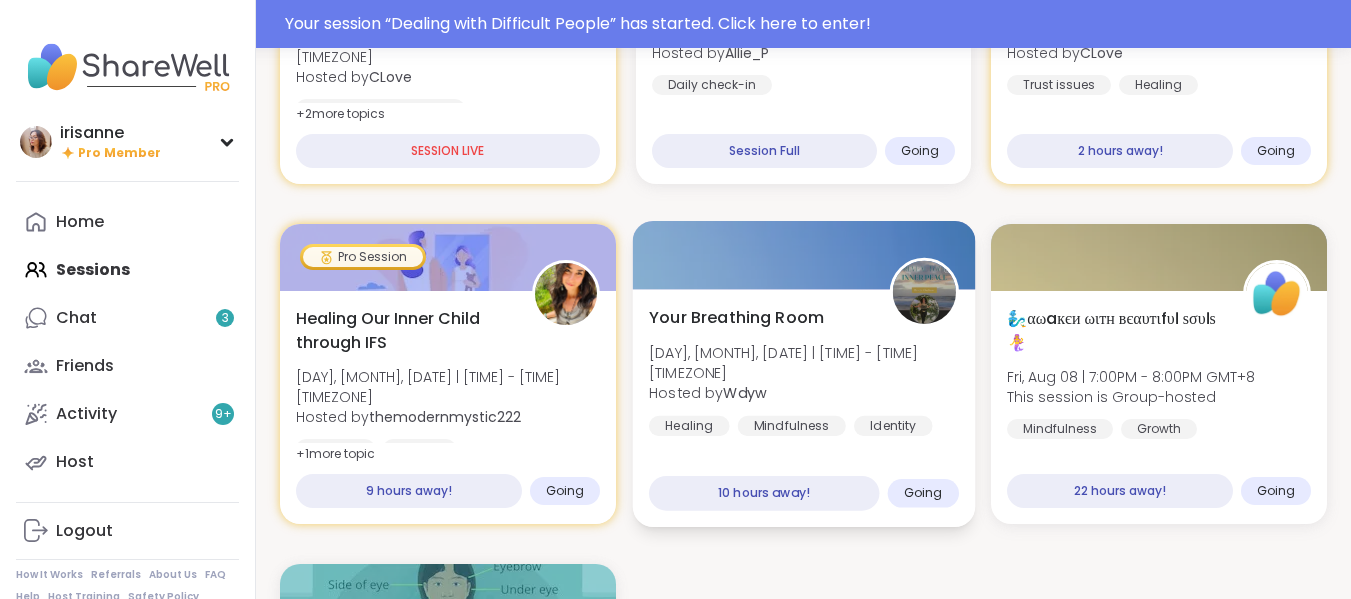 scroll, scrollTop: 679, scrollLeft: 0, axis: vertical 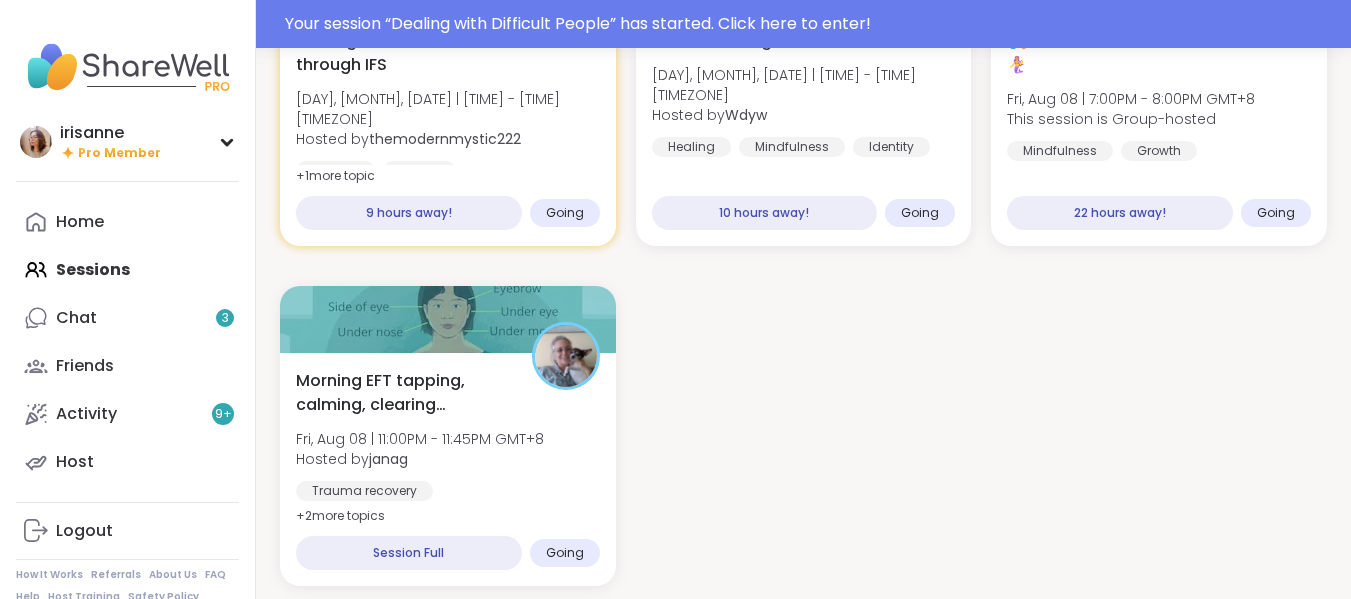 click on "Home Sessions Chat 3 Friends Activity 9 + Host" at bounding box center [127, 342] 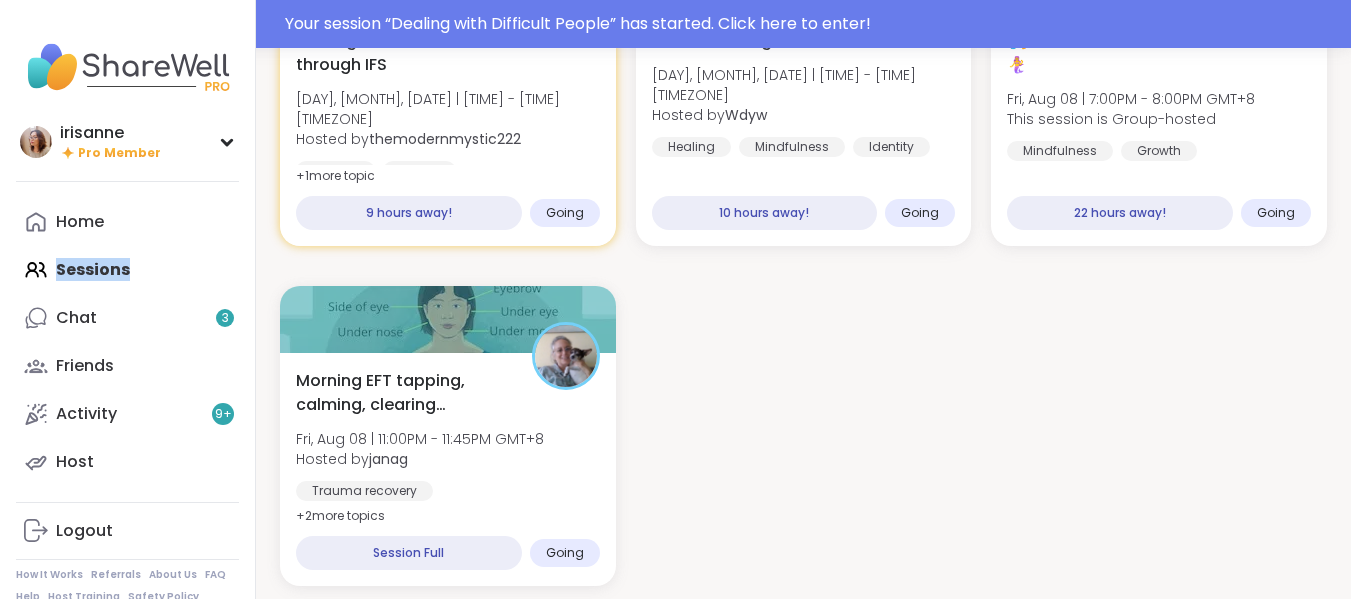 click on "Home Sessions Chat 3 Friends Activity 9 + Host" at bounding box center [127, 342] 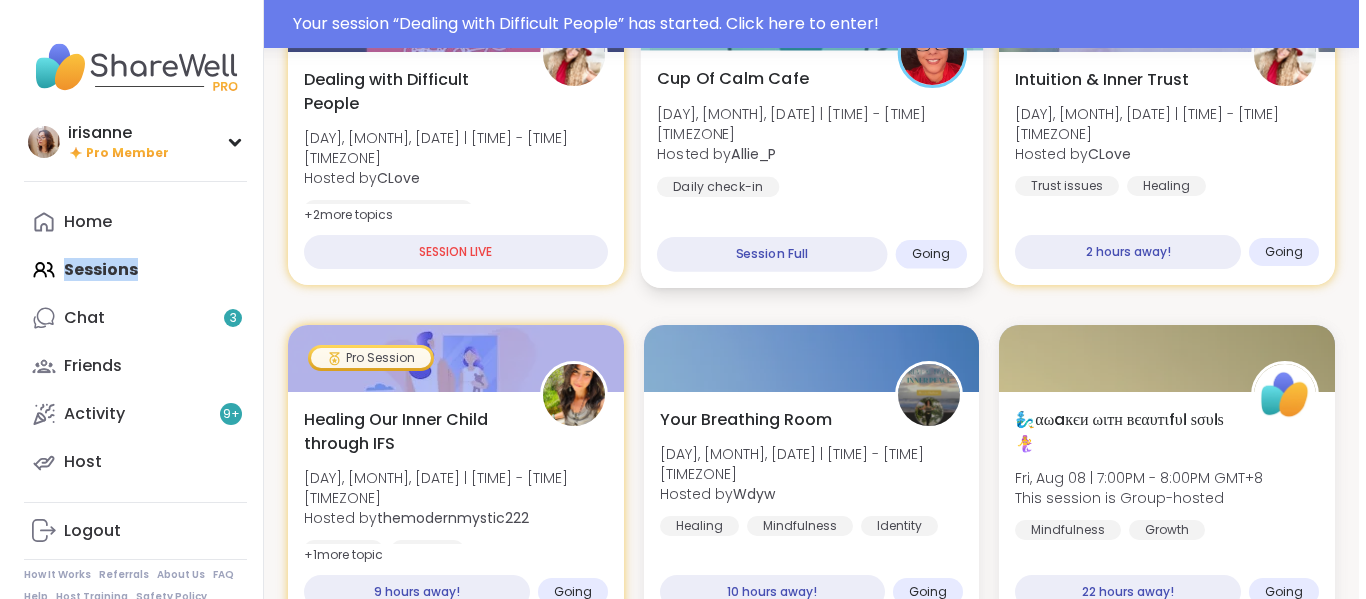 scroll, scrollTop: 455, scrollLeft: 0, axis: vertical 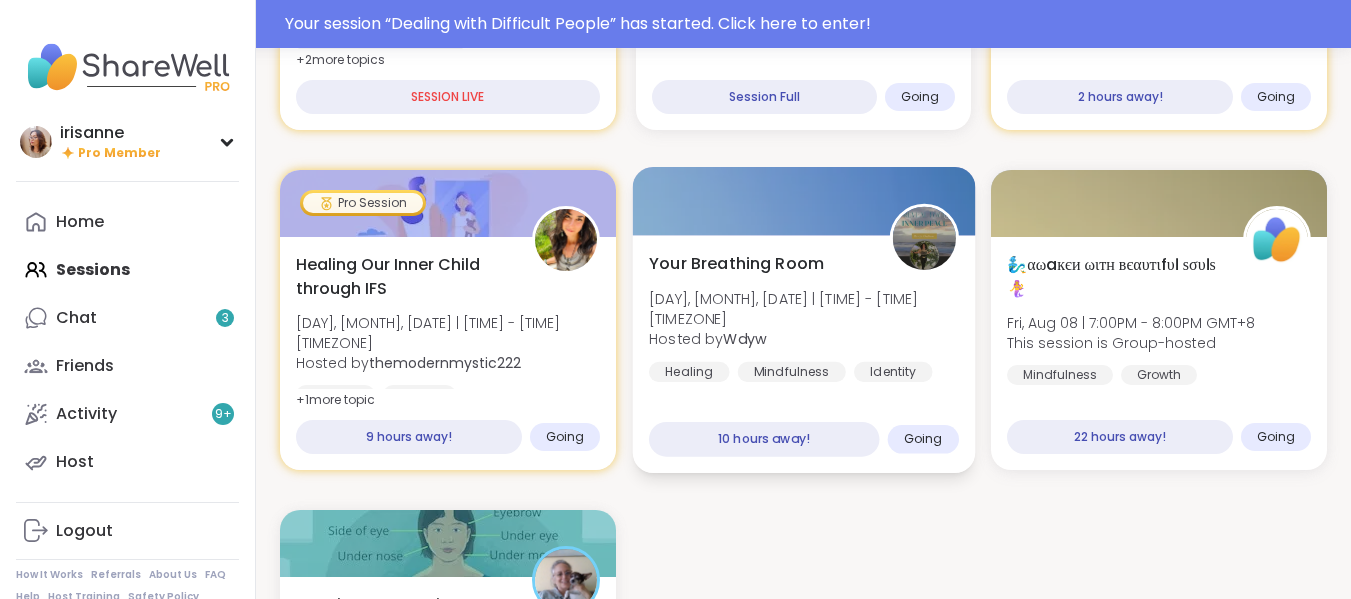 click on "Your Breathing Room Fri, Aug 08 | 7:00AM - 8:00AM GMT+8 Hosted by  Wdyw Healing Mindfulness Identity" at bounding box center [804, 317] 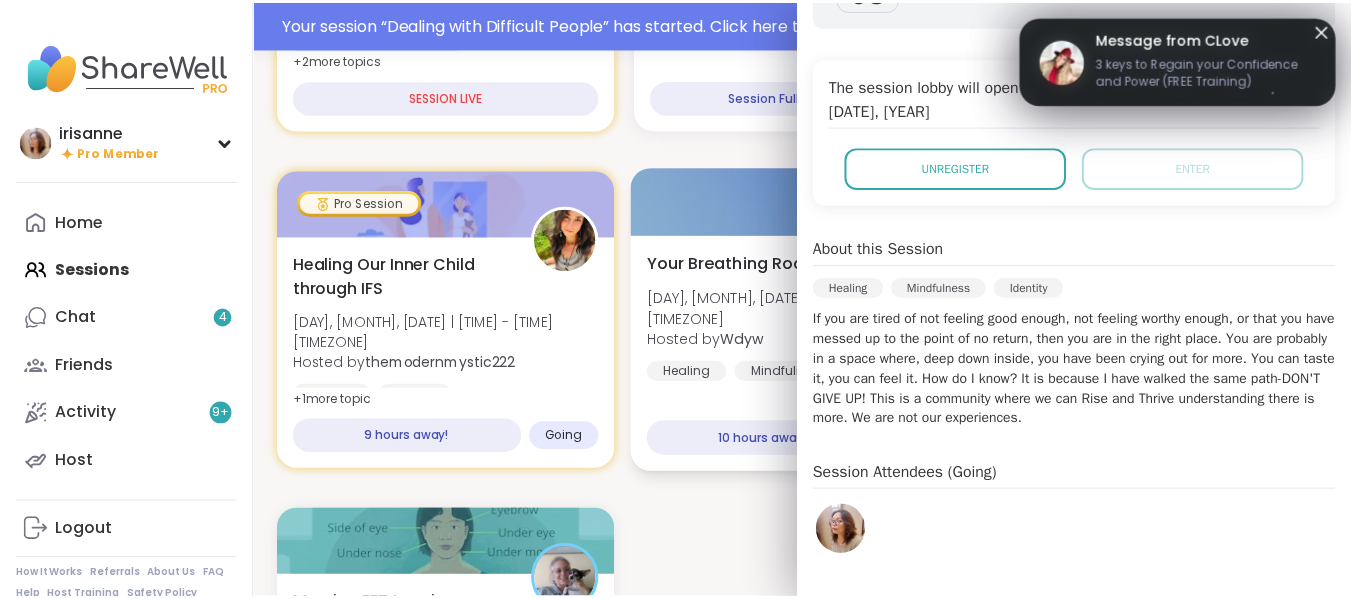scroll, scrollTop: 367, scrollLeft: 0, axis: vertical 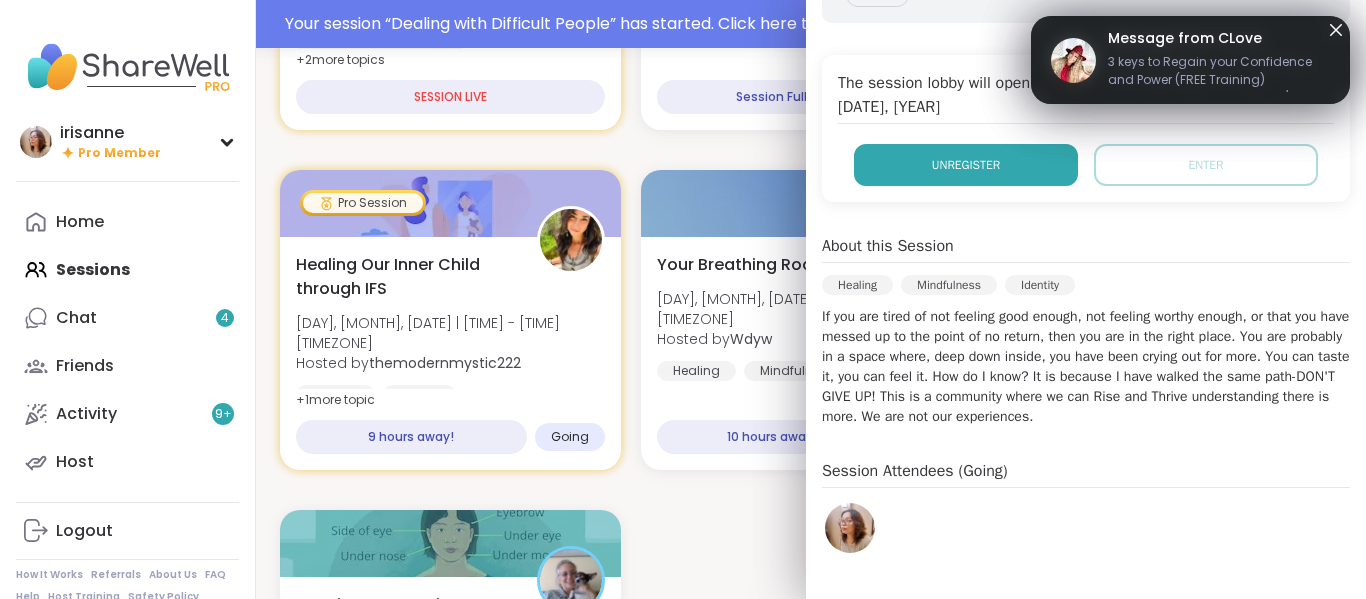 click on "Unregister" at bounding box center [966, 165] 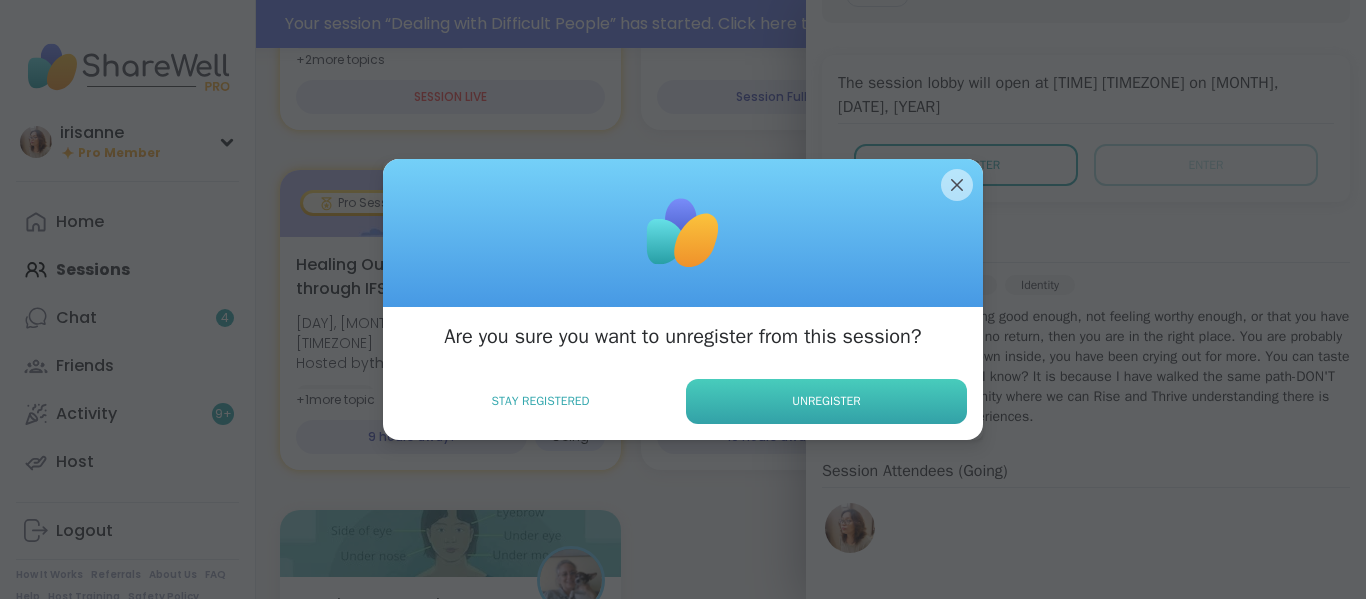 click on "Unregister" at bounding box center (826, 401) 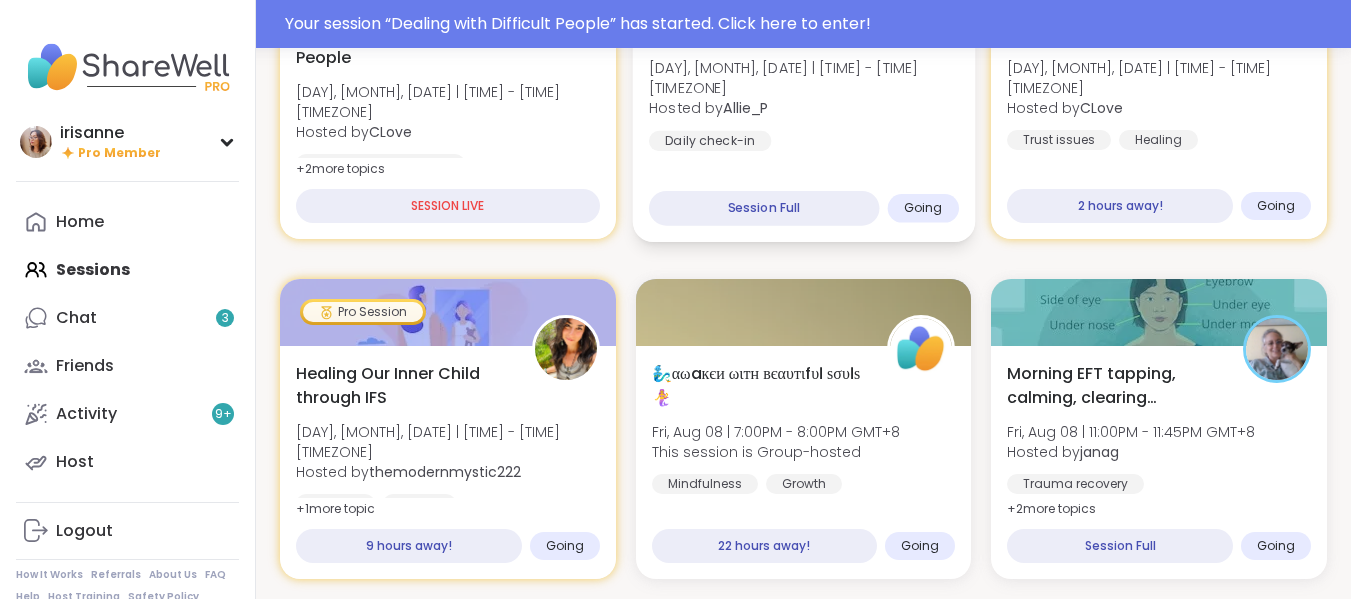 scroll, scrollTop: 0, scrollLeft: 0, axis: both 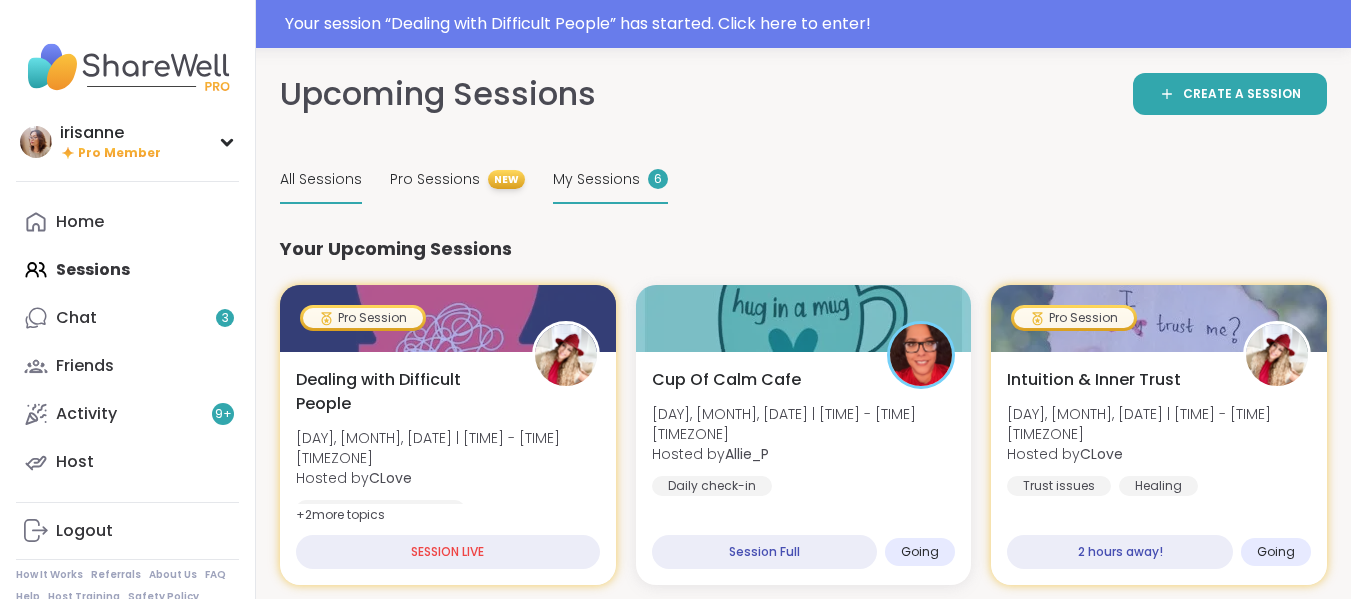 click on "All Sessions" at bounding box center (321, 179) 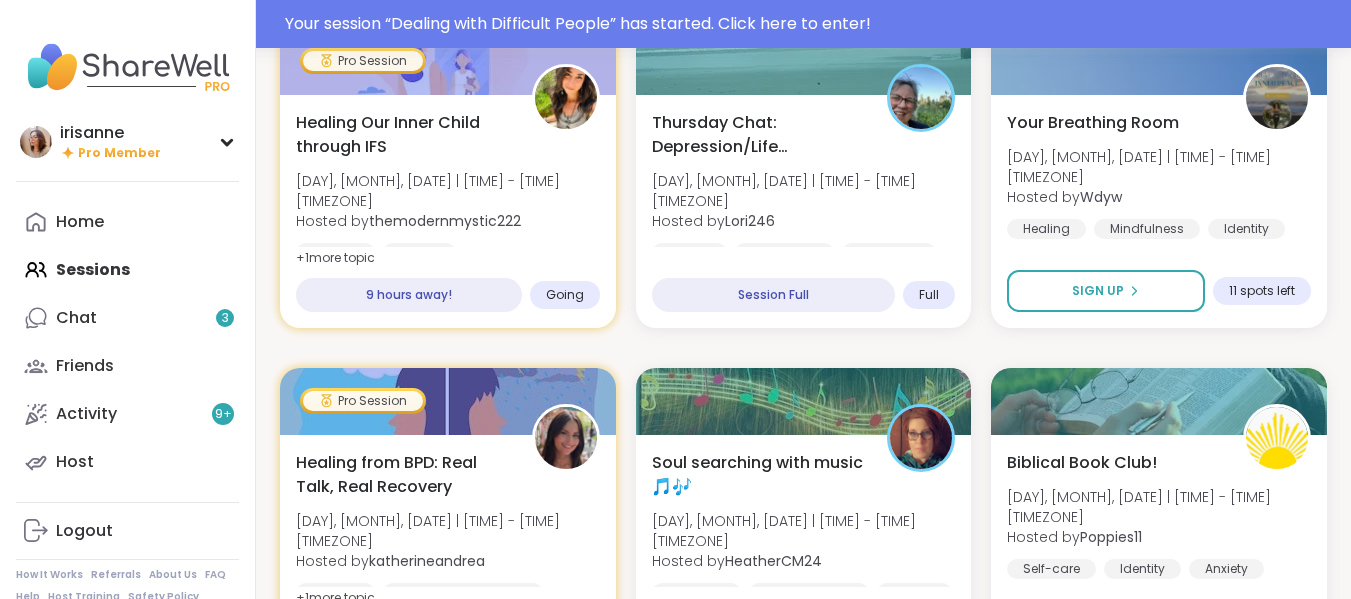 scroll, scrollTop: 3881, scrollLeft: 0, axis: vertical 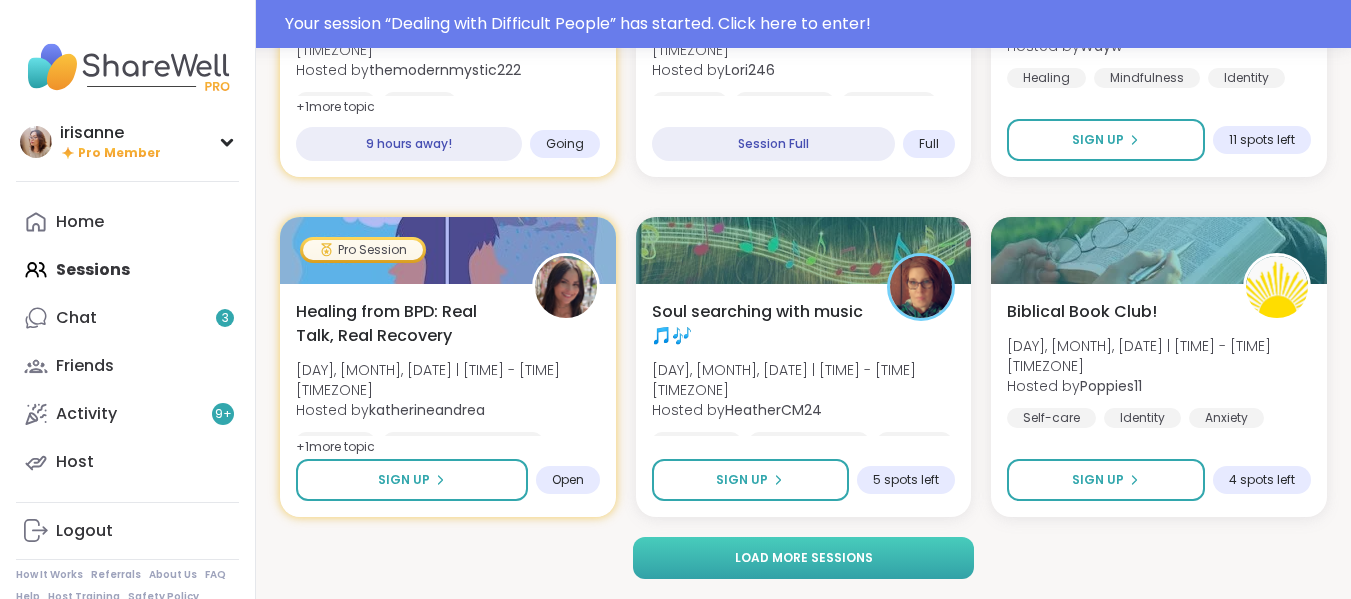 click on "Load more sessions" at bounding box center [803, 558] 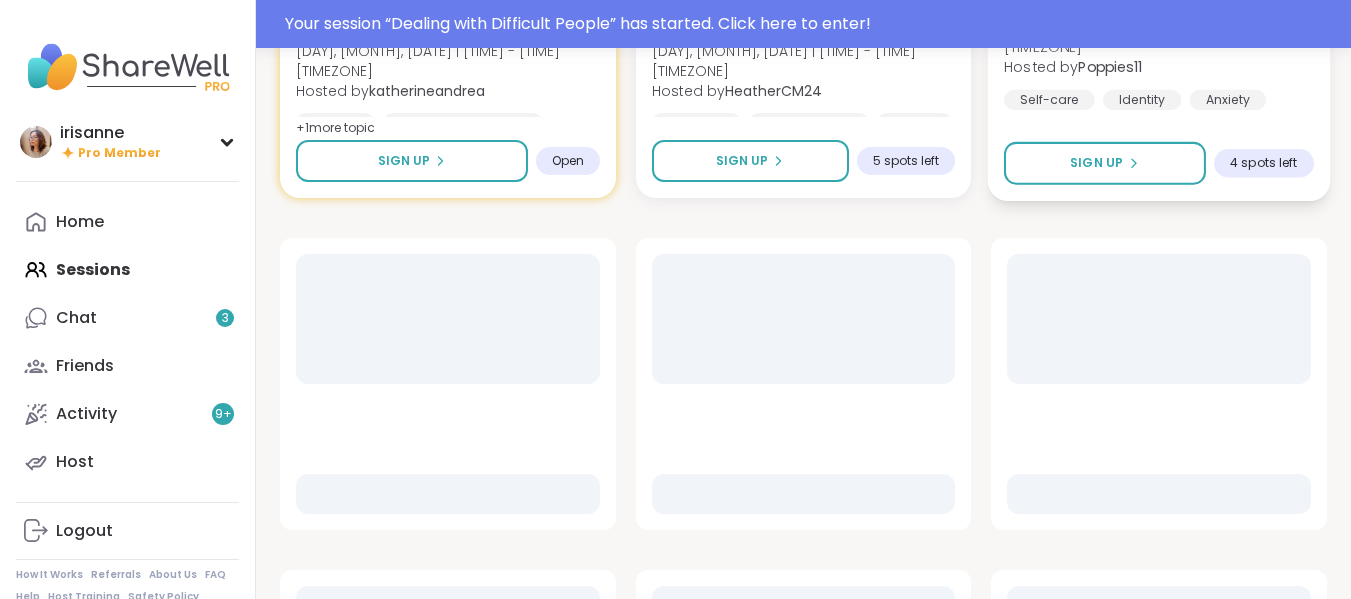 scroll, scrollTop: 4199, scrollLeft: 0, axis: vertical 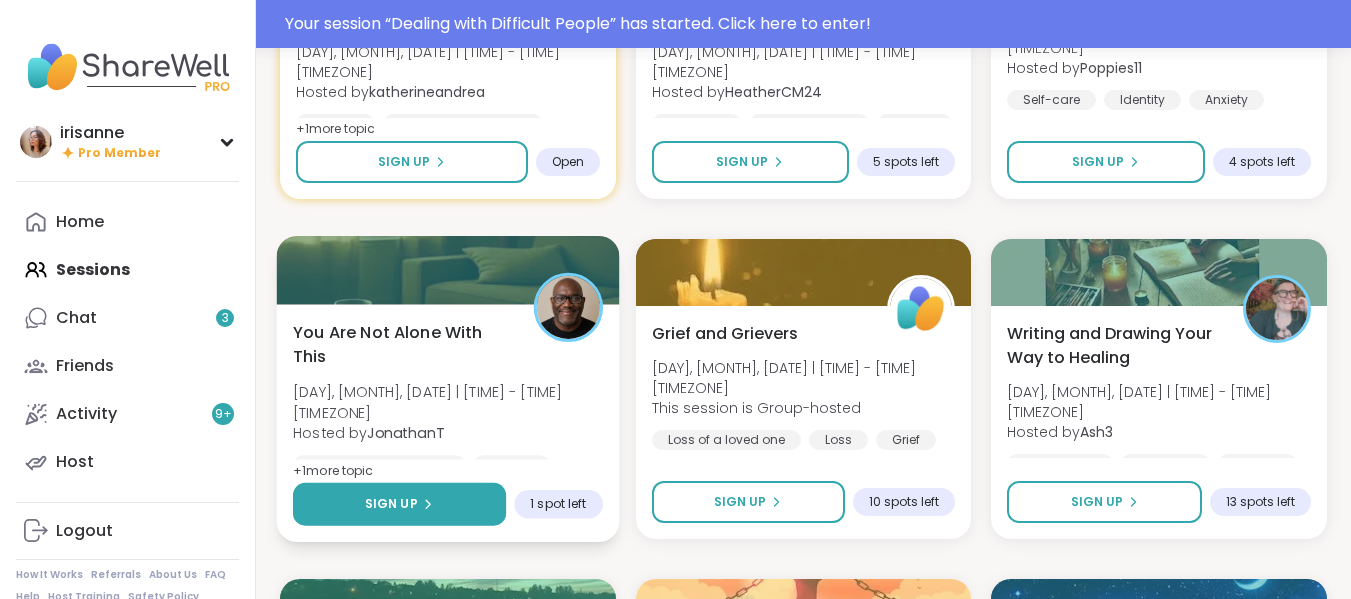 click on "Sign Up" at bounding box center (399, 504) 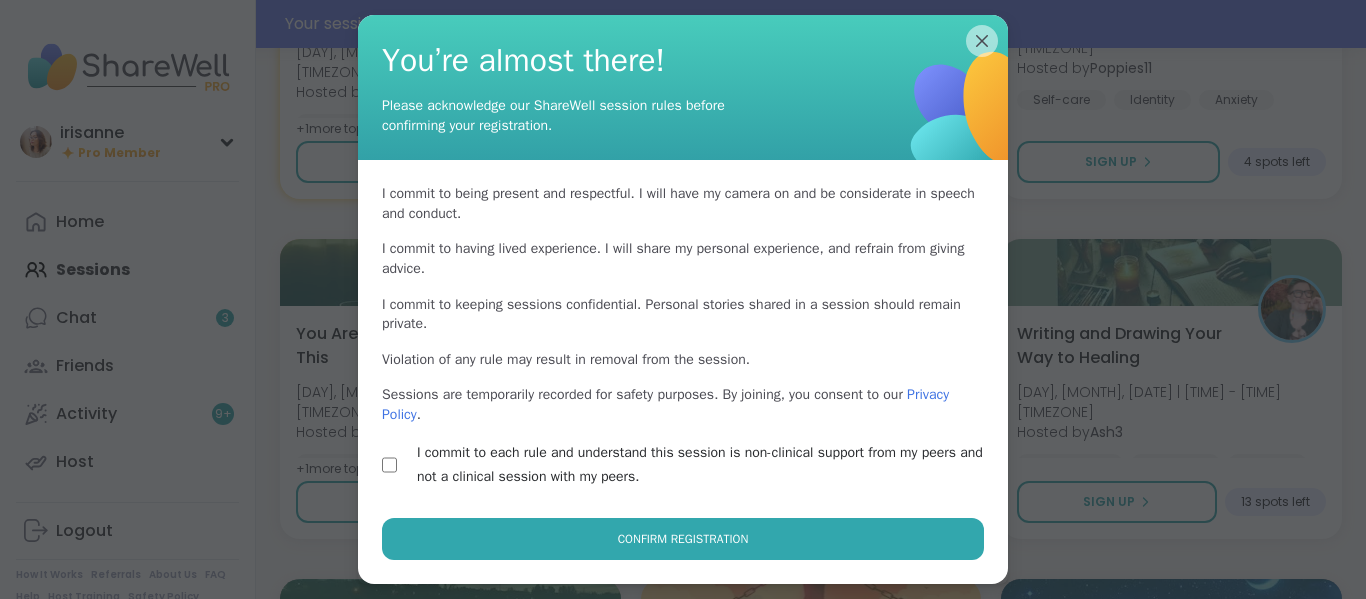 click on "Confirm Registration" at bounding box center (683, 551) 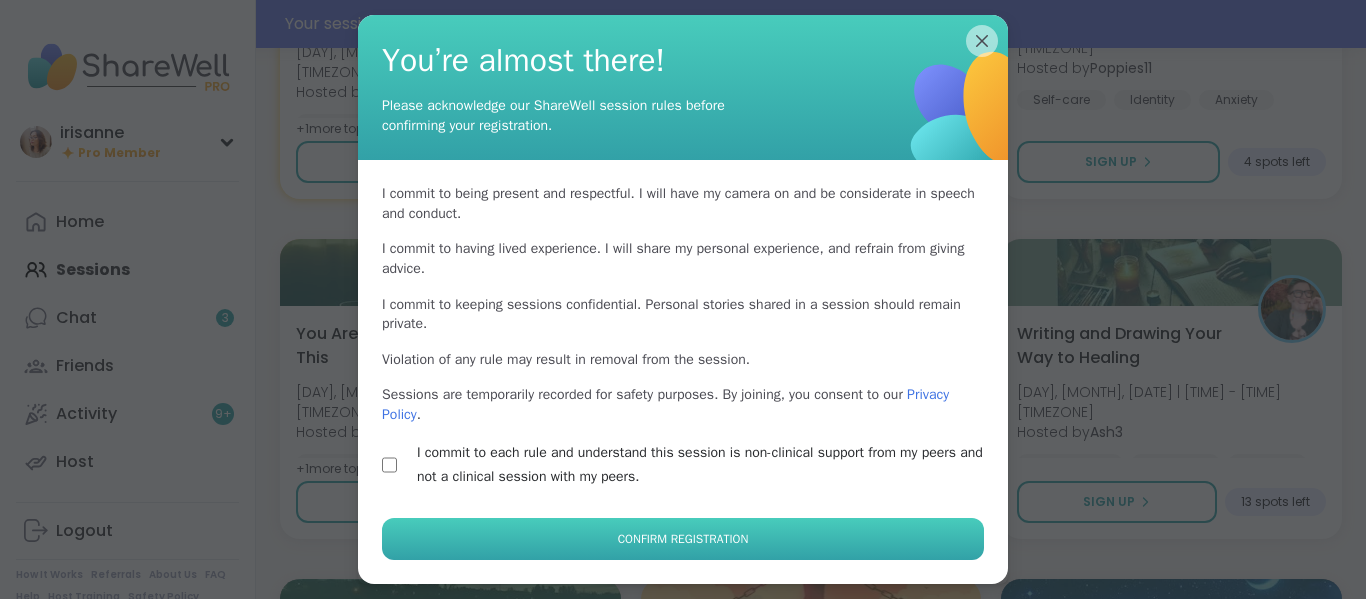 click on "Confirm Registration" at bounding box center [683, 539] 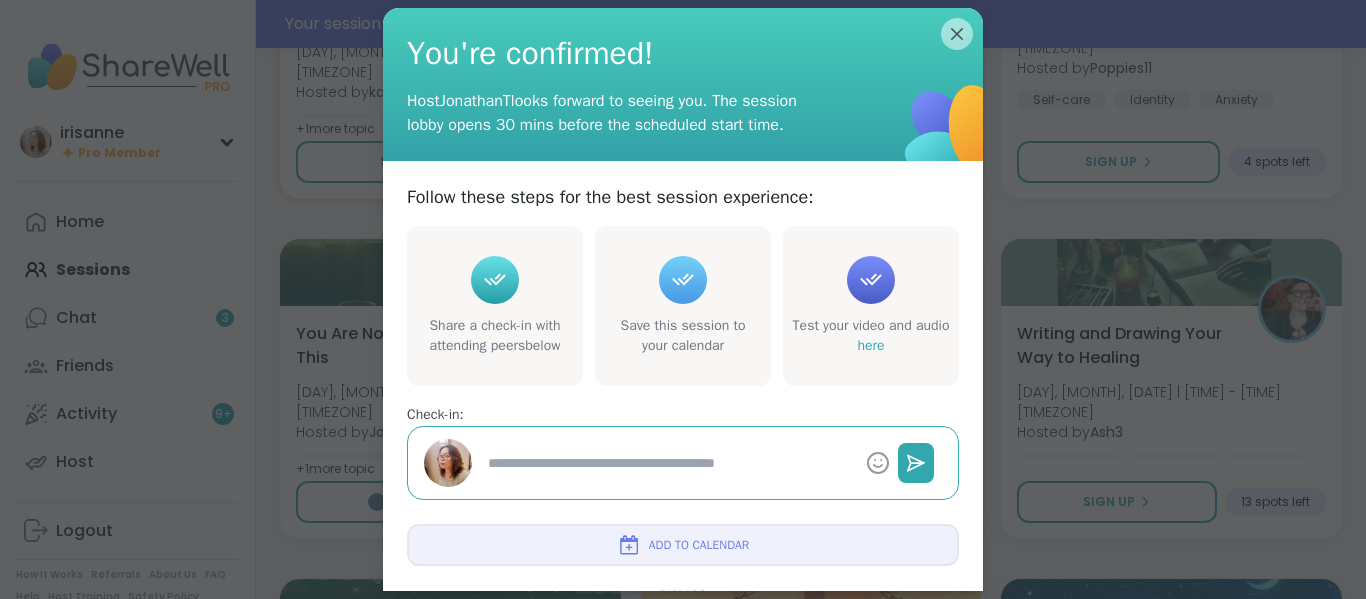 click on "You're confirmed! Host  JonathanT  looks forward to seeing you.   The session lobby opens 30 mins before the scheduled start time." at bounding box center [683, 84] 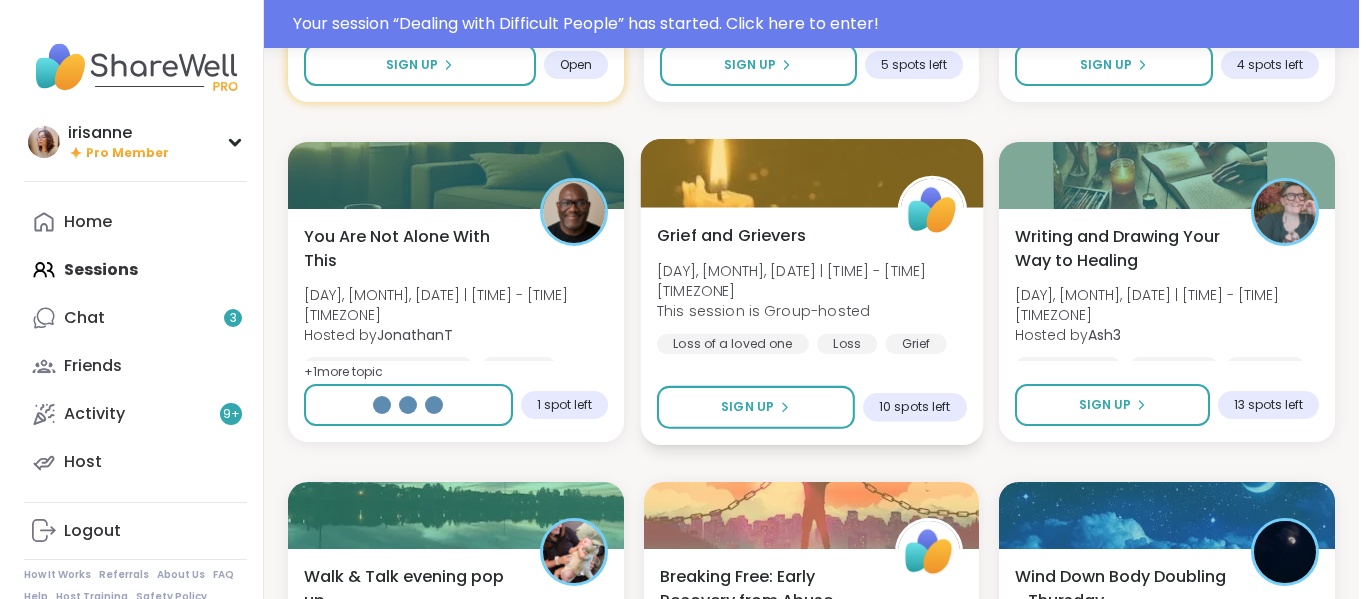 scroll, scrollTop: 4297, scrollLeft: 0, axis: vertical 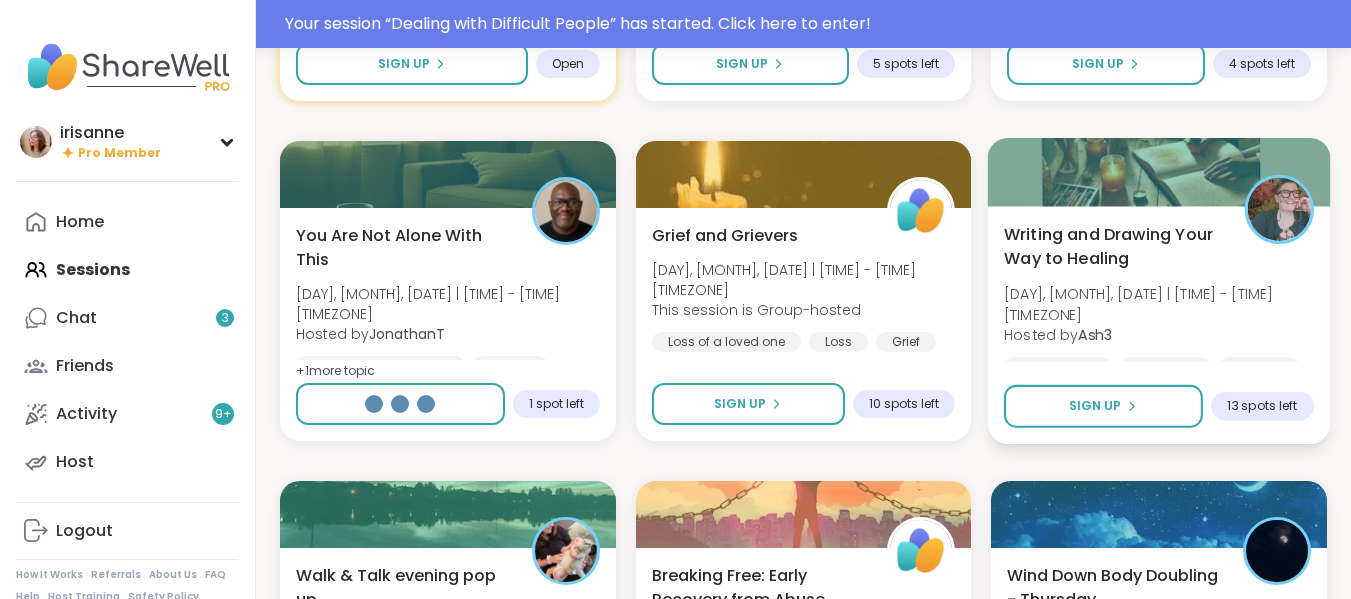 click on "Fri, Aug 08 | 8:00AM - 9:30AM GMT+8" at bounding box center (1159, 304) 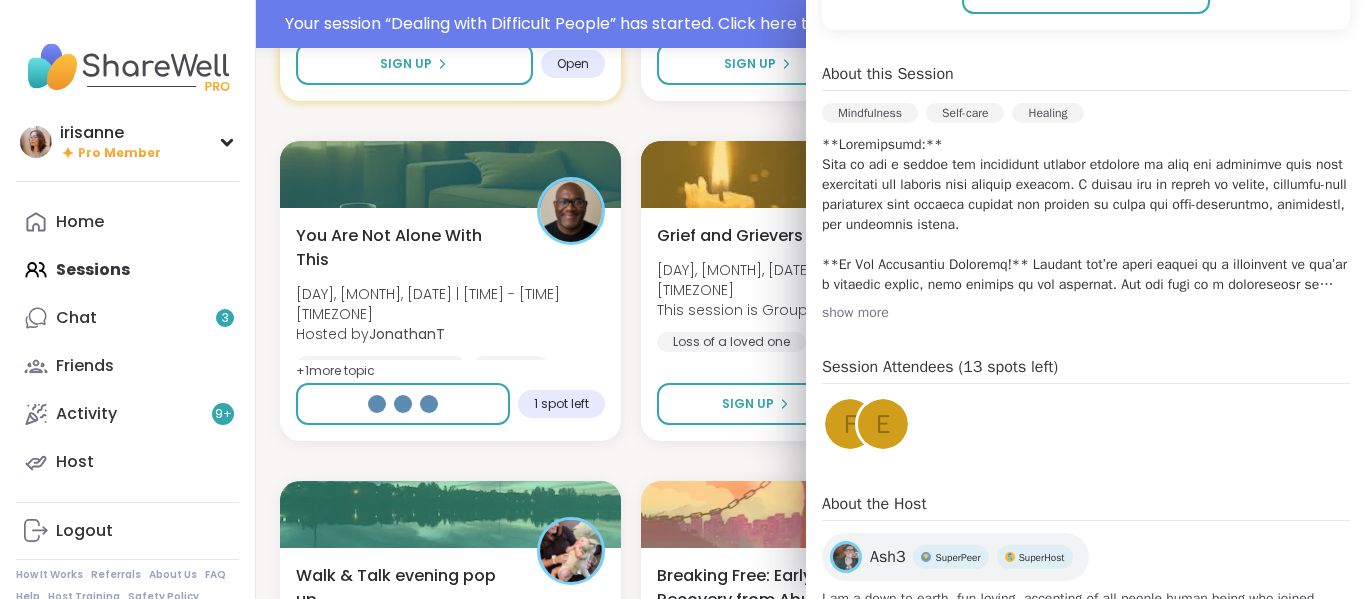 scroll, scrollTop: 552, scrollLeft: 0, axis: vertical 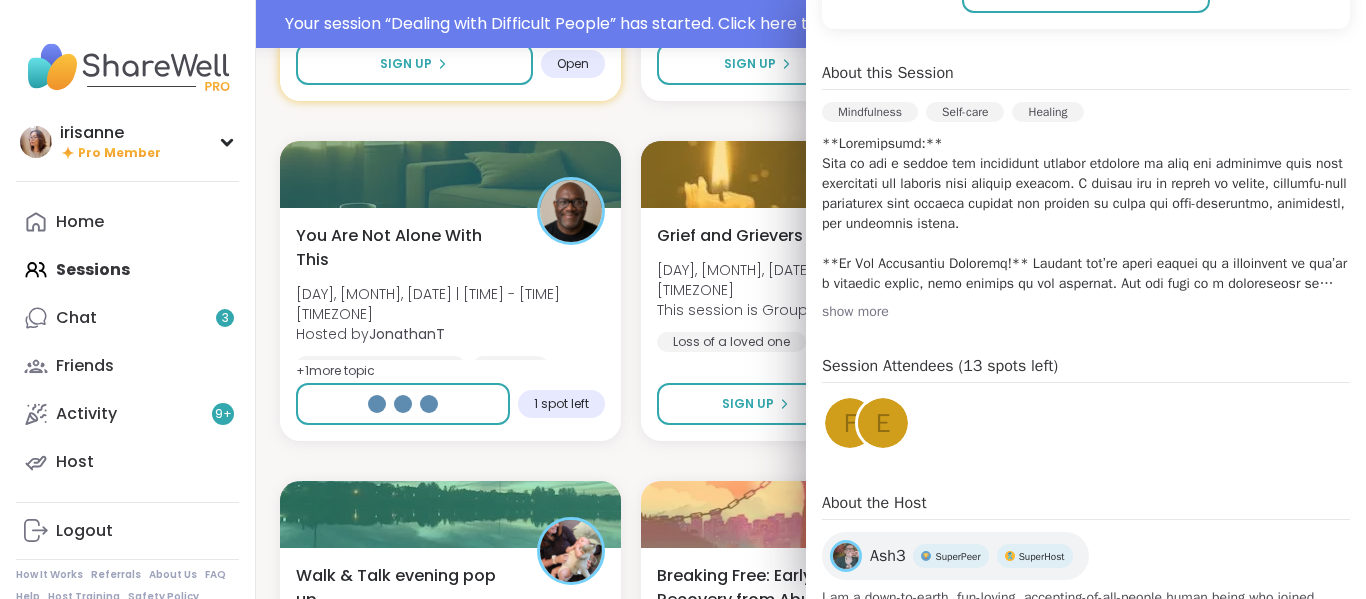 click on "Good mornings, goals and gratitude's Thu, Aug 07 | 8:00PM - 9:30PM GMT+8 Hosted by  CharityRoss General mental health Self-care Goal-setting + 1  more topic SESSION LIVE Pro Session Dealing with Difficult People Thu, Aug 07 | 8:00PM - 9:00PM GMT+8 Hosted by  CLove General mental health Stress management Relationship struggles + 2  more topic s SESSION LIVE Good Morning Body Doubling For Productivity Thu, Aug 07 | 9:00PM - 10:00PM GMT+8 Hosted by  Adrienne_QueenOfTheDawn Good company Body doubling Goal-setting + 1  more topic Sign Up 6 spots left Cup Of Calm Cafe Thu, Aug 07 | 9:30PM - 10:00PM GMT+8 Hosted by  Allie_P Daily check-in Session Full Going Pop up! Morning session! Thu, Aug 07 | 10:00PM - 11:00PM GMT+8 Hosted by  Dom_F General mental health Healthy habits Self-care Sign Up 2 spots left Good Morning Body Doubling For Productivity Thu, Aug 07 | 10:00PM - 11:00PM GMT+8 Hosted by  Adrienne_QueenOfTheDawn Good company Body doubling Goal-setting + 1  more topic Sign Up 6 spots left Pro Session CLove +" at bounding box center (811, 121) 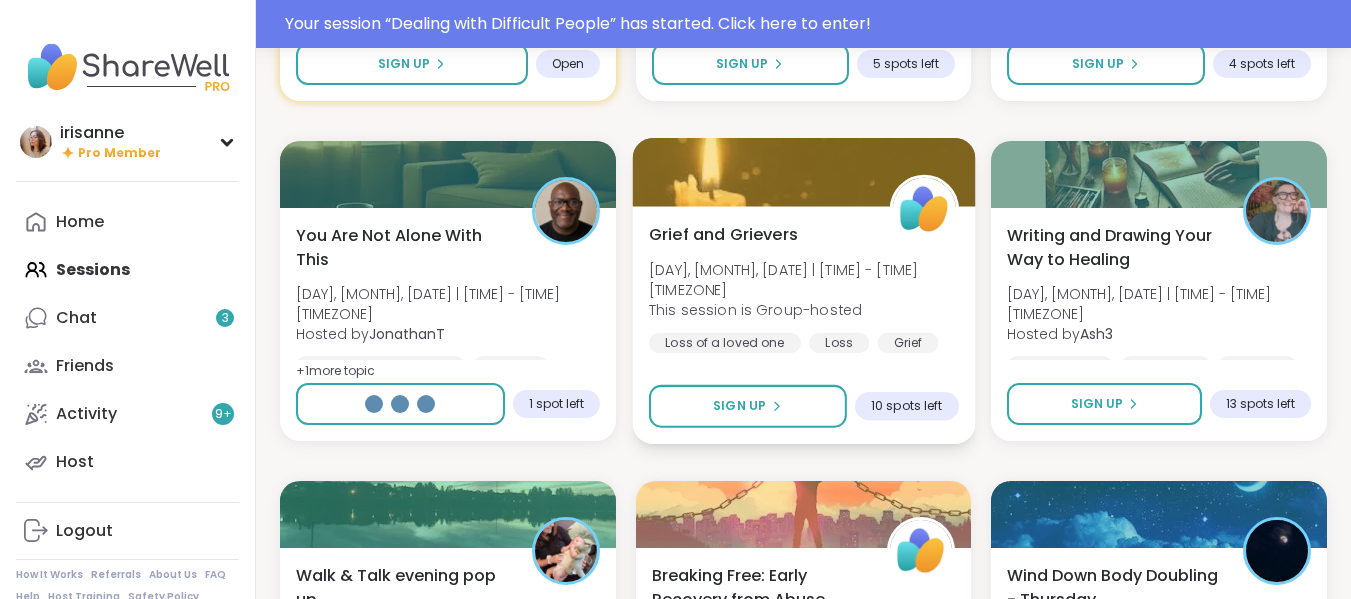 click on "This session is Group-hosted" at bounding box center [804, 310] 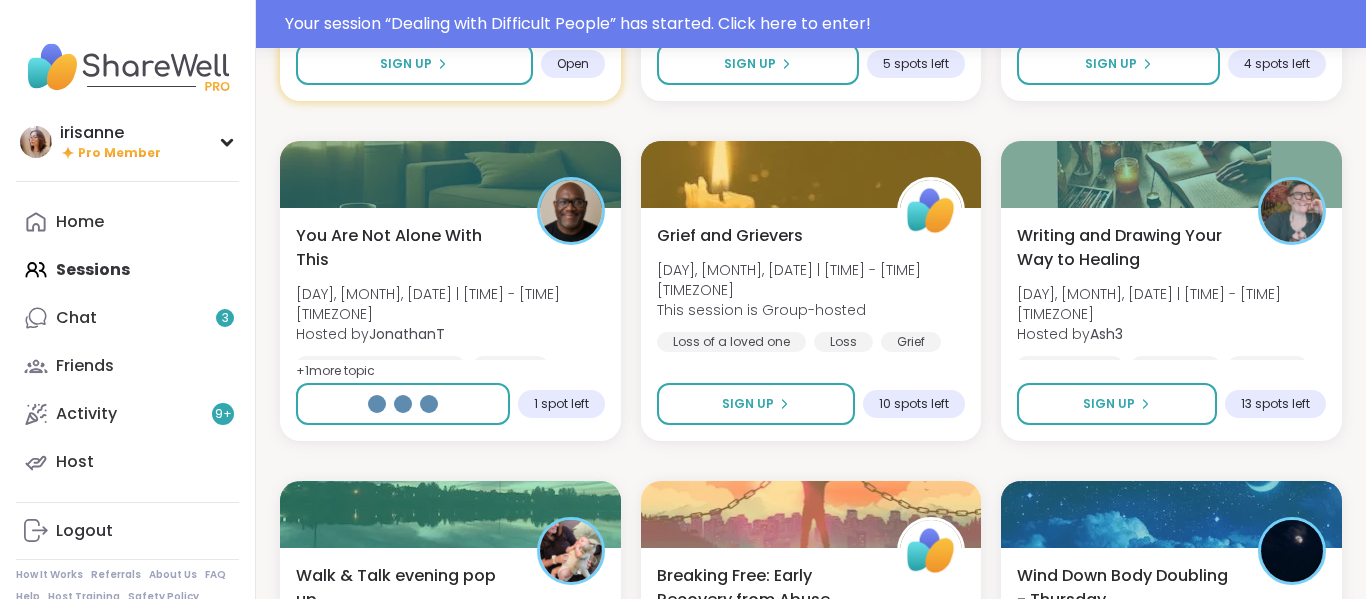 click on "Good mornings, goals and gratitude's Thu, Aug 07 | 8:00PM - 9:30PM GMT+8 Hosted by  CharityRoss General mental health Self-care Goal-setting + 1  more topic SESSION LIVE Pro Session Dealing with Difficult People Thu, Aug 07 | 8:00PM - 9:00PM GMT+8 Hosted by  CLove General mental health Stress management Relationship struggles + 2  more topic s SESSION LIVE Good Morning Body Doubling For Productivity Thu, Aug 07 | 9:00PM - 10:00PM GMT+8 Hosted by  Adrienne_QueenOfTheDawn Good company Body doubling Goal-setting + 1  more topic Sign Up 6 spots left Cup Of Calm Cafe Thu, Aug 07 | 9:30PM - 10:00PM GMT+8 Hosted by  Allie_P Daily check-in Session Full Going Pop up! Morning session! Thu, Aug 07 | 10:00PM - 11:00PM GMT+8 Hosted by  Dom_F General mental health Healthy habits Self-care Sign Up 2 spots left Good Morning Body Doubling For Productivity Thu, Aug 07 | 10:00PM - 11:00PM GMT+8 Hosted by  Adrienne_QueenOfTheDawn Good company Body doubling Goal-setting + 1  more topic Sign Up 6 spots left Pro Session CLove +" at bounding box center (811, 121) 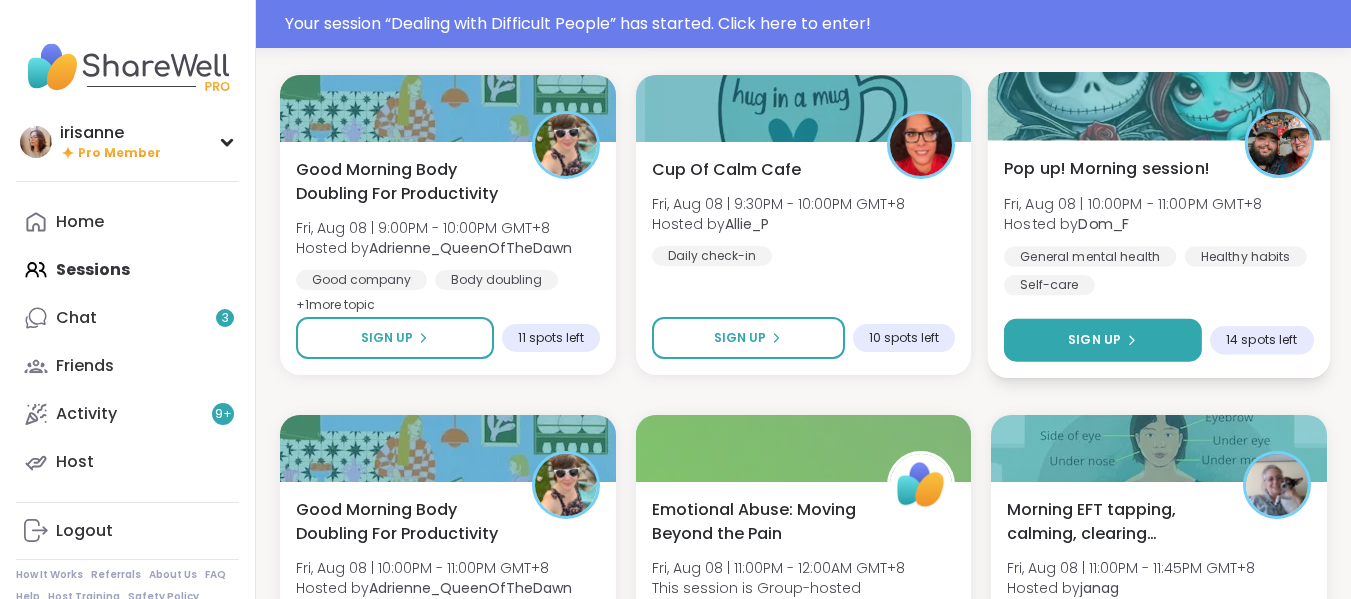 scroll, scrollTop: 5310, scrollLeft: 0, axis: vertical 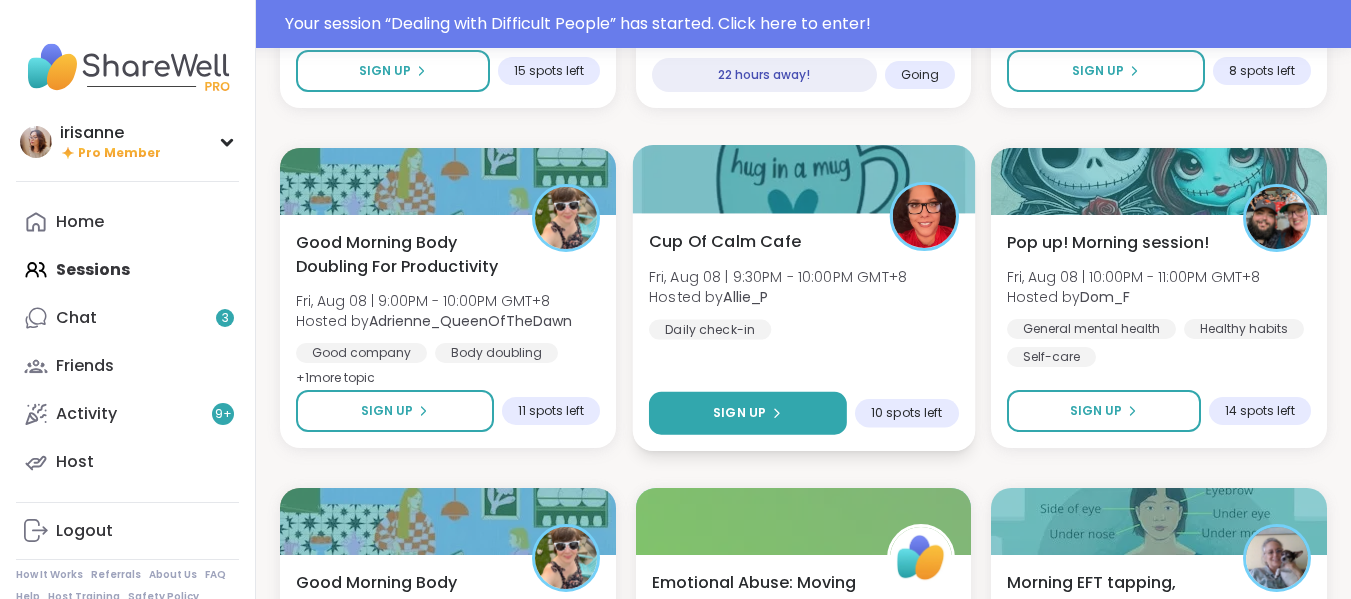 click on "Sign Up" at bounding box center [748, 413] 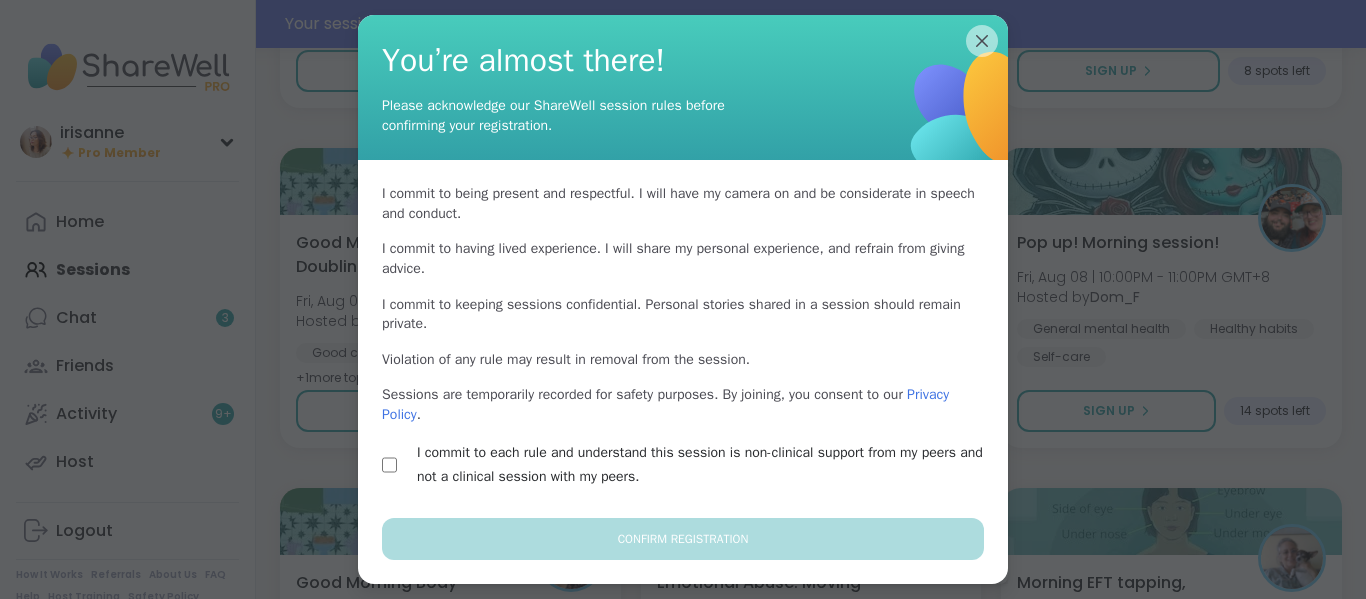 click on "I commit to each rule and understand this session is non-clinical support from my peers and not a clinical session with my peers." at bounding box center (683, 465) 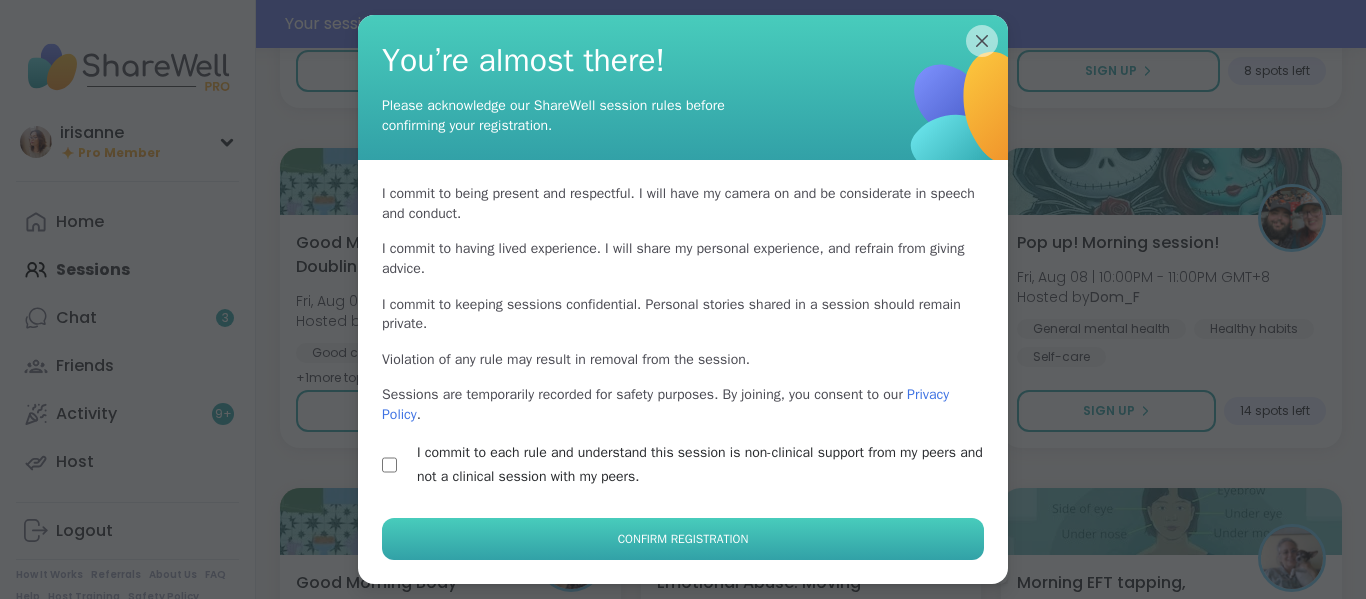 click on "Confirm Registration" at bounding box center [683, 539] 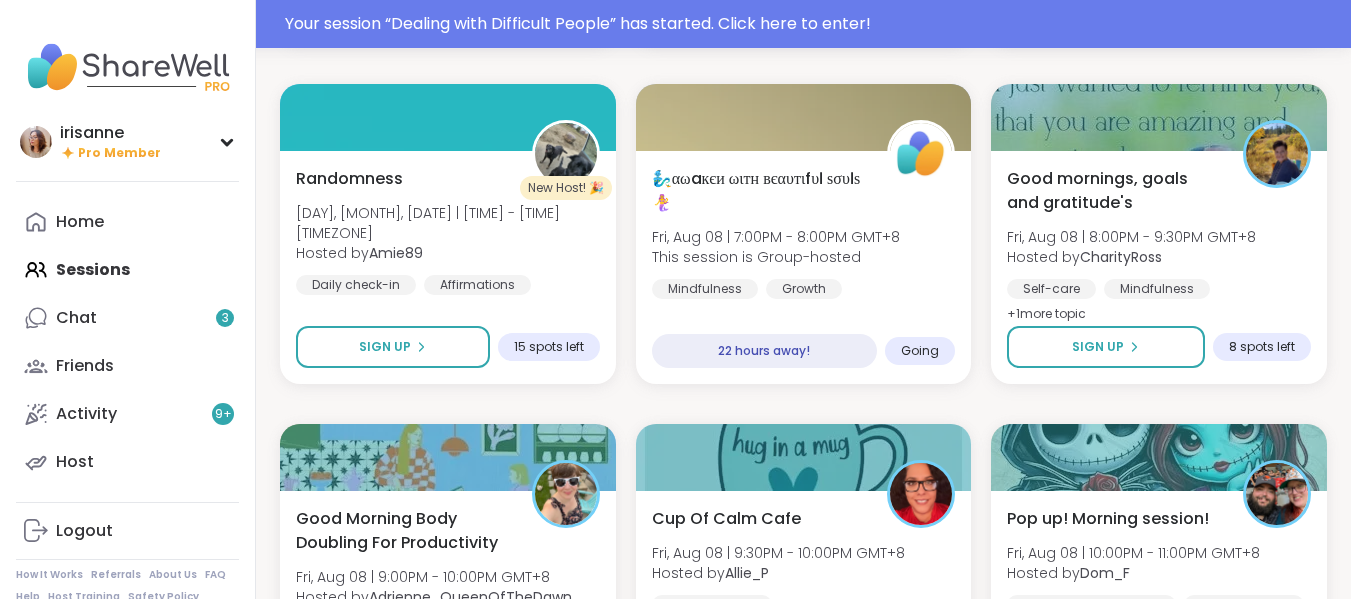 scroll, scrollTop: 5033, scrollLeft: 0, axis: vertical 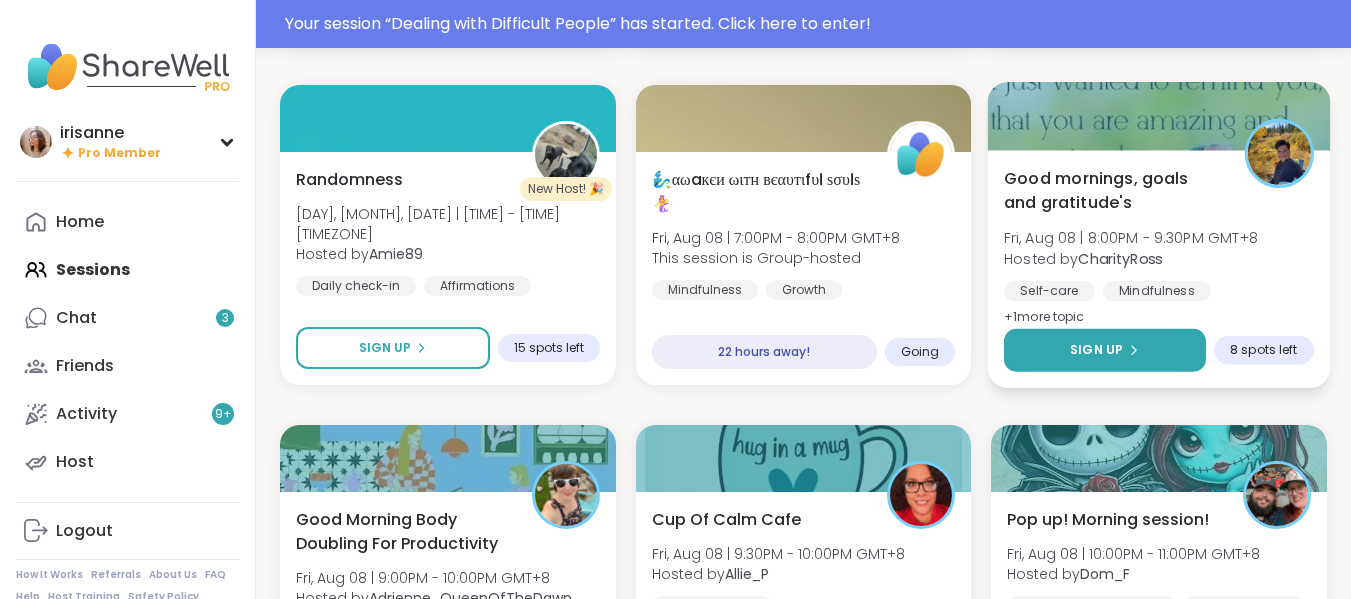 click on "Sign Up" at bounding box center (1105, 350) 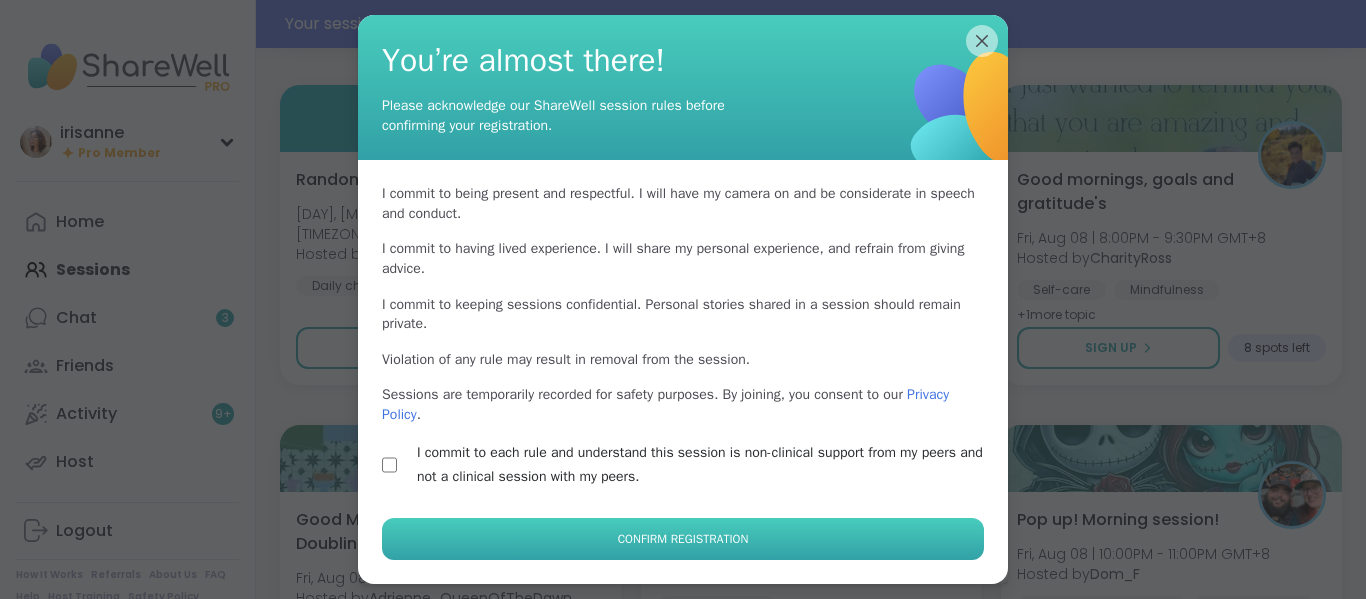 click on "Confirm Registration" at bounding box center [683, 539] 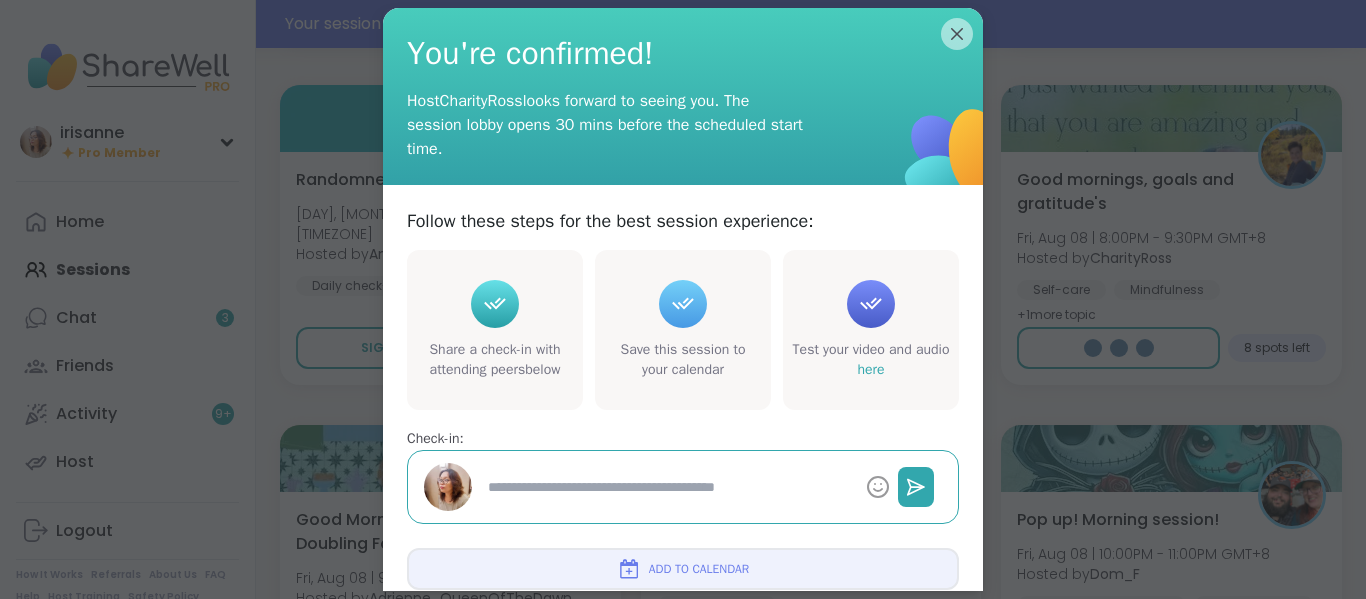 type on "*" 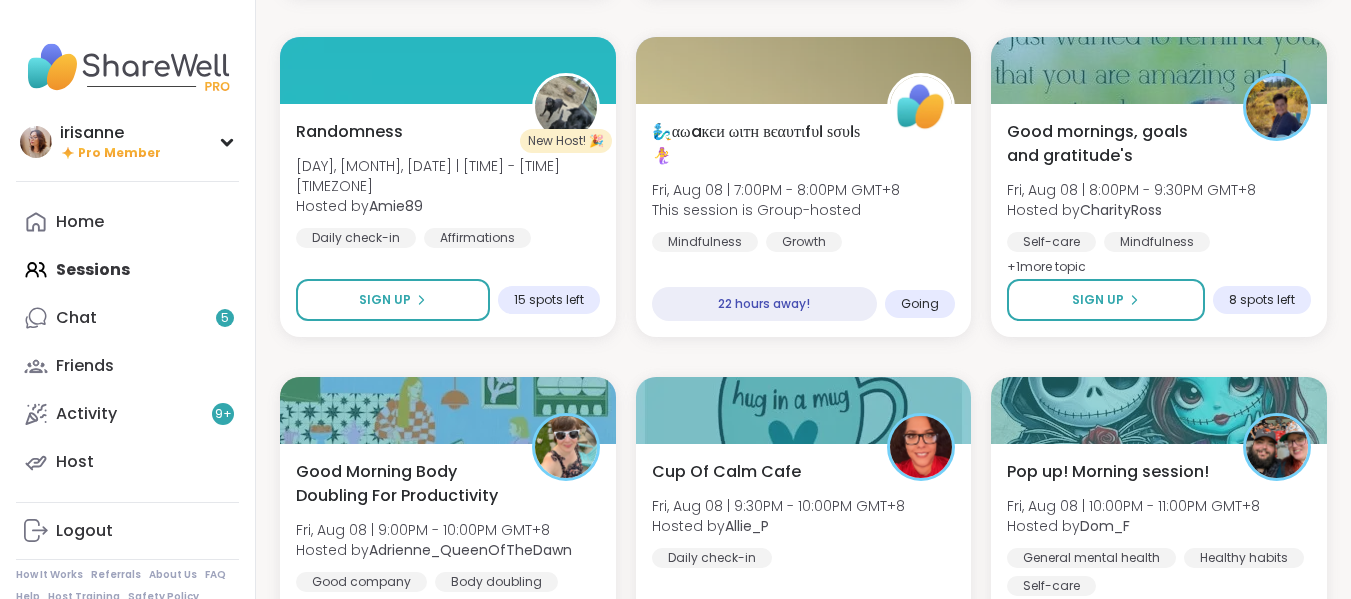 scroll, scrollTop: 4985, scrollLeft: 0, axis: vertical 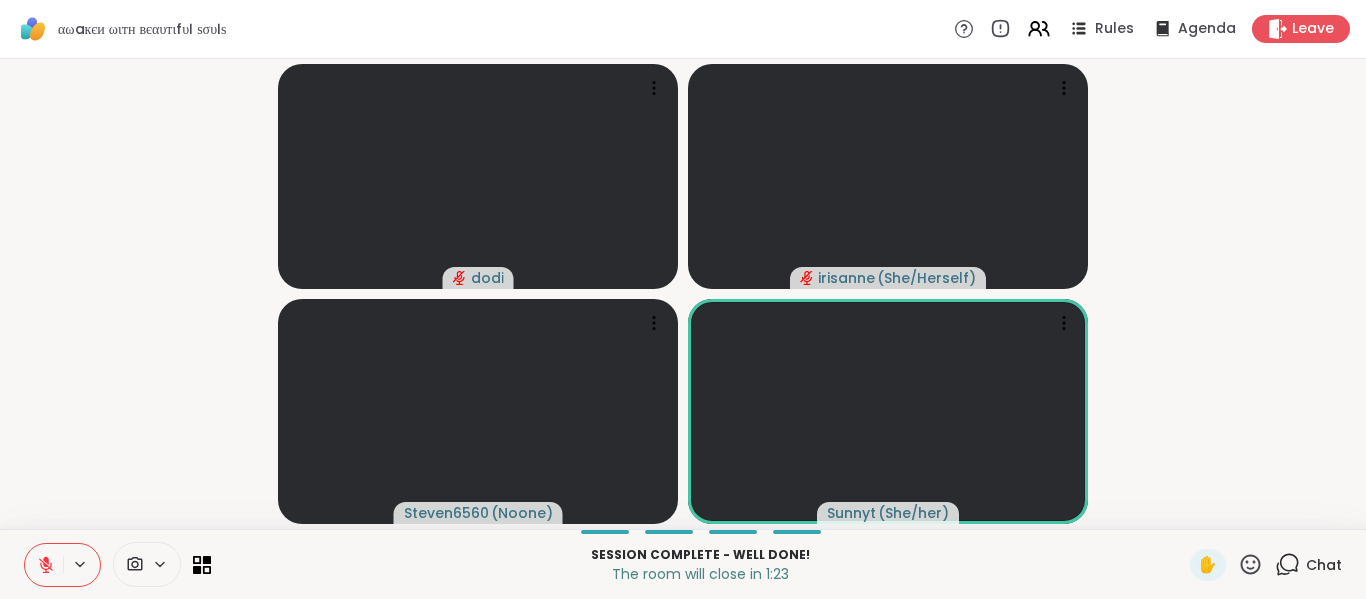click at bounding box center [44, 565] 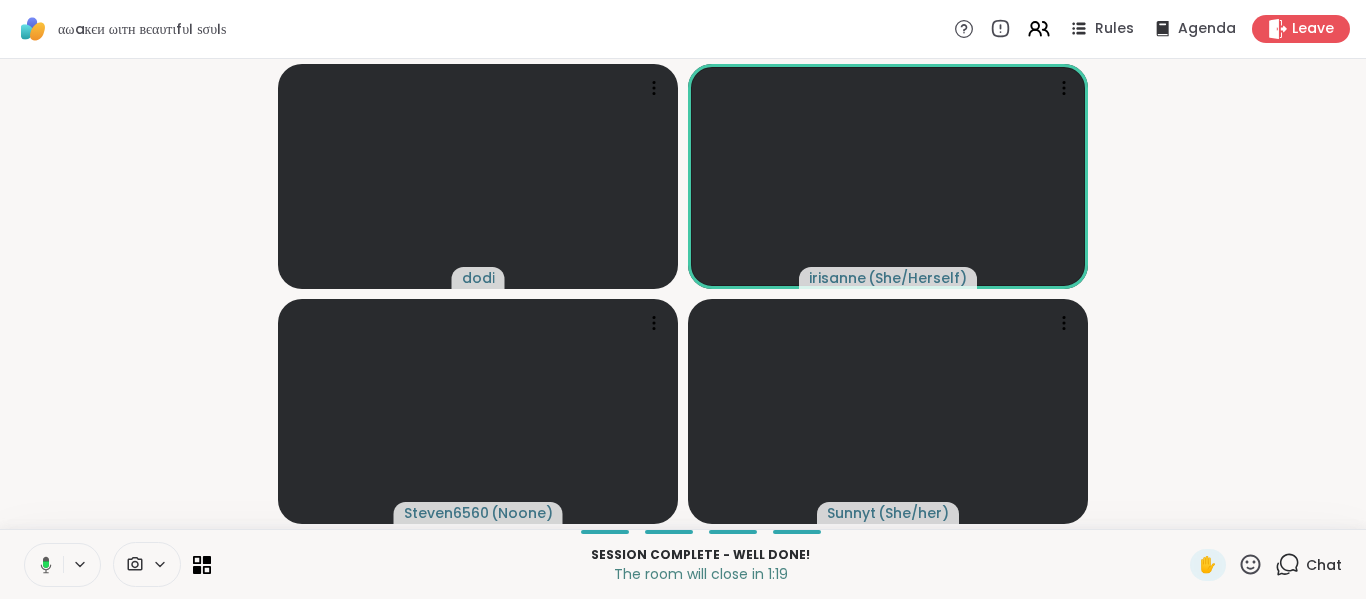 click at bounding box center (42, 565) 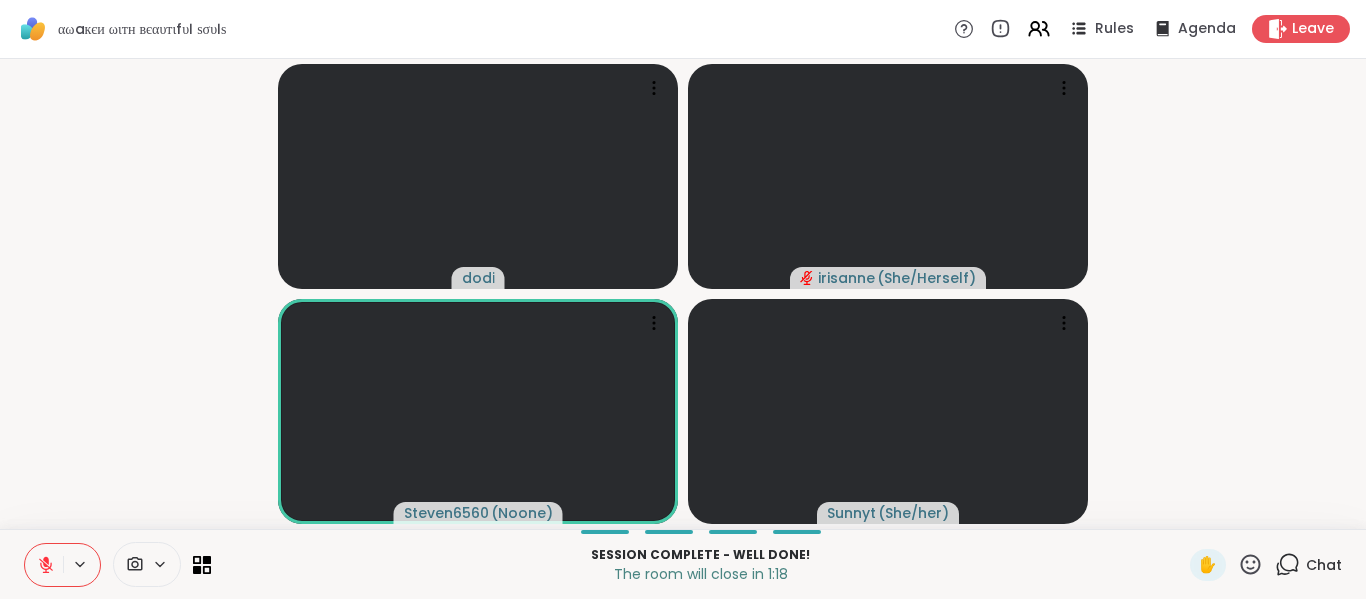 click on "dodi irisanne ( She/Herself ) Steven6560 ( Noone ) Sunnyt ( She/her )" at bounding box center (683, 294) 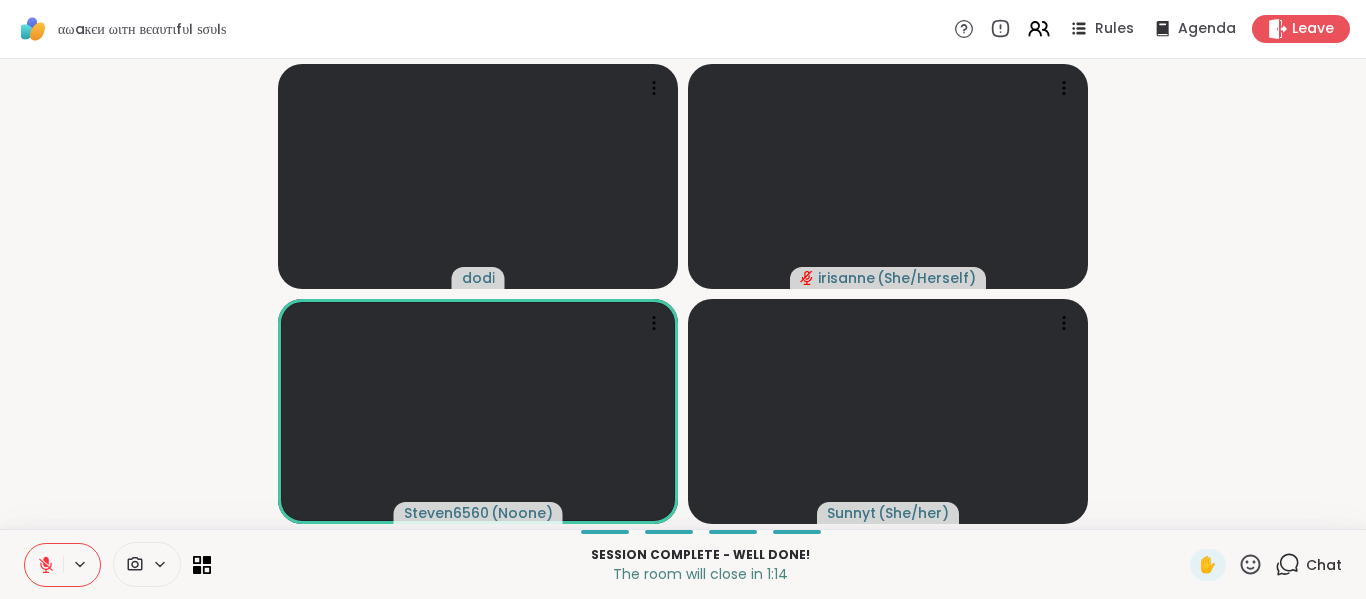 click 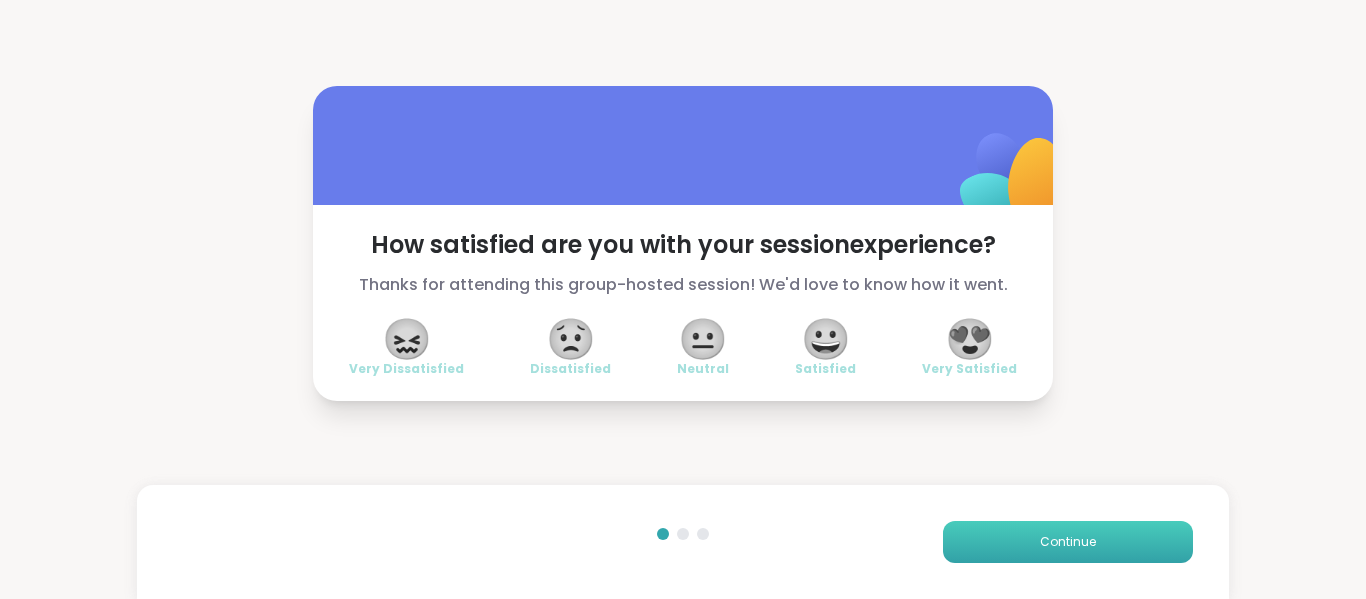 click on "Continue" at bounding box center [1068, 542] 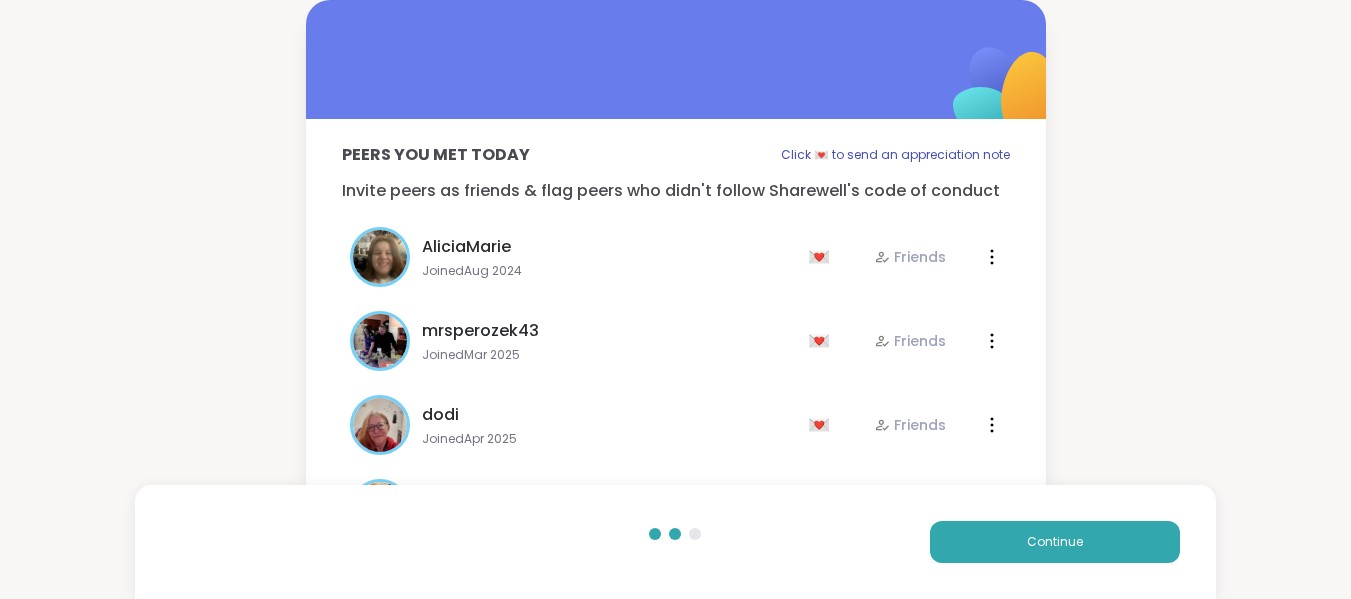 scroll, scrollTop: 144, scrollLeft: 0, axis: vertical 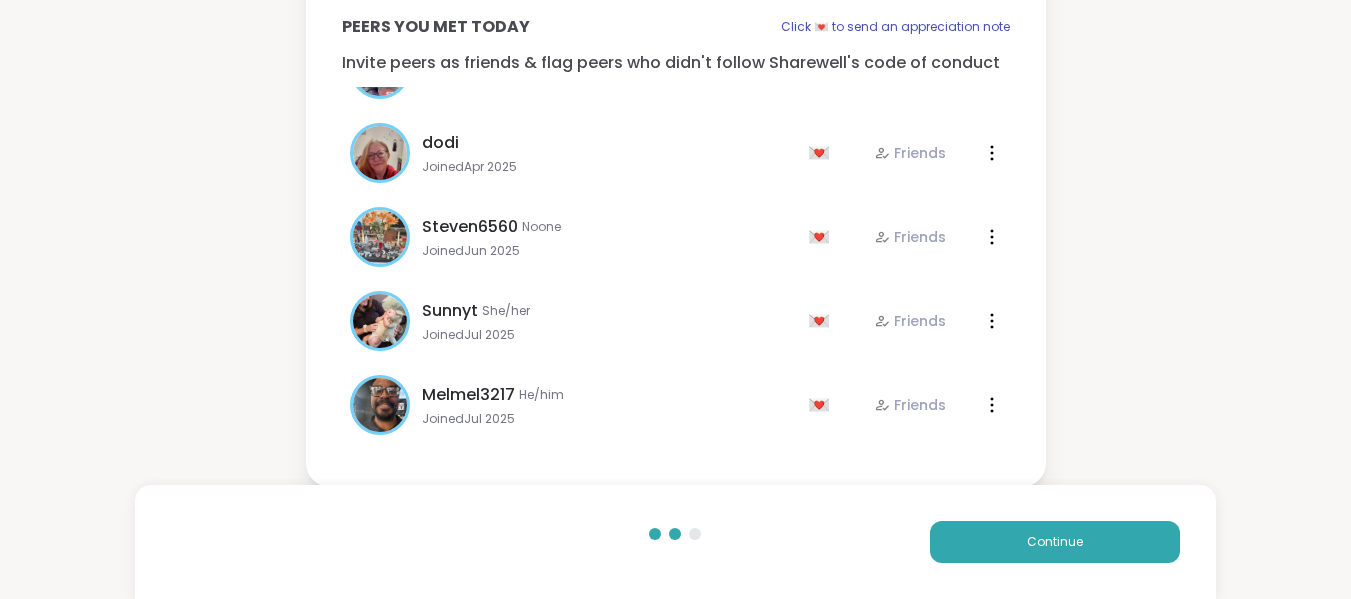 click on "Continue" at bounding box center [675, 542] 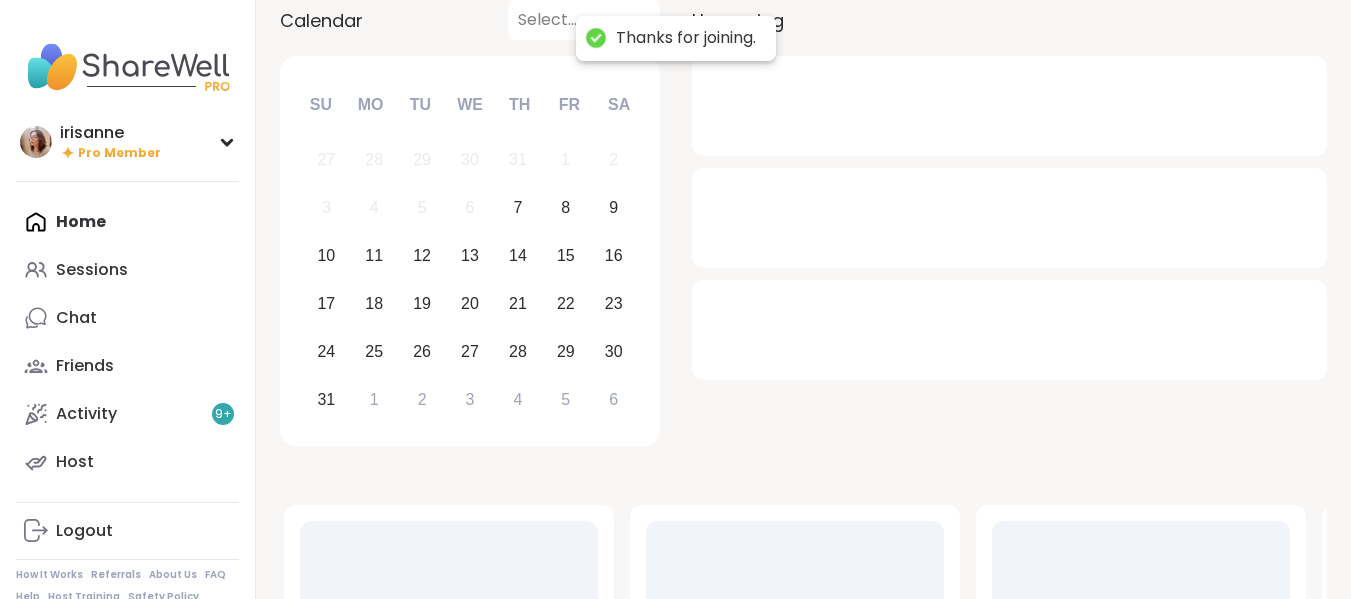 scroll, scrollTop: 0, scrollLeft: 0, axis: both 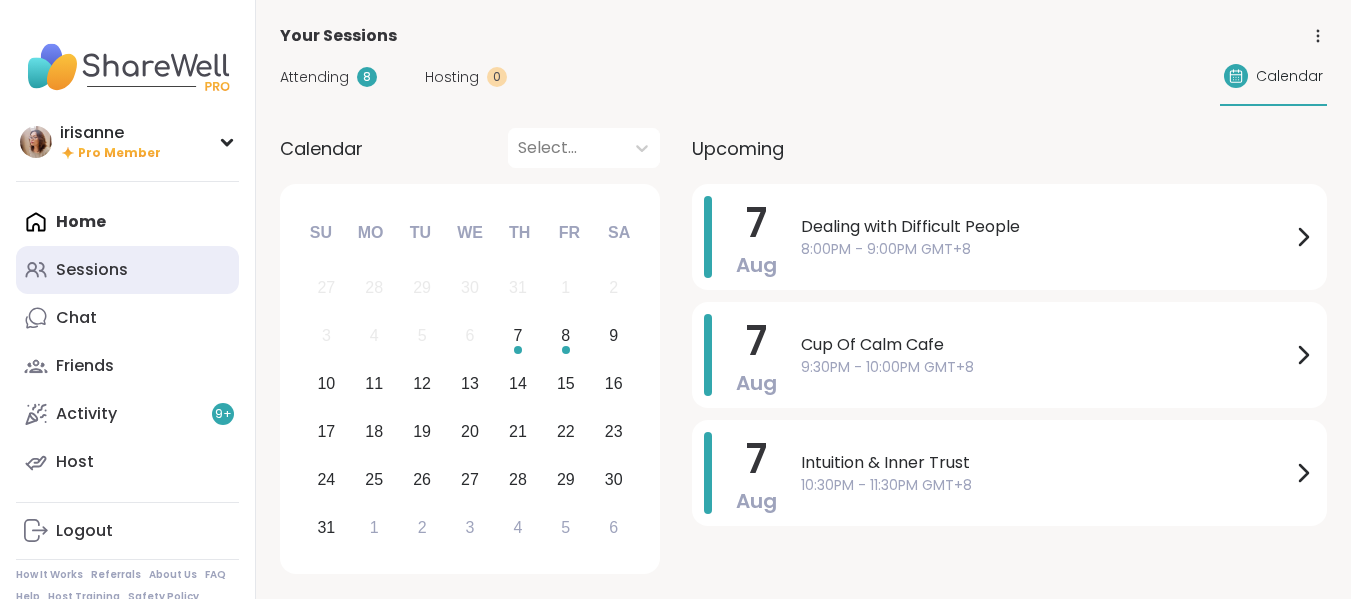 click on "Sessions" at bounding box center (127, 270) 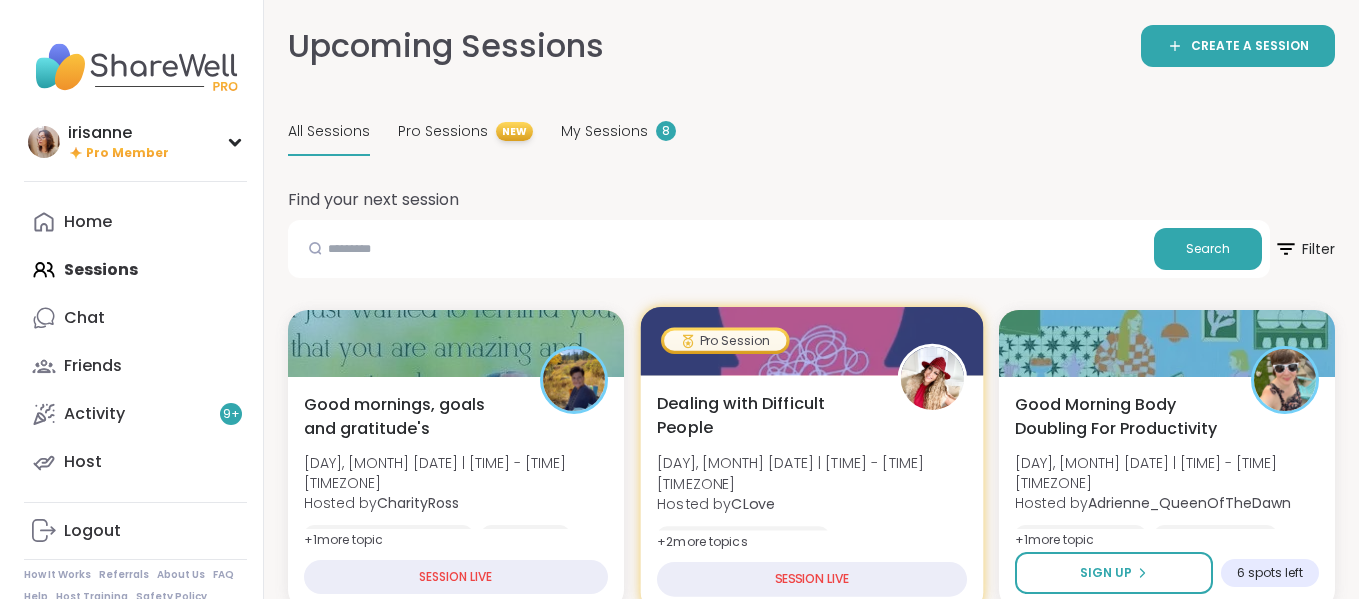 scroll, scrollTop: 265, scrollLeft: 0, axis: vertical 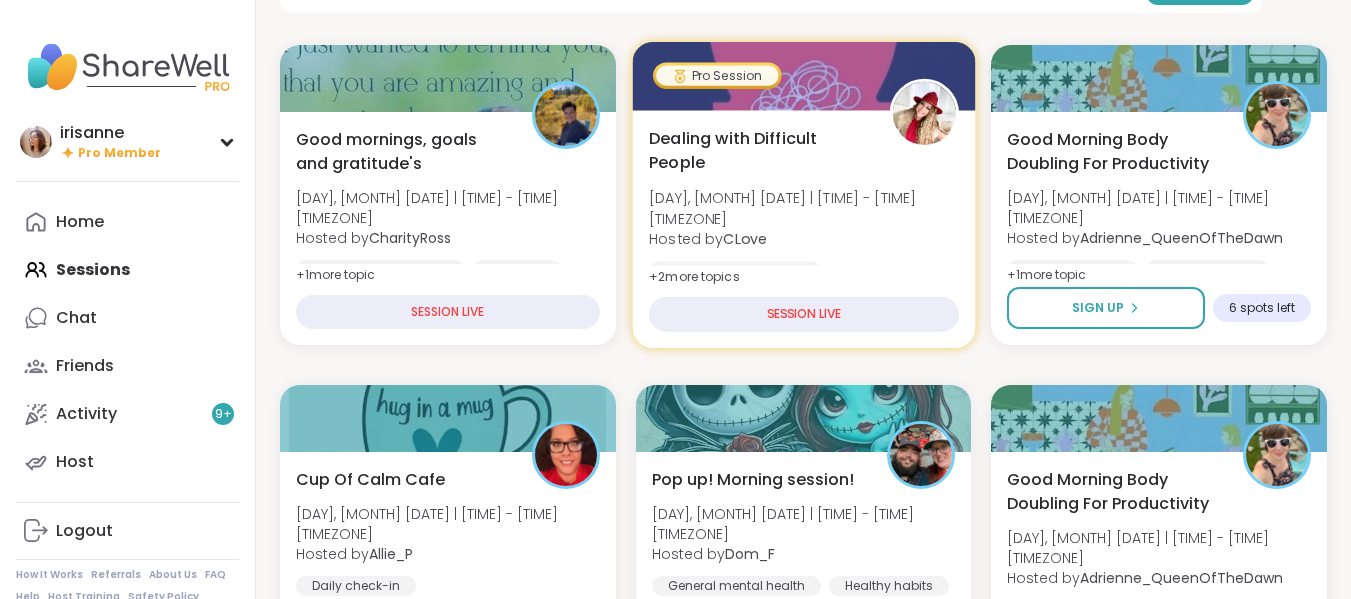 click on "Dealing with Difficult People Thu, Aug 07 | 8:00PM - 9:00PM GMT+8 Hosted by  CLove General mental health Stress management Relationship struggles + 2  more topic s" at bounding box center (804, 232) 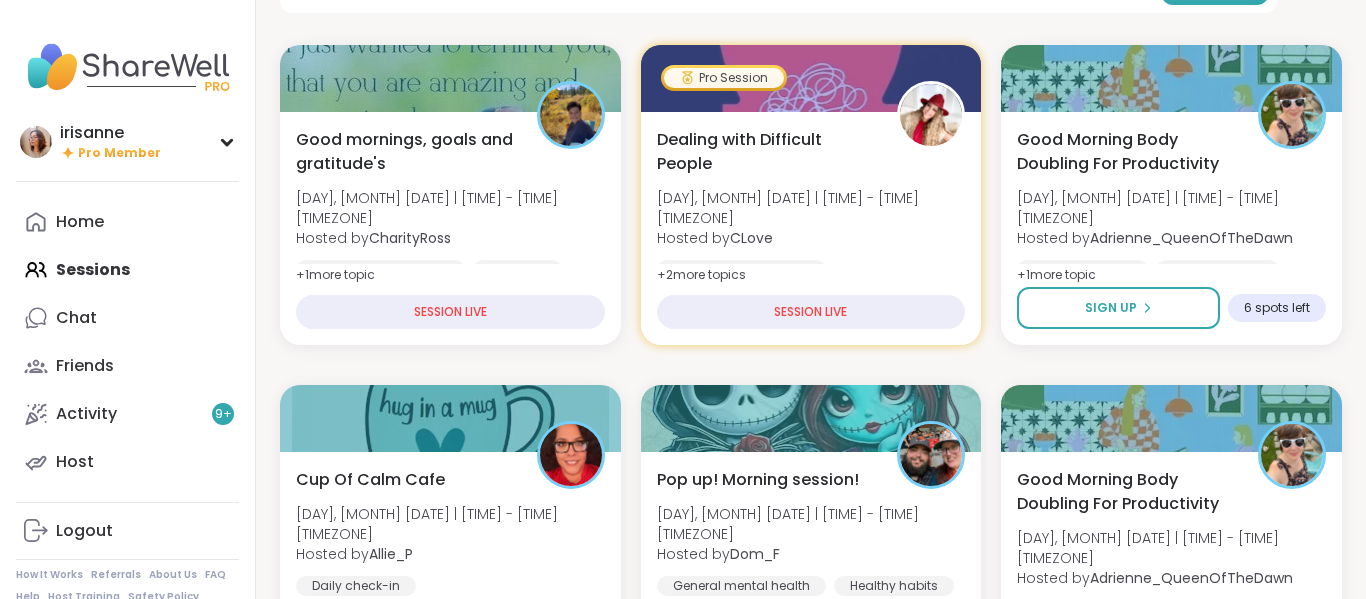 click on "Good mornings, goals and gratitude's Thu, Aug 07 | 8:00PM - 9:30PM GMT+8 Hosted by  CharityRoss General mental health Self-care Goal-setting + 1  more topic SESSION LIVE Pro Session Dealing with Difficult People Thu, Aug 07 | 8:00PM - 9:00PM GMT+8 Hosted by  CLove General mental health Stress management Relationship struggles + 2  more topic s SESSION LIVE Good Morning Body Doubling For Productivity Thu, Aug 07 | 9:00PM - 10:00PM GMT+8 Hosted by  Adrienne_QueenOfTheDawn Good company Body doubling Goal-setting + 1  more topic Sign Up 6 spots left Cup Of Calm Cafe Thu, Aug 07 | 9:30PM - 10:00PM GMT+8 Hosted by  Allie_P Daily check-in 1 hour away! Going Pop up! Morning session! Thu, Aug 07 | 10:00PM - 11:00PM GMT+8 Hosted by  Dom_F General mental health Healthy habits Self-care Sign Up 2 spots left Good Morning Body Doubling For Productivity Thu, Aug 07 | 10:00PM - 11:00PM GMT+8 Hosted by  Adrienne_QueenOfTheDawn Good company Body doubling Goal-setting + 1  more topic Sign Up 6 spots left Pro Session CLove +" at bounding box center (811, 2065) 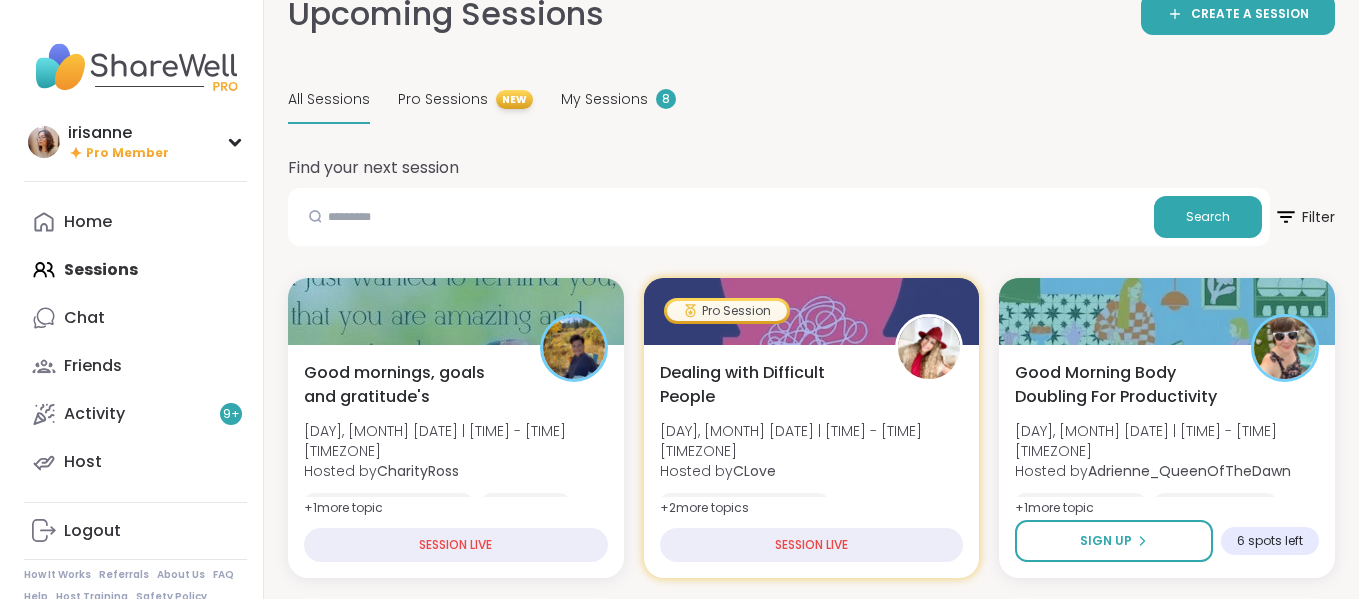 scroll, scrollTop: 0, scrollLeft: 0, axis: both 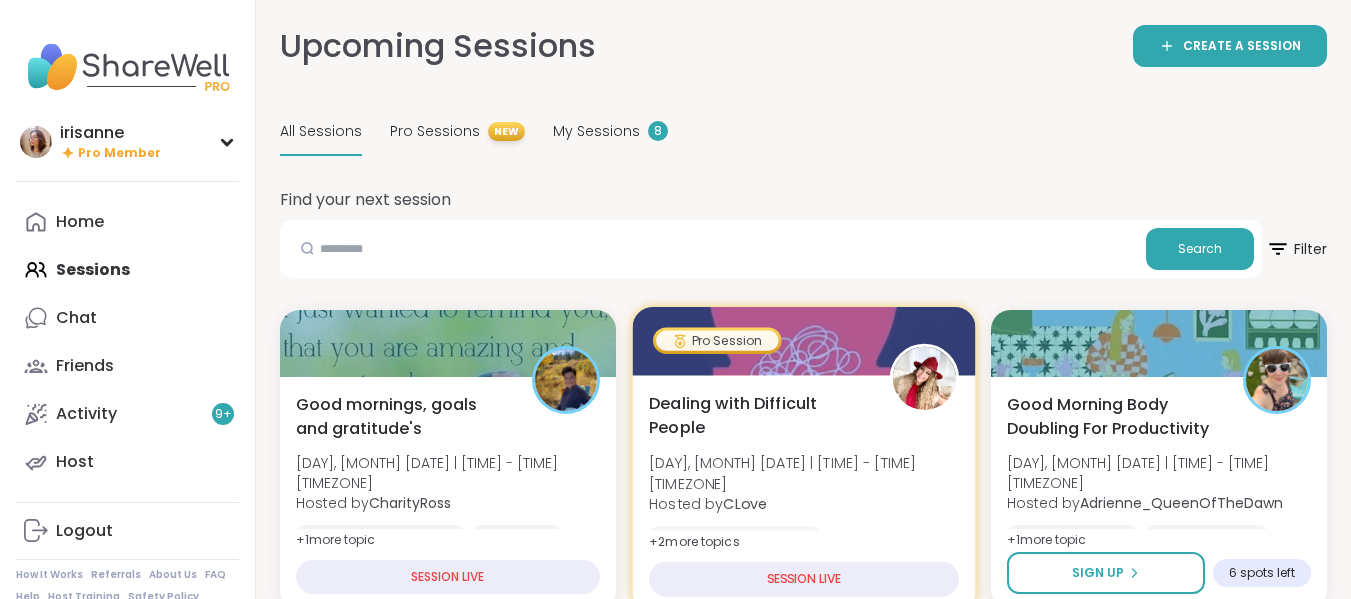 click on "Dealing with Difficult People" at bounding box center [758, 415] 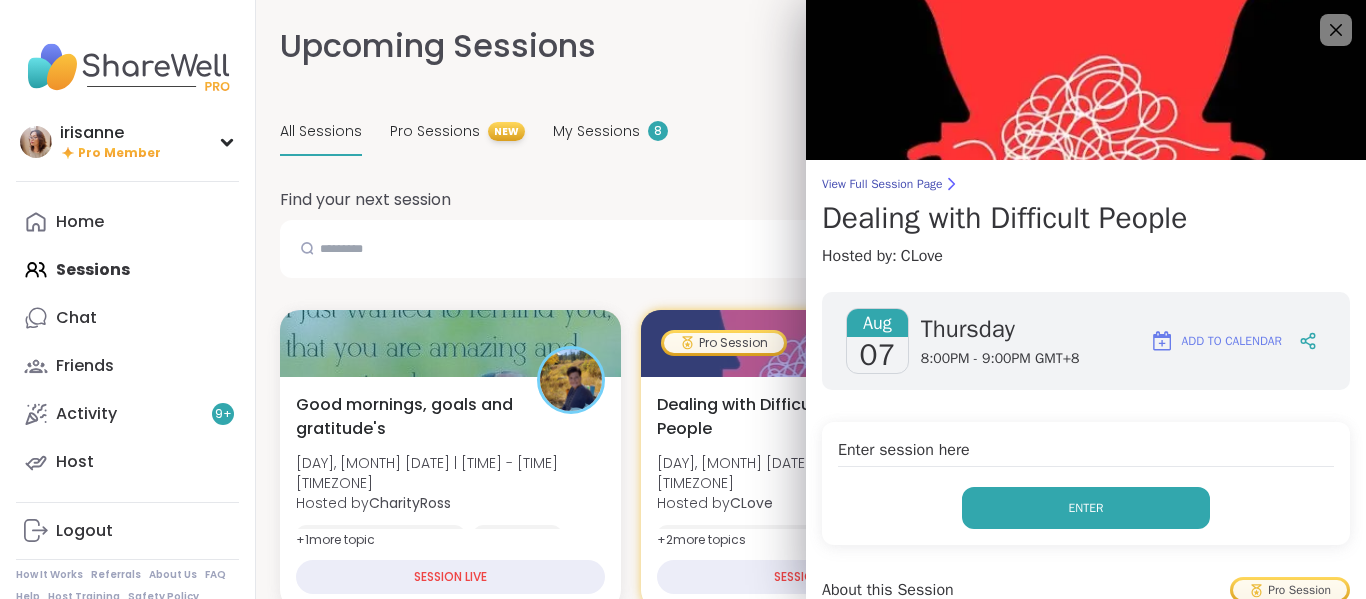 click on "Enter" at bounding box center [1086, 508] 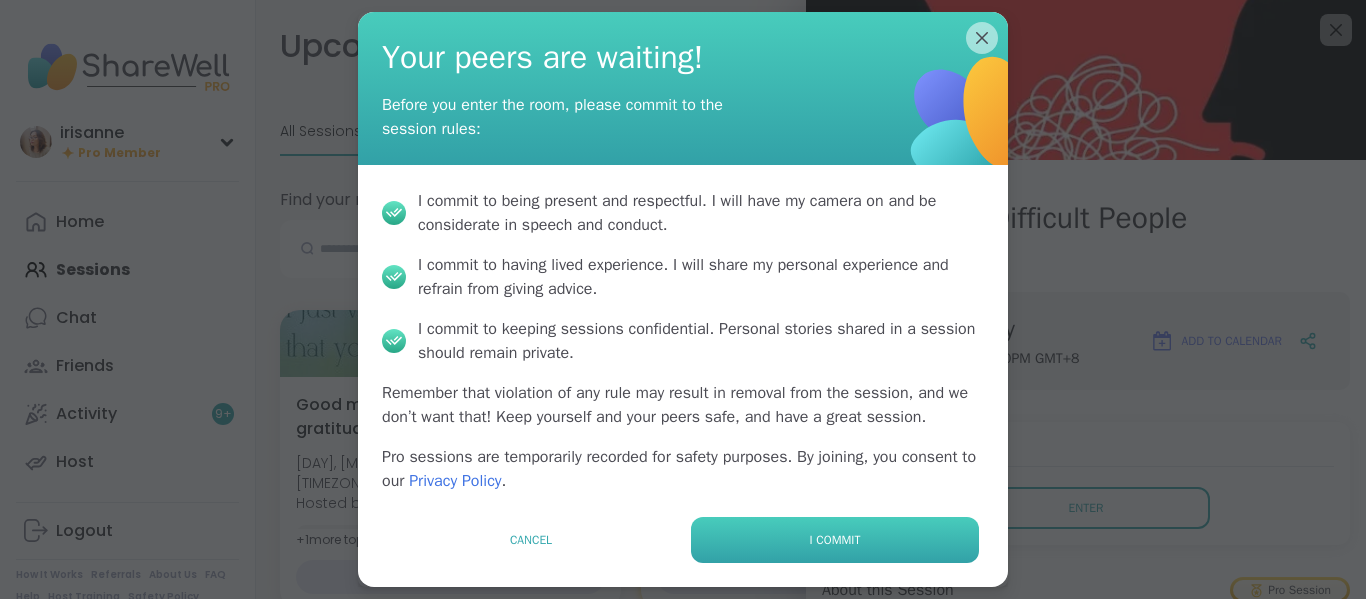 click on "I commit" at bounding box center (835, 540) 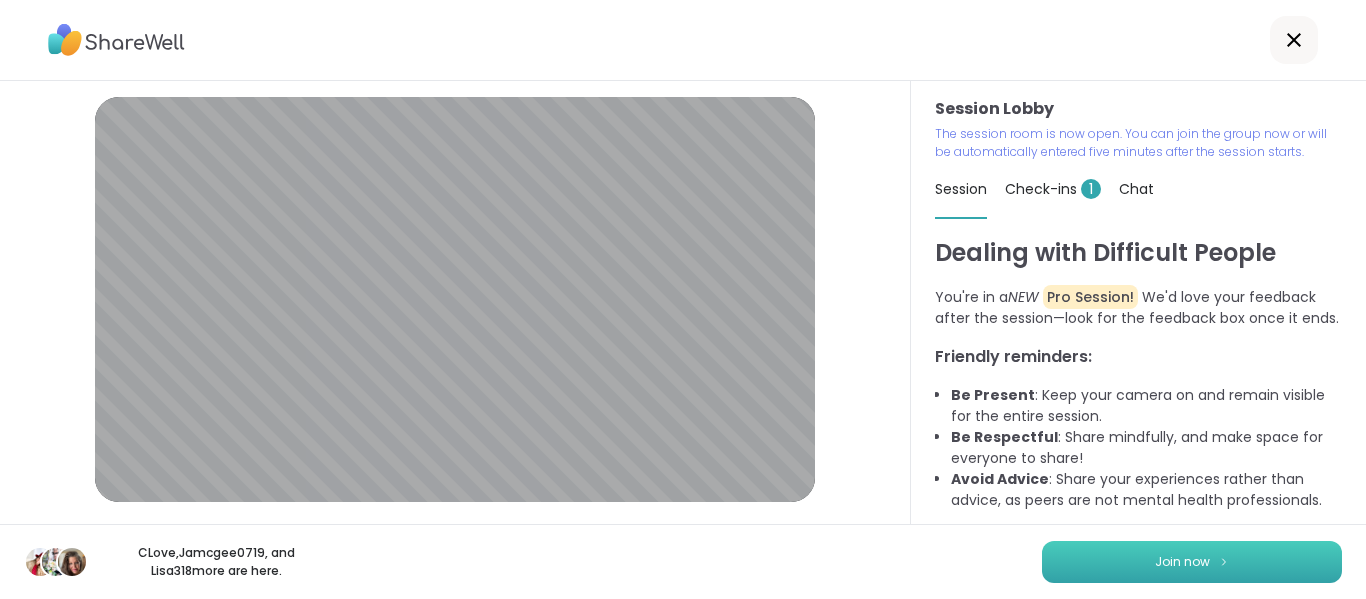 click on "Join now" at bounding box center (1192, 562) 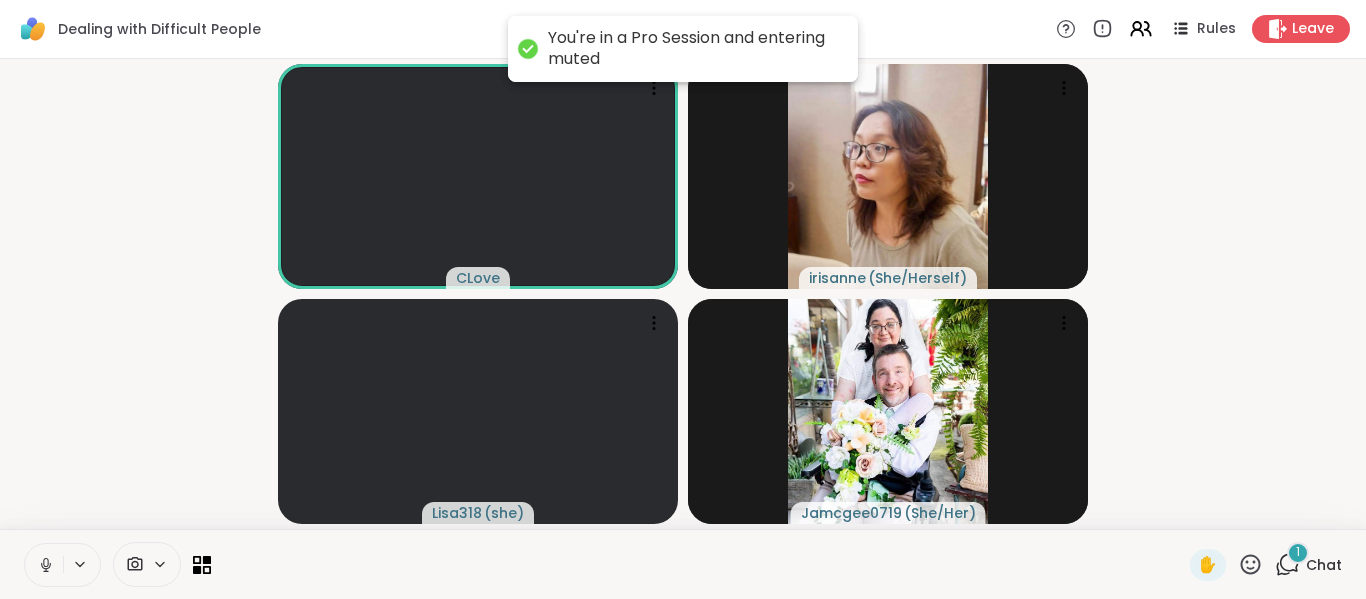 click at bounding box center [44, 565] 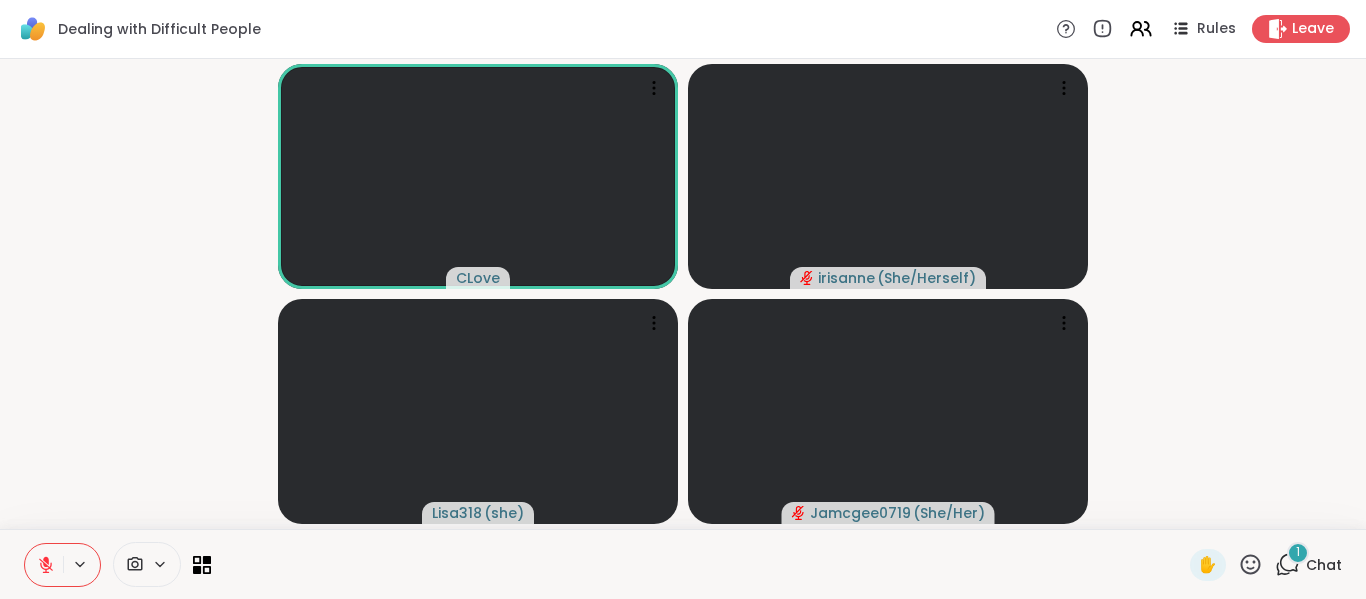 click on "1" at bounding box center (1298, 553) 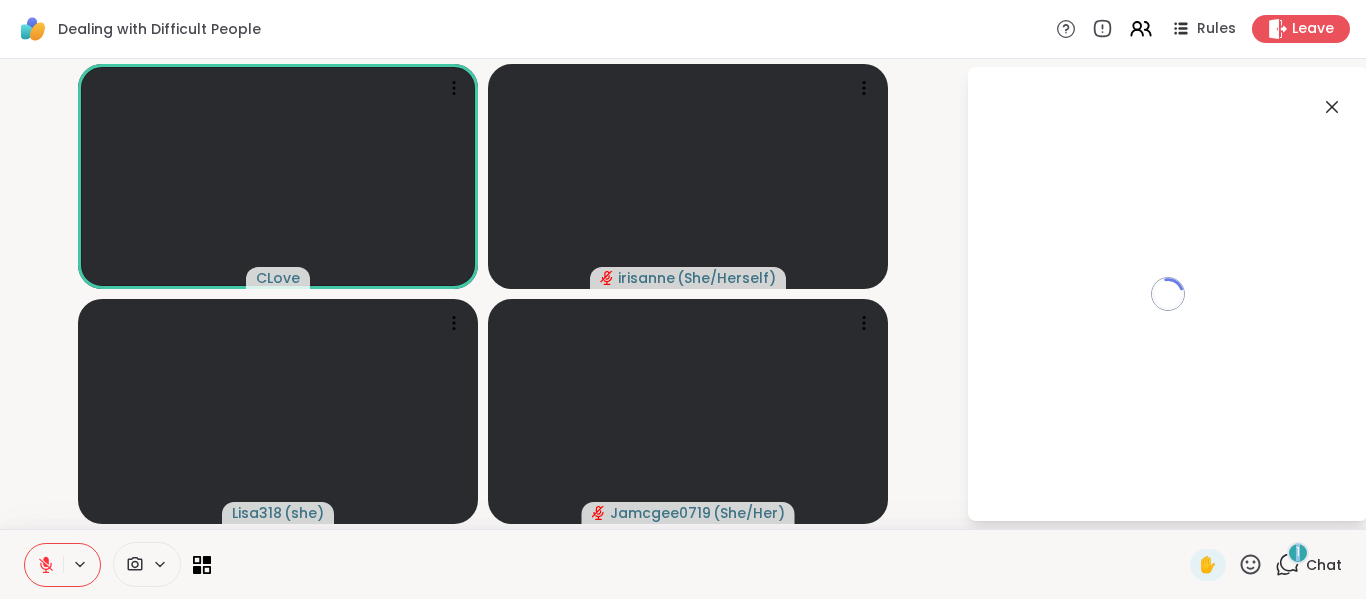 click on "1" at bounding box center [1298, 553] 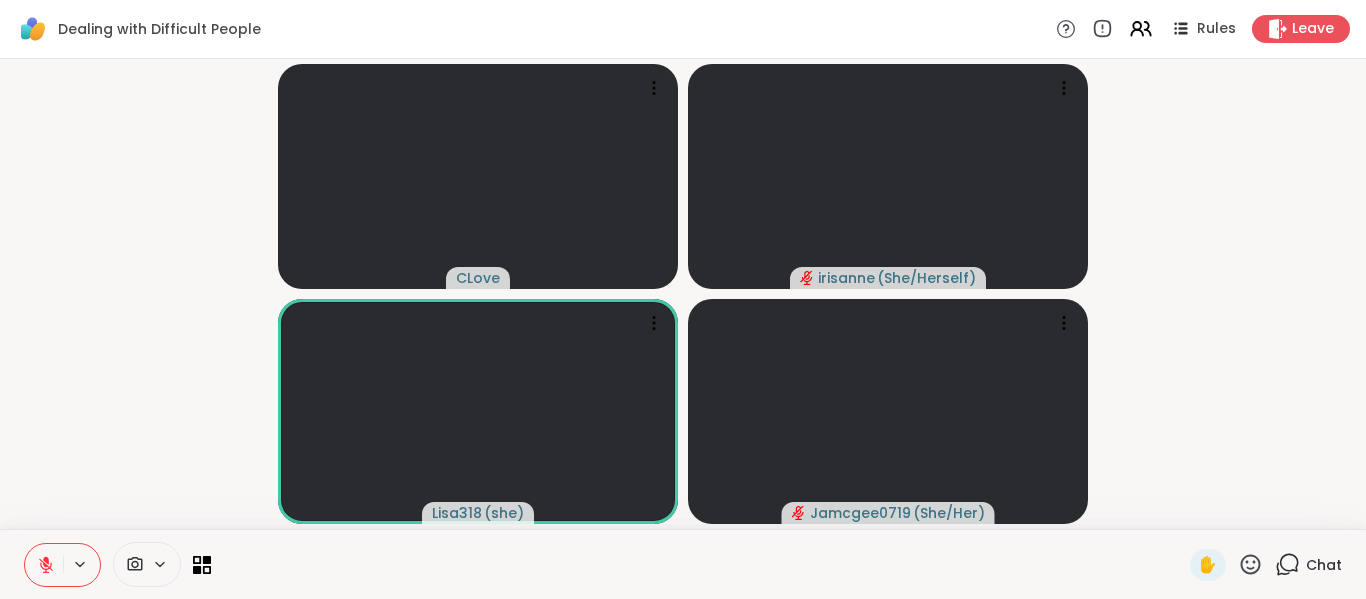click 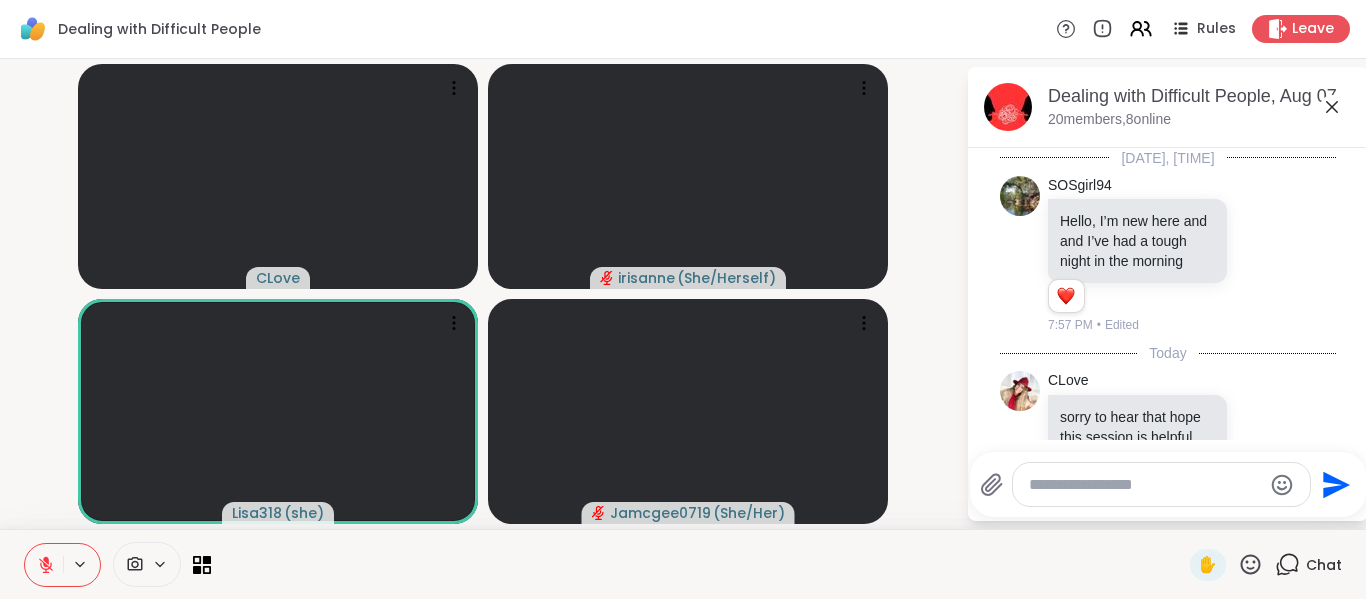 scroll, scrollTop: 90, scrollLeft: 0, axis: vertical 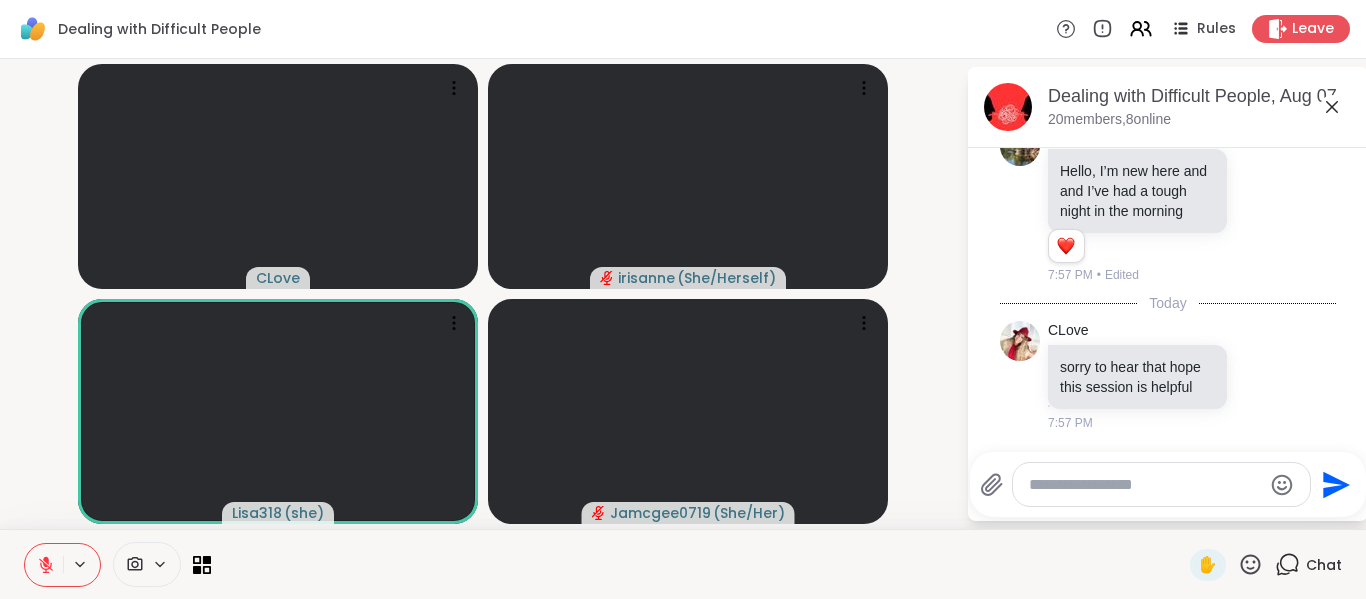 click at bounding box center (1145, 485) 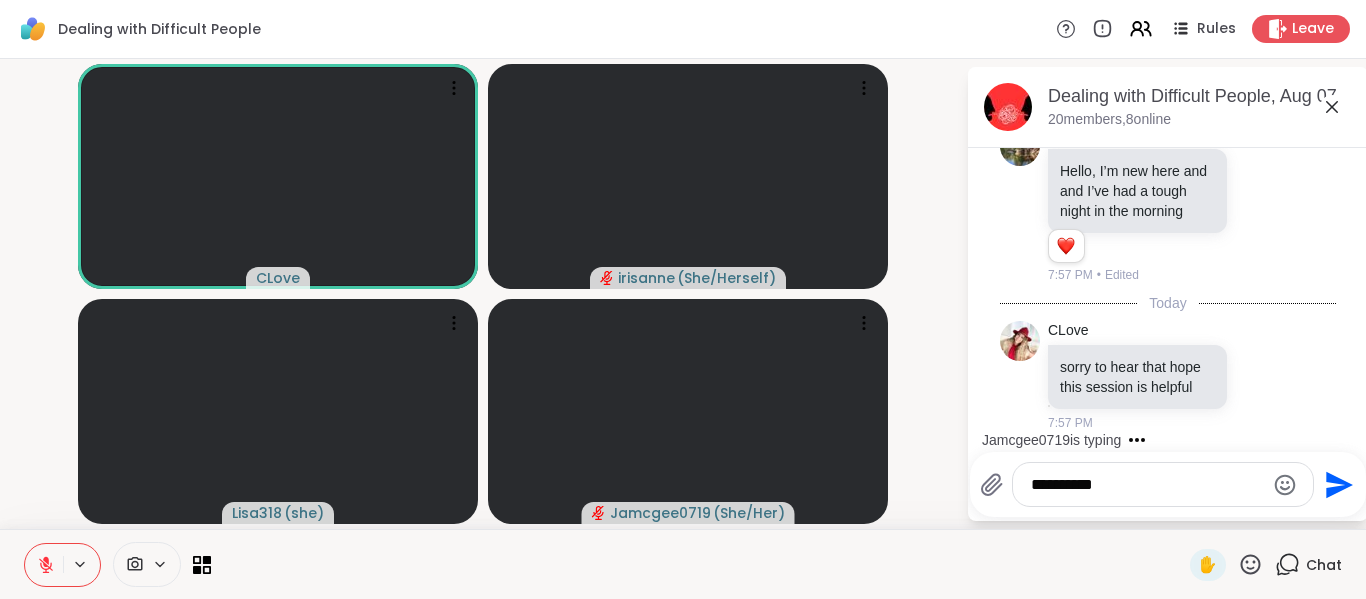 scroll, scrollTop: 216, scrollLeft: 0, axis: vertical 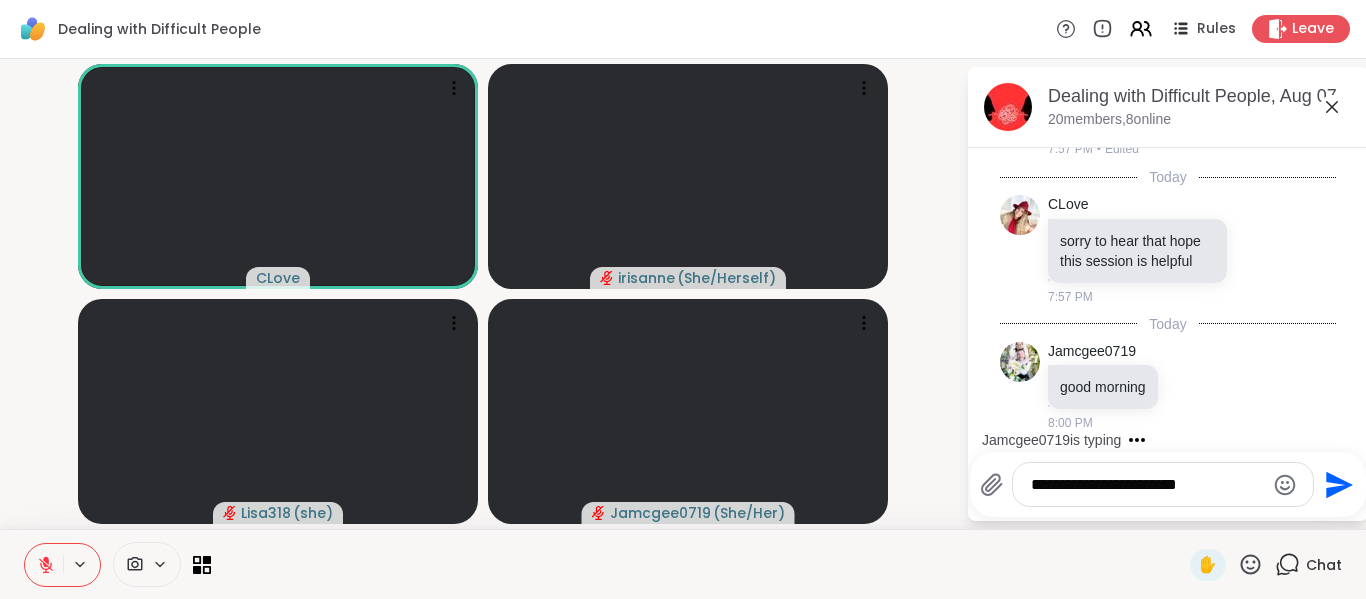 type on "**********" 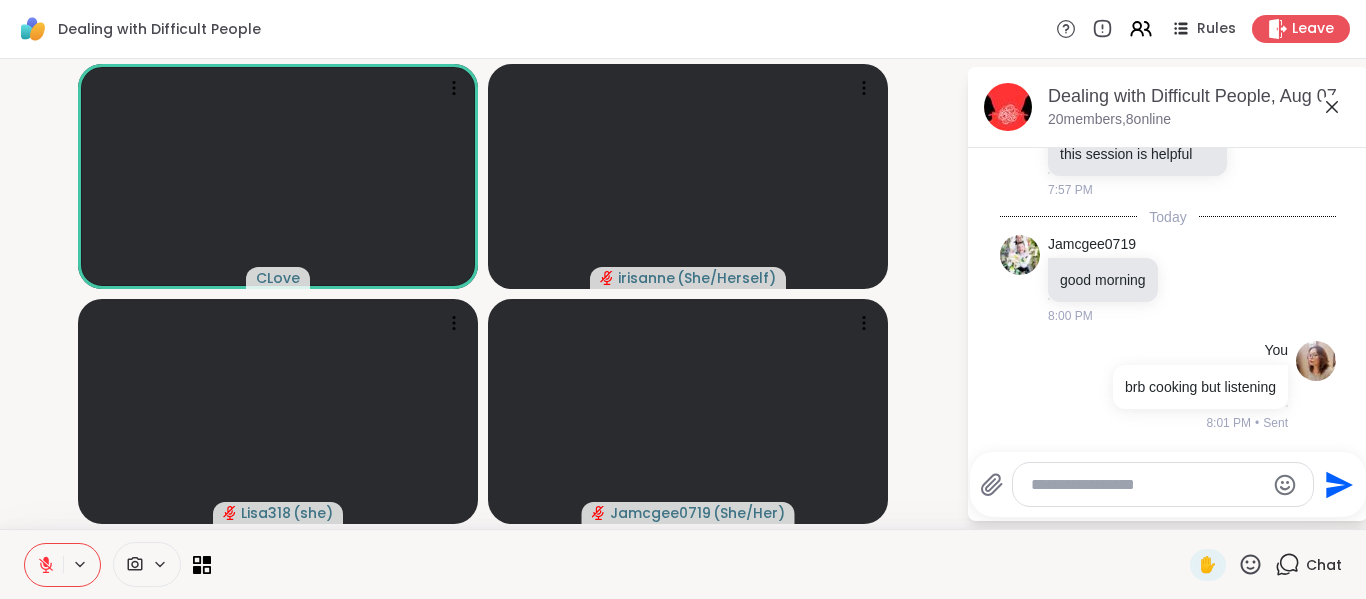 scroll, scrollTop: 530, scrollLeft: 0, axis: vertical 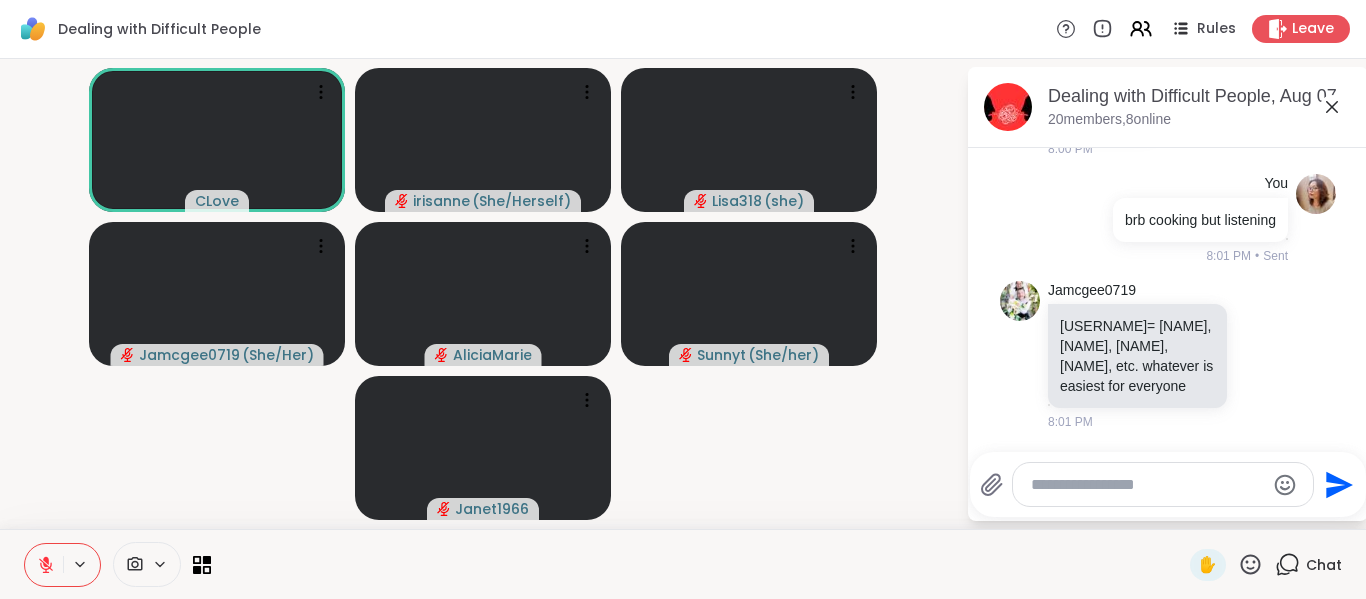 click 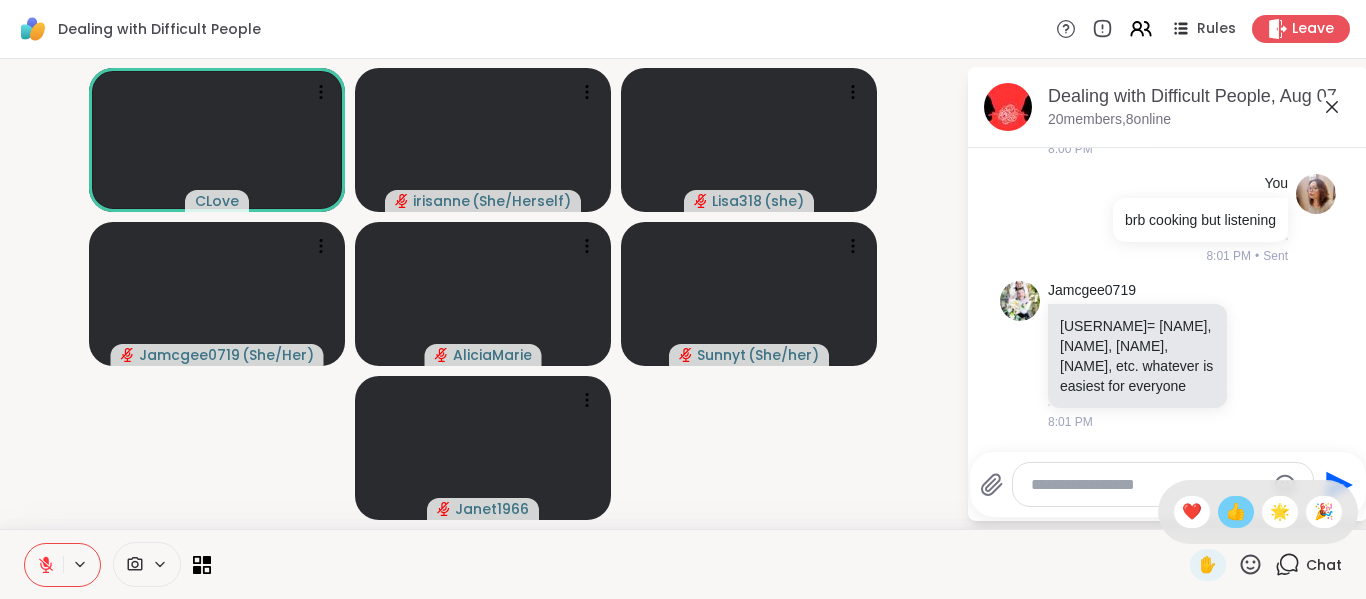 click on "👍" at bounding box center (1236, 512) 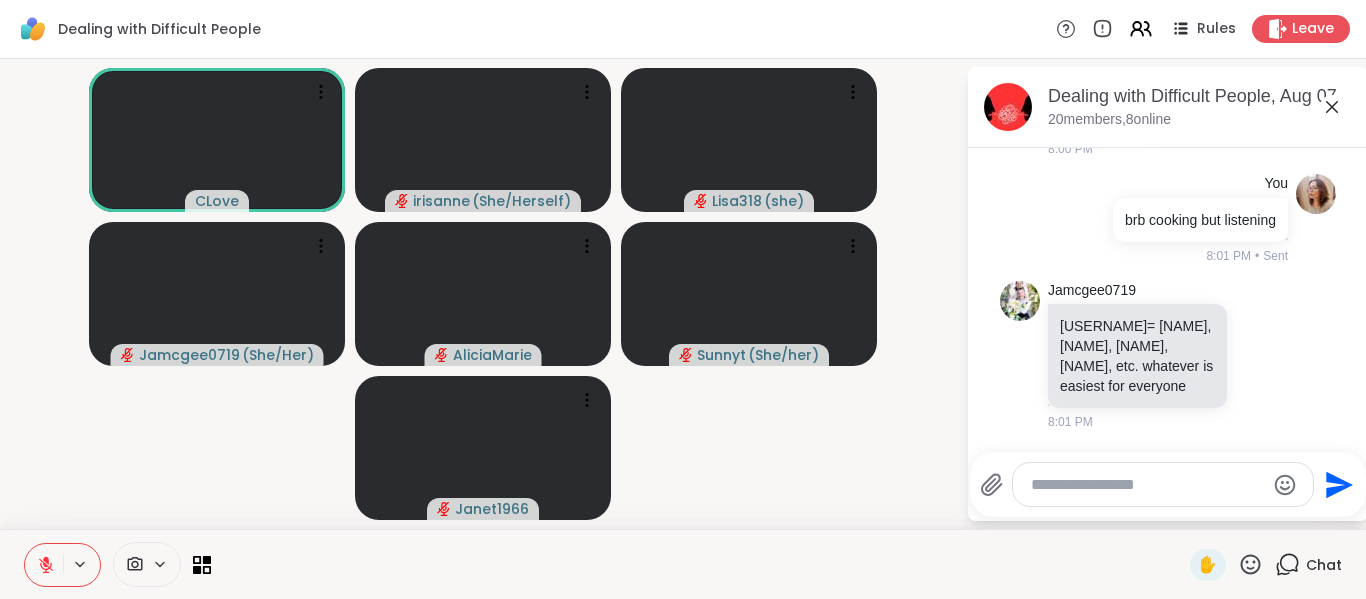click on "CLove irisanne ( She/Herself ) Lisa318 ( she ) Jamcgee0719 ( She/Her ) AliciaMarie Sunnyt ( She/her ) Janet1966" at bounding box center [483, 294] 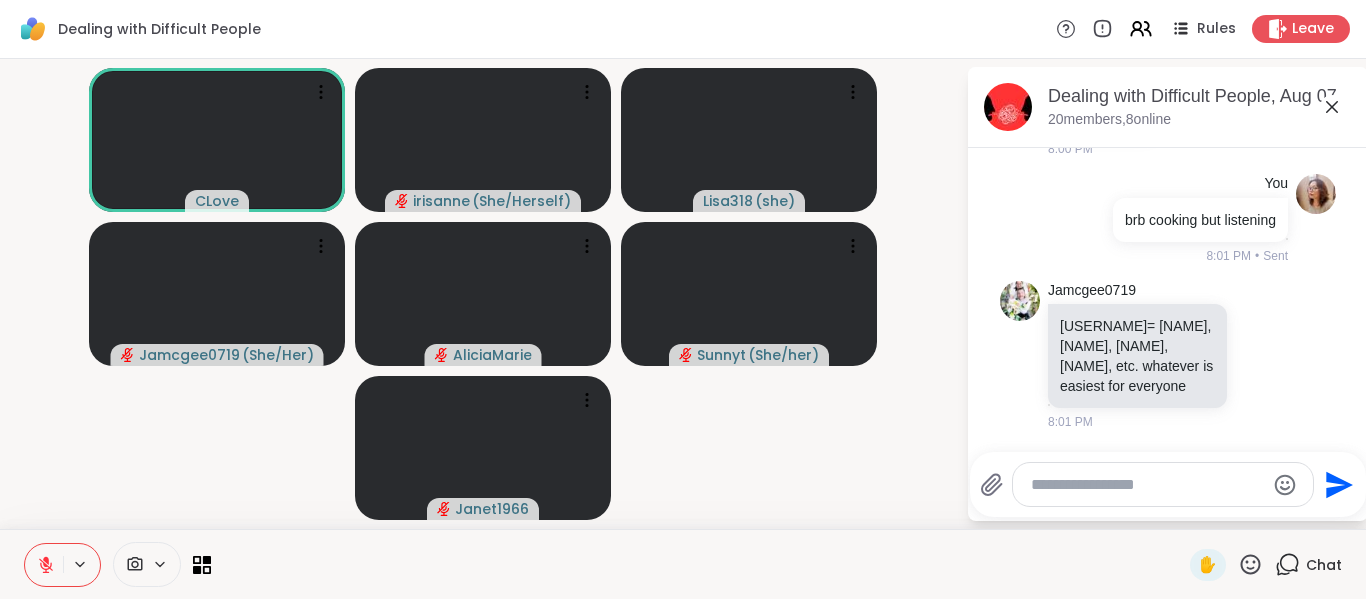 click at bounding box center (62, 565) 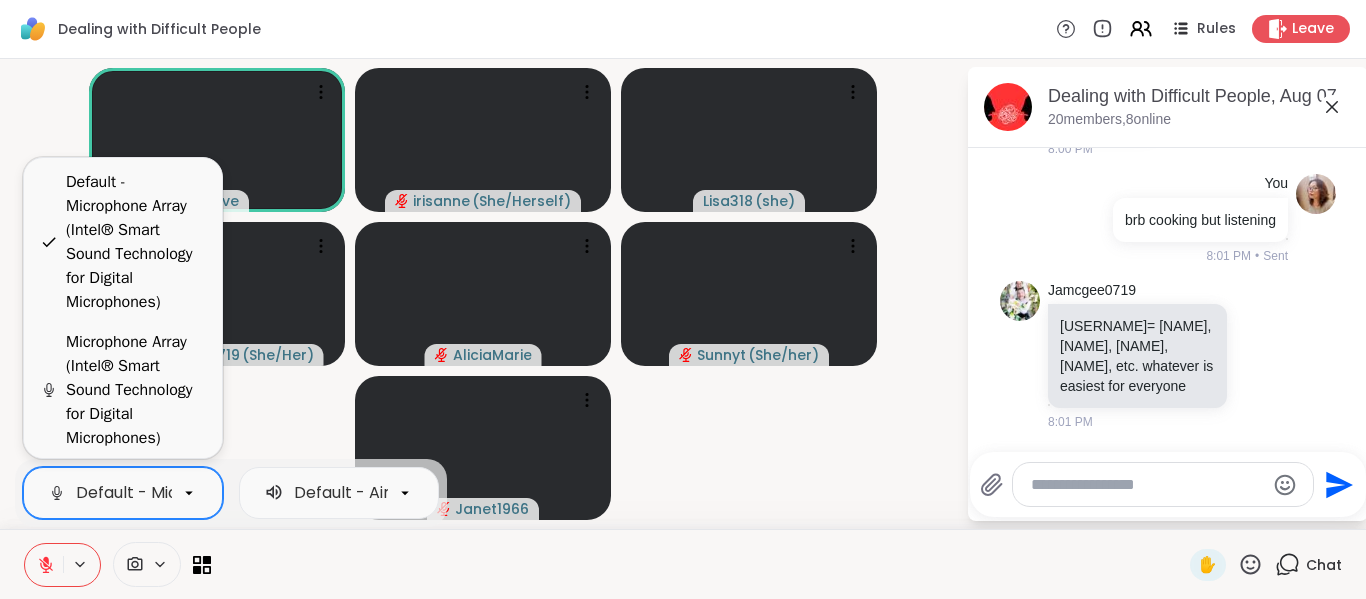 scroll, scrollTop: 0, scrollLeft: 543, axis: horizontal 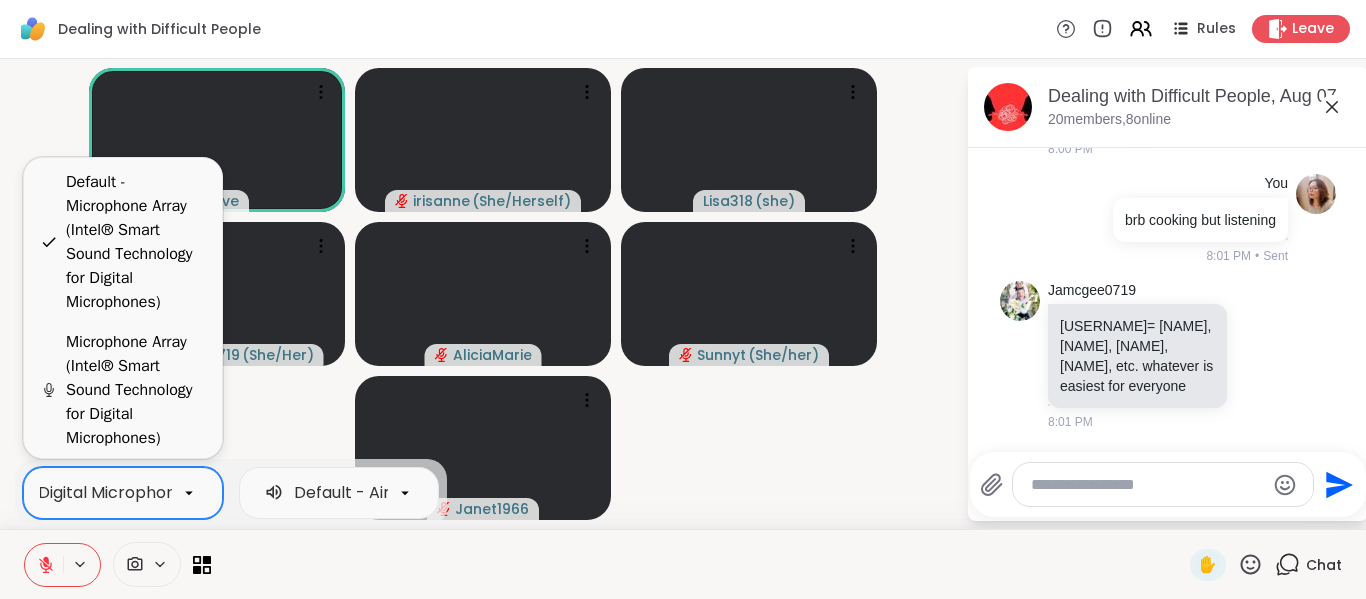 click at bounding box center [189, 493] 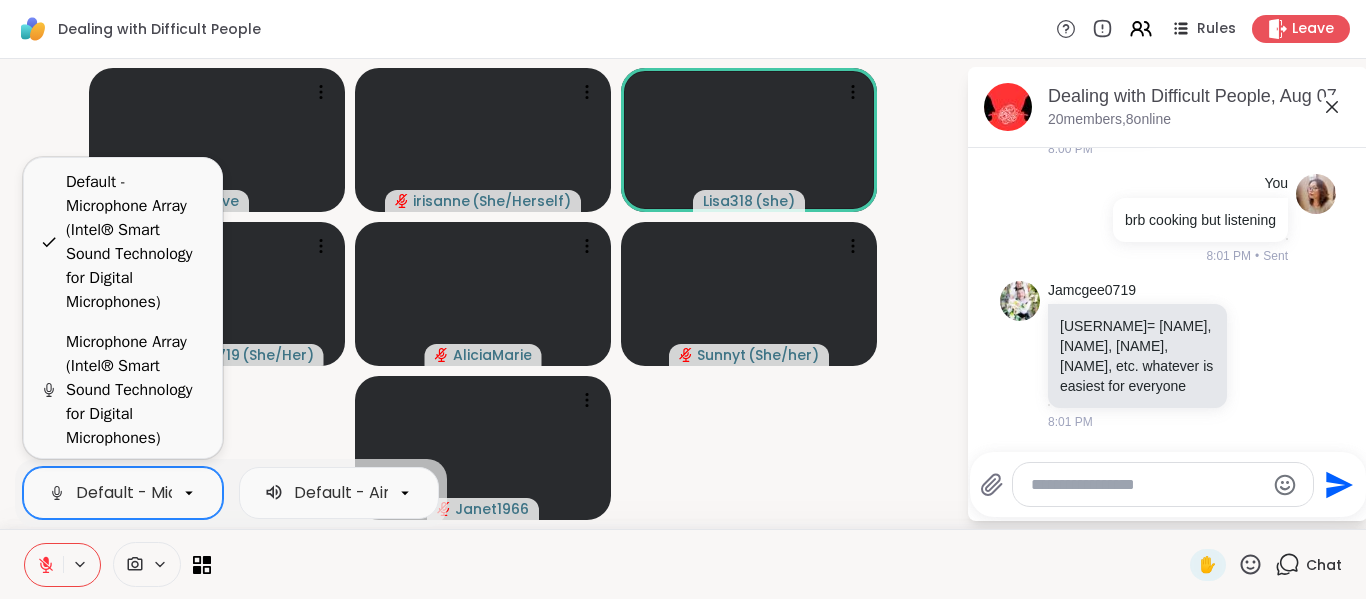 scroll, scrollTop: 92, scrollLeft: 0, axis: vertical 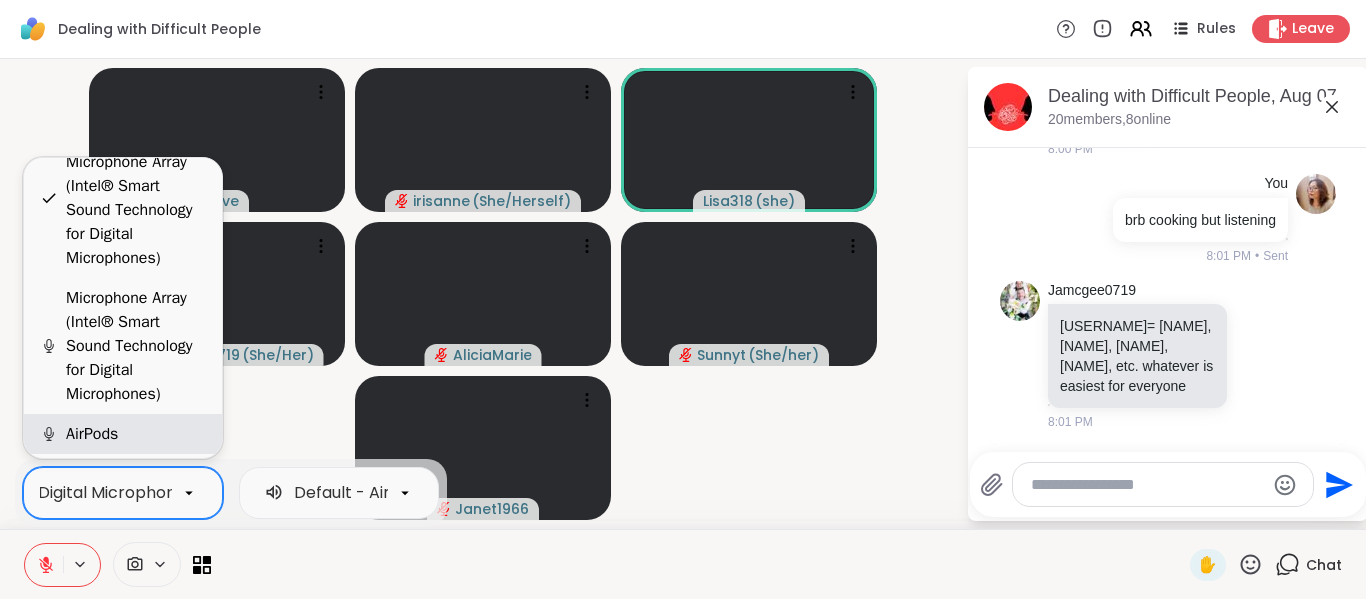 click on "AirPods" at bounding box center [123, 434] 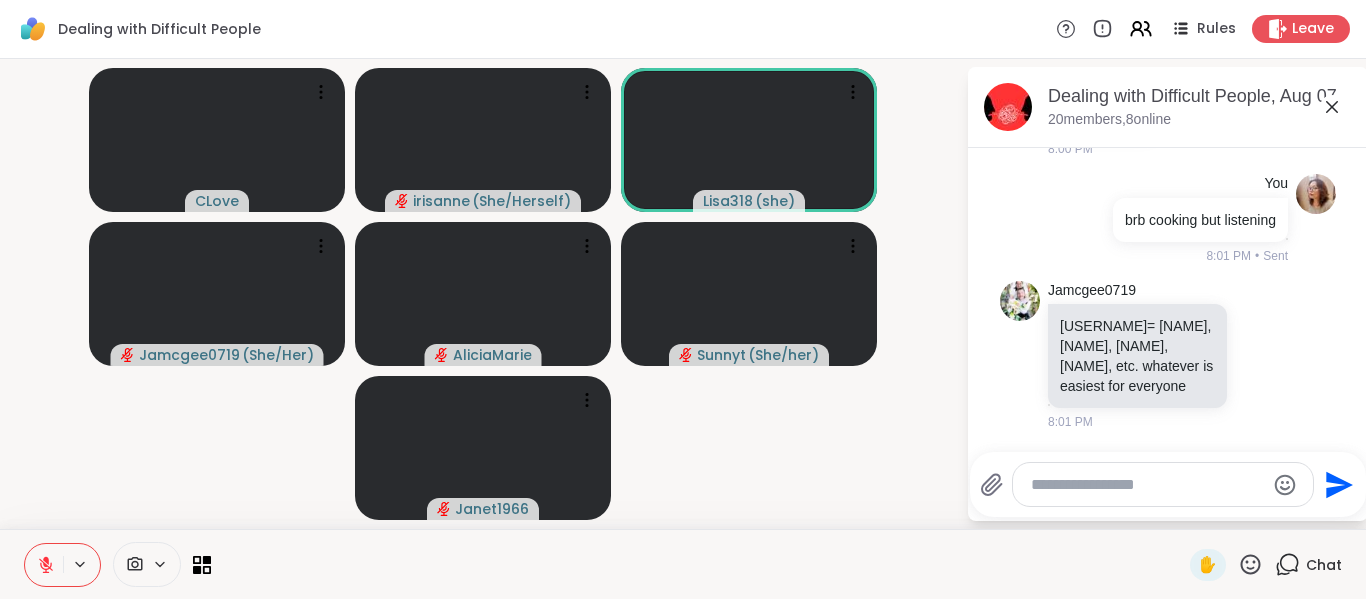 click on "CLove irisanne ( She/Herself ) Lisa318 ( she ) Jamcgee0719 ( She/Her ) AliciaMarie Sunnyt ( She/her ) Janet1966" at bounding box center (483, 294) 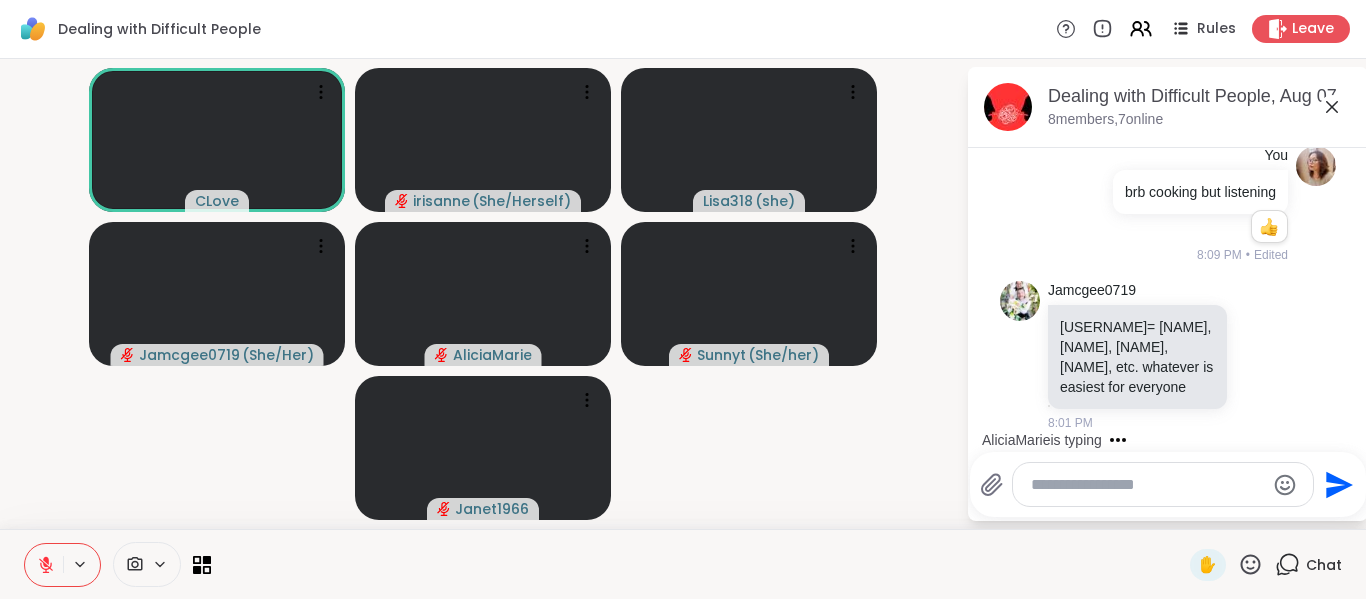 click at bounding box center (1147, 485) 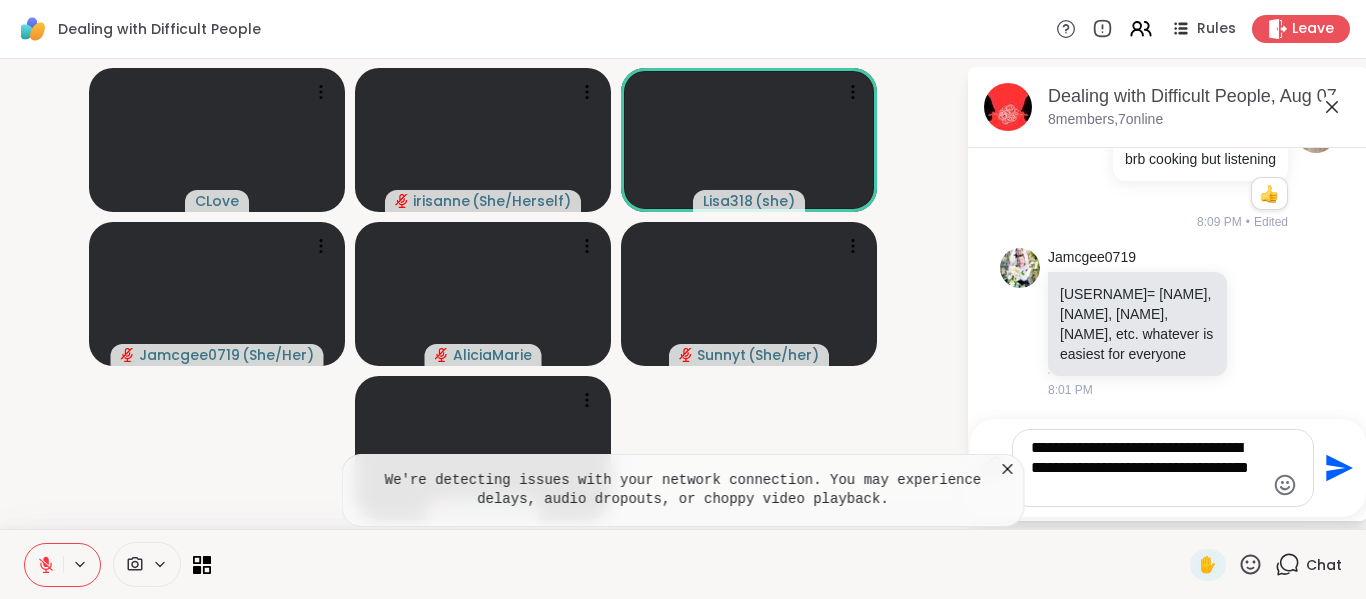 click 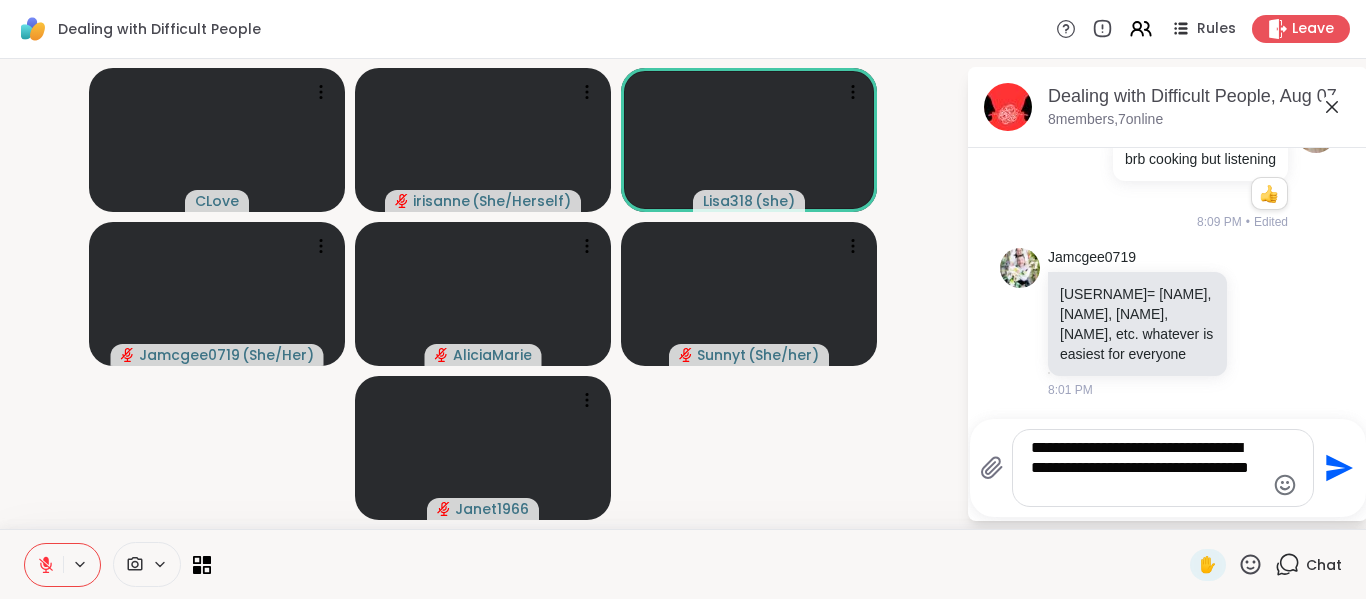 click on "**********" at bounding box center [1147, 468] 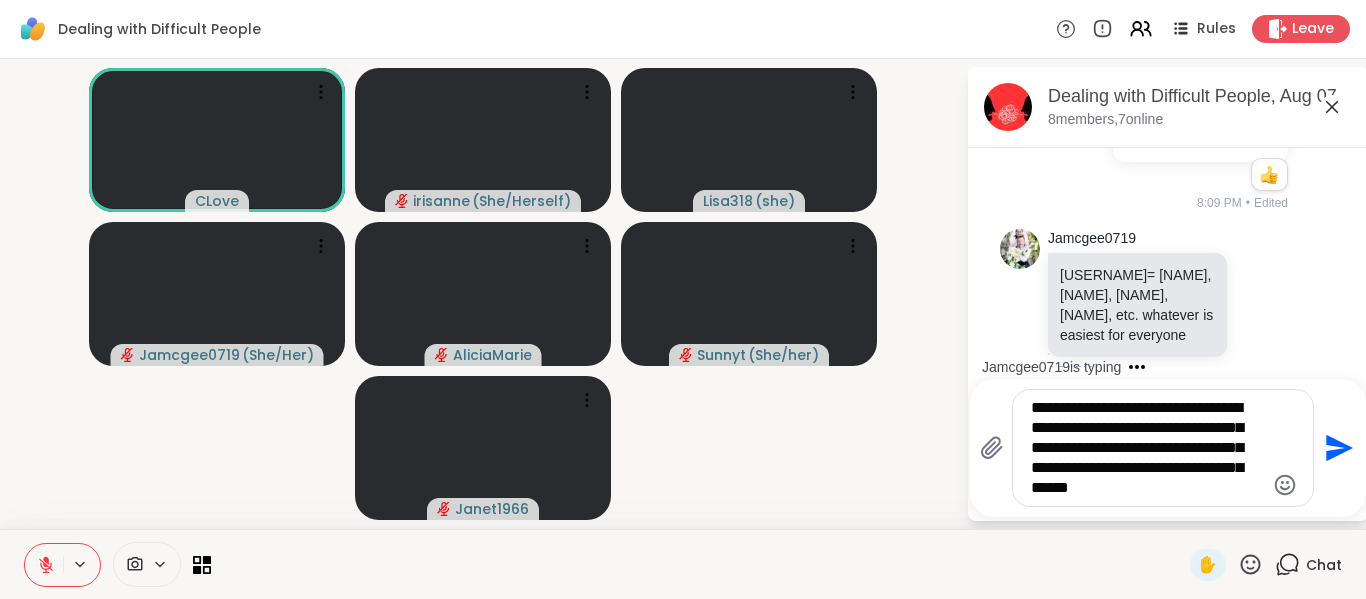 click on "**********" at bounding box center (1147, 448) 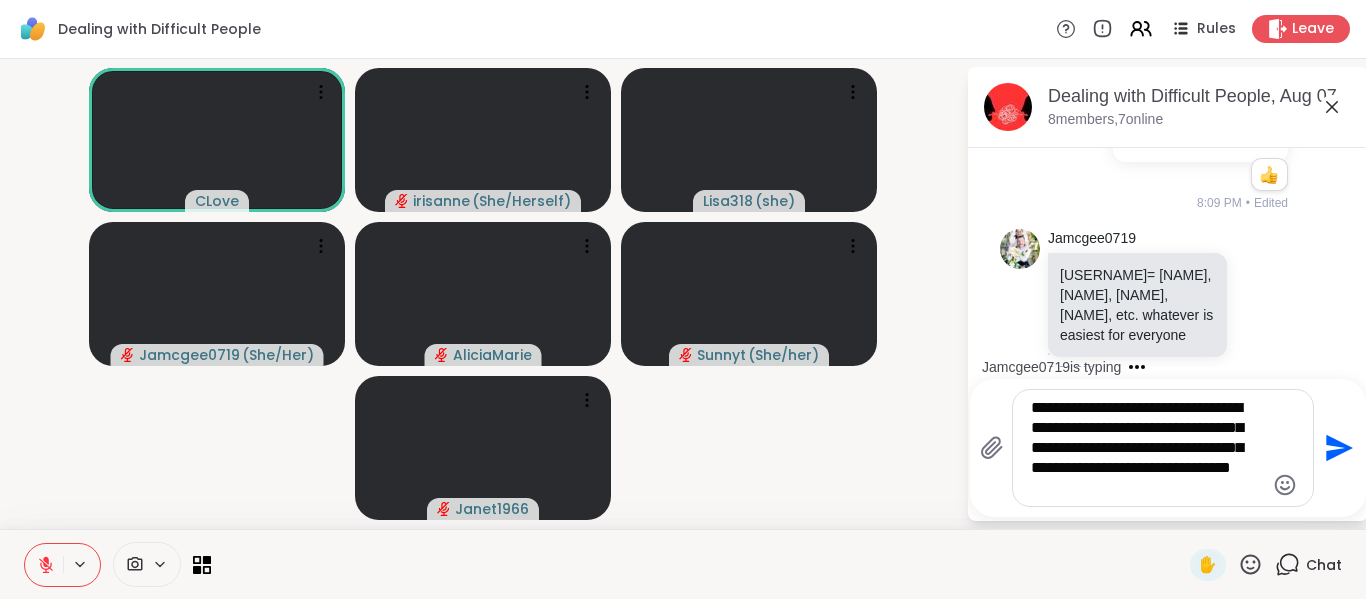 click on "**********" at bounding box center [1147, 448] 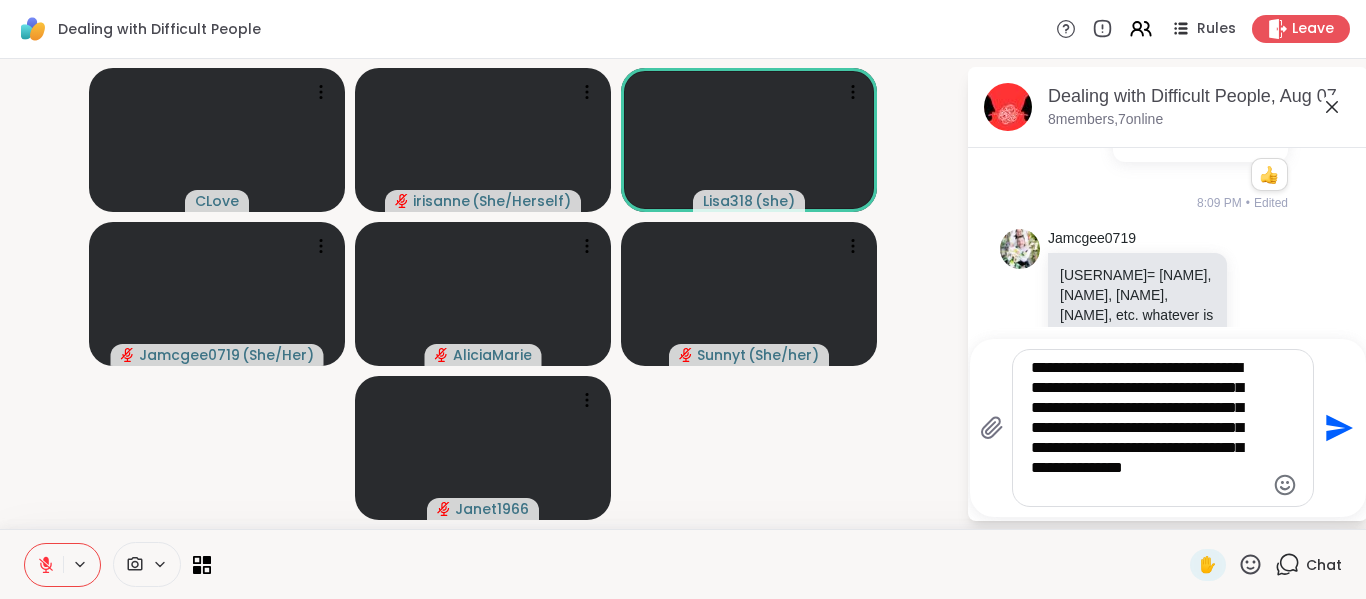 type on "**********" 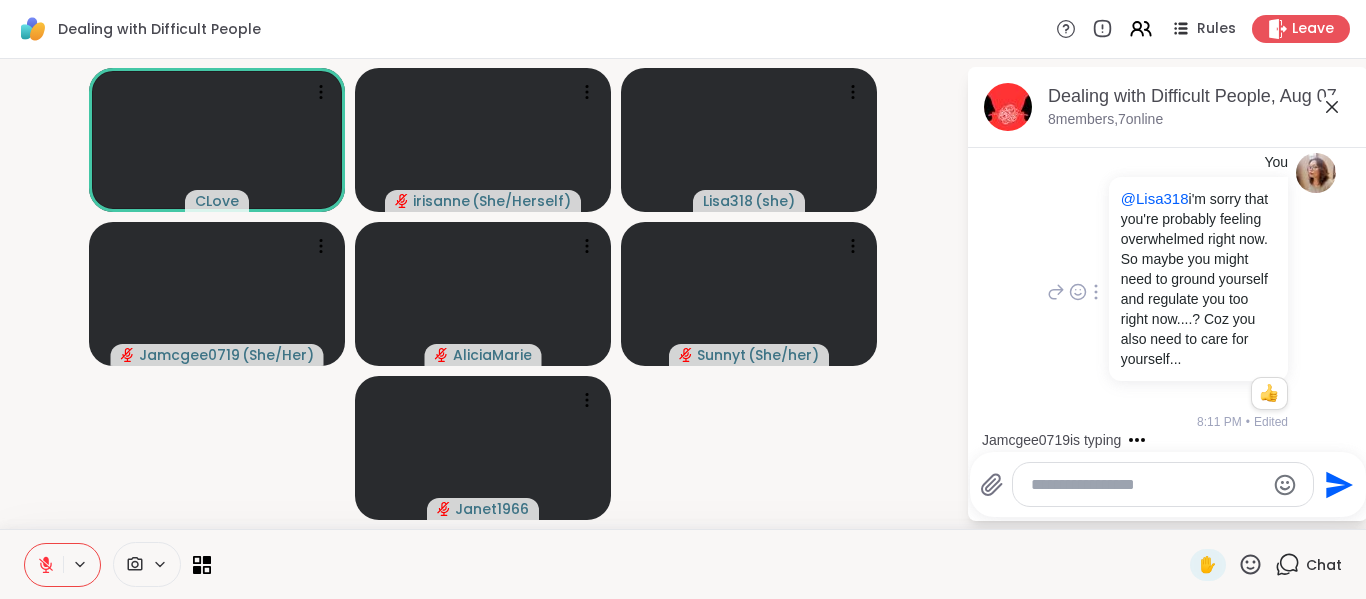 scroll, scrollTop: 873, scrollLeft: 0, axis: vertical 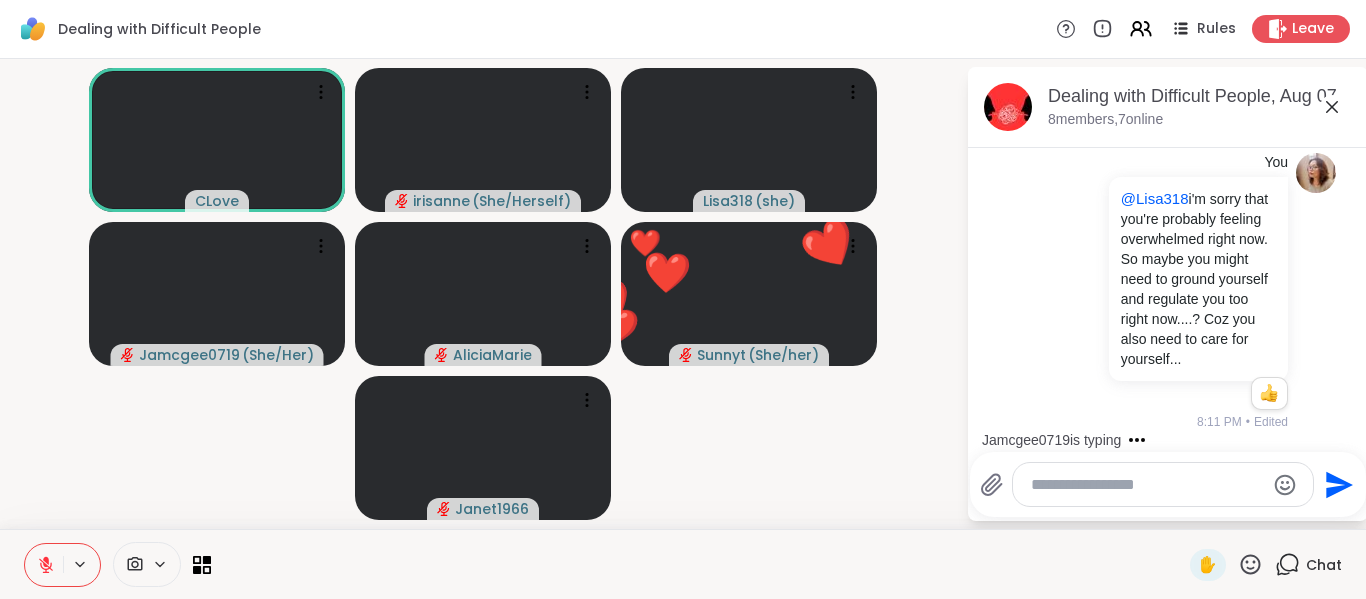click at bounding box center (1147, 485) 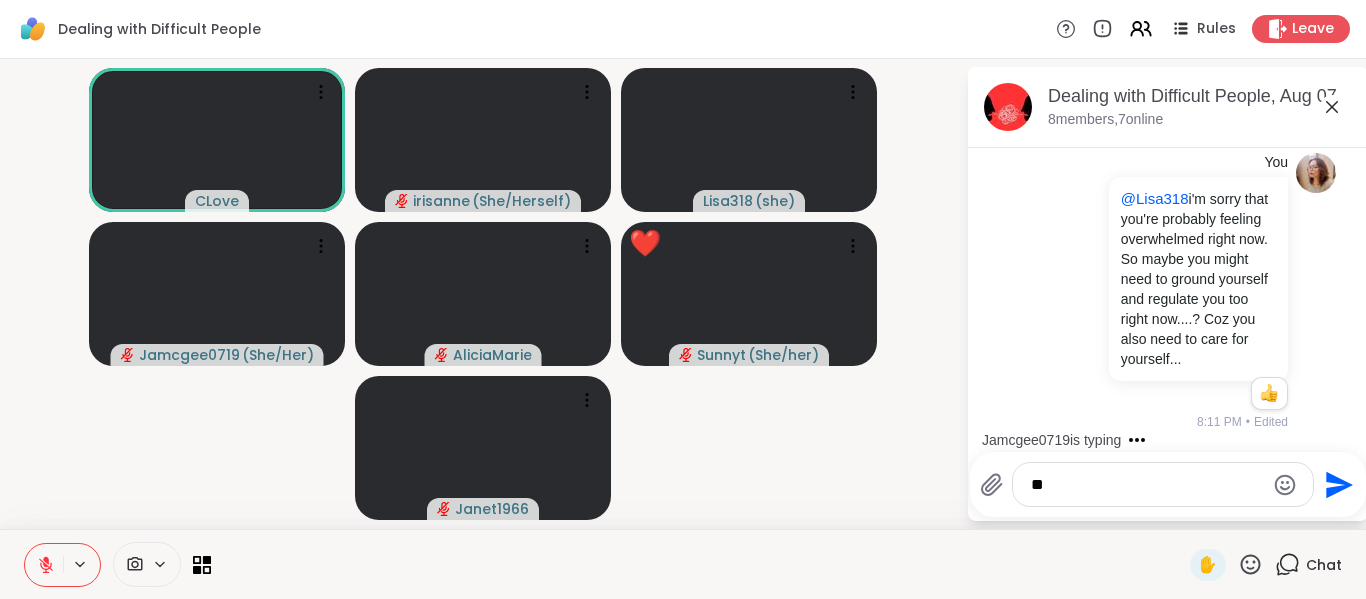 type on "*" 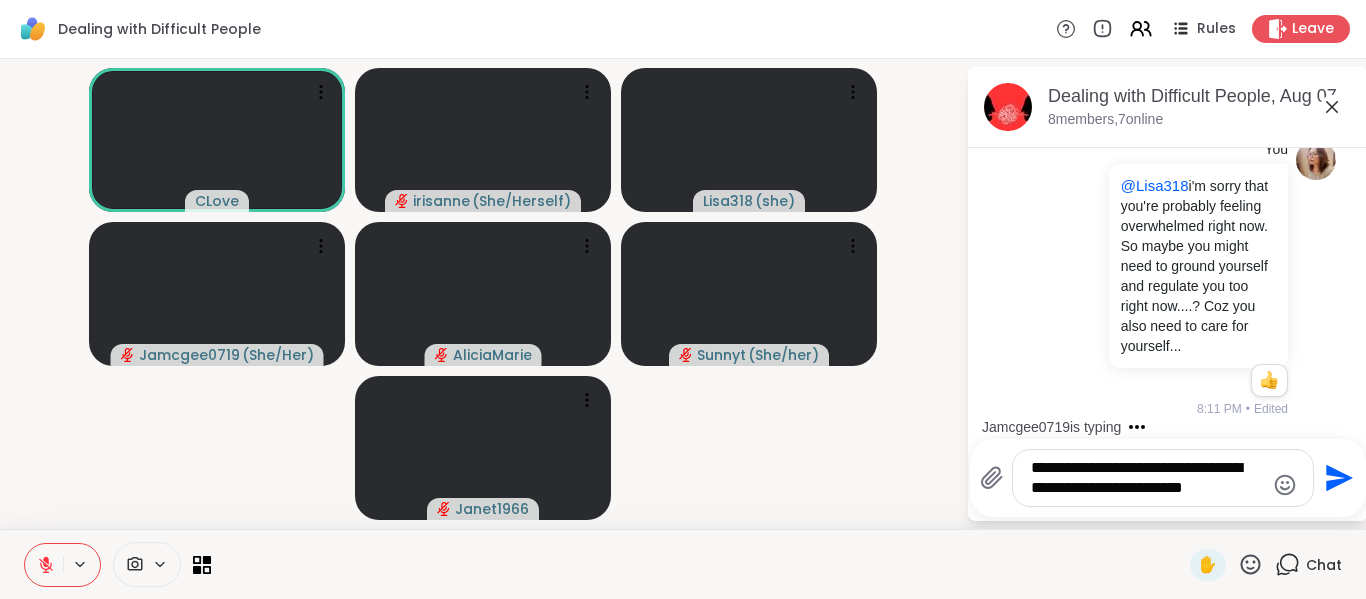 type on "**********" 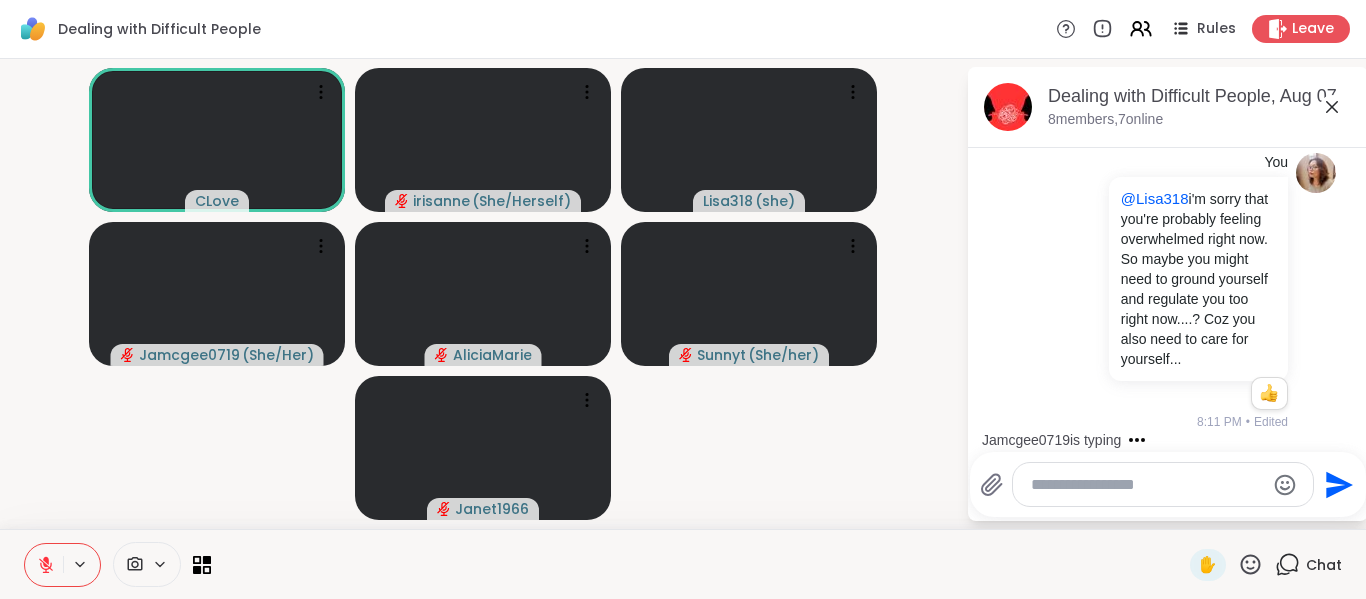 scroll, scrollTop: 1020, scrollLeft: 0, axis: vertical 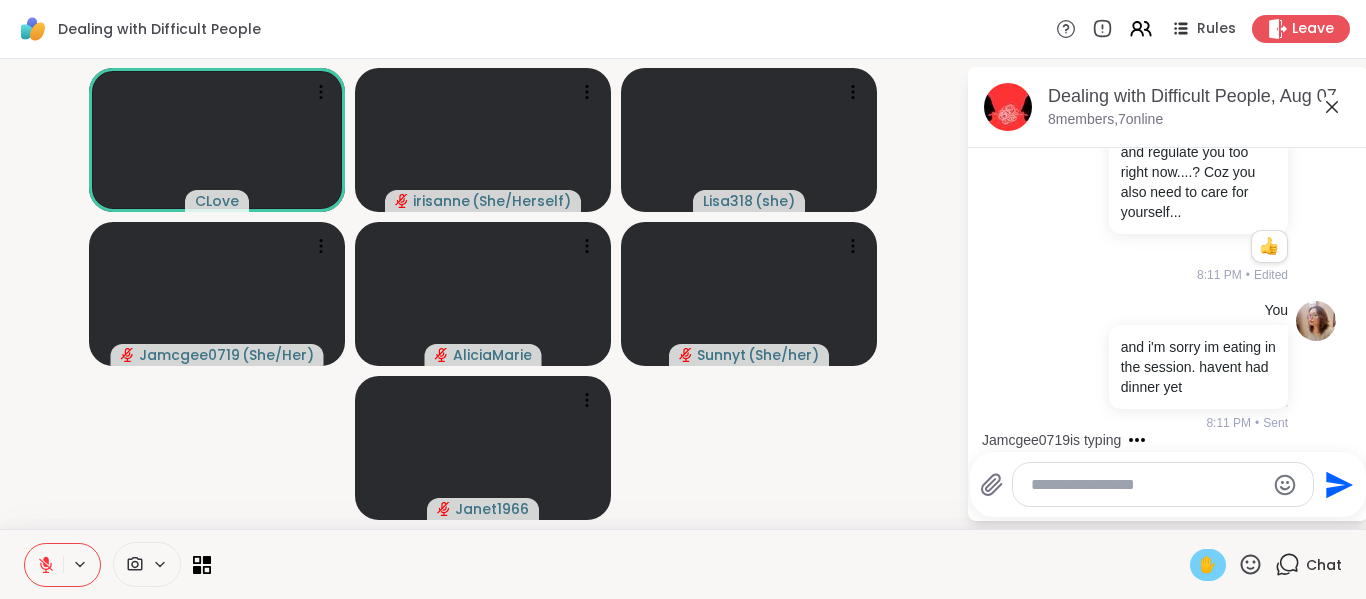 click on "✋" at bounding box center [1208, 565] 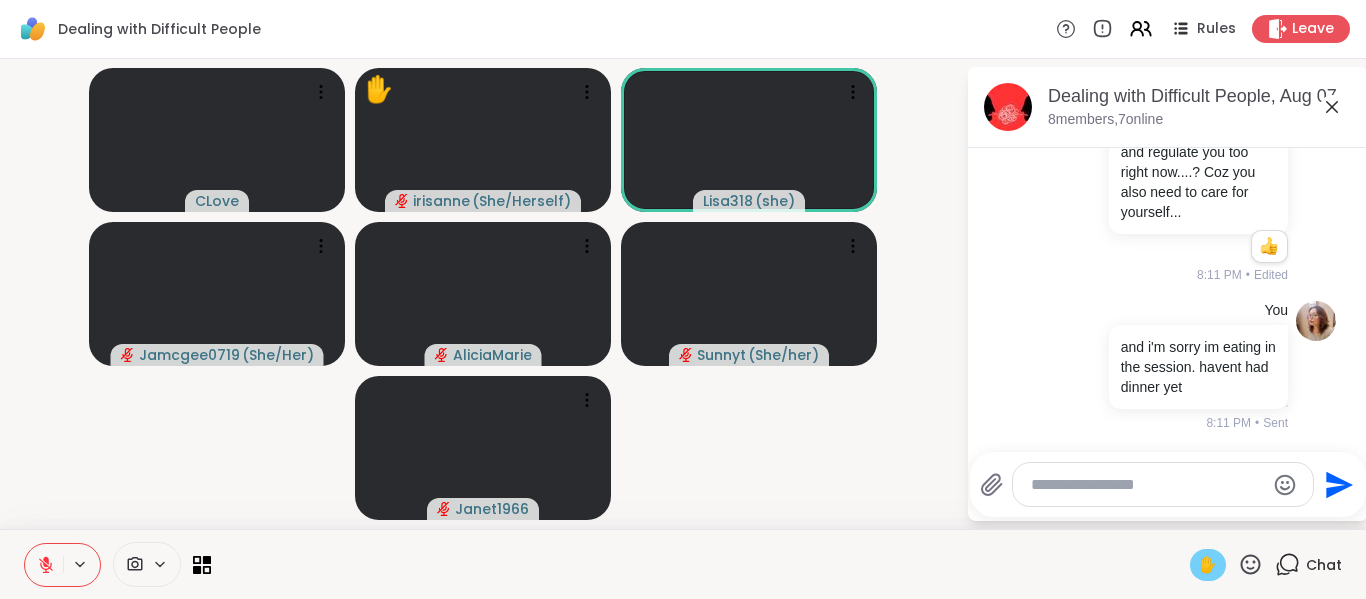 click on "✋" at bounding box center (1208, 565) 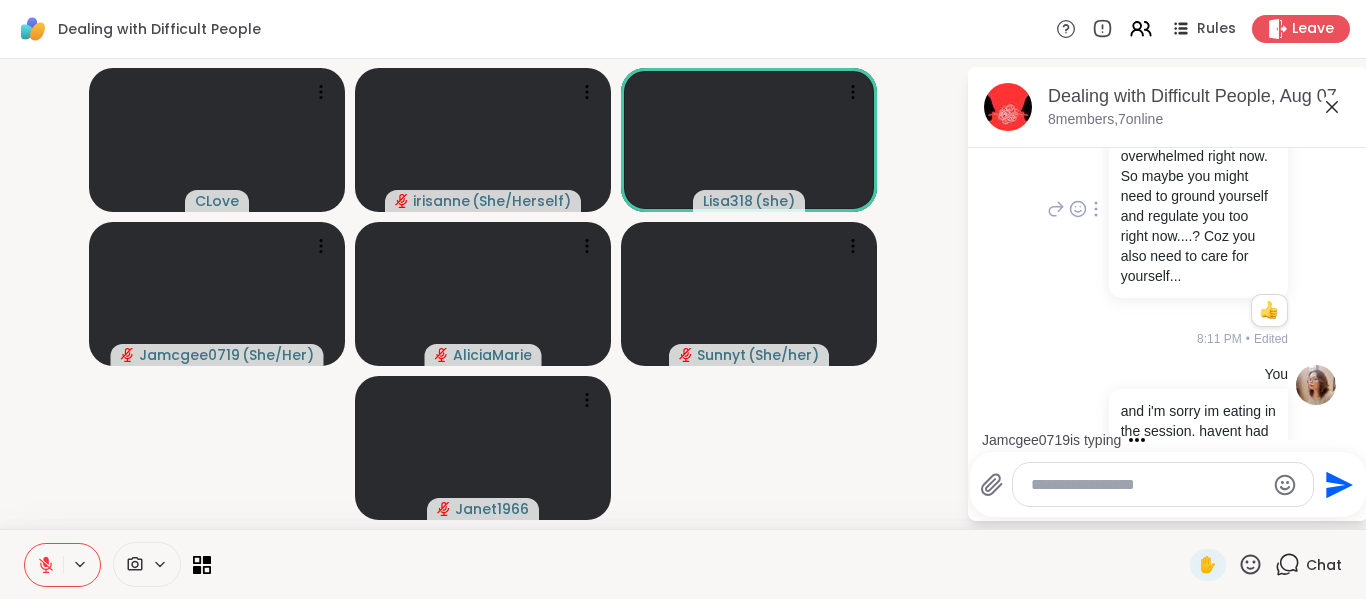 scroll, scrollTop: 855, scrollLeft: 0, axis: vertical 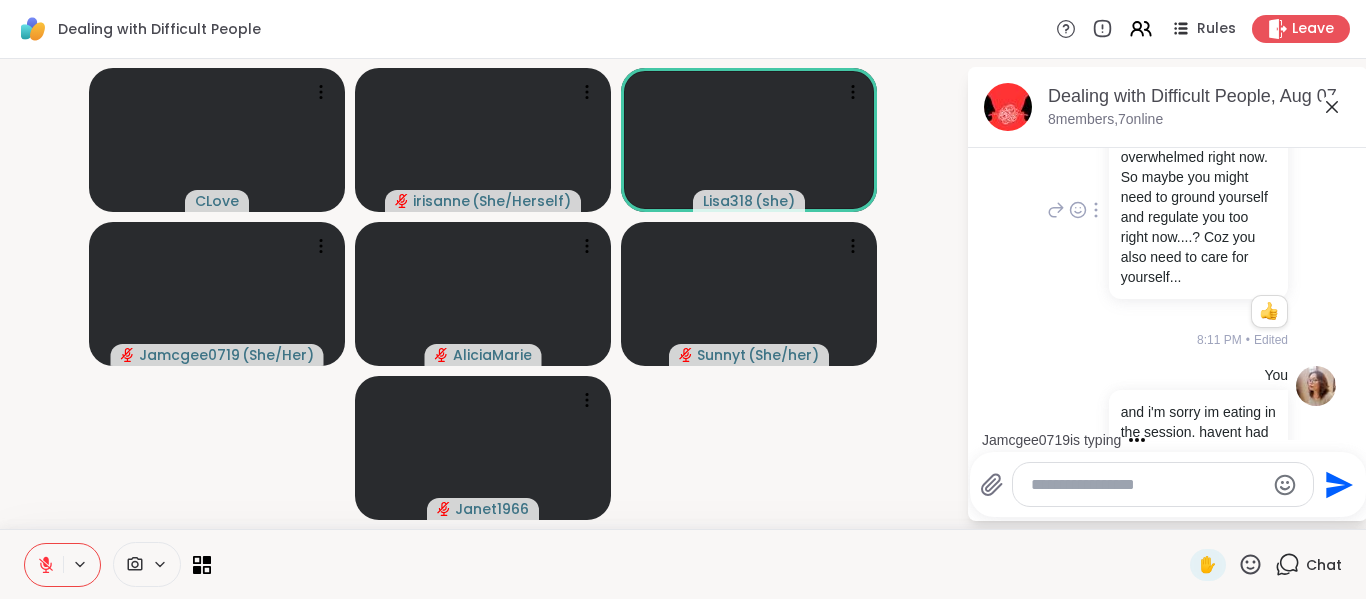 click on "You @Lisa318  i'm sorry that you're probably feeling overwhelmed right now. So maybe you might need to ground yourself and regulate you too right now....? Coz you also need to care for yourself...   1 1 8:11 PM • Edited" at bounding box center (1165, 210) 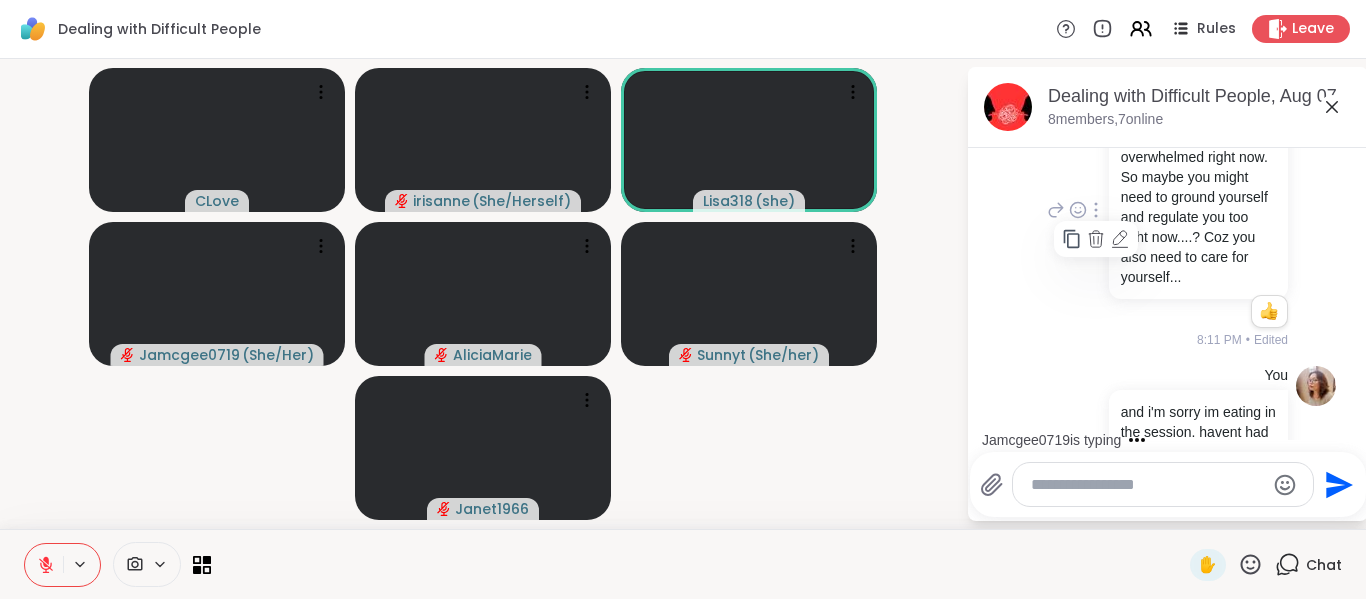 click 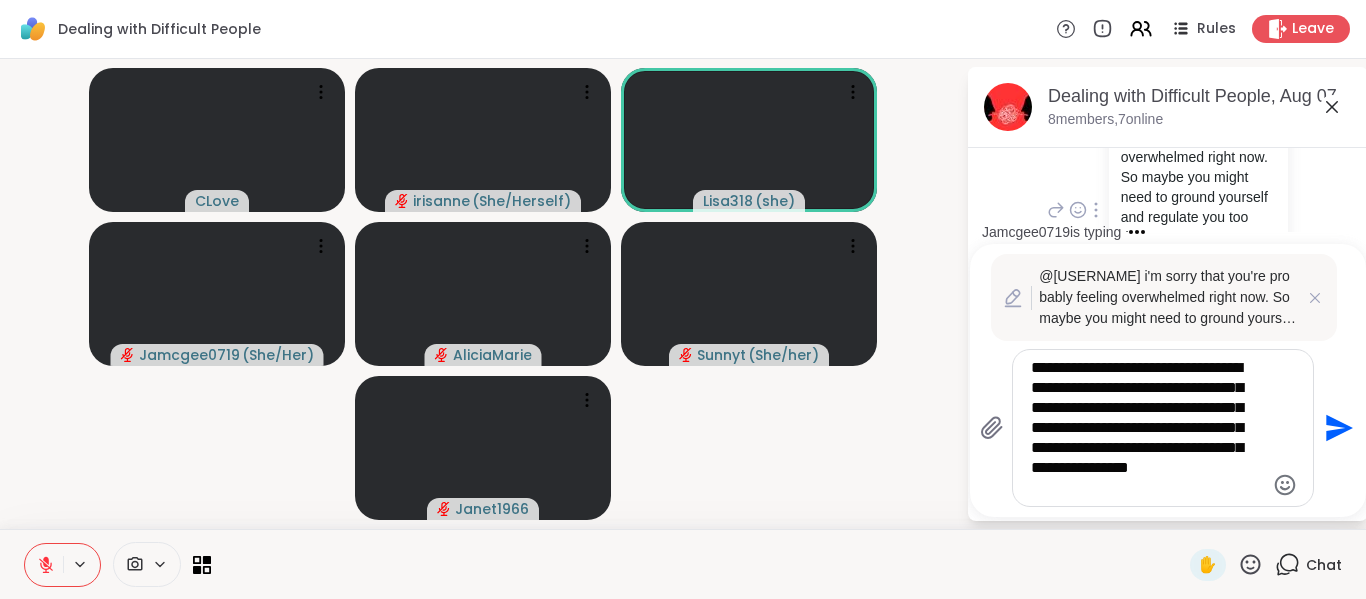 click on "**********" at bounding box center (1147, 428) 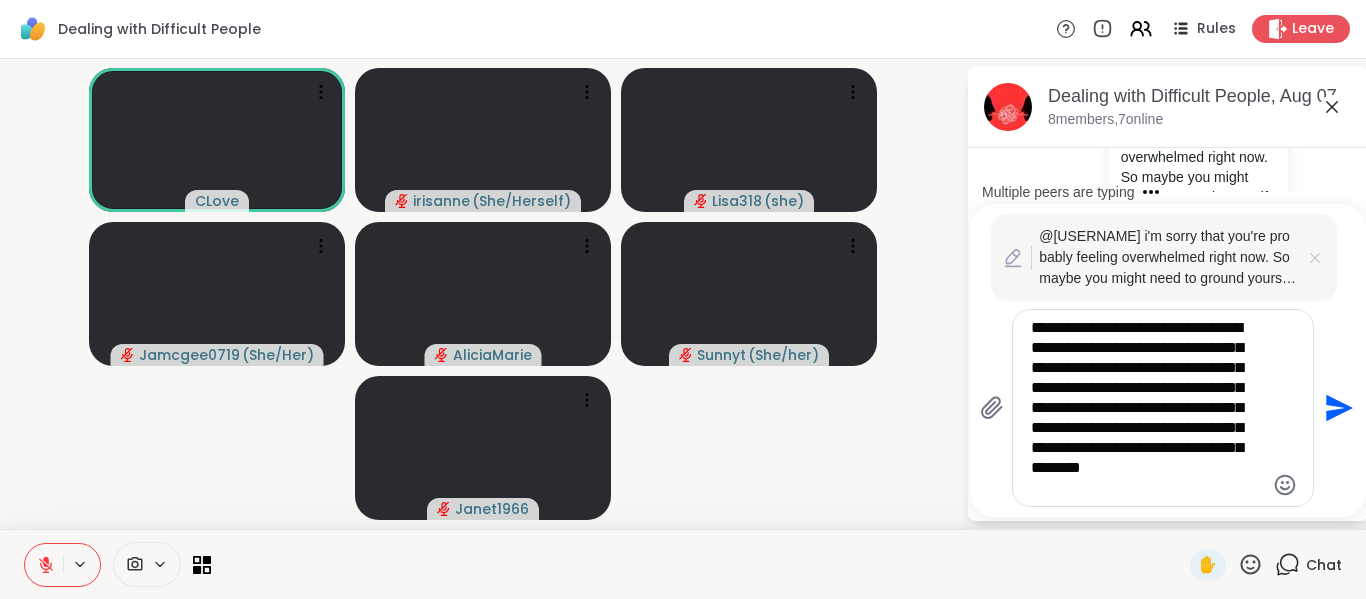type on "**********" 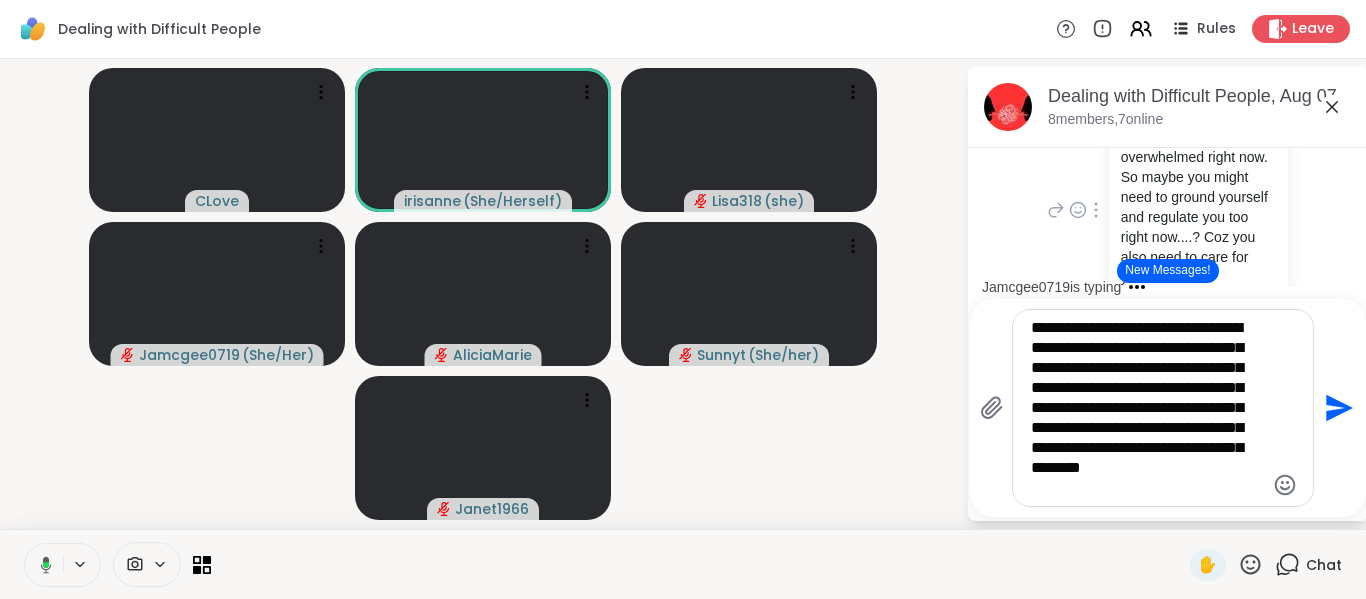 click 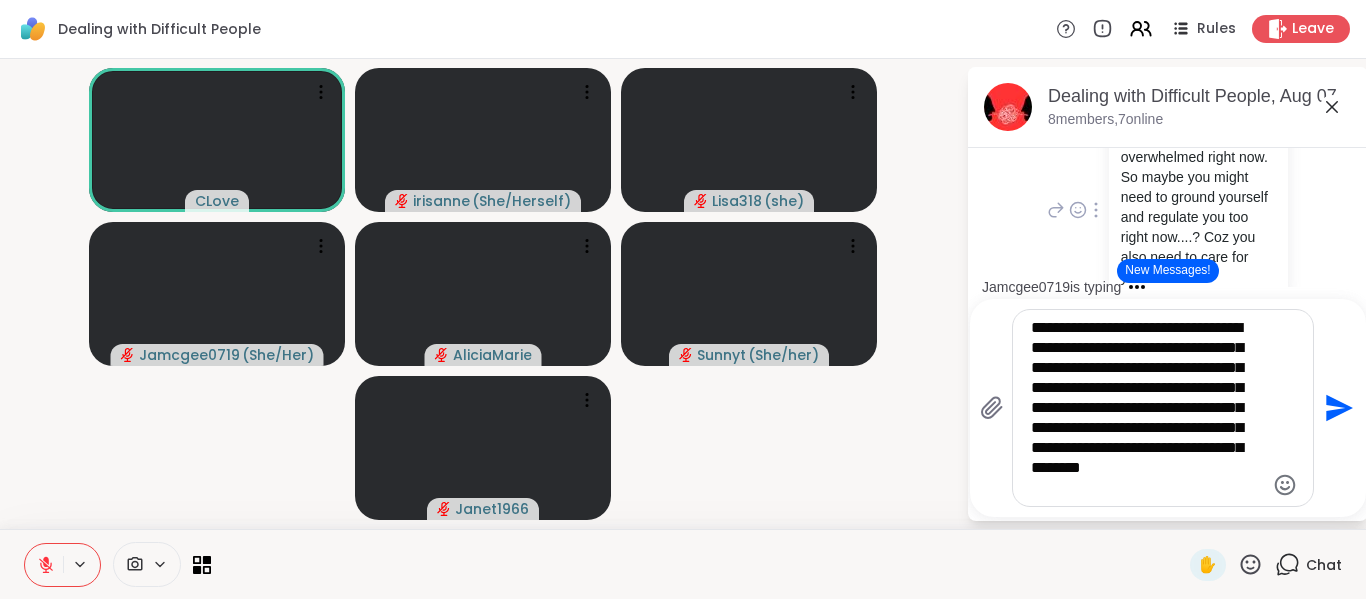 click on "**********" at bounding box center [1147, 408] 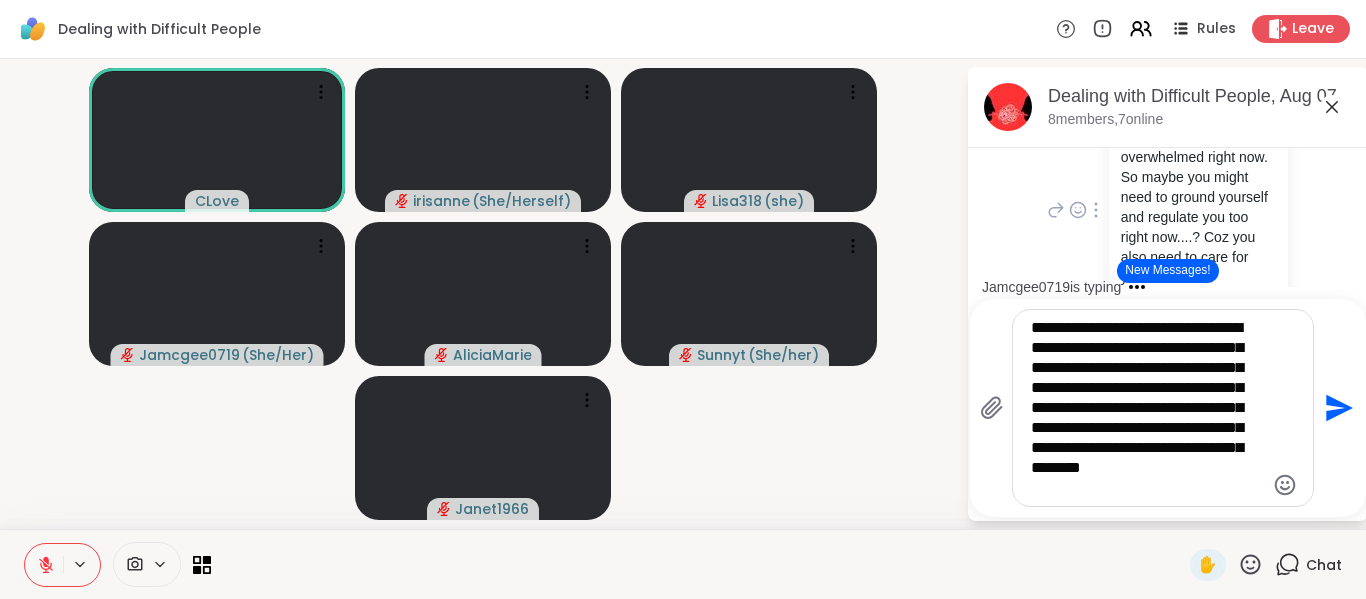 click on "CLove irisanne ( She/Herself ) Lisa318 ( she ) Jamcgee0719 ( She/Her ) AliciaMarie Sunnyt ( She/her ) Janet1966" at bounding box center [483, 294] 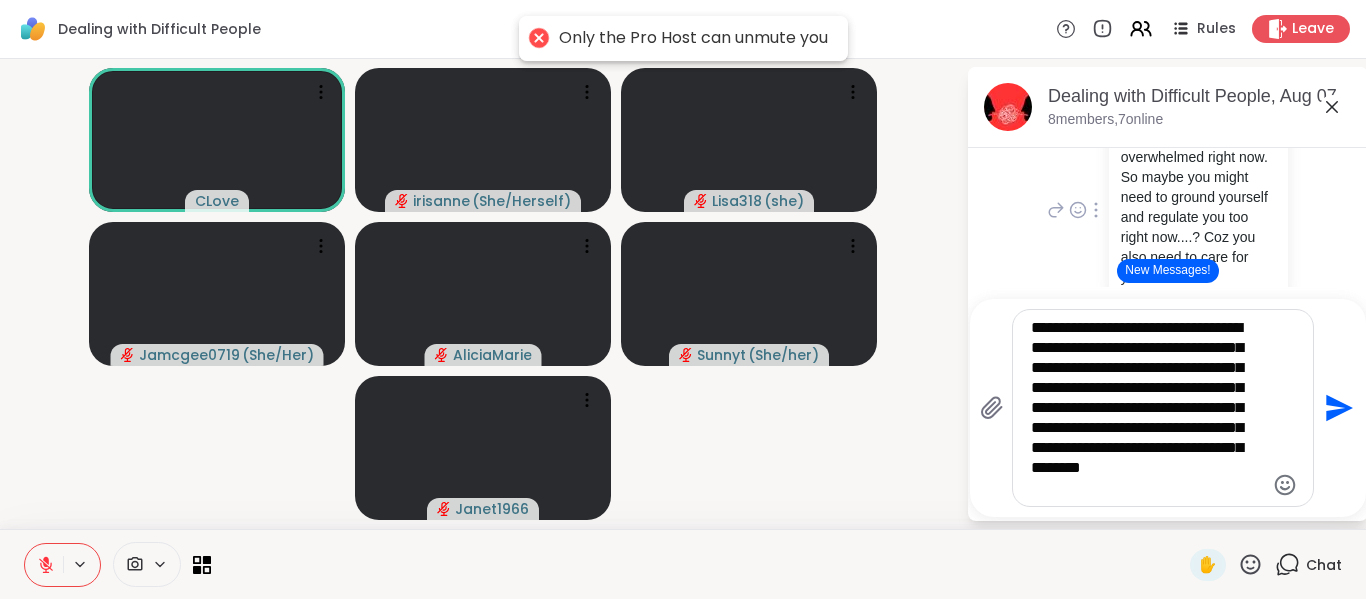 click on "CLove irisanne ( She/Herself ) Lisa318 ( she ) Jamcgee0719 ( She/Her ) AliciaMarie Sunnyt ( She/her ) Janet1966" at bounding box center (483, 294) 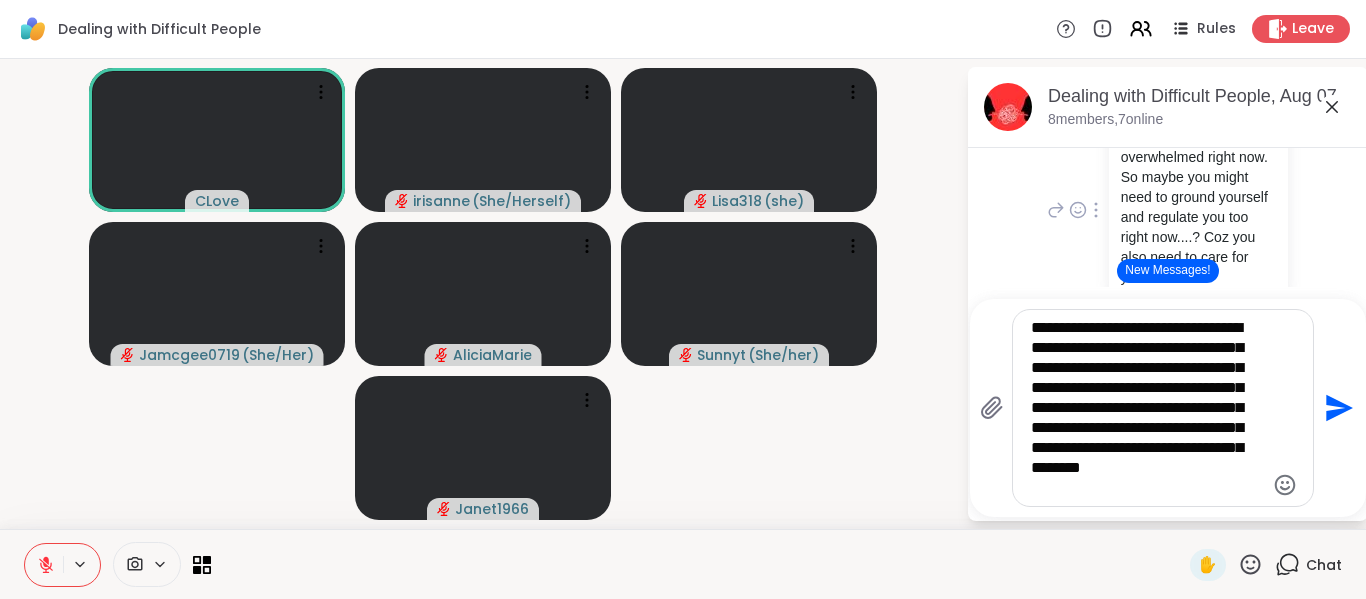 click 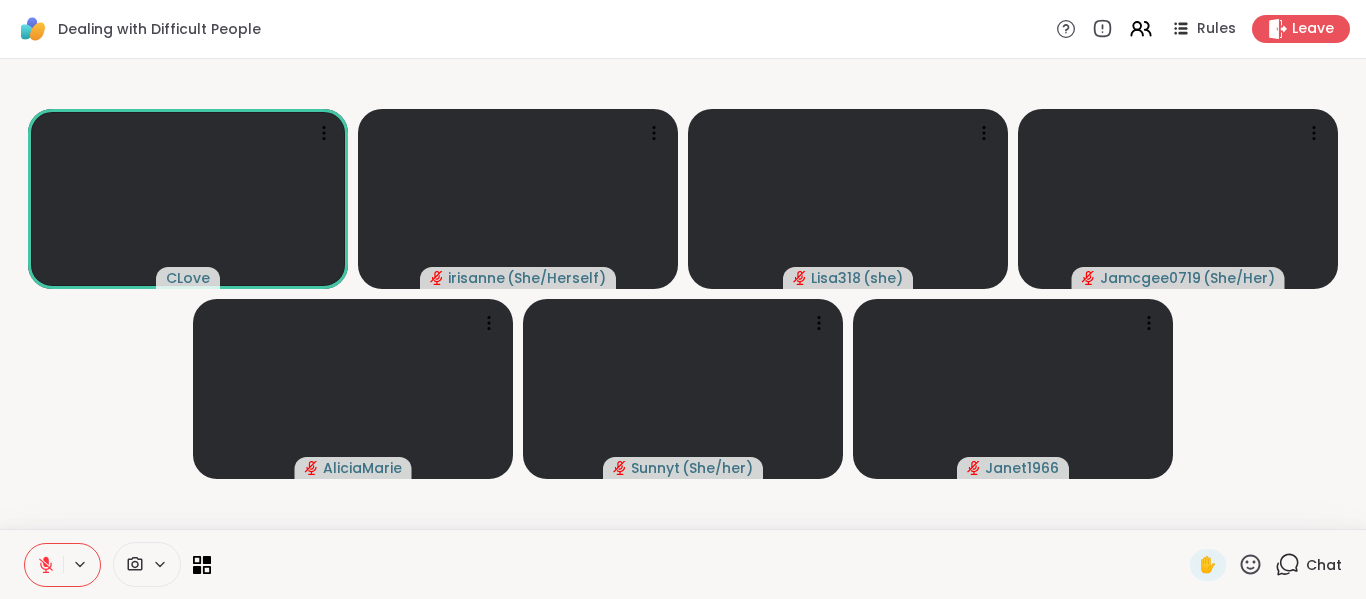 click 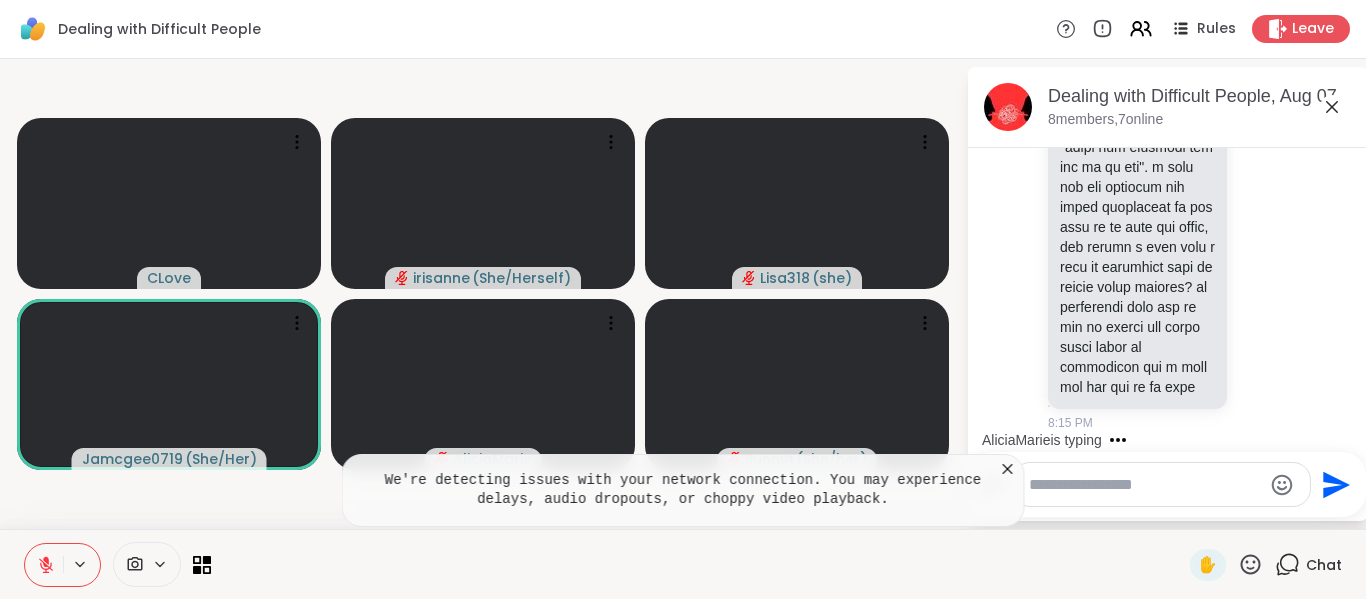 scroll, scrollTop: 3267, scrollLeft: 0, axis: vertical 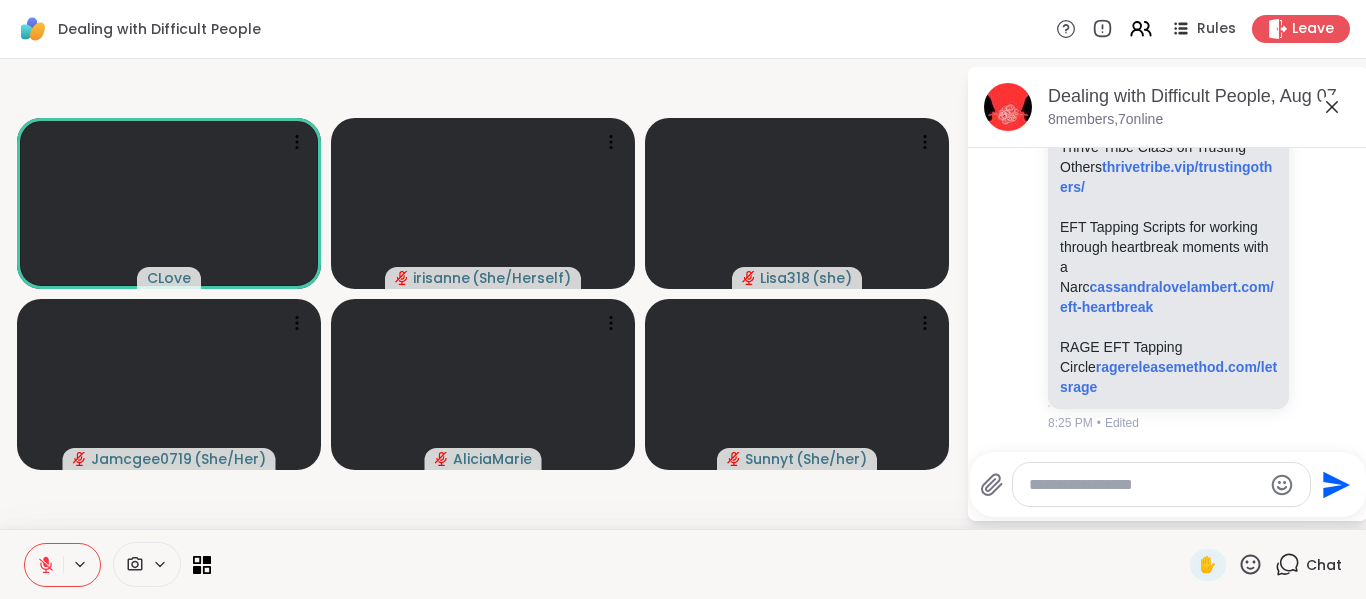 drag, startPoint x: 1127, startPoint y: 294, endPoint x: 1318, endPoint y: 316, distance: 192.26285 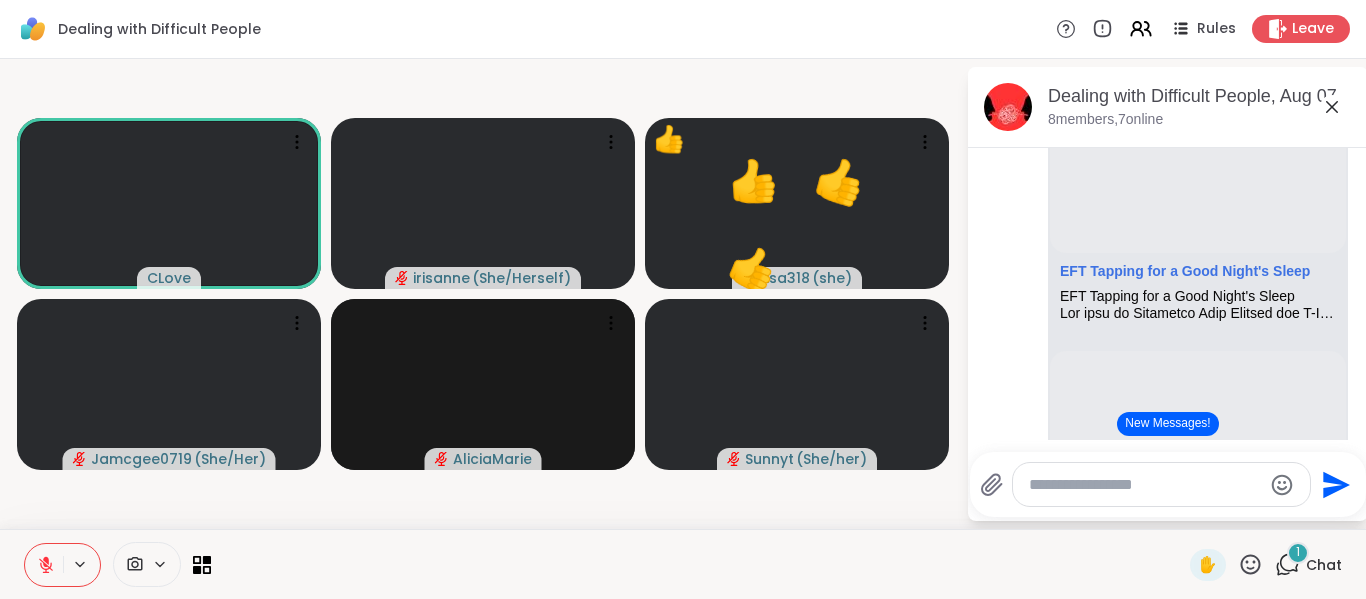 scroll, scrollTop: 4454, scrollLeft: 0, axis: vertical 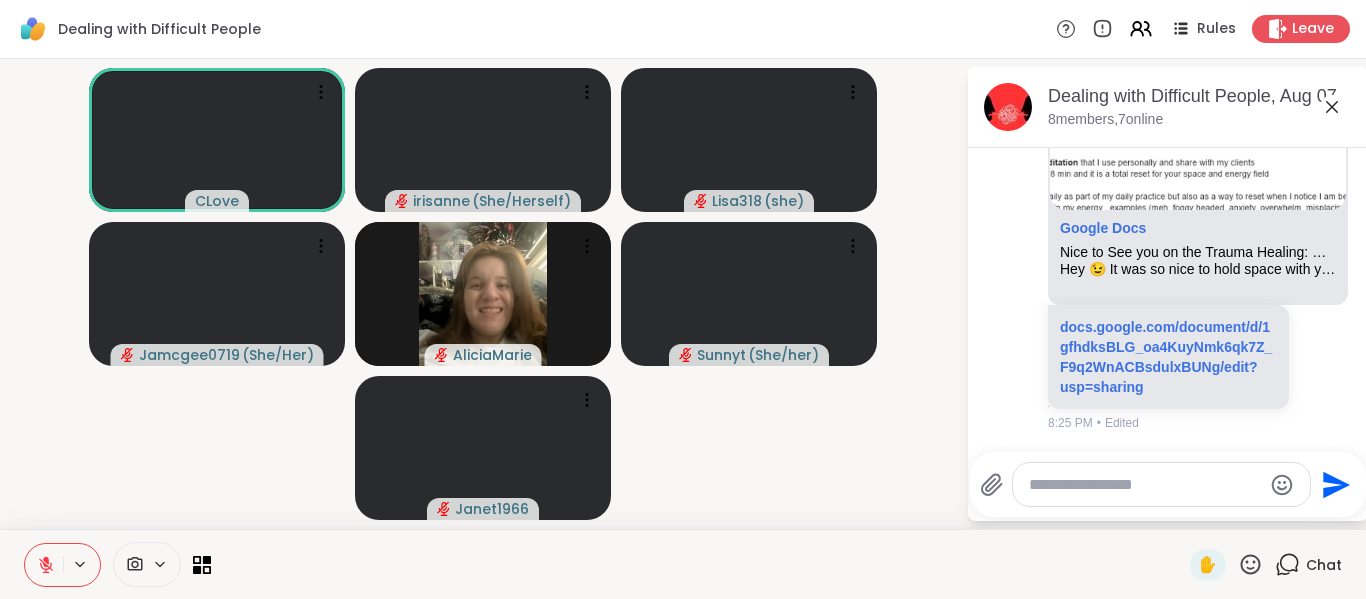 click on "Dealing with Difficult People Rules Leave" at bounding box center (683, 29) 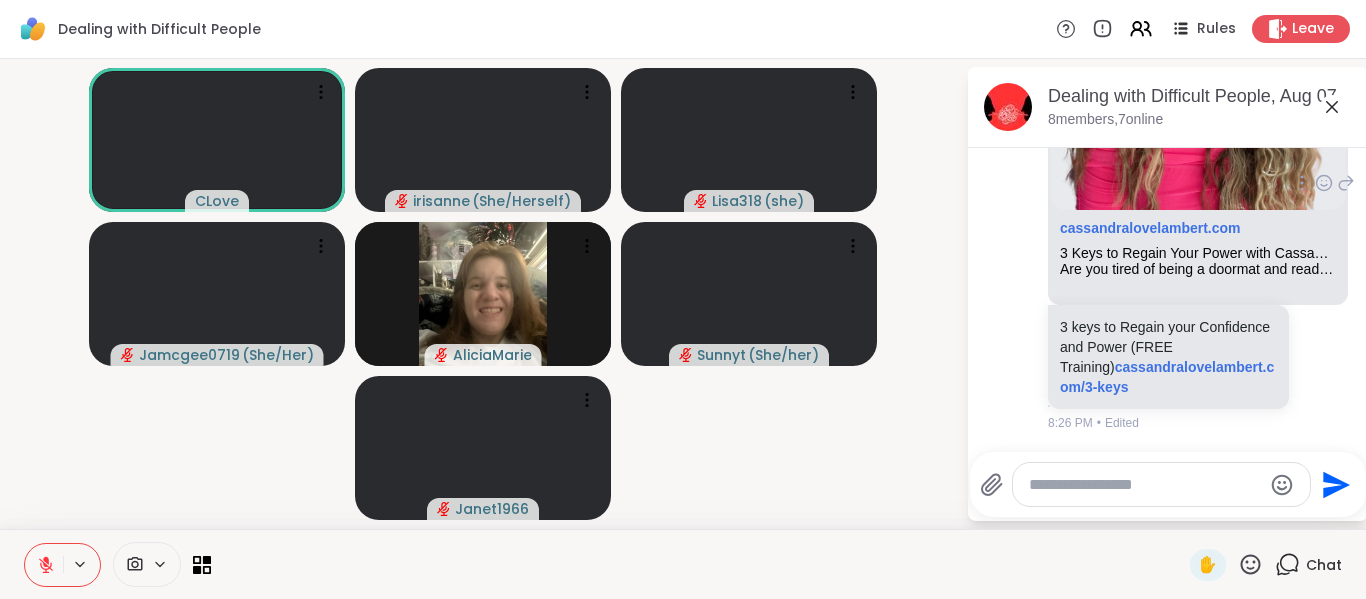 scroll, scrollTop: 7928, scrollLeft: 0, axis: vertical 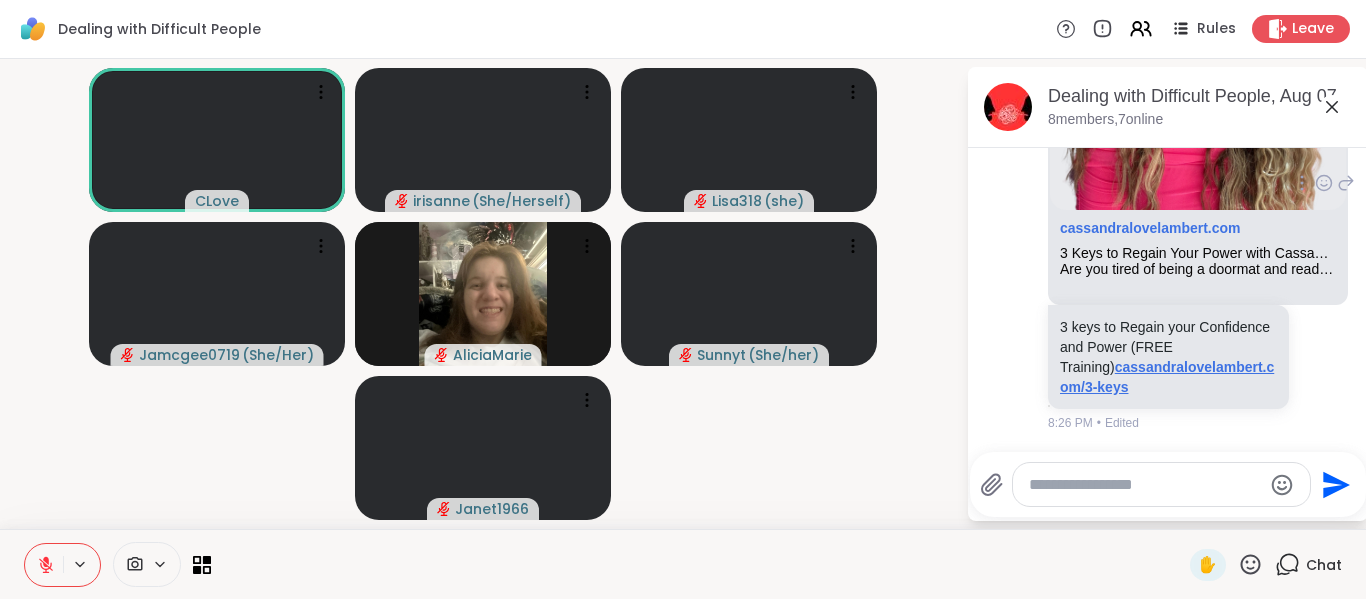 click on "cassandralovelambert.com/3-keys" at bounding box center (1167, 377) 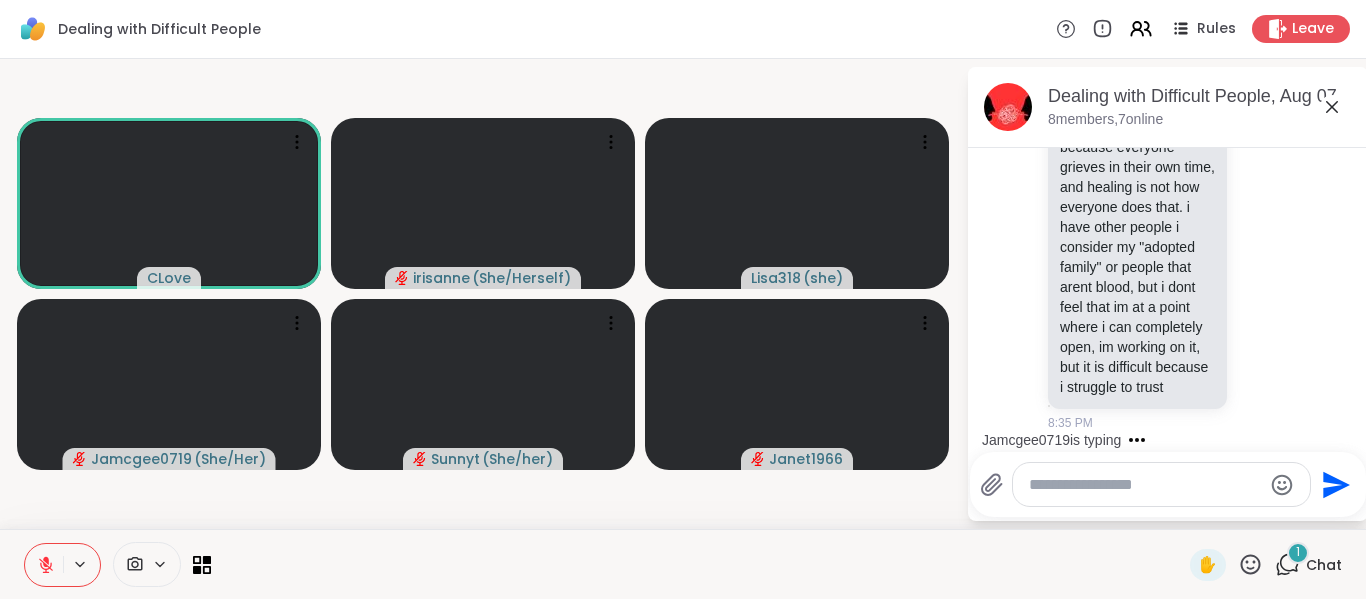 scroll, scrollTop: 9267, scrollLeft: 0, axis: vertical 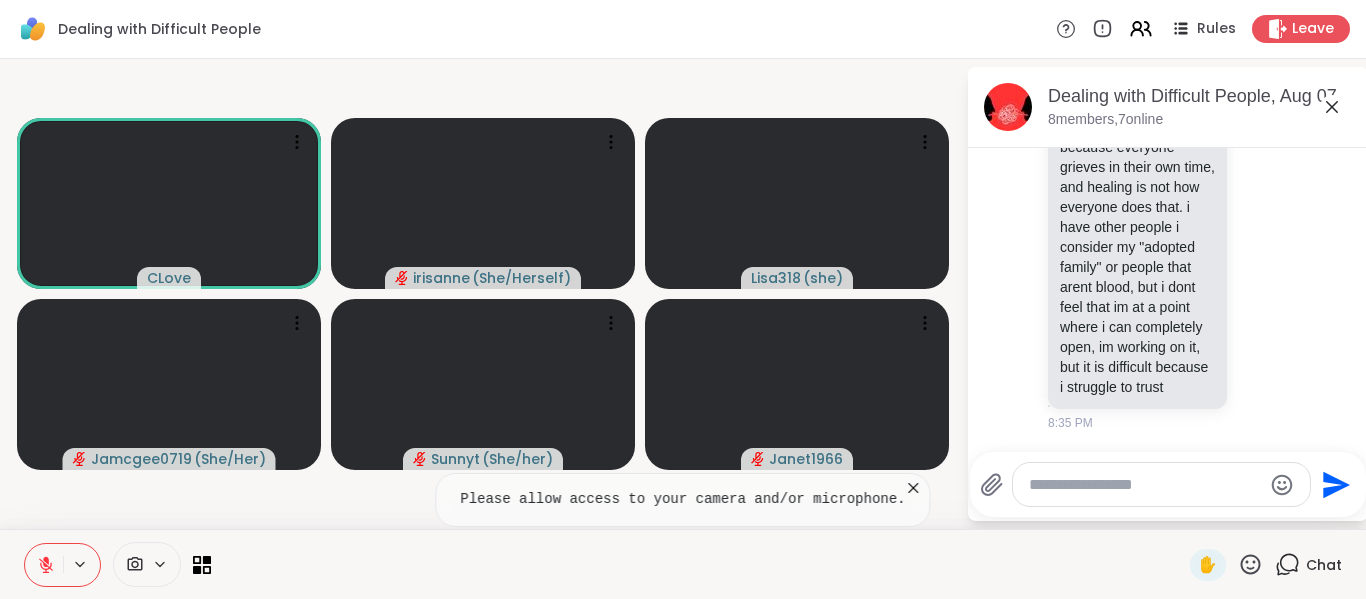 click at bounding box center [700, 564] 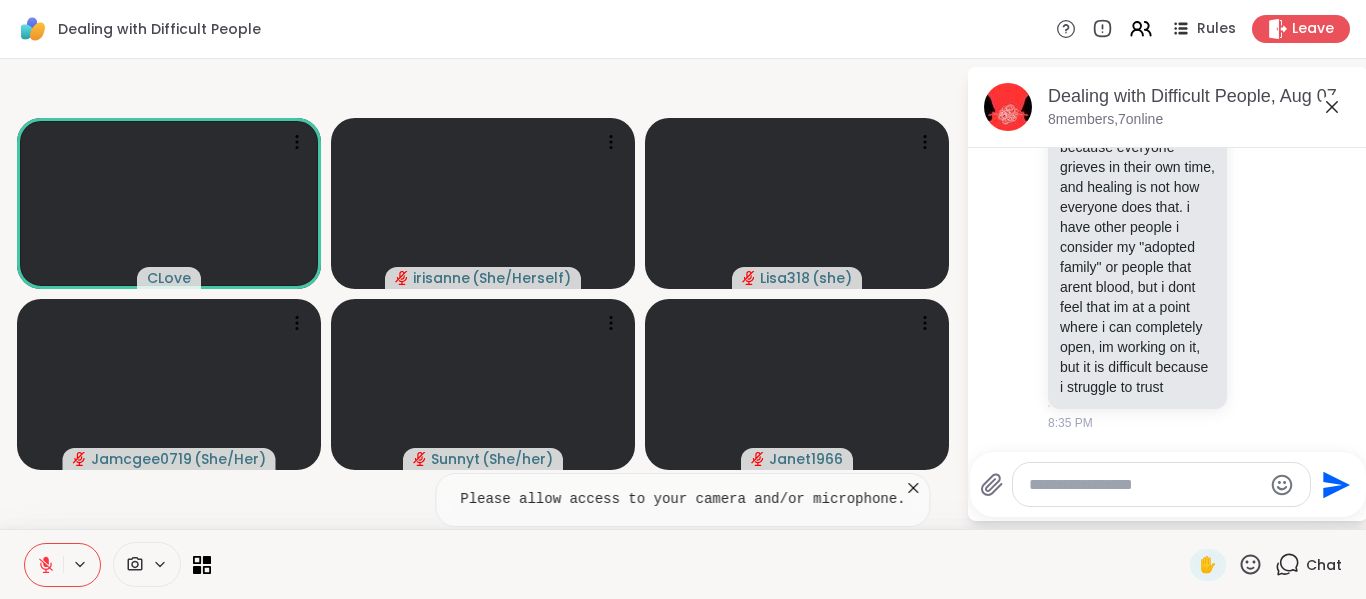 click 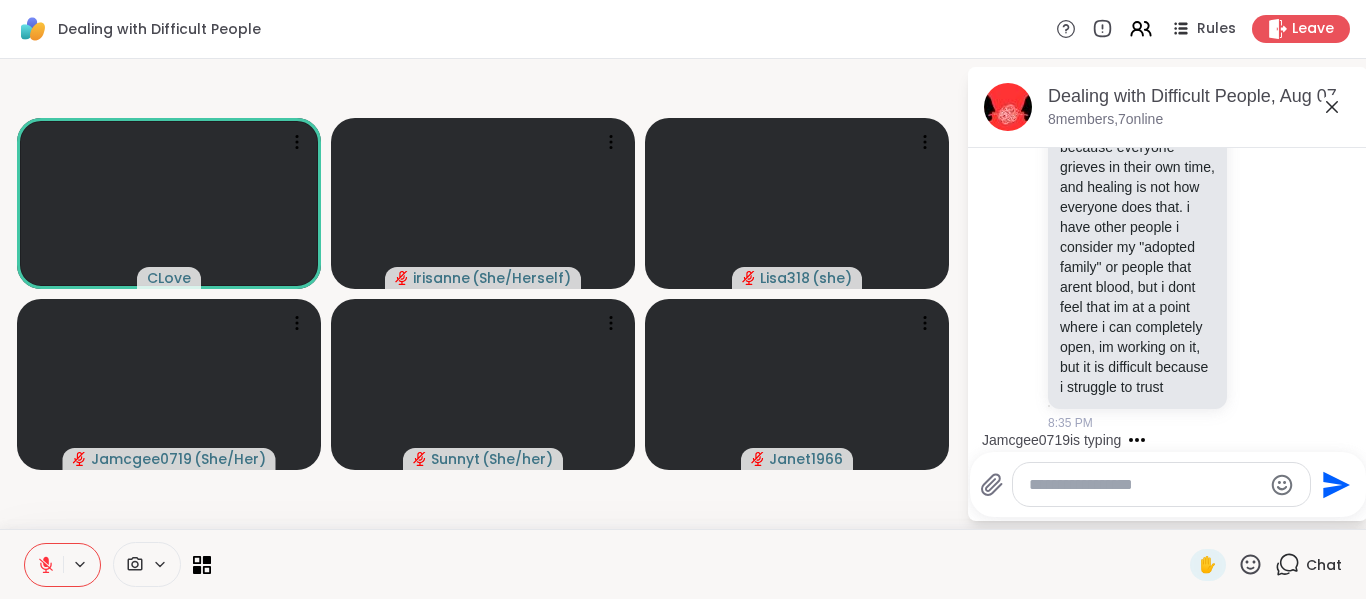 click on "CLove irisanne ( She/Herself ) Lisa318 ( she ) Jamcgee0719 ( She/Her ) Sunnyt ( She/her ) Janet1966" at bounding box center [483, 294] 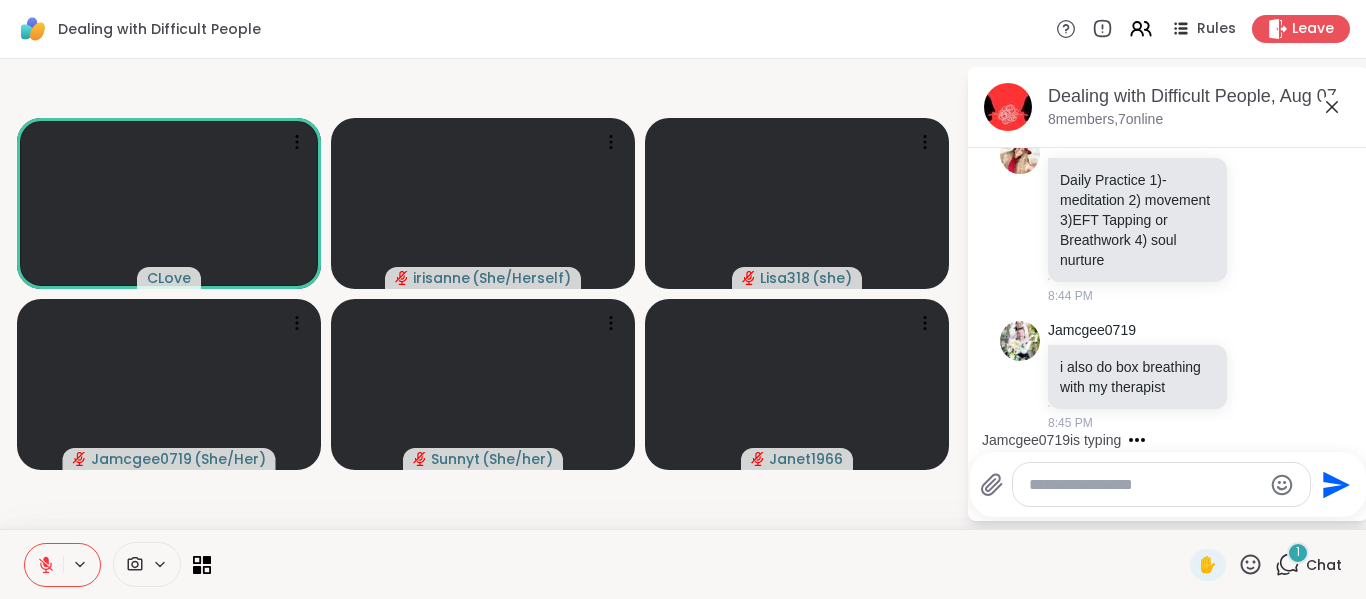 scroll, scrollTop: 11782, scrollLeft: 0, axis: vertical 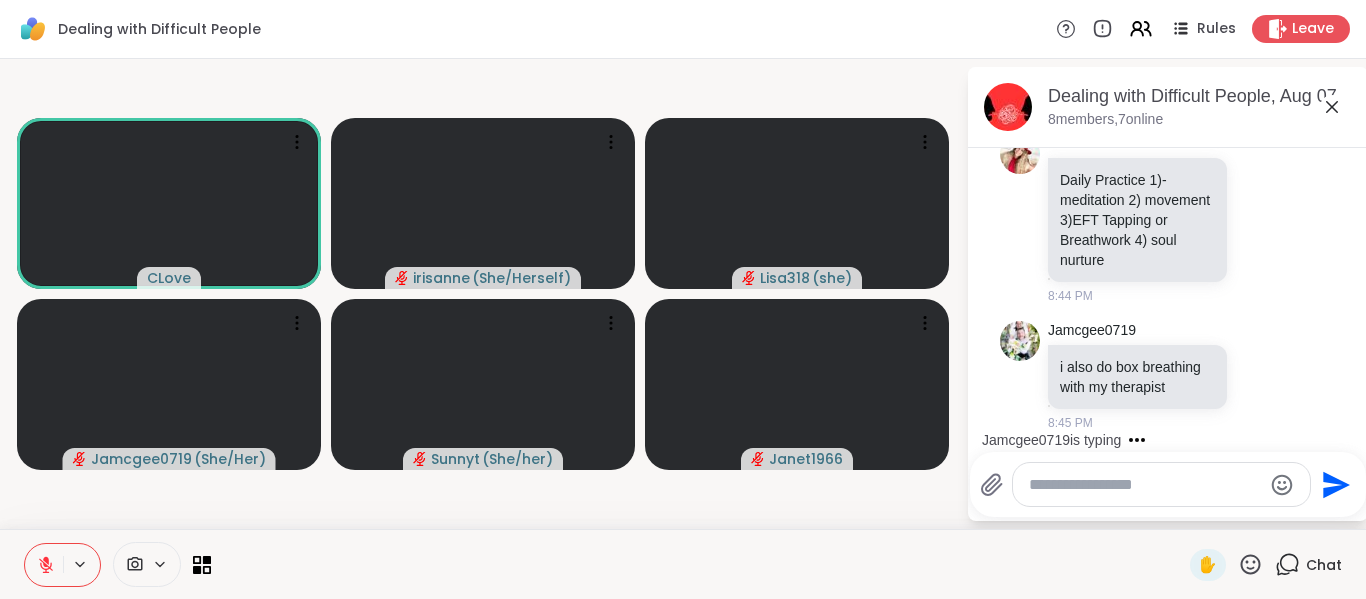 click at bounding box center (1161, 484) 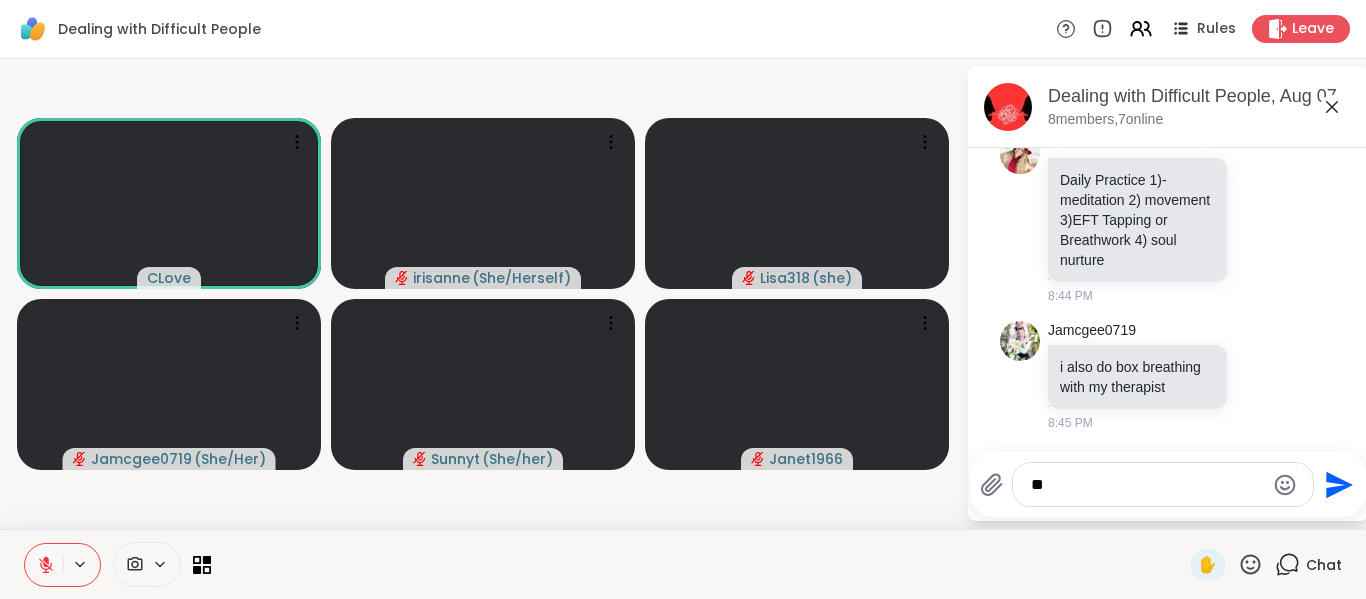 type on "*" 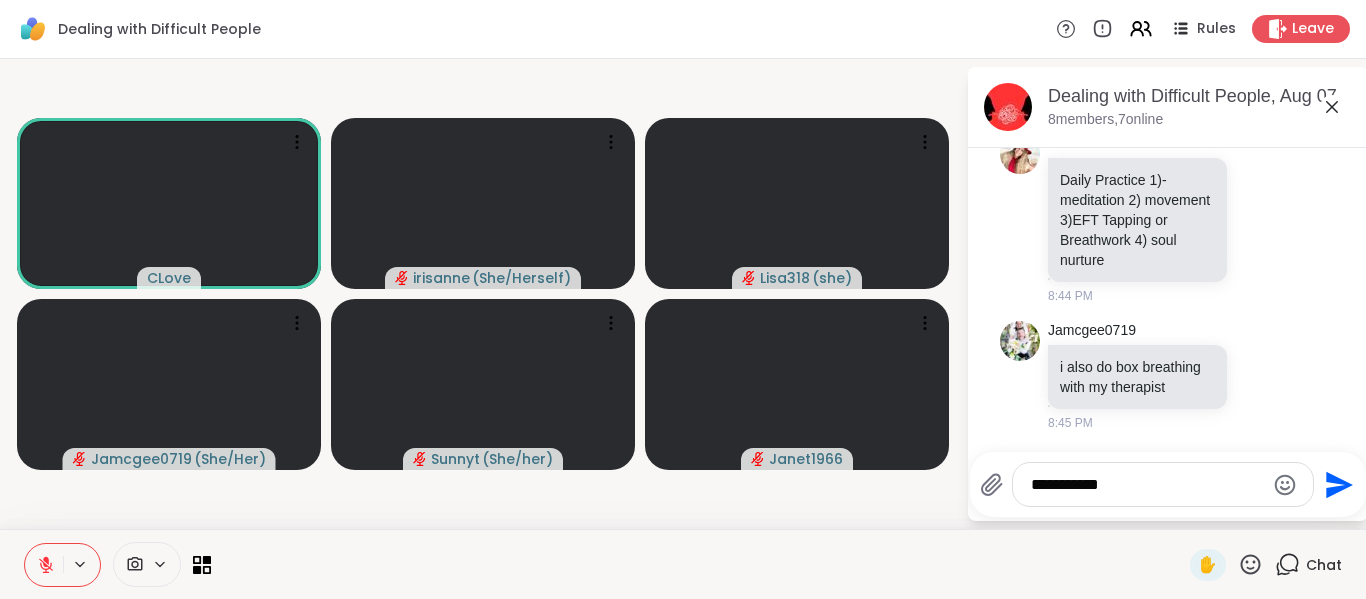 type on "**********" 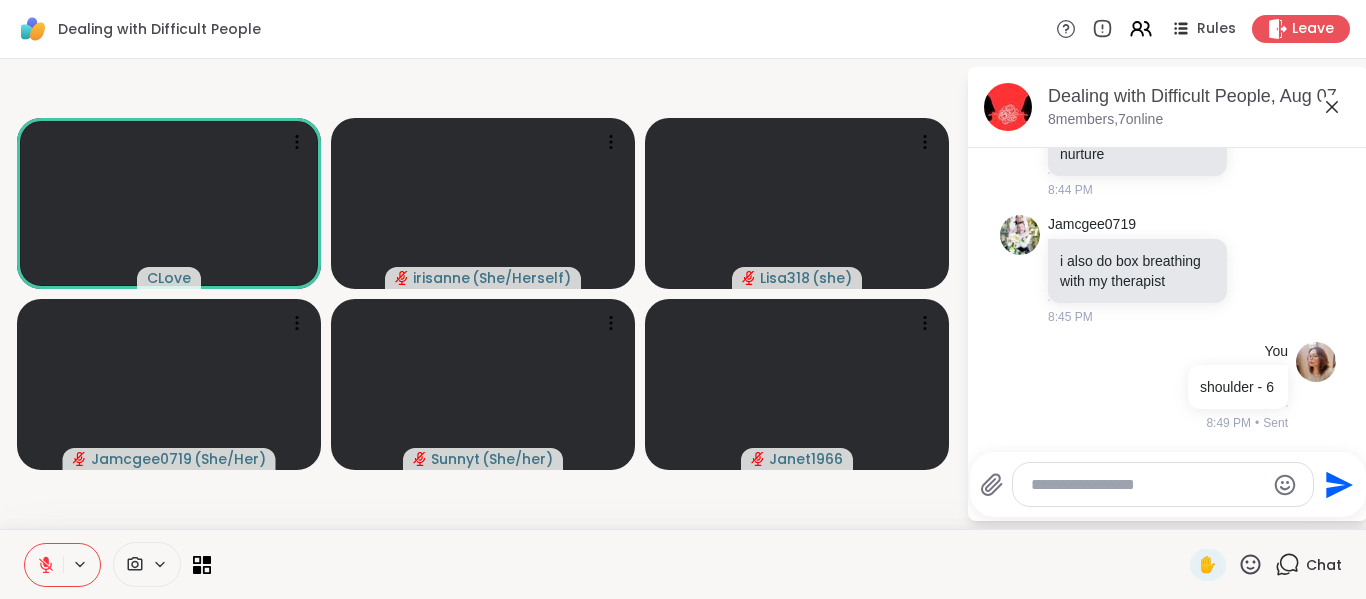 scroll, scrollTop: 11888, scrollLeft: 0, axis: vertical 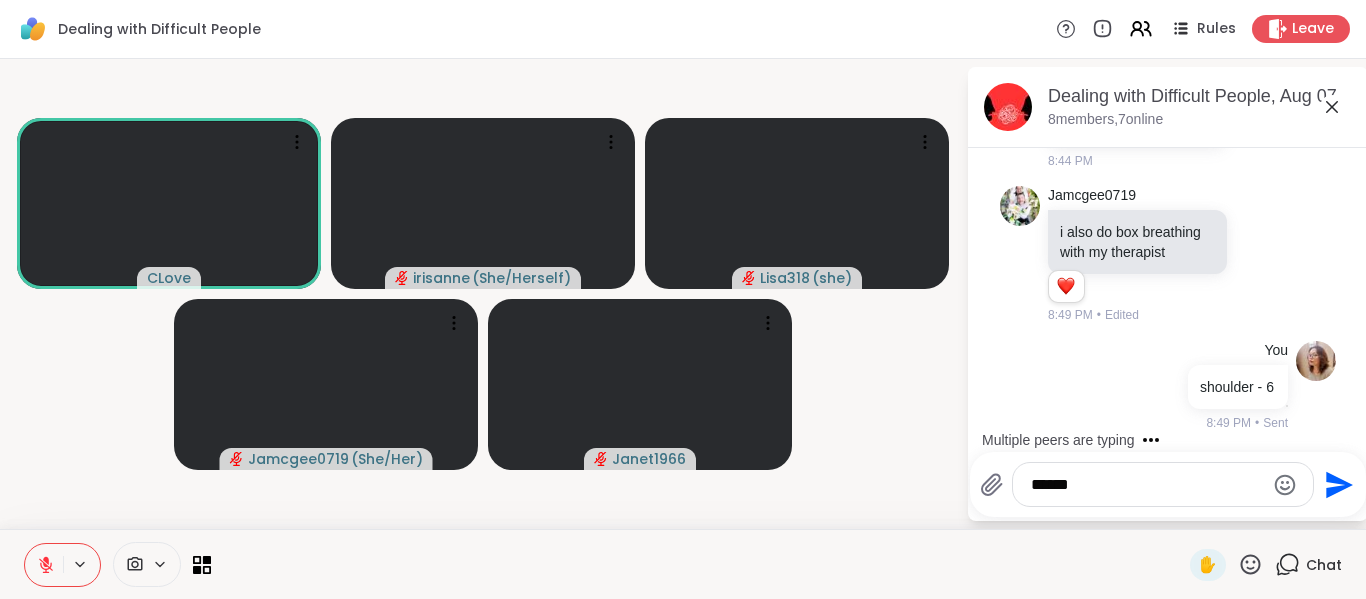 type on "*******" 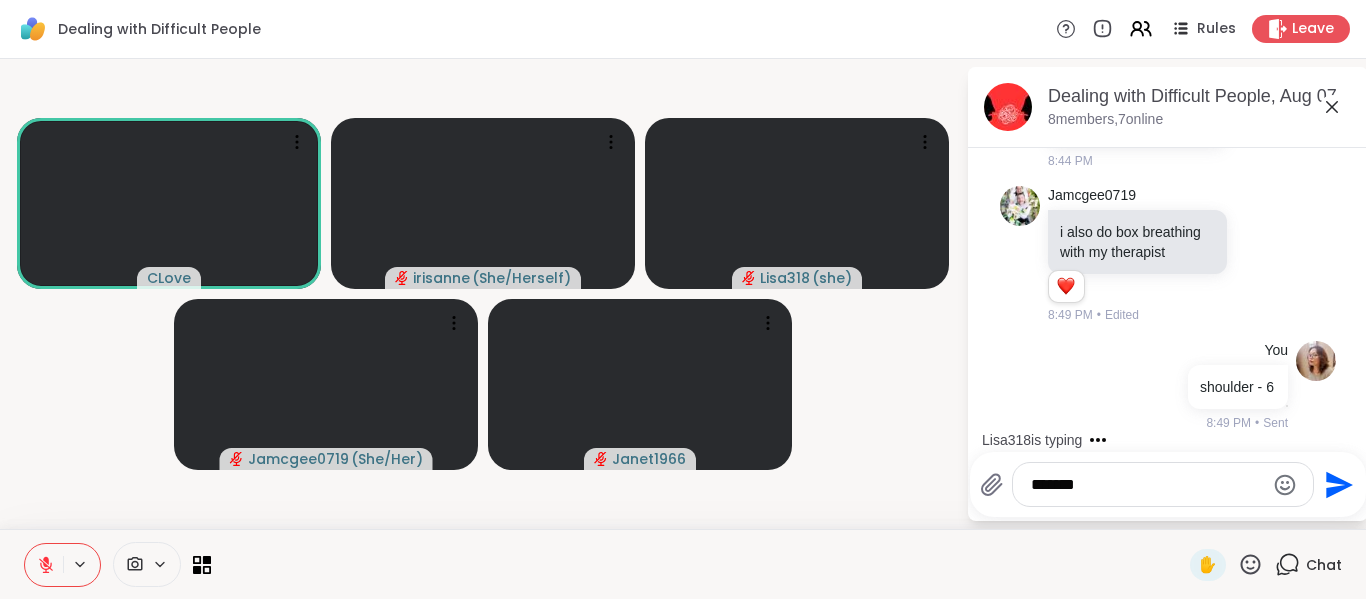 type 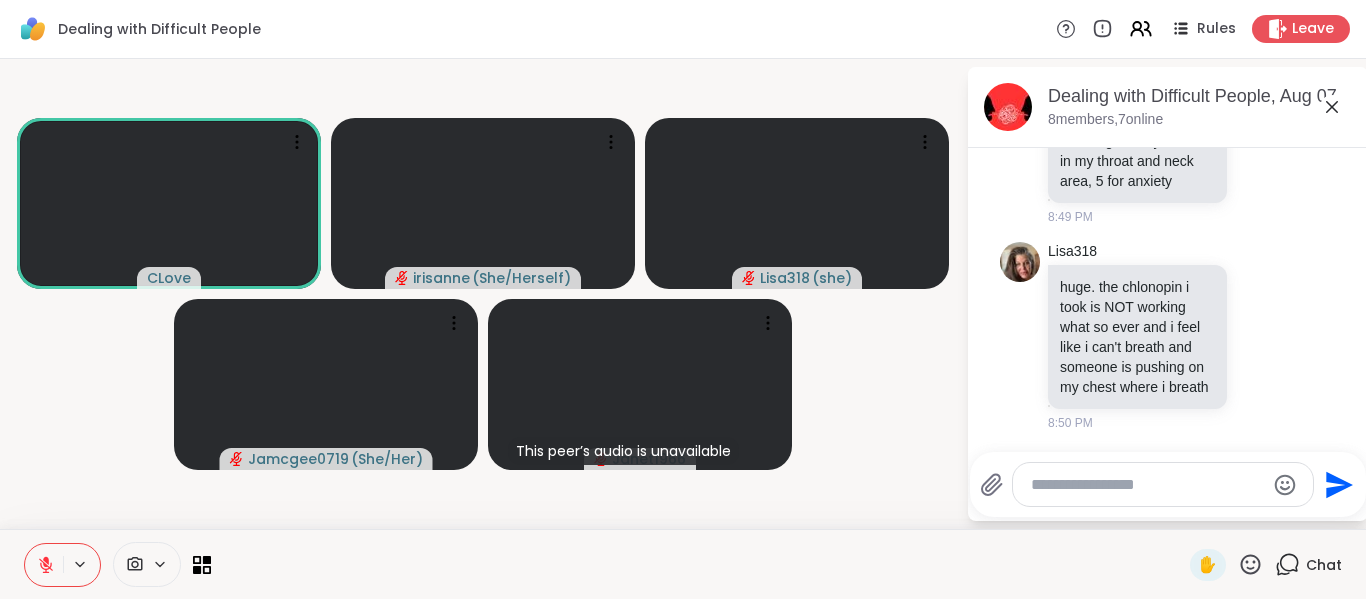 scroll, scrollTop: 12690, scrollLeft: 0, axis: vertical 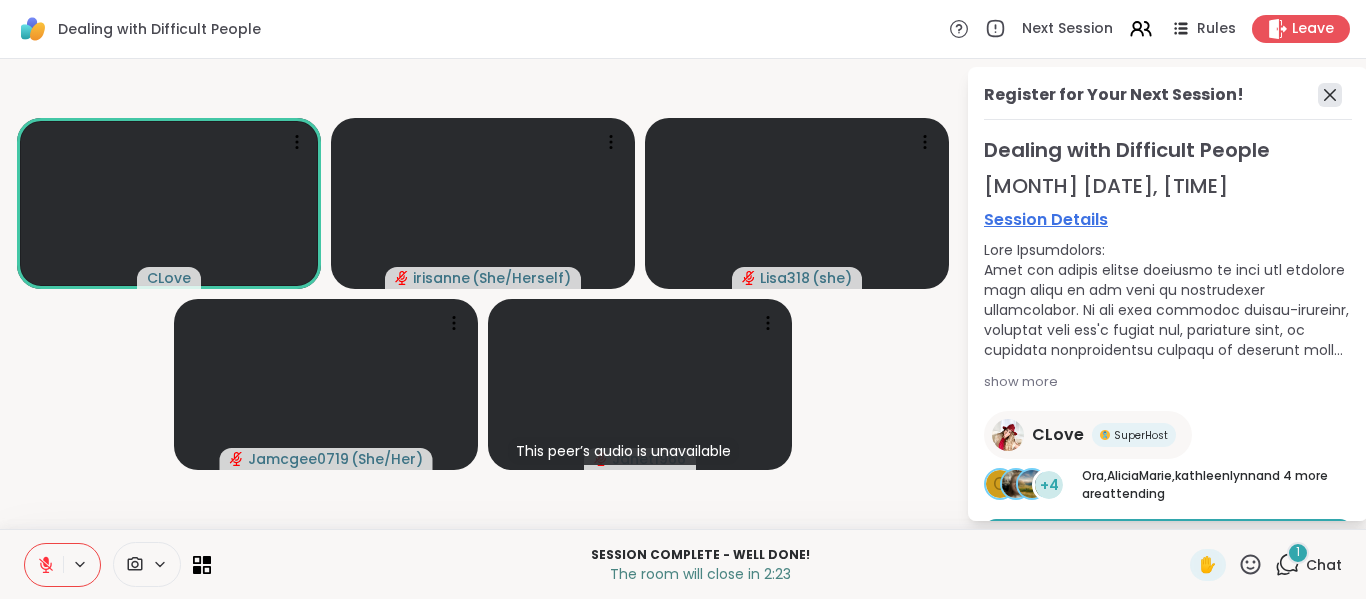 click 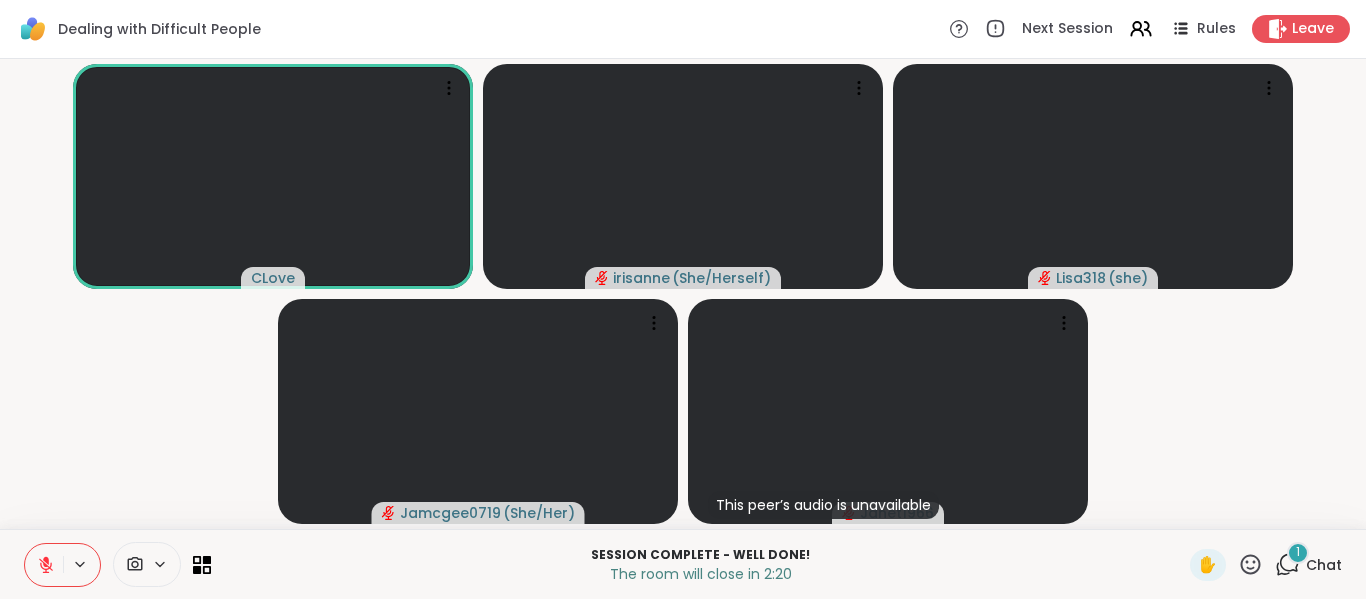 click on "1" at bounding box center [1298, 553] 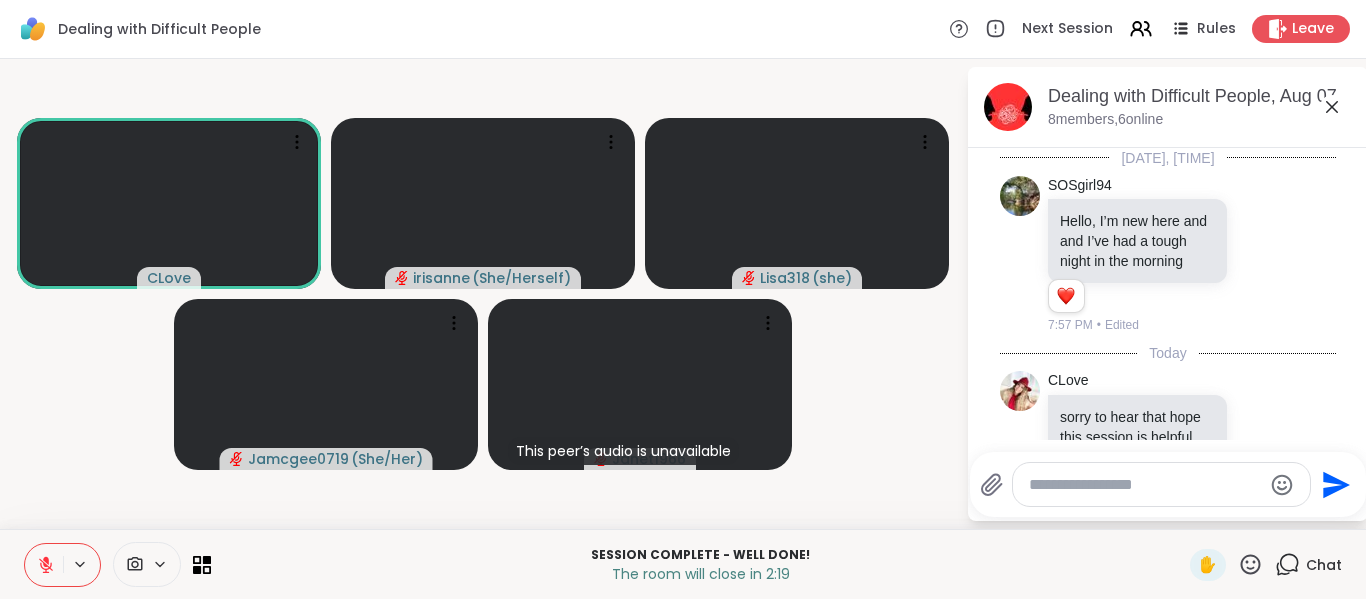 scroll, scrollTop: 13304, scrollLeft: 0, axis: vertical 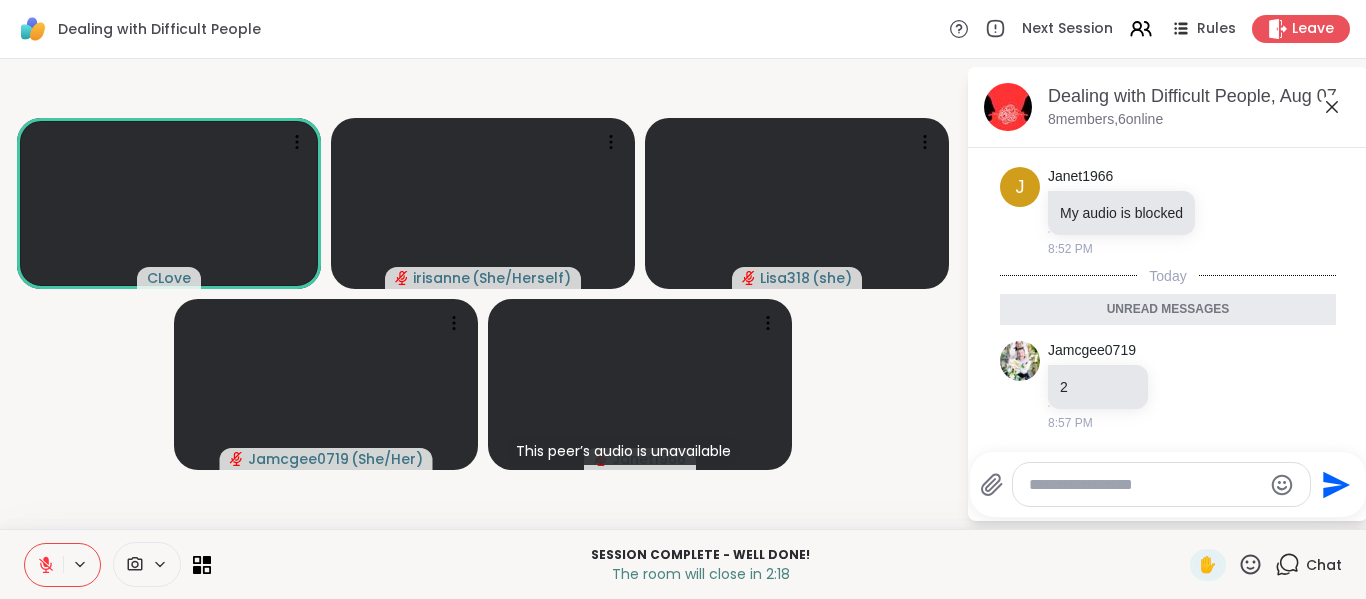 click at bounding box center (1145, 485) 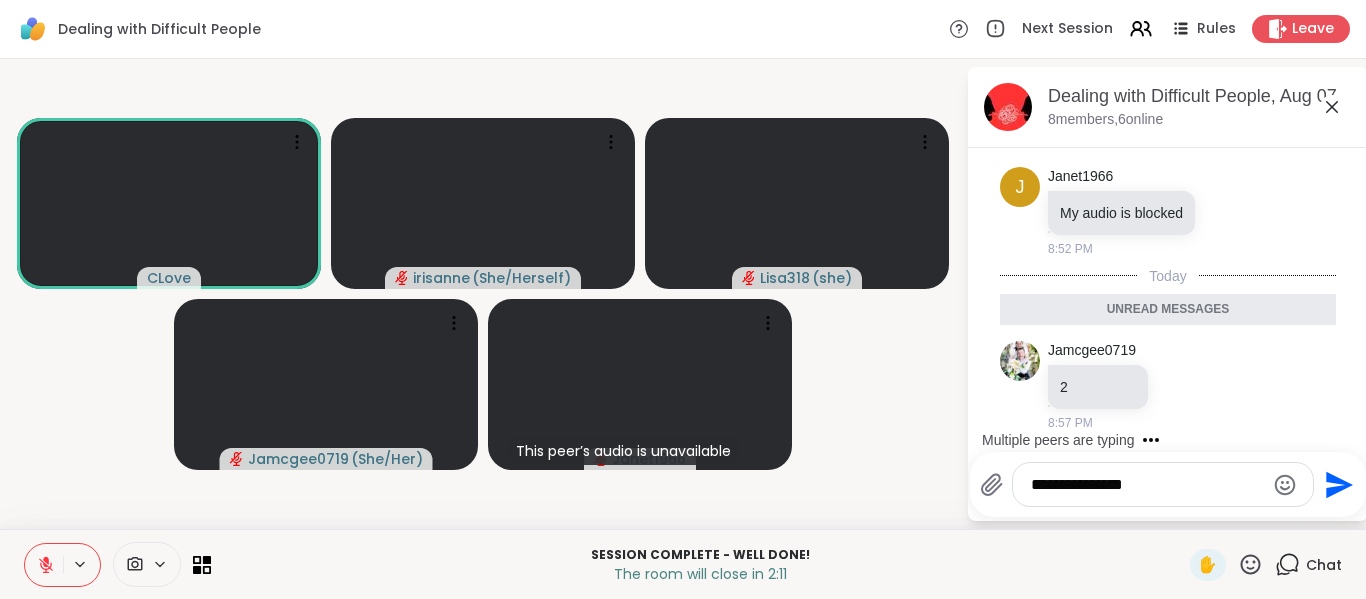 type on "**********" 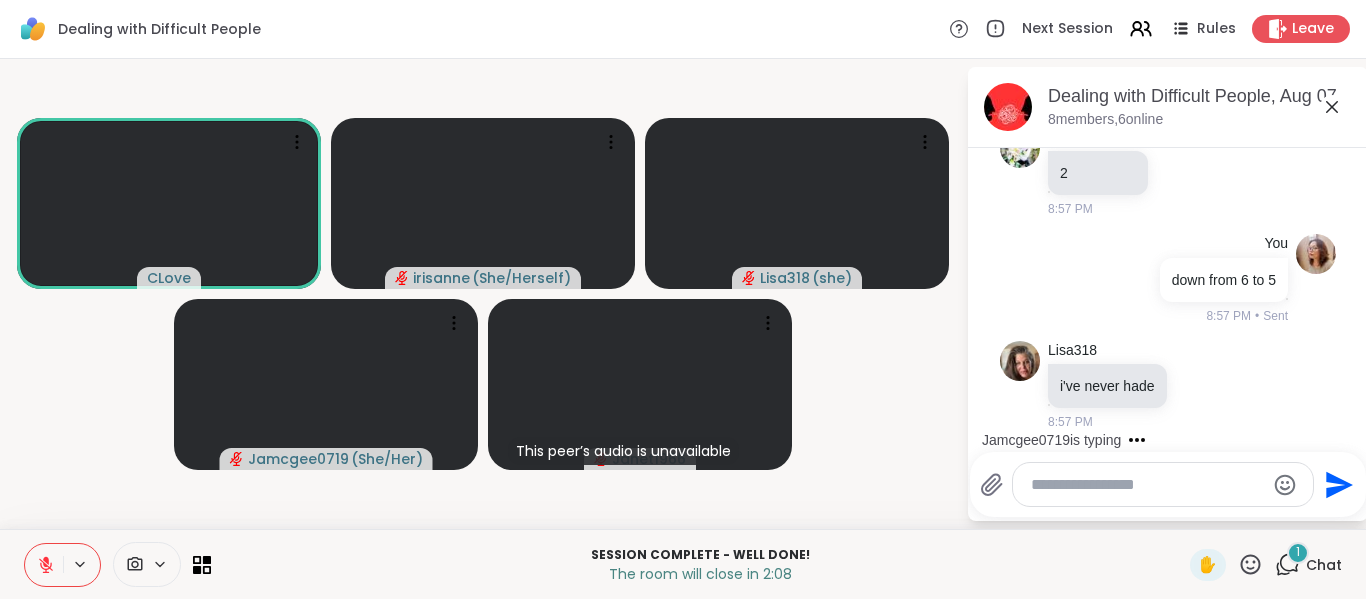 scroll, scrollTop: 13470, scrollLeft: 0, axis: vertical 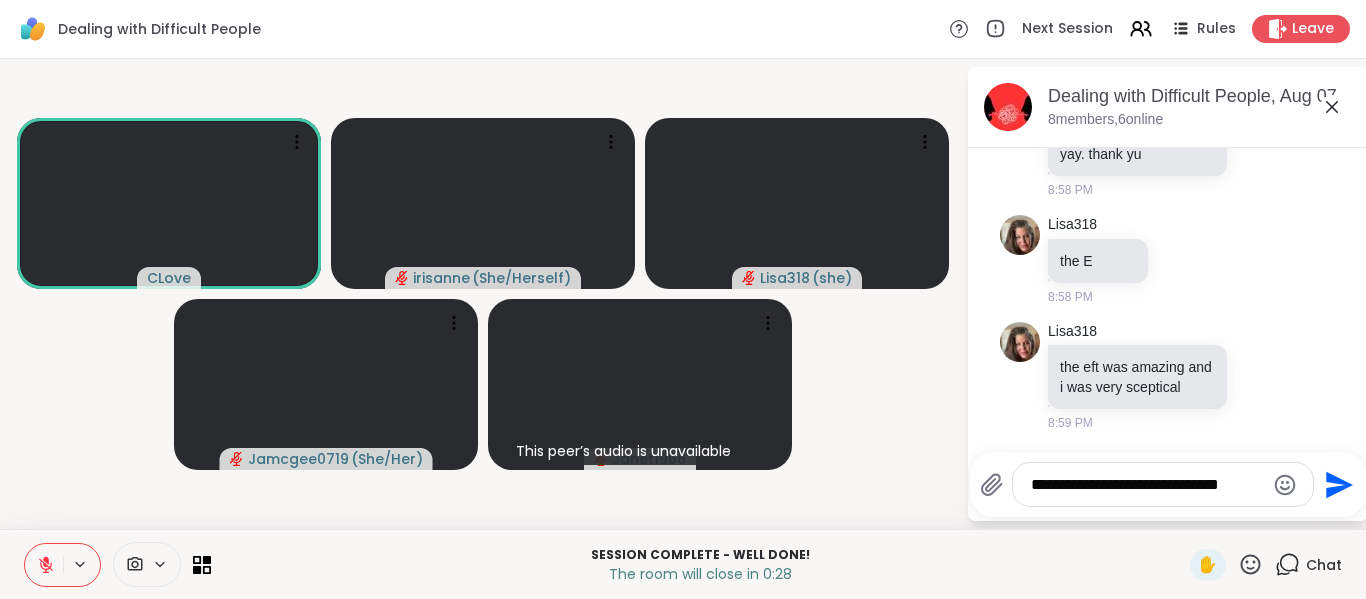 type on "**********" 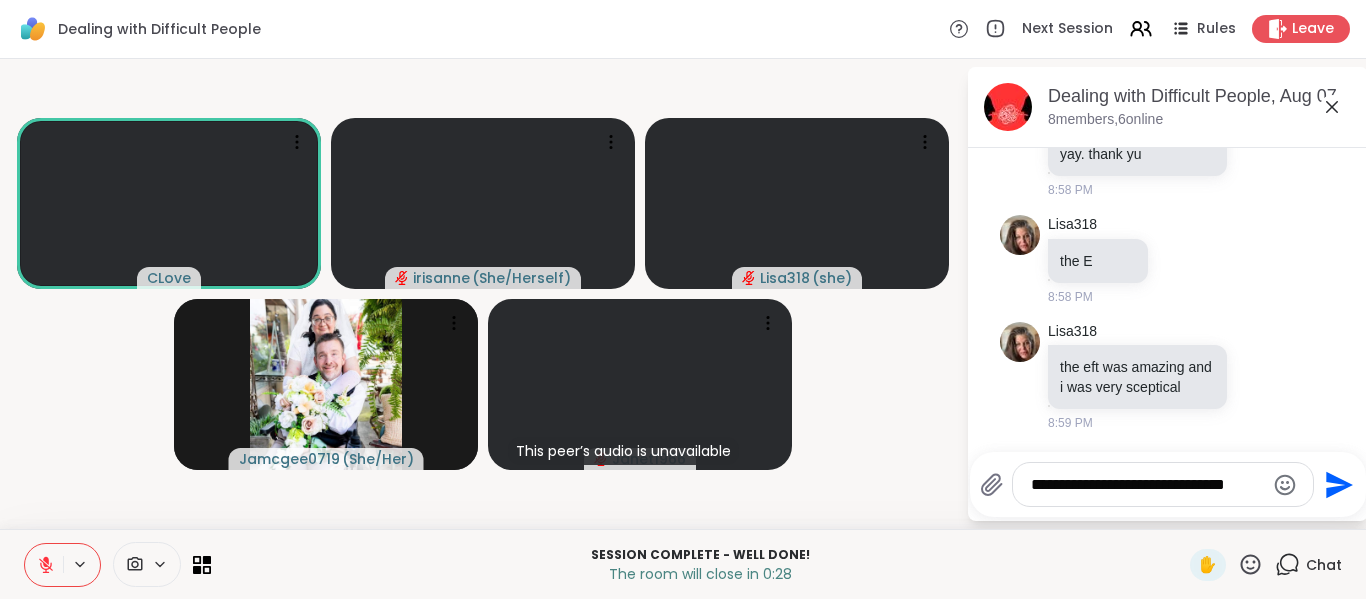 type 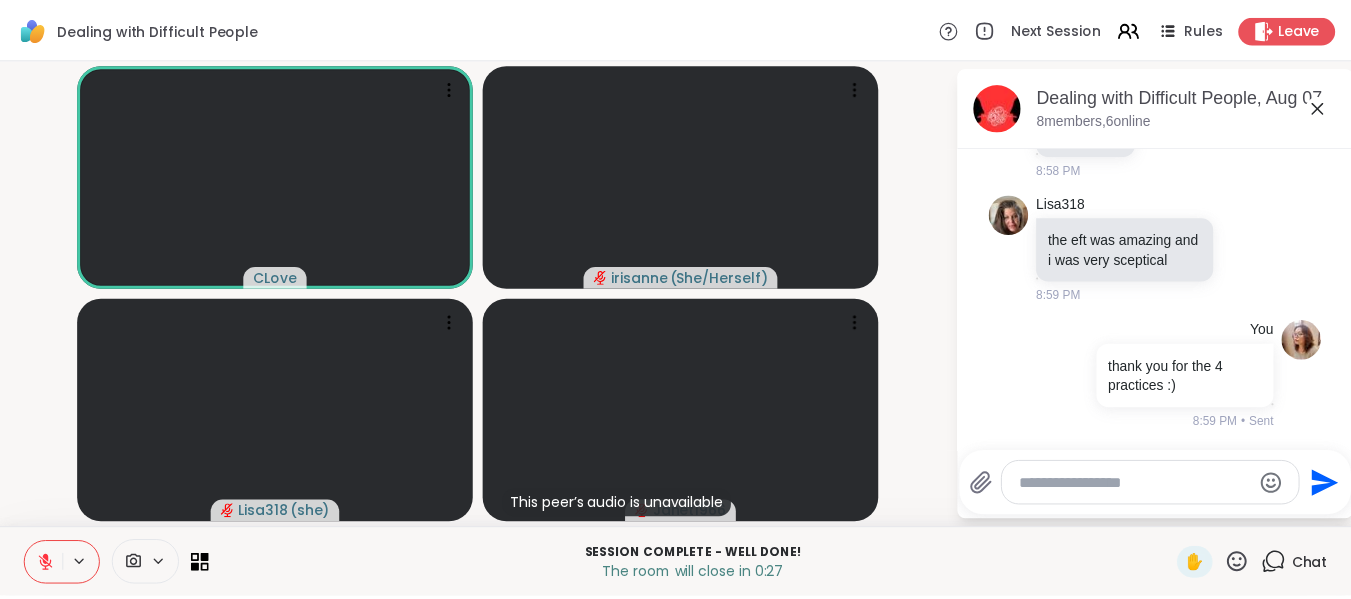 scroll, scrollTop: 15049, scrollLeft: 0, axis: vertical 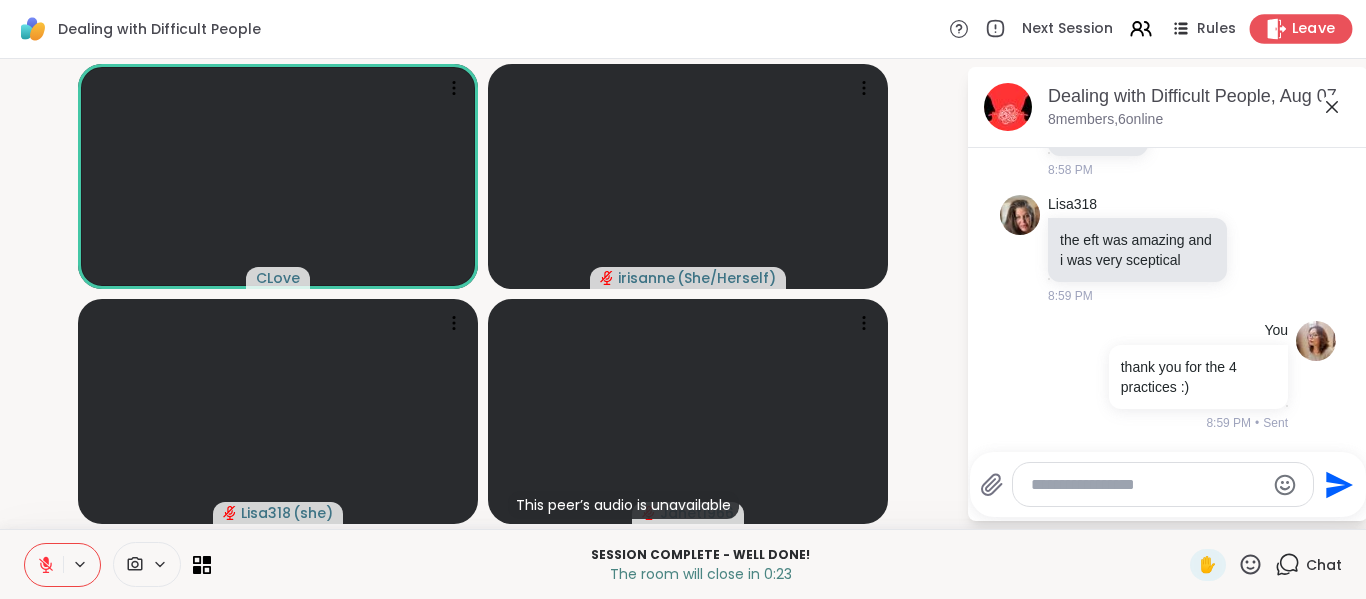 click on "Leave" at bounding box center (1301, 28) 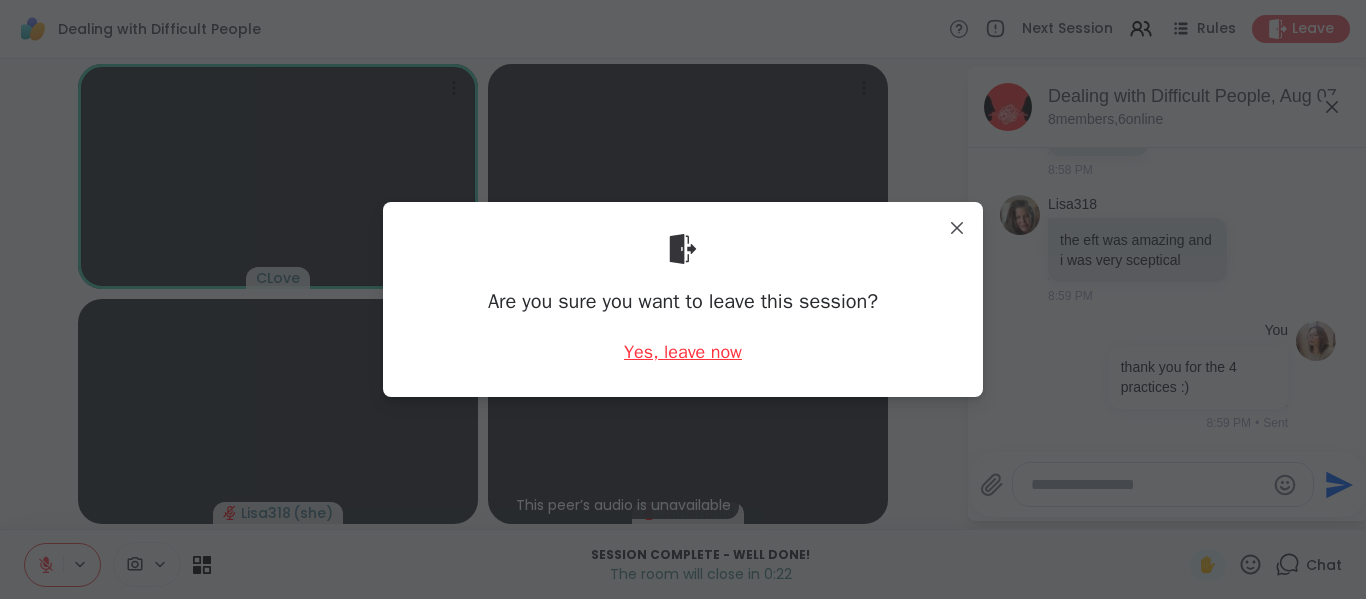 click on "Yes, leave now" at bounding box center (683, 352) 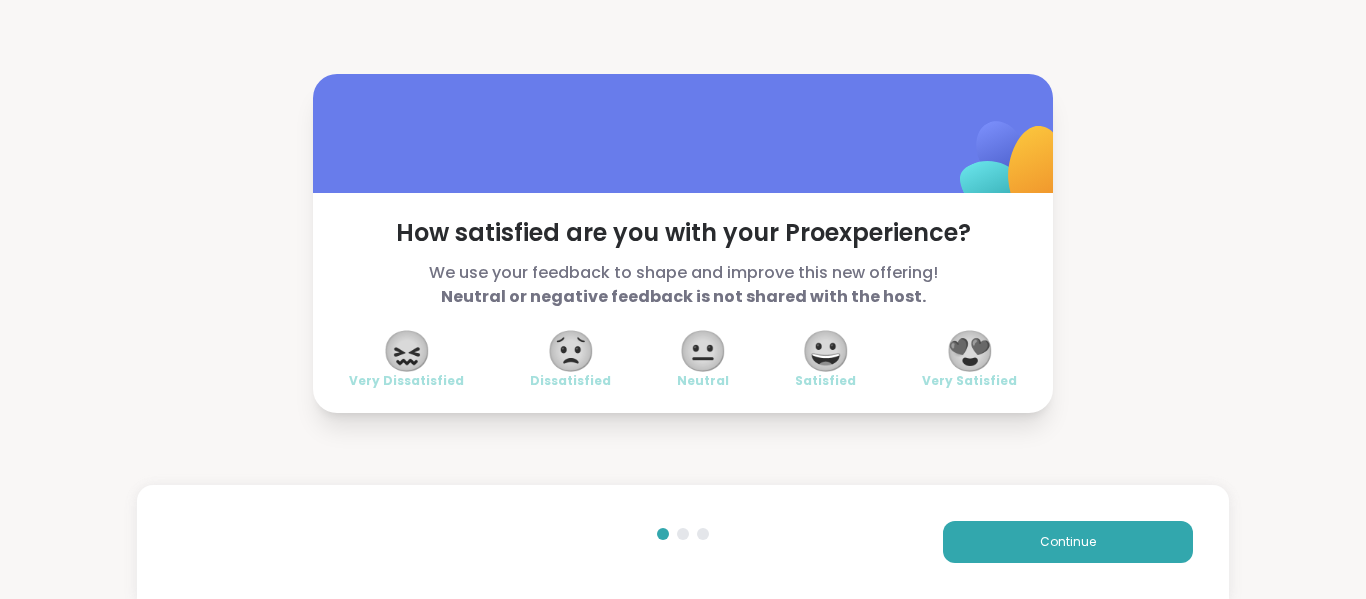 click on "😍" at bounding box center [970, 351] 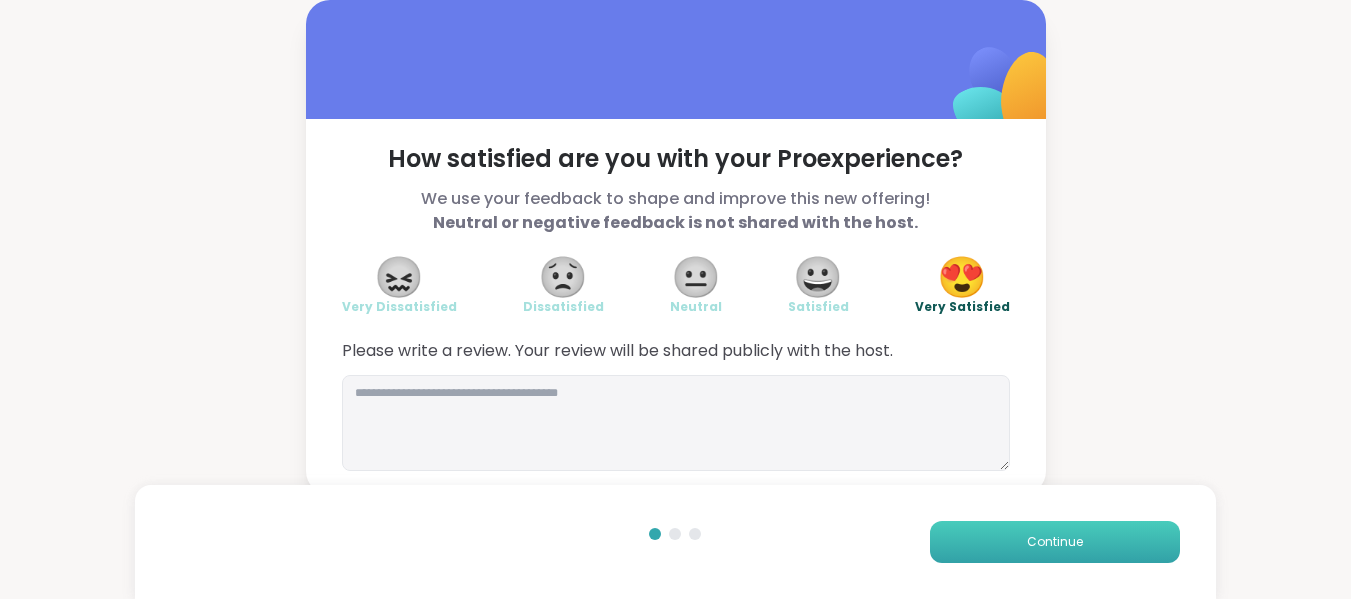 click on "Continue" at bounding box center (1055, 542) 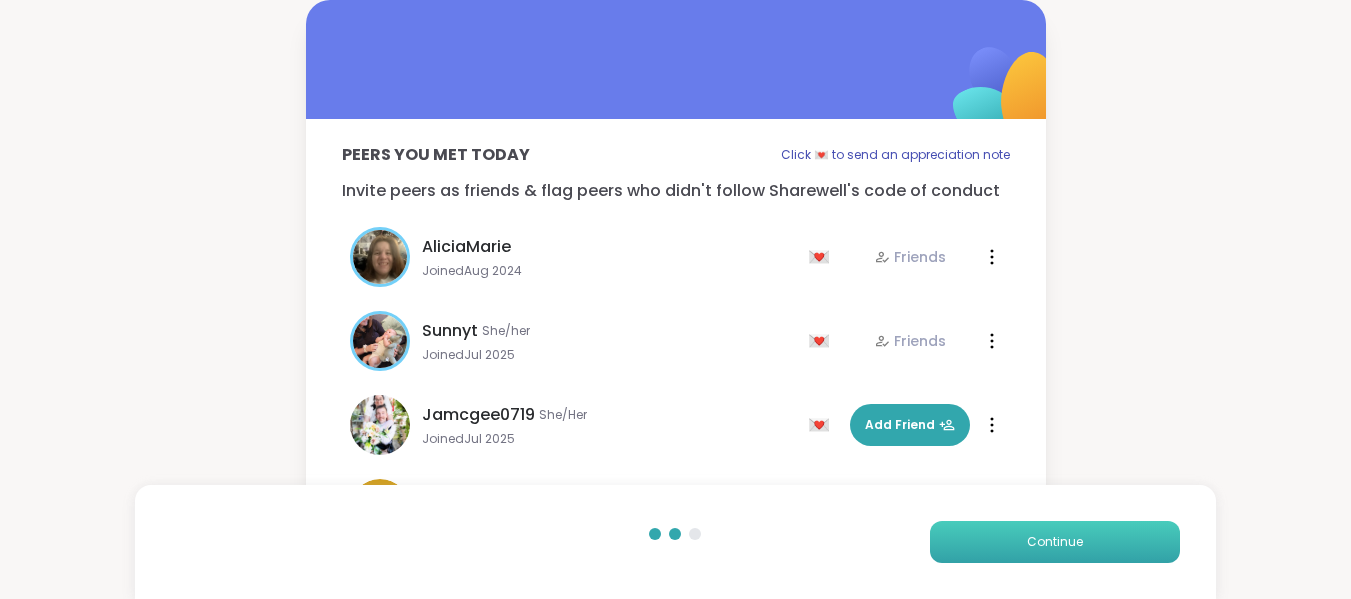 click on "Continue" at bounding box center [1055, 542] 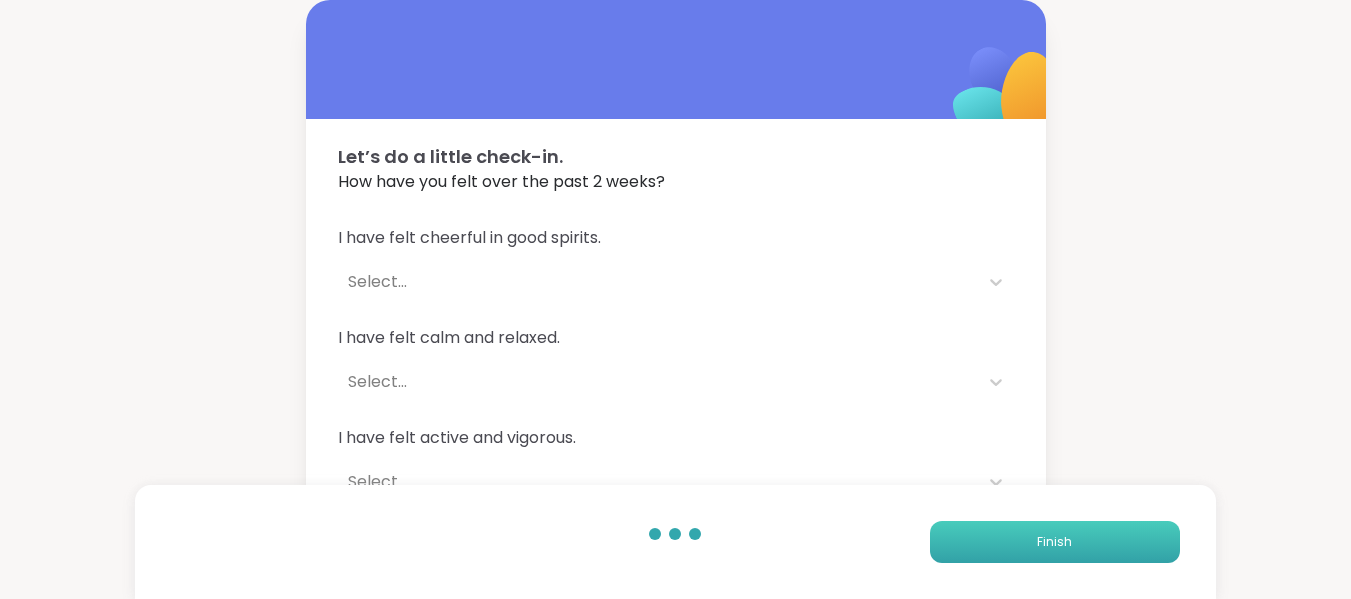 click on "Finish" at bounding box center (1055, 542) 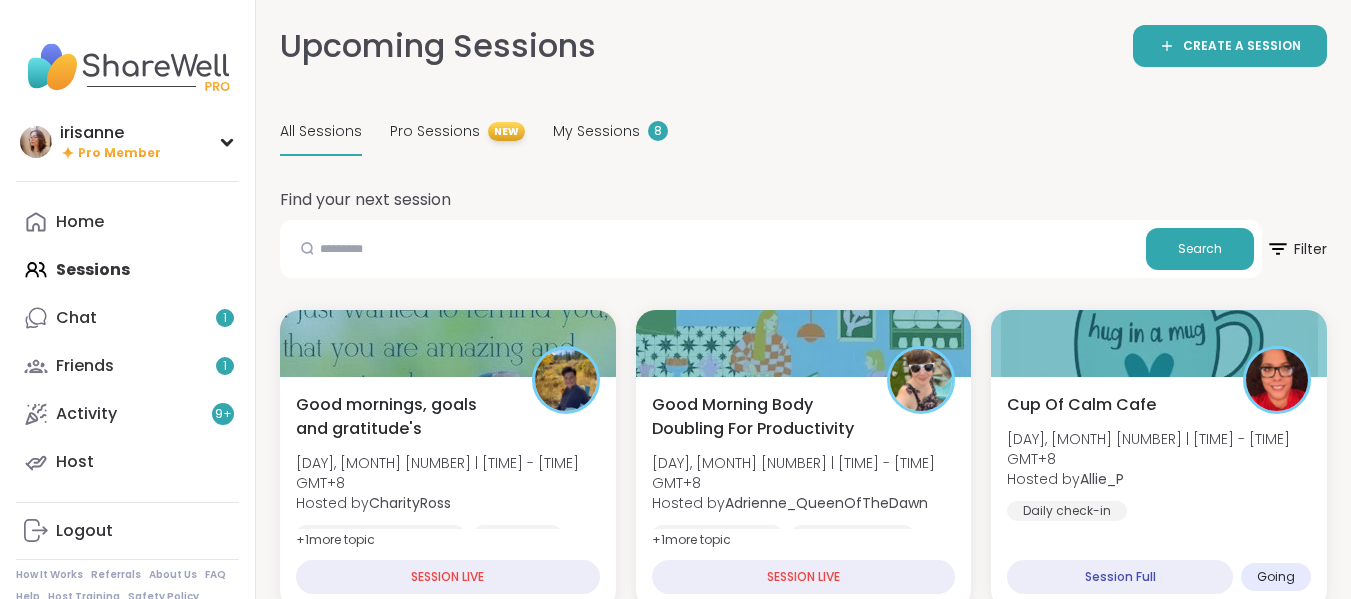 scroll, scrollTop: 0, scrollLeft: 0, axis: both 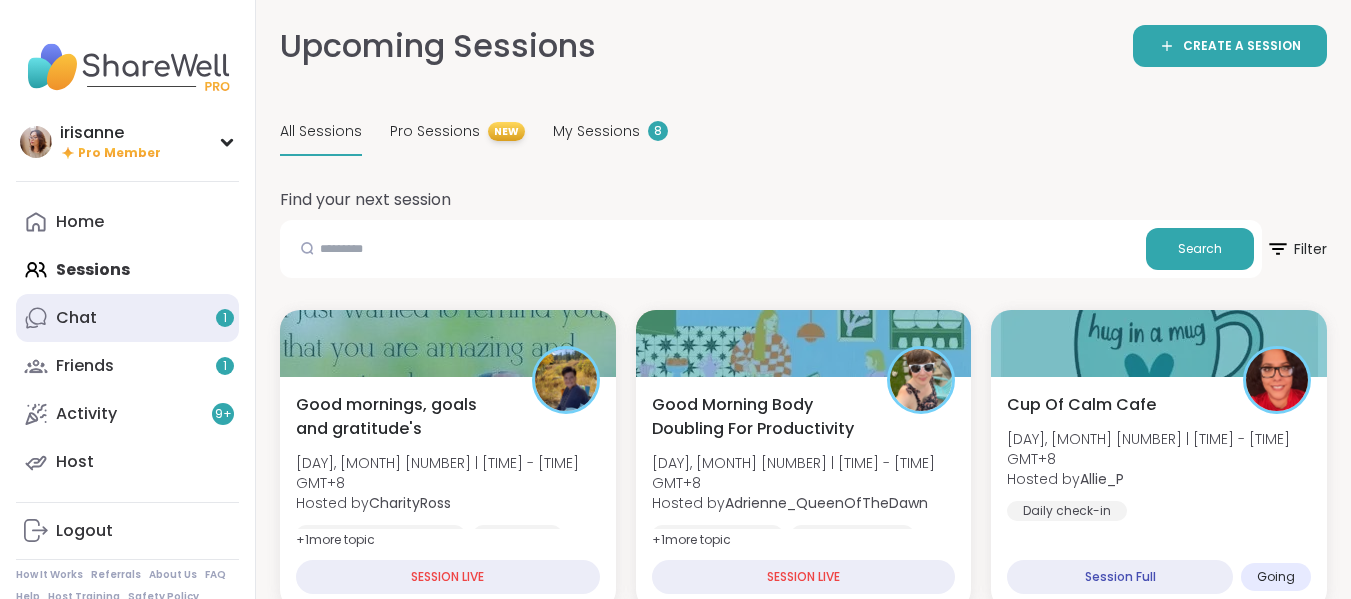 click on "Chat 1" at bounding box center (76, 318) 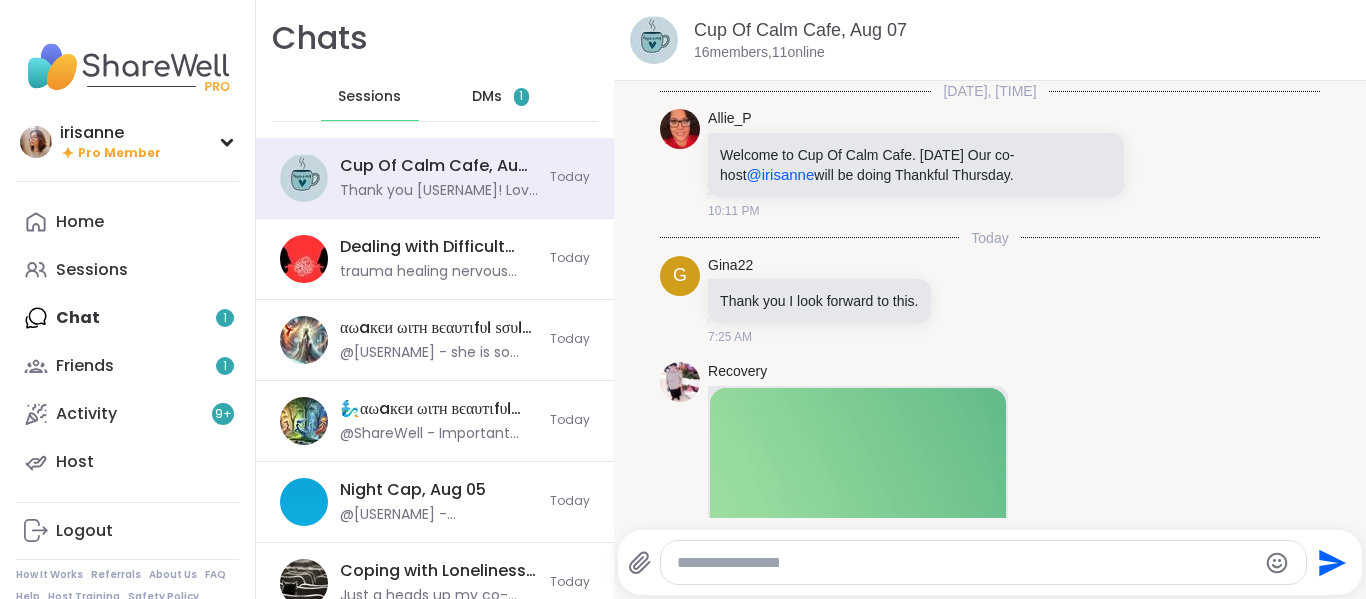 scroll, scrollTop: 888, scrollLeft: 0, axis: vertical 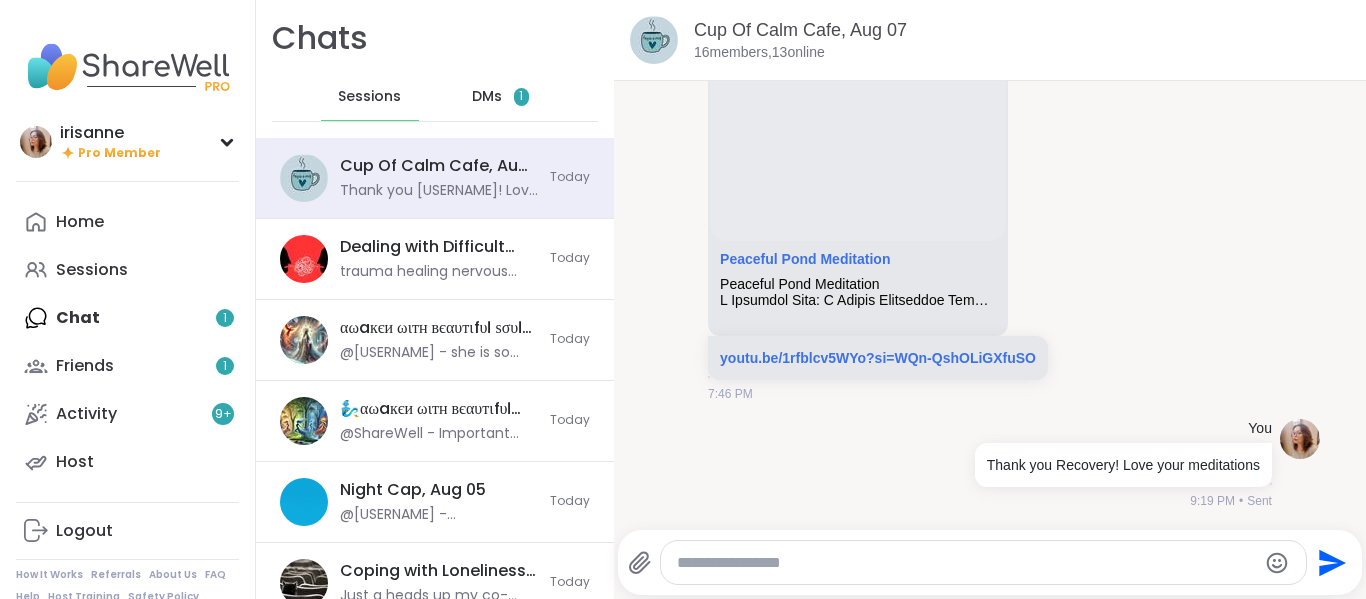 click on "1" at bounding box center (521, 97) 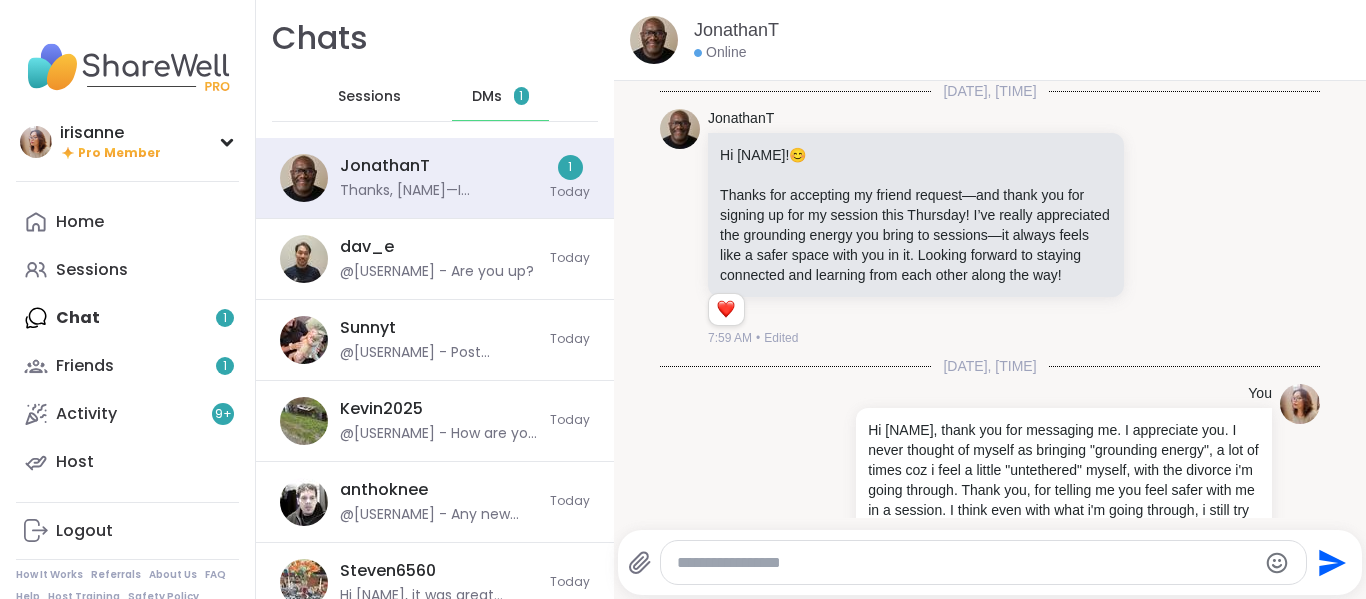 scroll, scrollTop: 2412, scrollLeft: 0, axis: vertical 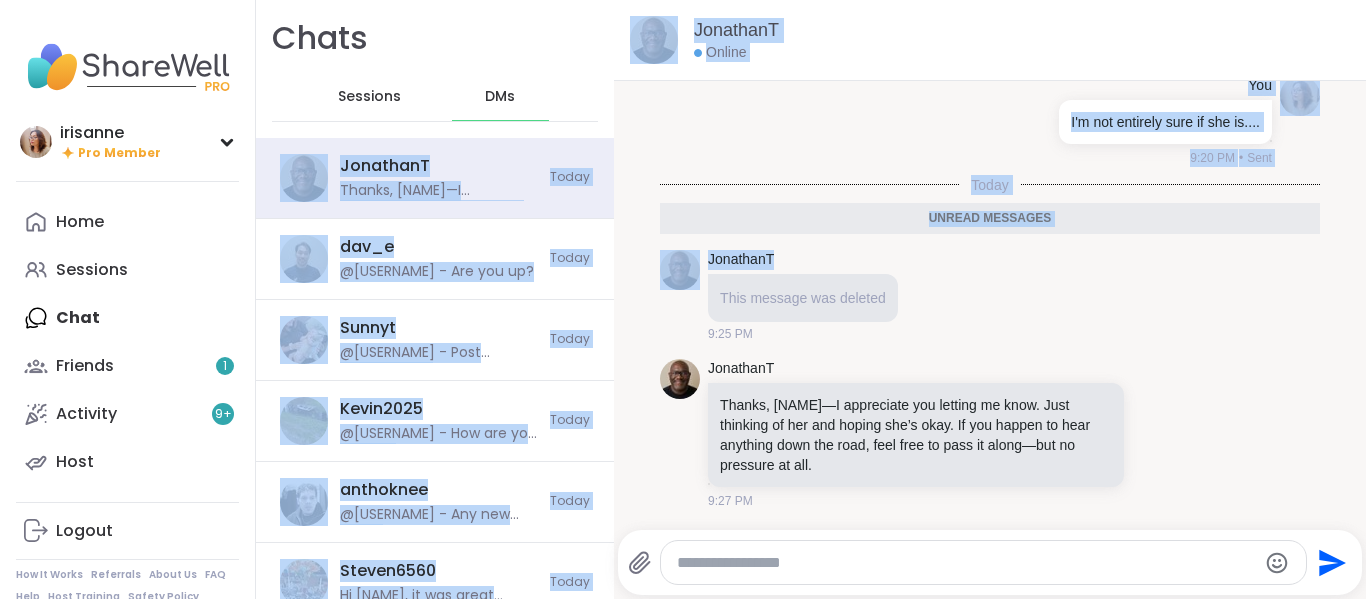 drag, startPoint x: 516, startPoint y: 91, endPoint x: 1051, endPoint y: 271, distance: 564.46875 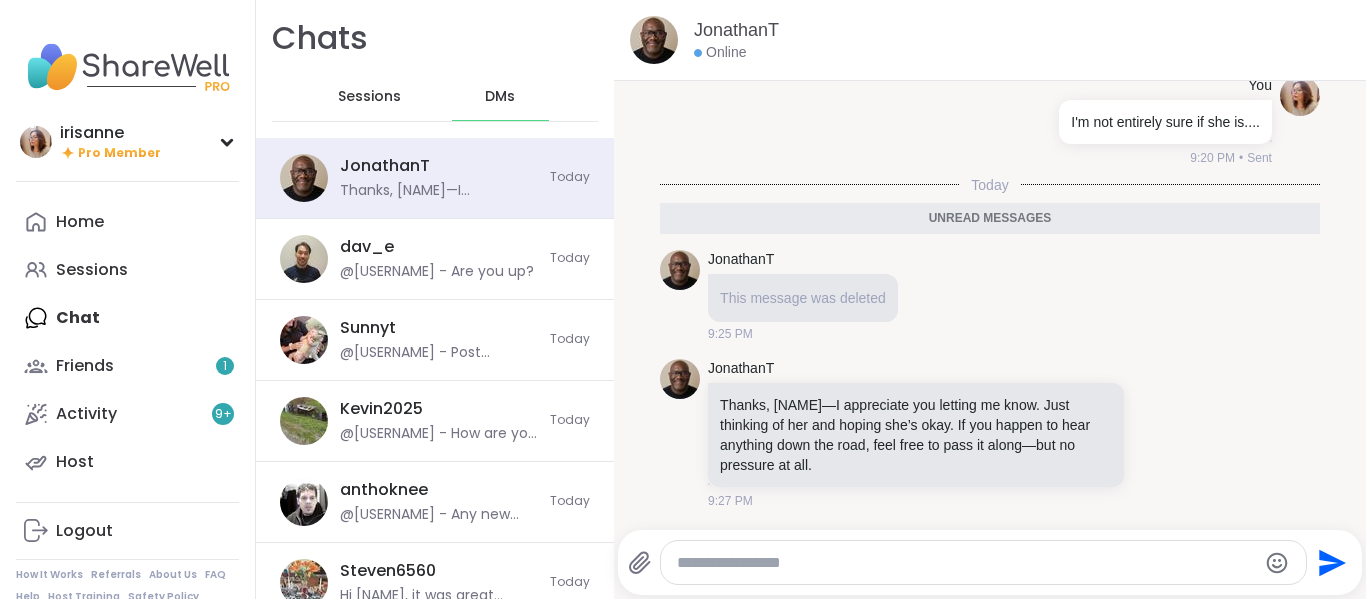 click on "Send" at bounding box center [990, 562] 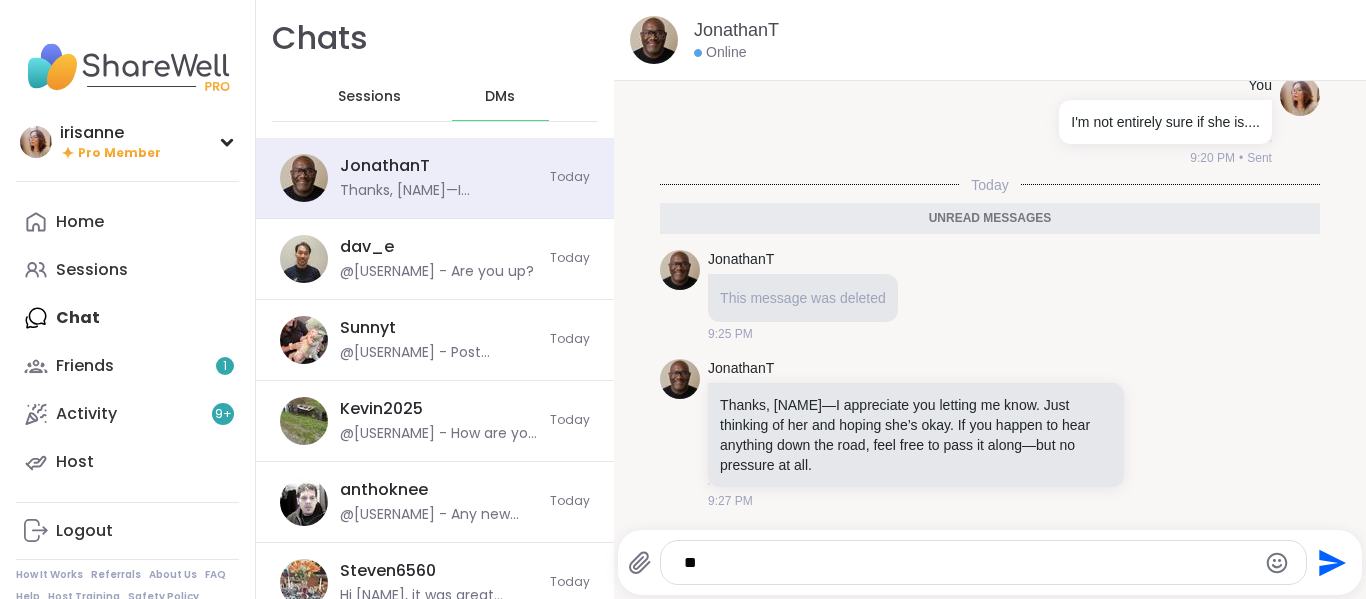 type on "*" 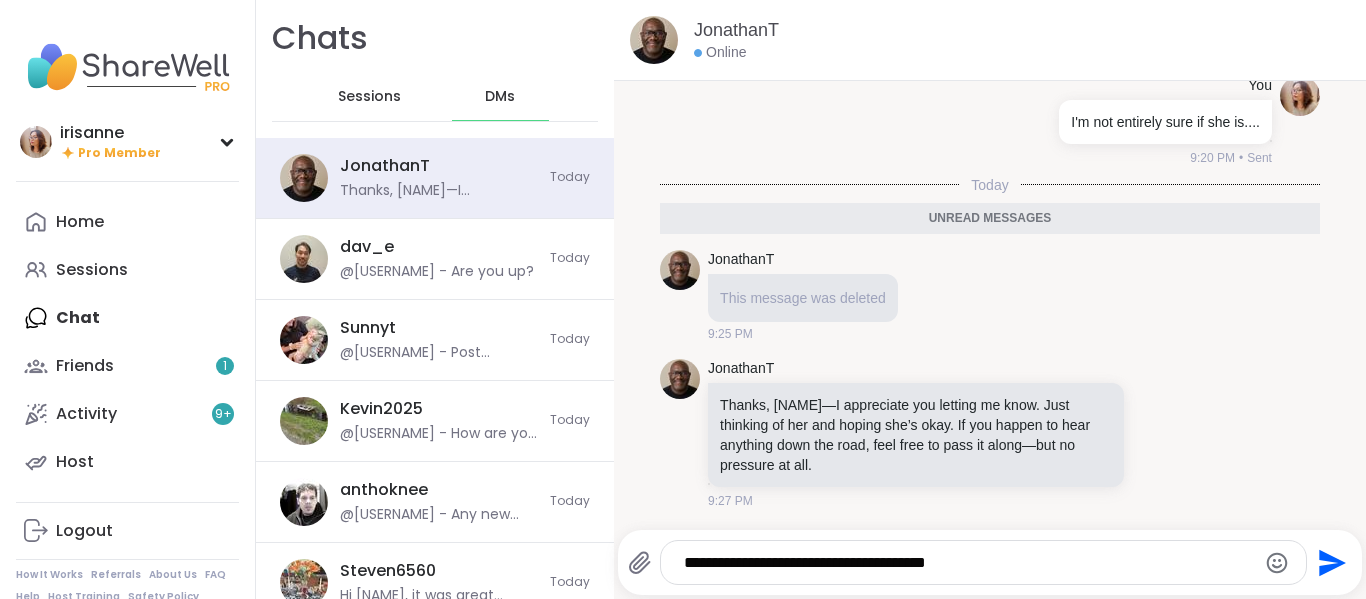 type on "**********" 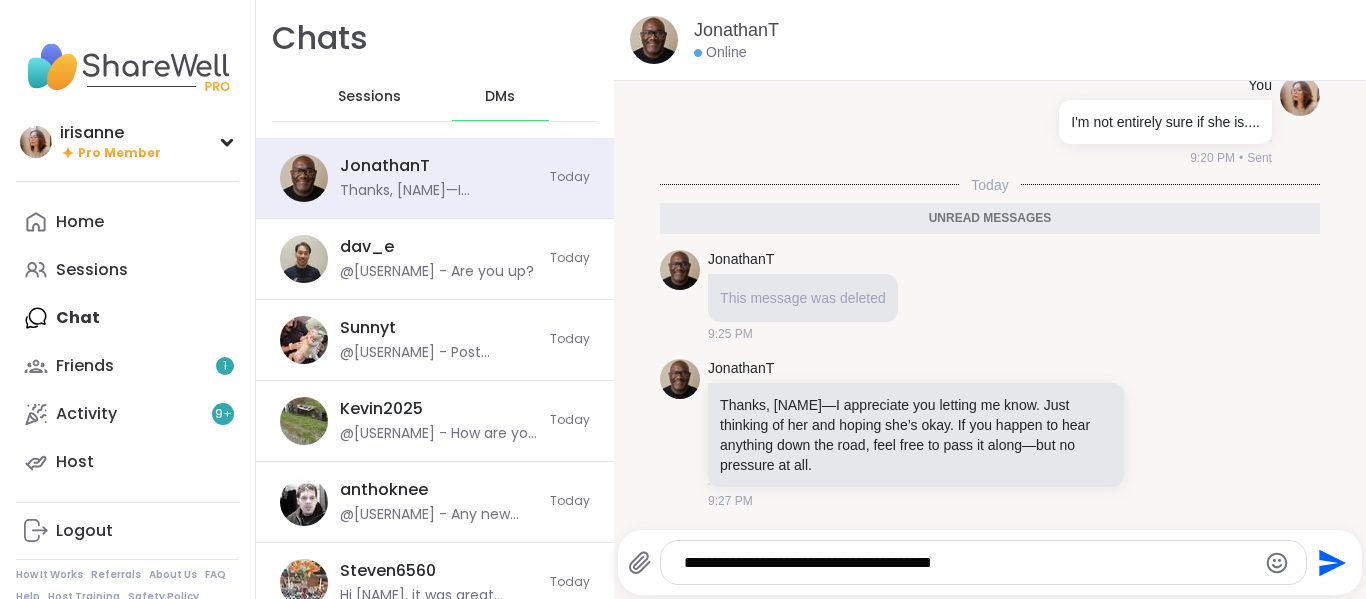 type 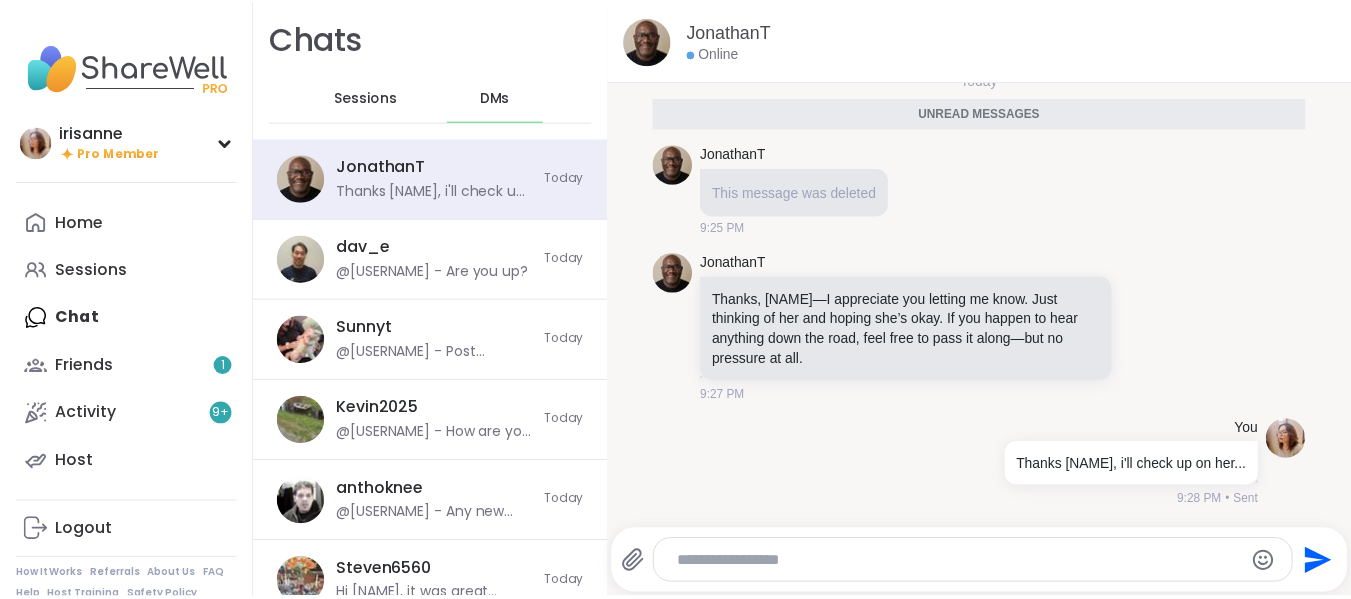 scroll, scrollTop: 2471, scrollLeft: 0, axis: vertical 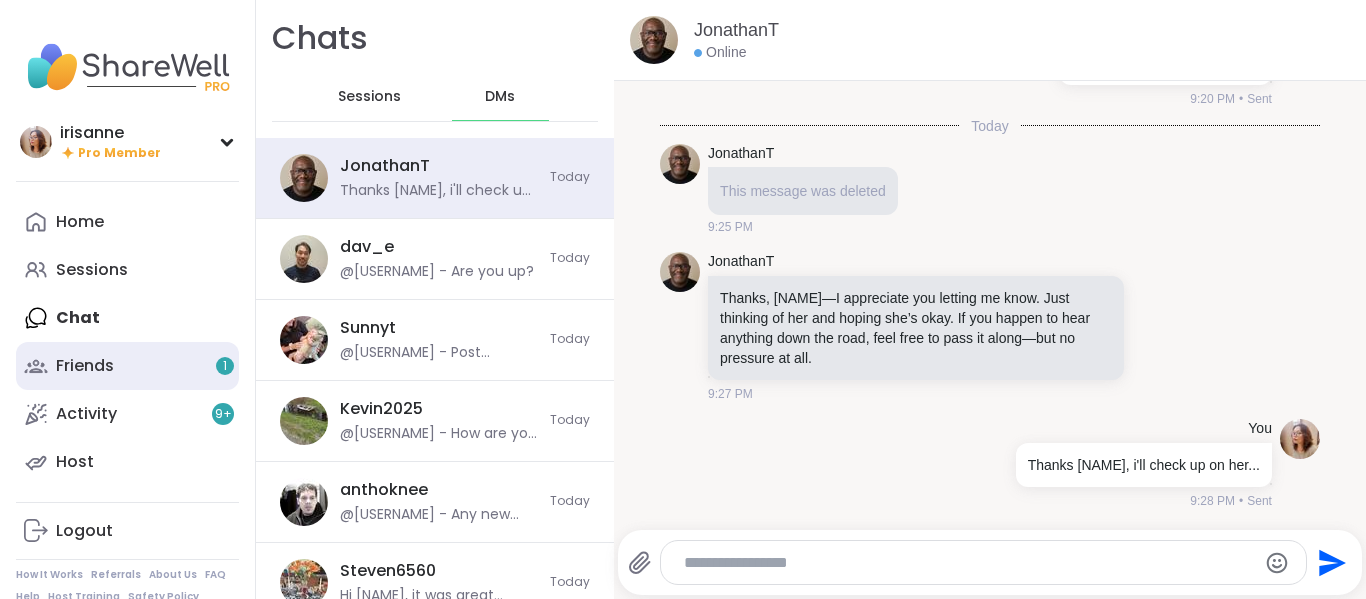 click on "Friends 1" at bounding box center [127, 366] 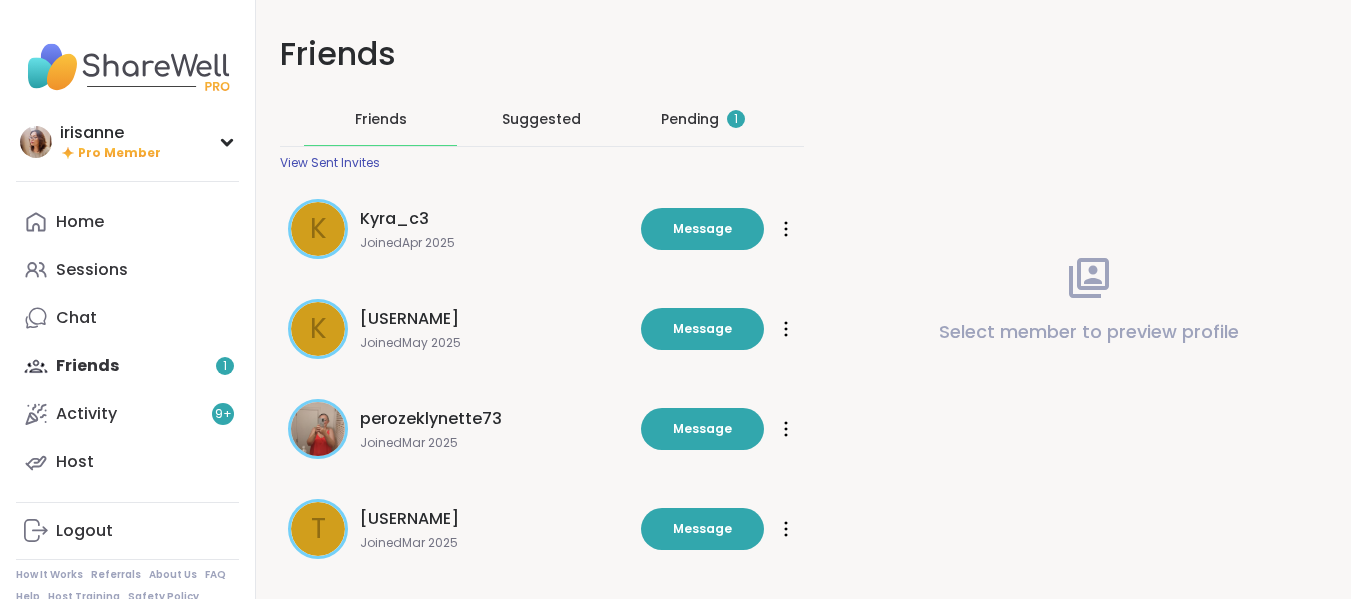 scroll, scrollTop: 0, scrollLeft: 0, axis: both 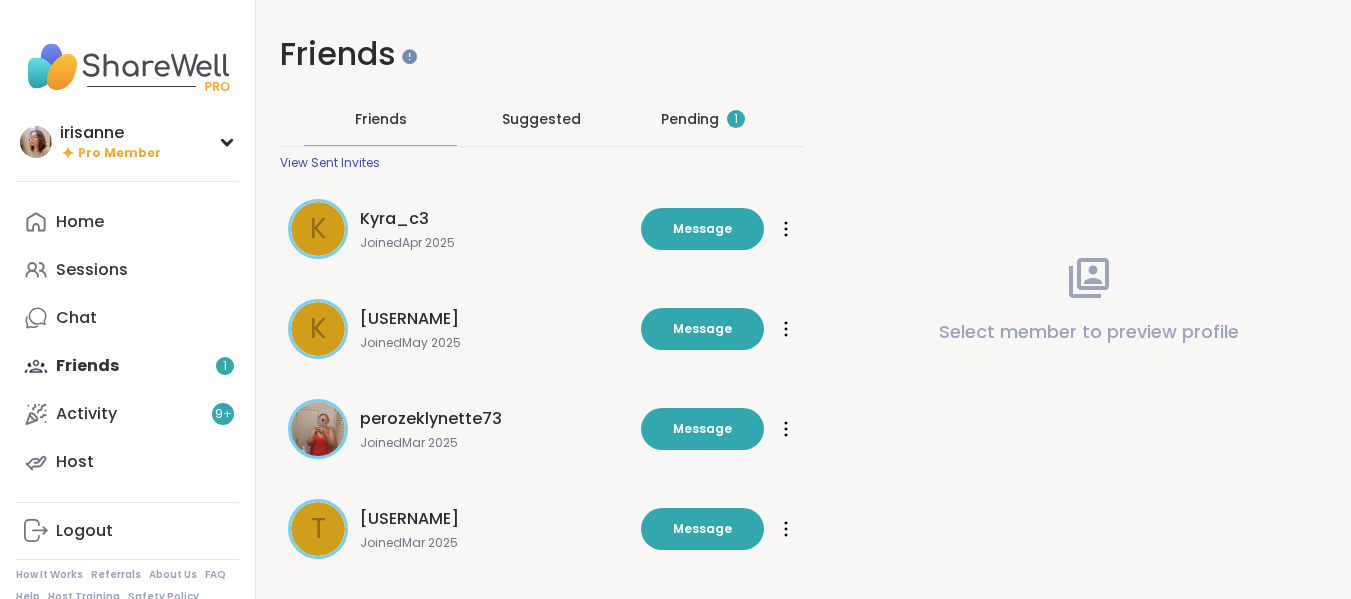 click on "Pending   1" at bounding box center (703, 119) 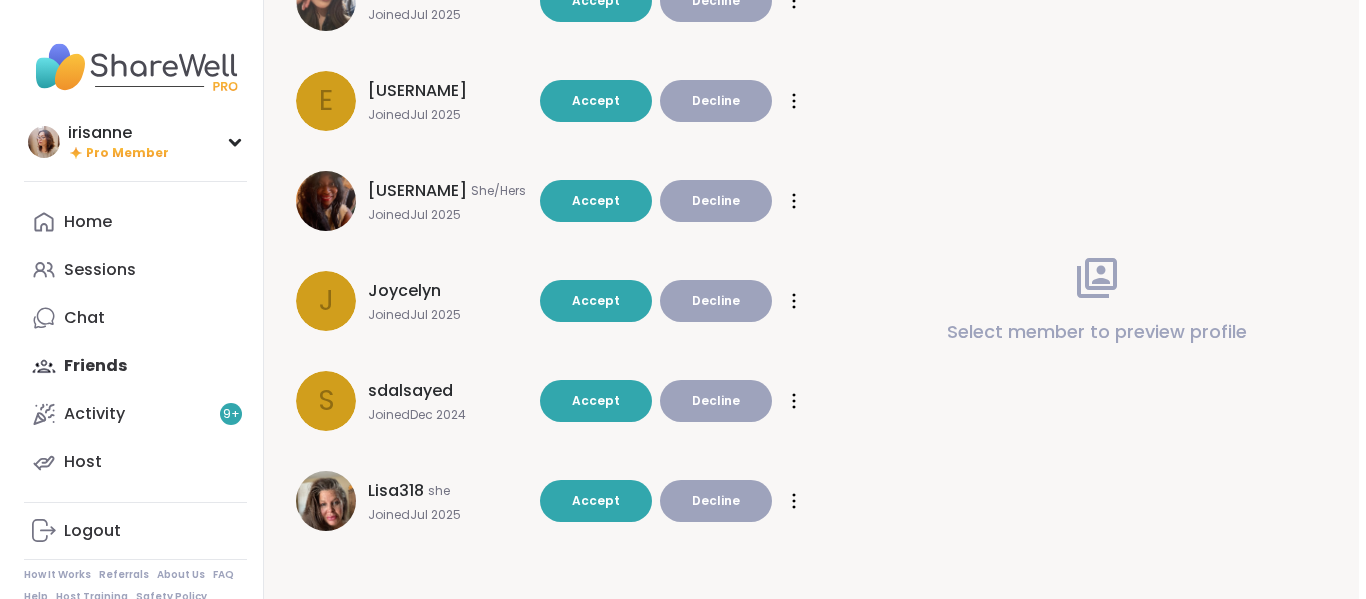scroll, scrollTop: 0, scrollLeft: 0, axis: both 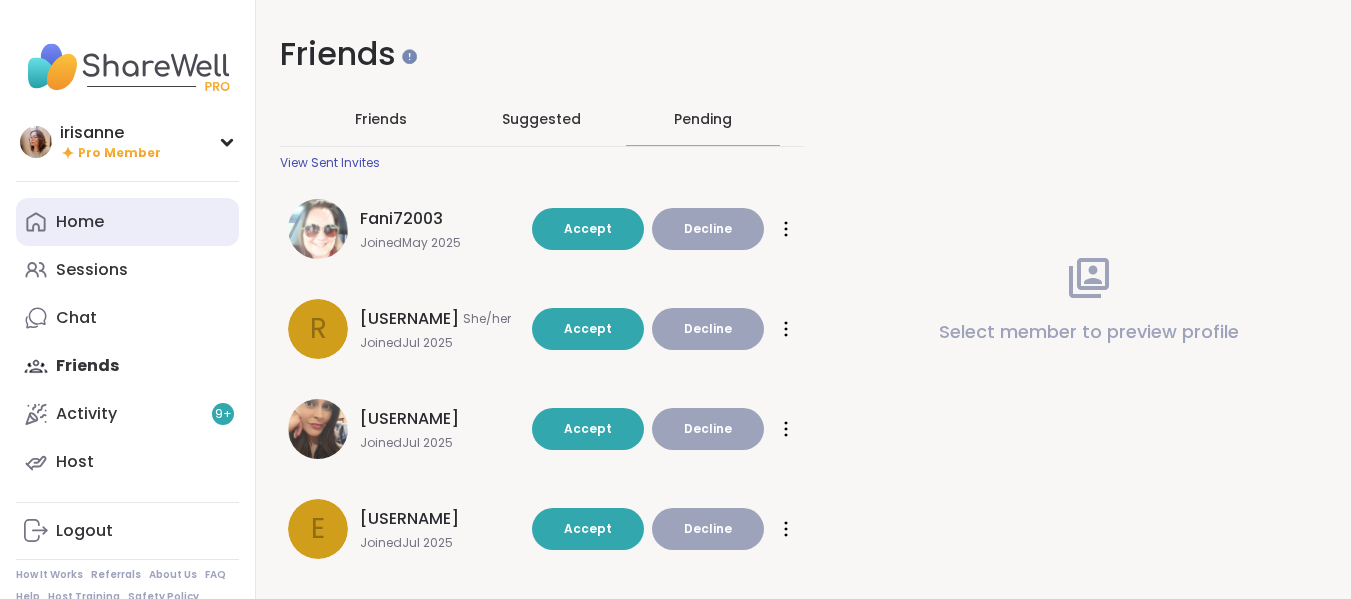 click on "Home" at bounding box center [127, 222] 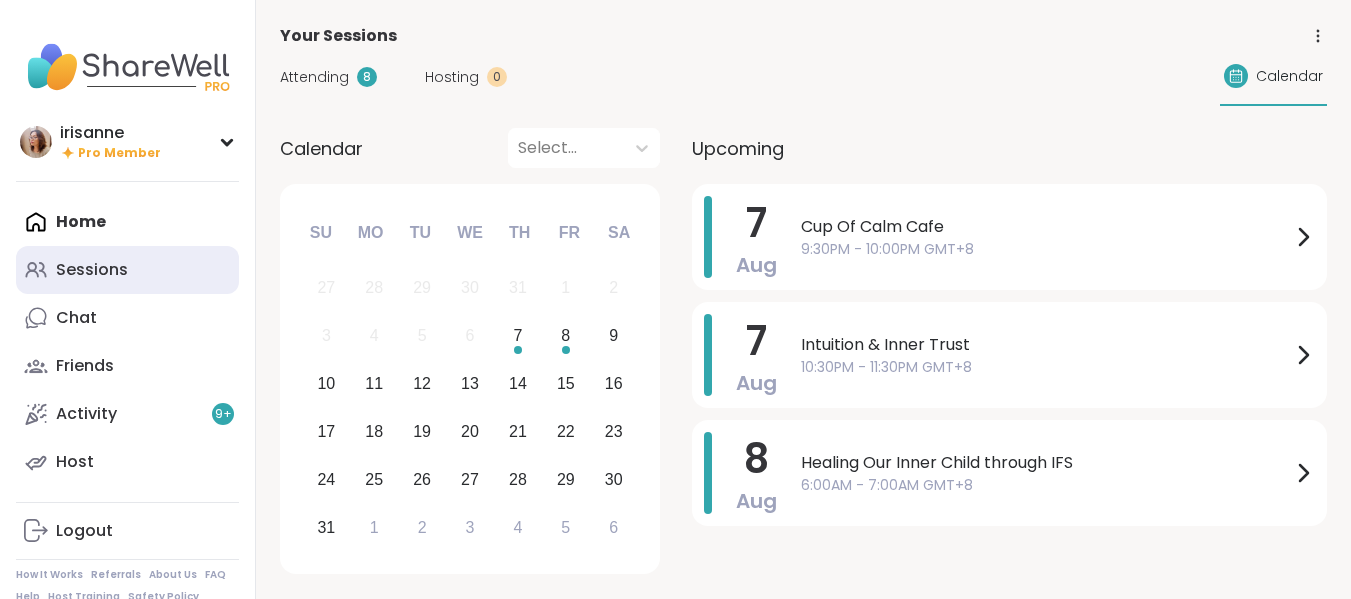 click on "Sessions" at bounding box center (127, 270) 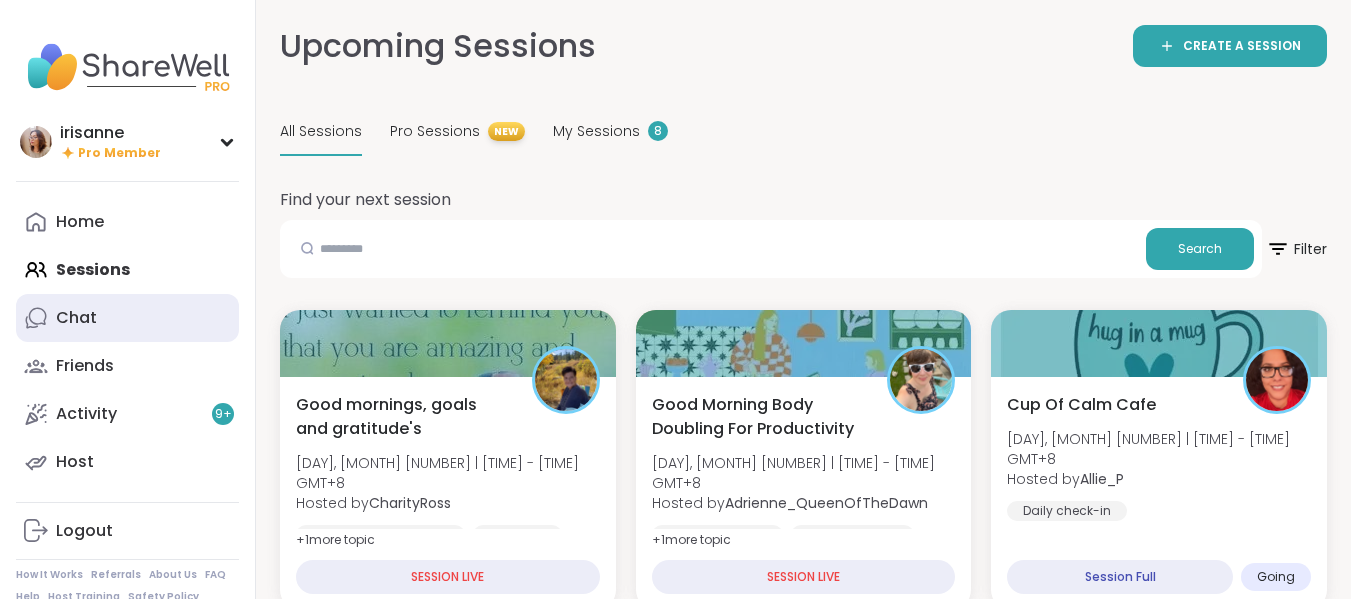 click on "Chat" at bounding box center (127, 318) 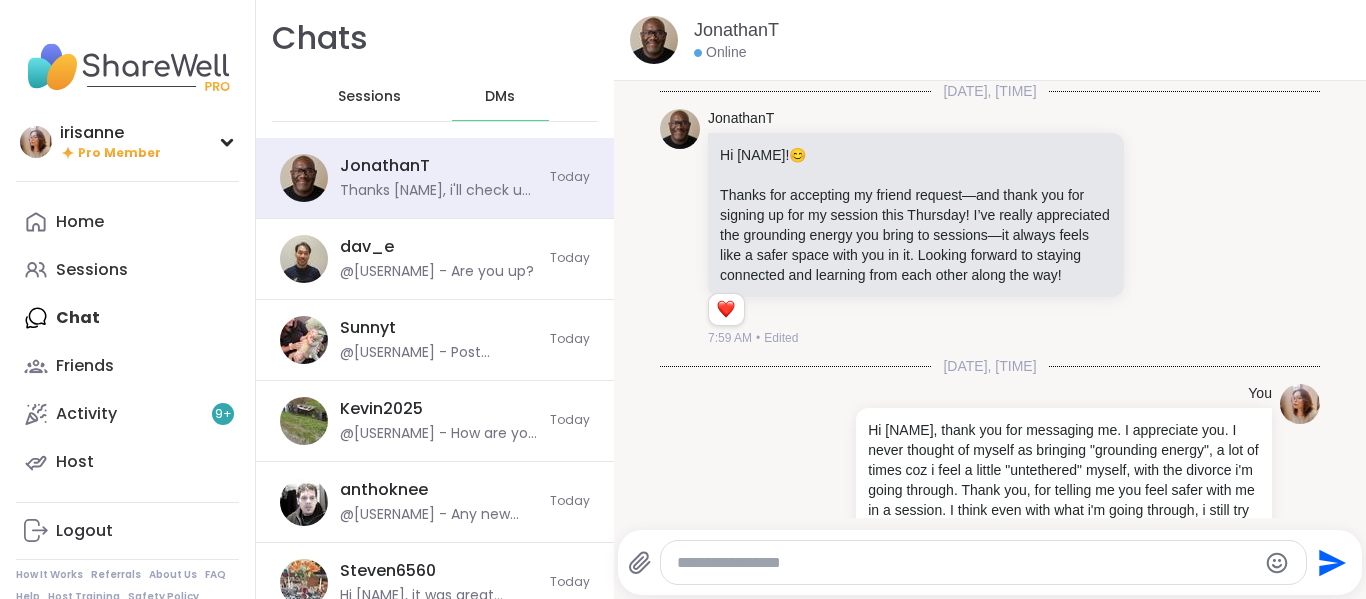 scroll, scrollTop: 2451, scrollLeft: 0, axis: vertical 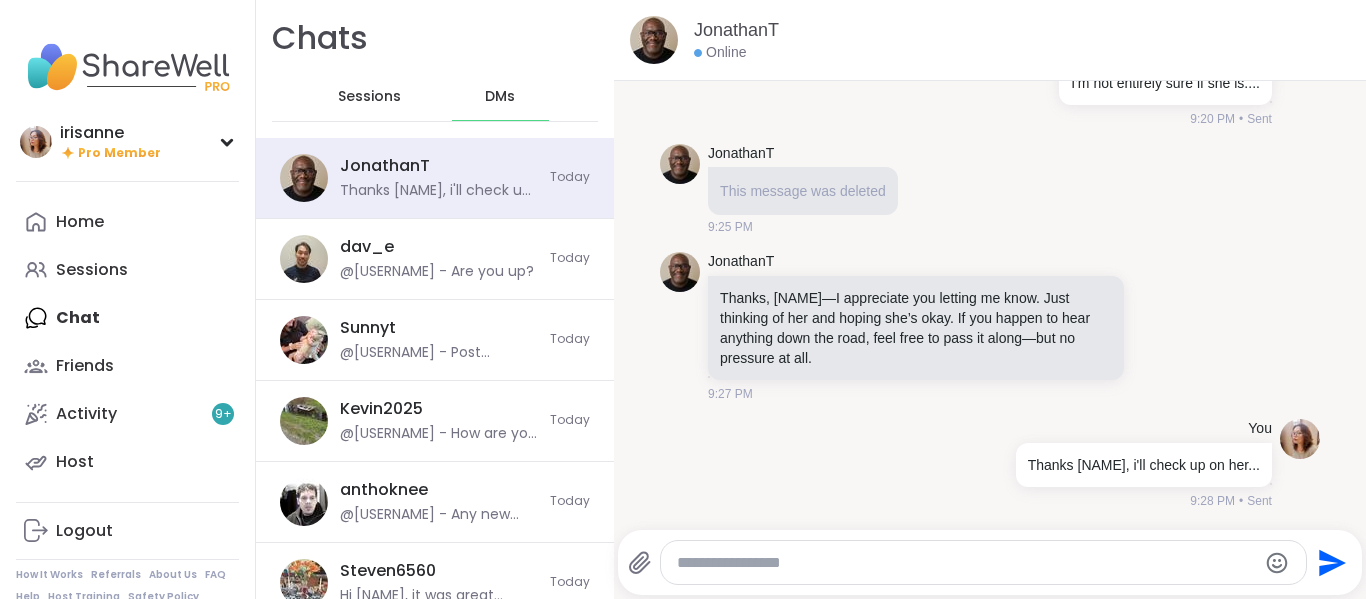 click at bounding box center (983, 562) 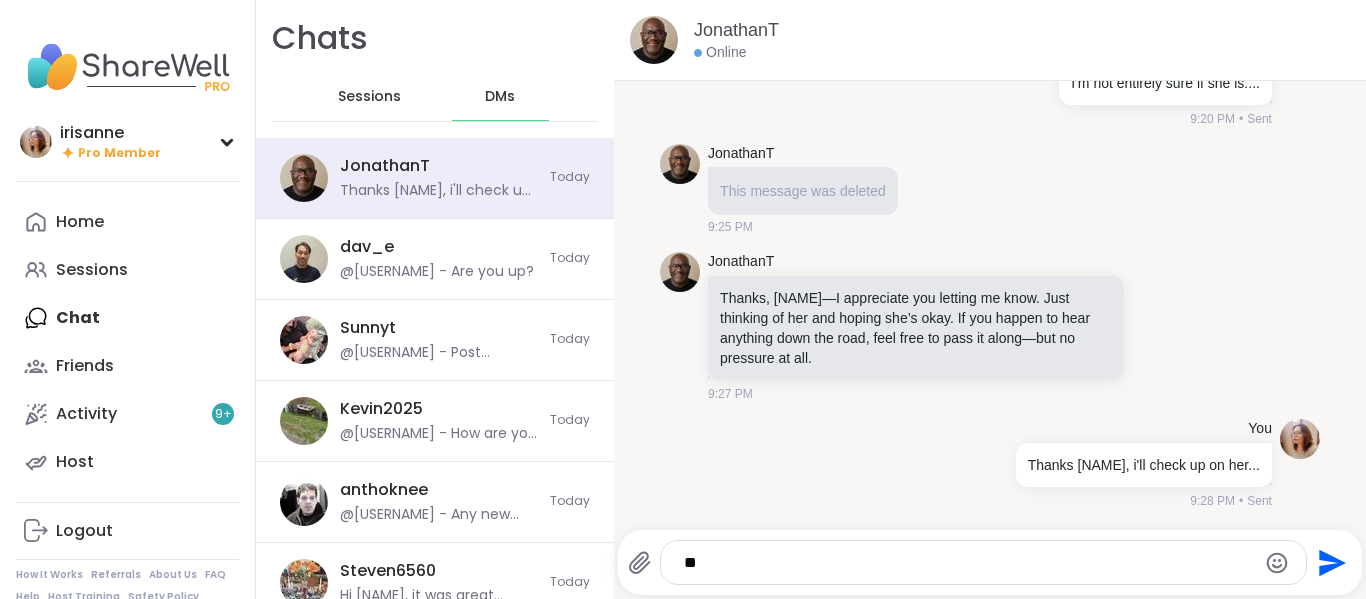 type on "*" 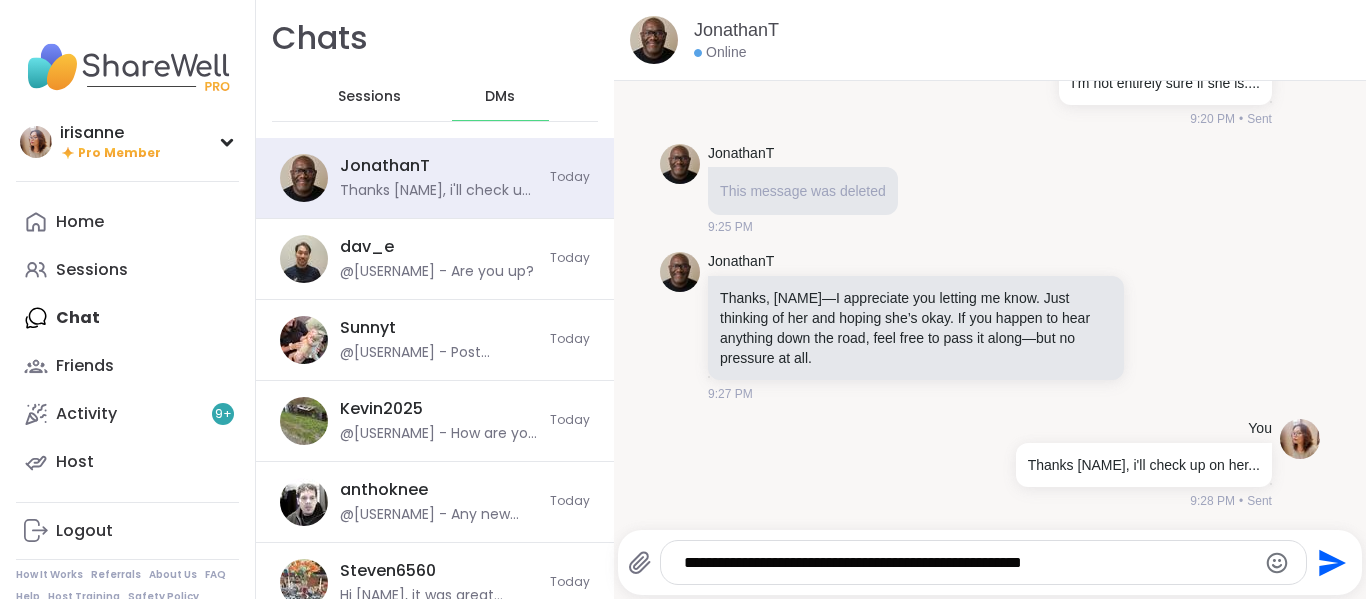 type on "**********" 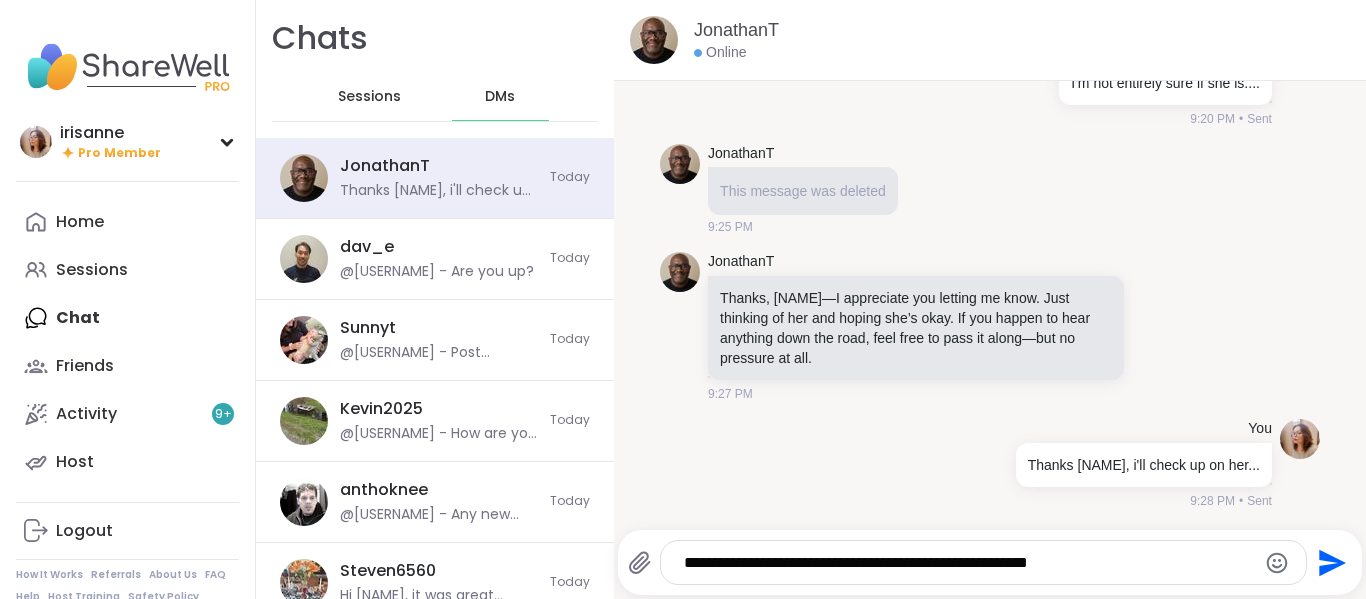 type 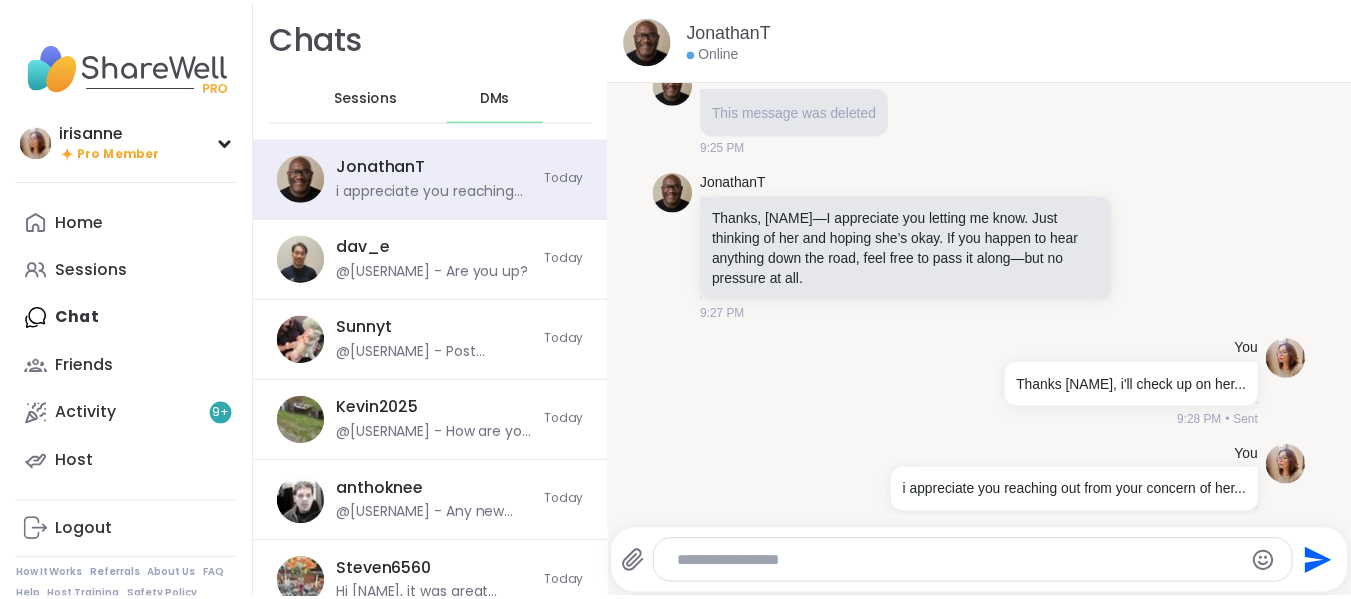 scroll, scrollTop: 2557, scrollLeft: 0, axis: vertical 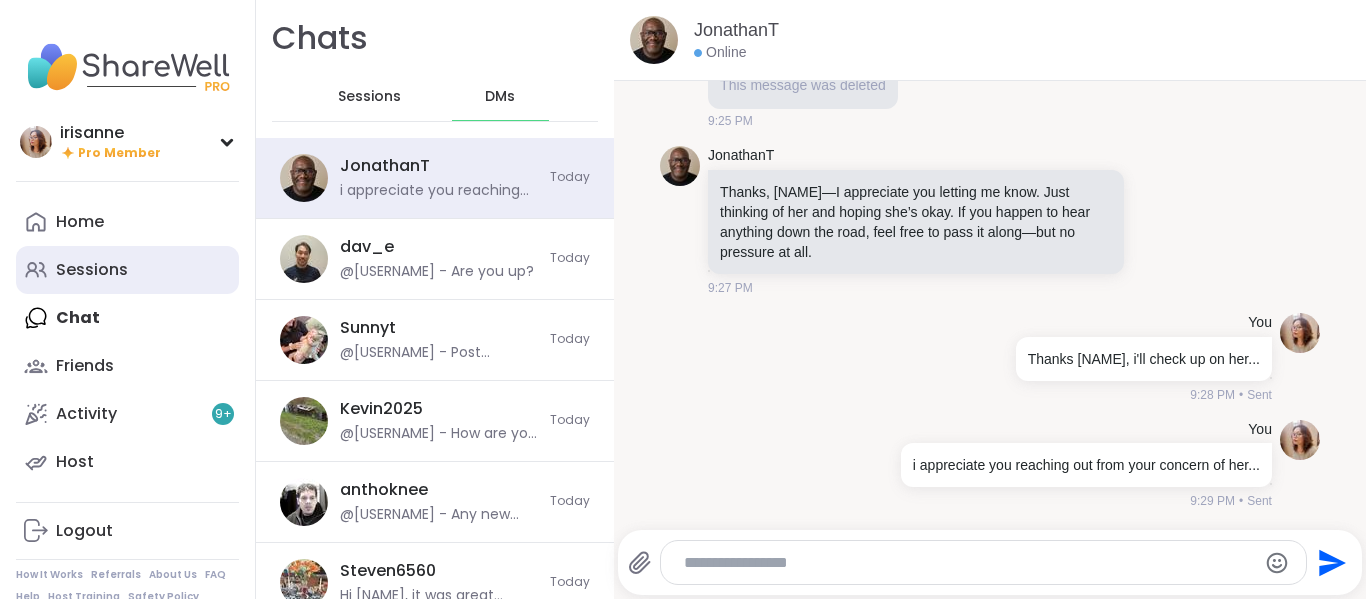 click on "Sessions" at bounding box center (127, 270) 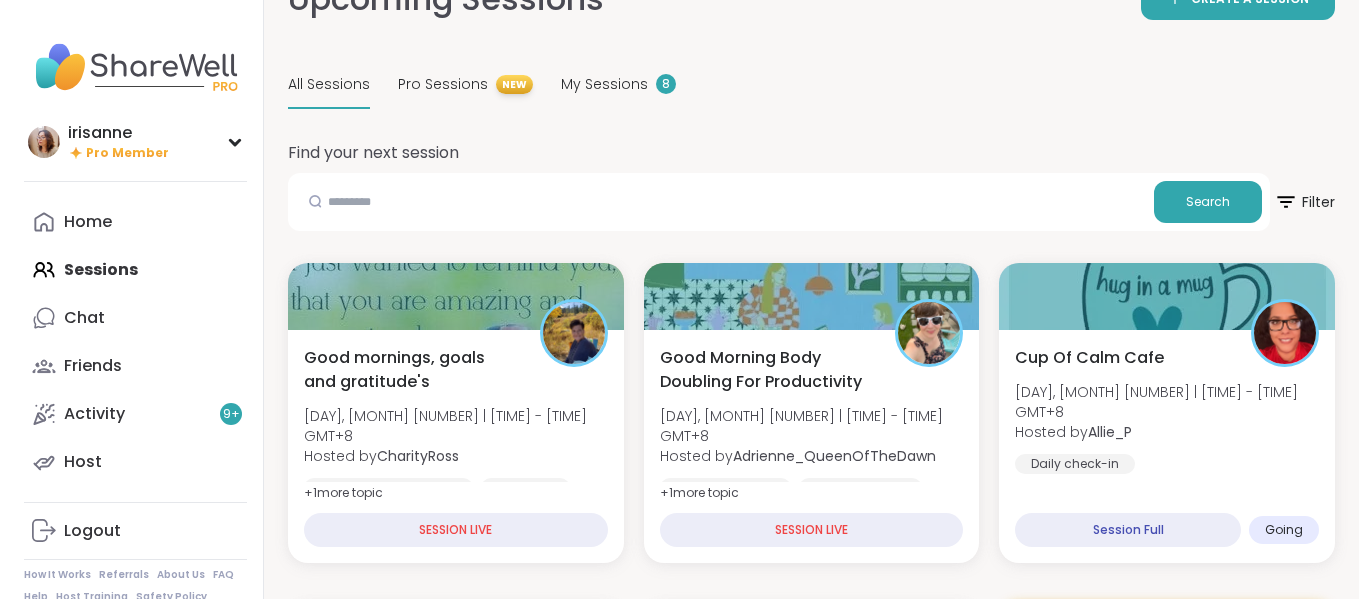 scroll, scrollTop: 0, scrollLeft: 0, axis: both 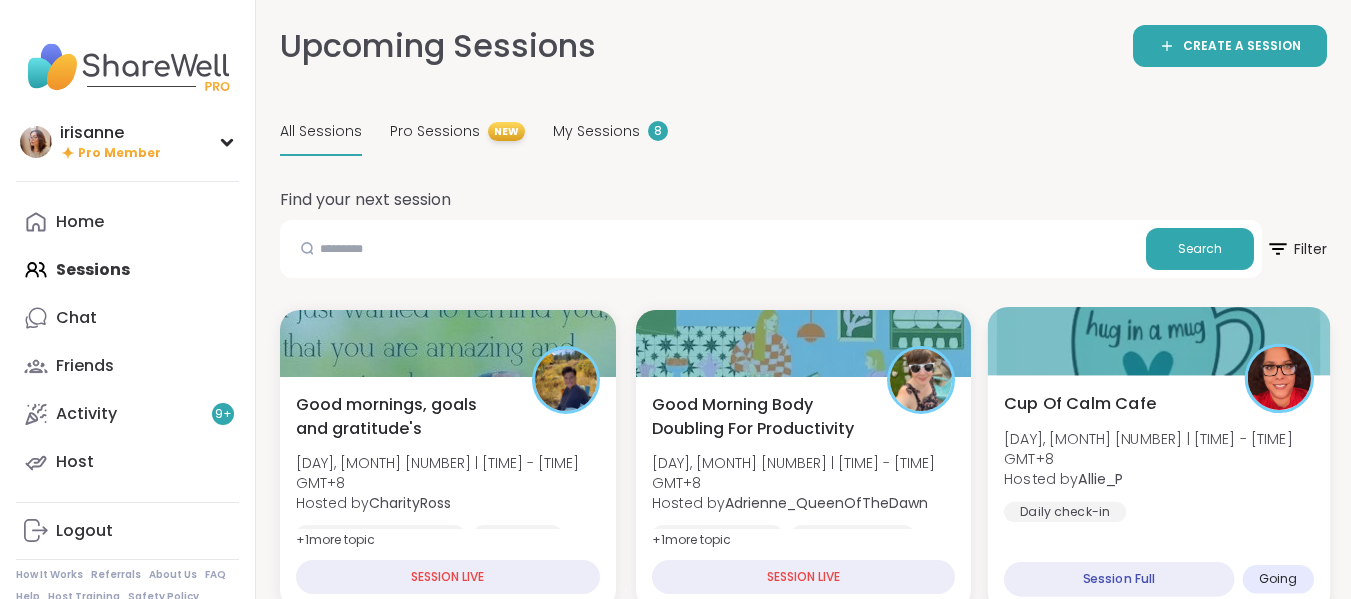 click on "[DAY], [MONTH] [NUMBER] | [TIME] - [TIME] GMT+8" at bounding box center (1159, 448) 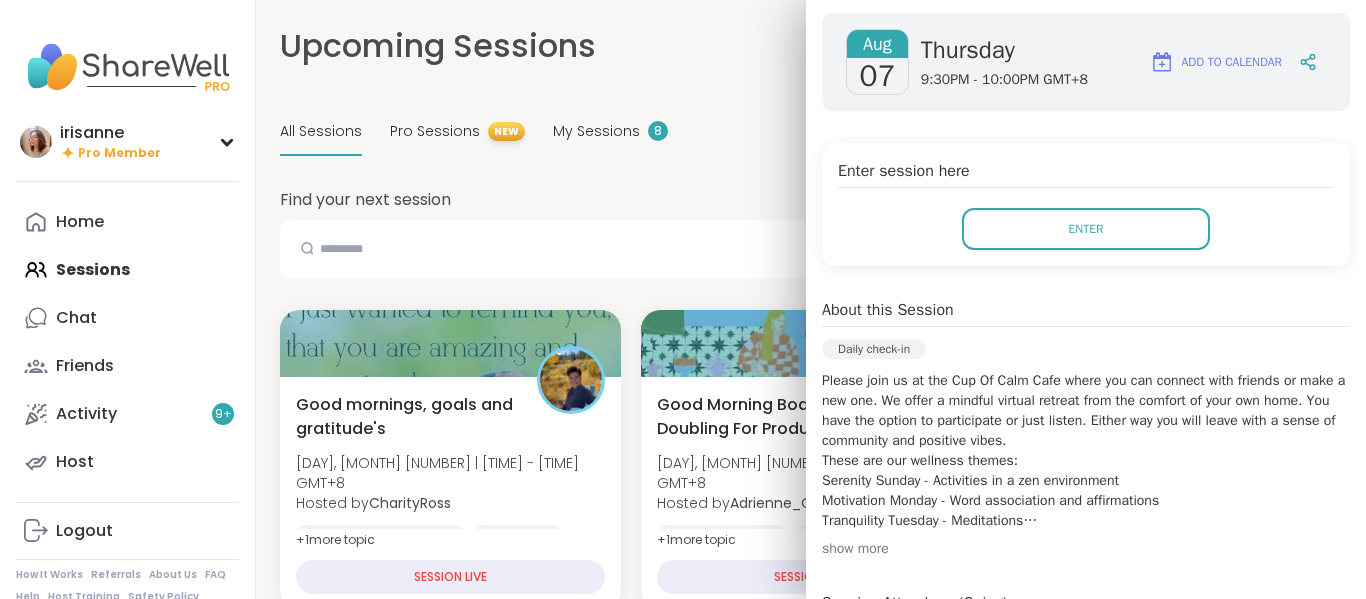 scroll, scrollTop: 280, scrollLeft: 0, axis: vertical 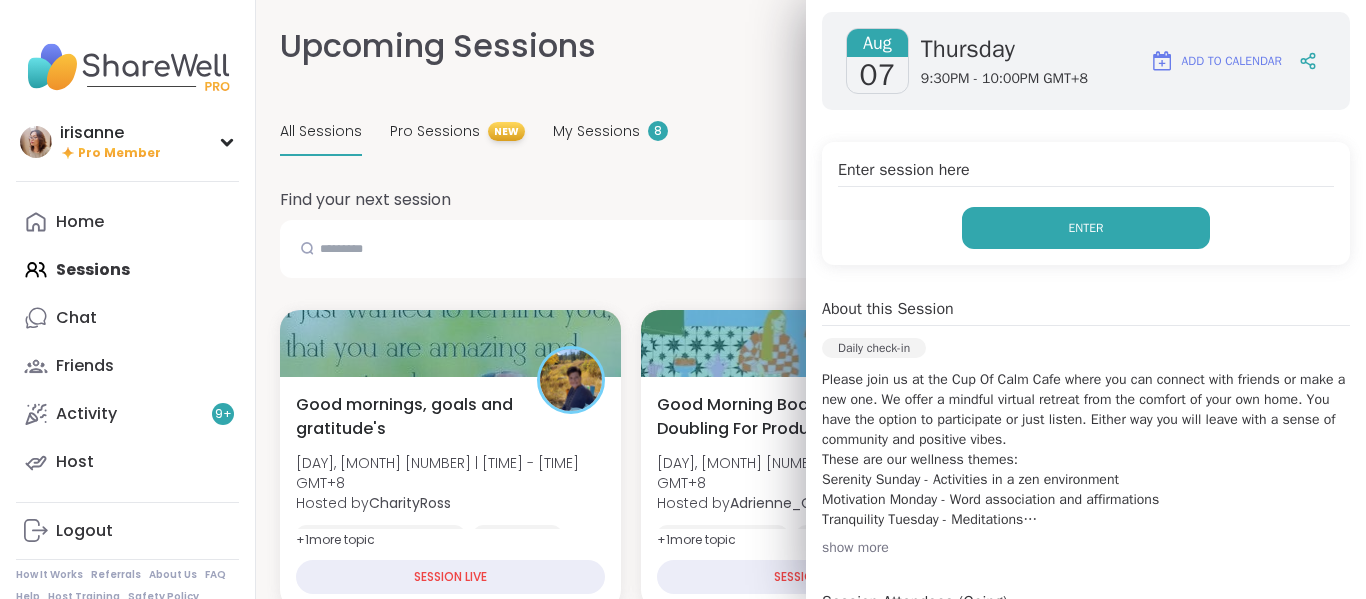 click on "Enter" at bounding box center (1086, 228) 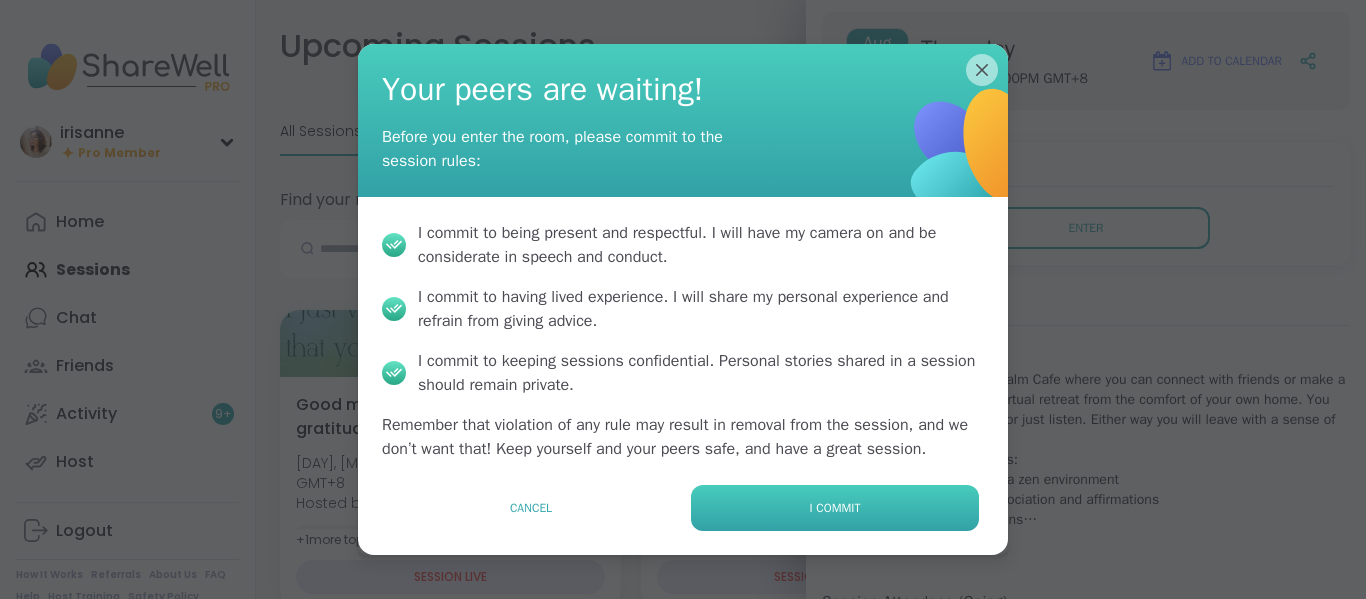 click on "I commit" at bounding box center [835, 508] 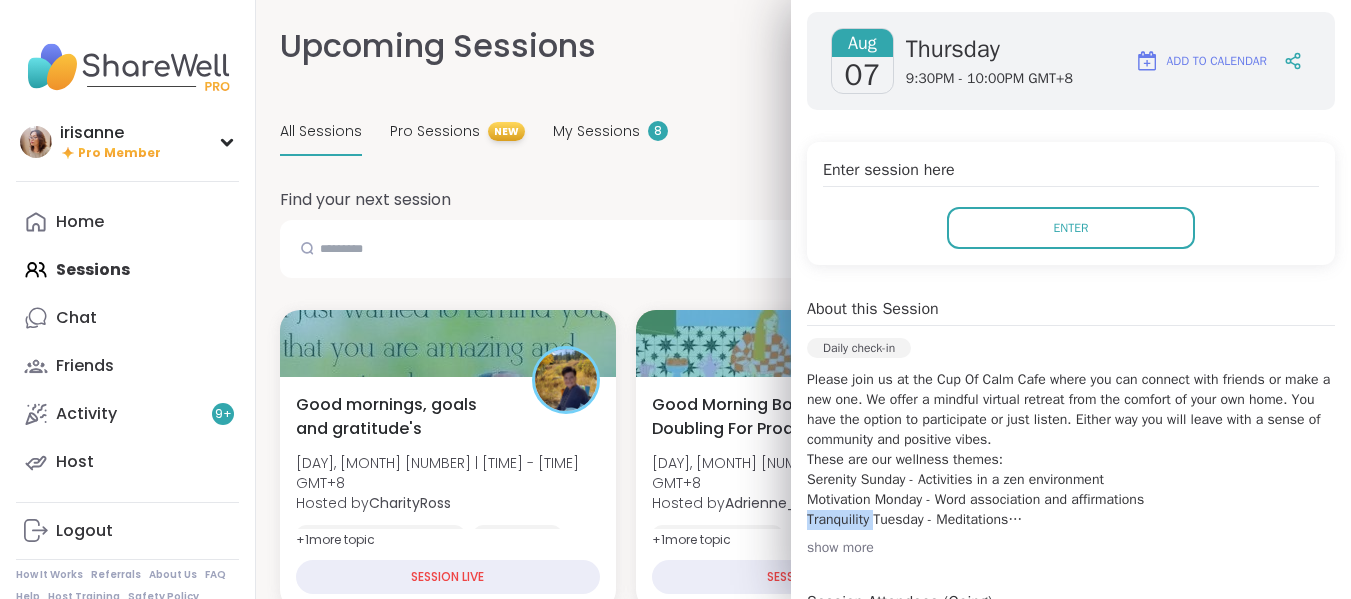 click on "Please join us at the Cup Of Calm Cafe where you can connect with friends or make a new one. We offer a mindful virtual retreat from the comfort of your own home. You have the option to participate or just listen. Either way you will leave with a sense of community and positive vibes.
These are our wellness themes:
Serenity Sunday - Activities in a zen environment
Motivation Monday - Word association and affirmations
Tranquility Tuesday - Meditations
Wellness Wednesday - Self care
Thankful Thursday - Expressing gratitude
Feel Good Friday - Good vibes with great friends
Shiny Saturday - Discuss our glimmers of the week" at bounding box center [1071, 450] 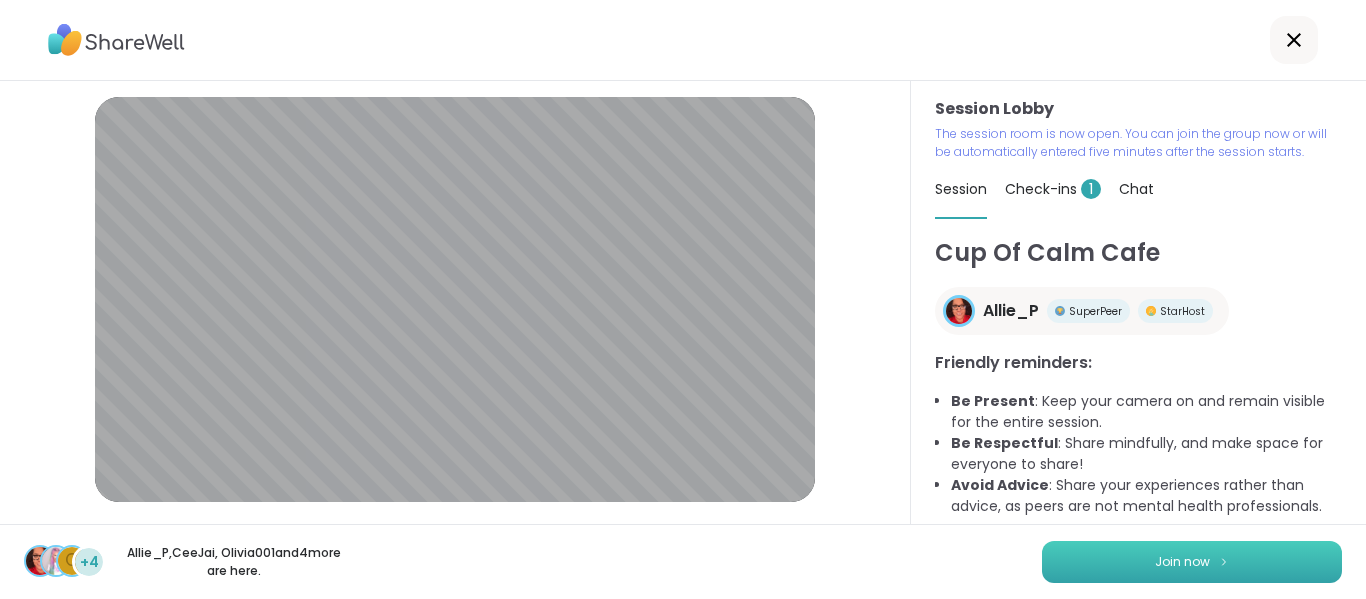 click on "Join now" at bounding box center (1182, 562) 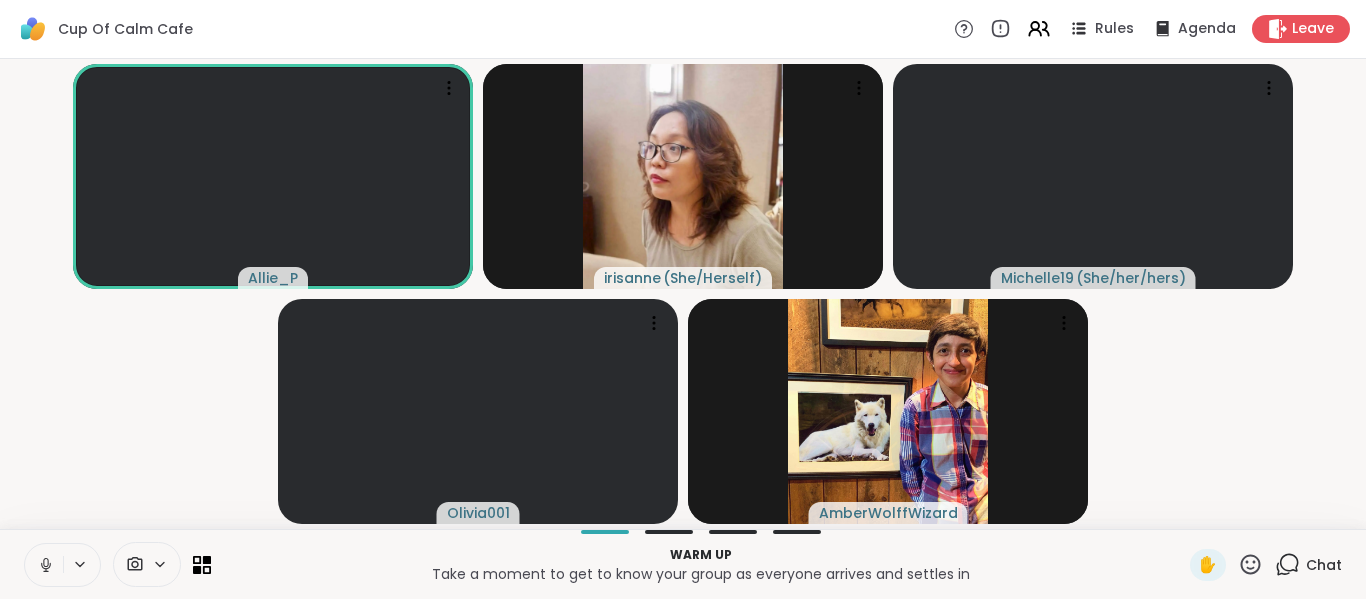 click at bounding box center (44, 565) 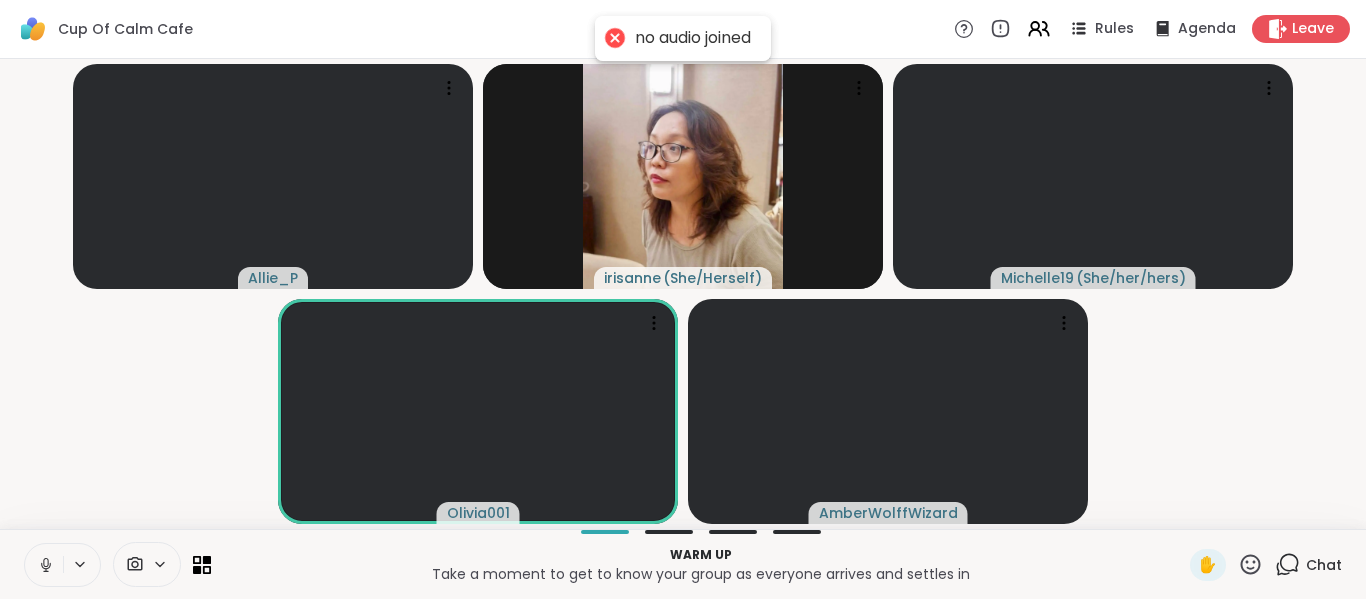 click 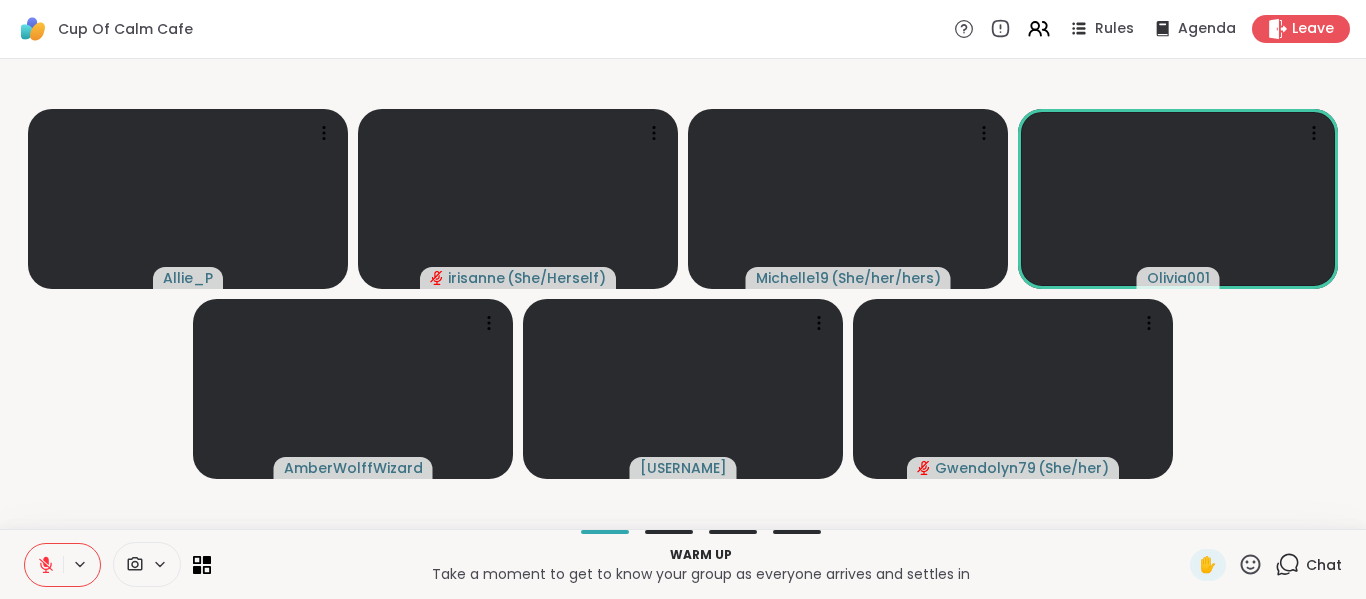 click on "[USERNAME] [USERNAME] ( She/Herself ) [USERNAME] ( She/her/hers ) [USERNAME] [USERNAME] [USERNAME] [USERNAME] ( She/her )" at bounding box center (683, 294) 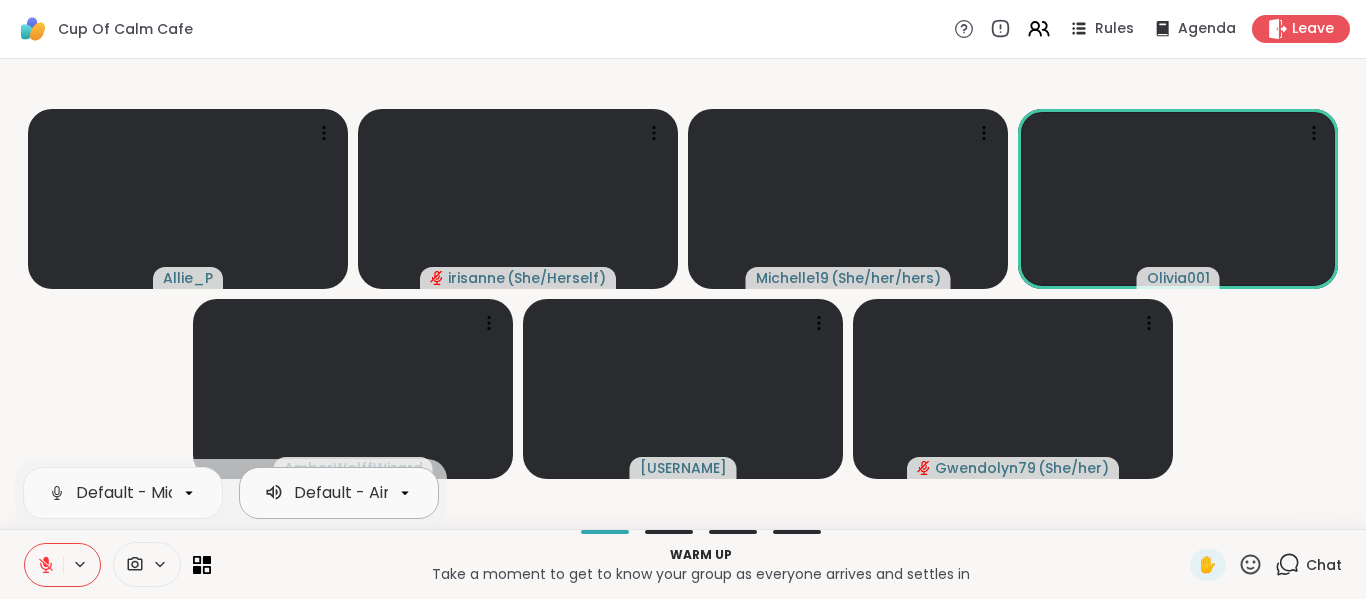 click at bounding box center (405, 493) 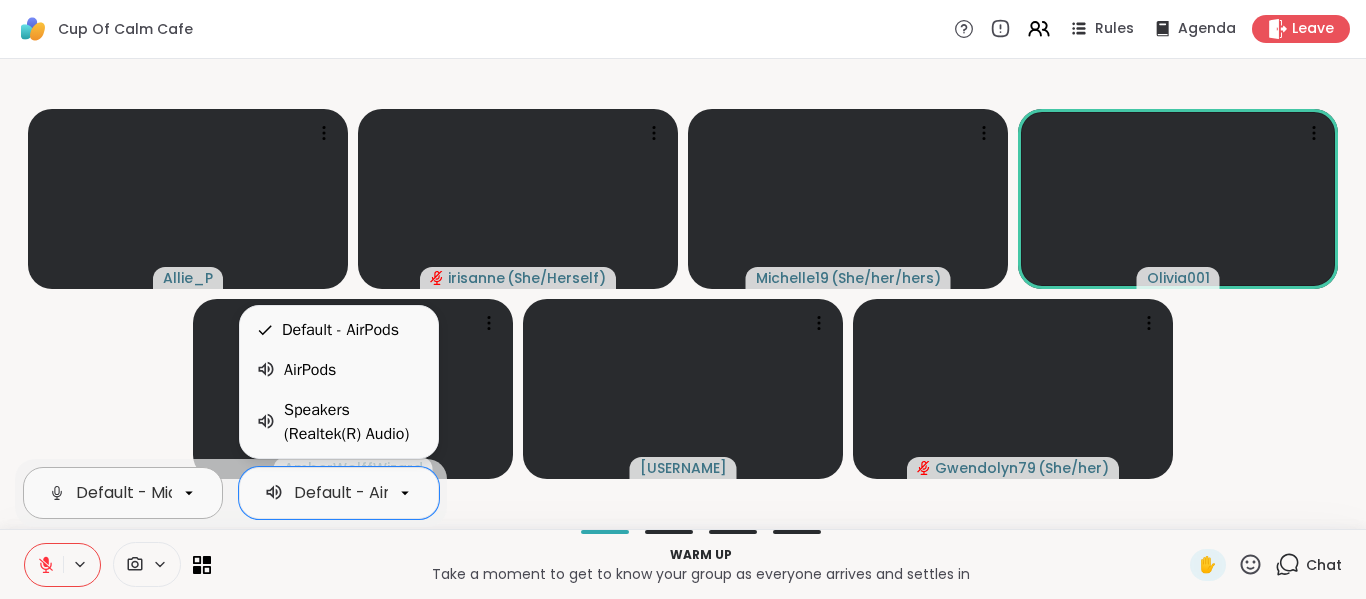 click on "Default - Microphone Array (Intel® Smart Sound Technology for Digital Microphones)" at bounding box center [410, 493] 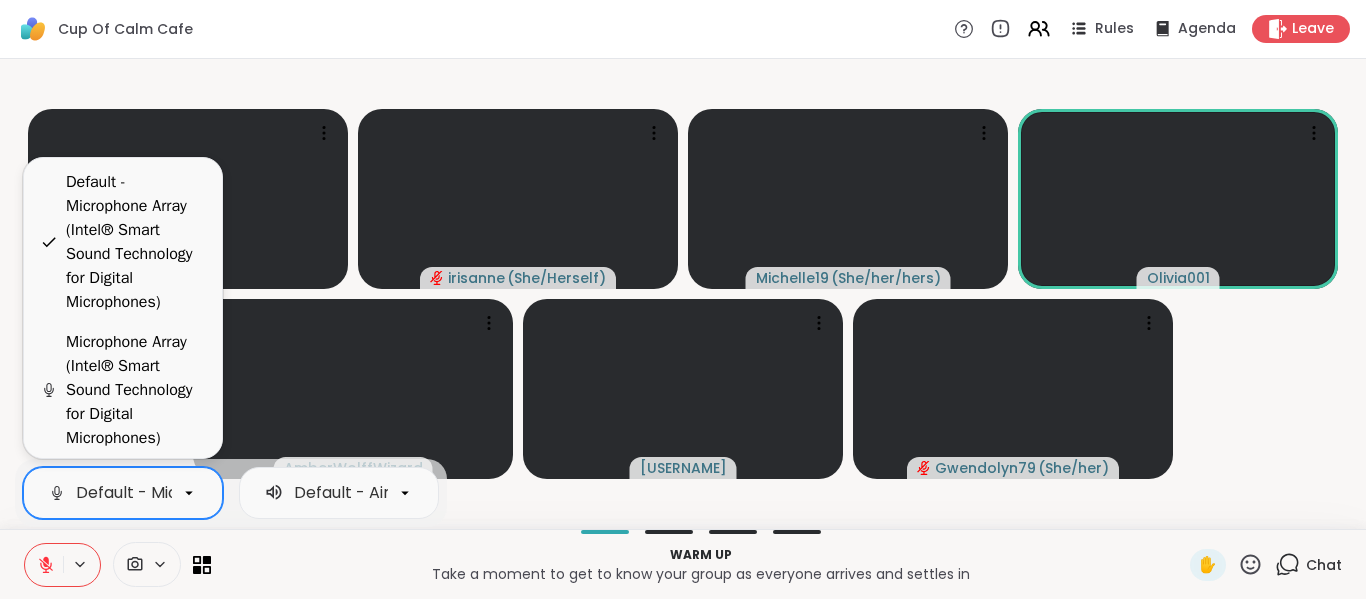 scroll, scrollTop: 0, scrollLeft: 543, axis: horizontal 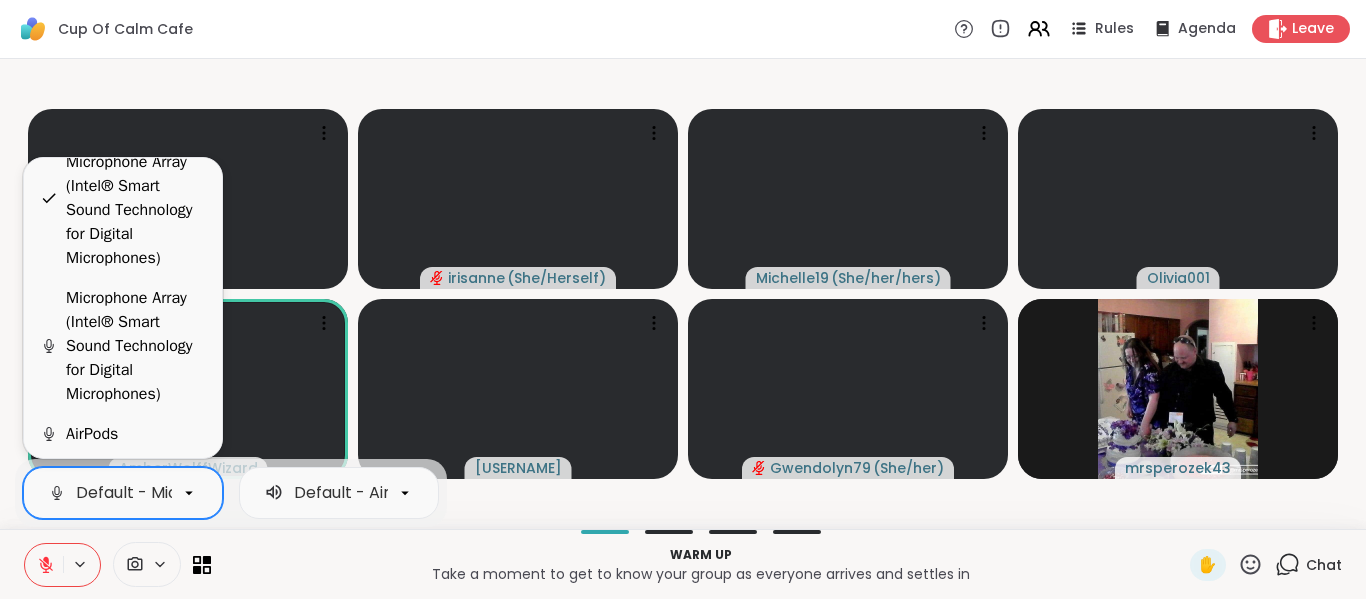 click on "AirPods" at bounding box center (92, 434) 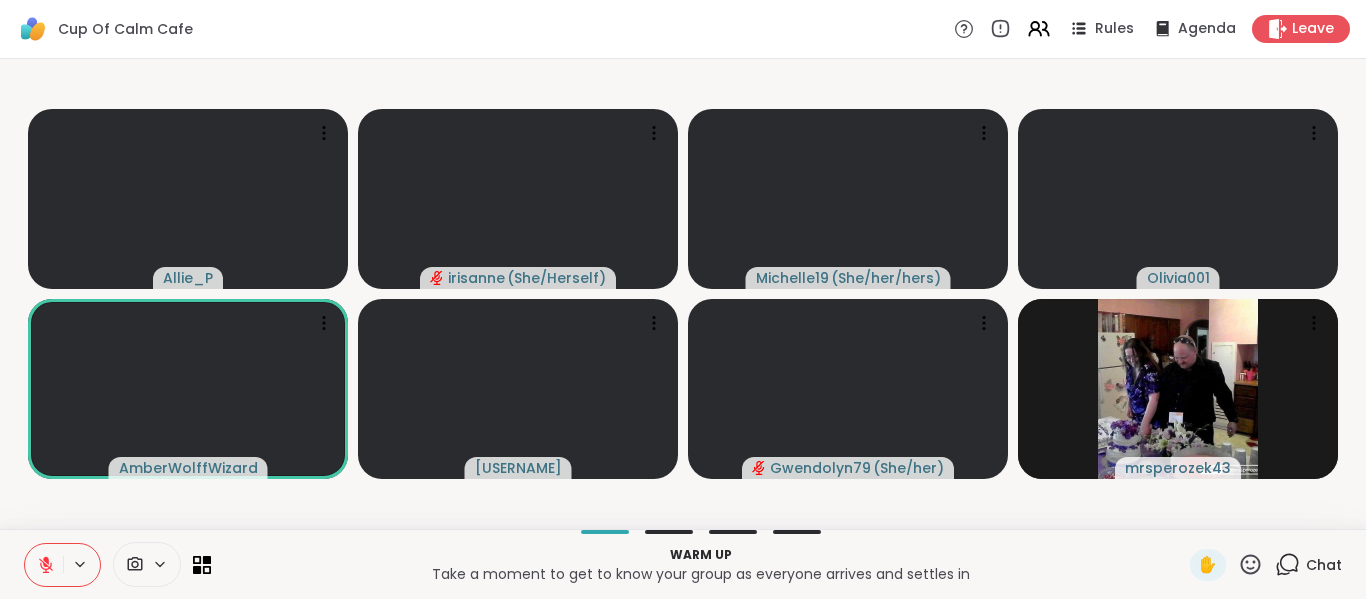 click on "Cup Of Calm Cafe Rules Agenda Leave" at bounding box center [683, 29] 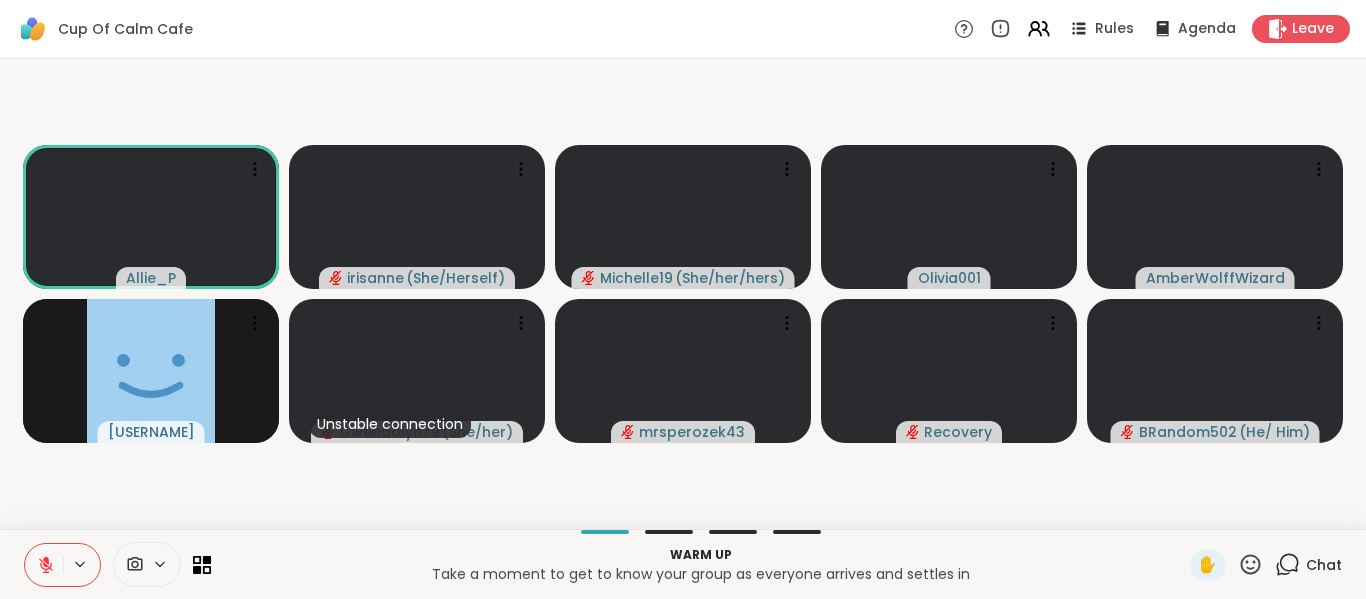 click on "Cup Of Calm Cafe Rules Agenda Leave" at bounding box center (683, 29) 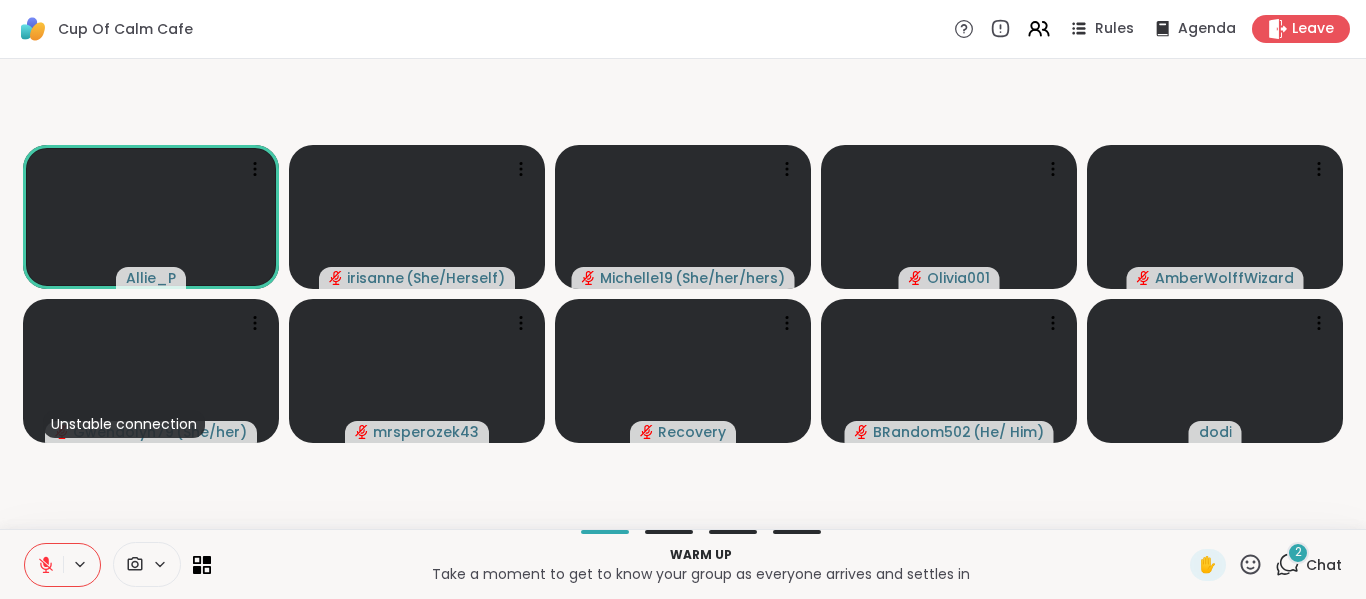 click on "[USERNAME] [USERNAME] ( She/Herself ) [USERNAME] ( She/her/hers ) [USERNAME] [USERNAME] [USERNAME] [USERNAME] [USERNAME] ( She/her ) [USERNAME] [USERNAME] ( He/ Him ) [USERNAME]" at bounding box center [683, 294] 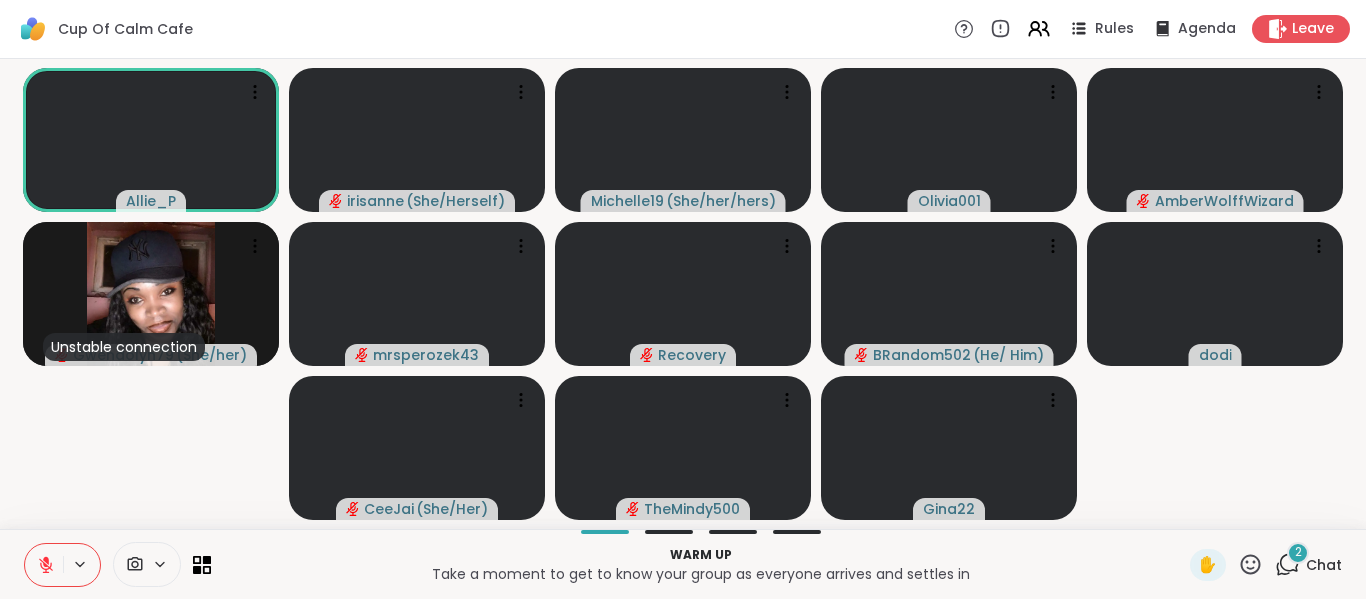 click 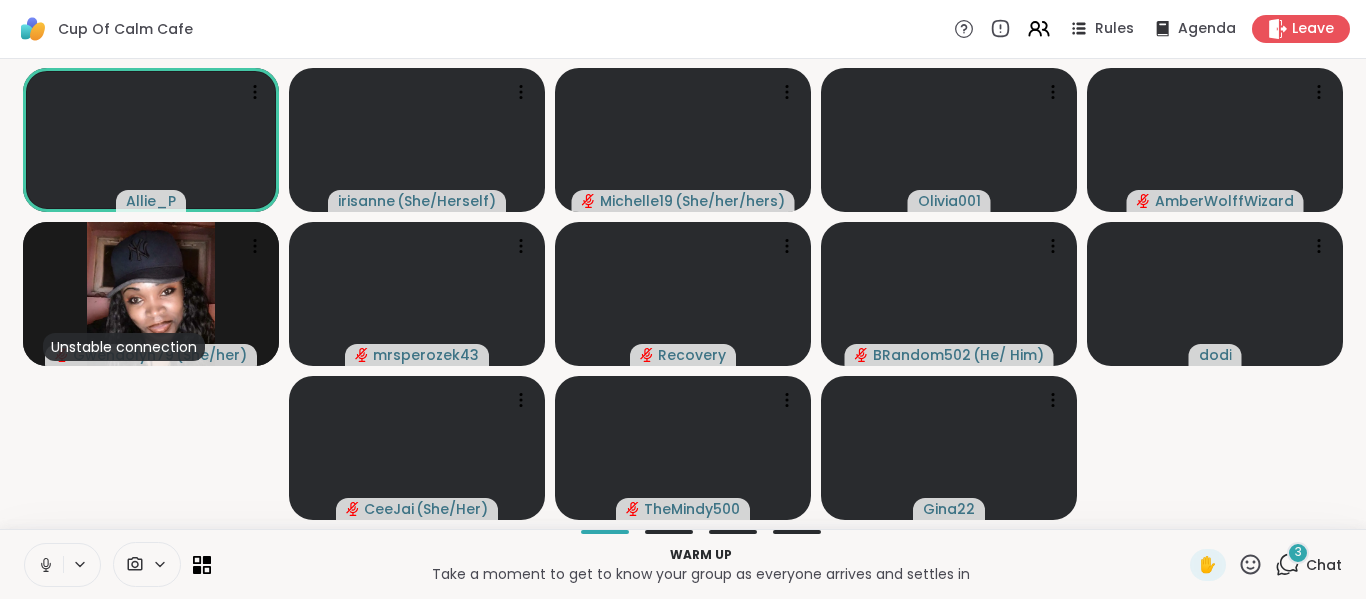click 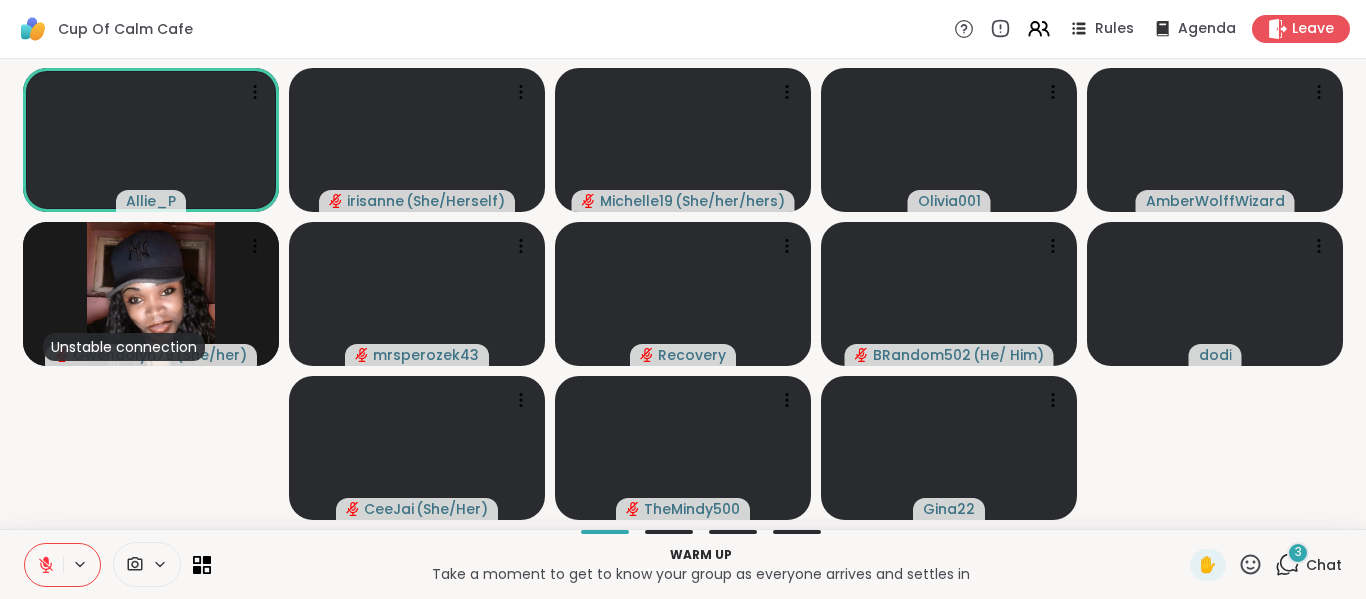 click 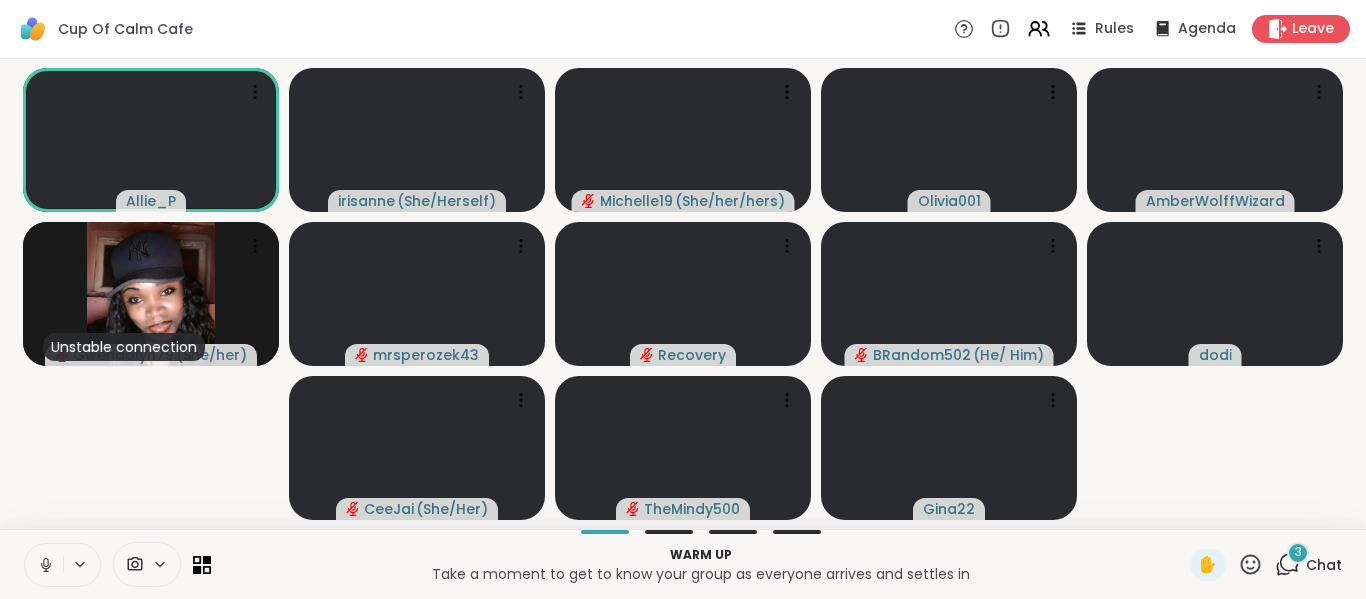 click 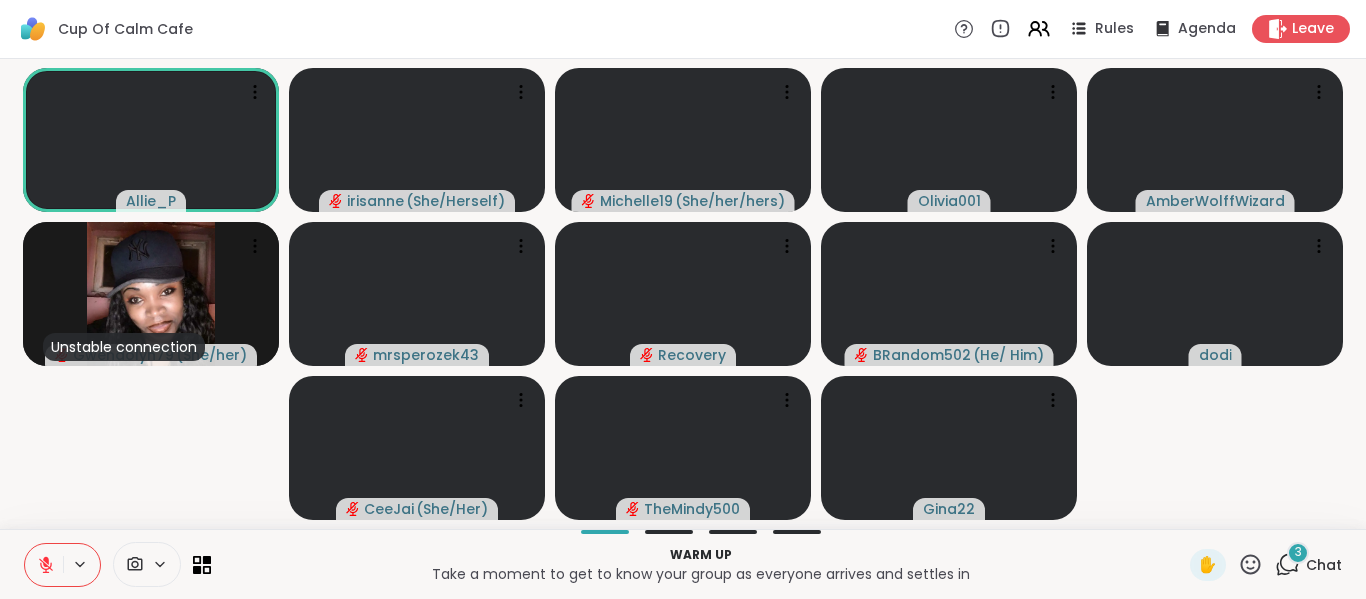 click 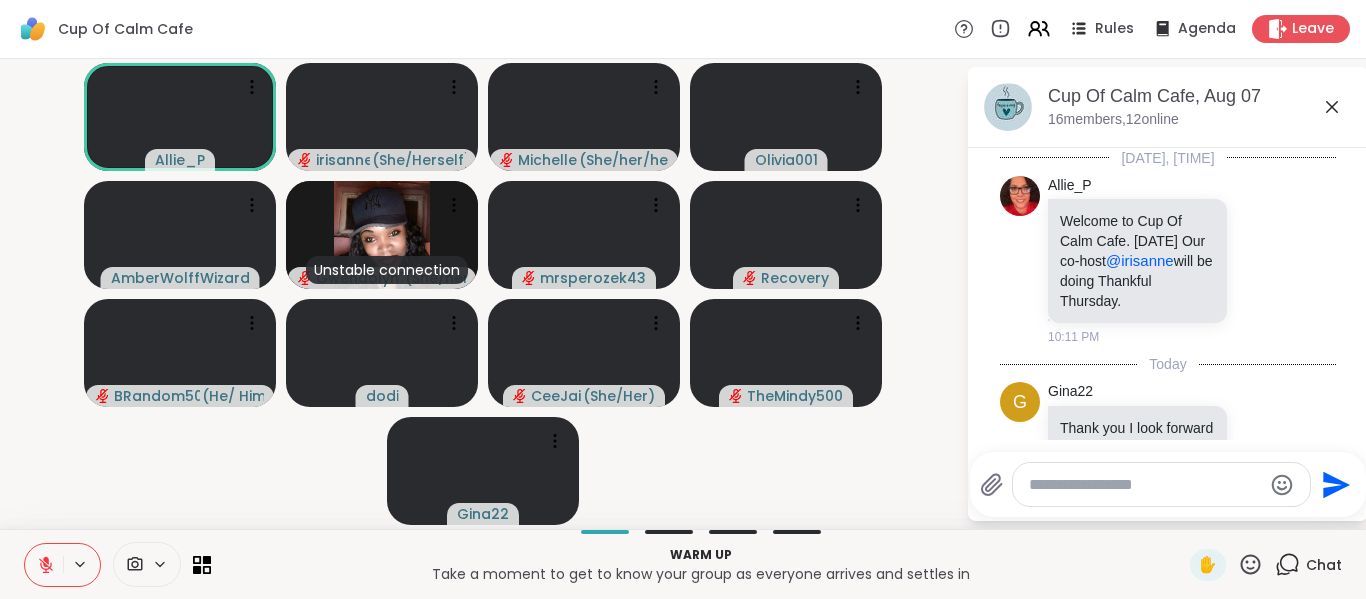 scroll, scrollTop: 1677, scrollLeft: 0, axis: vertical 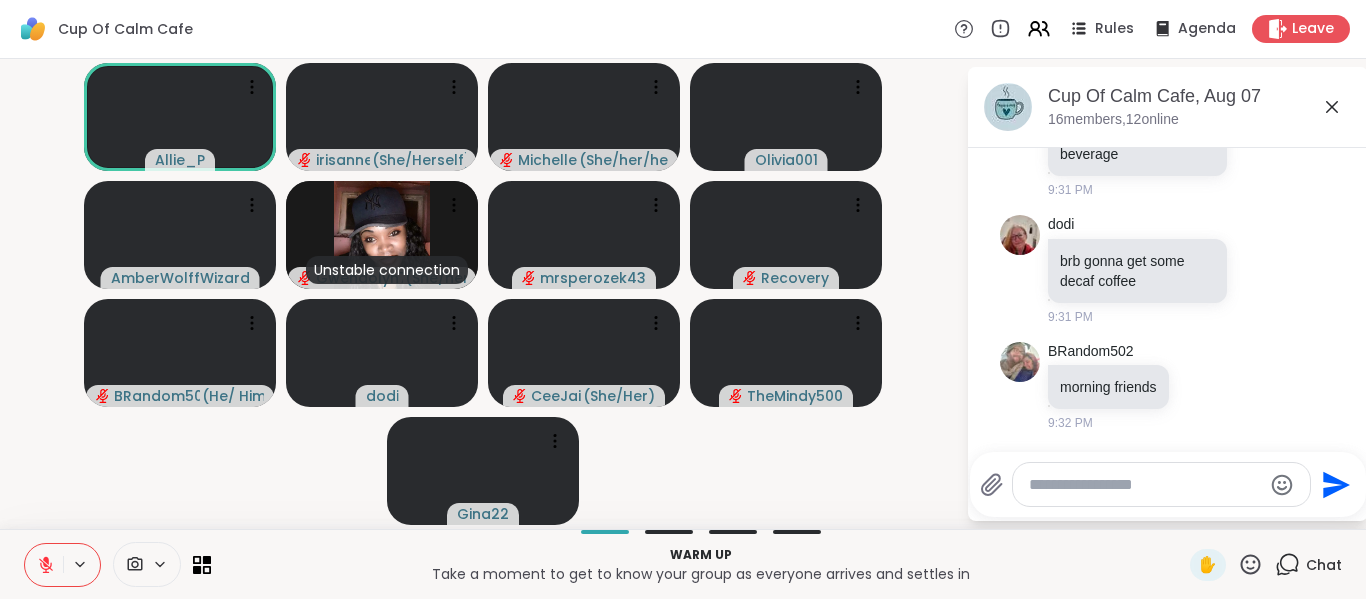 click at bounding box center [1145, 485] 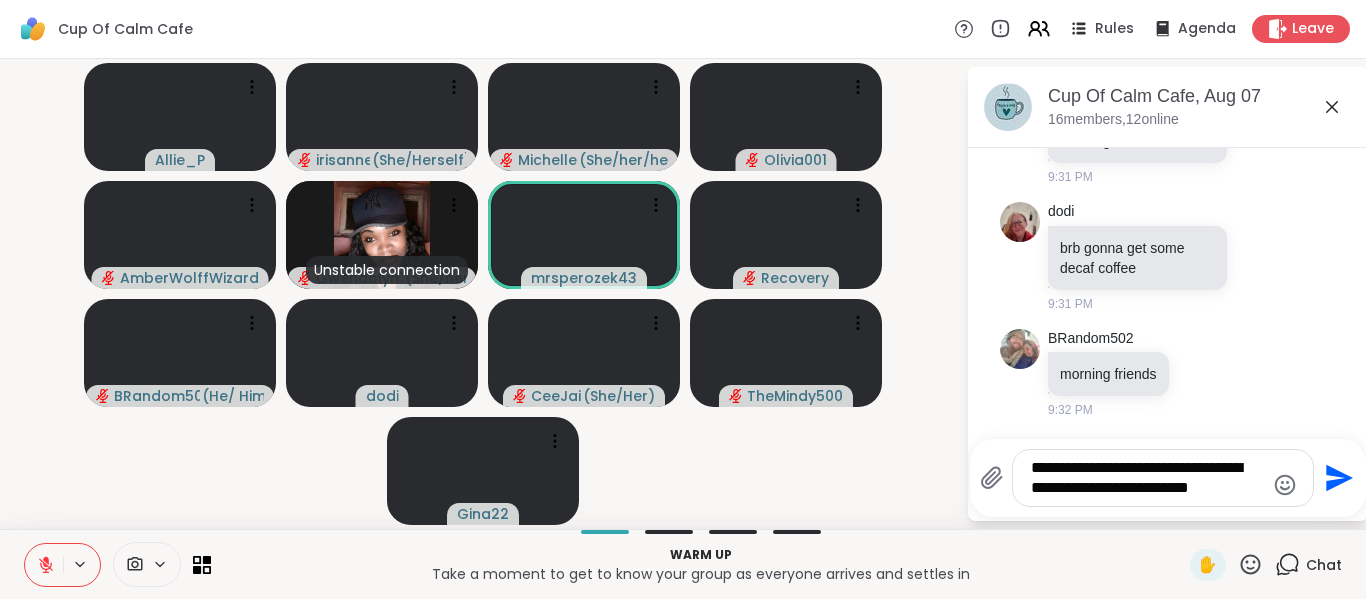 type on "**********" 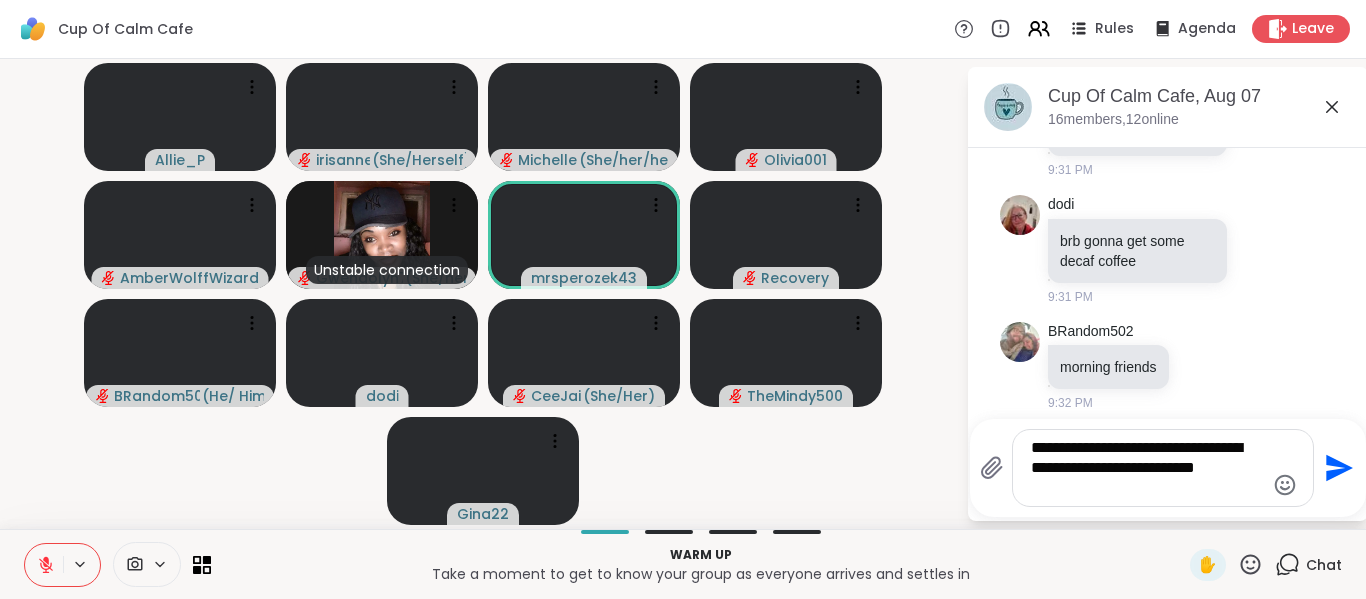 type 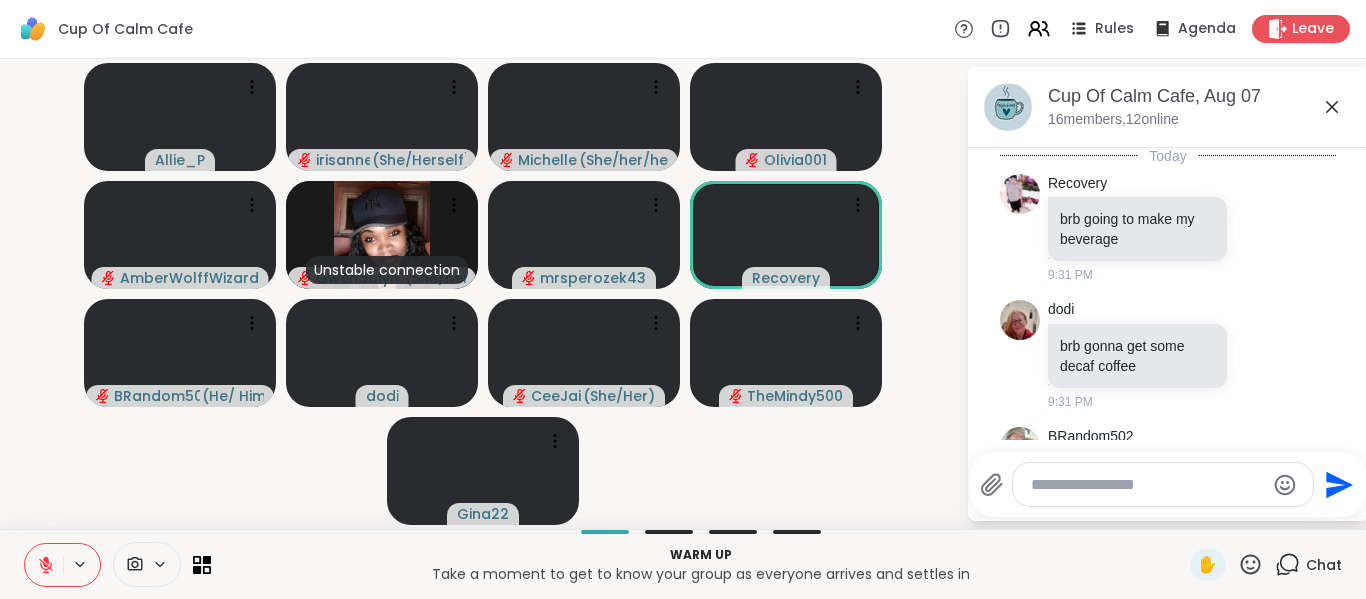 scroll, scrollTop: 1523, scrollLeft: 0, axis: vertical 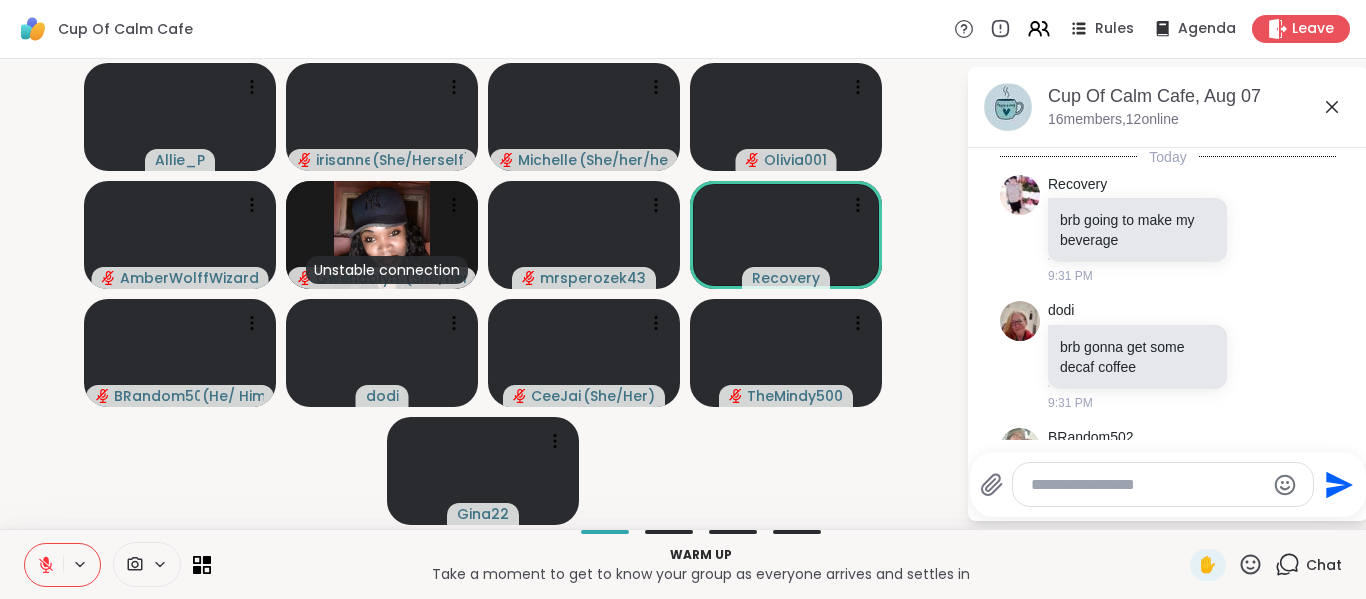 click 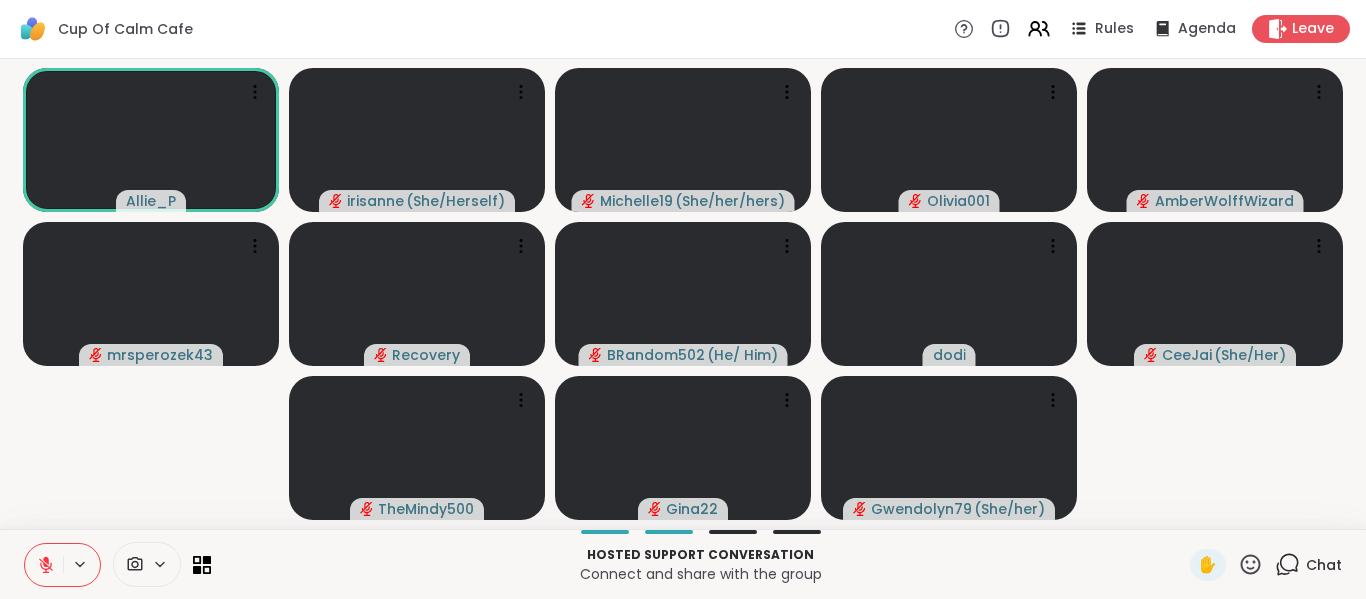 click at bounding box center (44, 565) 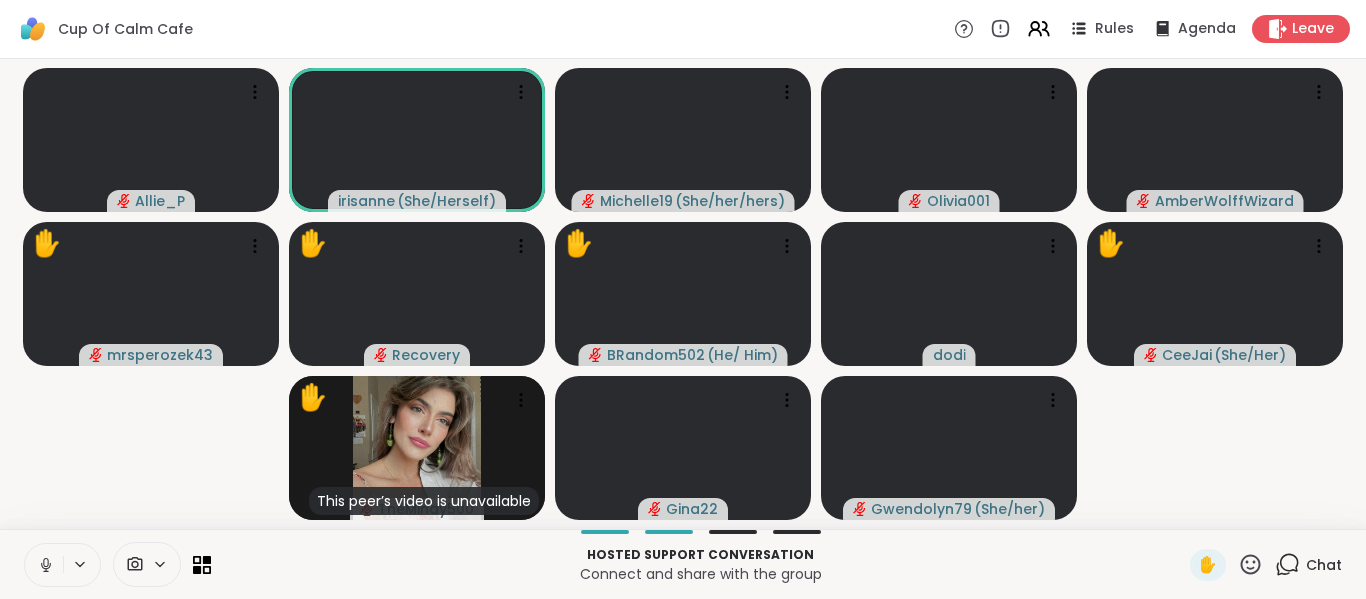 click on "Hosted support conversation Connect and share with the group ✋ Chat" at bounding box center (683, 564) 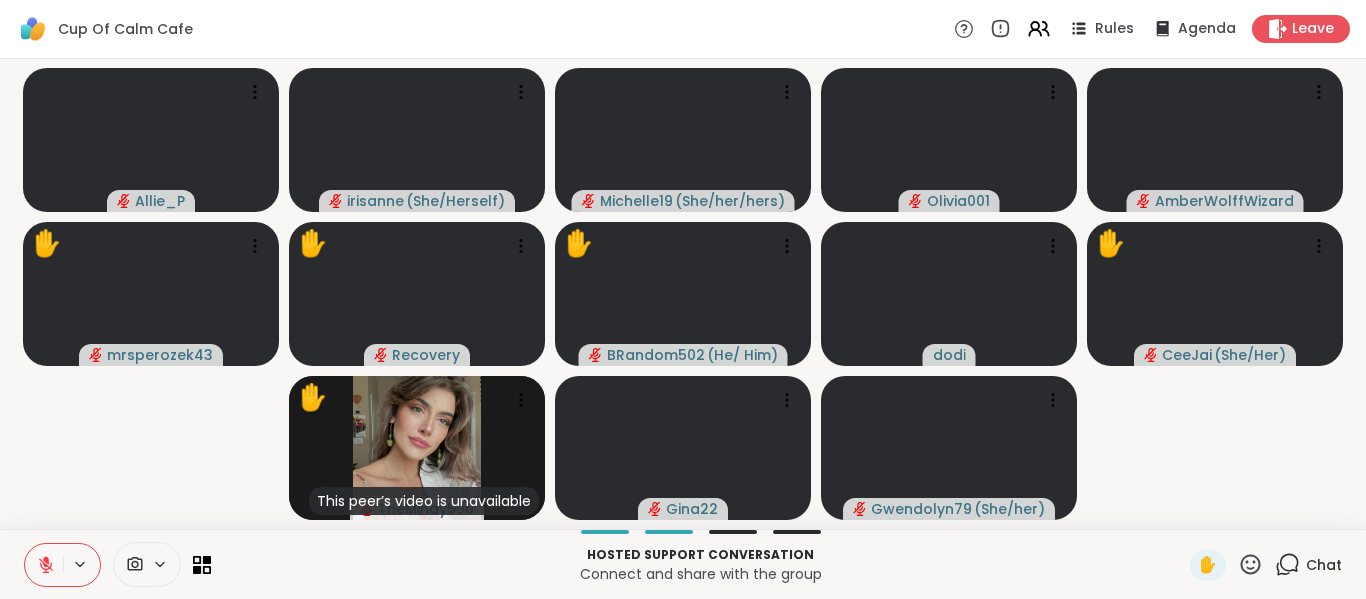 click 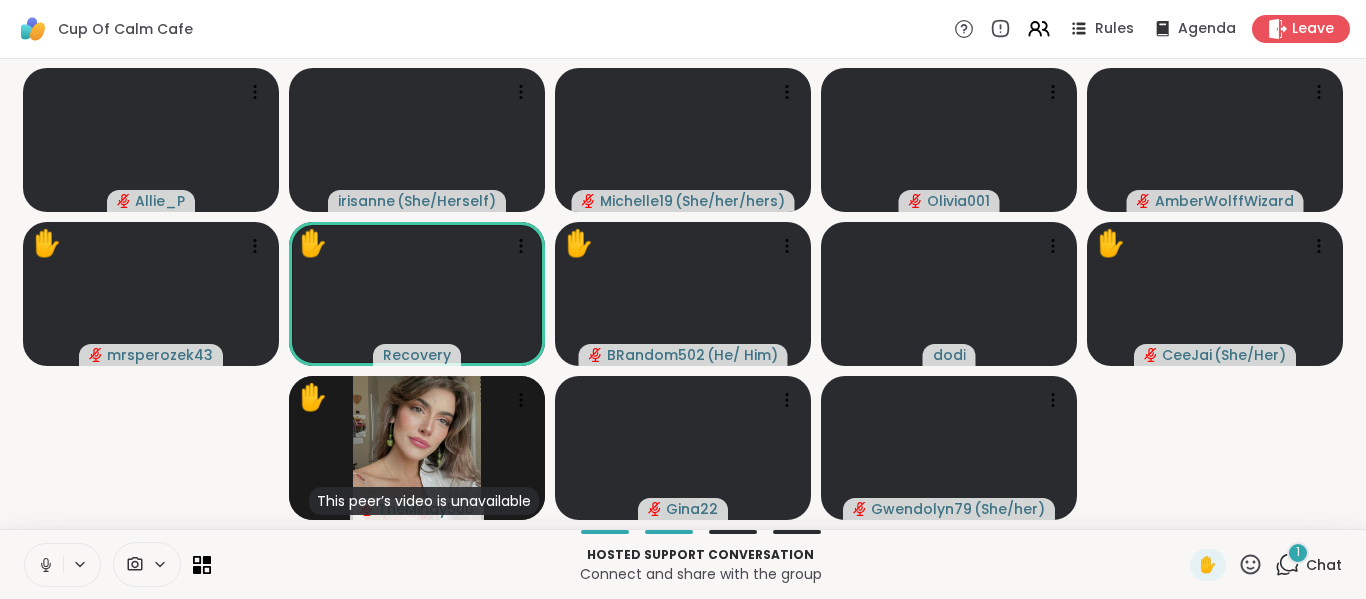 click 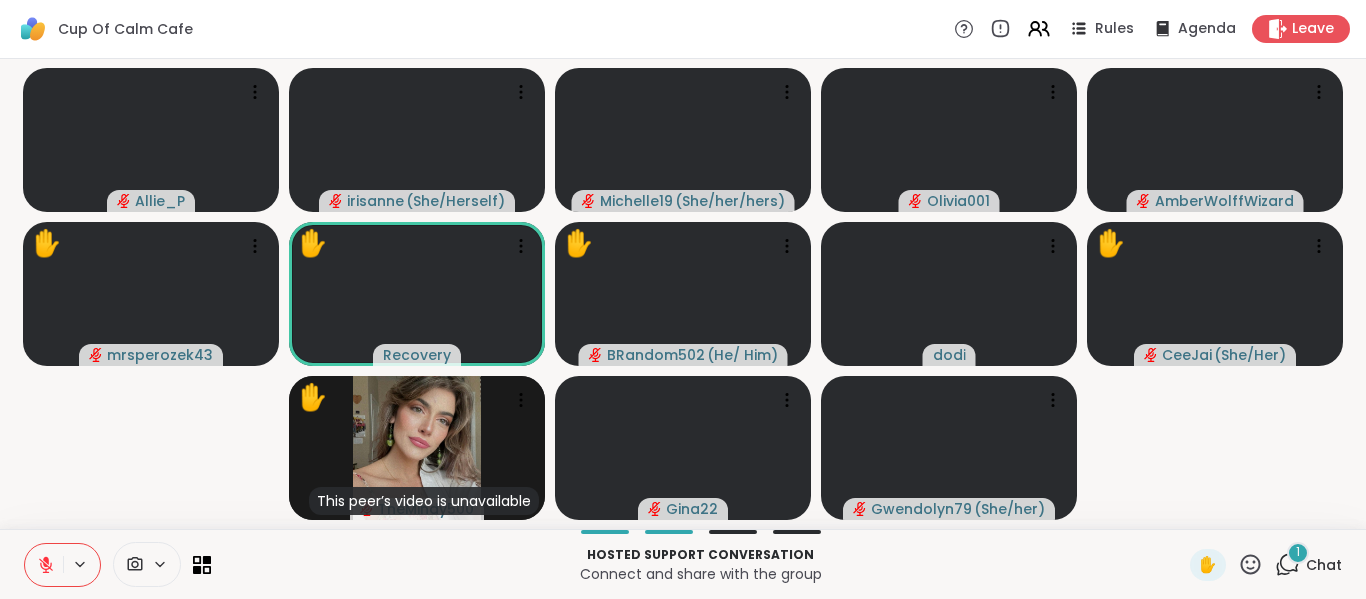drag, startPoint x: 44, startPoint y: 566, endPoint x: 67, endPoint y: 474, distance: 94.83143 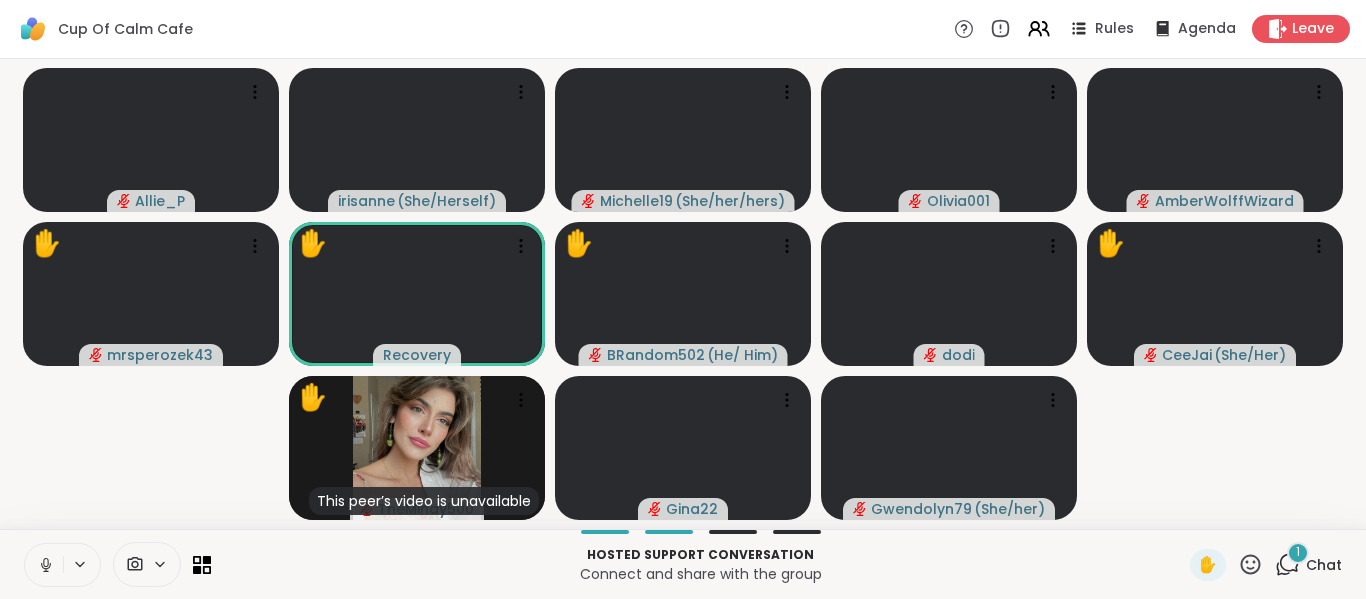 click 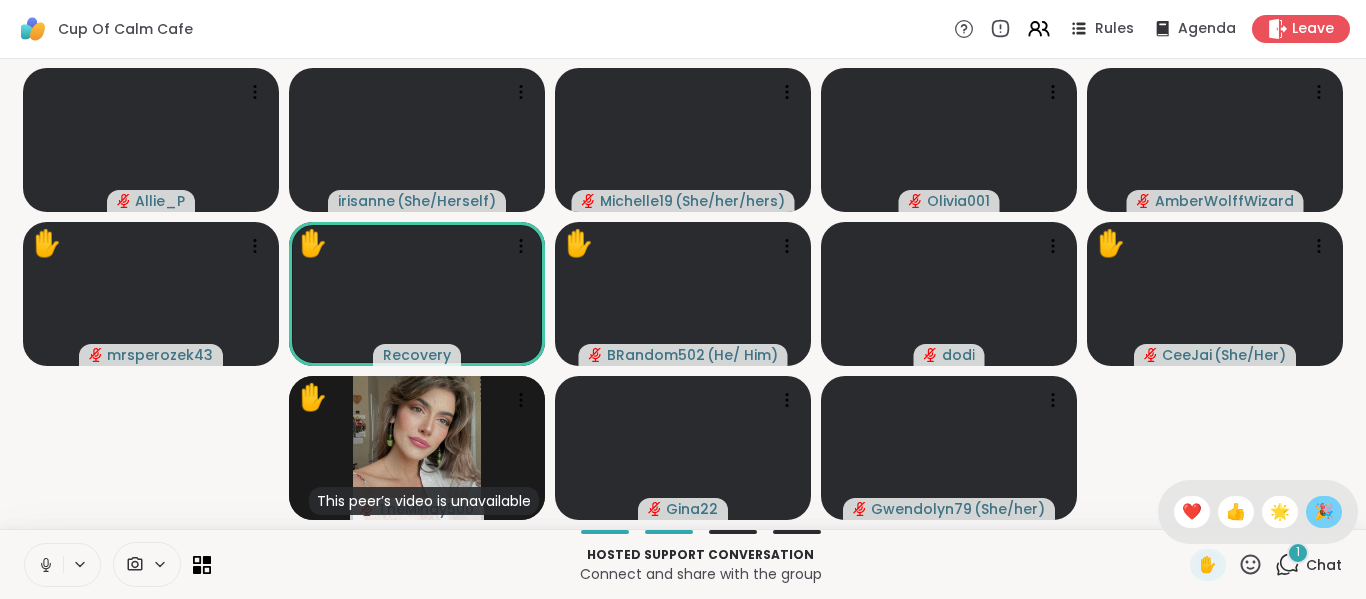 click on "🎉" at bounding box center (1324, 512) 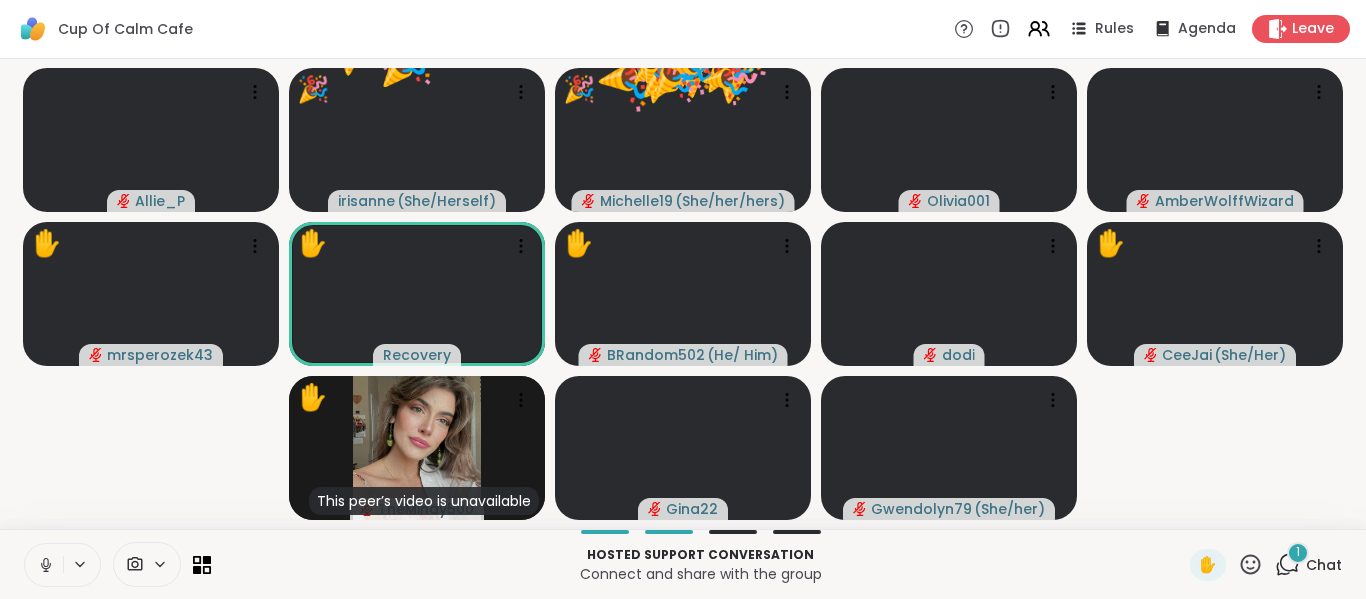 click on "[USERNAME] 🎉 [USERNAME] ( She/Herself ) 🎉 🎉 🎉 🎉 🎉 🎉 🎉 🎉 🎉 🎉 🎉 🎉 🎉 🎉 🎉 🎉 🎉 🎉 🎉 🎉 [USERNAME] ( She/her/hers ) 🎉 🎉 🎉 🎉 🎉 🎉 🎉 🎉 🎉 🎉 🎉 🎉 🎉 🎉 🎉 🎉 🎉 🎉 🎉 🎉 🎉 🎉 🎉 🎉 🎉 🎉 🎉 🎉 🎉 [USERNAME] [USERNAME] ✋ [USERNAME] ✋ [USERNAME] ( He/ Him ) [USERNAME] ✋ [USERNAME] ( She/Her ) ✋ This peer’s video is unavailable [USERNAME] [USERNAME] [USERNAME] ( She/her )" at bounding box center (683, 294) 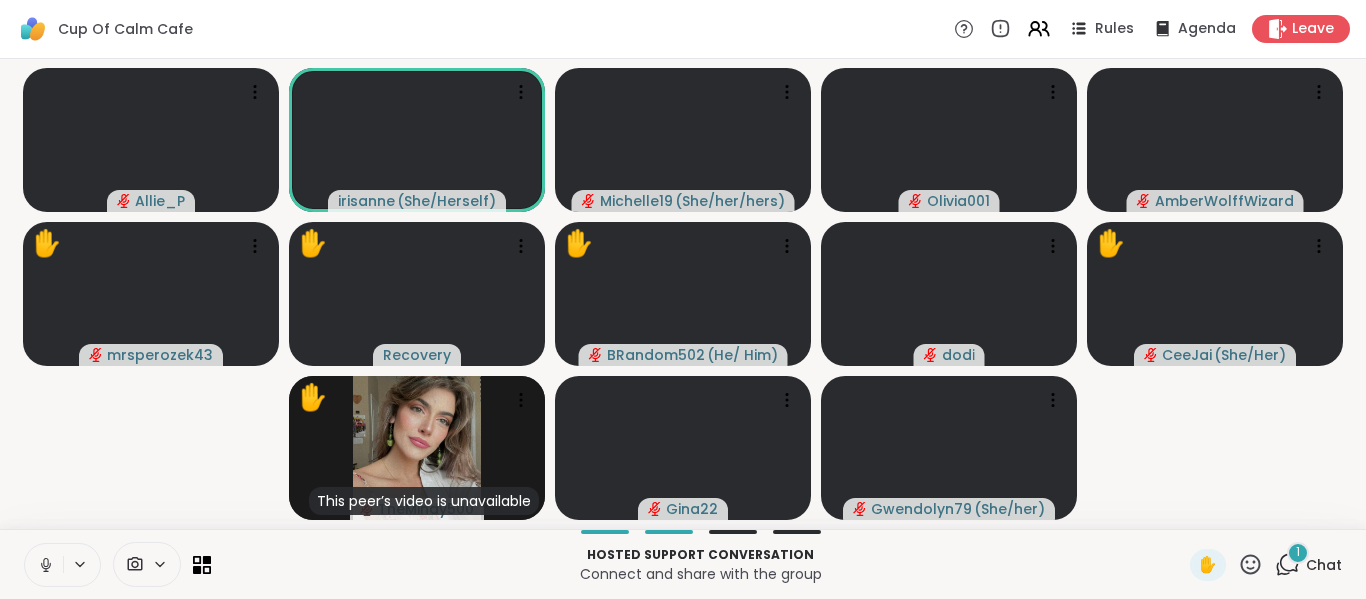 click on "[USERNAME] [USERNAME] ( She/Herself ) [USERNAME] ( She/her/hers ) [USERNAME] [USERNAME] ✋ [USERNAME] ✋ [USERNAME] ( He/ Him ) [USERNAME] ✋ [USERNAME] ( She/Her ) ✋ This peer’s video is unavailable [USERNAME] [USERNAME] [USERNAME] ( She/her )" at bounding box center (683, 294) 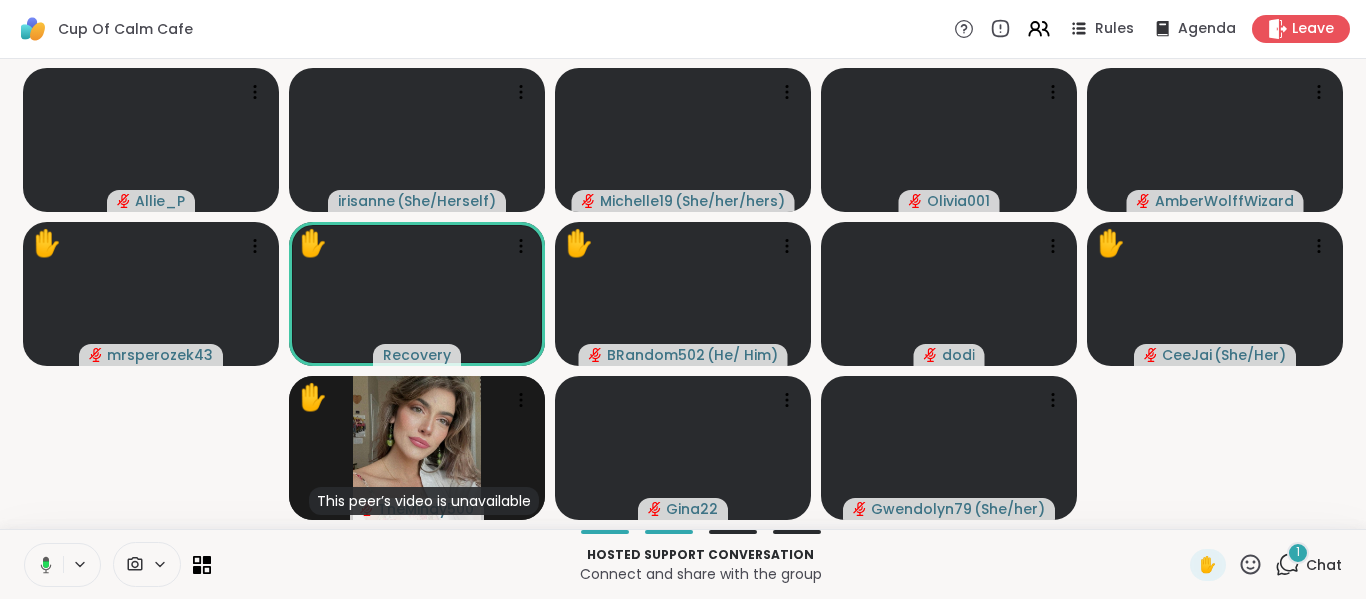 click on "[USERNAME] [USERNAME] ( She/Herself ) [USERNAME] ( She/her/hers ) [USERNAME] [USERNAME] ✋ [USERNAME] ✋ [USERNAME] ( He/ Him ) [USERNAME] ✋ [USERNAME] ( She/Her ) ✋ This peer’s video is unavailable [USERNAME] [USERNAME] [USERNAME] ( She/her )" at bounding box center (683, 294) 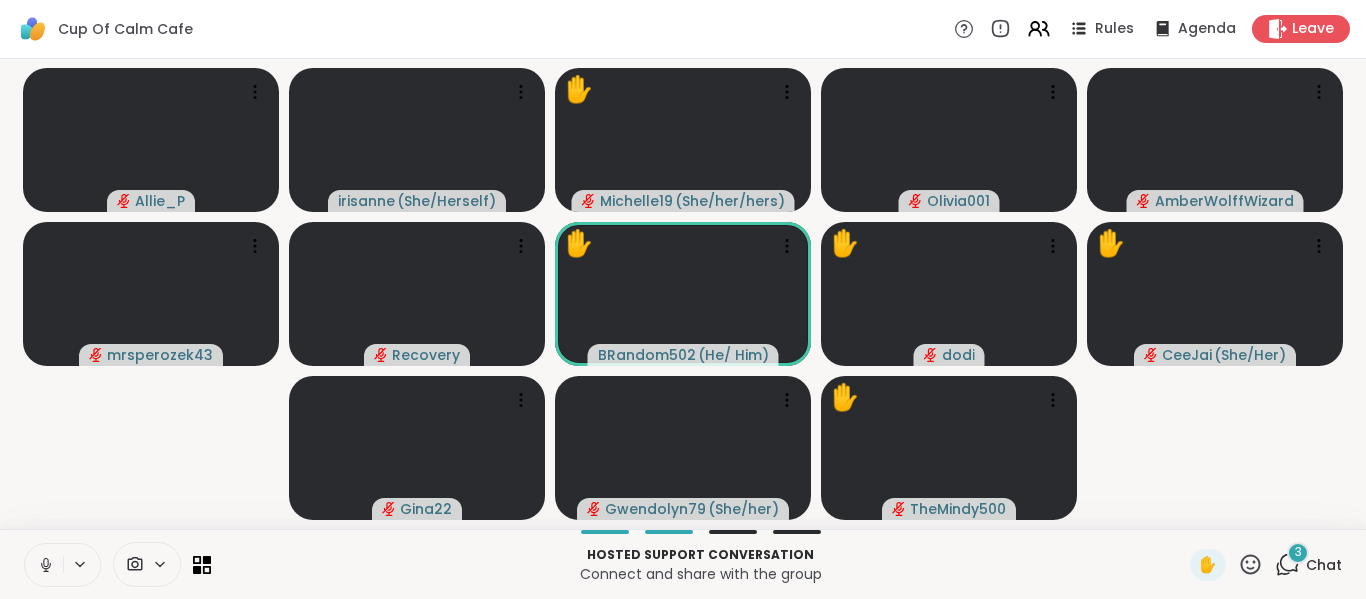 click at bounding box center (44, 565) 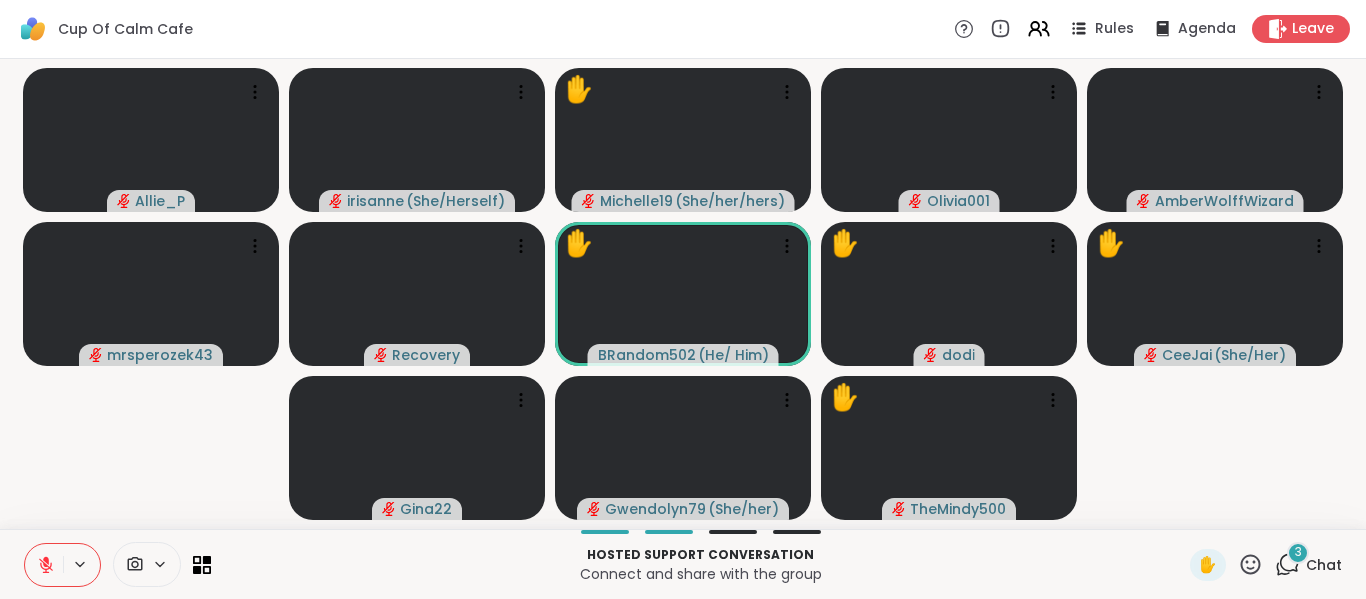 click at bounding box center [44, 565] 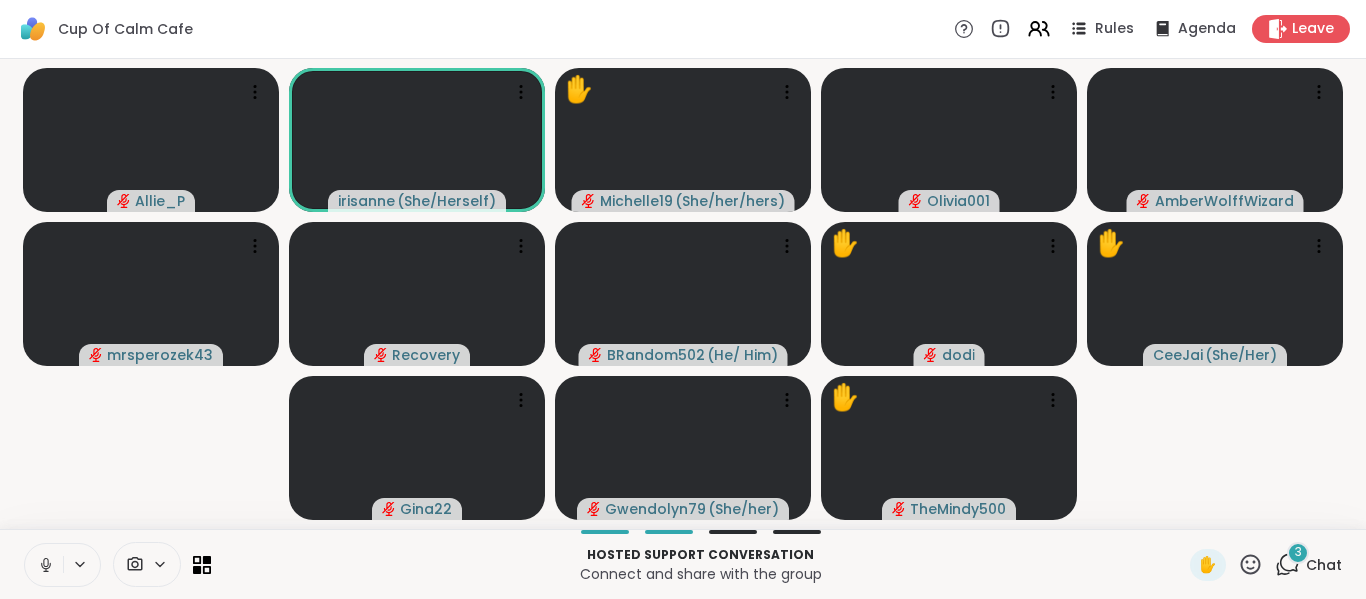 click at bounding box center (44, 565) 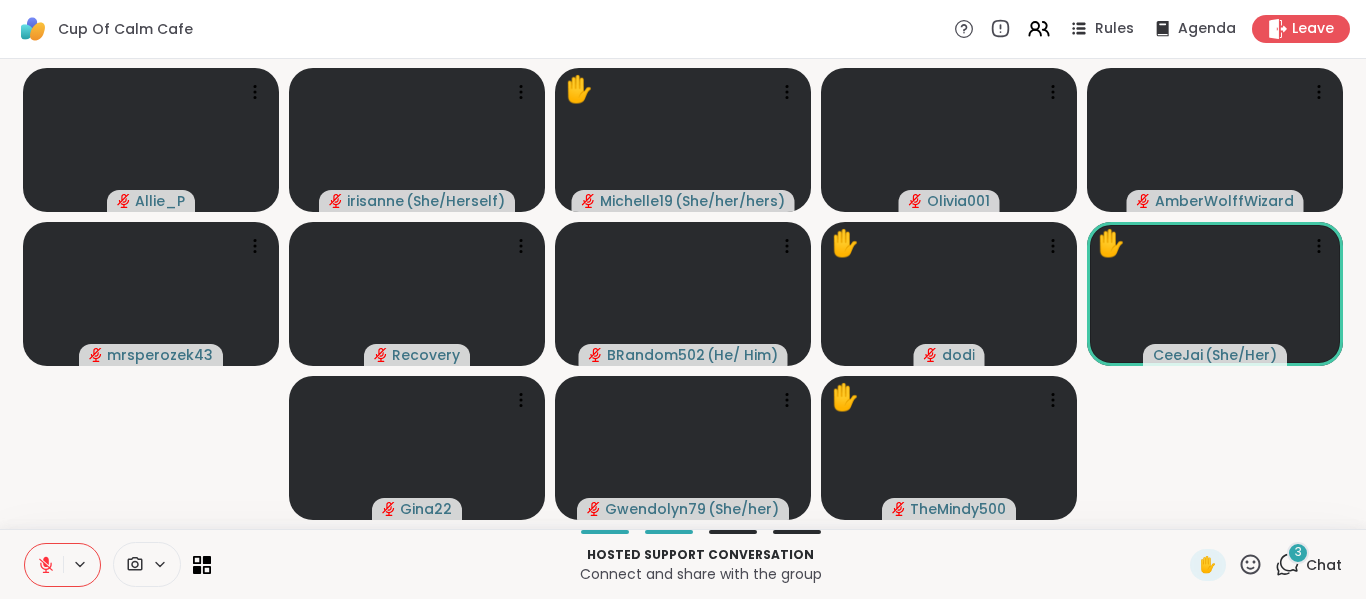 click at bounding box center (44, 565) 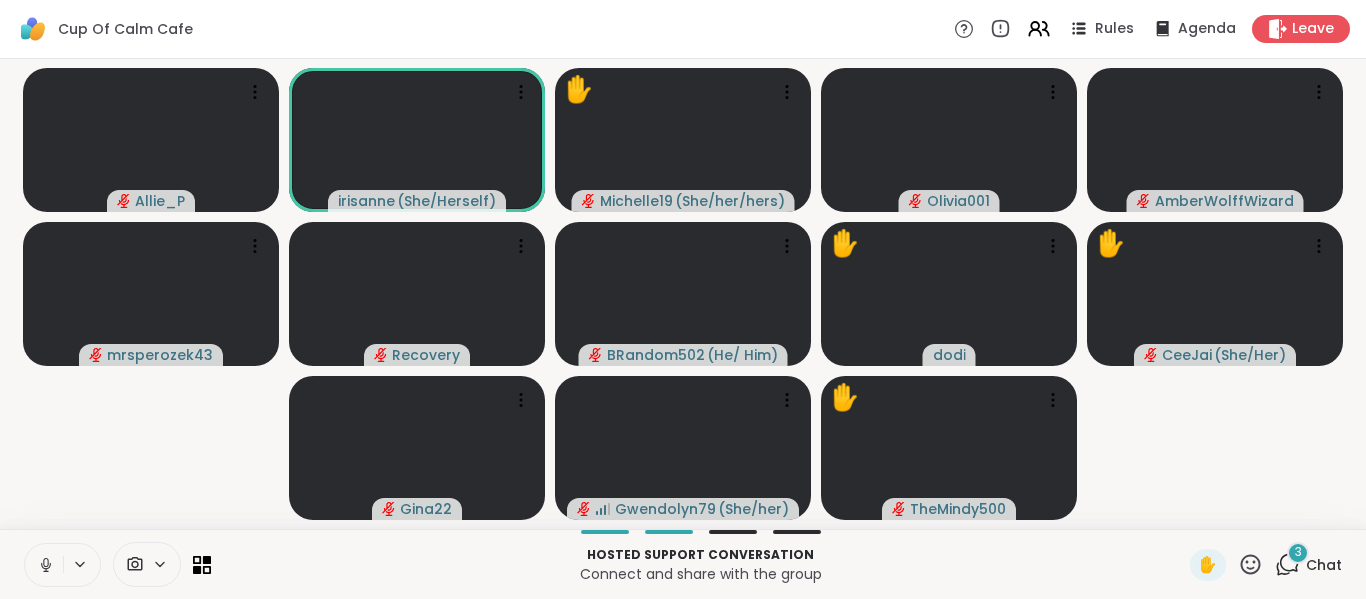 click at bounding box center [44, 565] 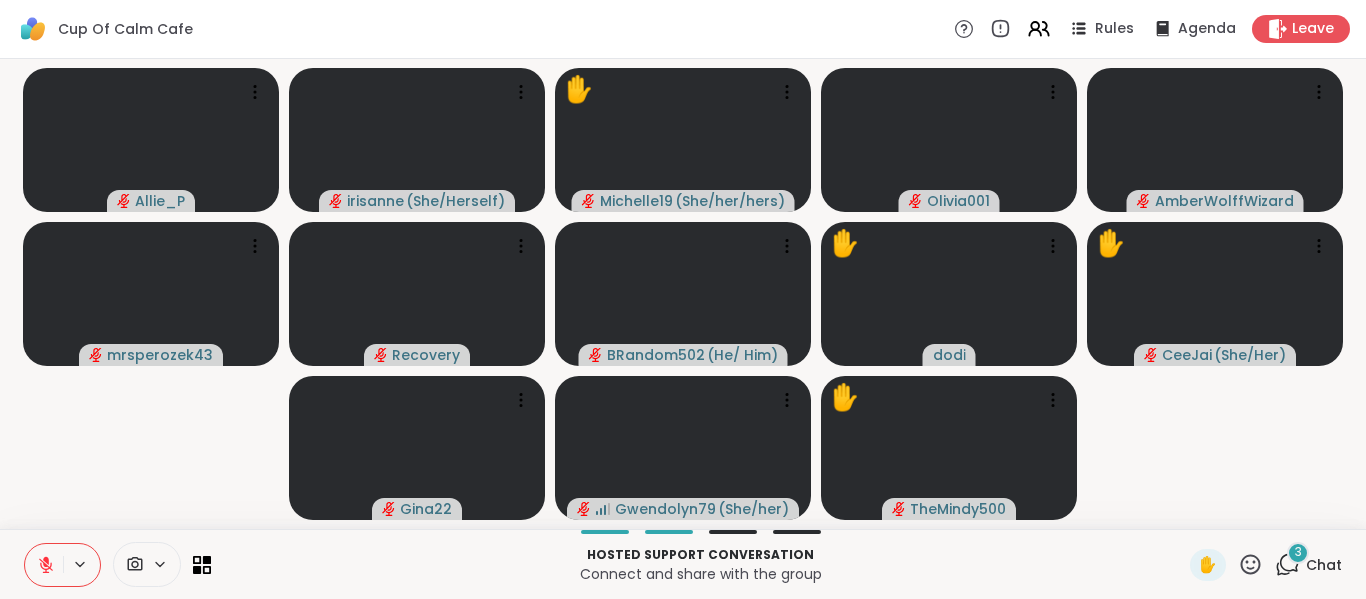 click at bounding box center (44, 565) 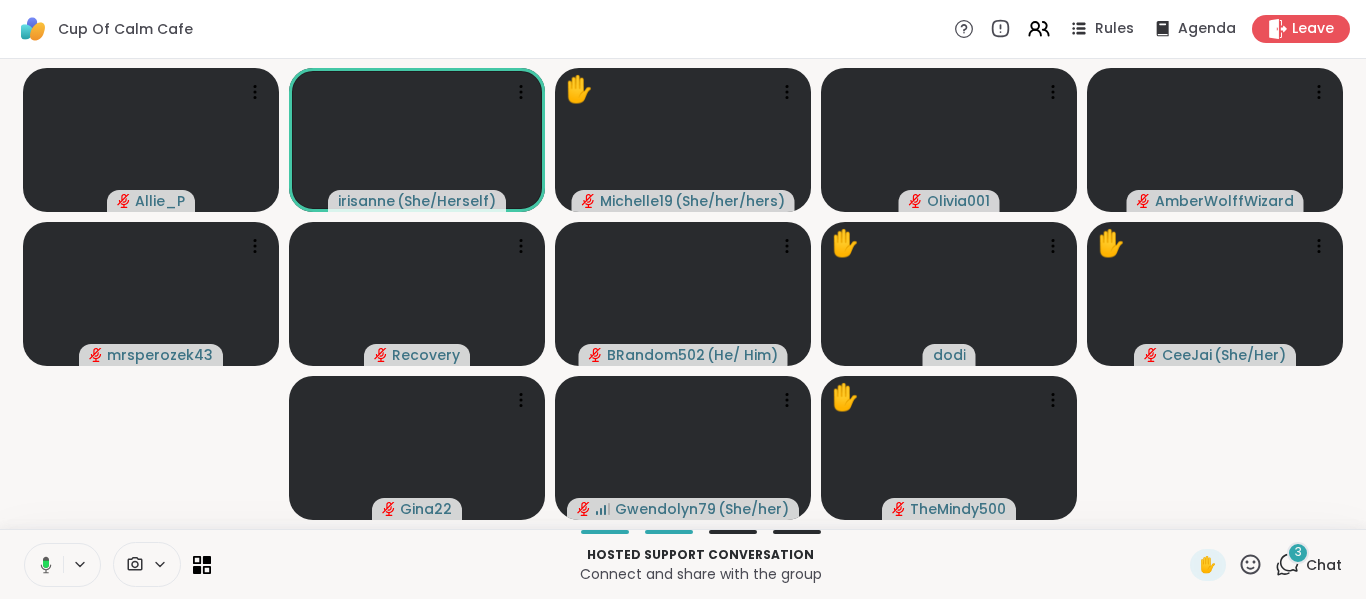 click at bounding box center (42, 565) 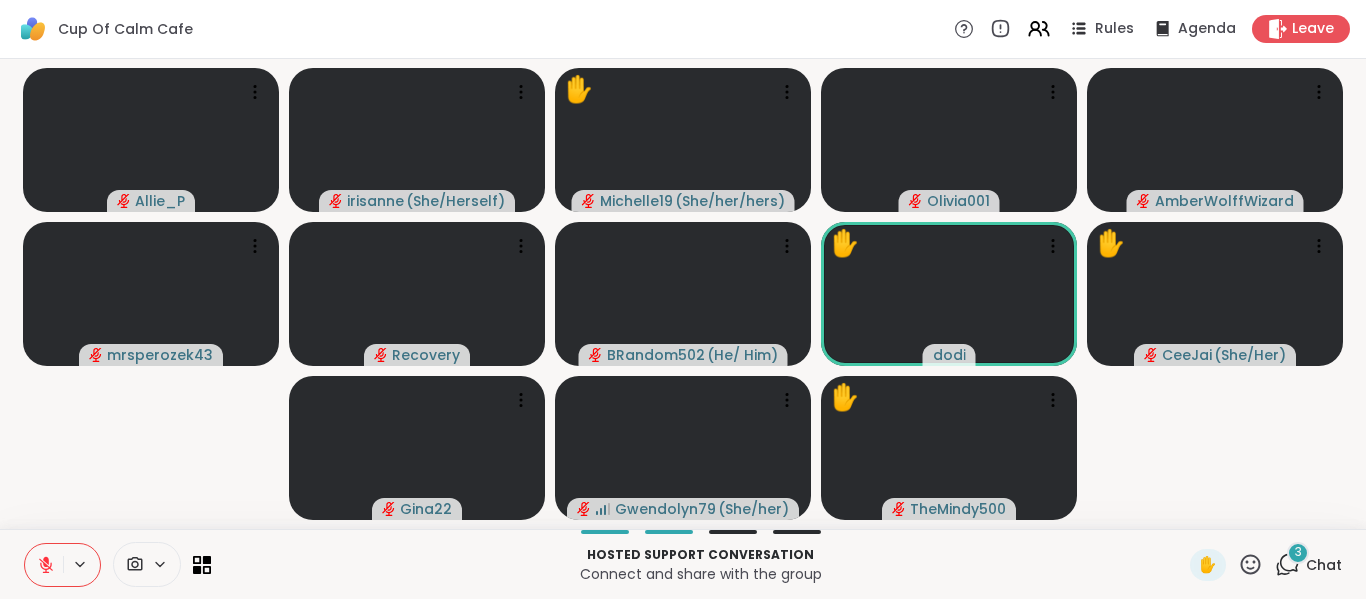 click at bounding box center (44, 565) 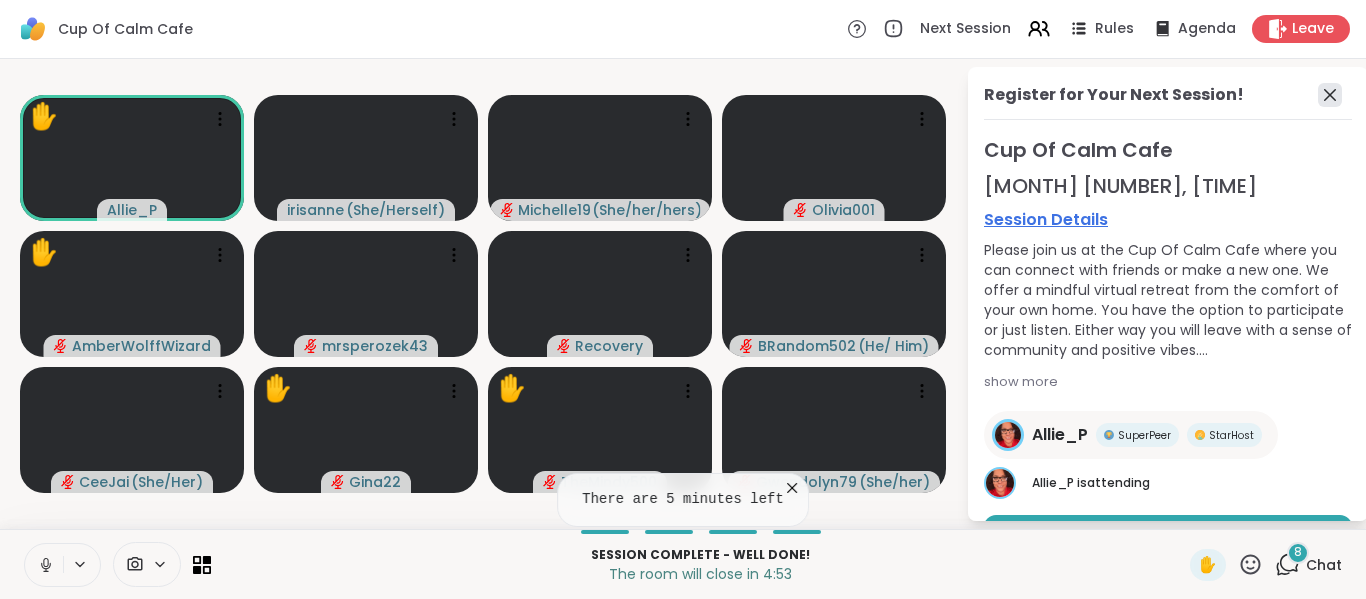 click 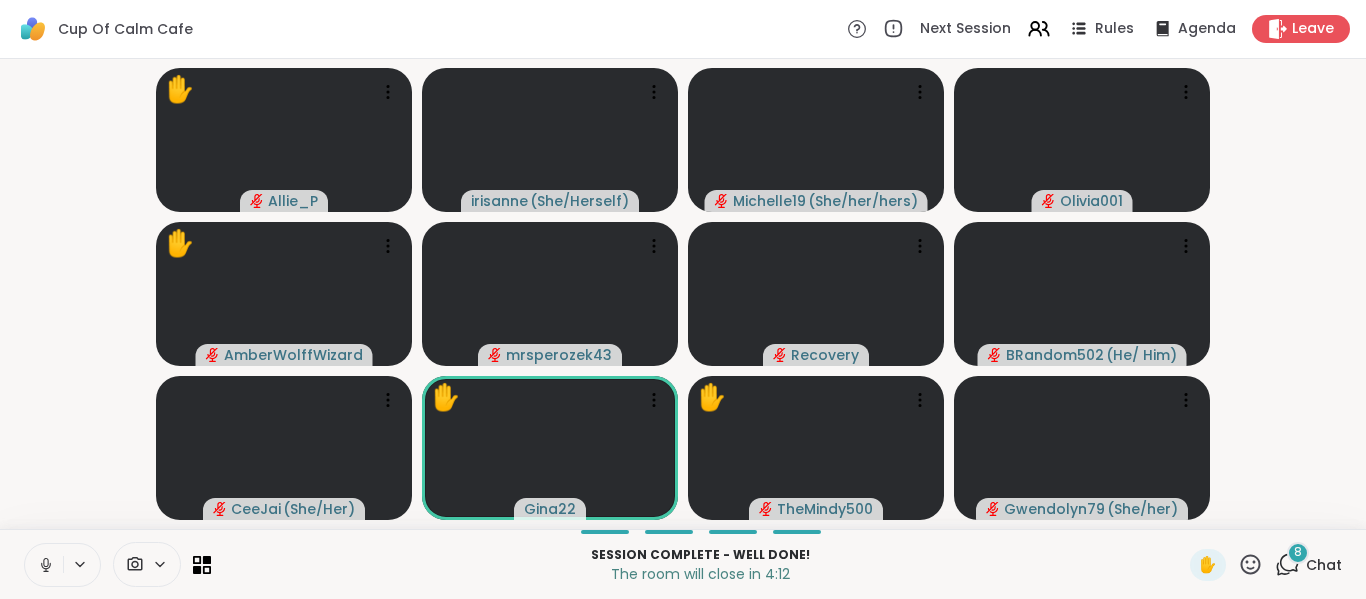 click at bounding box center [44, 565] 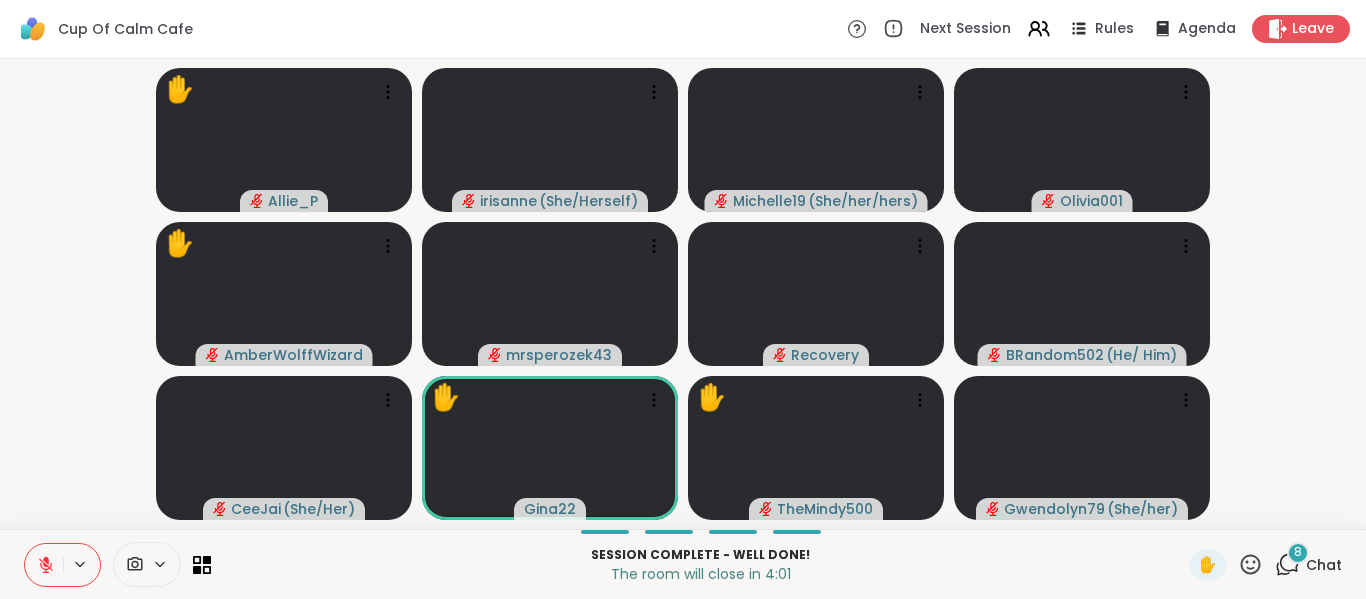 click at bounding box center (44, 565) 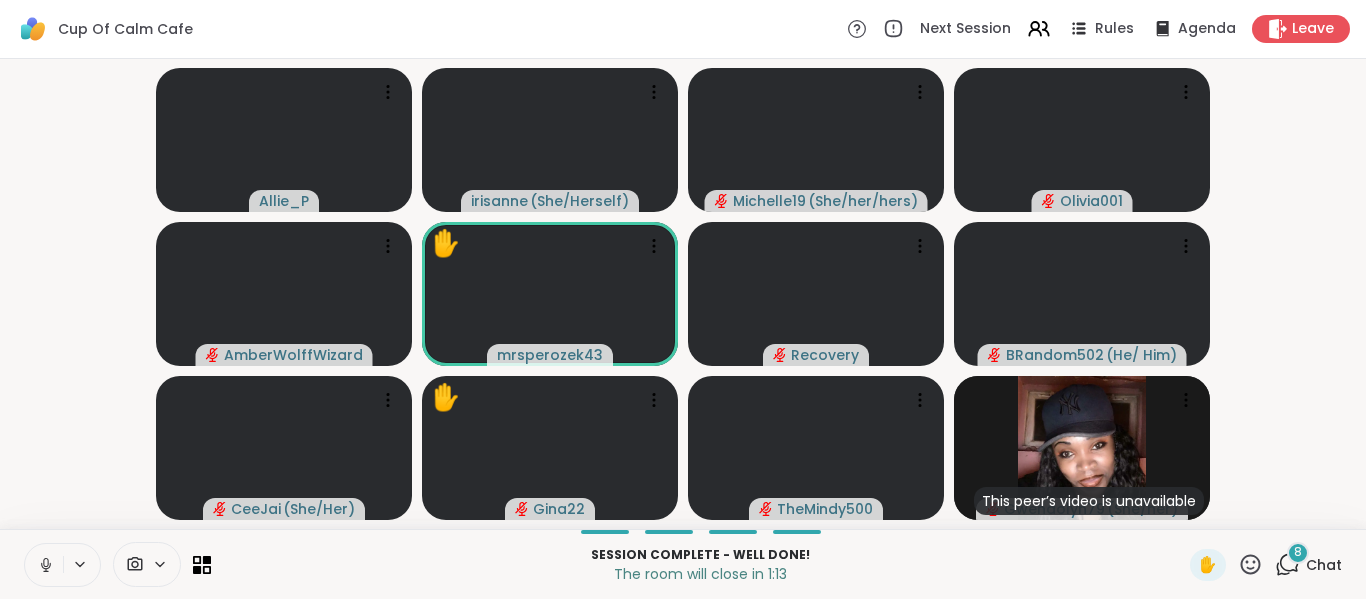 click at bounding box center (44, 565) 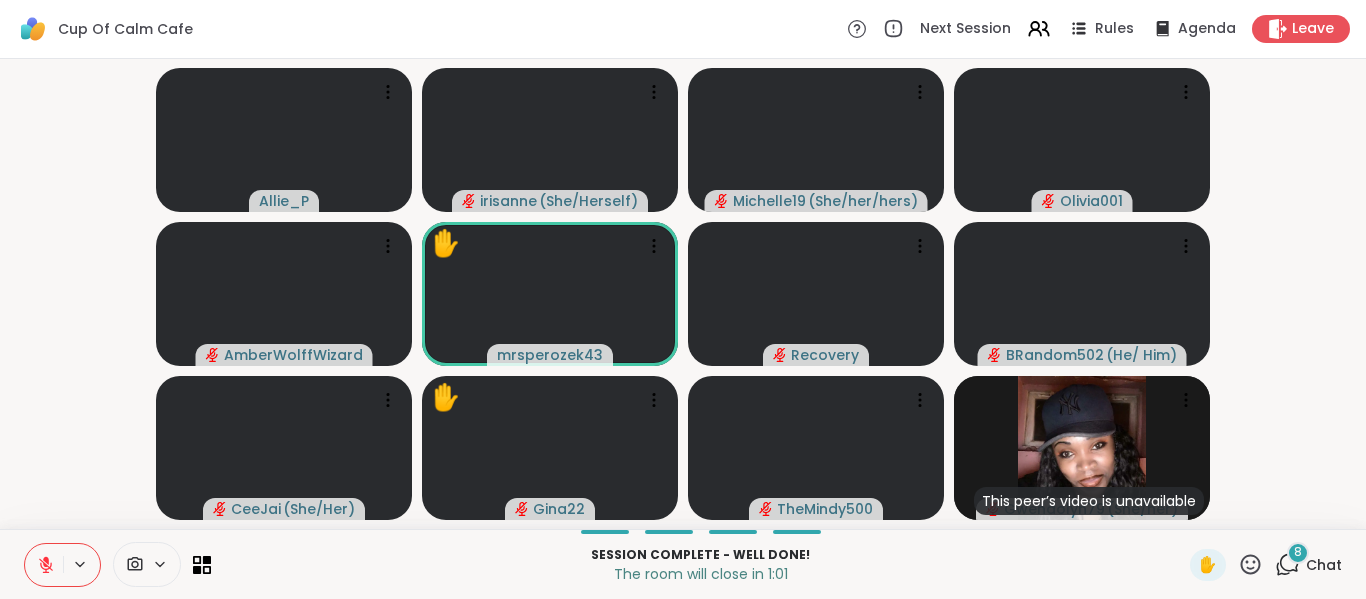 click at bounding box center [44, 565] 